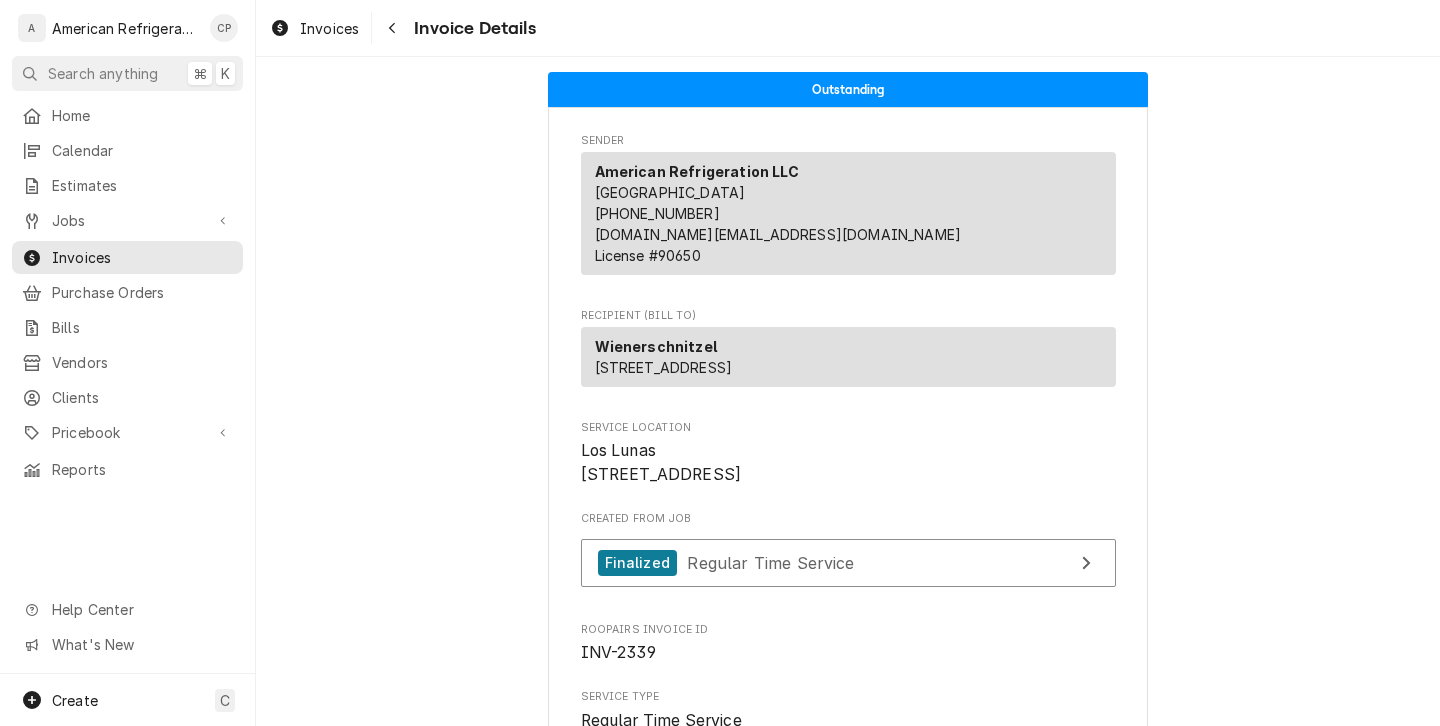 scroll, scrollTop: 0, scrollLeft: 0, axis: both 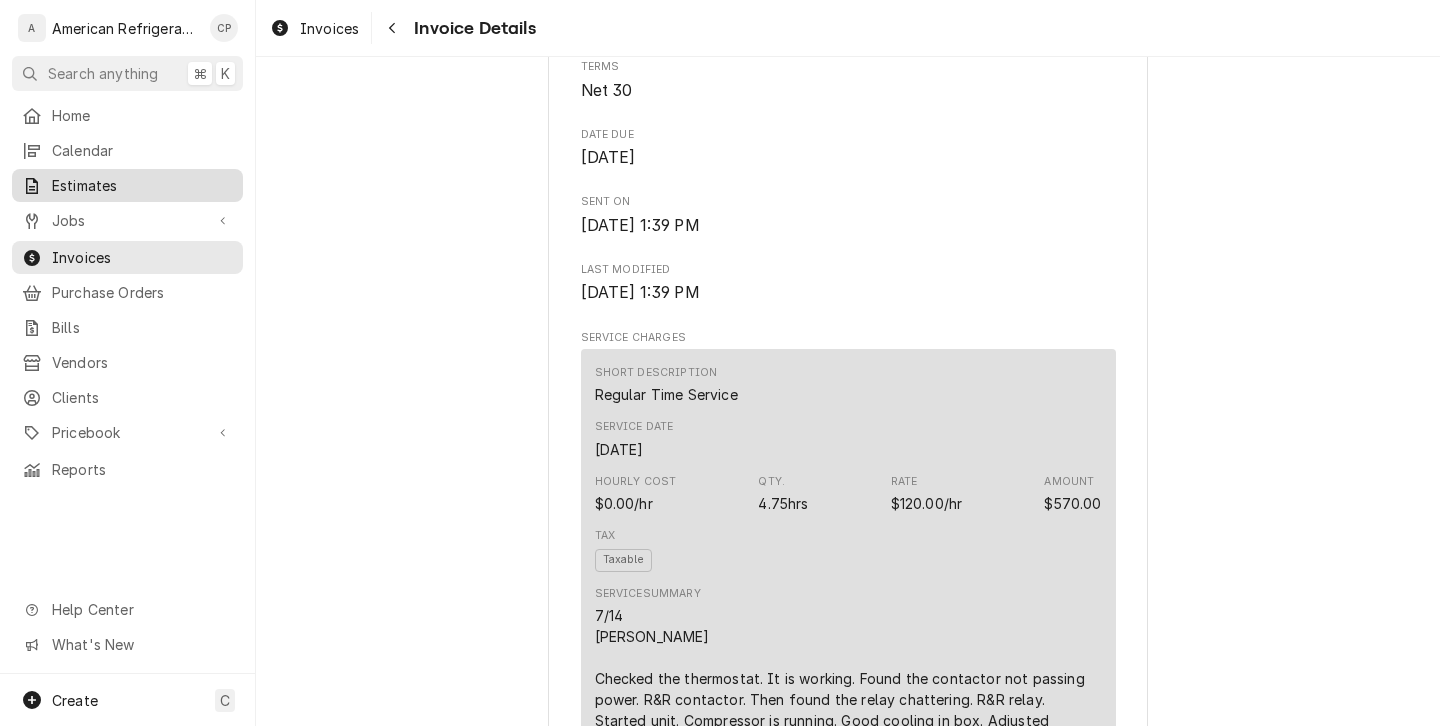click on "Estimates" at bounding box center (142, 185) 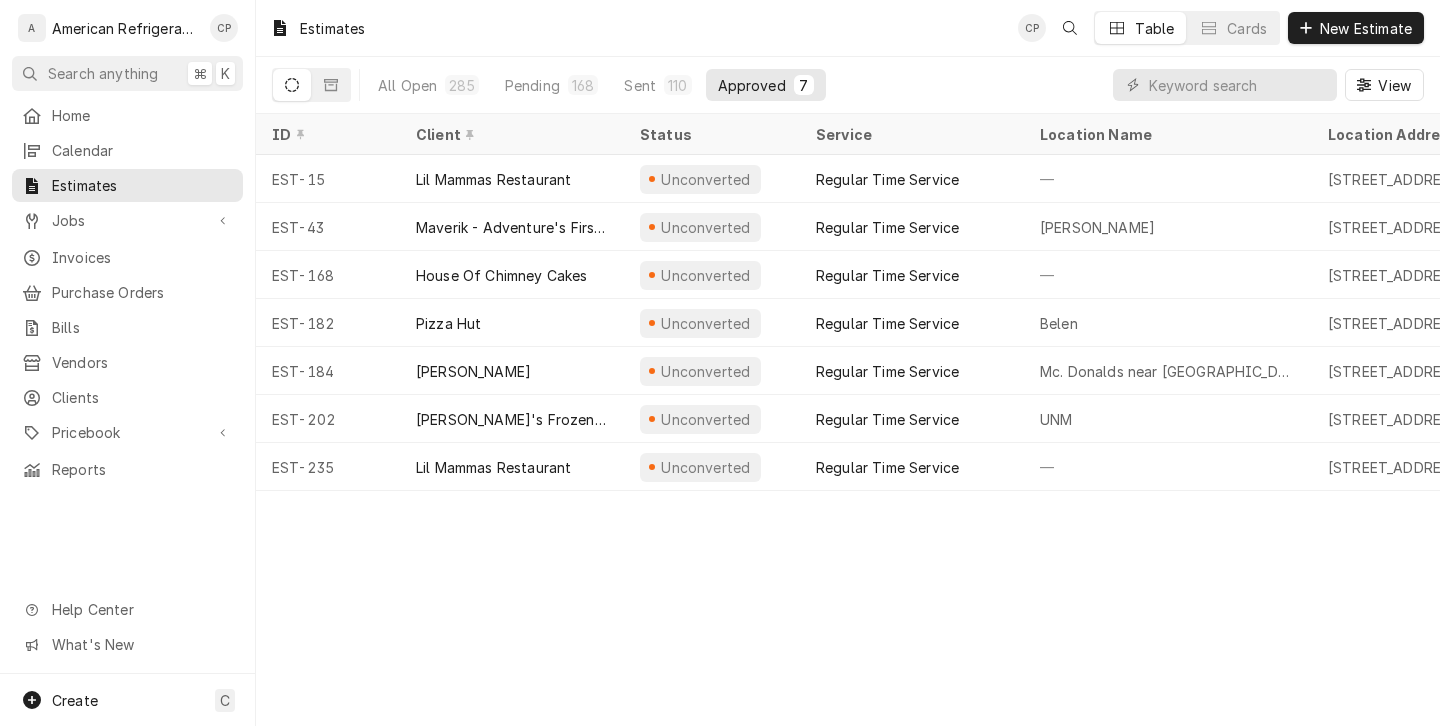 scroll, scrollTop: 0, scrollLeft: 0, axis: both 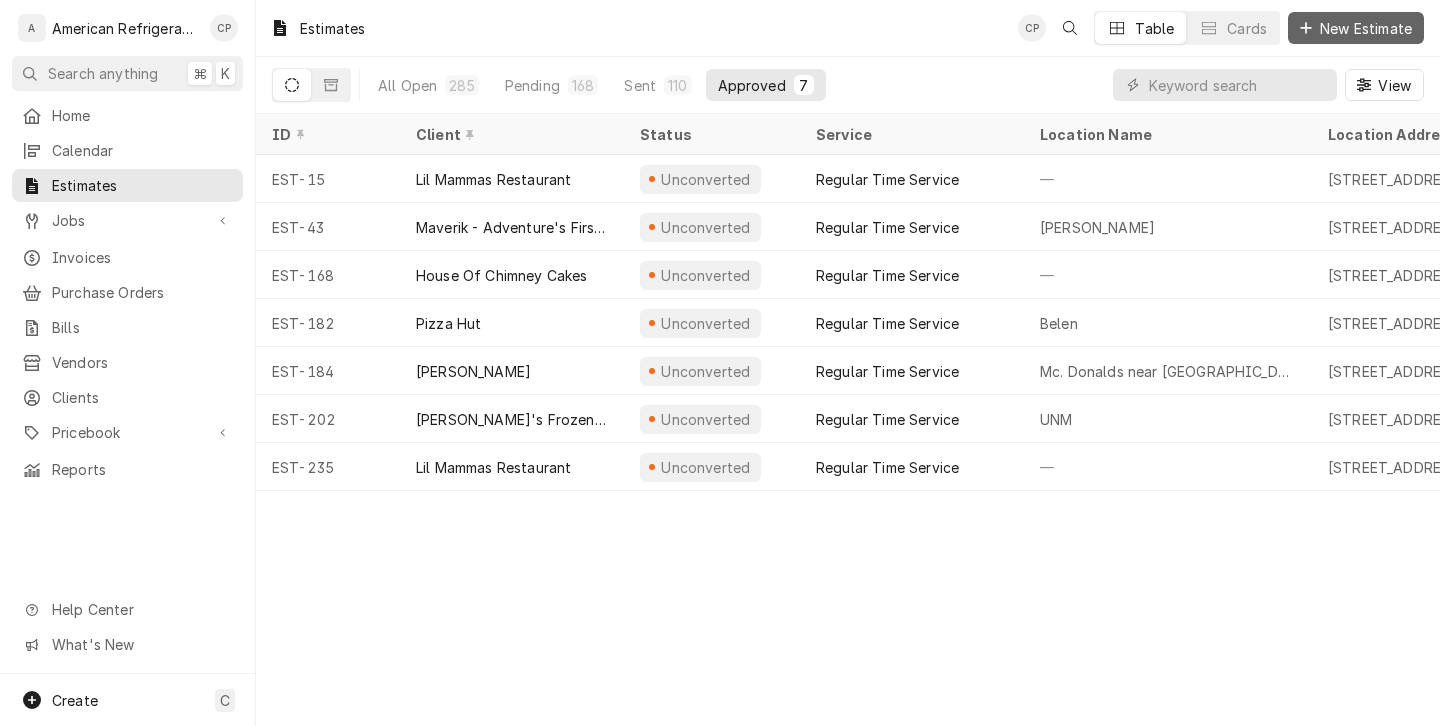 click on "New Estimate" at bounding box center (1356, 28) 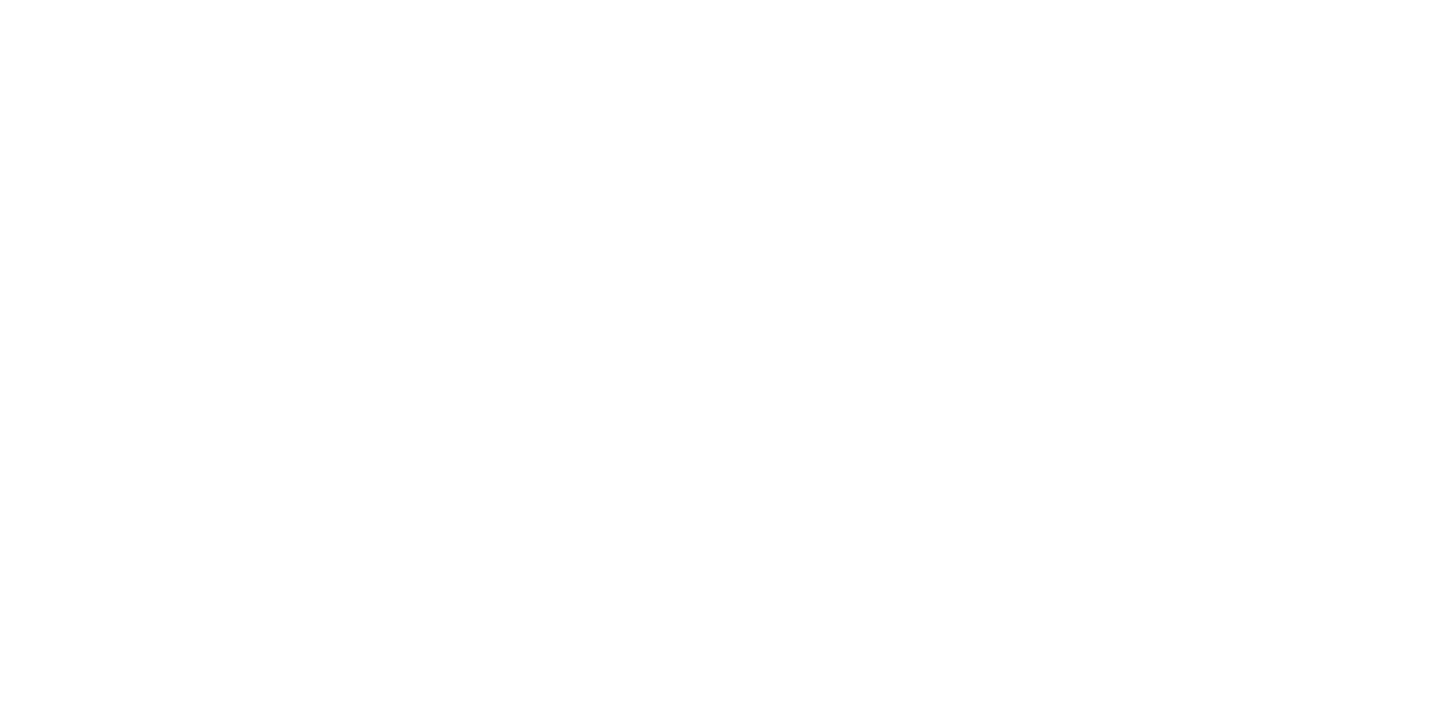 scroll, scrollTop: 0, scrollLeft: 0, axis: both 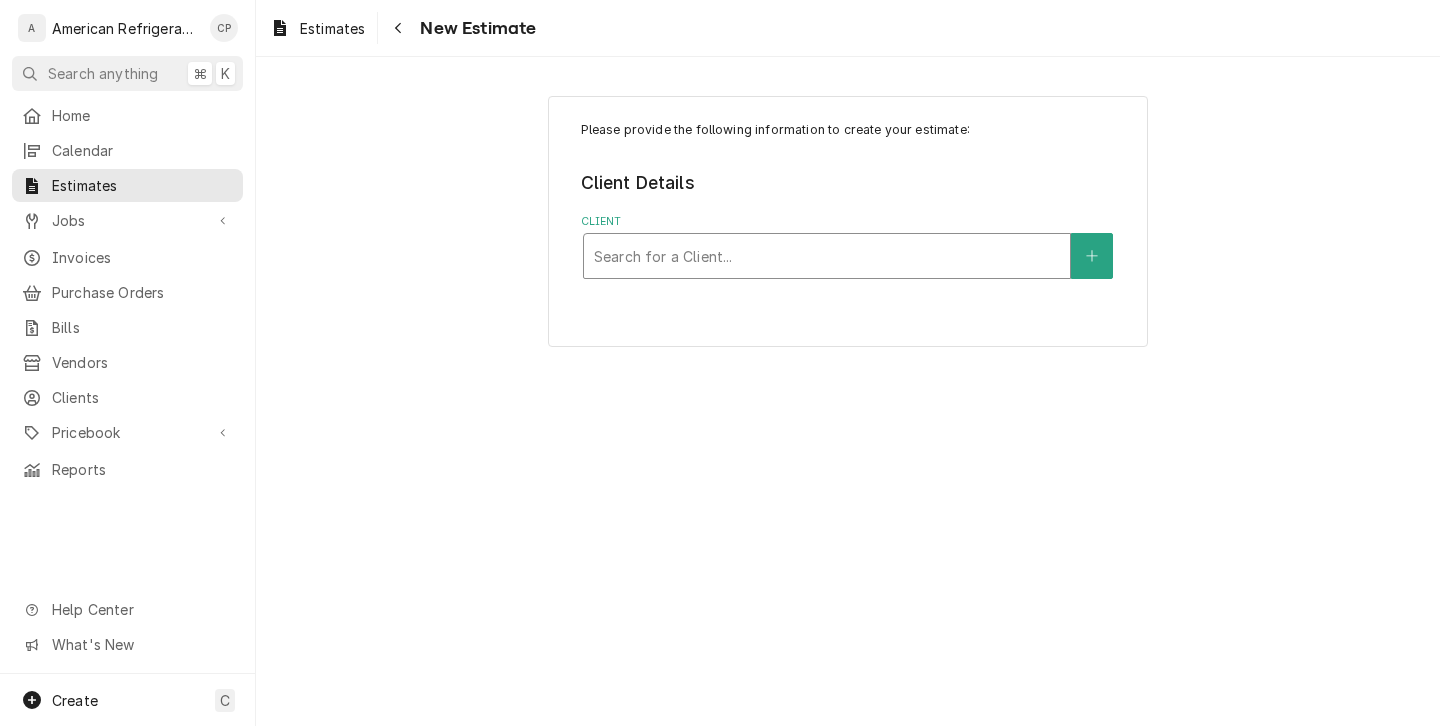 click at bounding box center [827, 256] 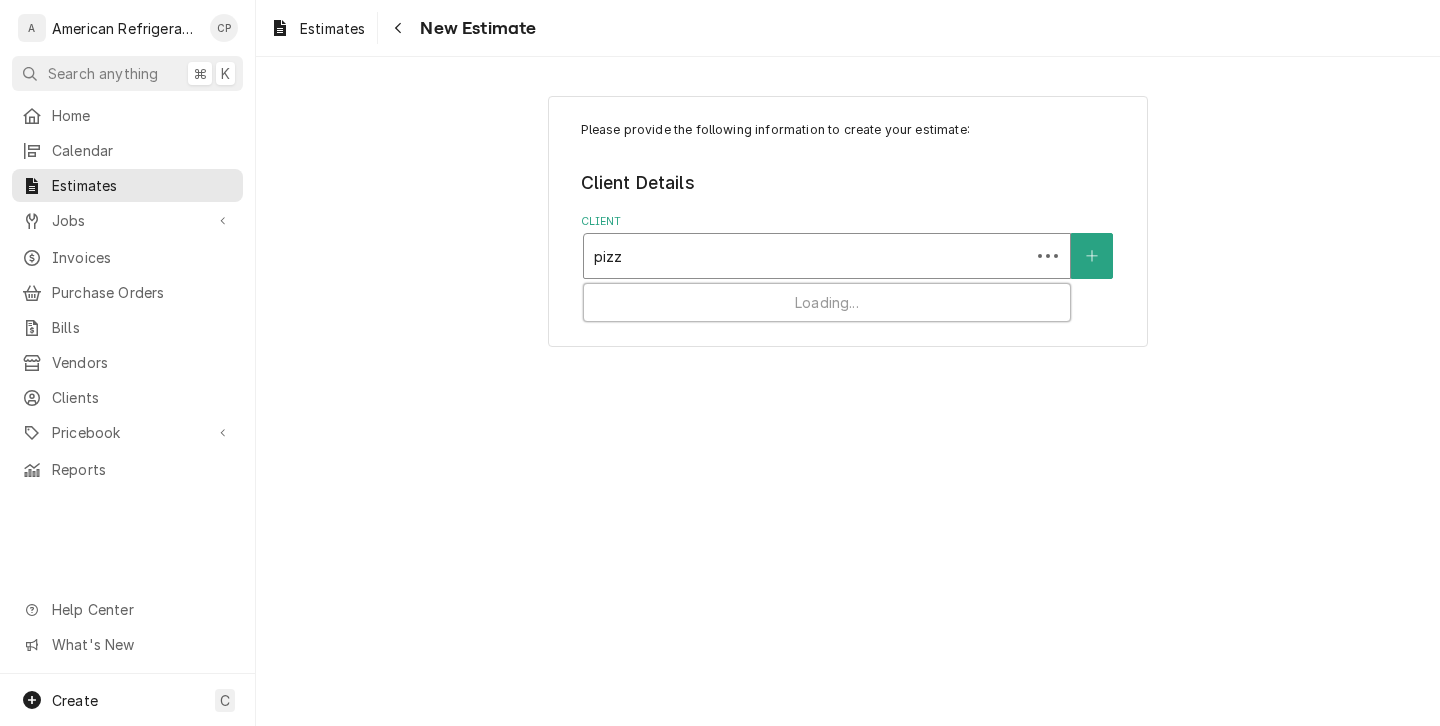 type on "pizza" 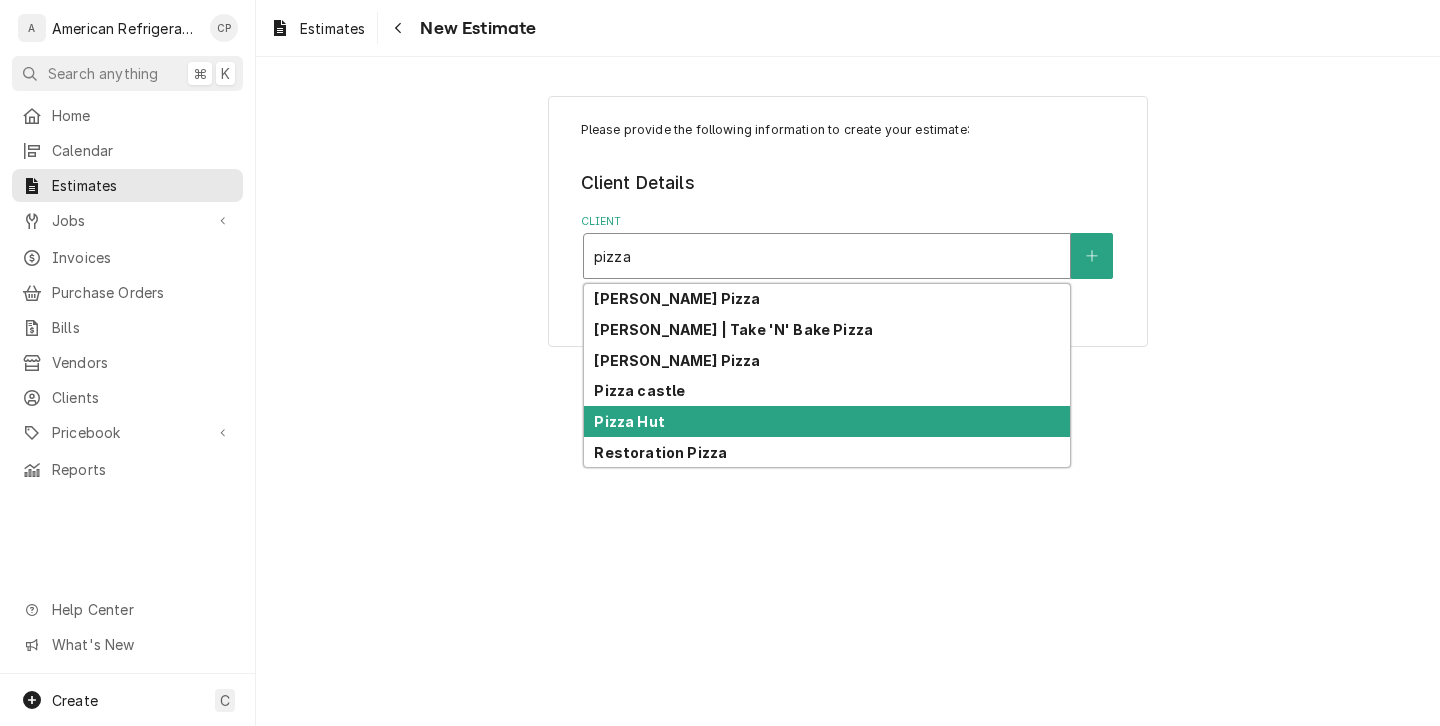 click on "Pizza Hut" at bounding box center [827, 421] 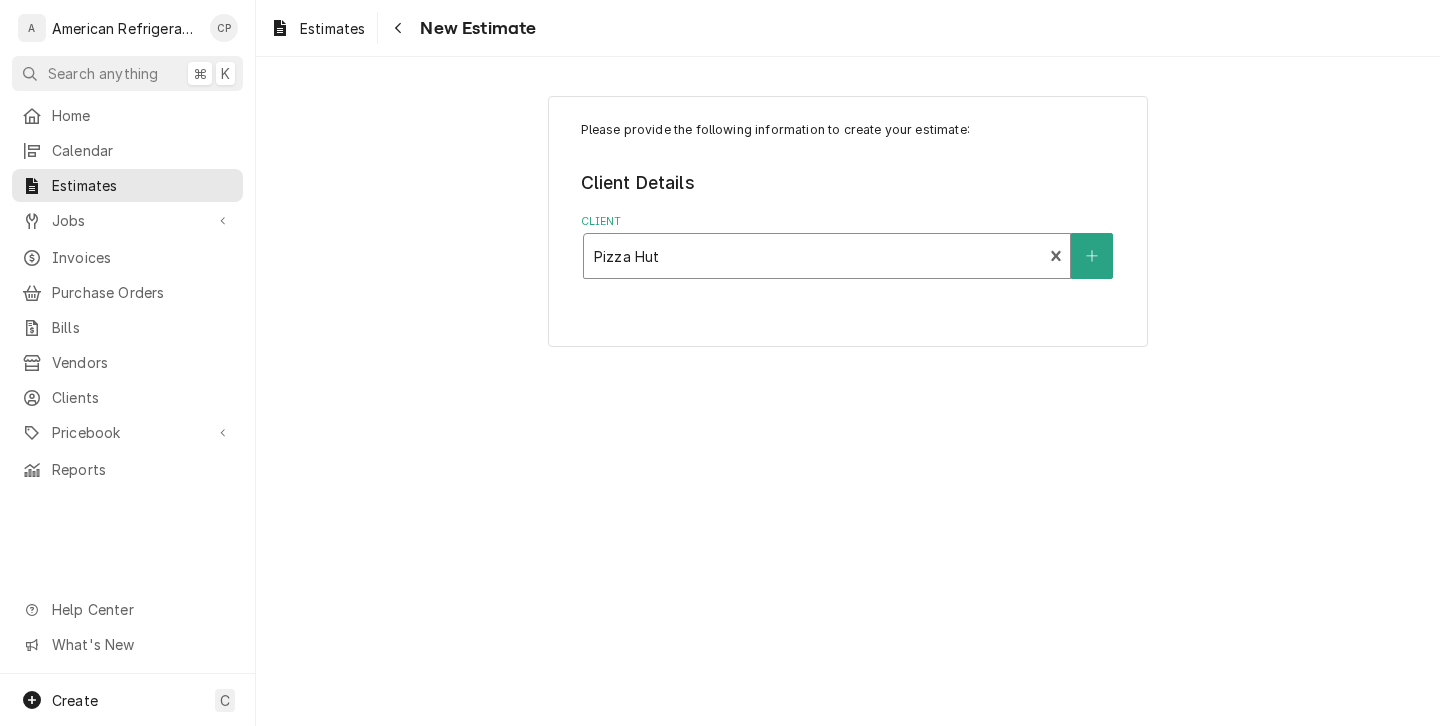 click at bounding box center [813, 256] 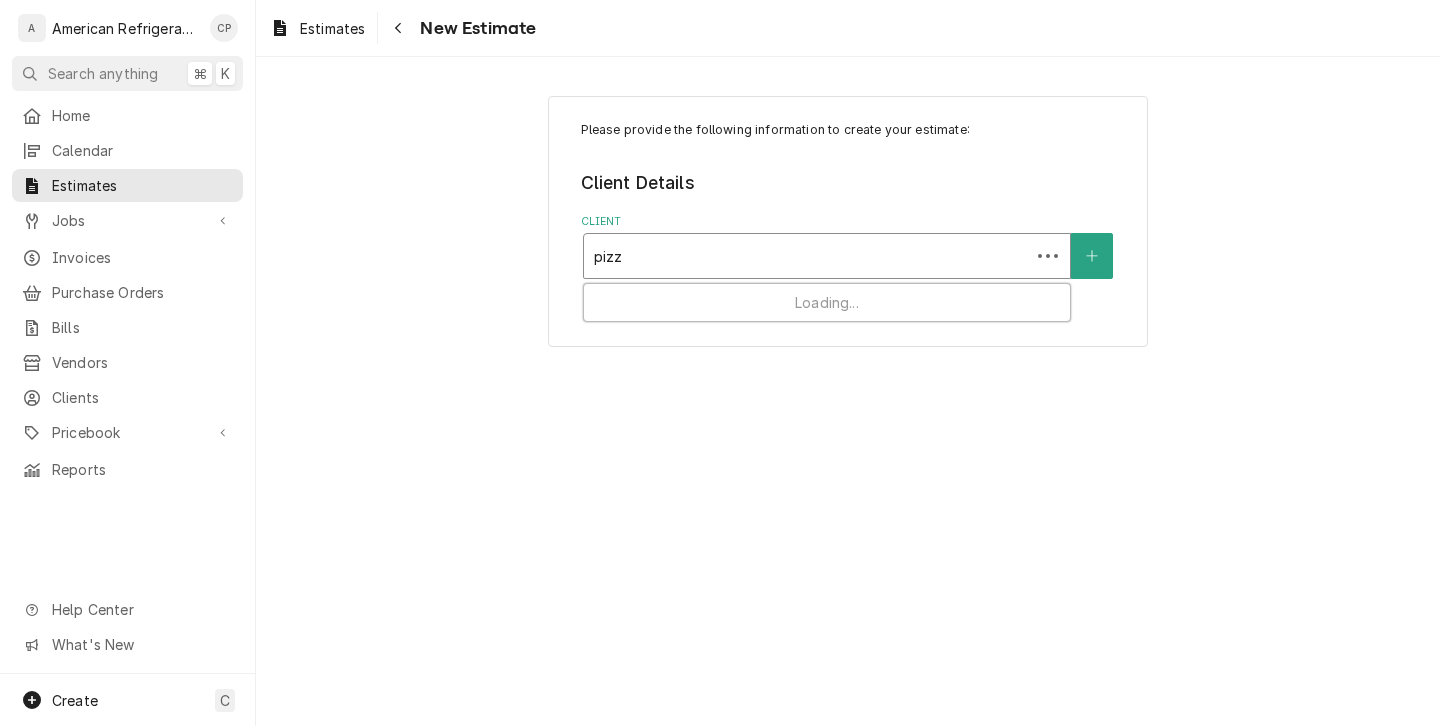 type on "pizza" 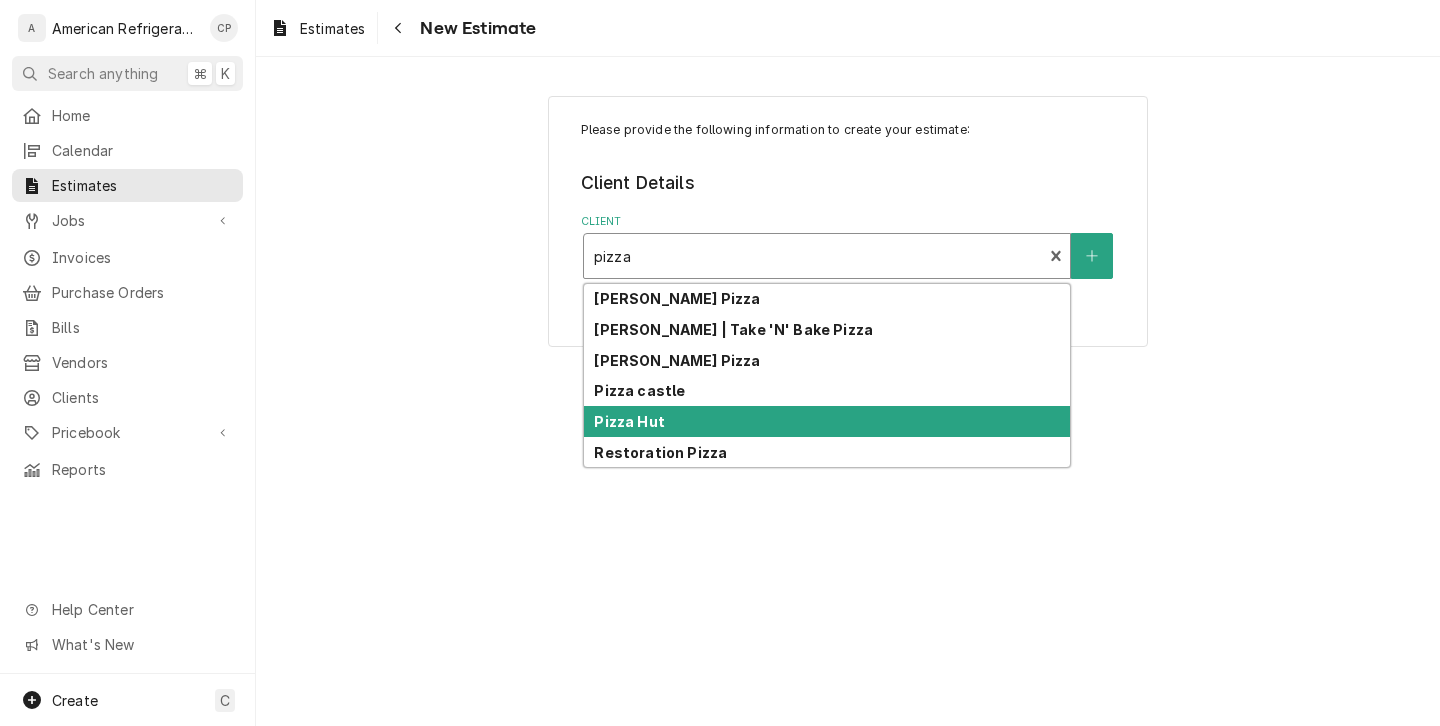 click on "Pizza Hut" at bounding box center [827, 421] 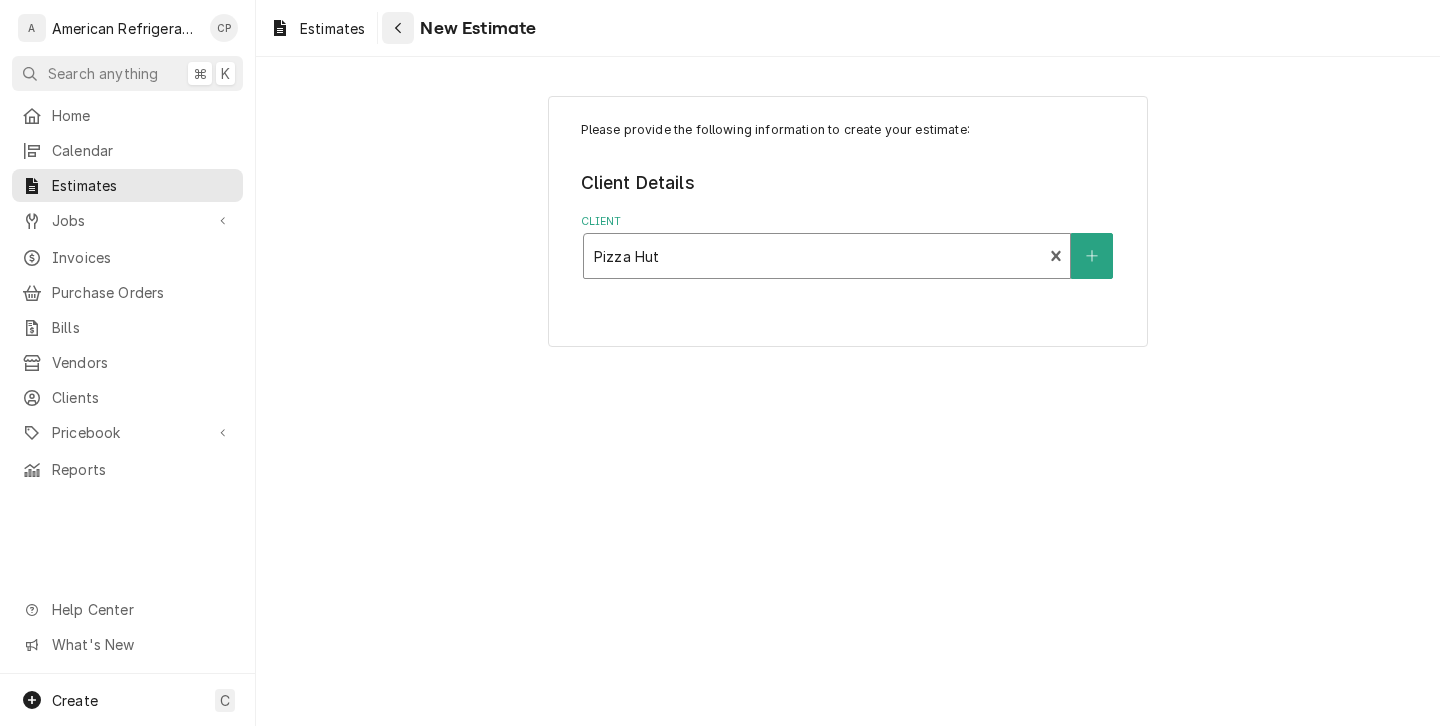 click 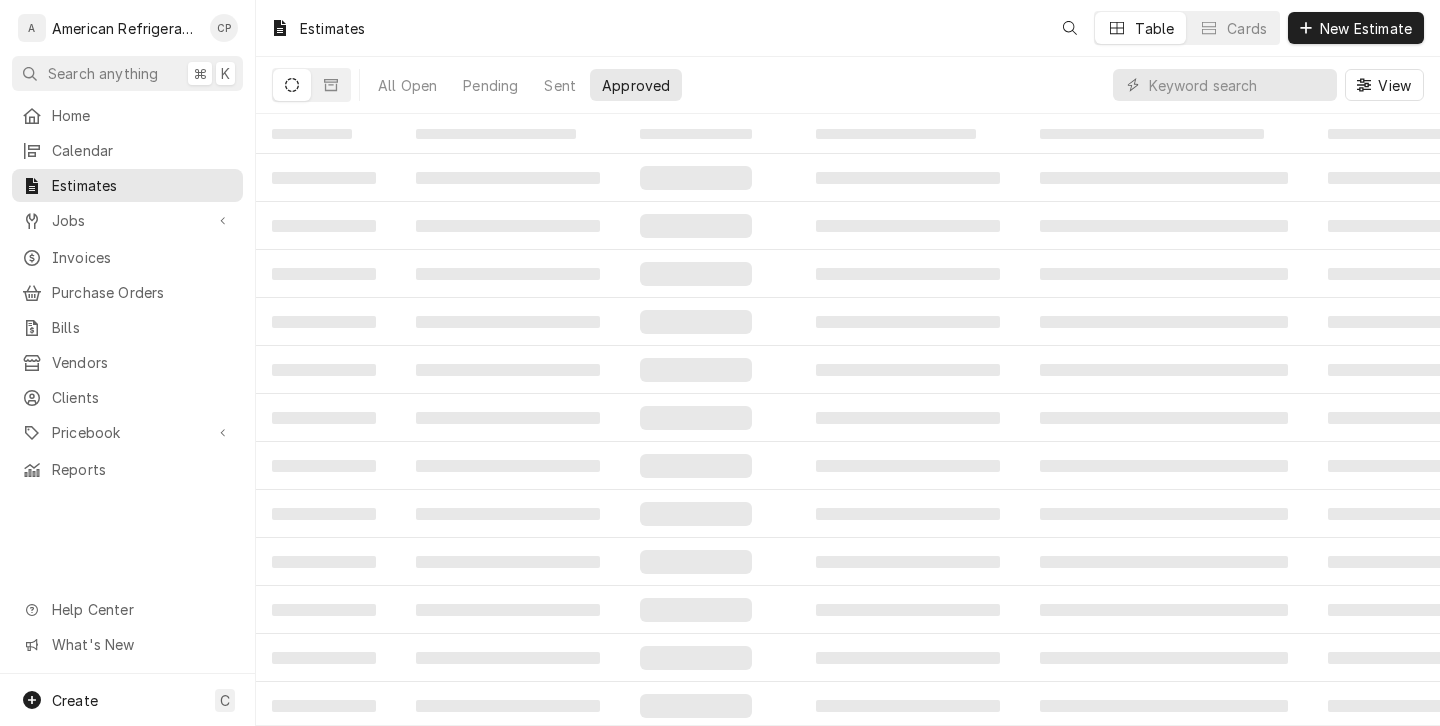 scroll, scrollTop: 0, scrollLeft: 0, axis: both 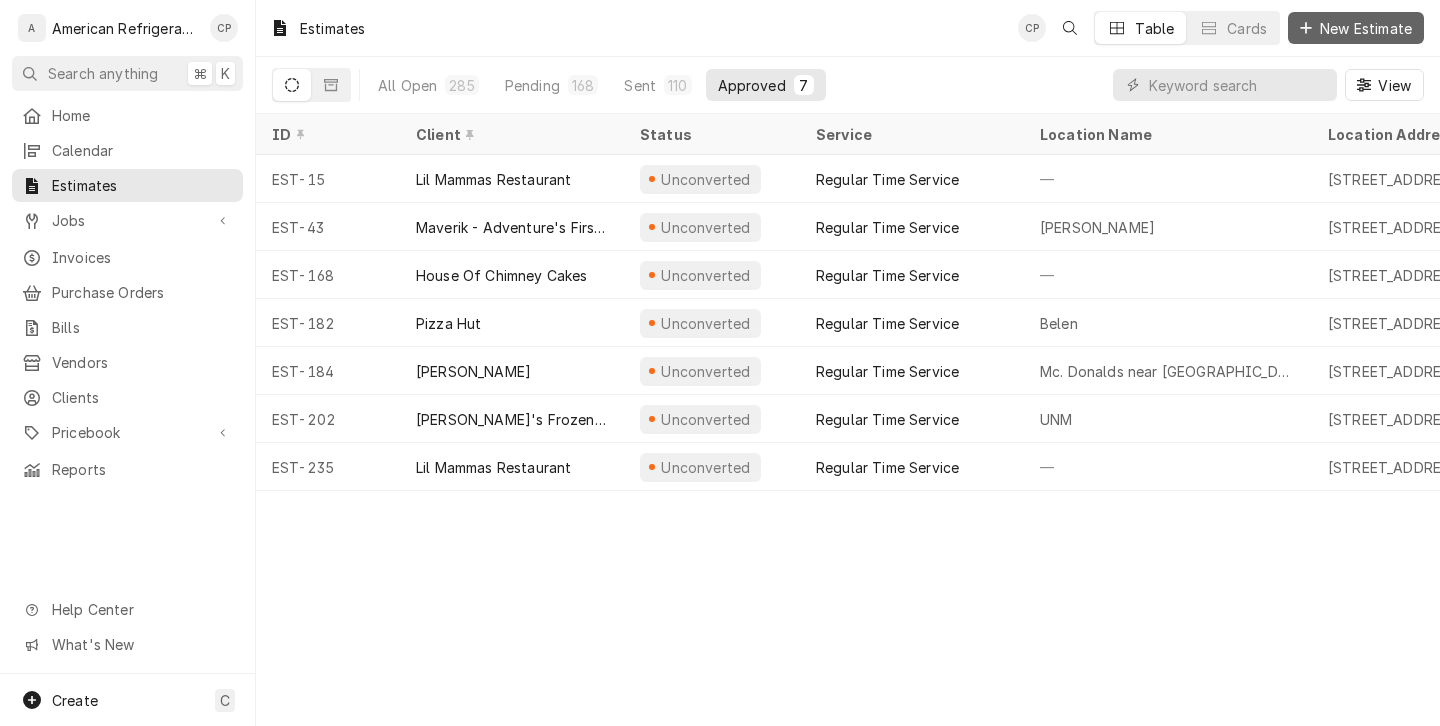 click on "New Estimate" at bounding box center [1366, 28] 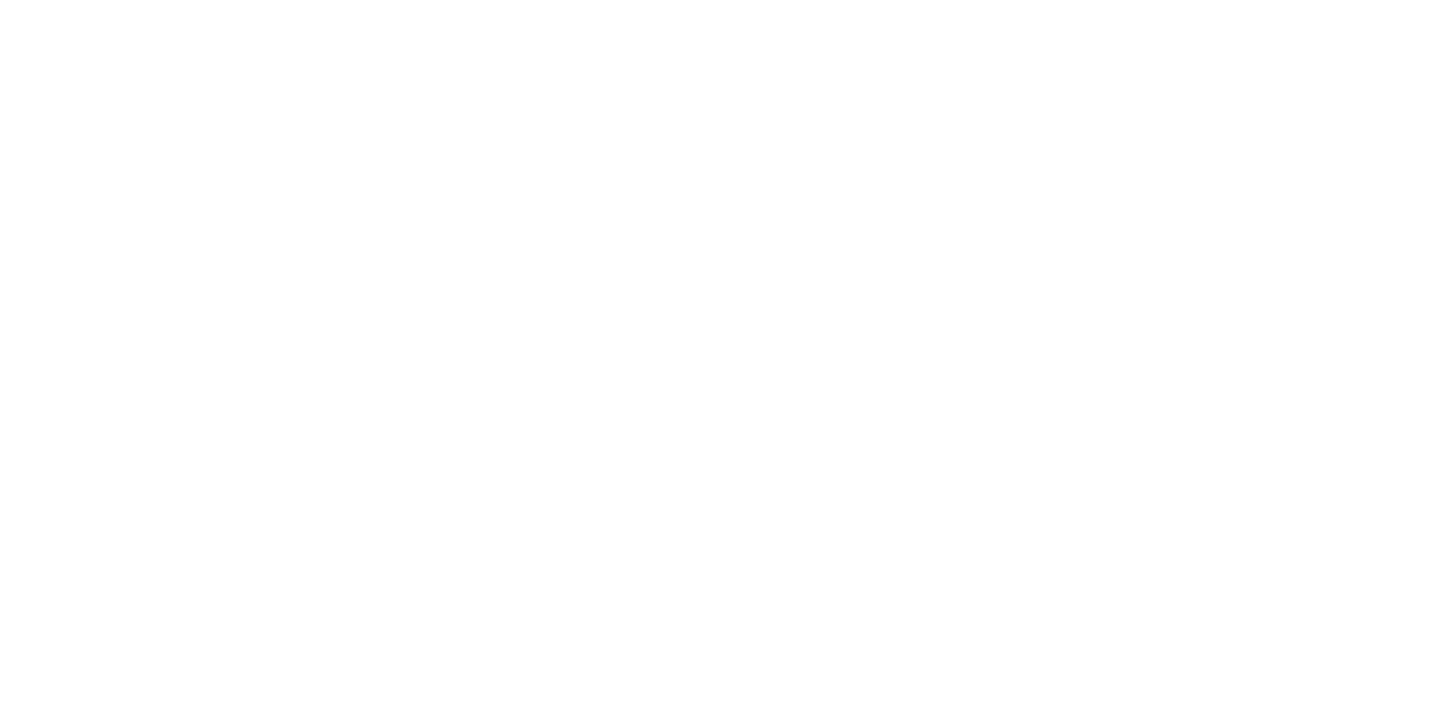 scroll, scrollTop: 0, scrollLeft: 0, axis: both 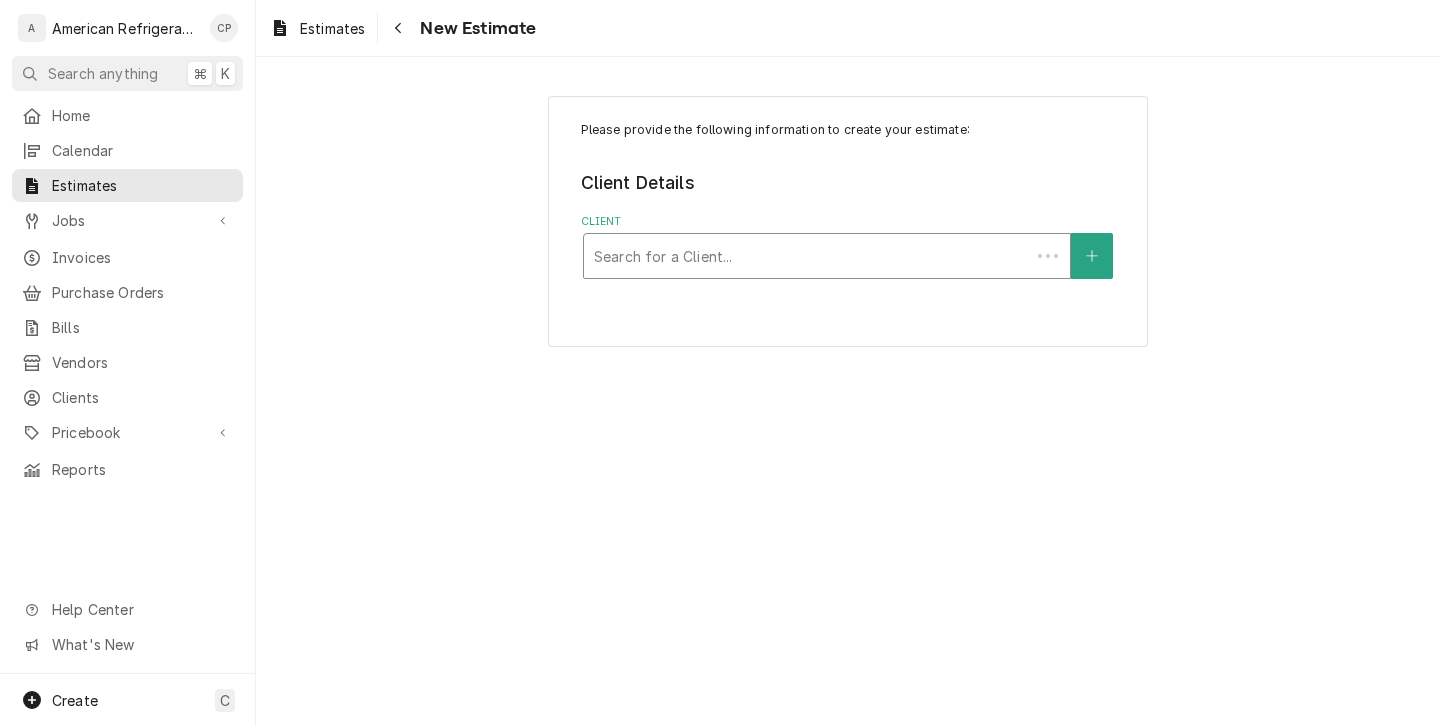 click at bounding box center [807, 256] 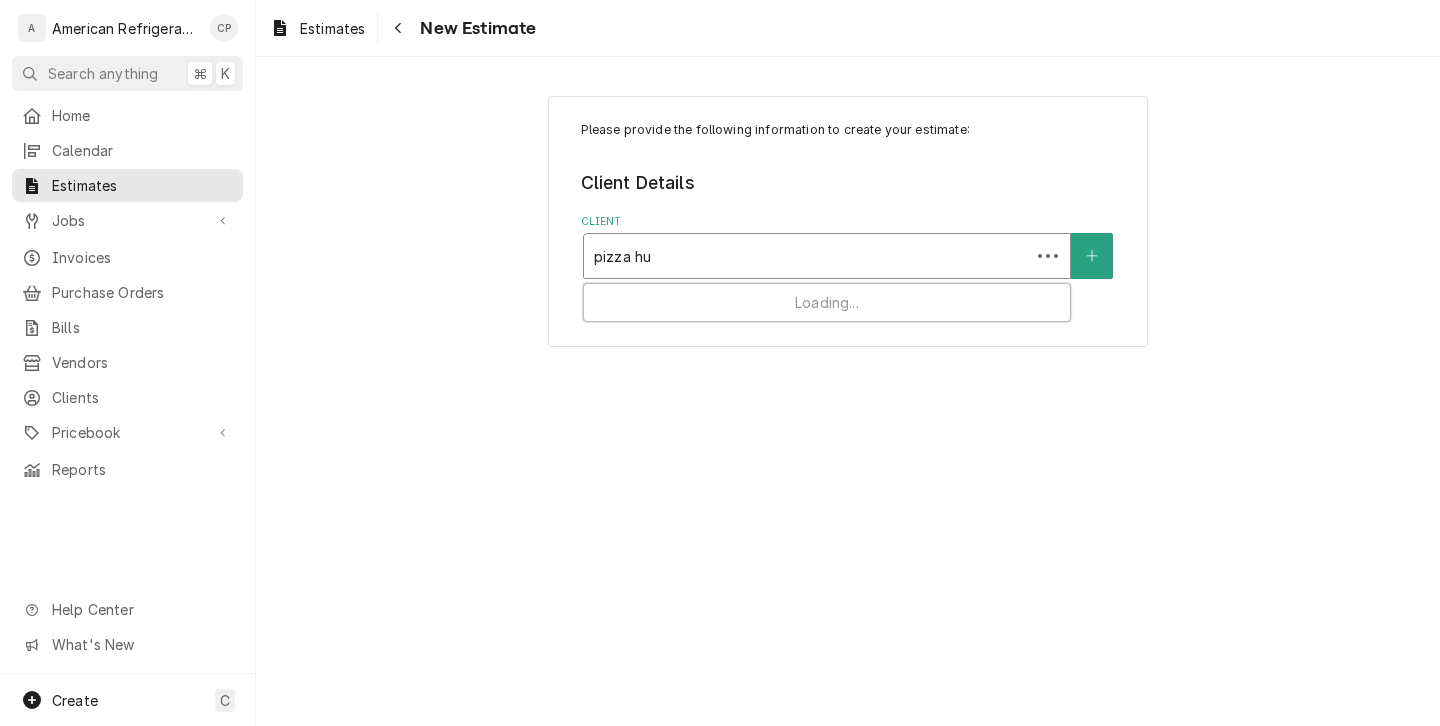 type on "pizza hut" 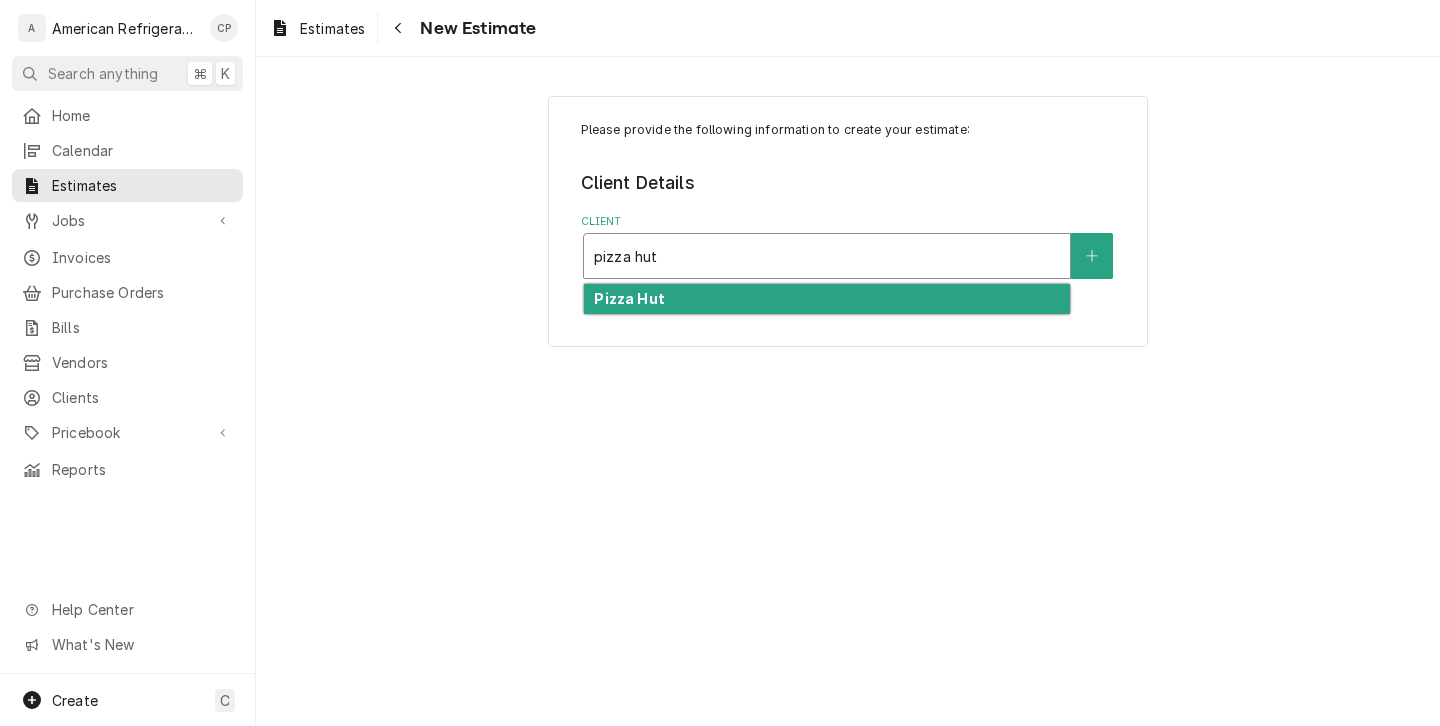 click on "Pizza Hut" at bounding box center (827, 299) 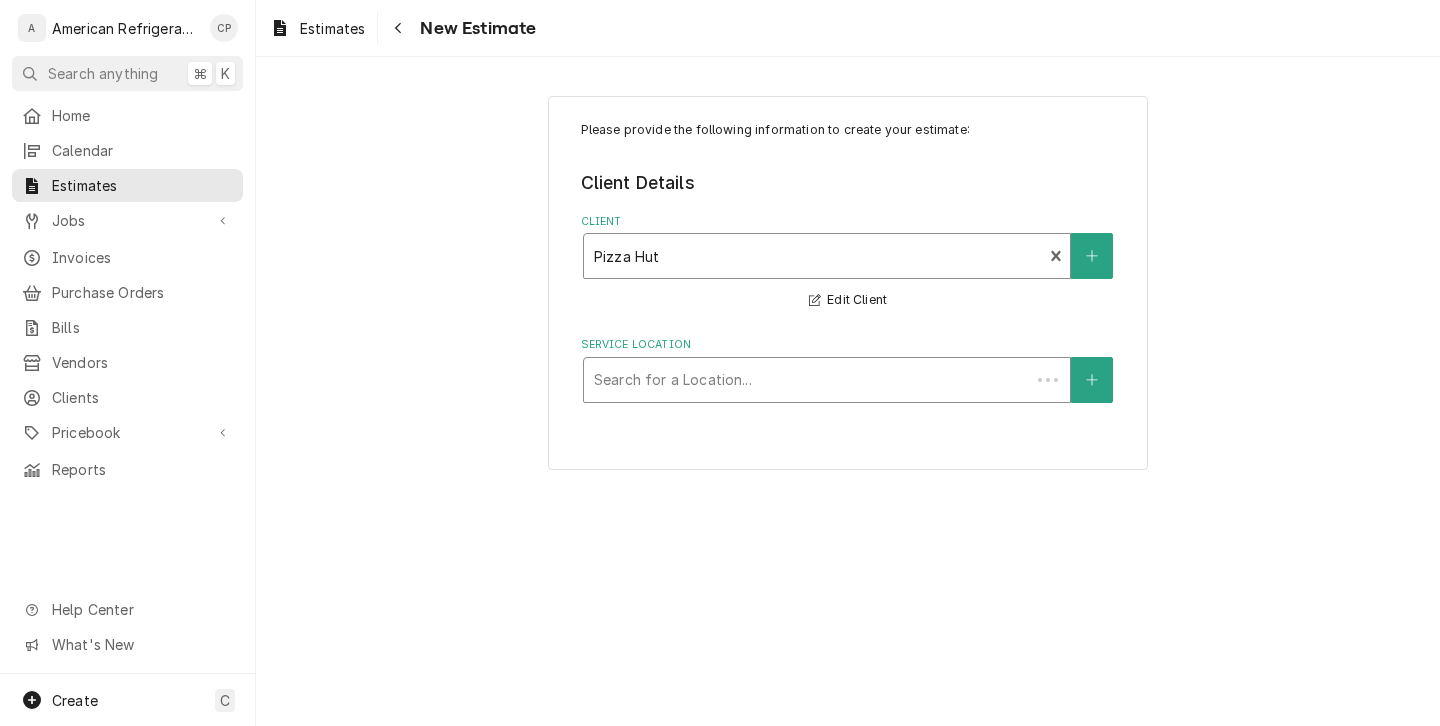 click on "Search for a Location..." at bounding box center [827, 380] 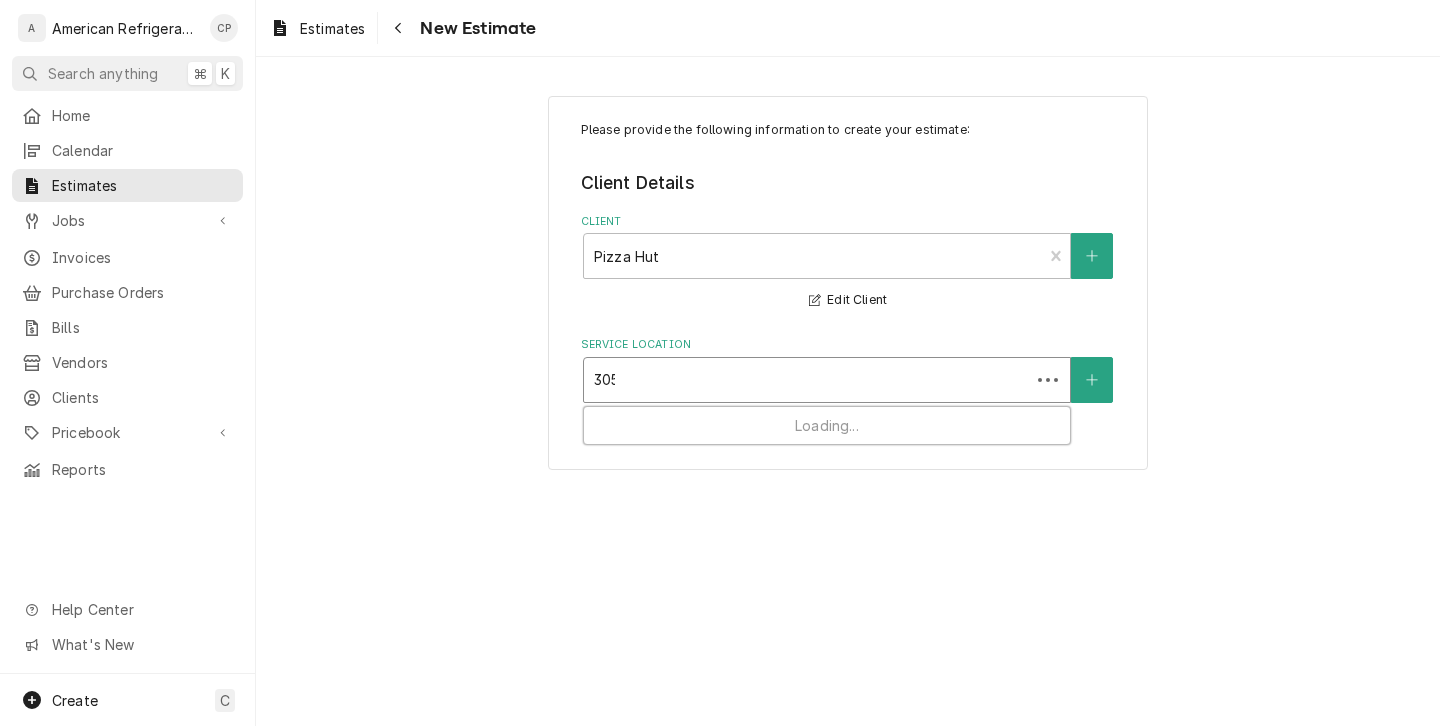 type on "3055" 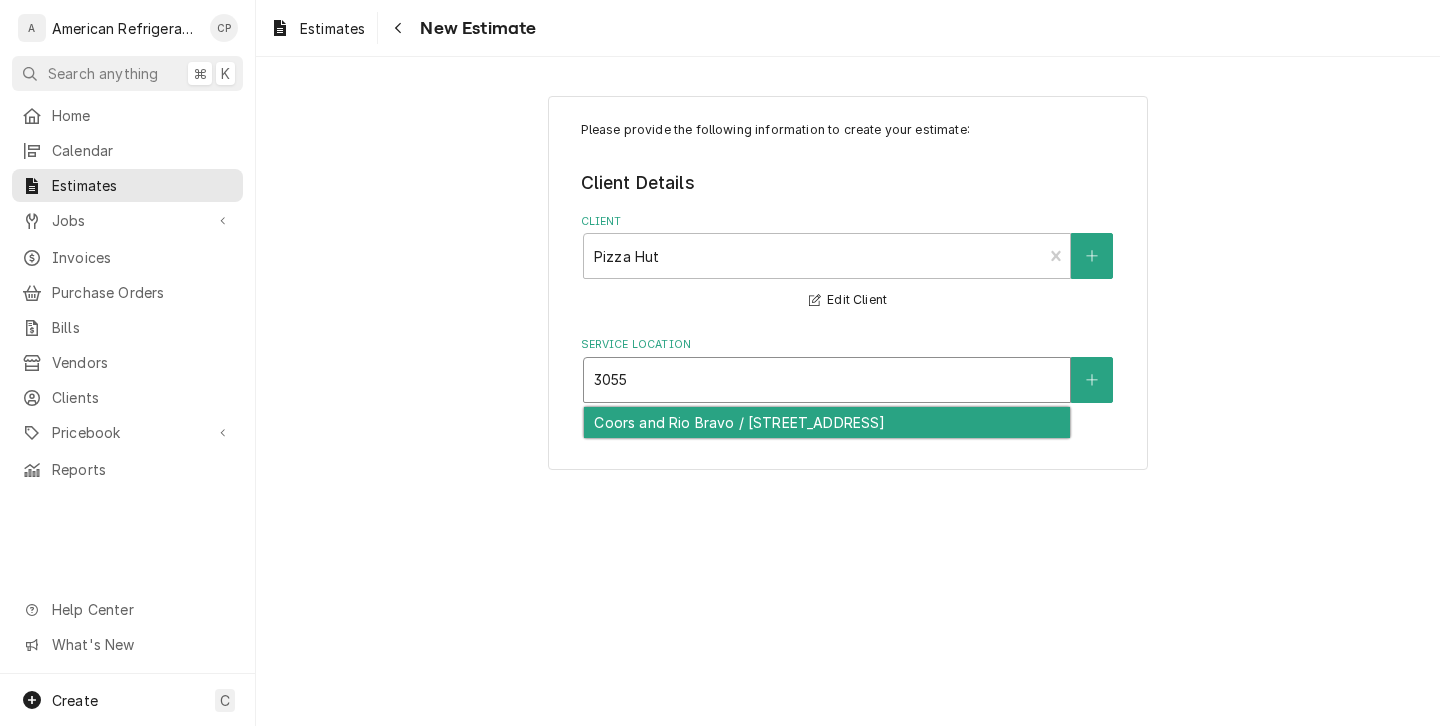 click on "Coors and Rio Bravo / 3055 Coors Blvd SW, Albuquerque, NM 87121" at bounding box center (827, 422) 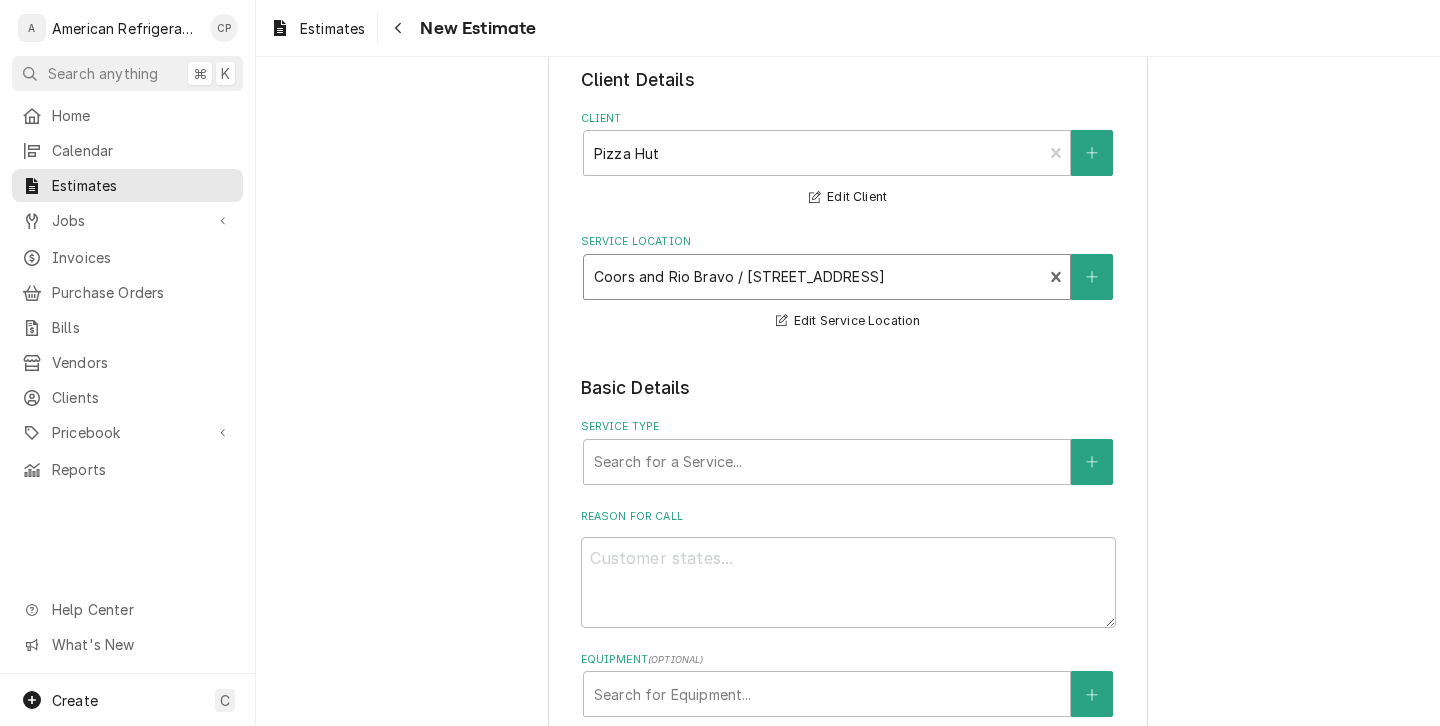 scroll, scrollTop: 203, scrollLeft: 0, axis: vertical 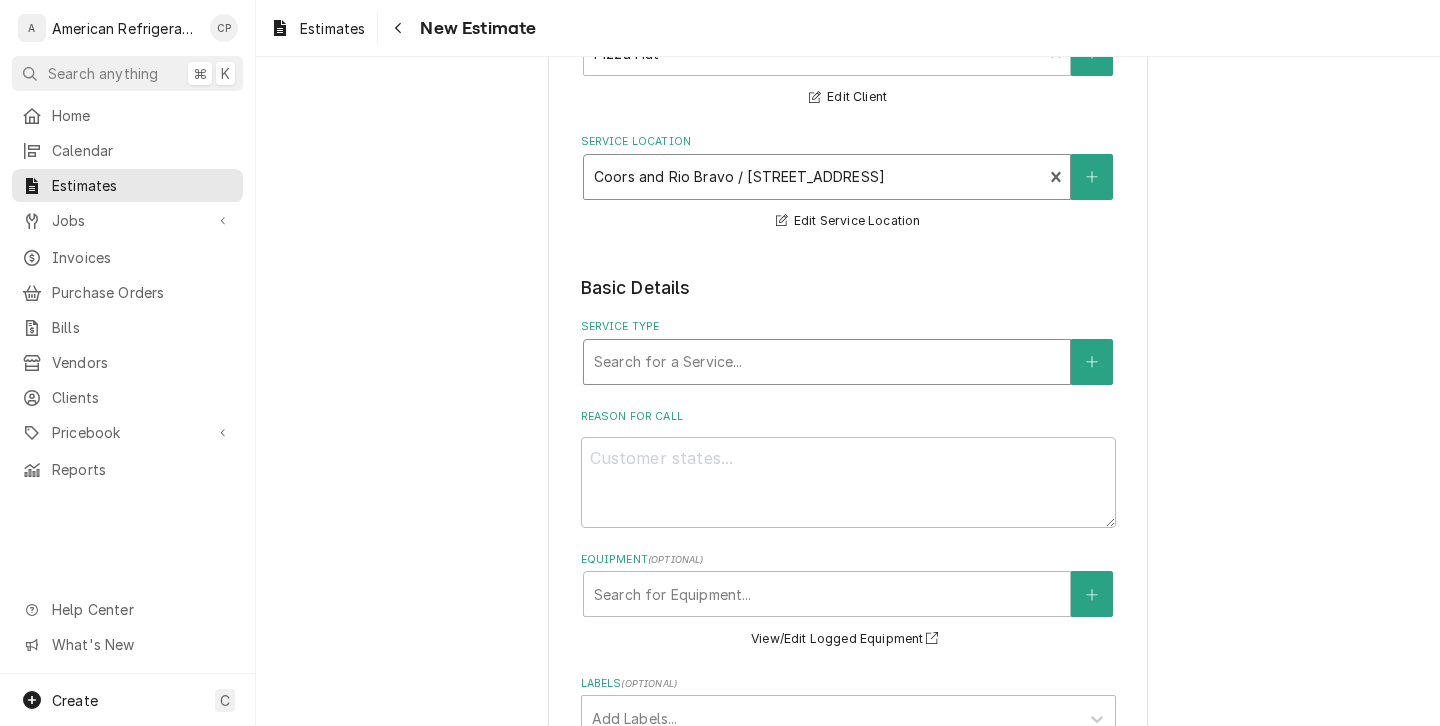click at bounding box center [827, 362] 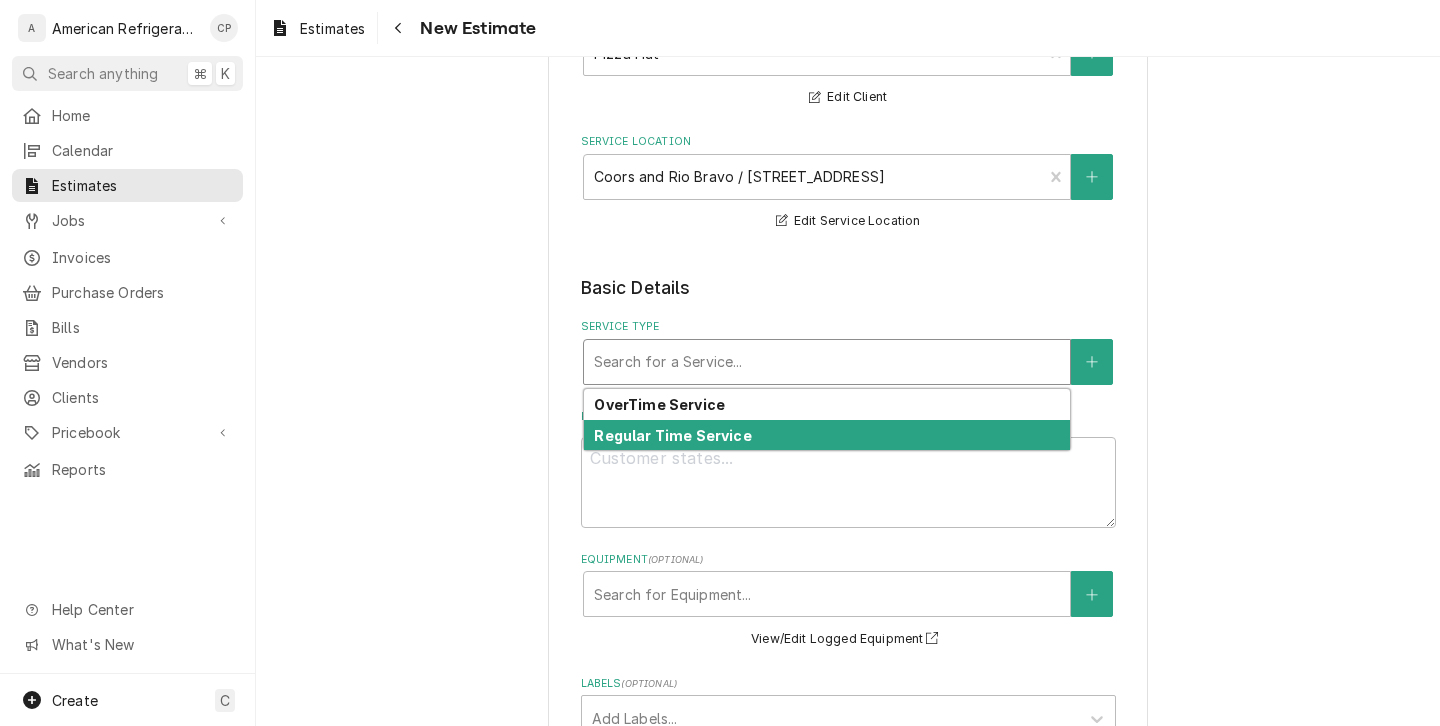 click on "Regular Time Service" at bounding box center [827, 435] 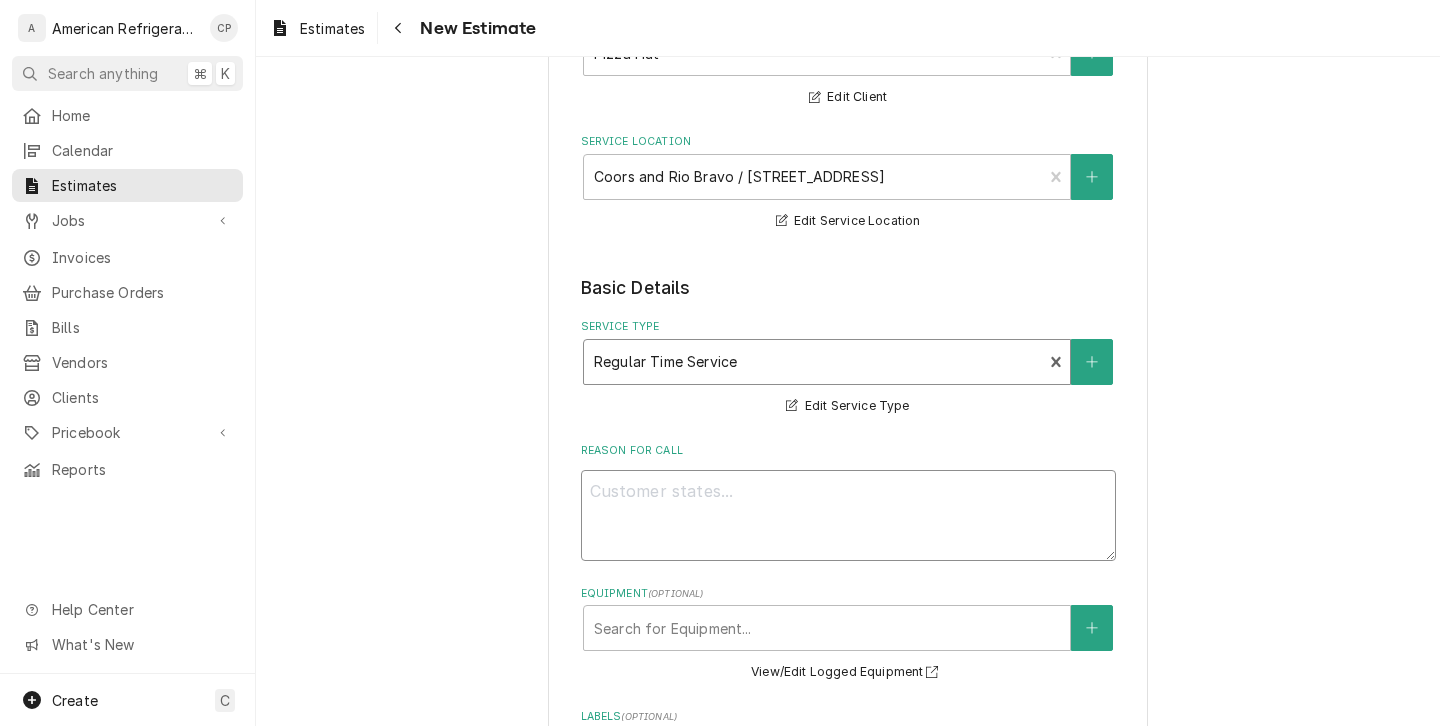 click on "Reason For Call" at bounding box center [848, 515] 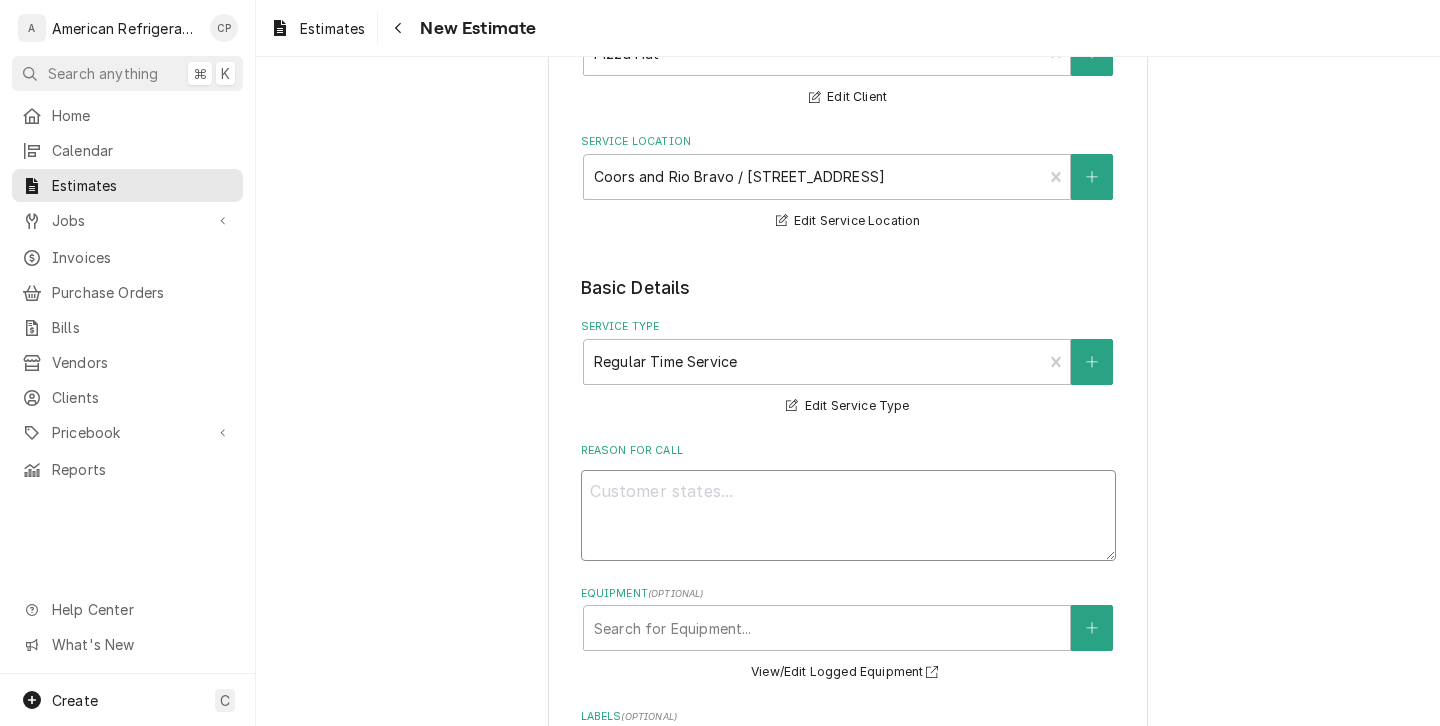 type on "x" 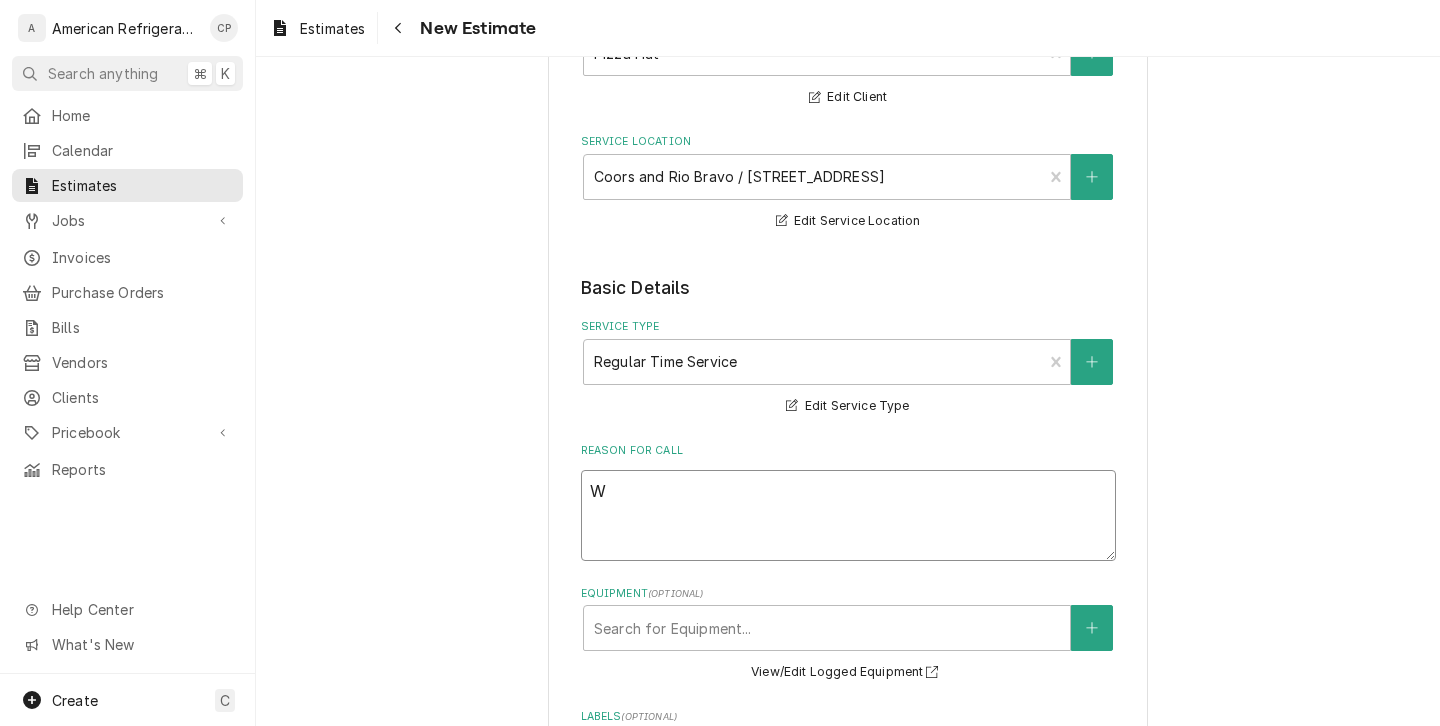 type on "x" 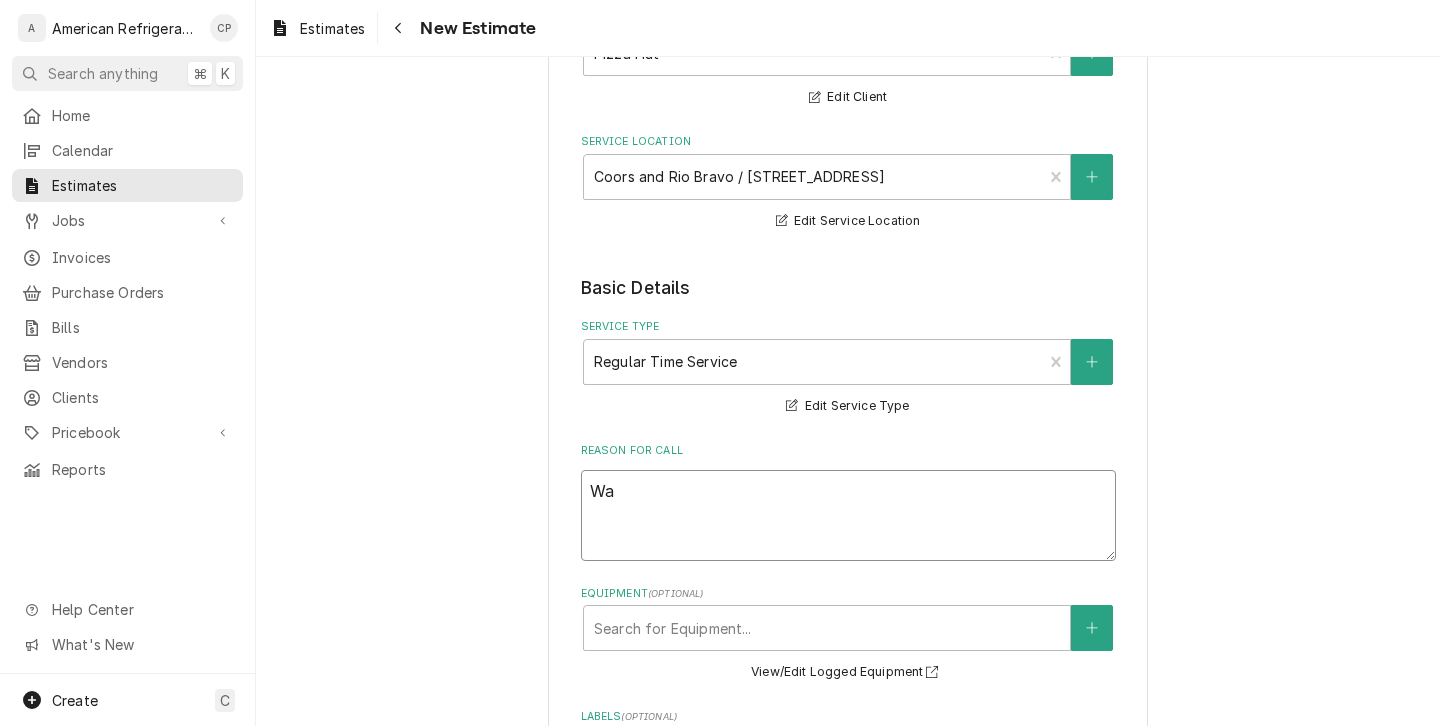 type on "x" 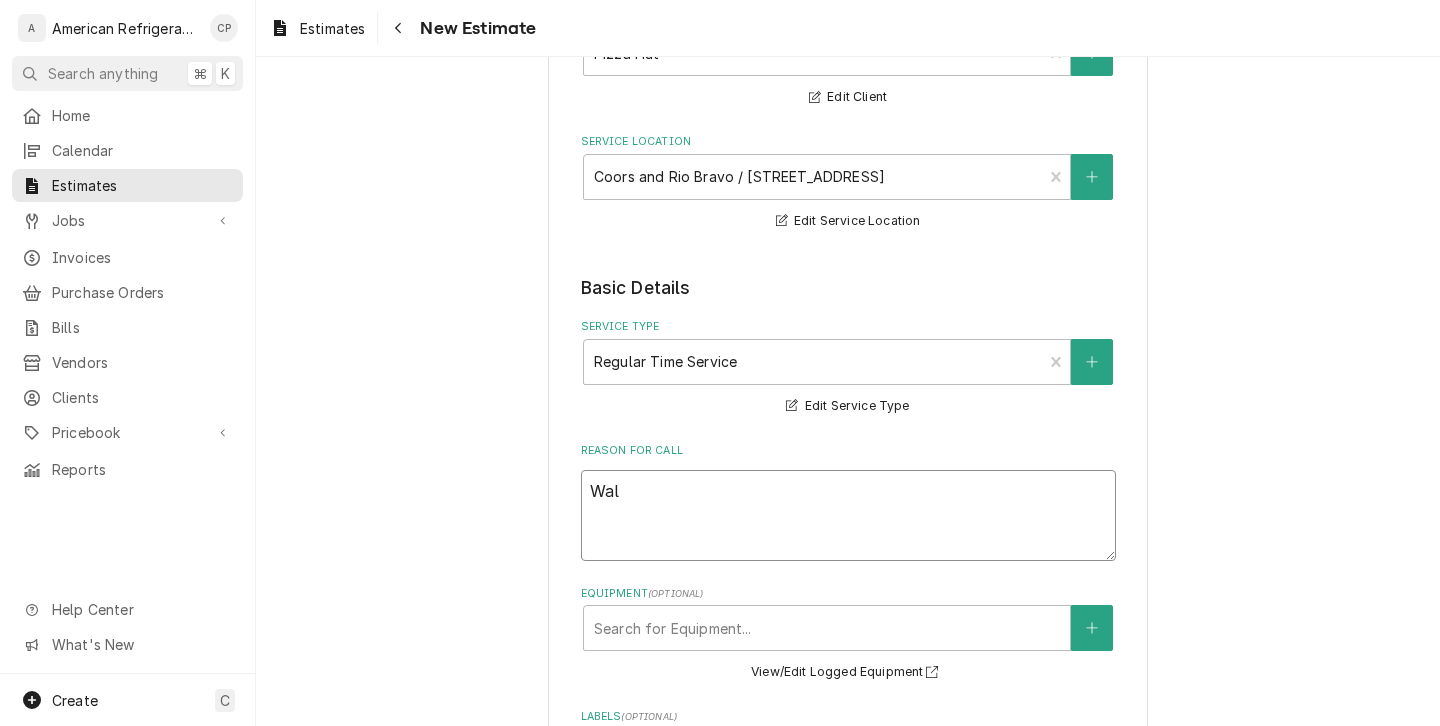 type on "x" 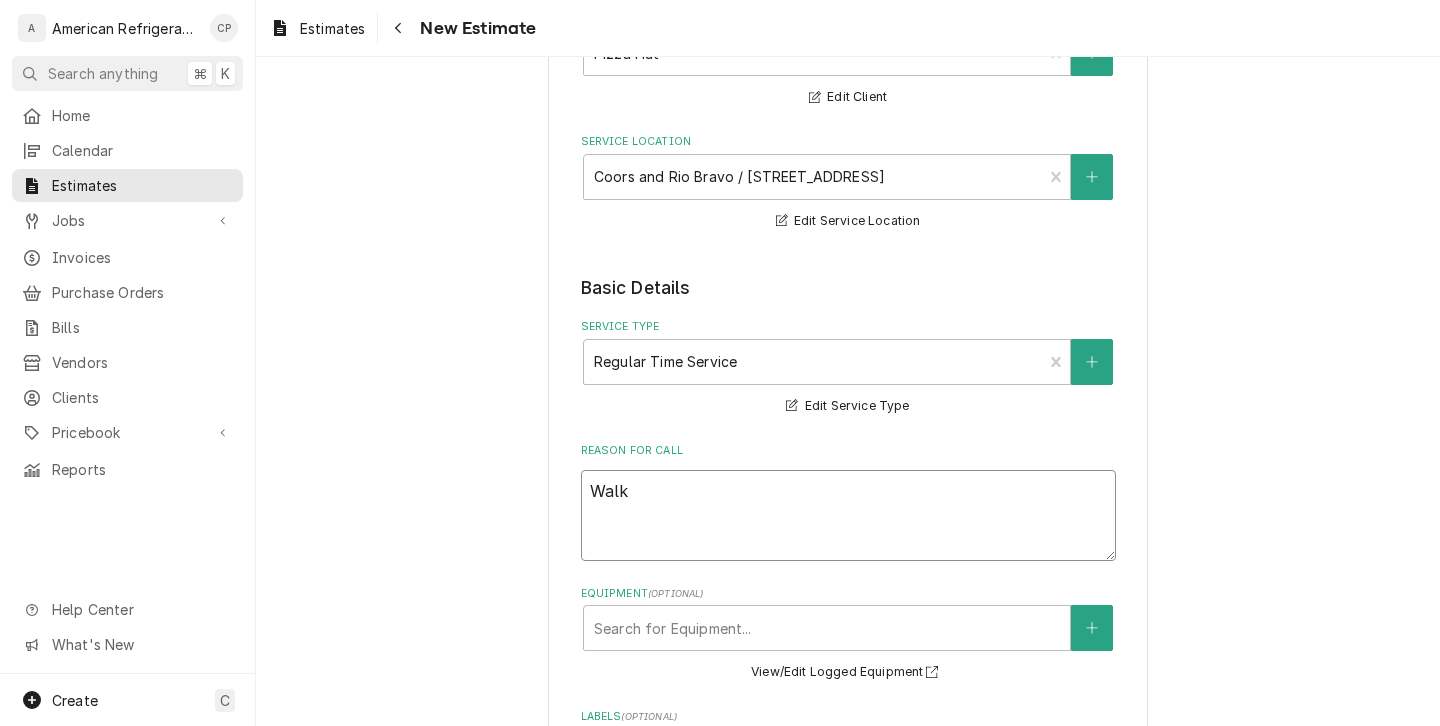 type on "x" 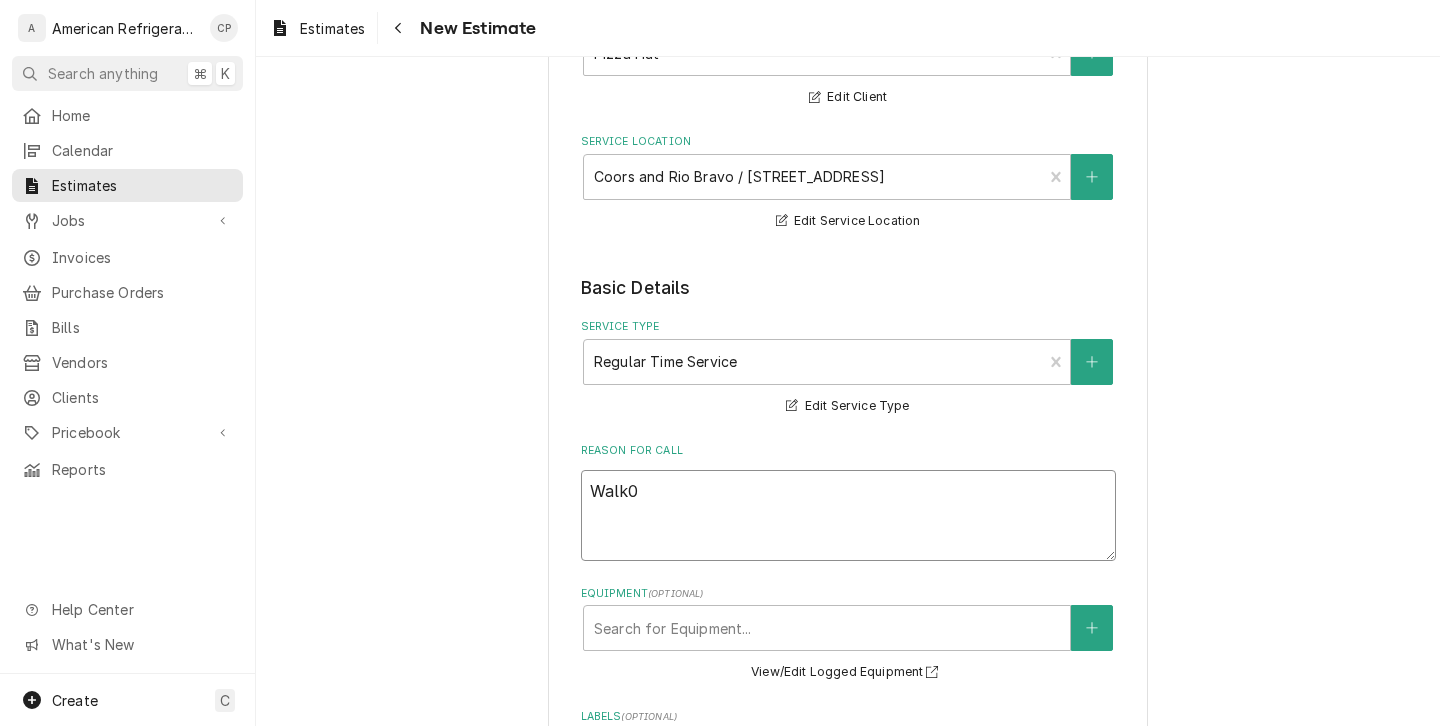 type on "x" 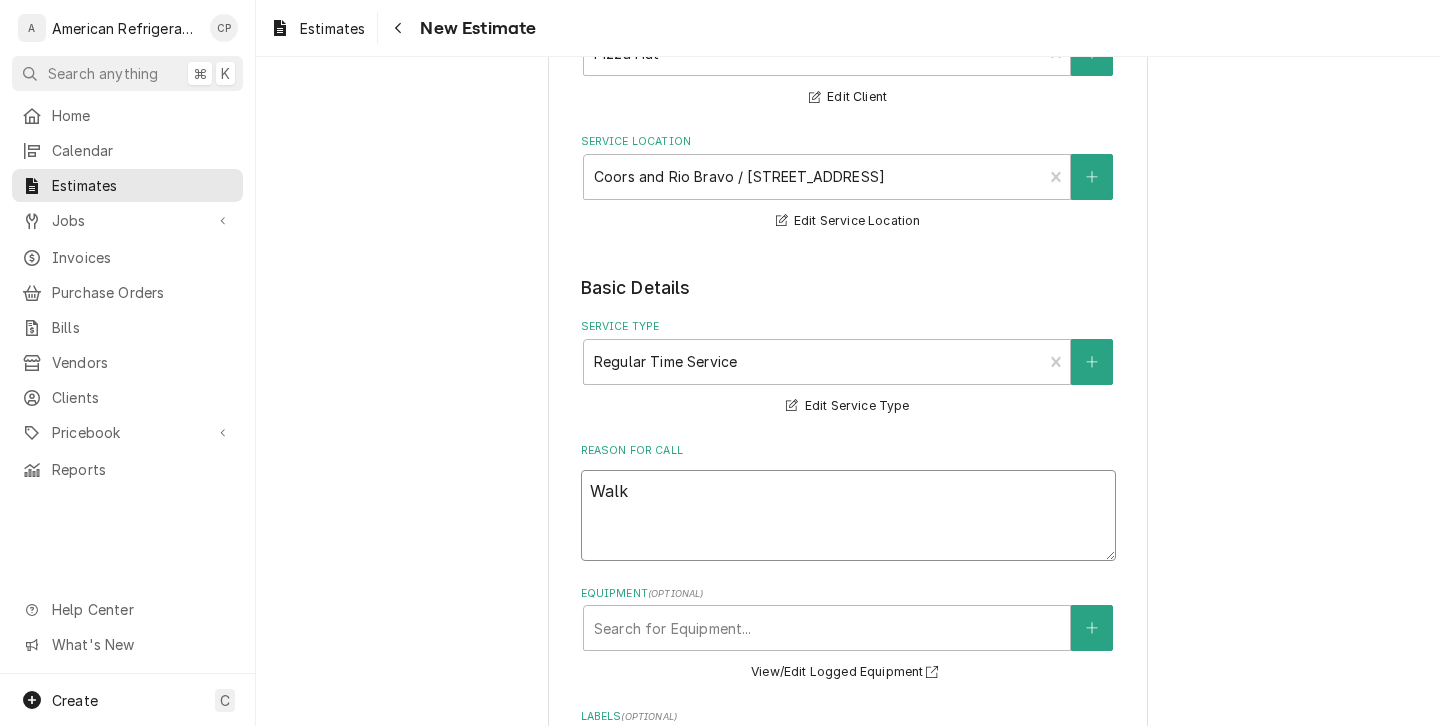 type on "x" 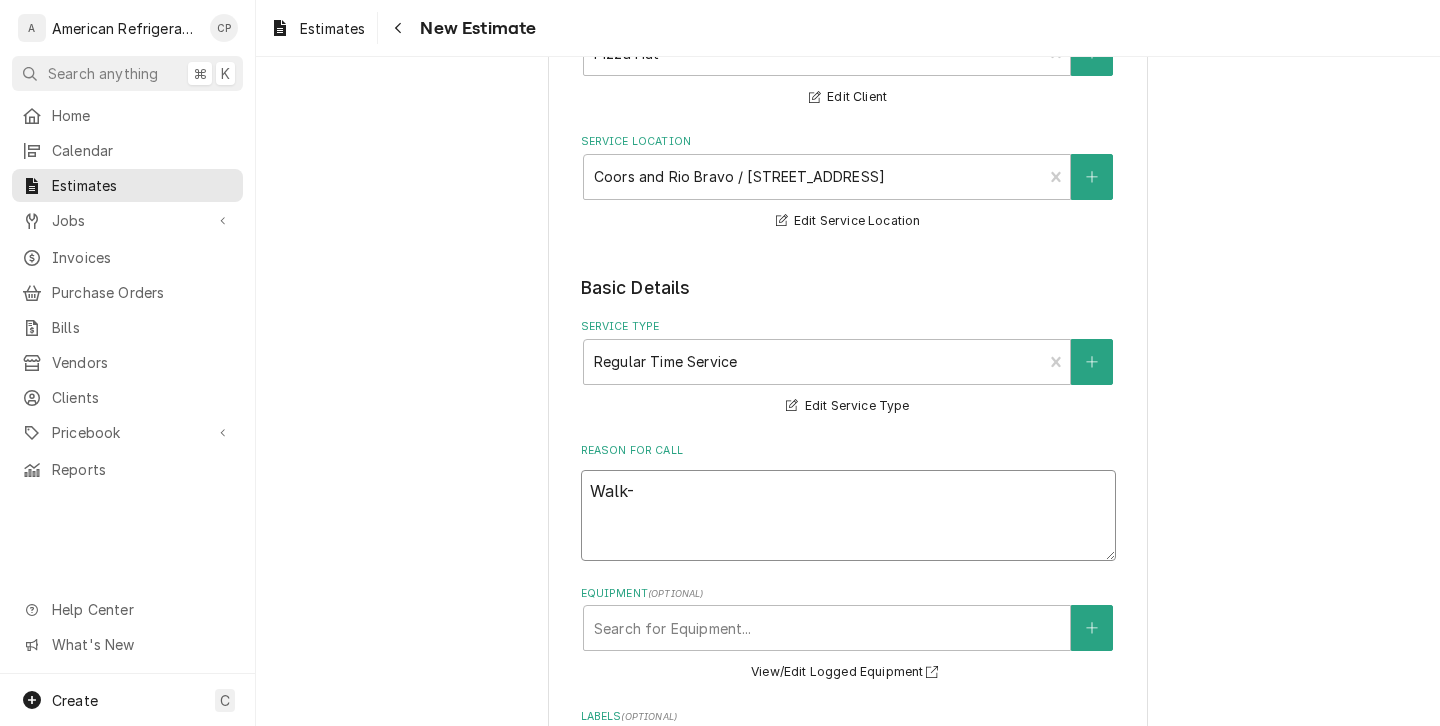 type on "x" 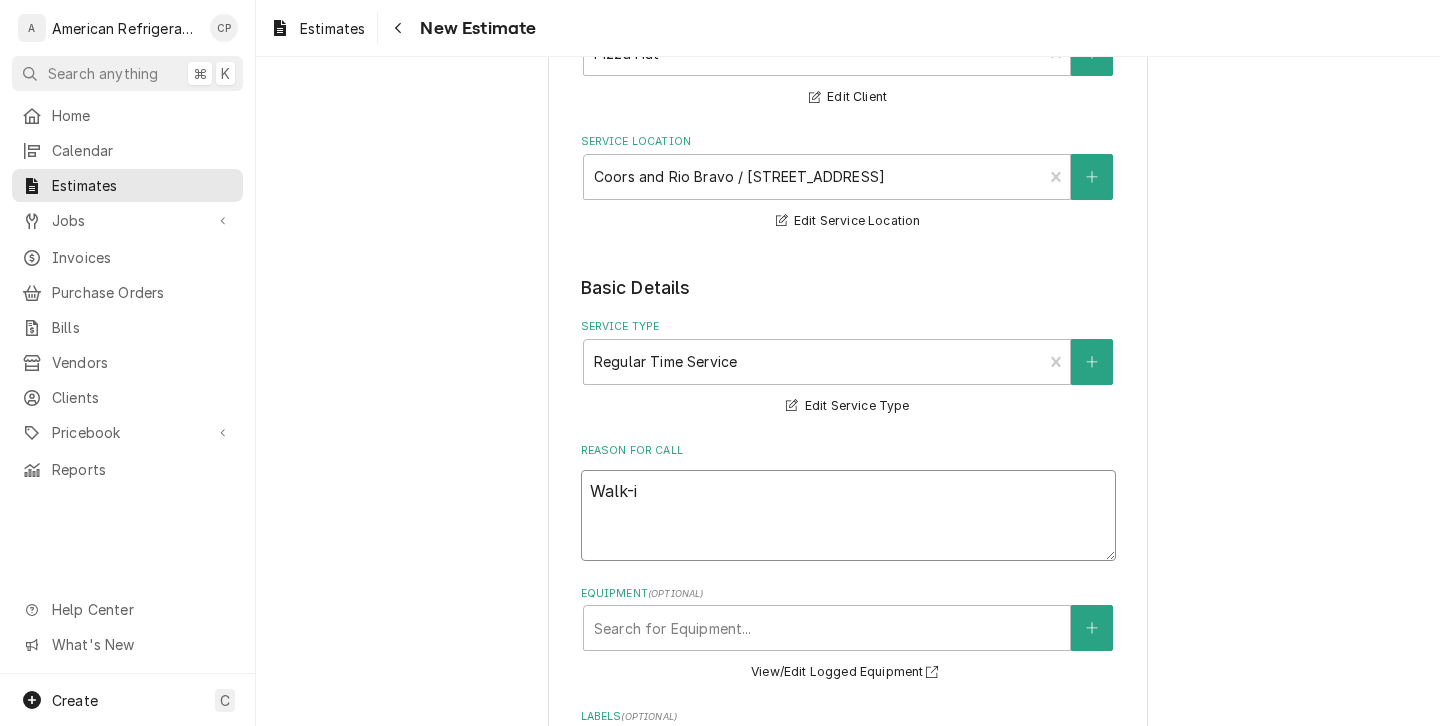 type on "x" 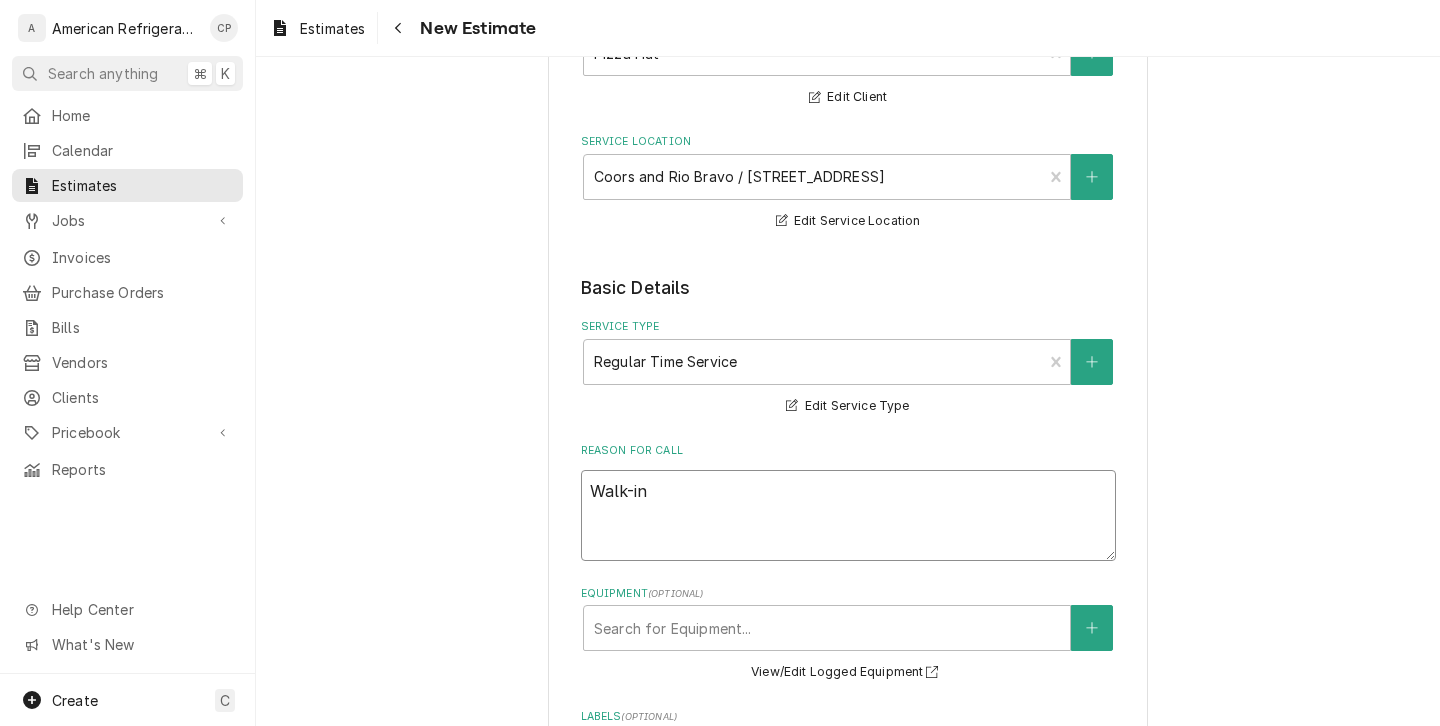 type on "x" 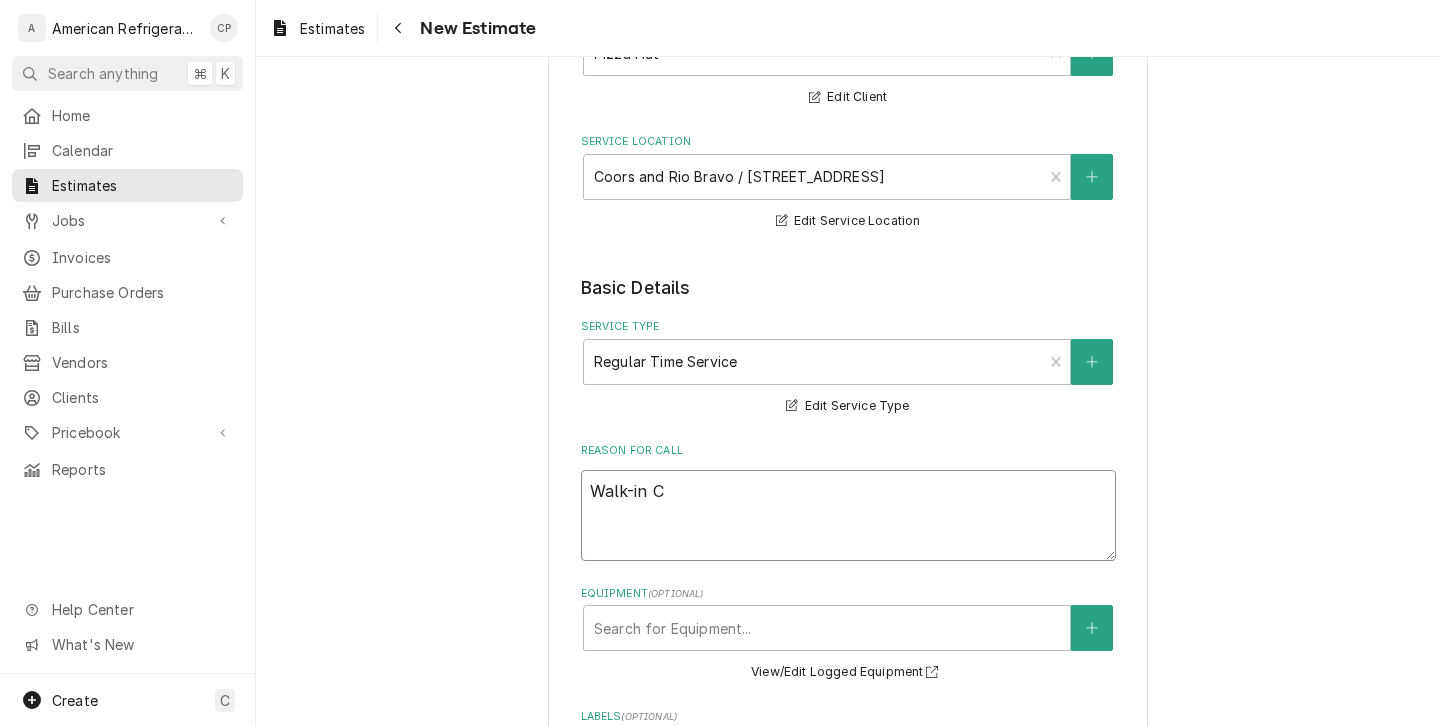 type on "x" 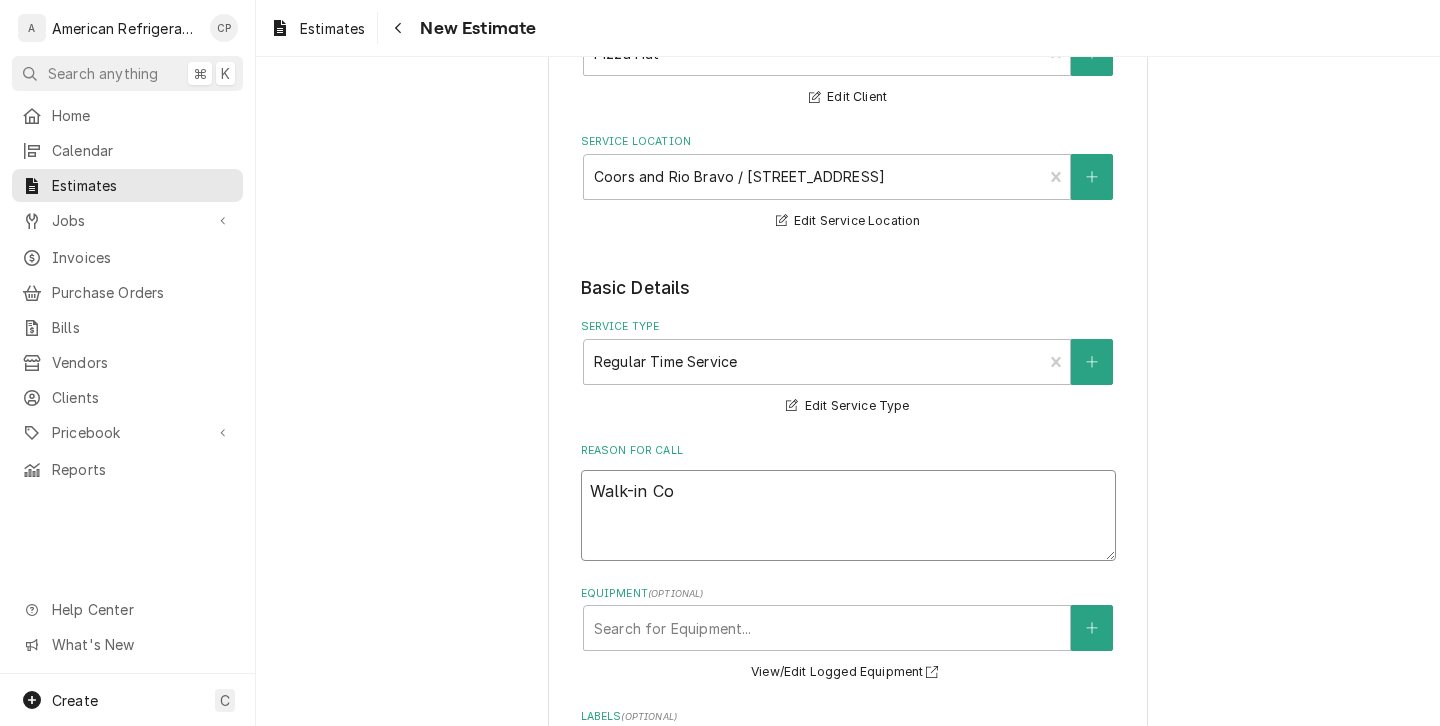 type on "x" 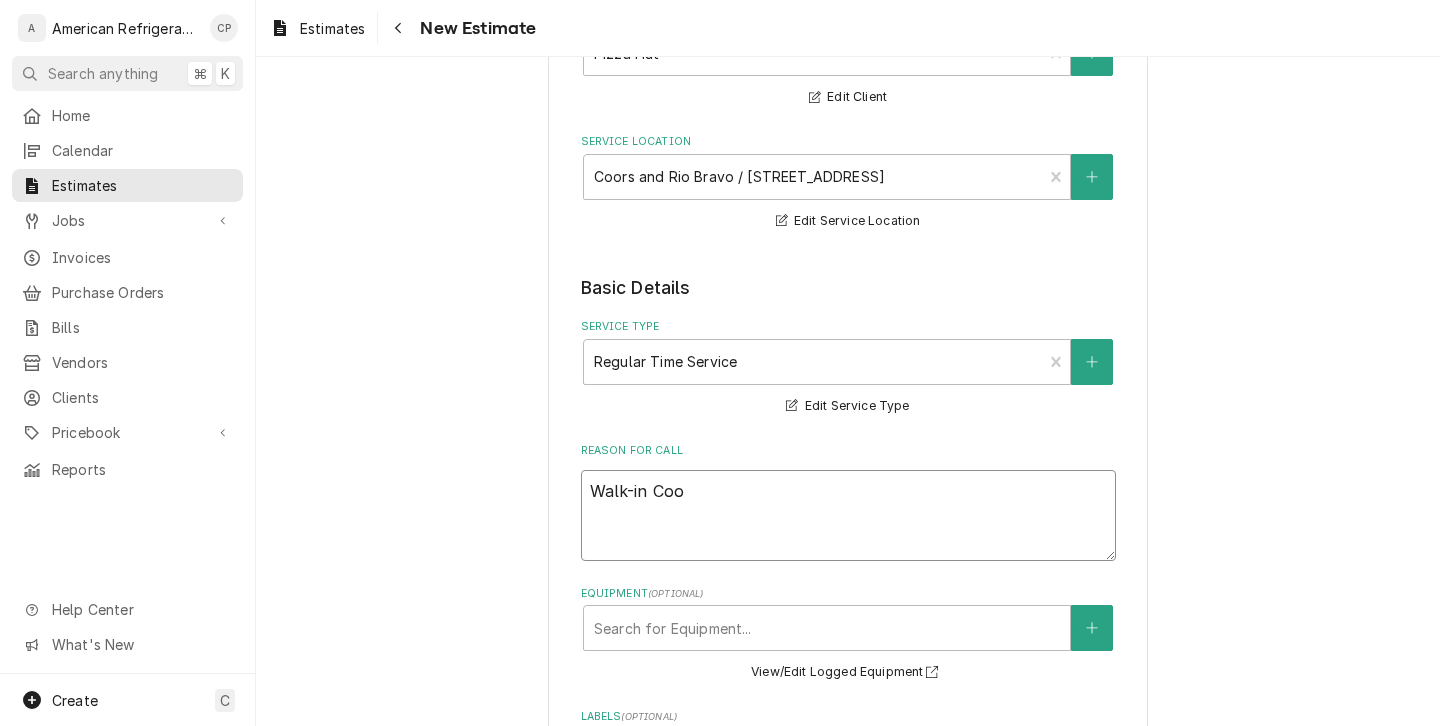 type on "x" 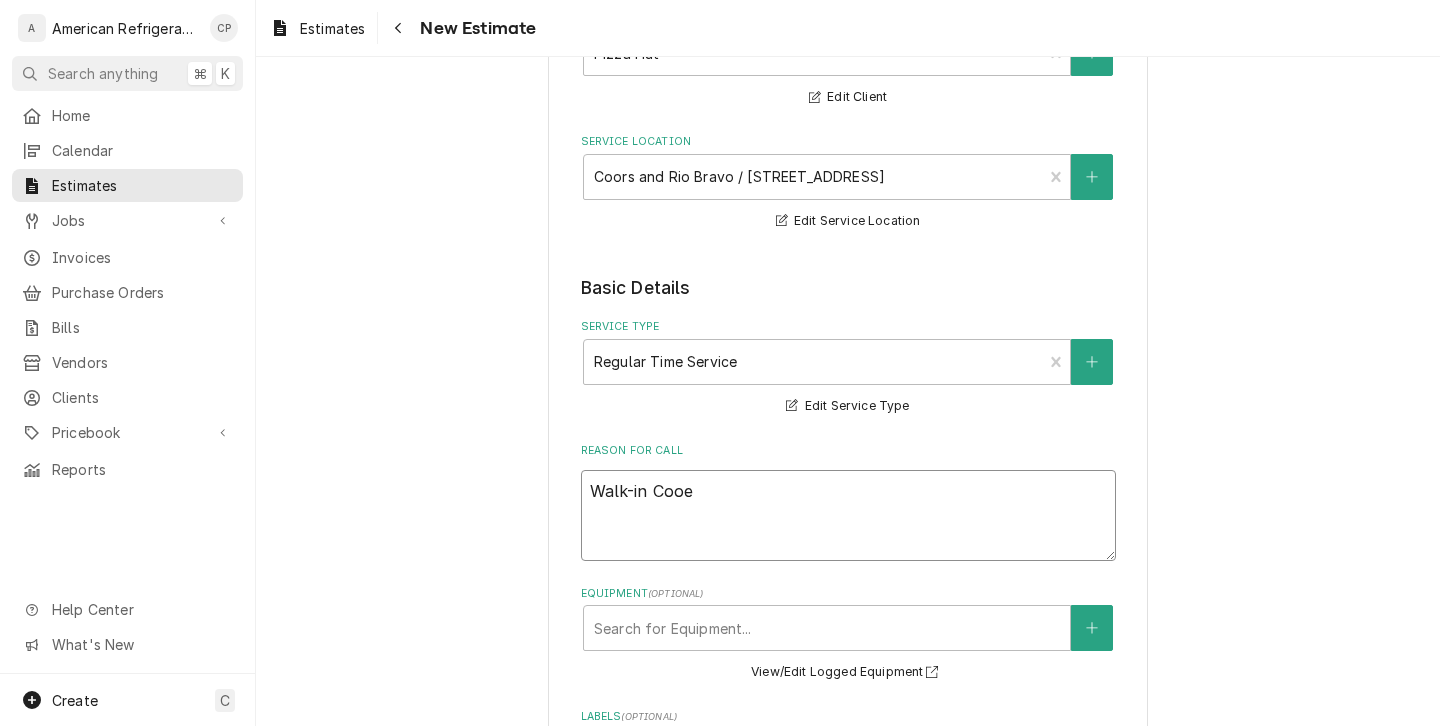 type on "x" 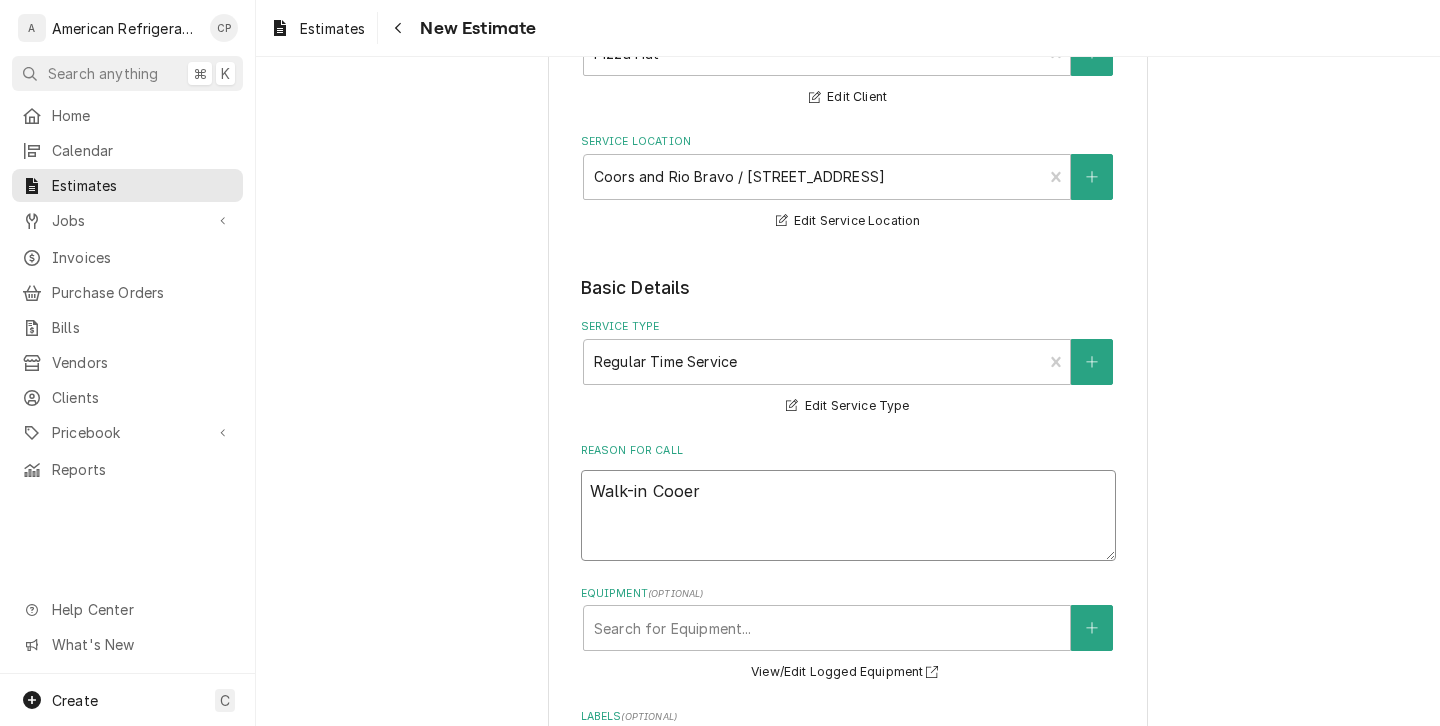 type on "x" 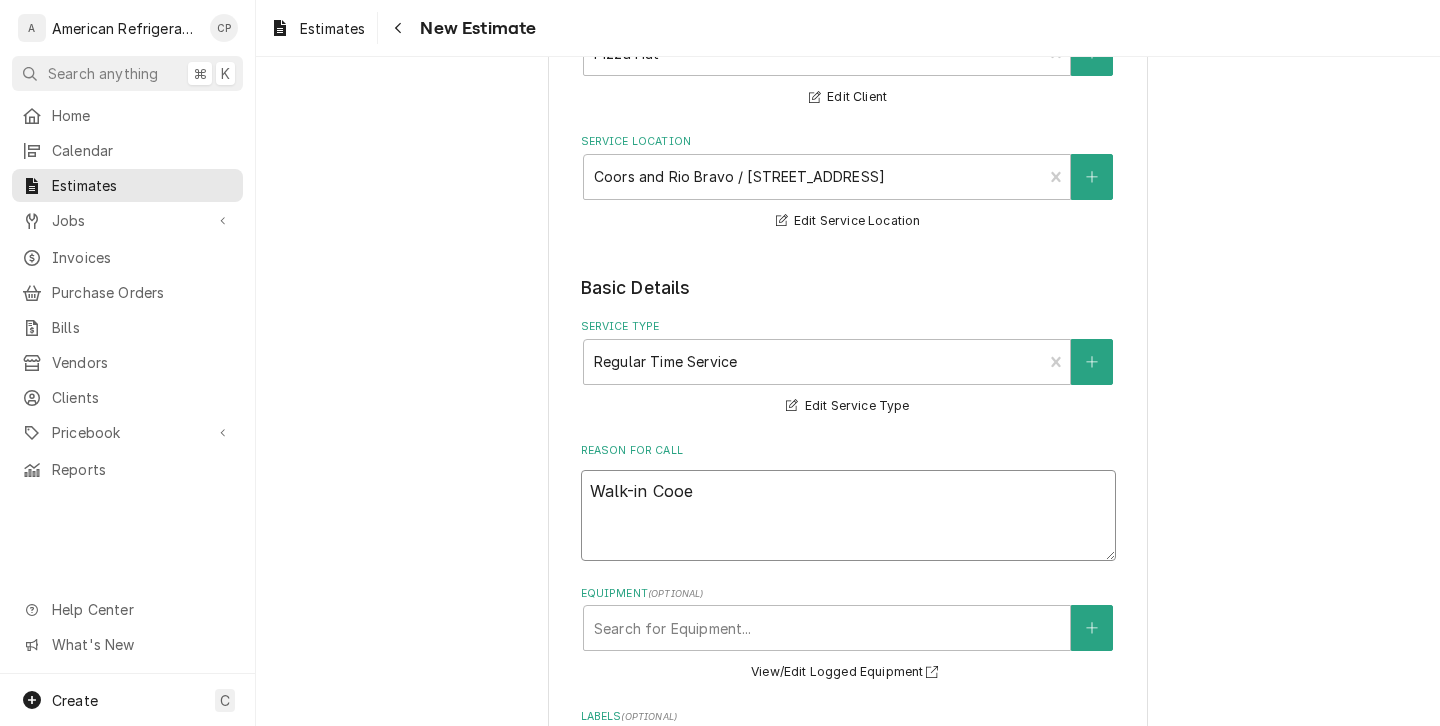 type on "x" 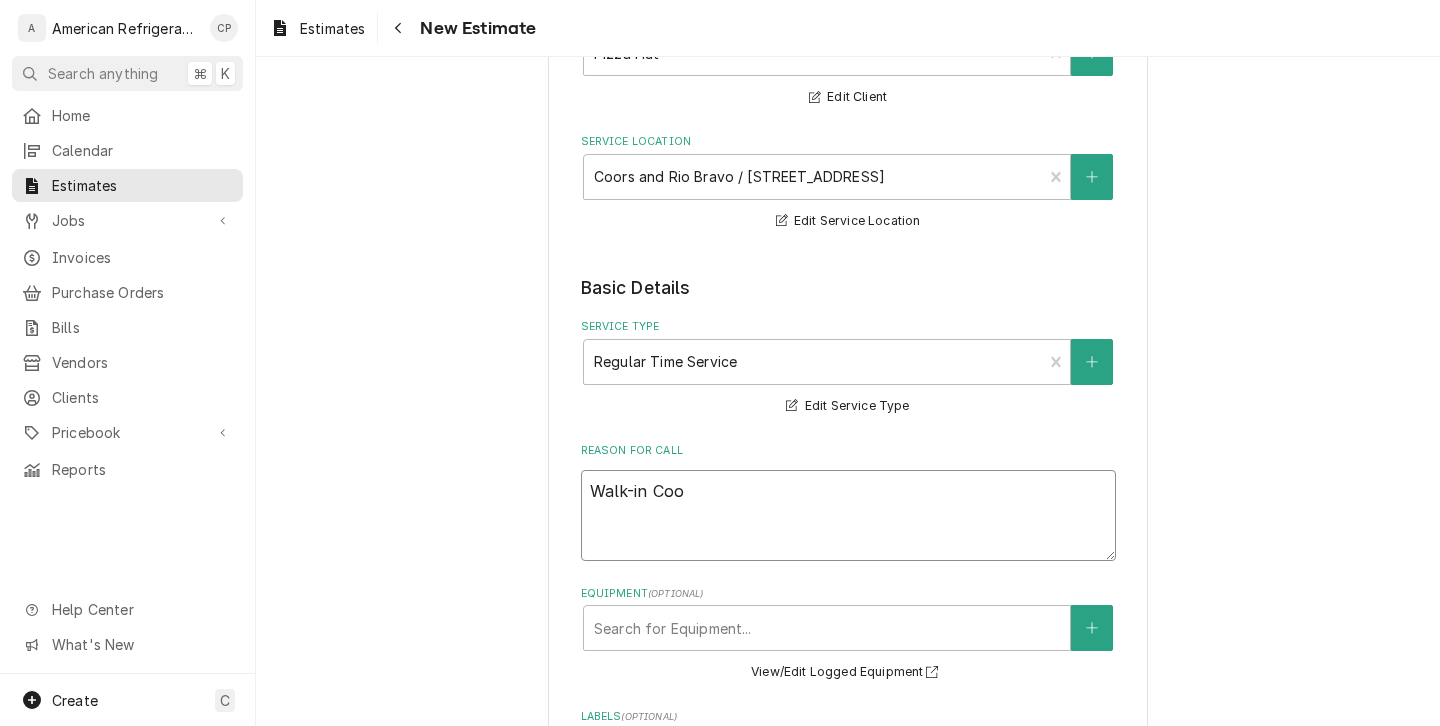 type on "x" 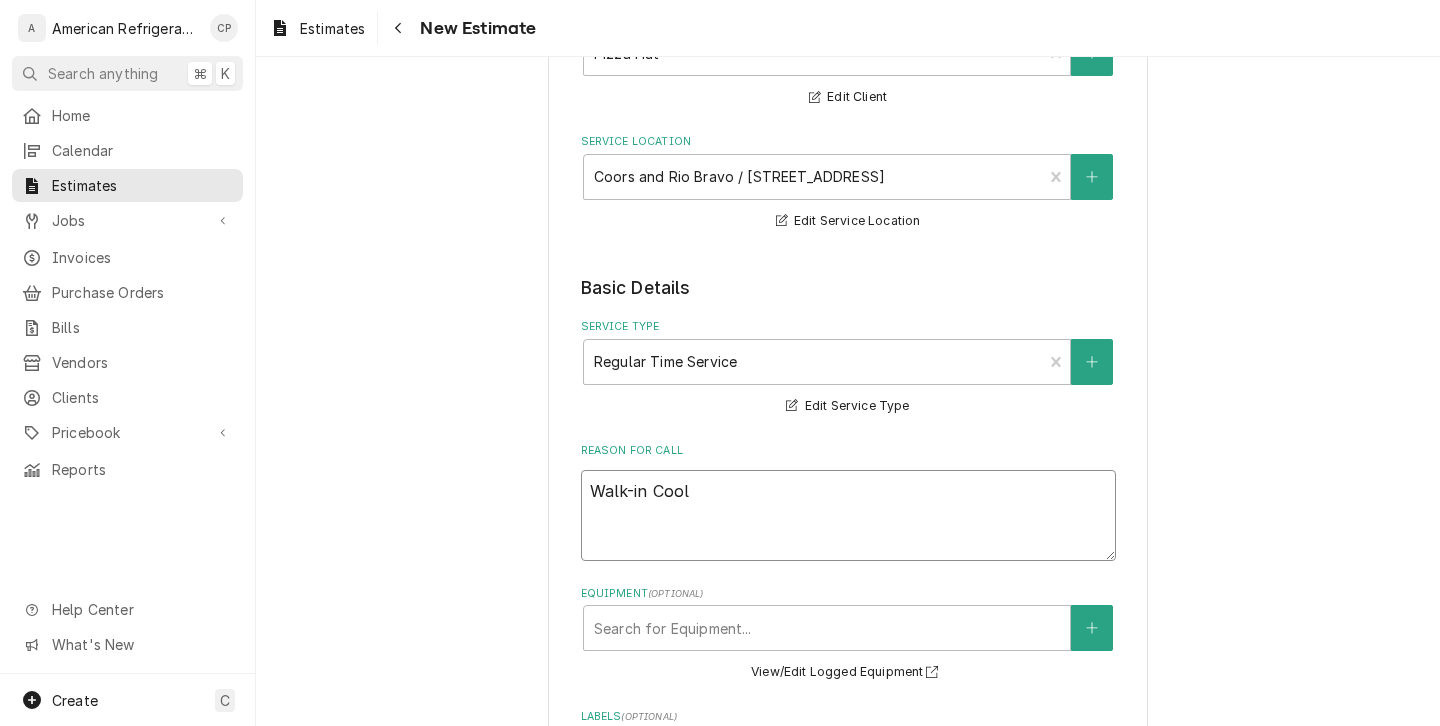 type on "x" 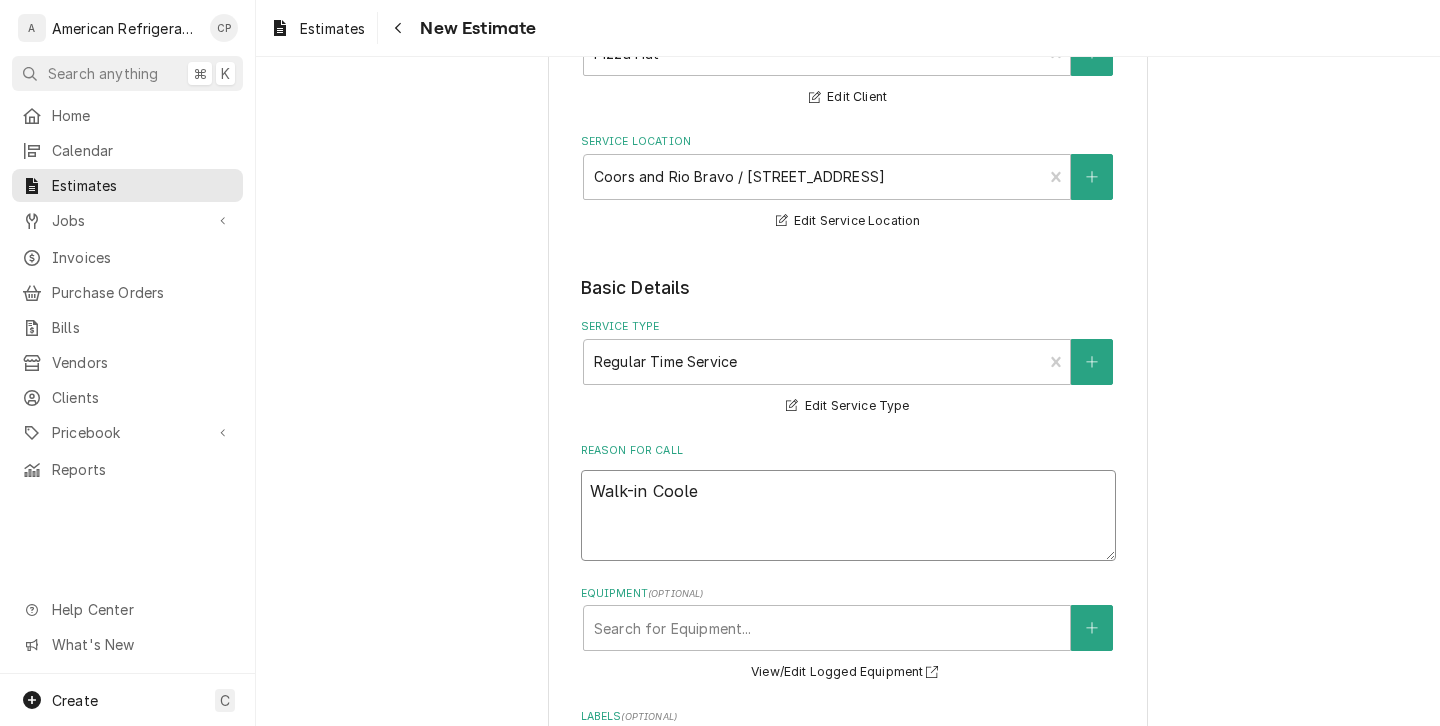 type on "x" 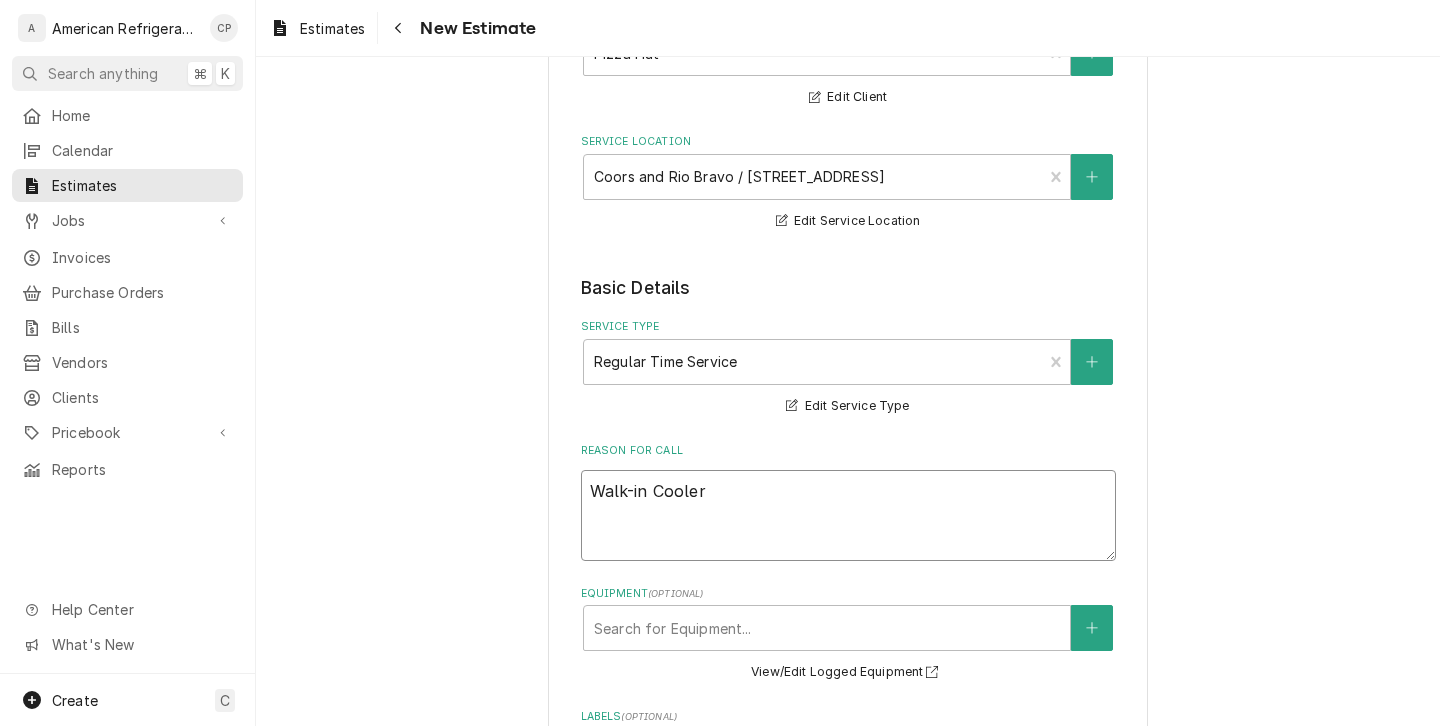 type on "x" 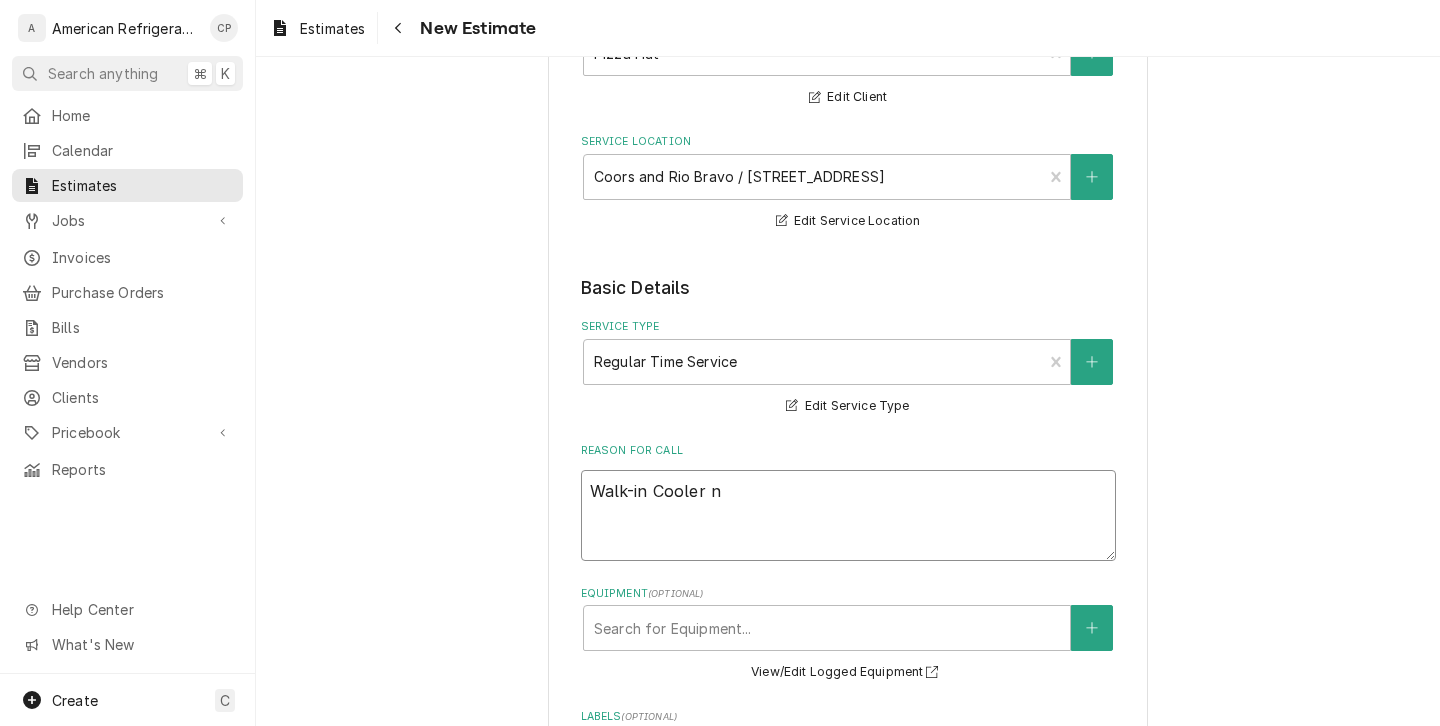 type on "x" 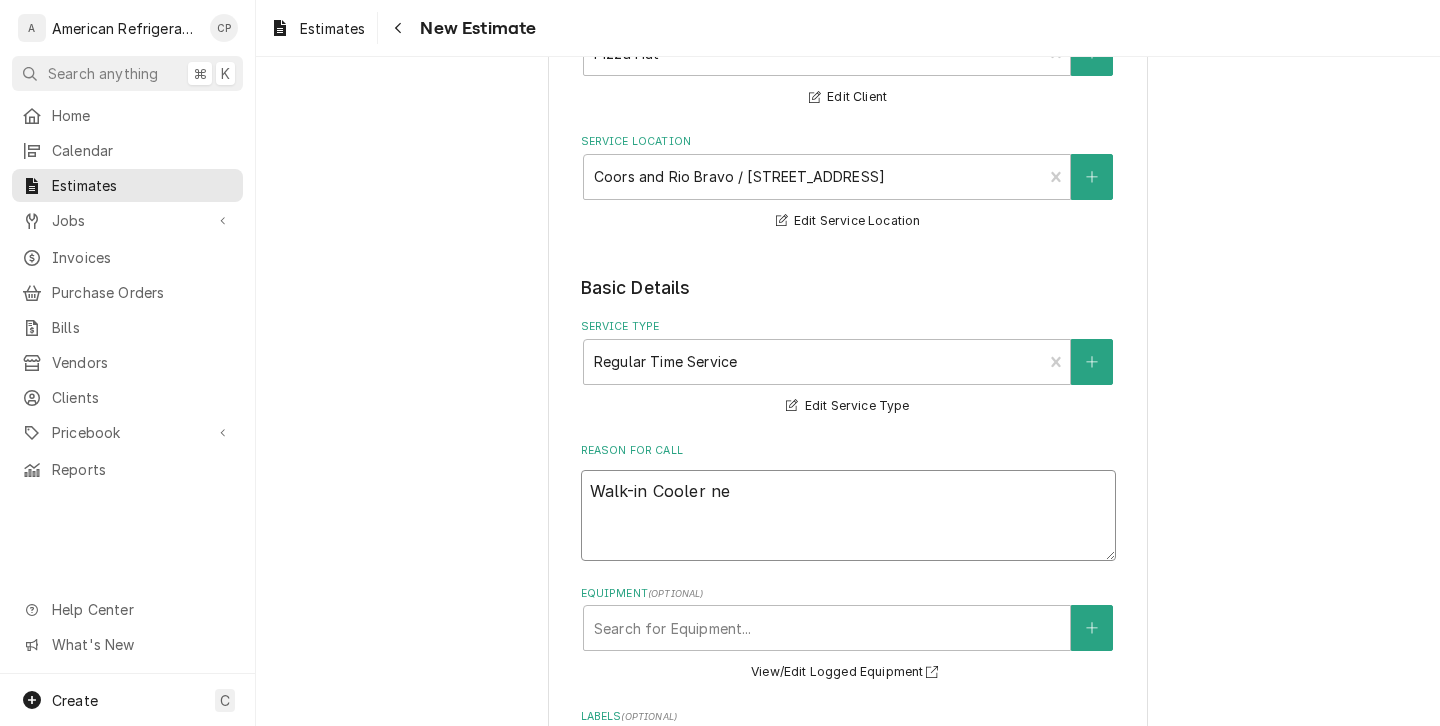 type on "x" 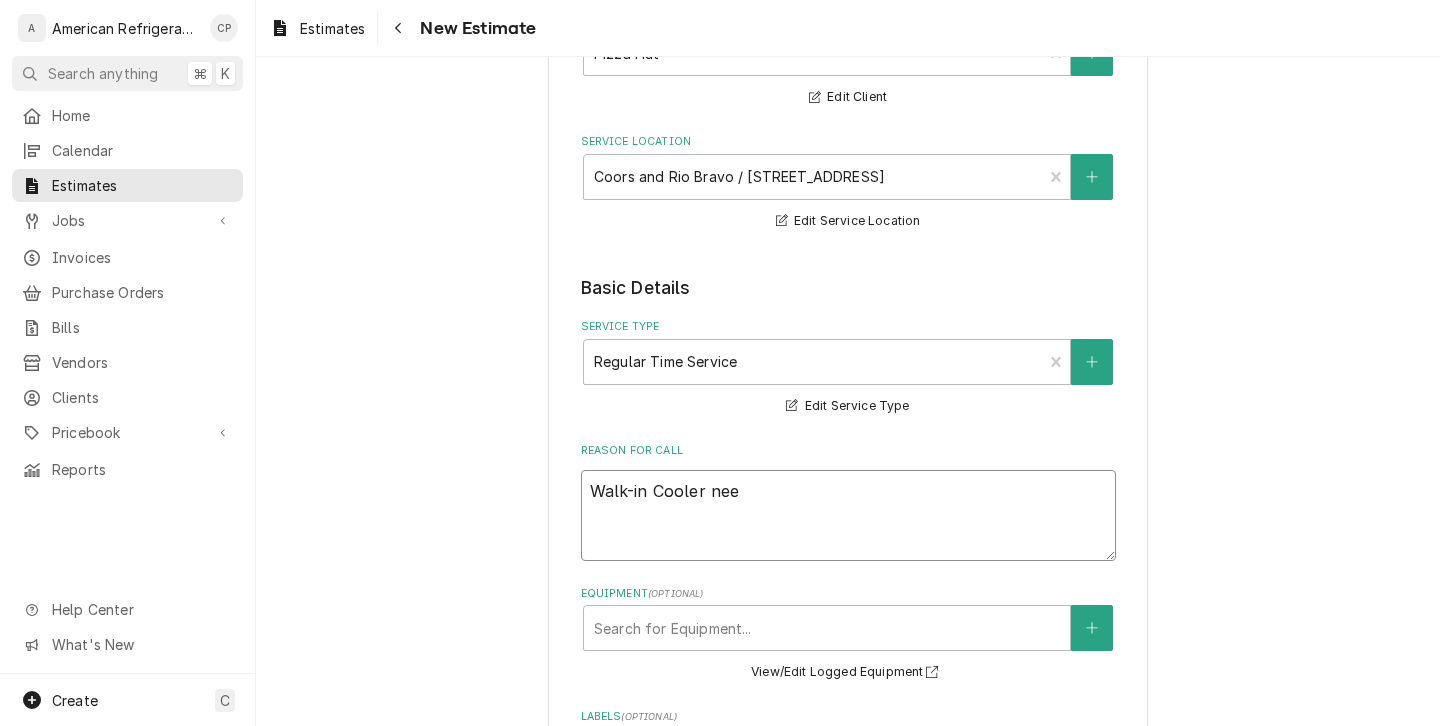 type on "x" 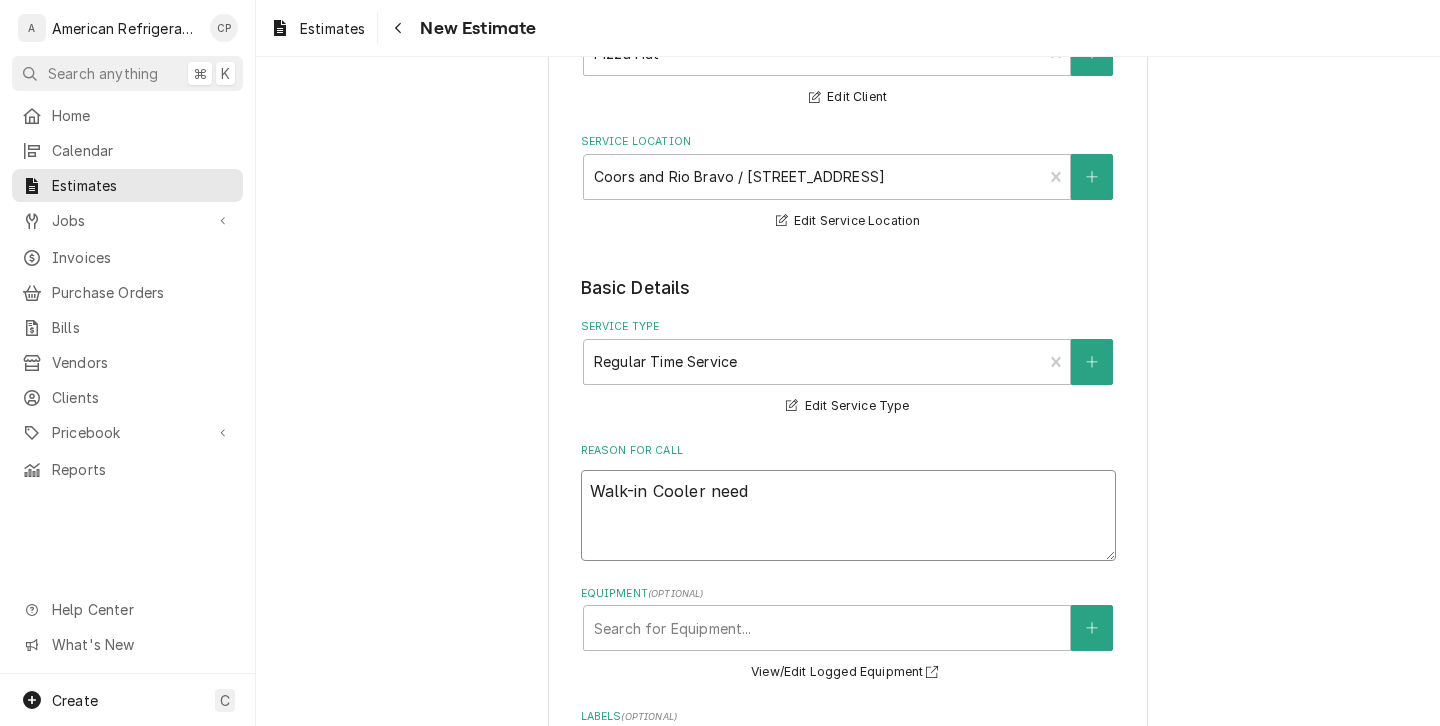 type on "x" 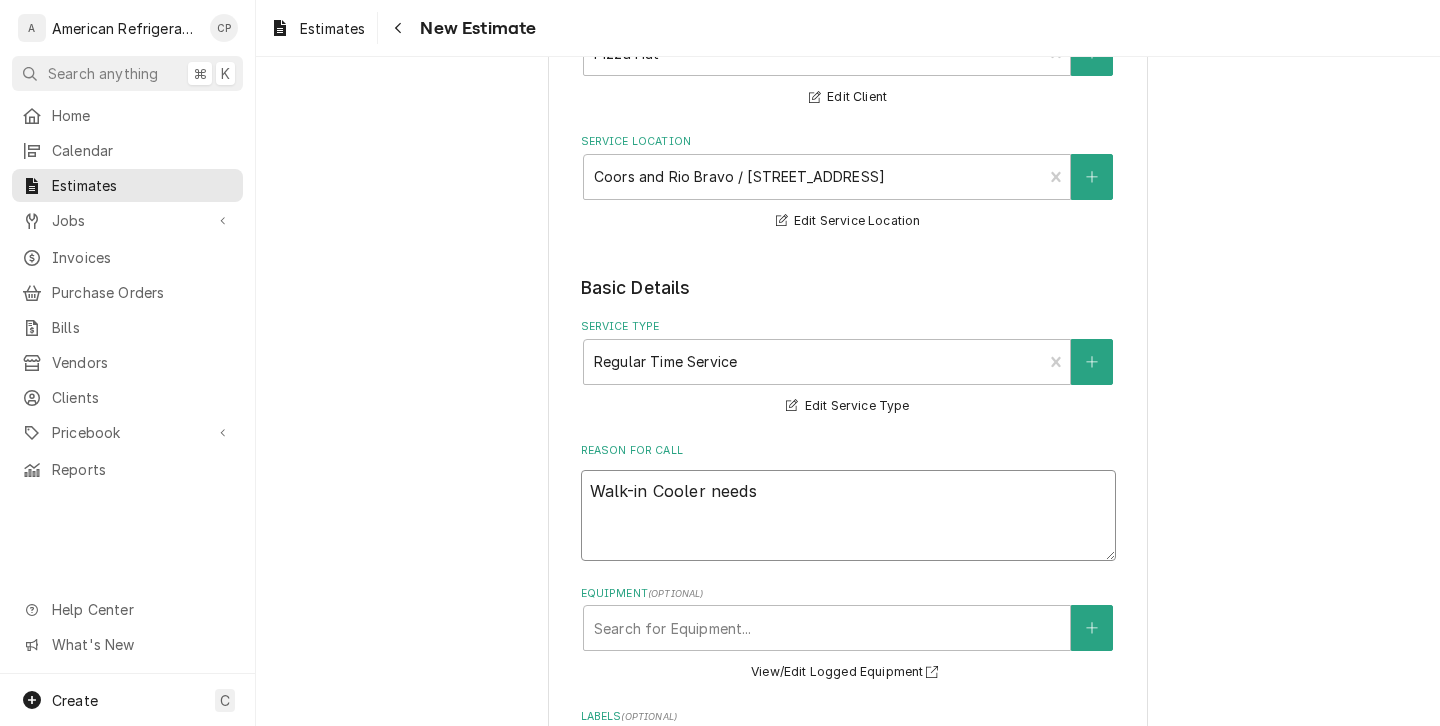 type on "x" 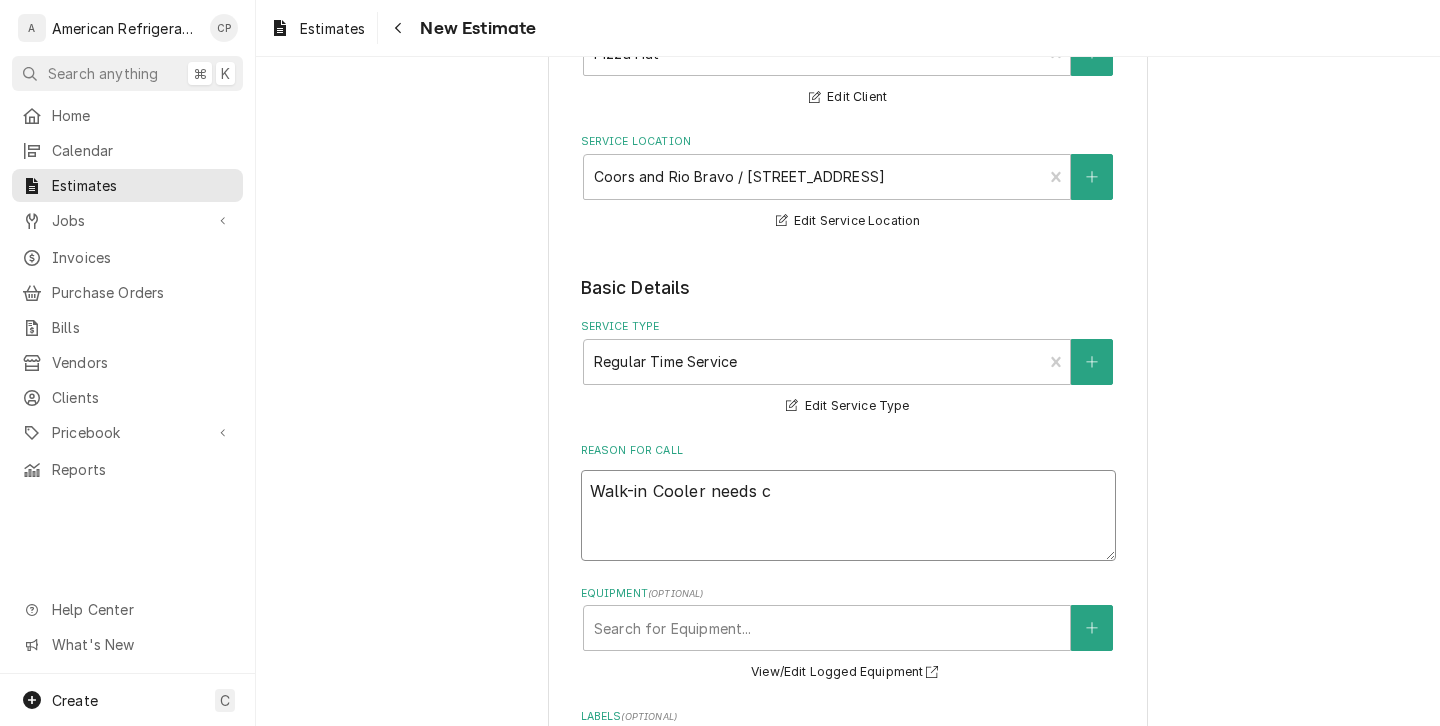 type on "x" 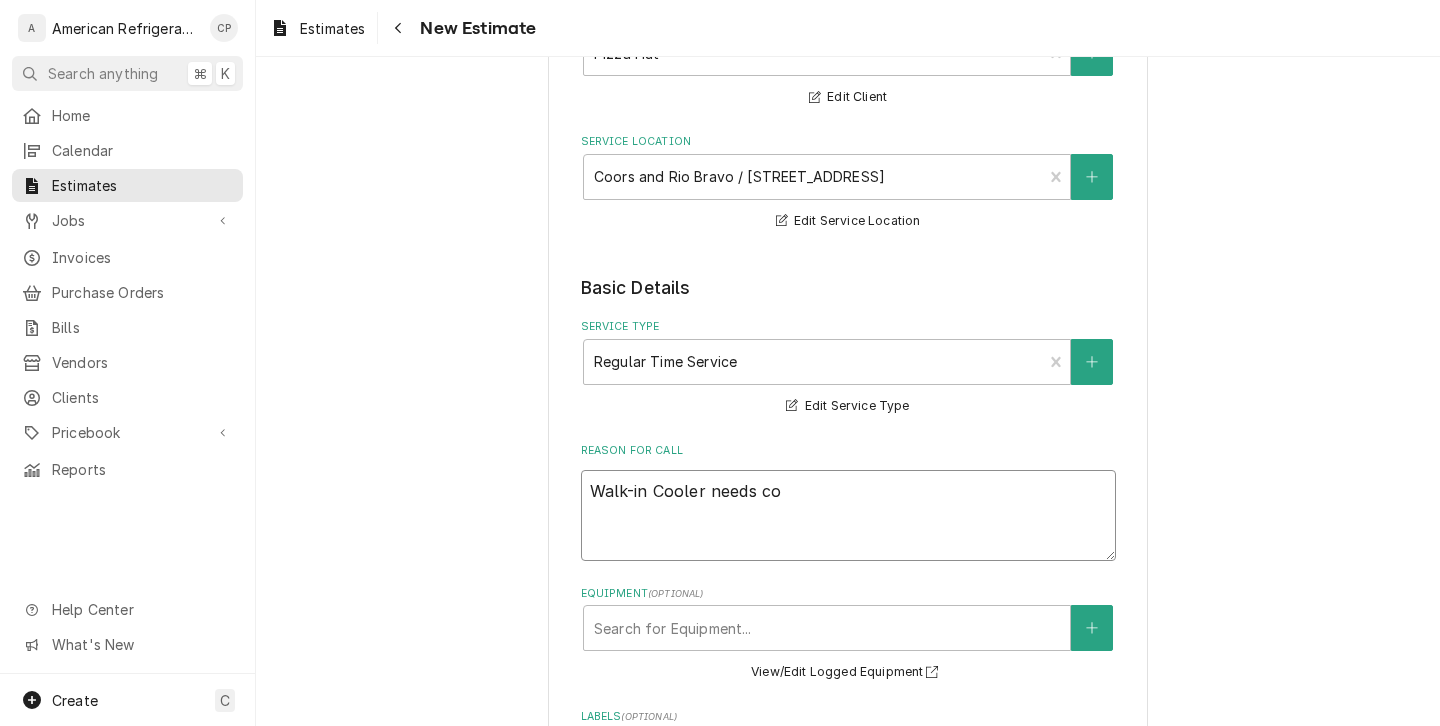type on "x" 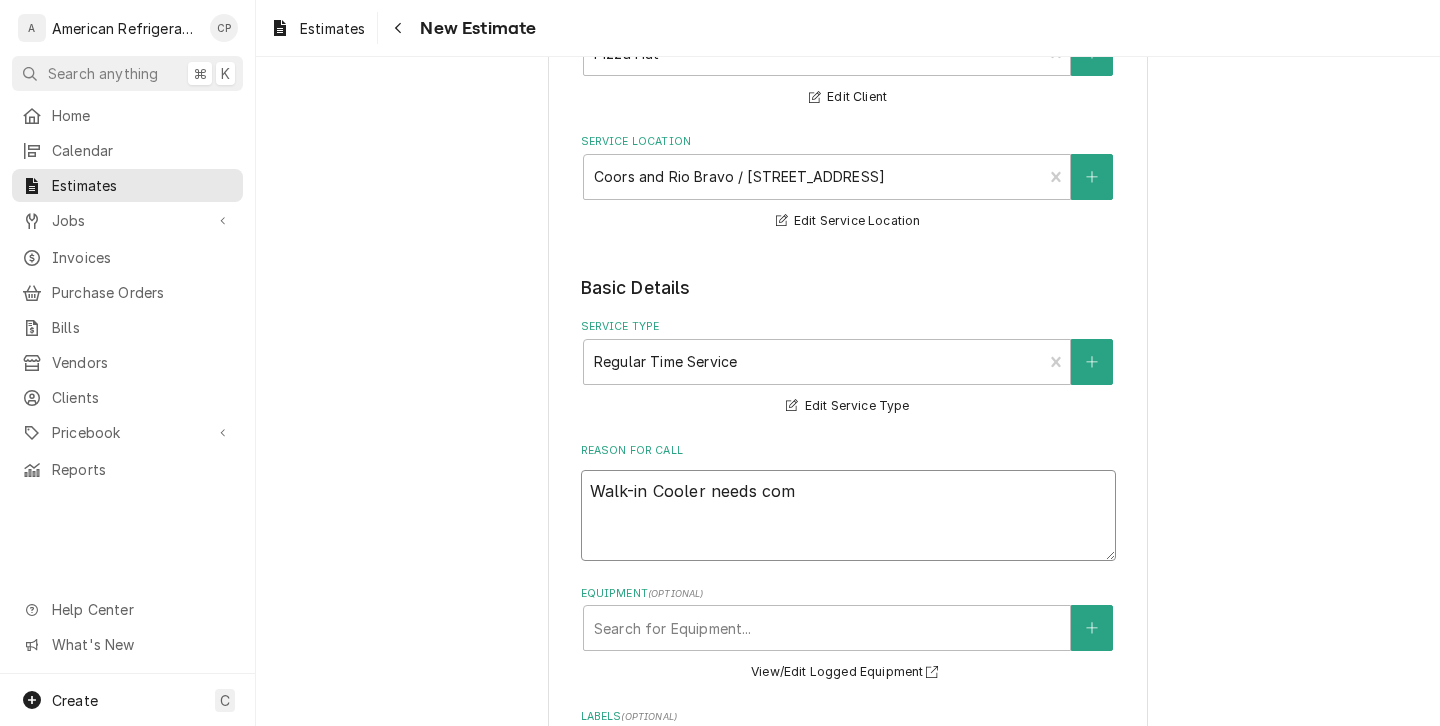 type on "x" 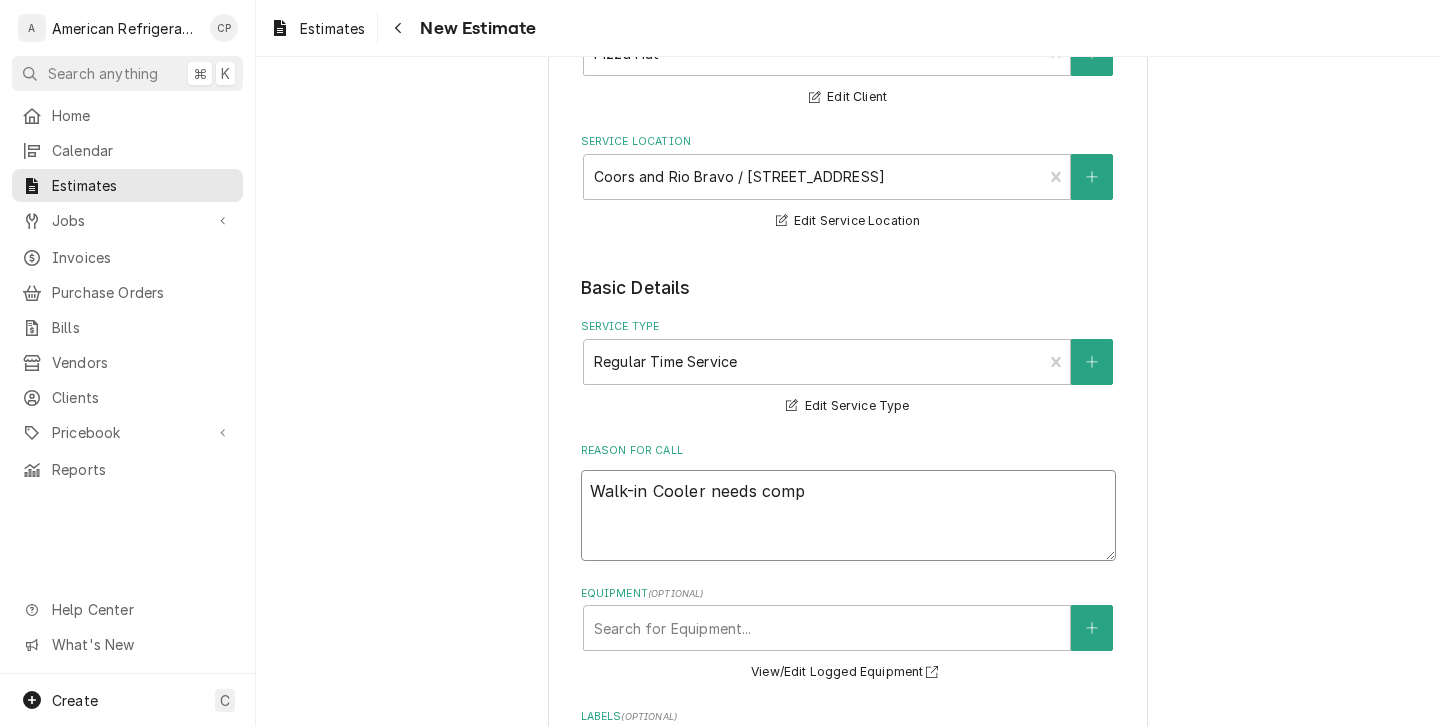 type on "Walk-in Cooler needs compr" 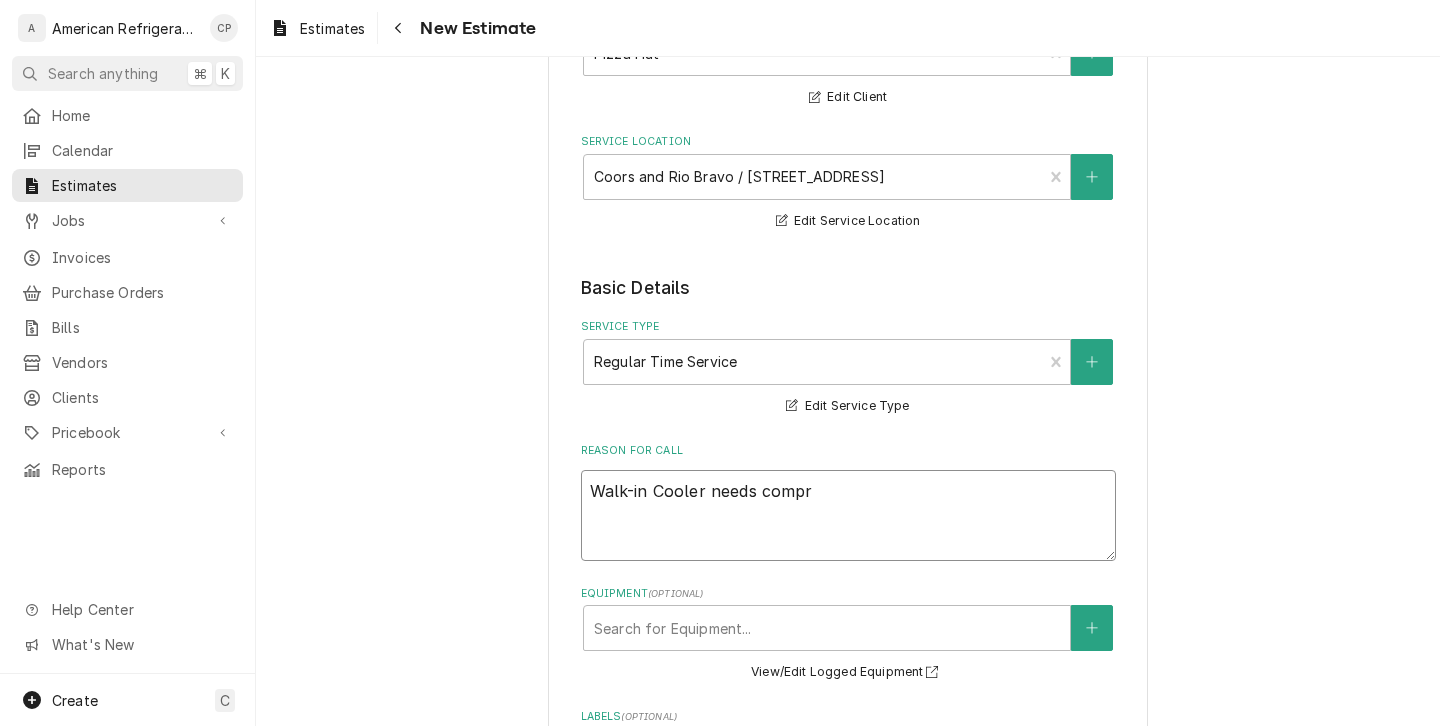 type on "x" 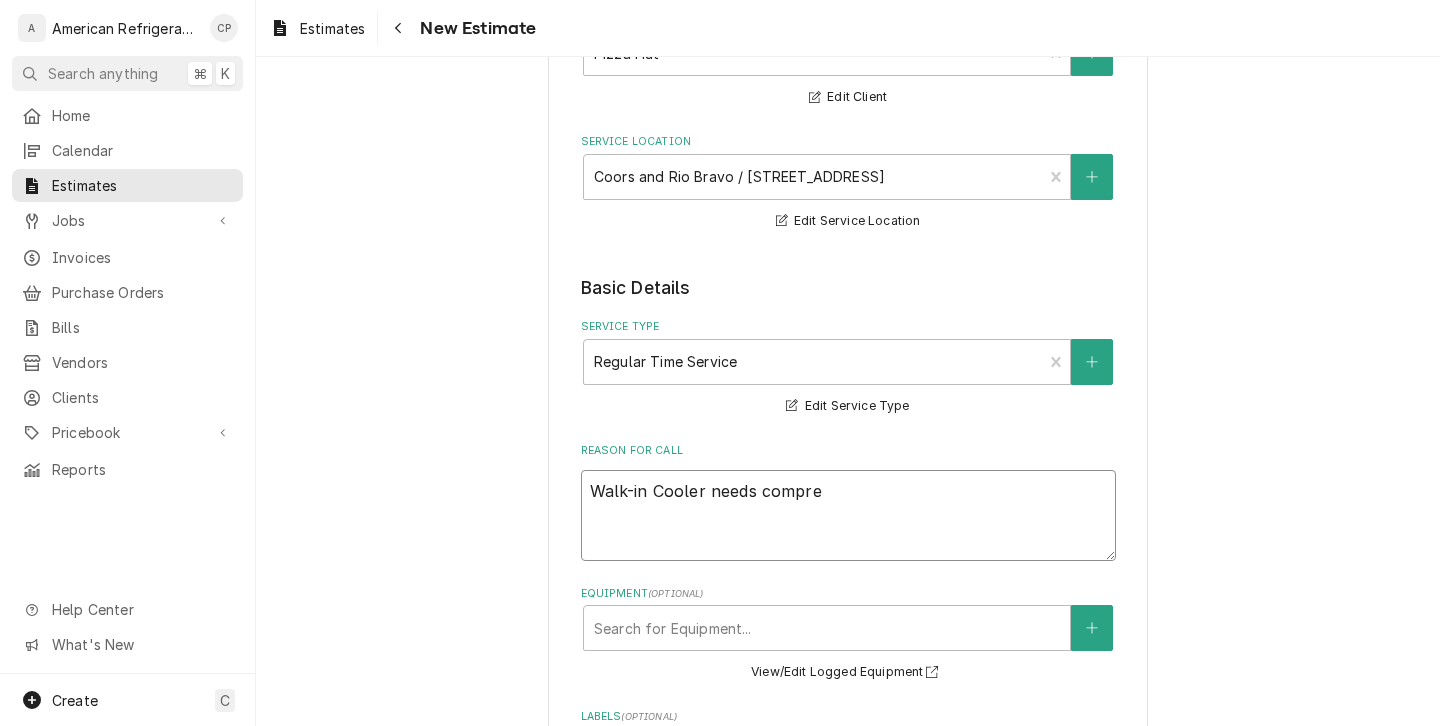 type on "x" 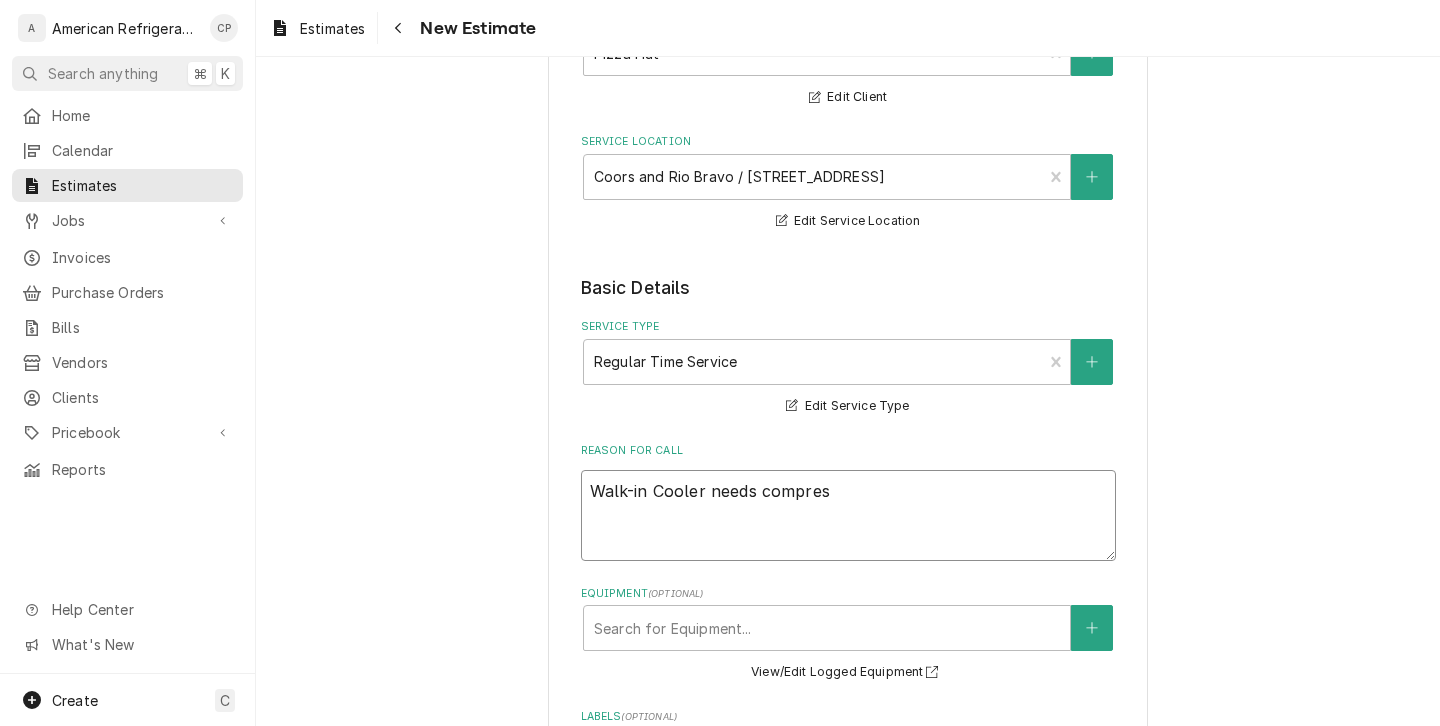 type on "x" 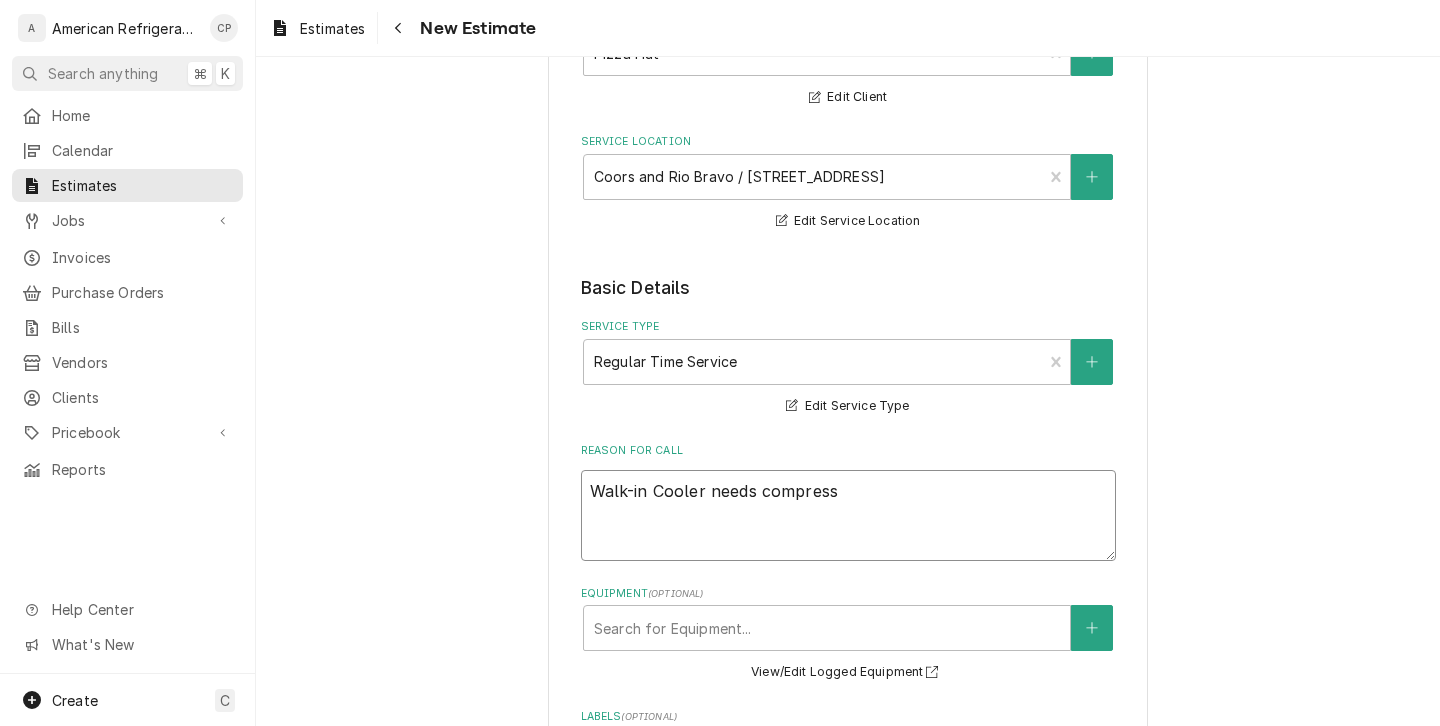 type on "x" 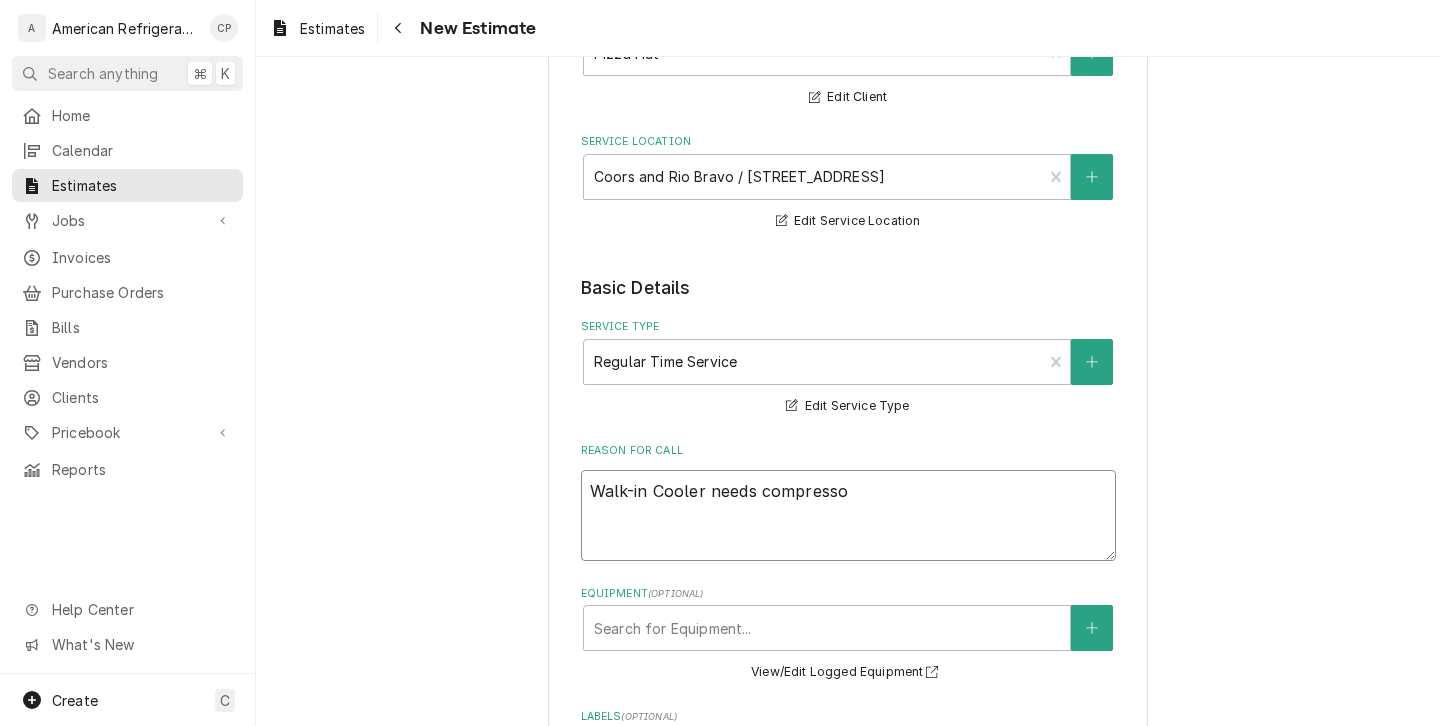 type on "x" 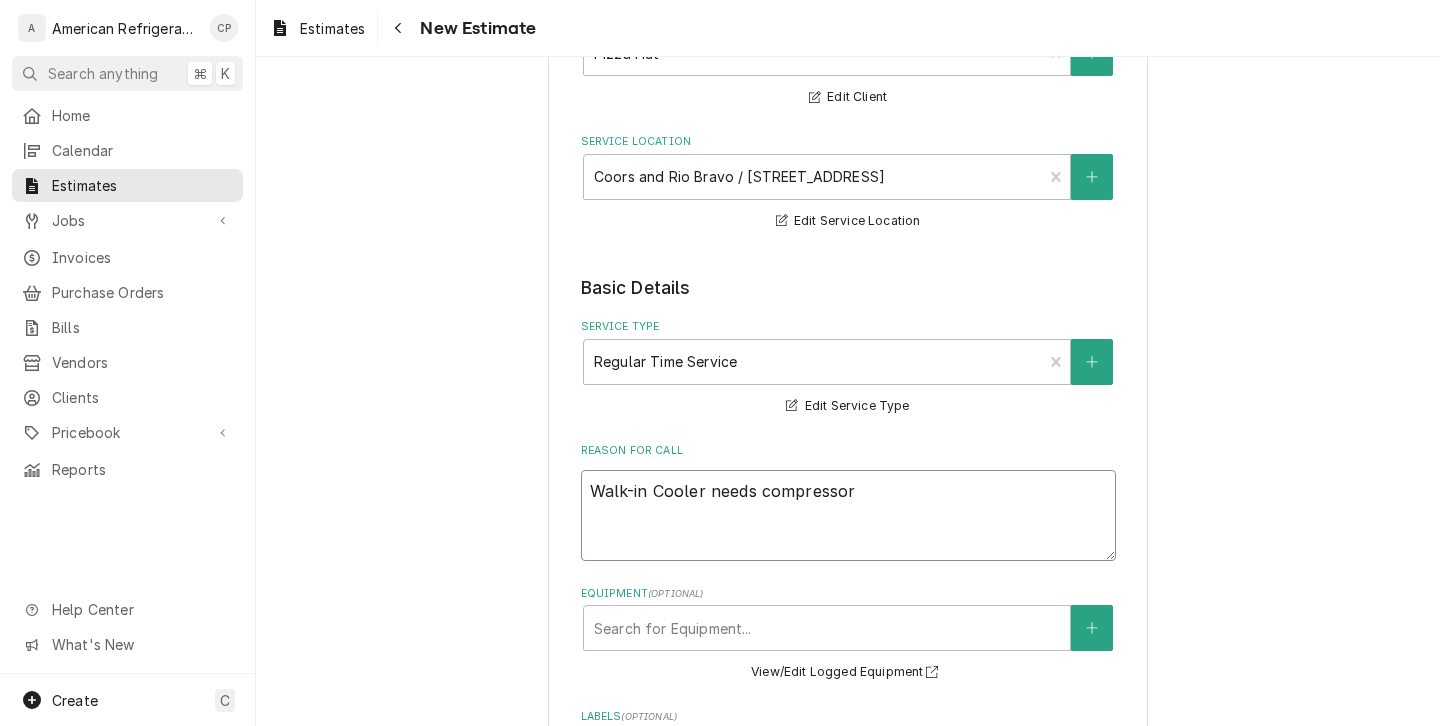 type on "x" 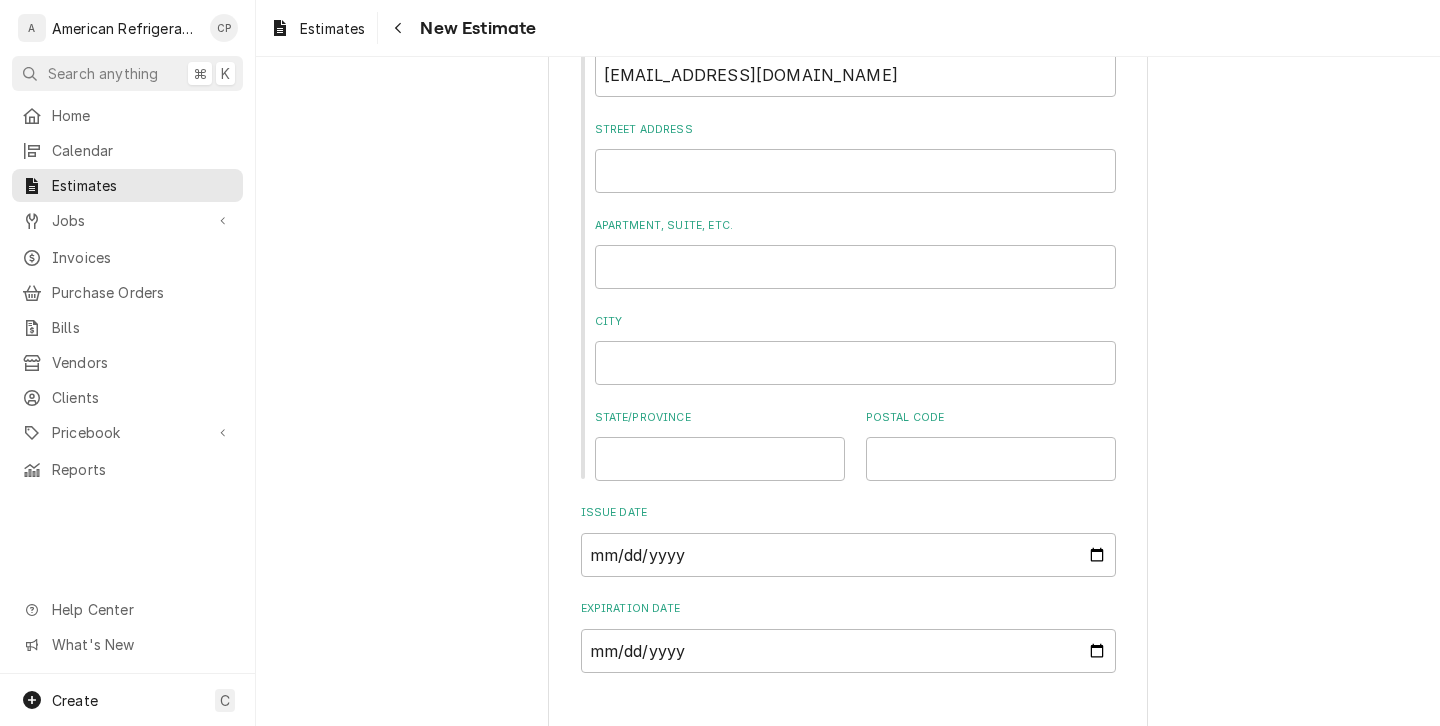 scroll, scrollTop: 1072, scrollLeft: 0, axis: vertical 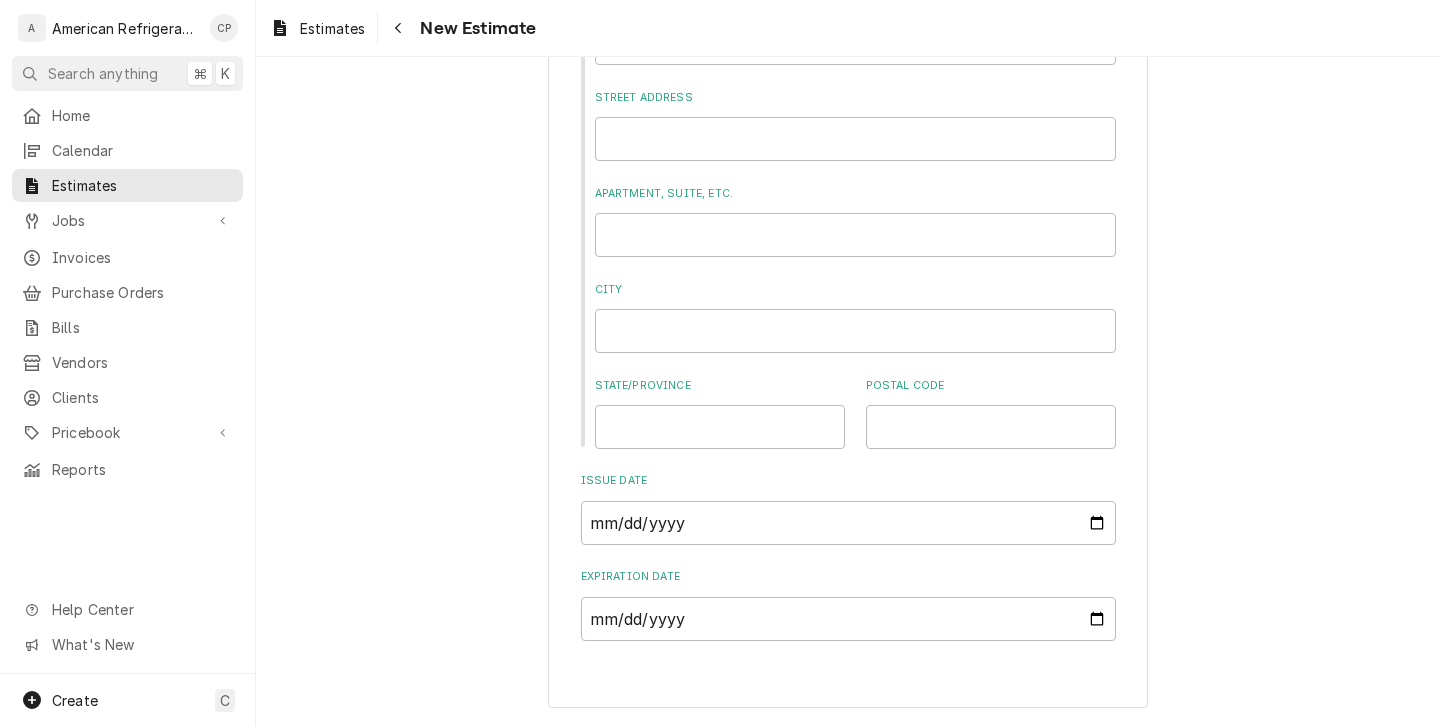 type on "Walk-in Cooler needs compressor" 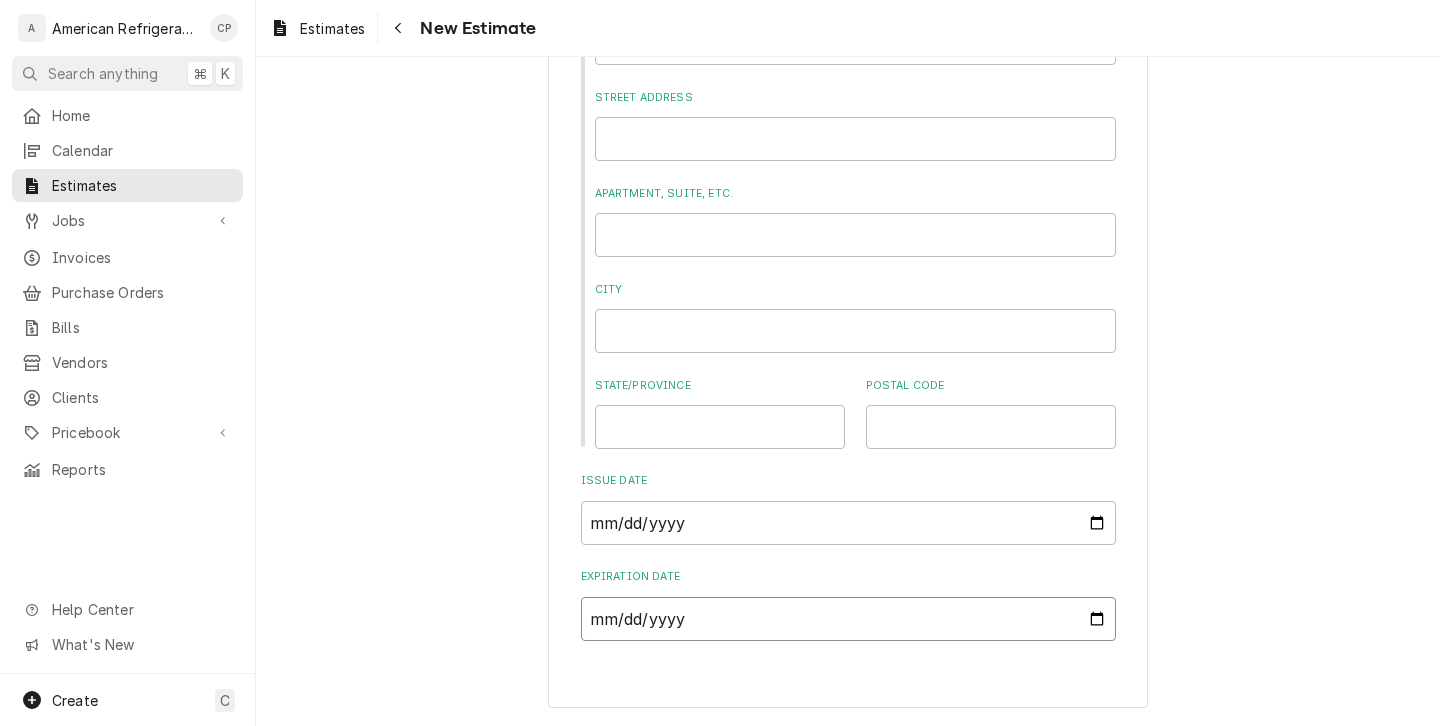click on "Expiration Date" at bounding box center (848, 619) 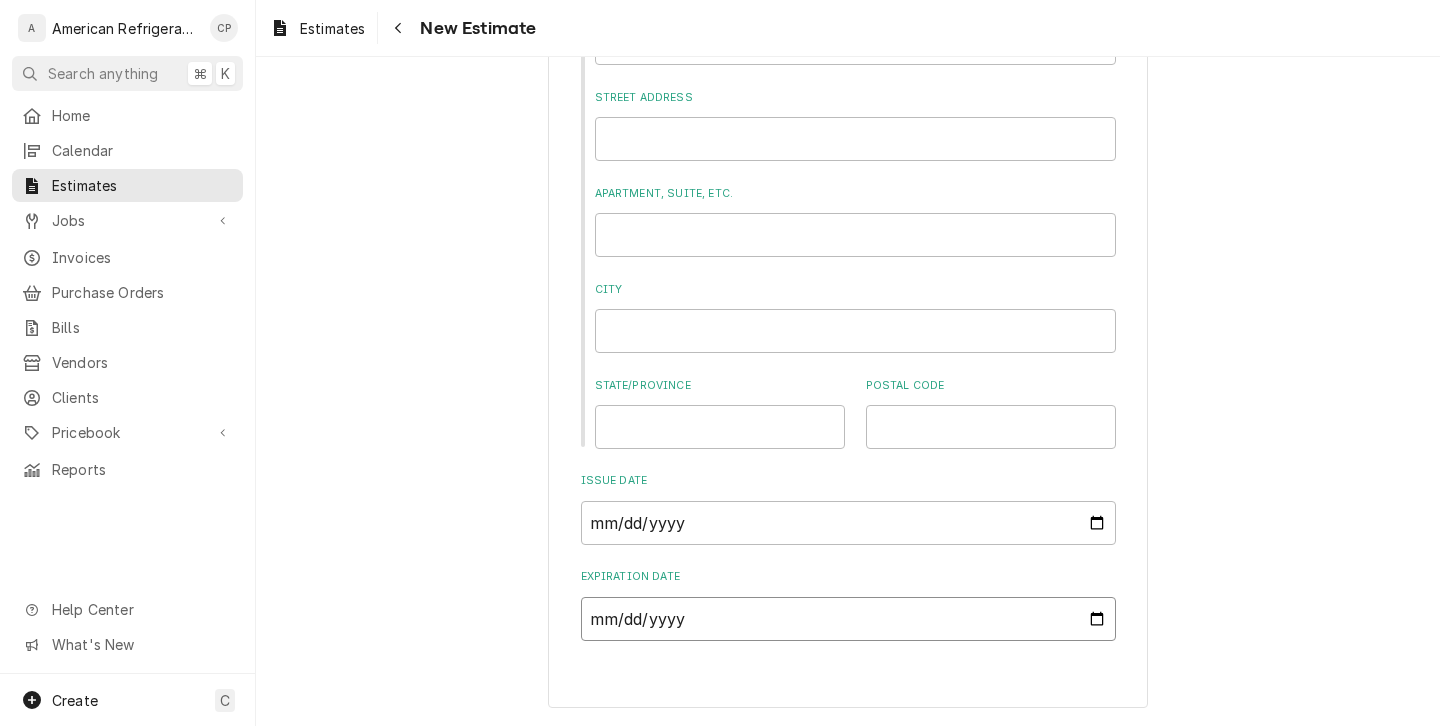 type on "x" 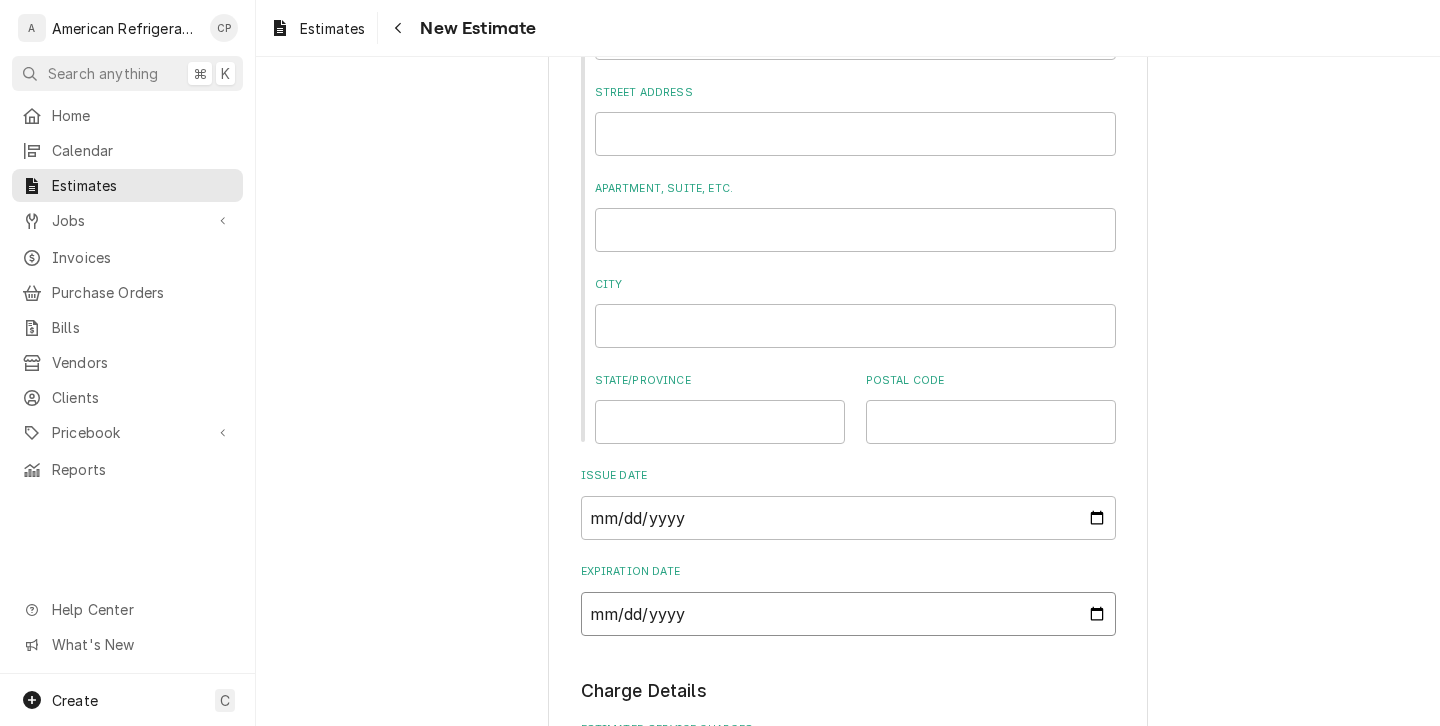 type on "x" 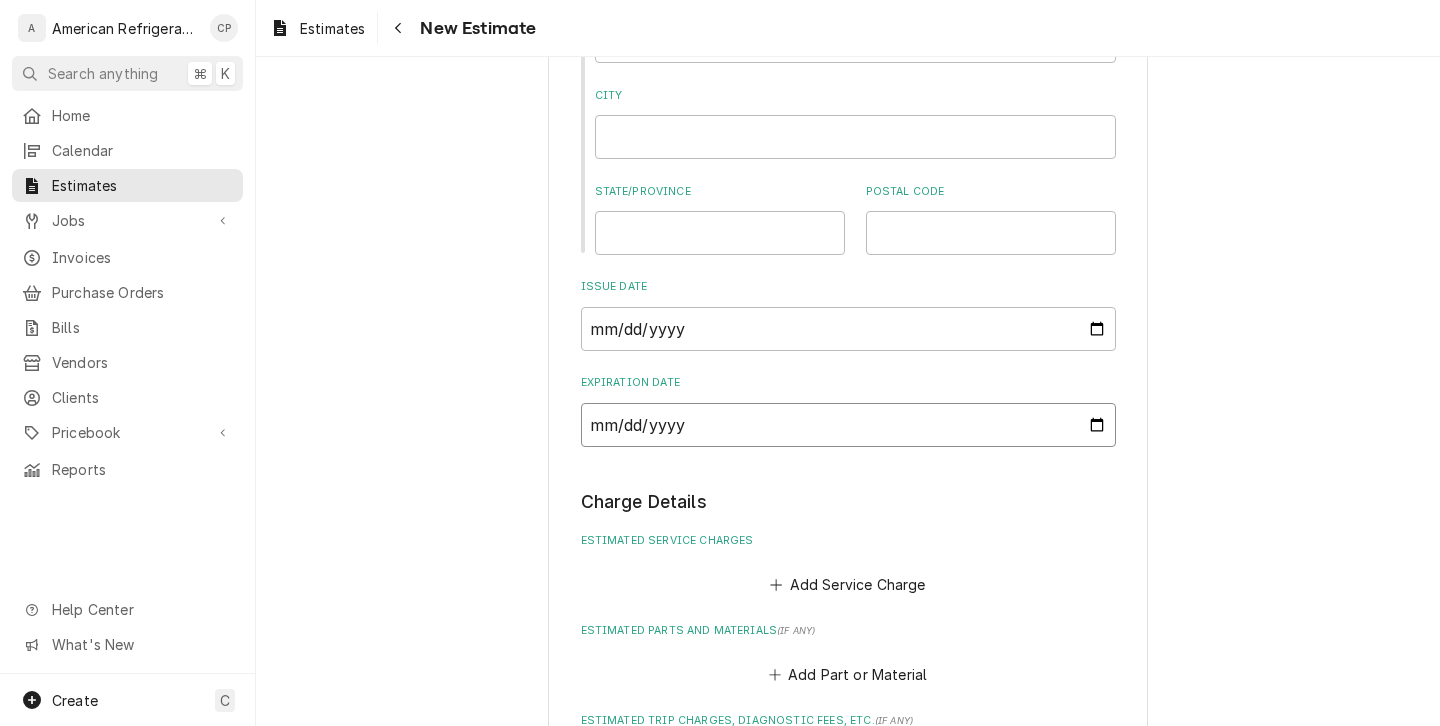 scroll, scrollTop: 1326, scrollLeft: 0, axis: vertical 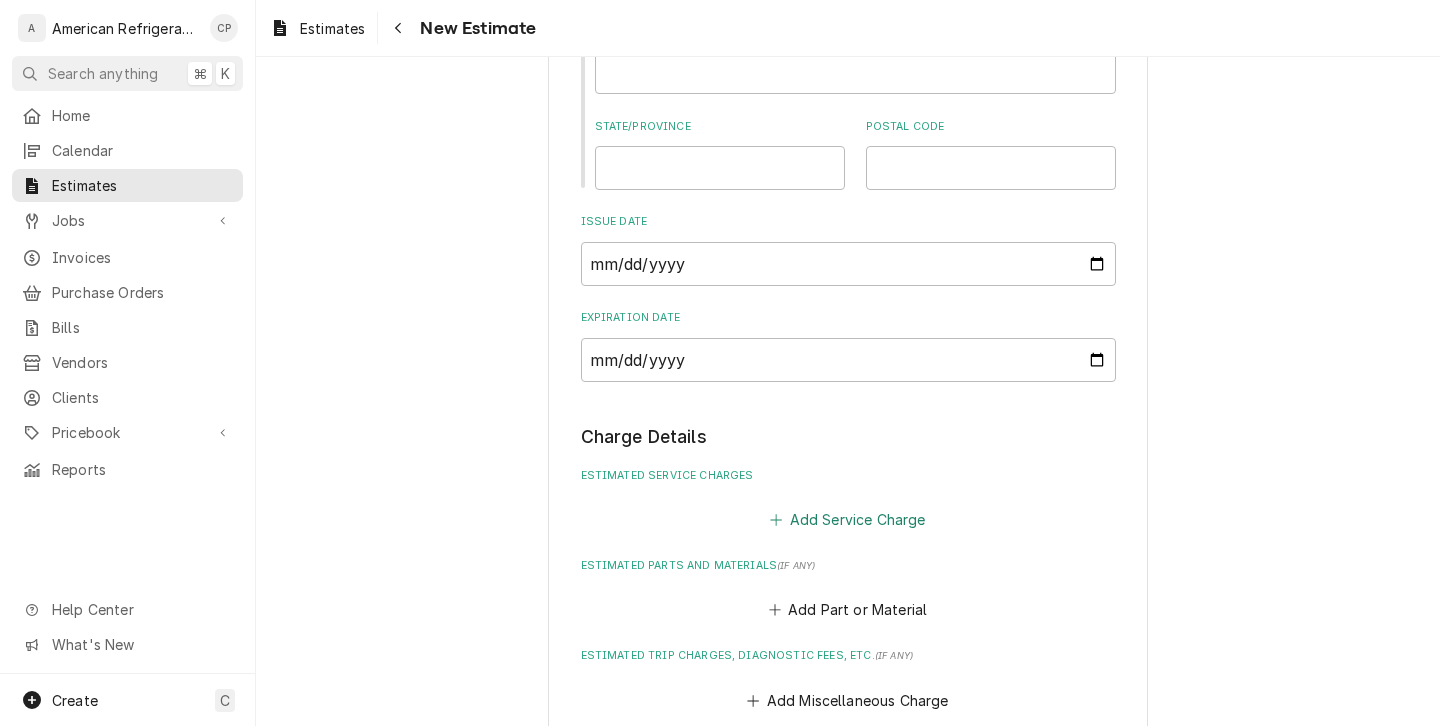 click on "Add Service Charge" at bounding box center [848, 520] 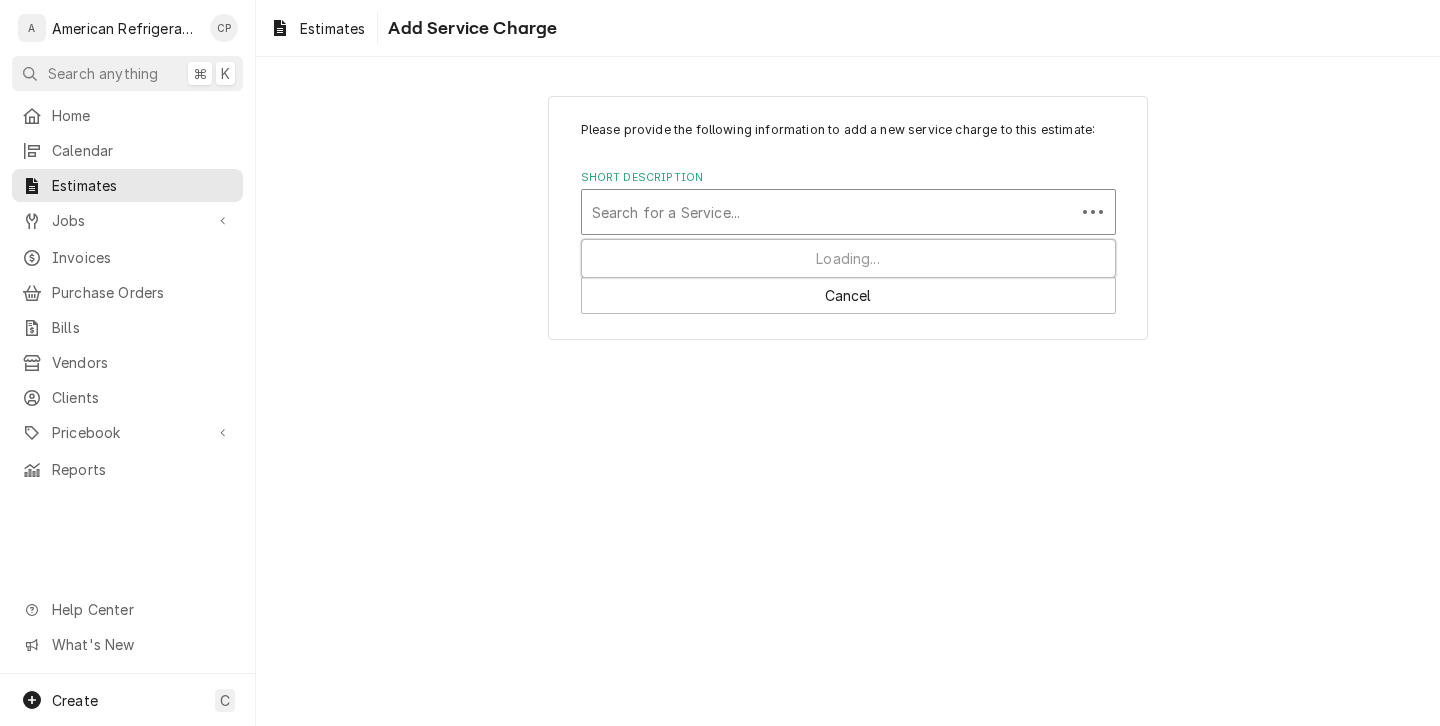 click at bounding box center [828, 212] 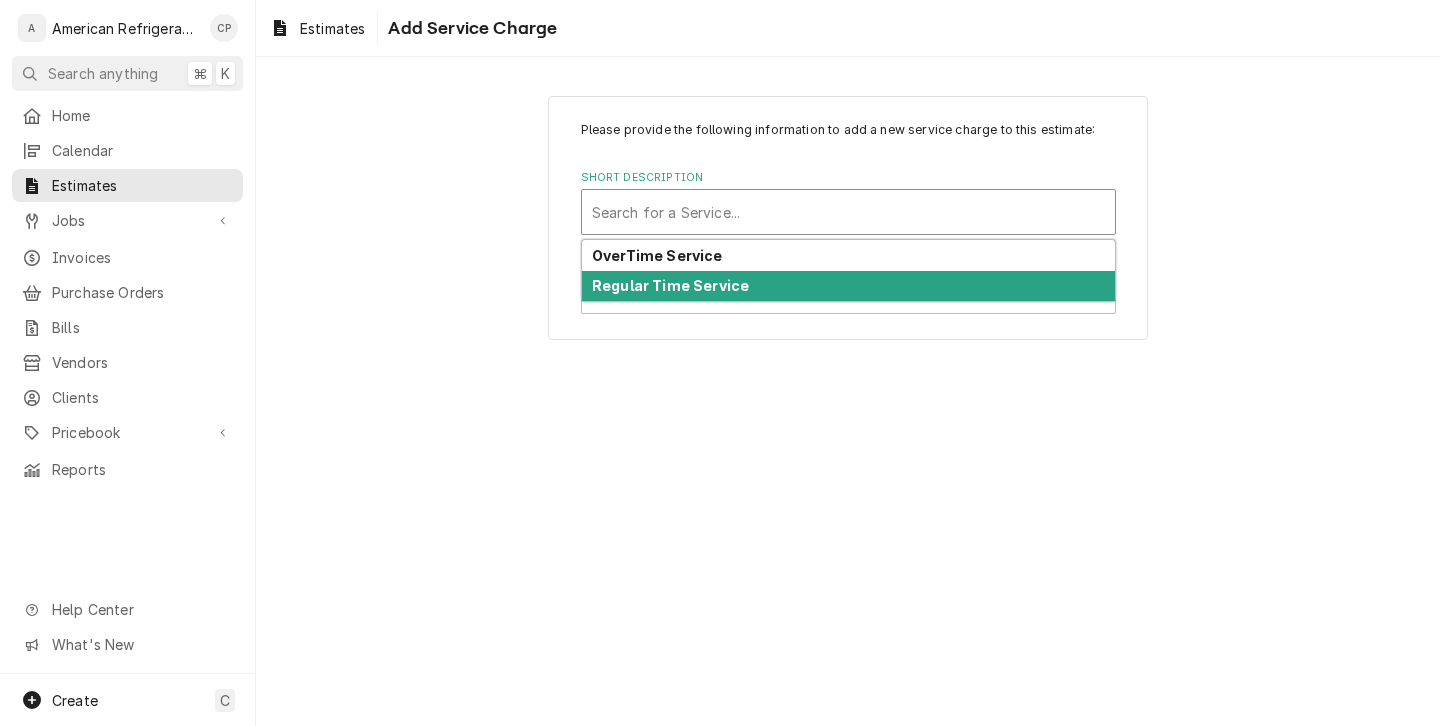 click on "Regular Time Service" at bounding box center (670, 285) 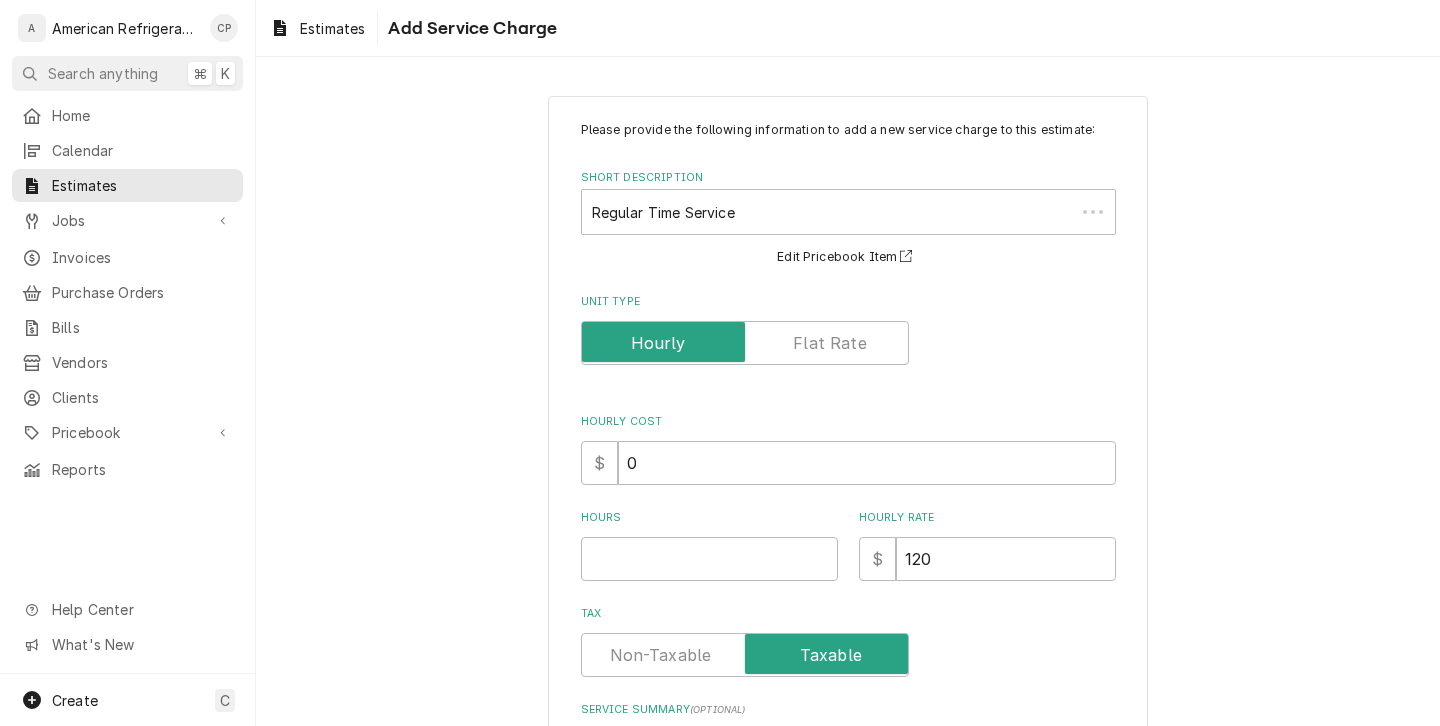 type on "x" 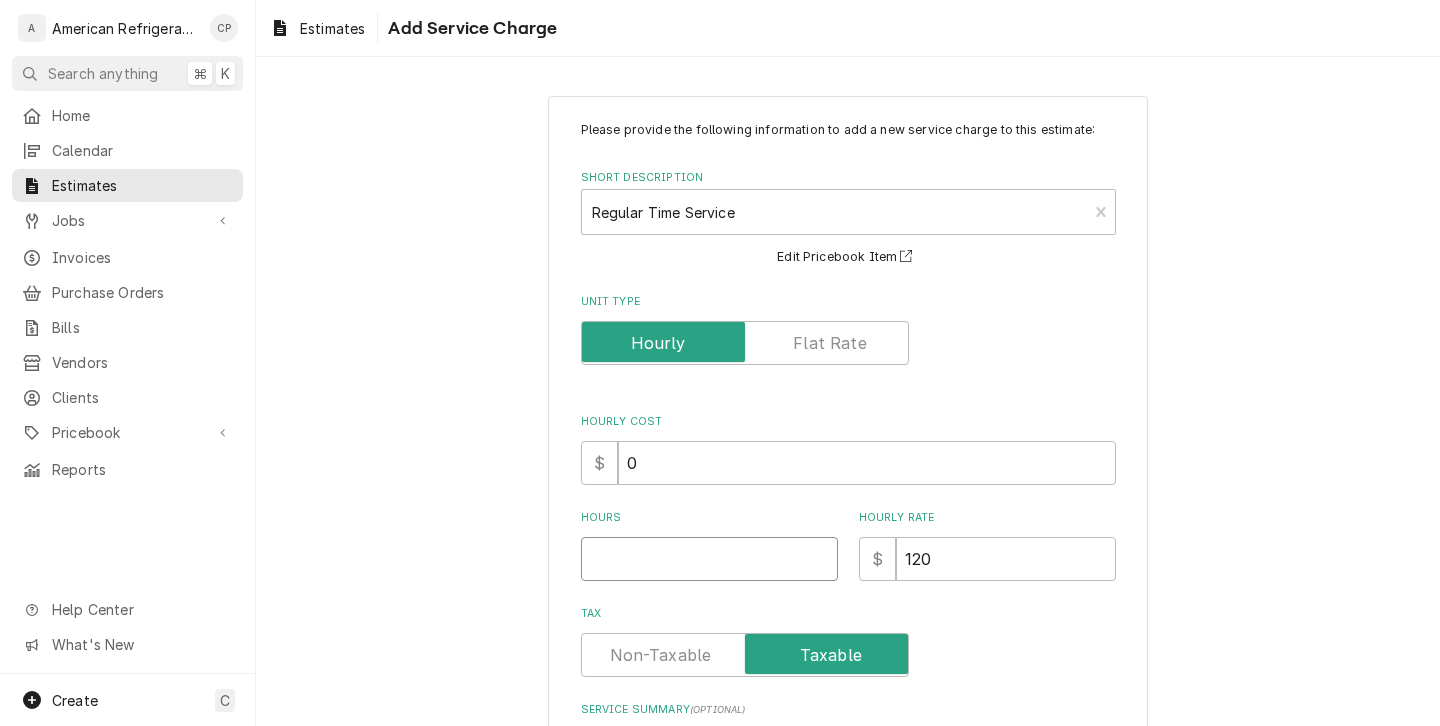 click on "Hours" at bounding box center (709, 559) 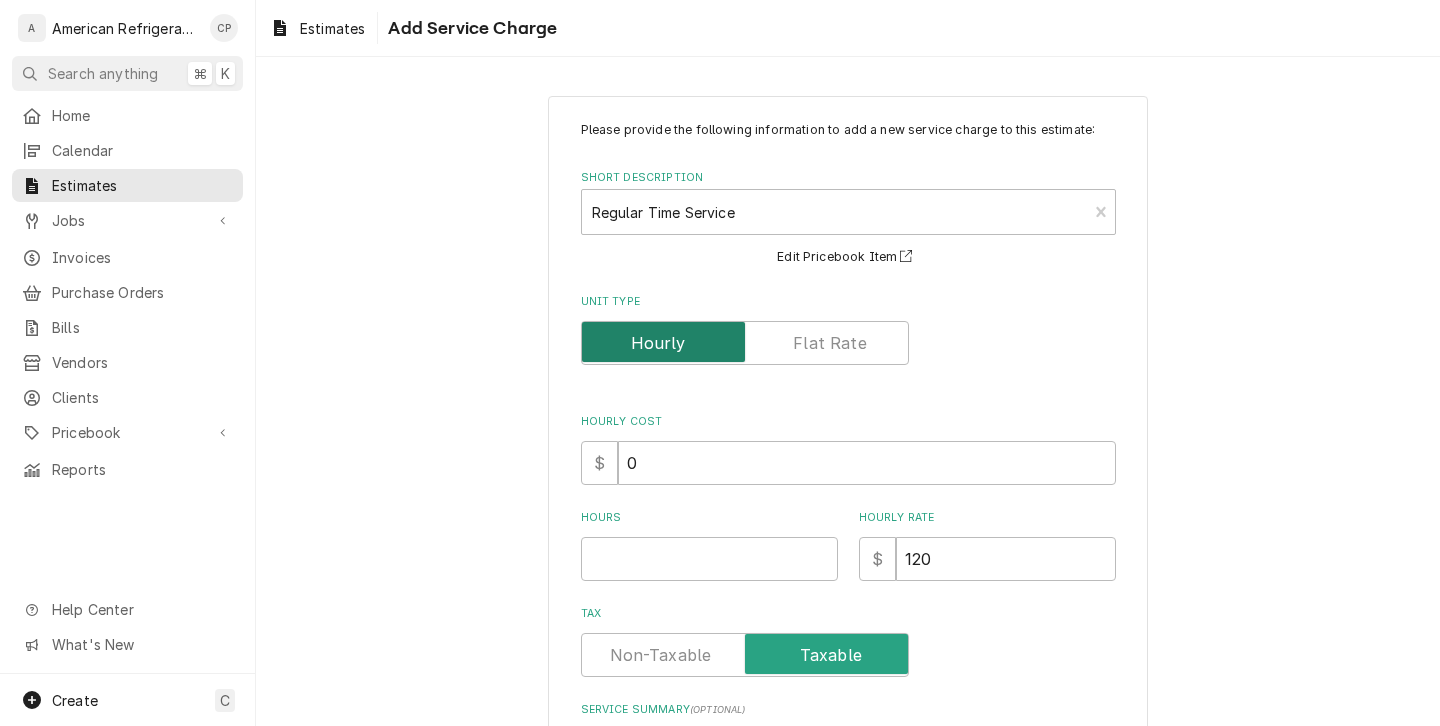 click at bounding box center [745, 343] 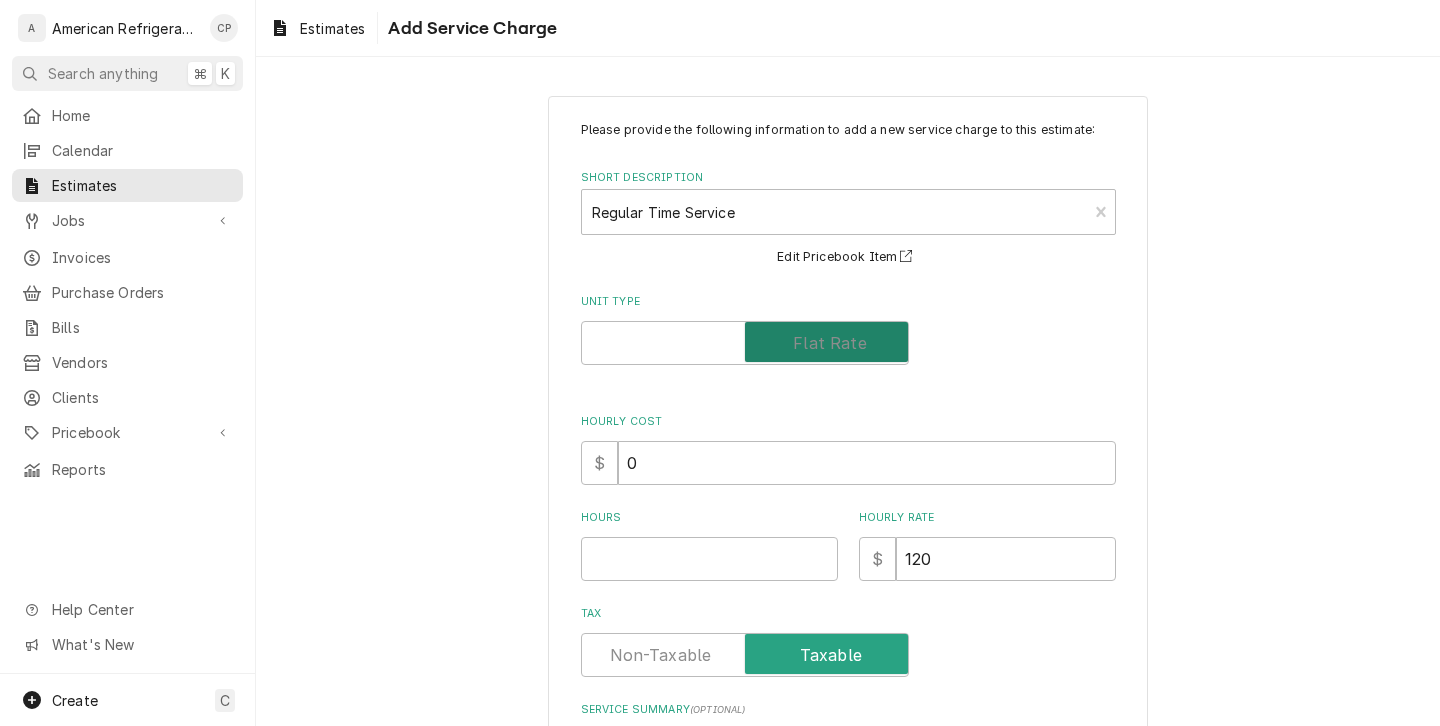 checkbox on "true" 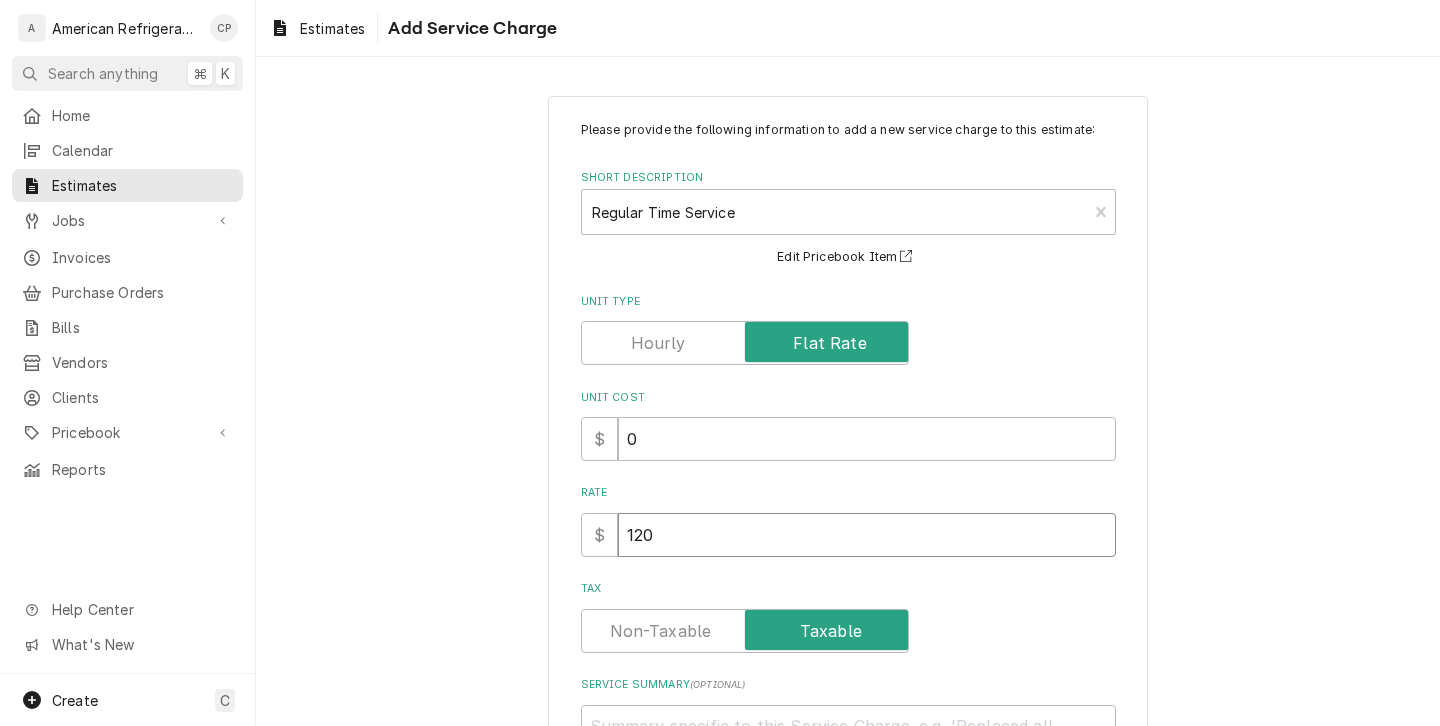 click on "120" at bounding box center [867, 535] 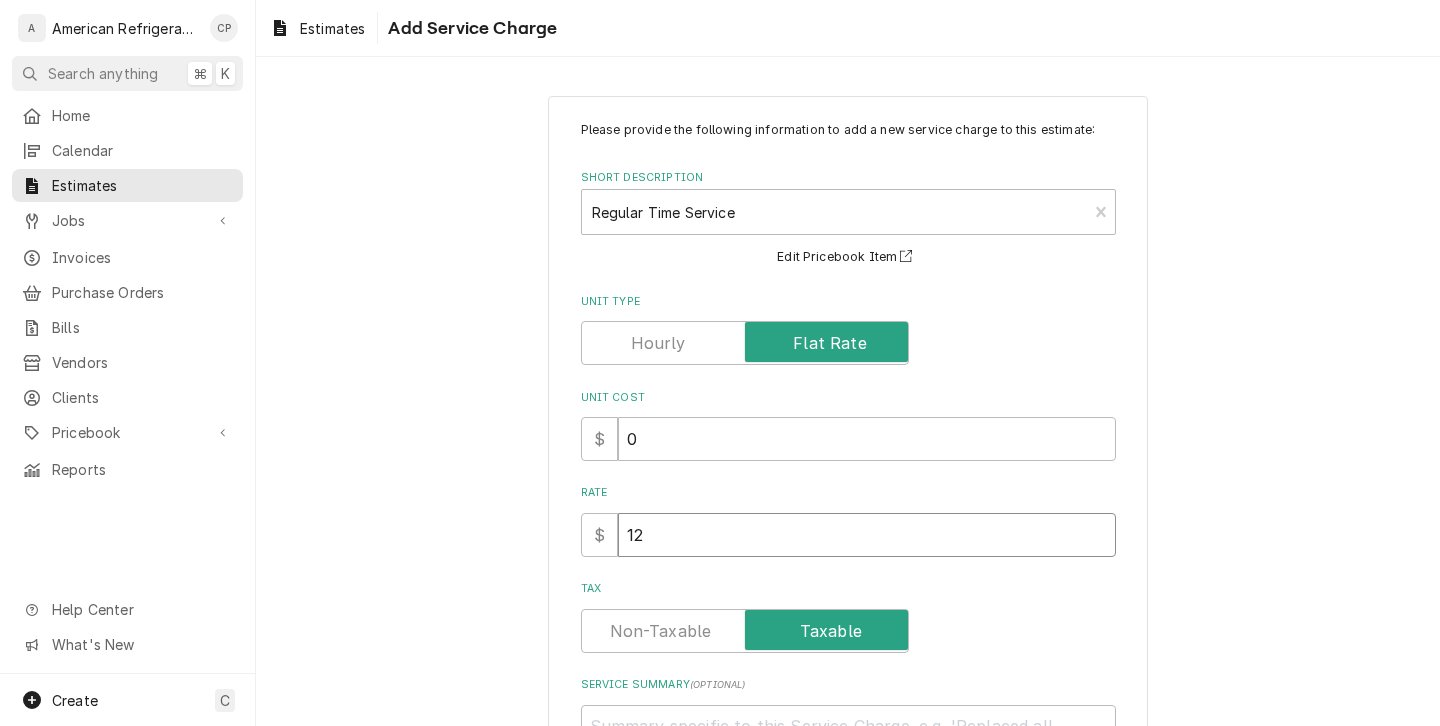 type on "x" 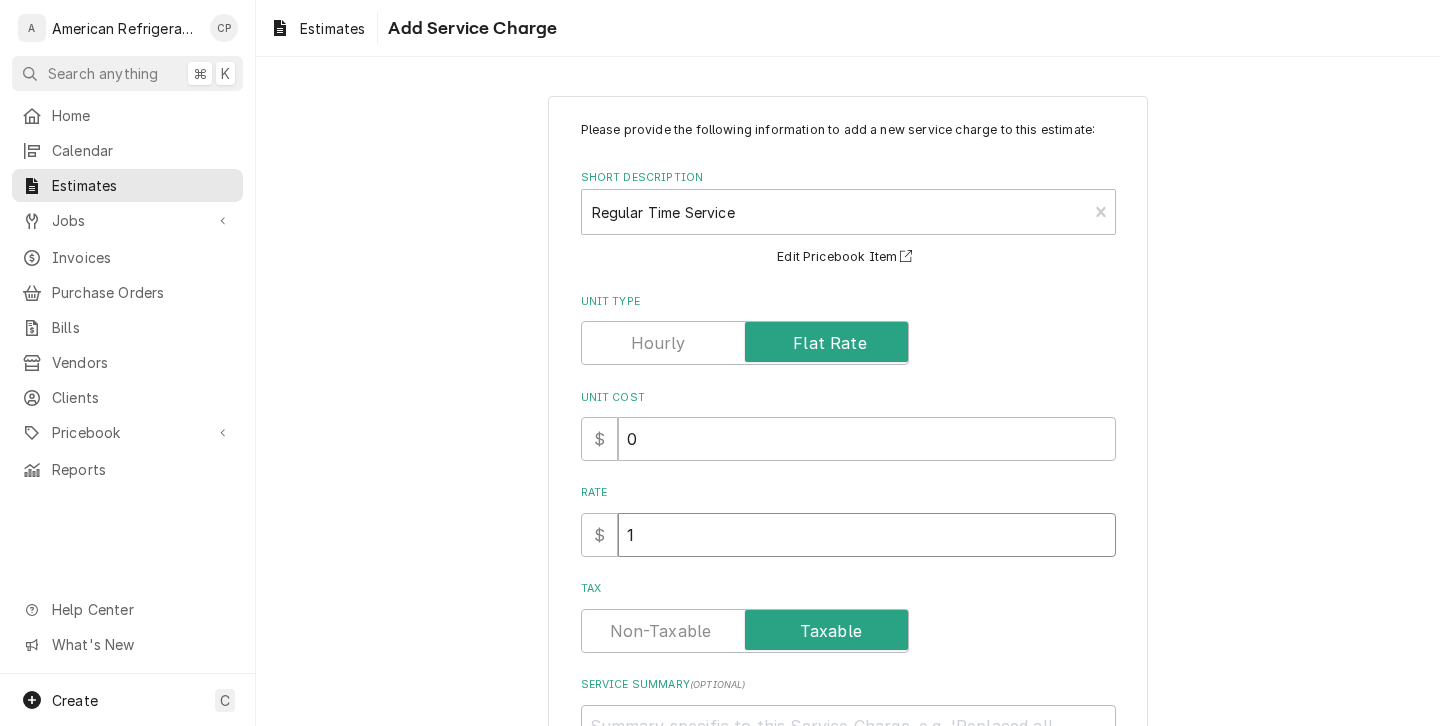 type on "x" 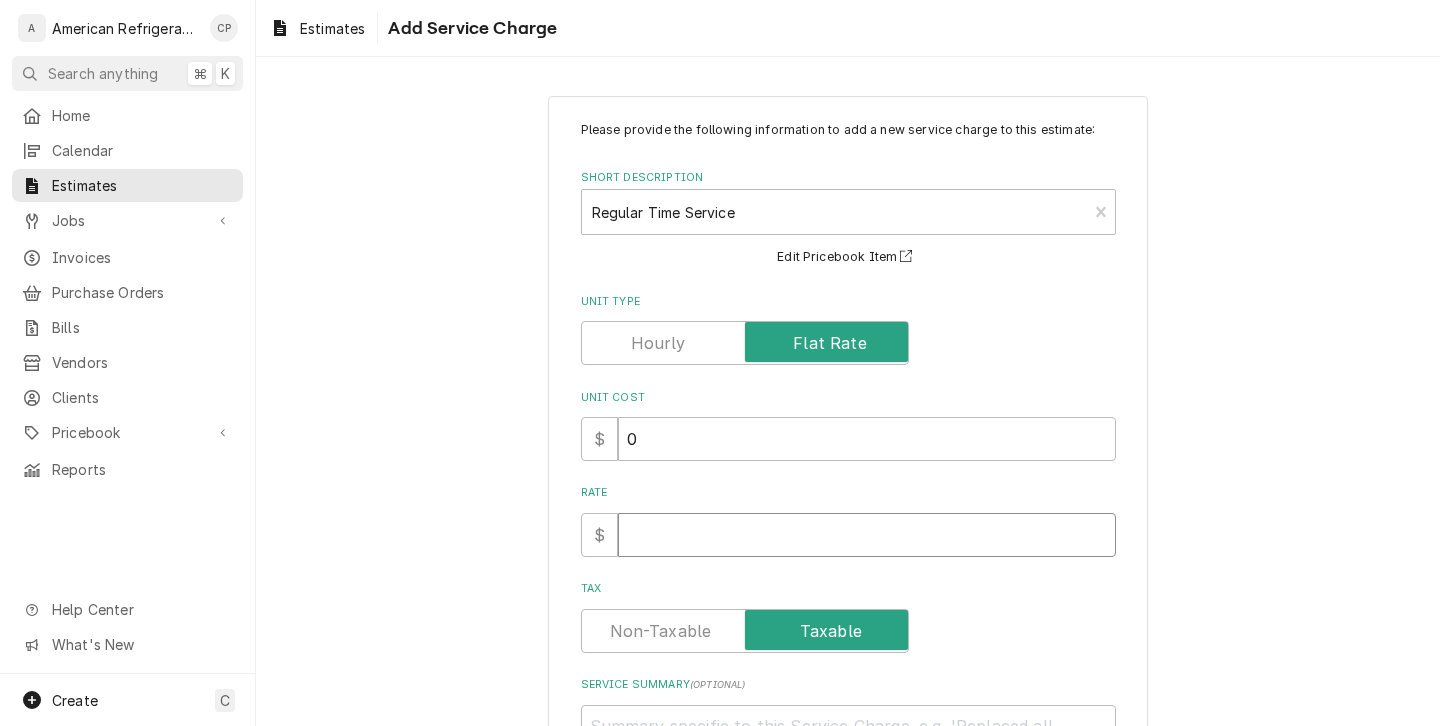 type on "x" 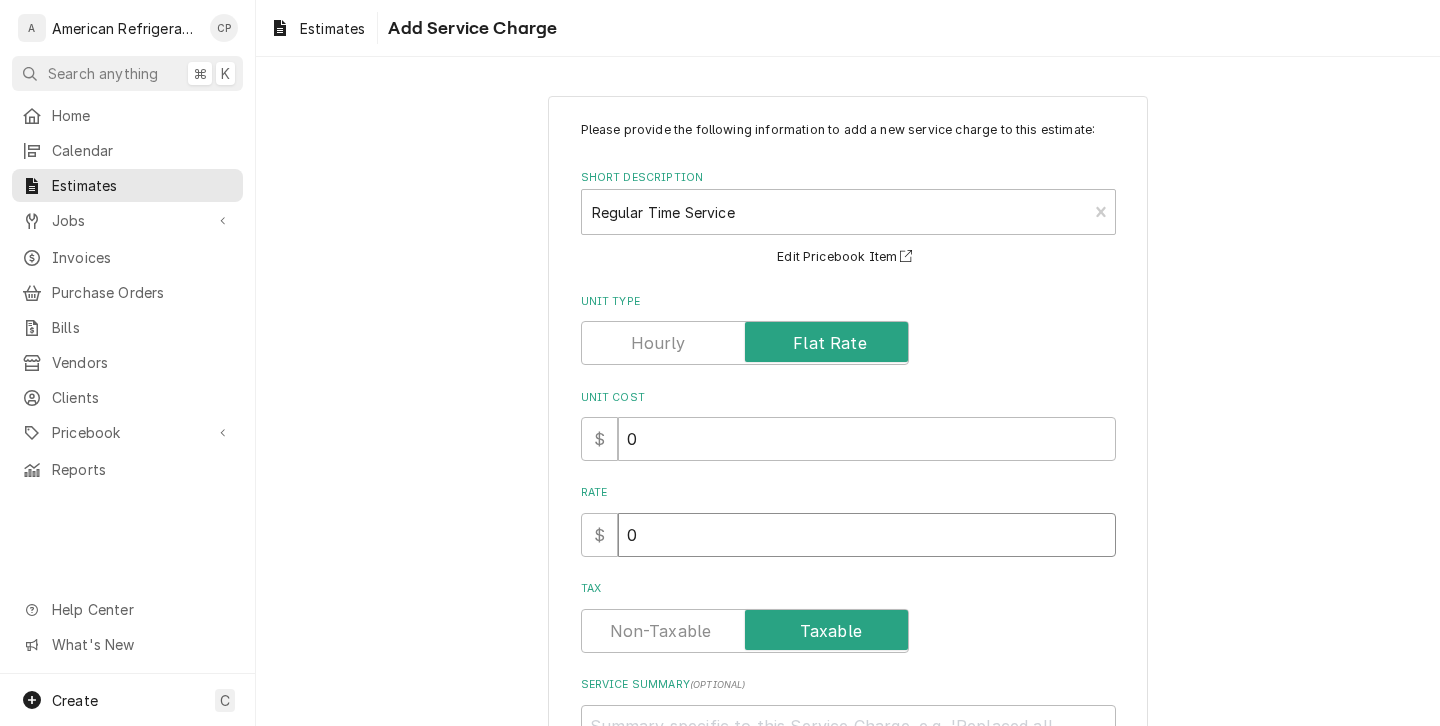type on "0" 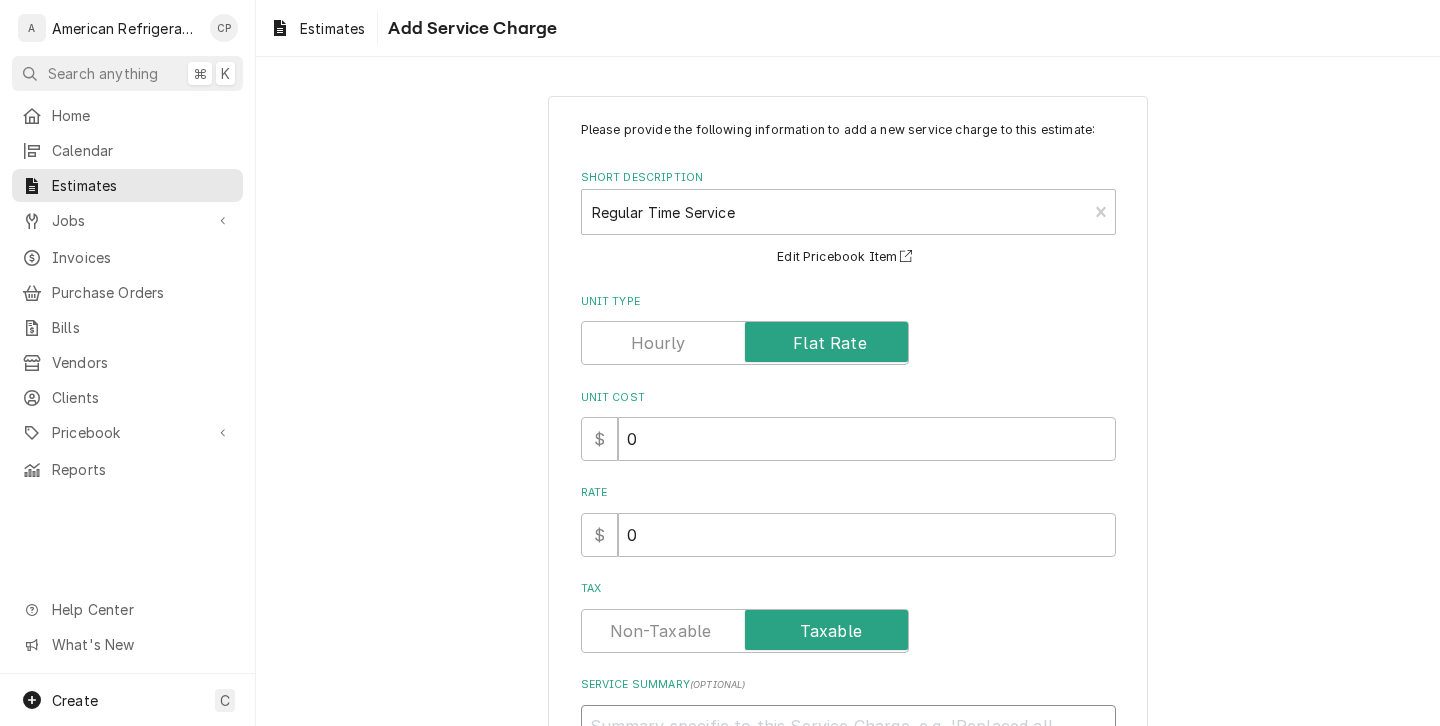 scroll, scrollTop: 11, scrollLeft: 0, axis: vertical 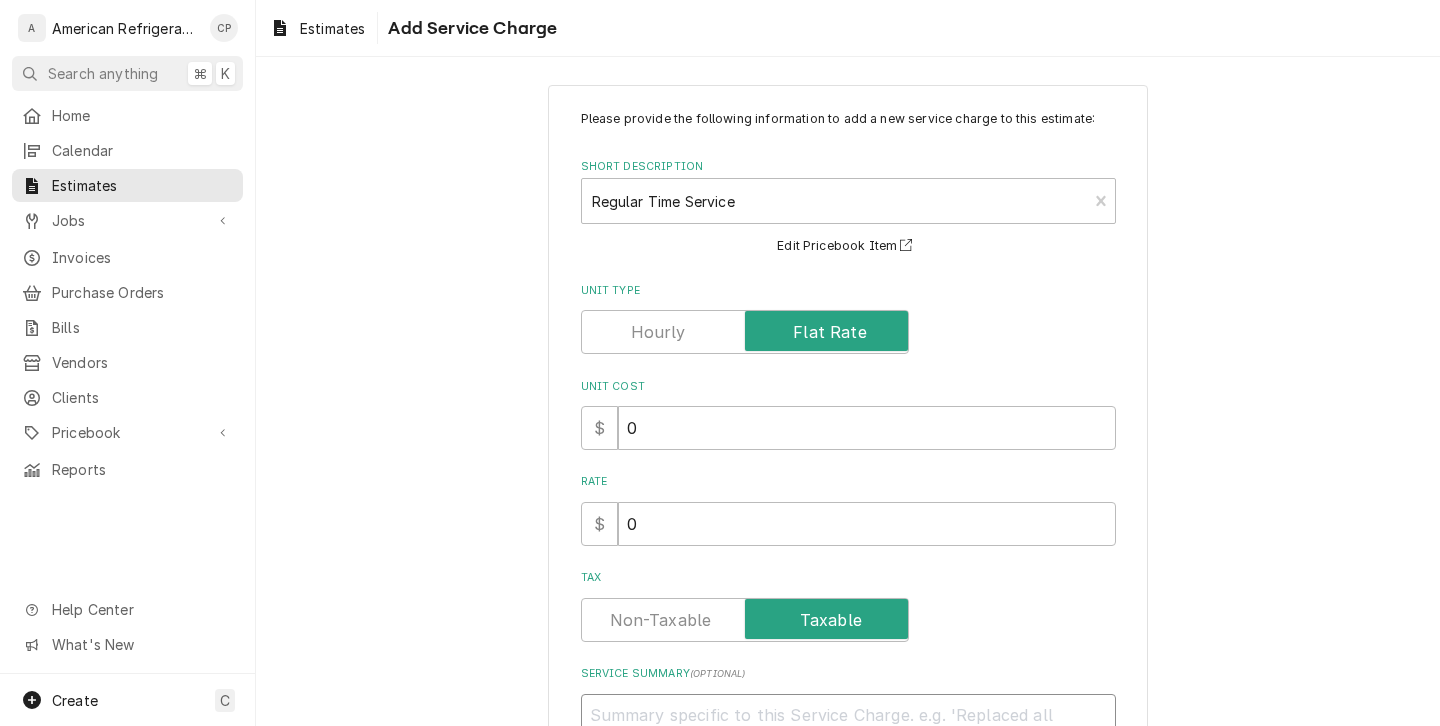 type on "x" 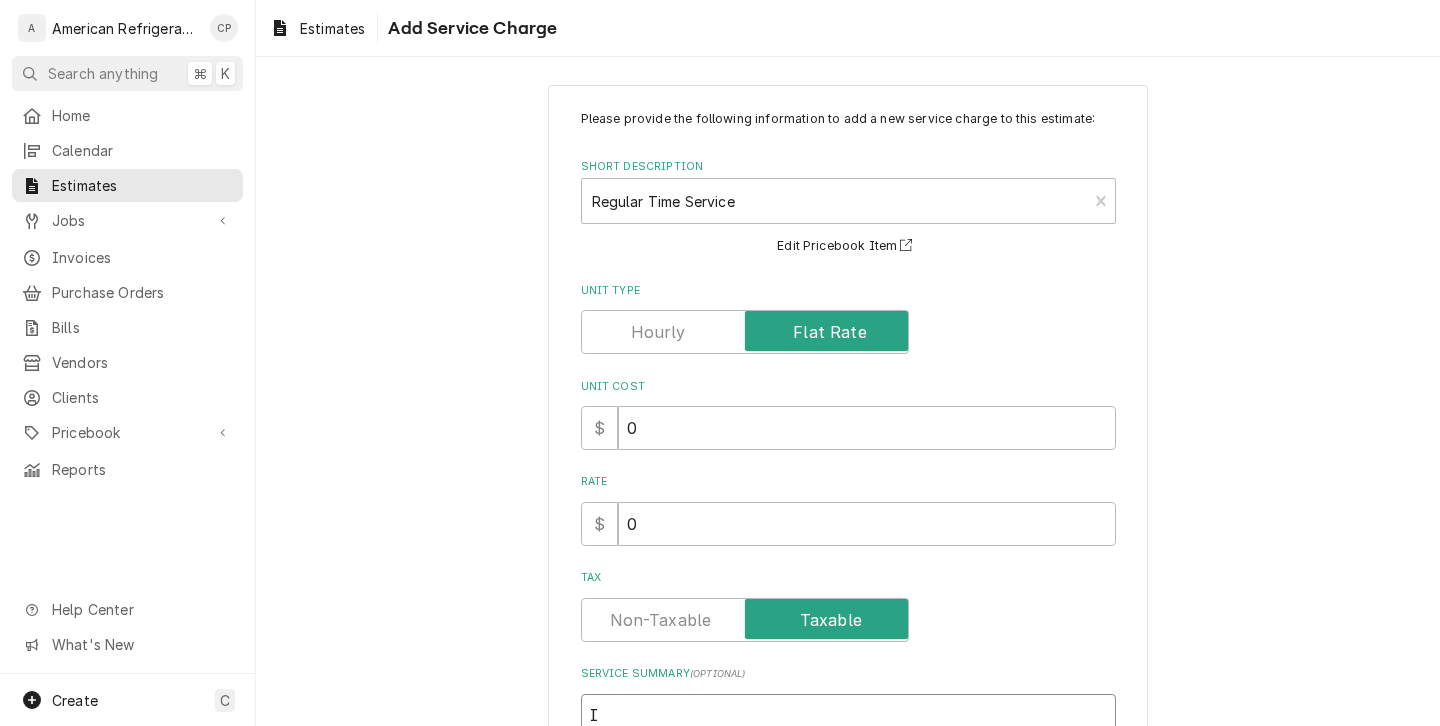 type on "x" 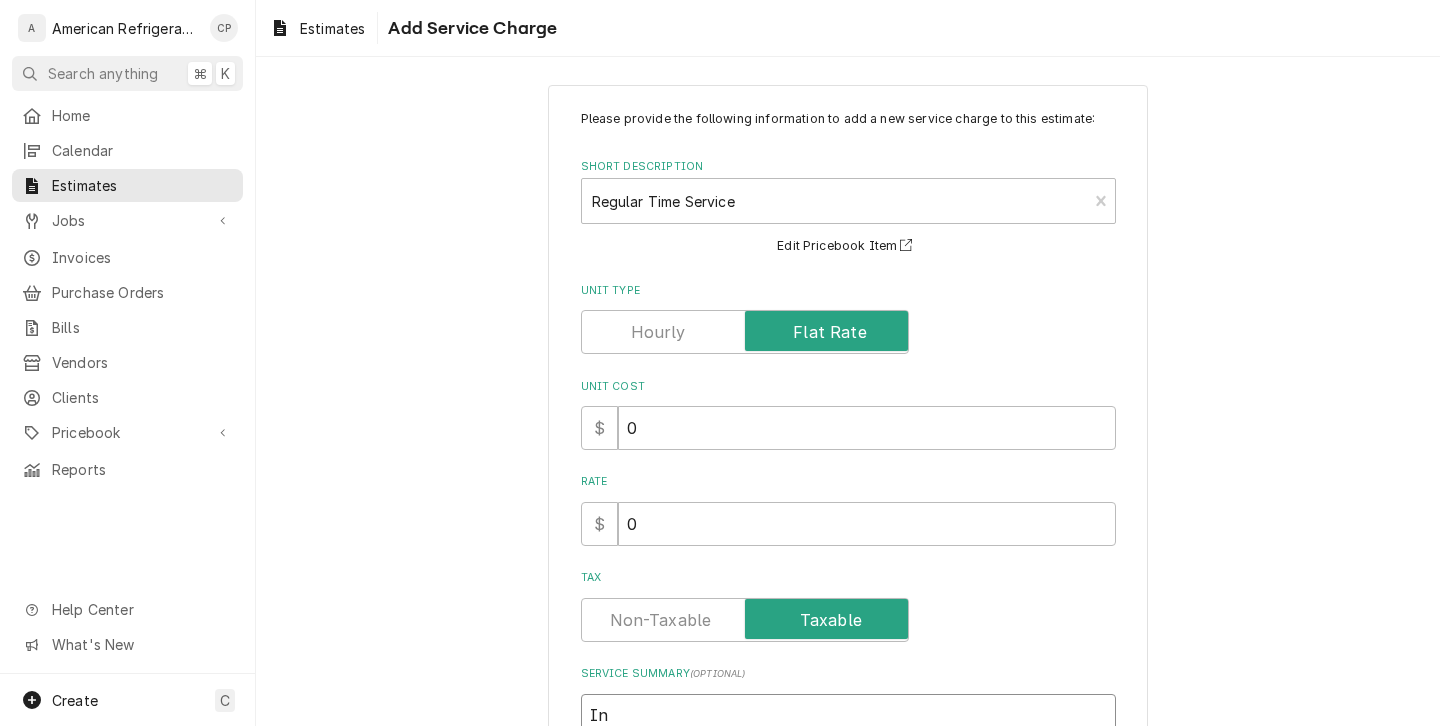 type on "x" 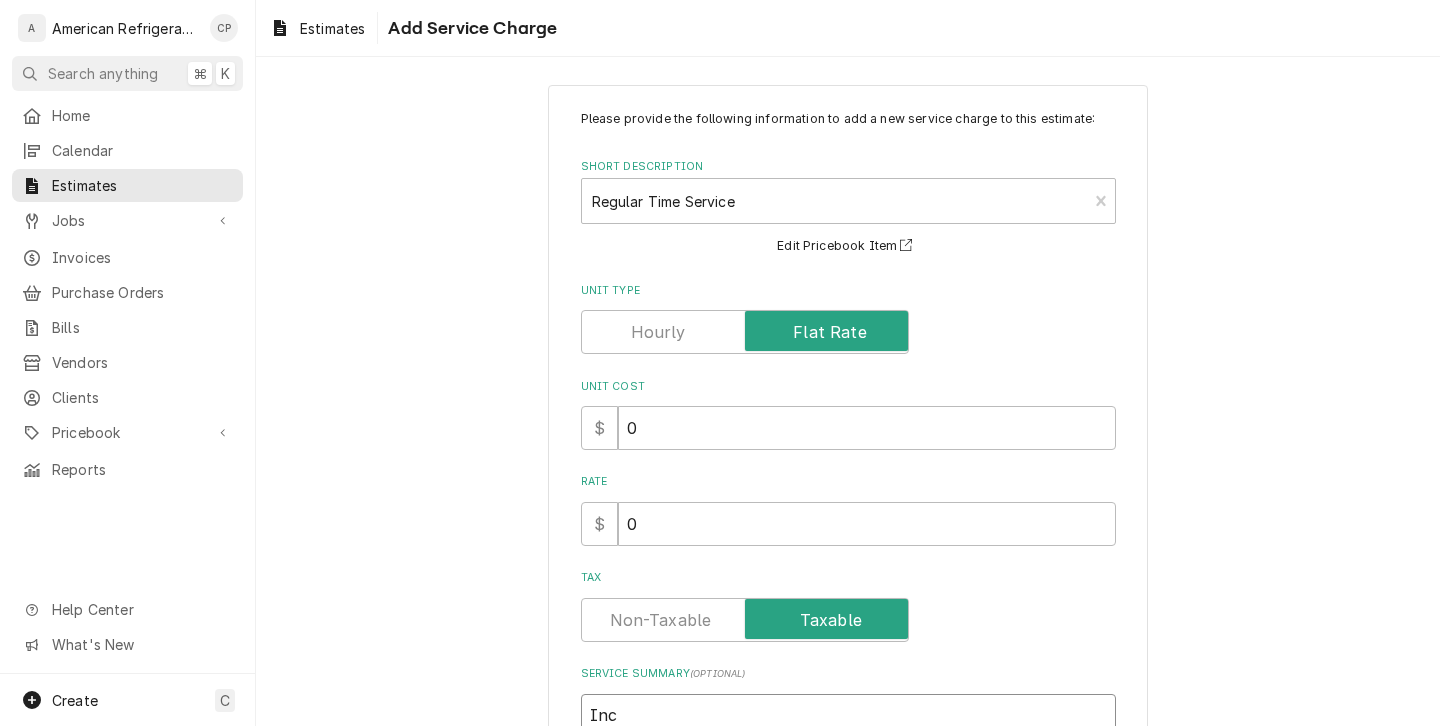 type on "Incl" 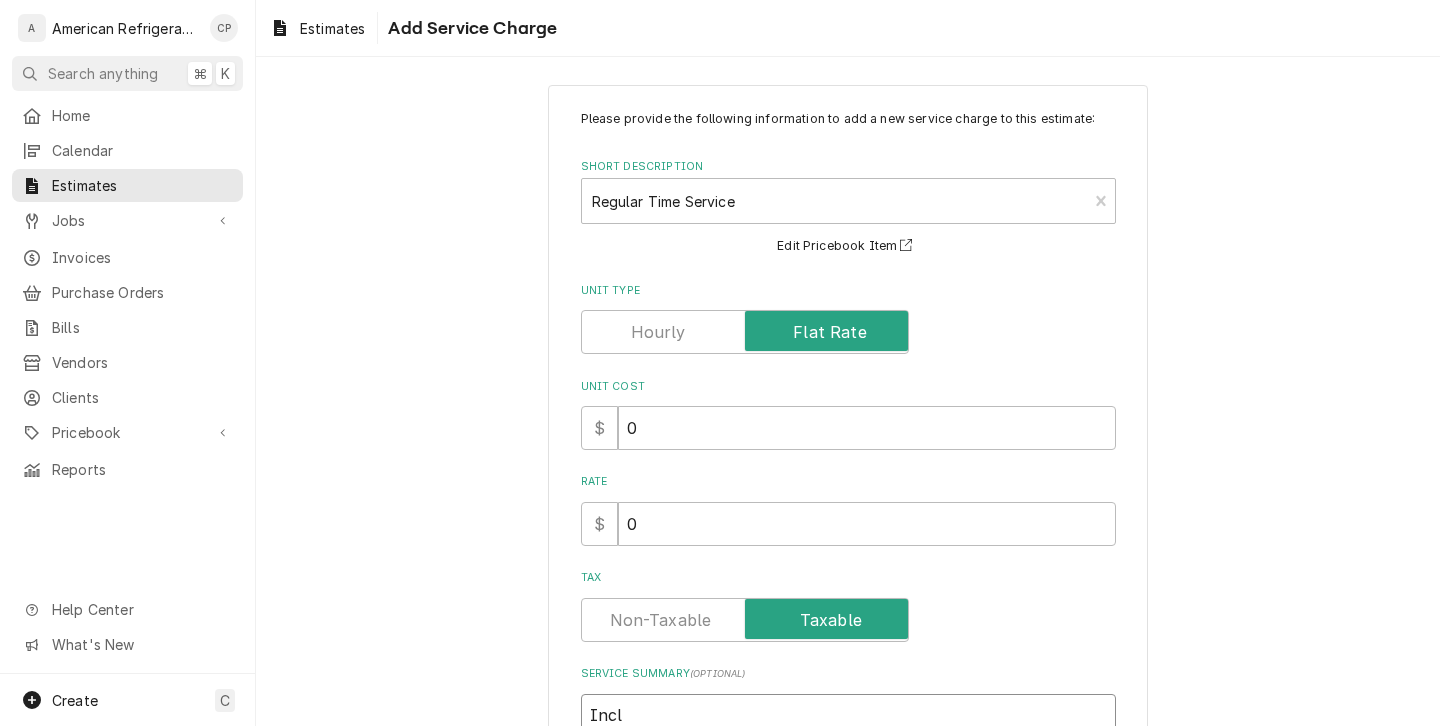 type on "x" 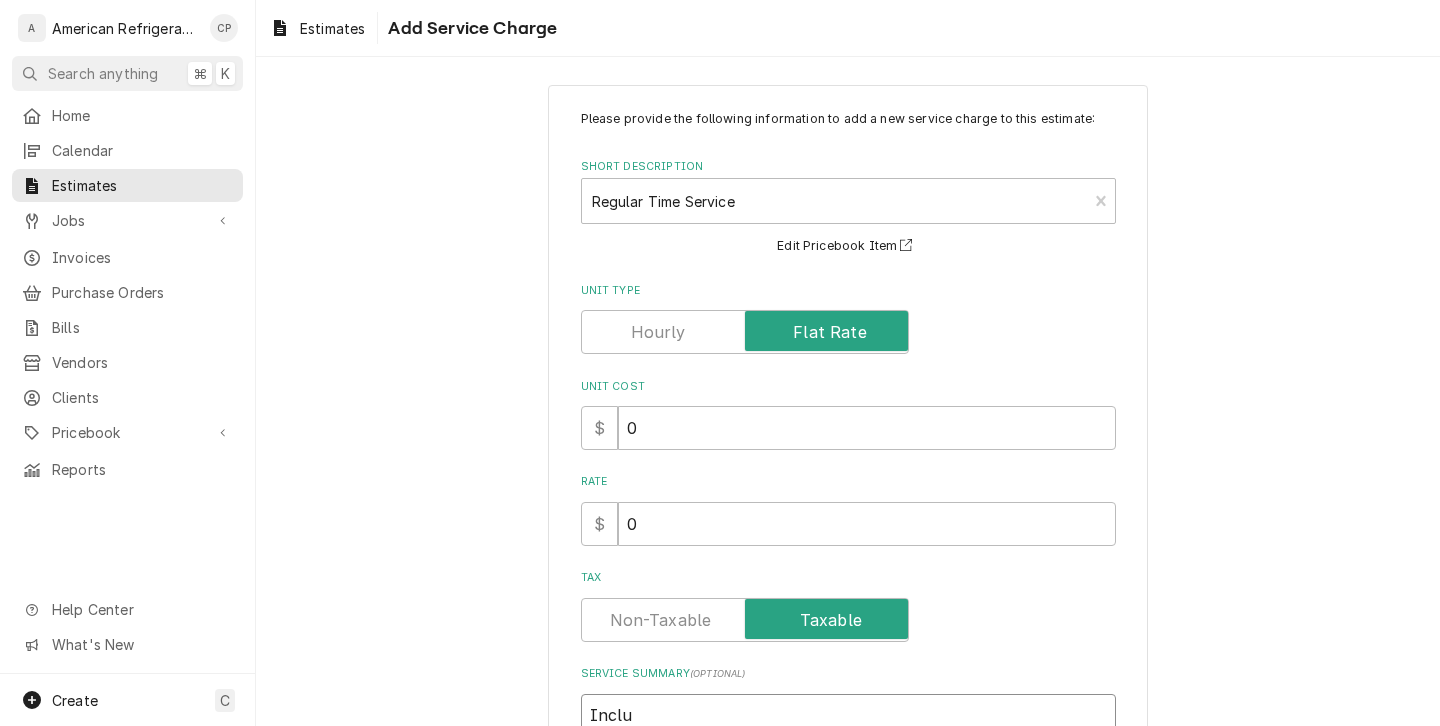 type on "x" 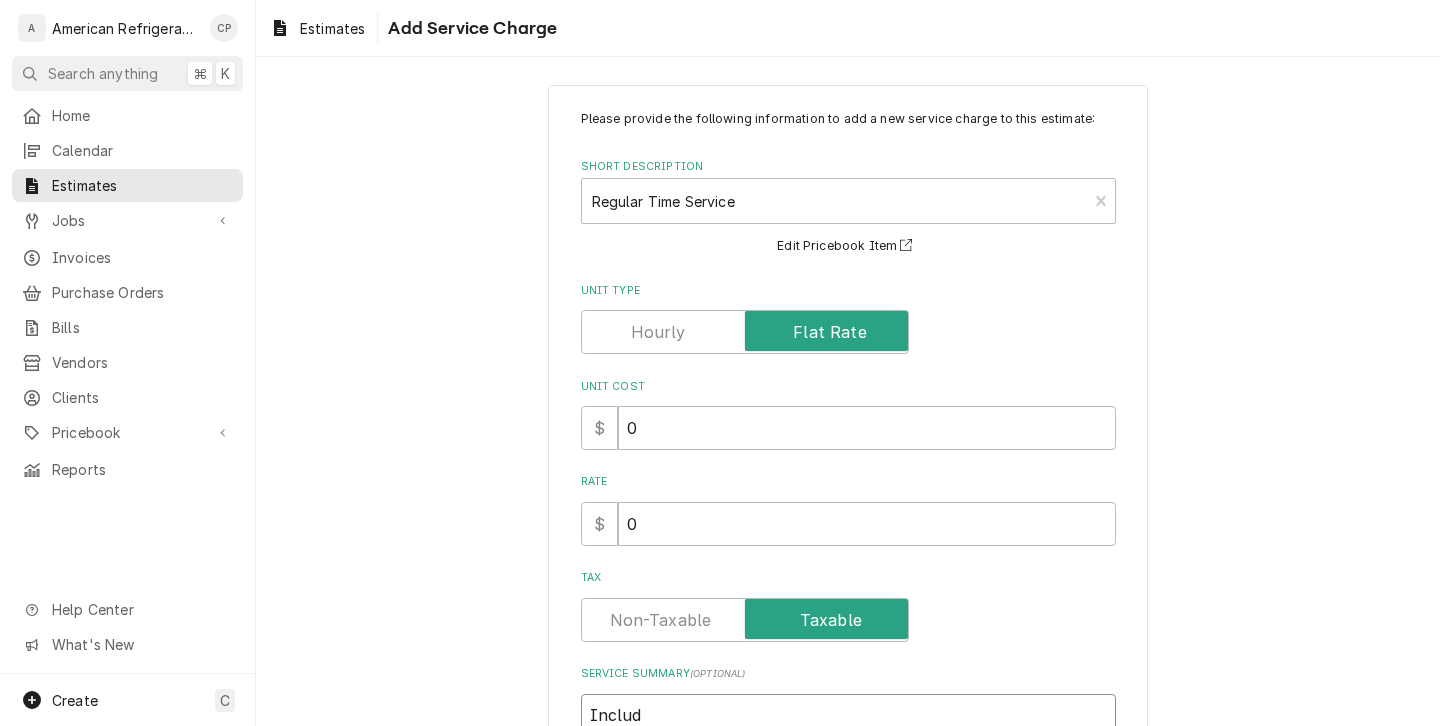 type on "x" 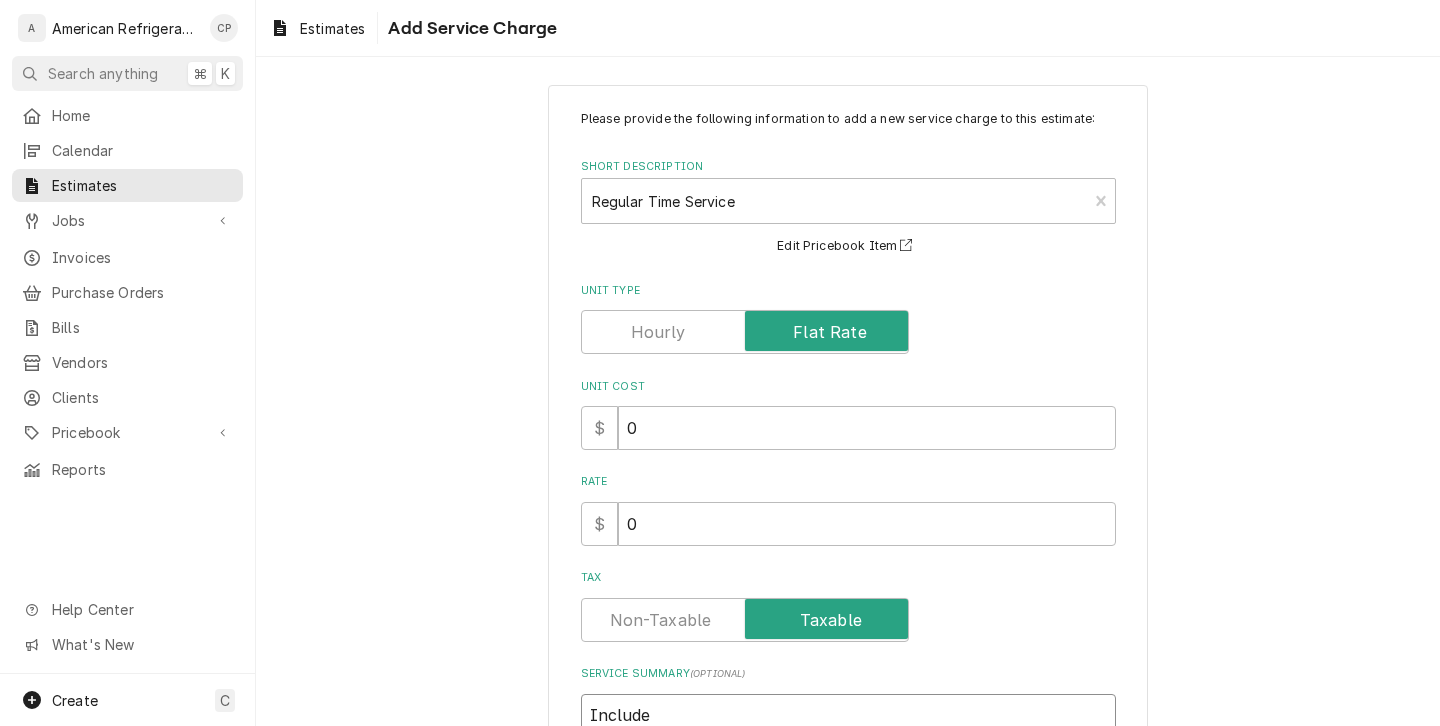 type on "x" 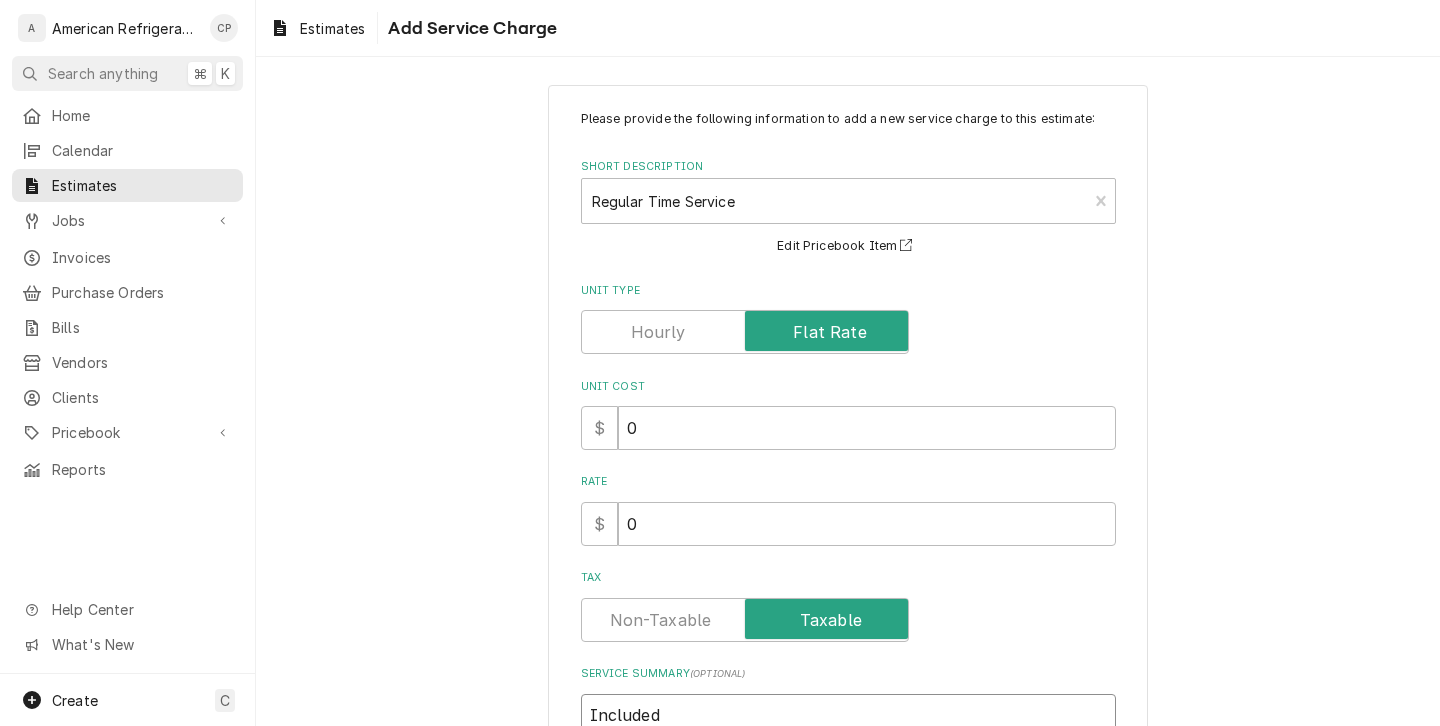 type on "x" 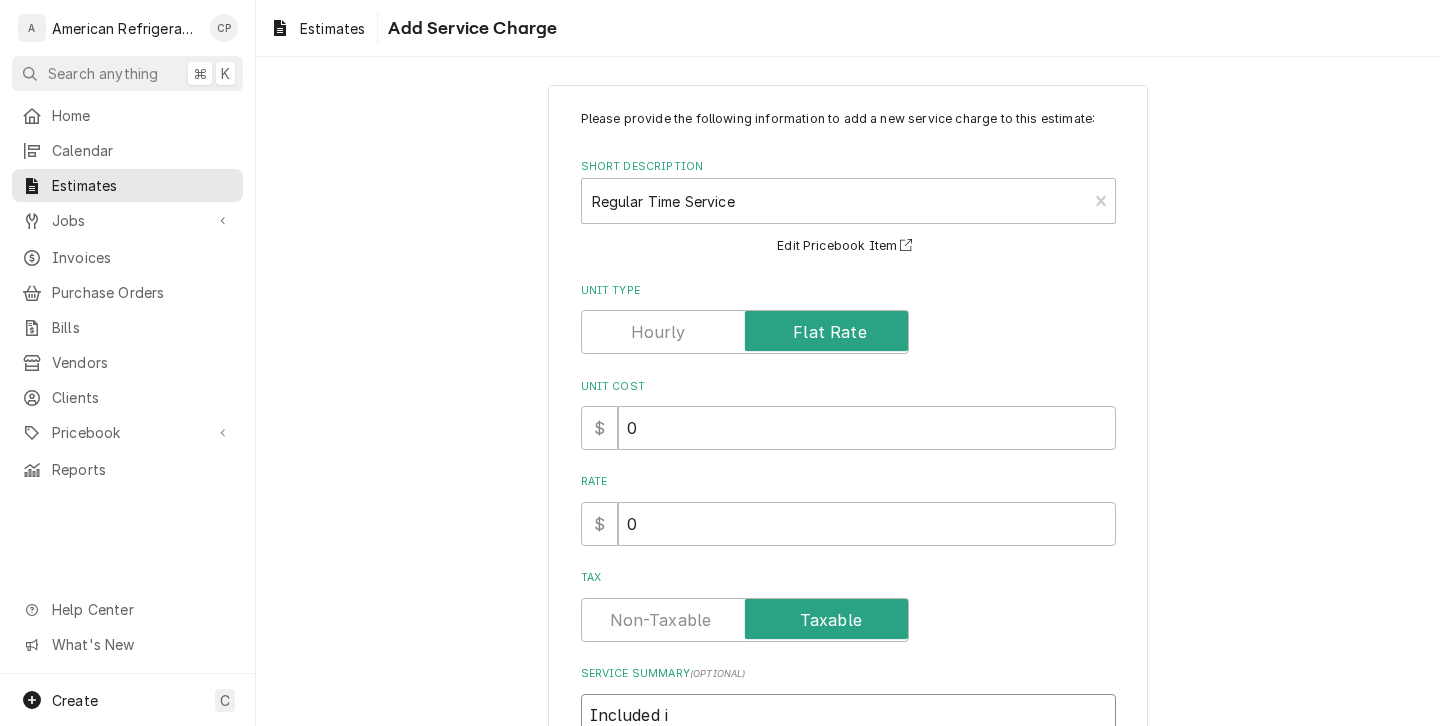 type on "x" 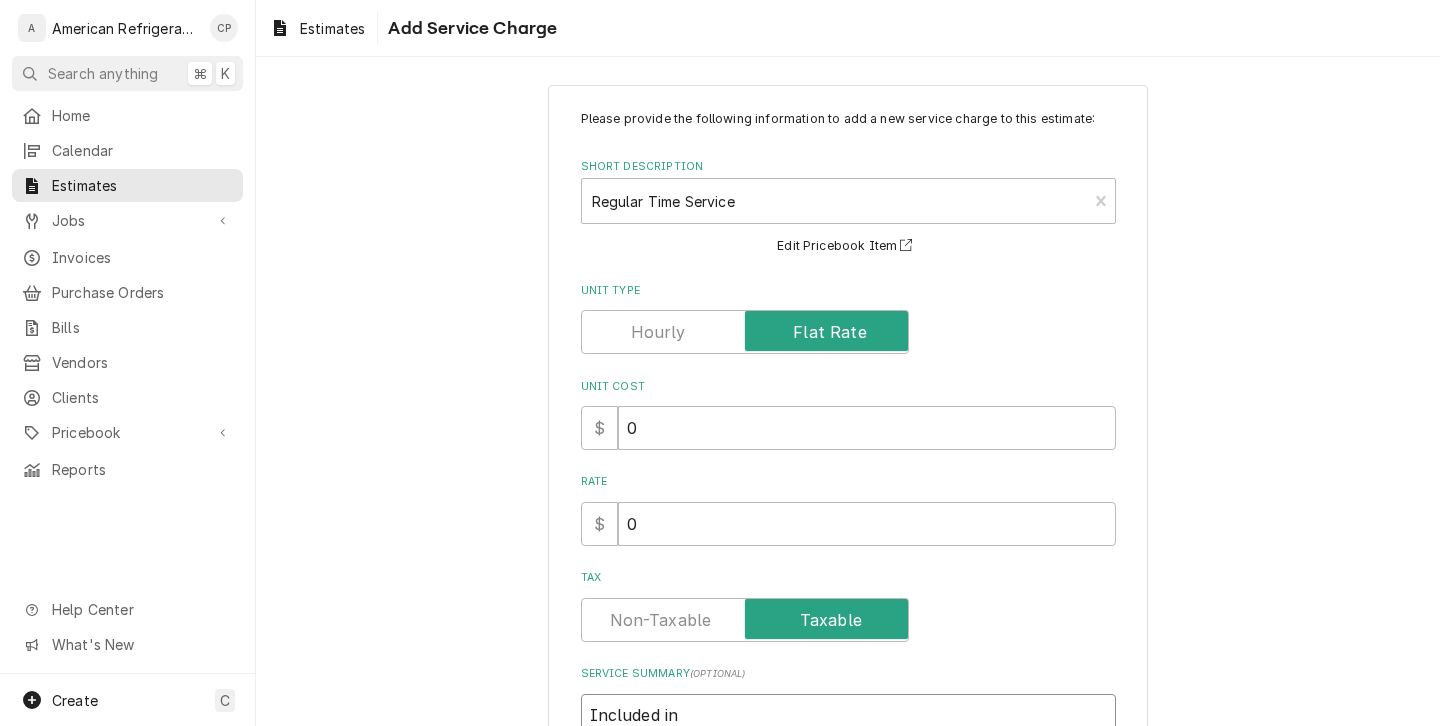 type on "x" 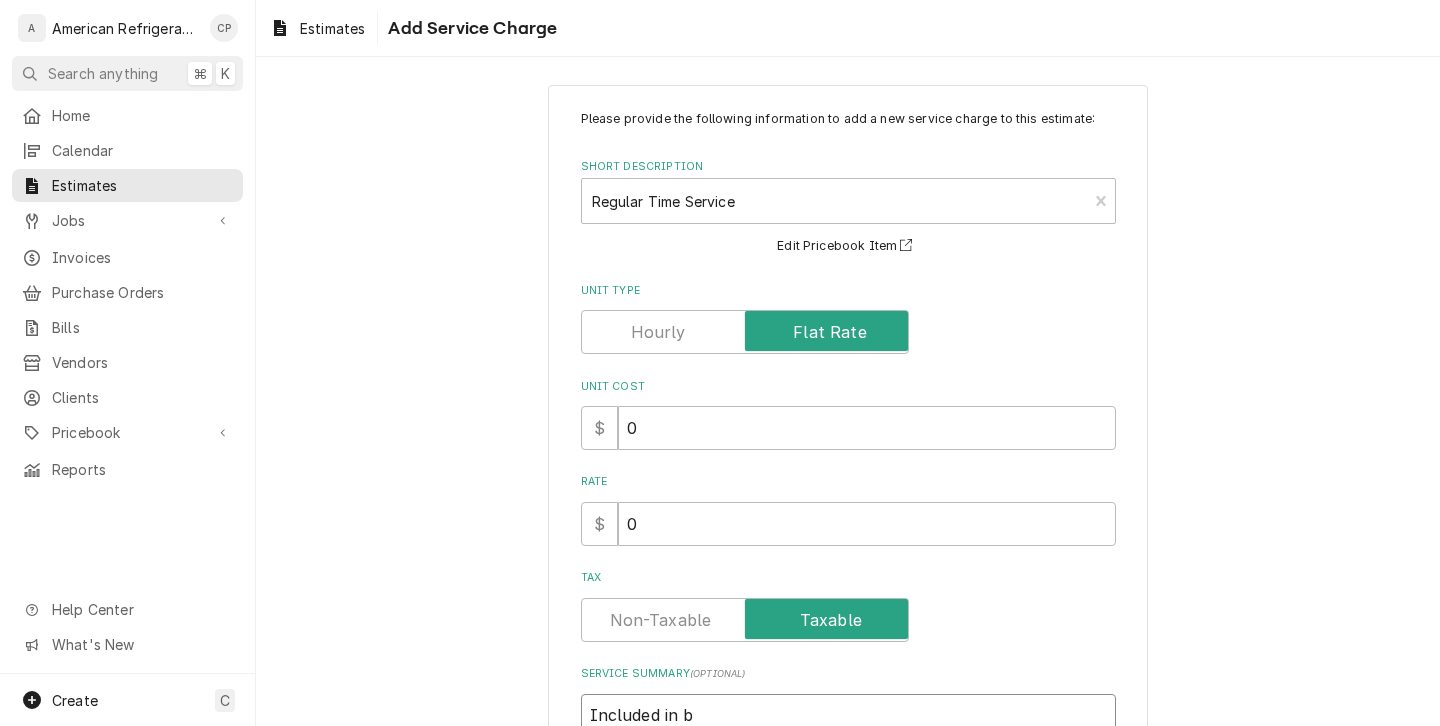 type on "x" 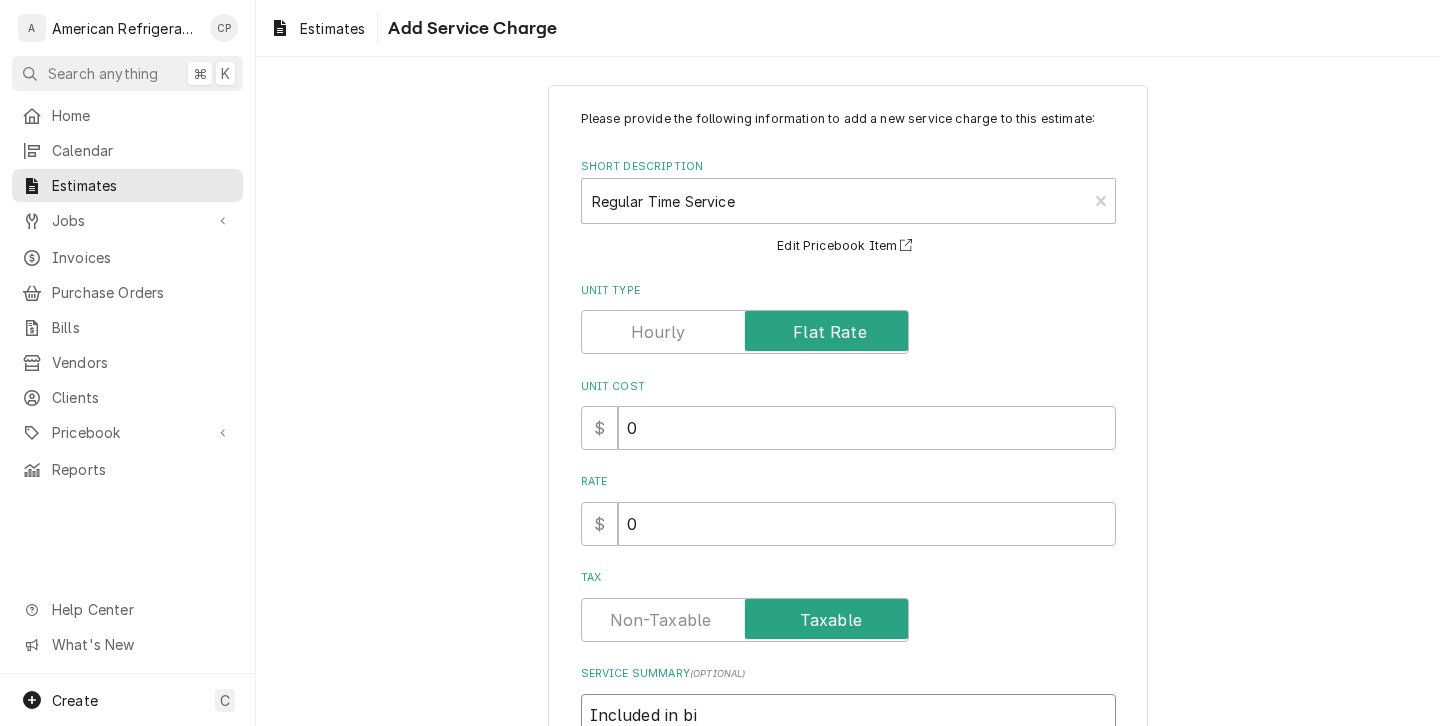 type on "x" 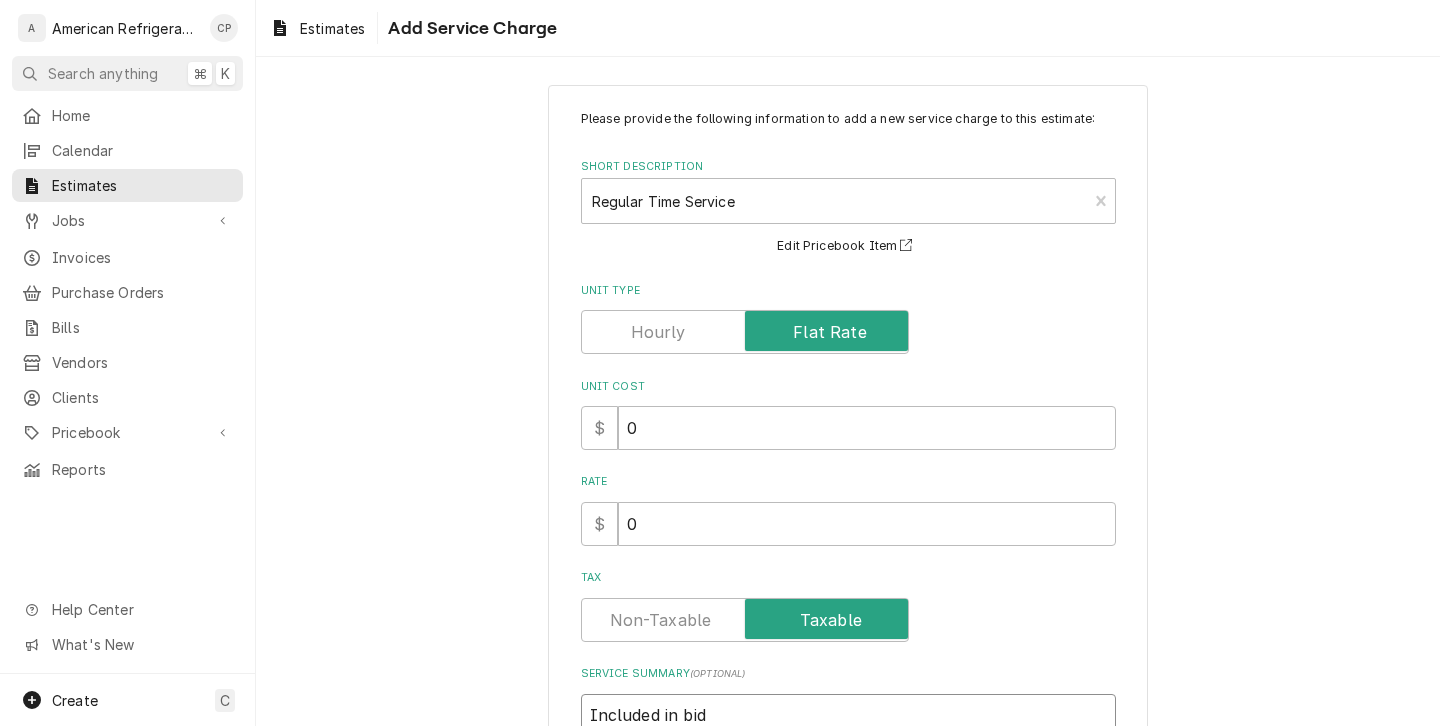 type on "Included in bid" 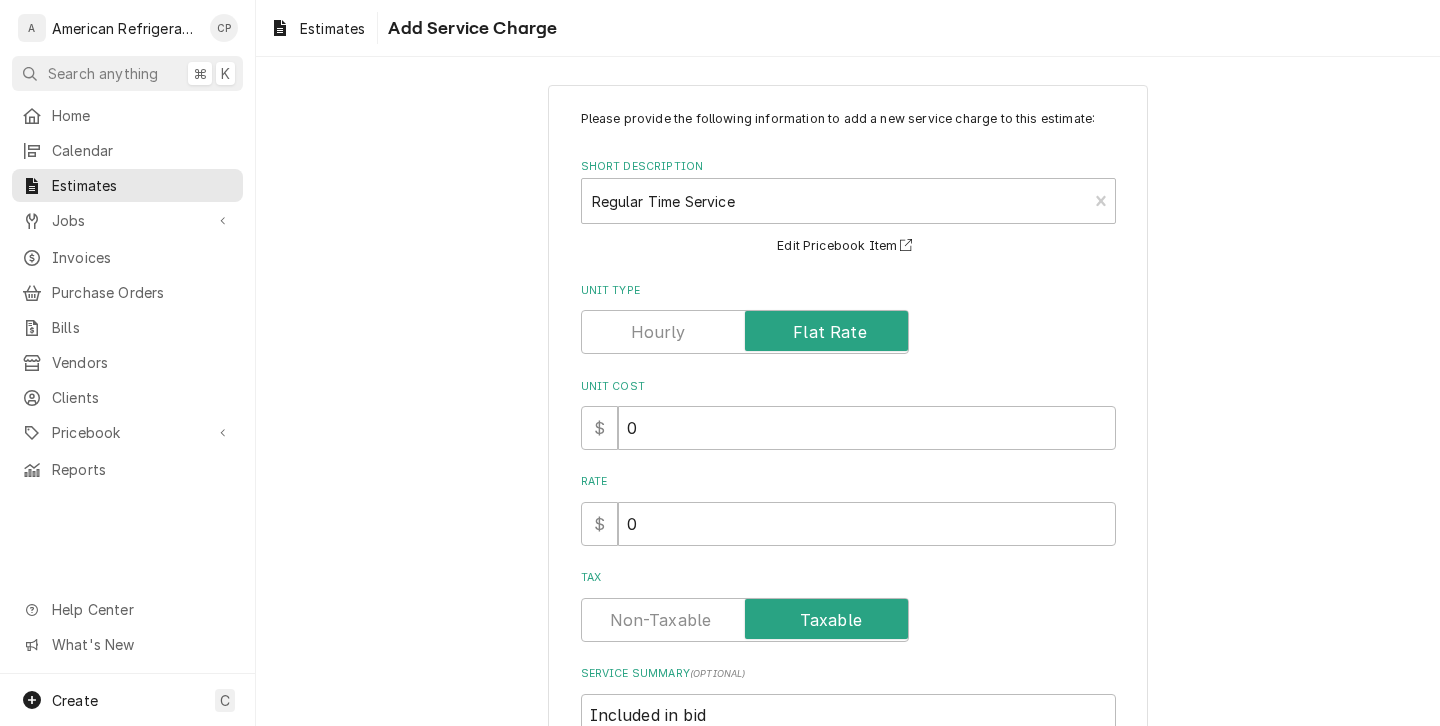 type 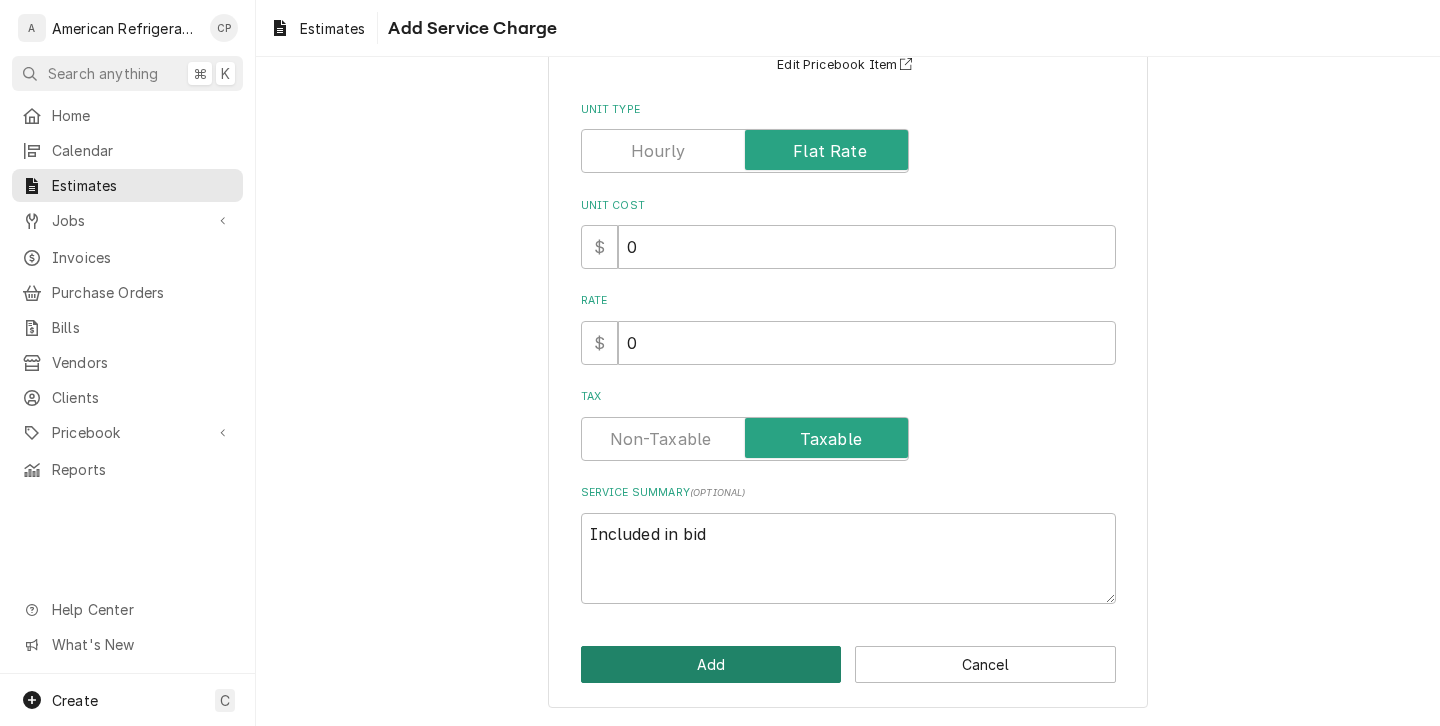 click on "Add" at bounding box center (711, 664) 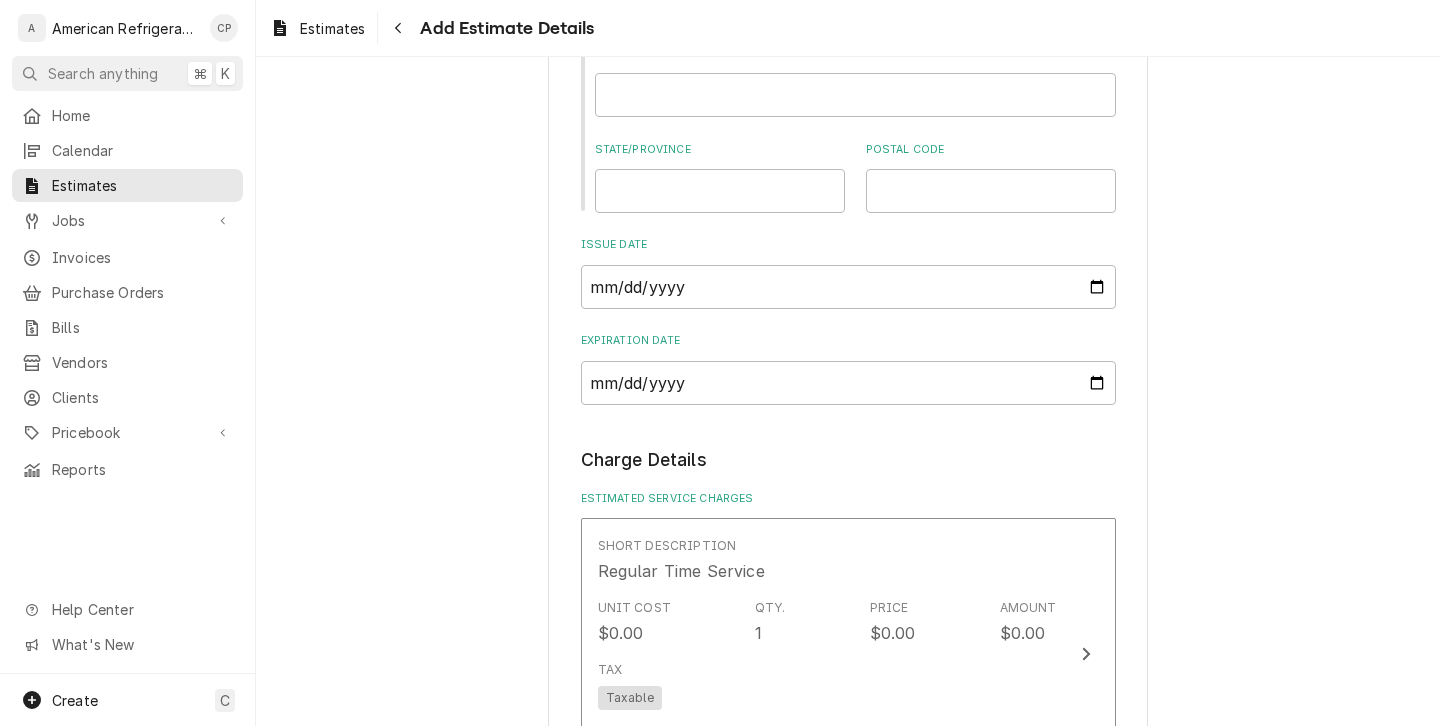 type on "x" 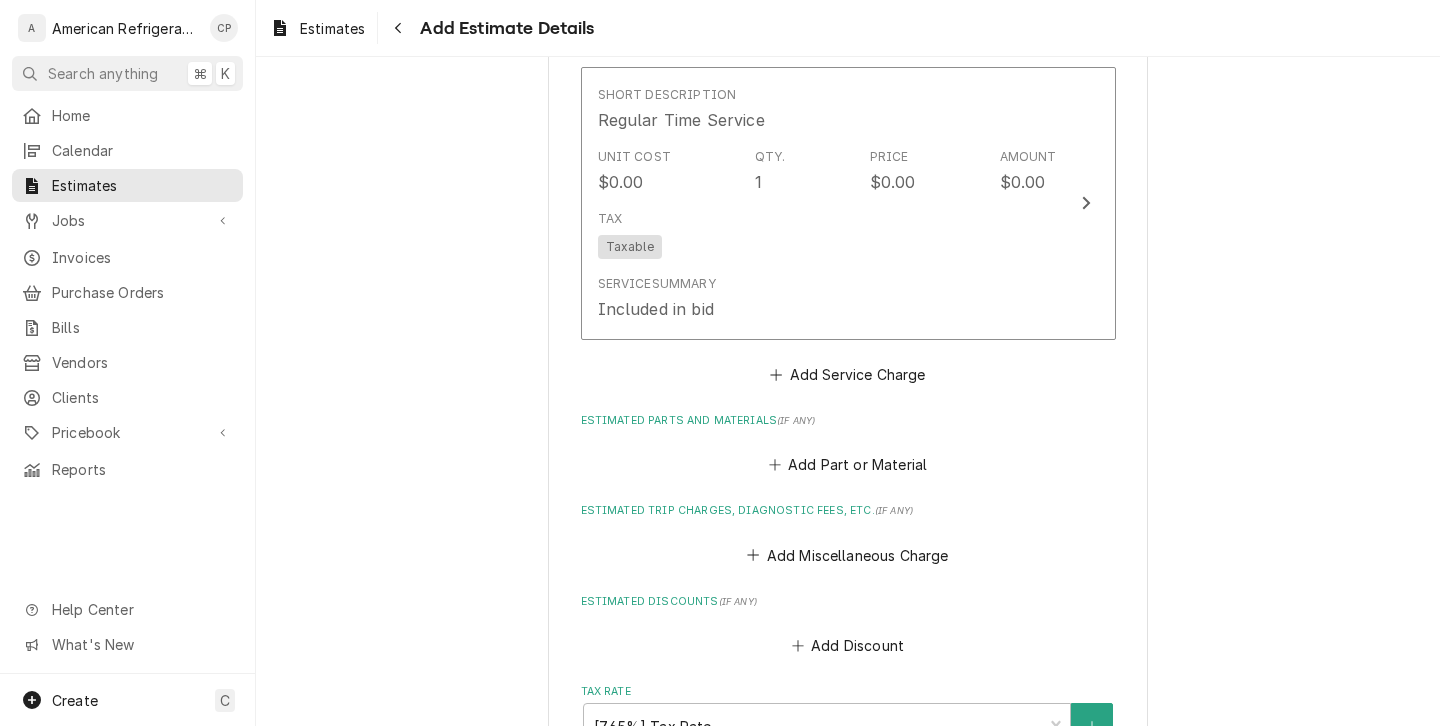 scroll, scrollTop: 1760, scrollLeft: 0, axis: vertical 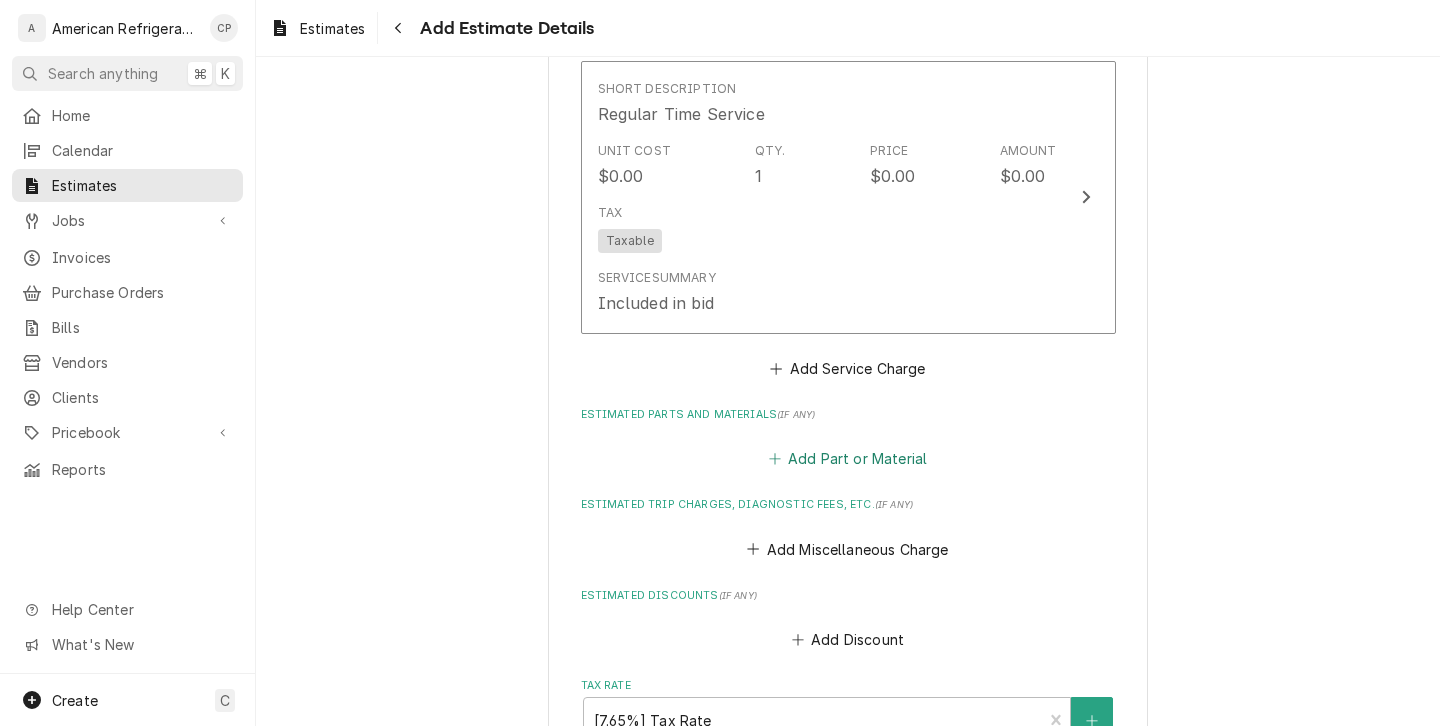 click on "Add Part or Material" at bounding box center [847, 459] 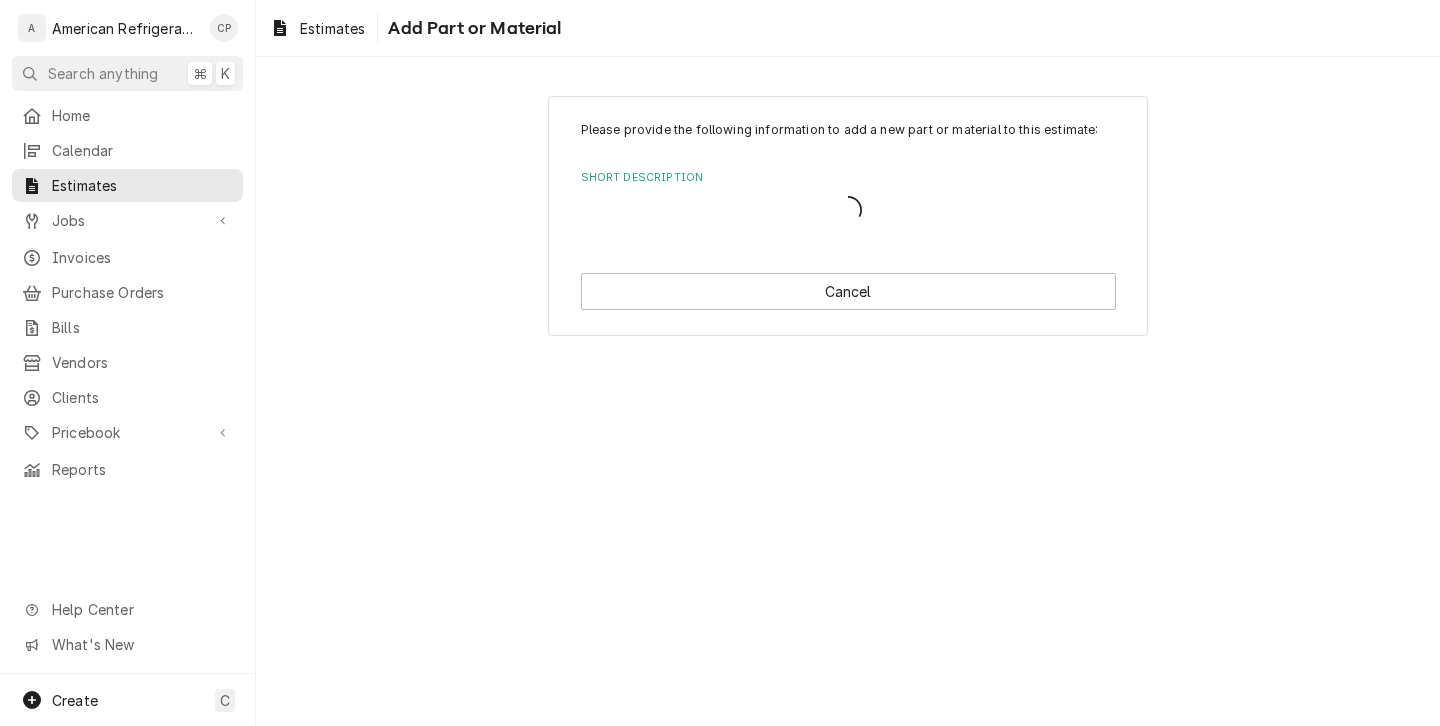 scroll, scrollTop: 0, scrollLeft: 0, axis: both 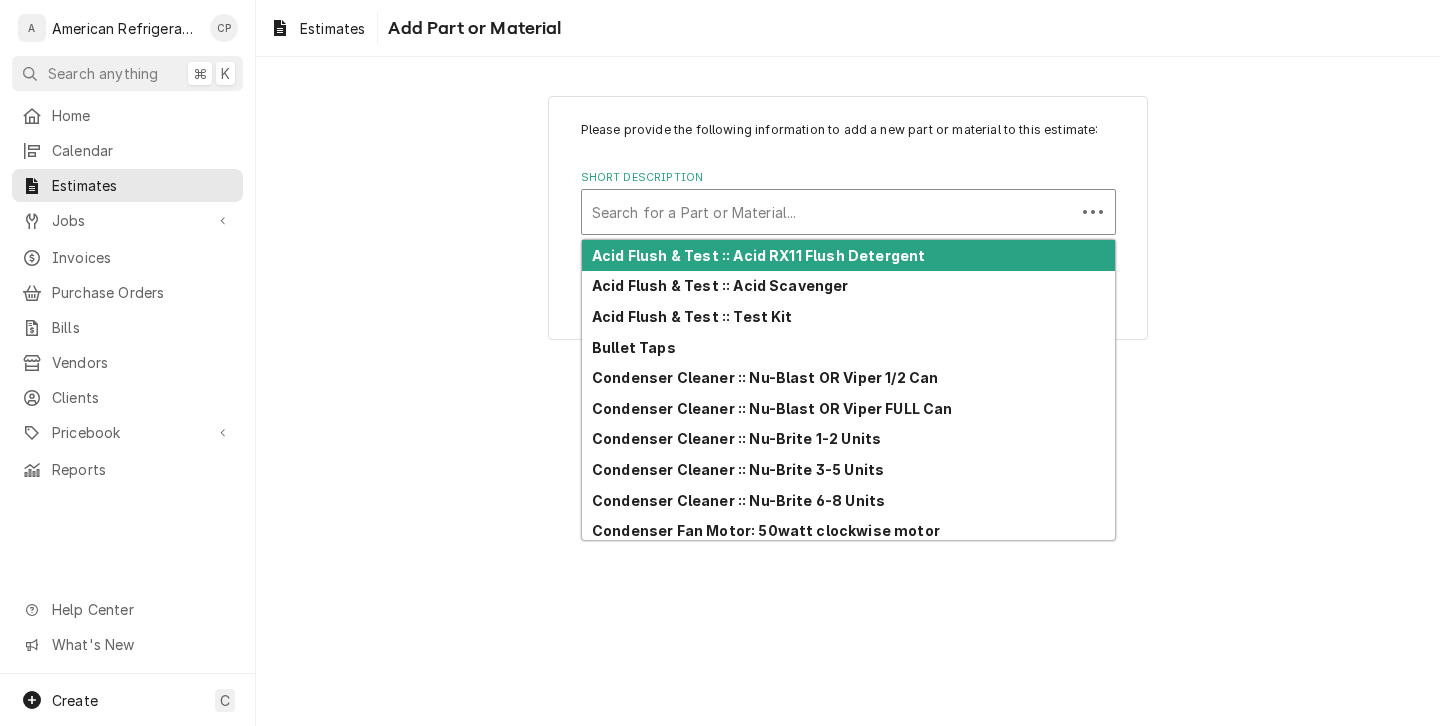 click at bounding box center (828, 212) 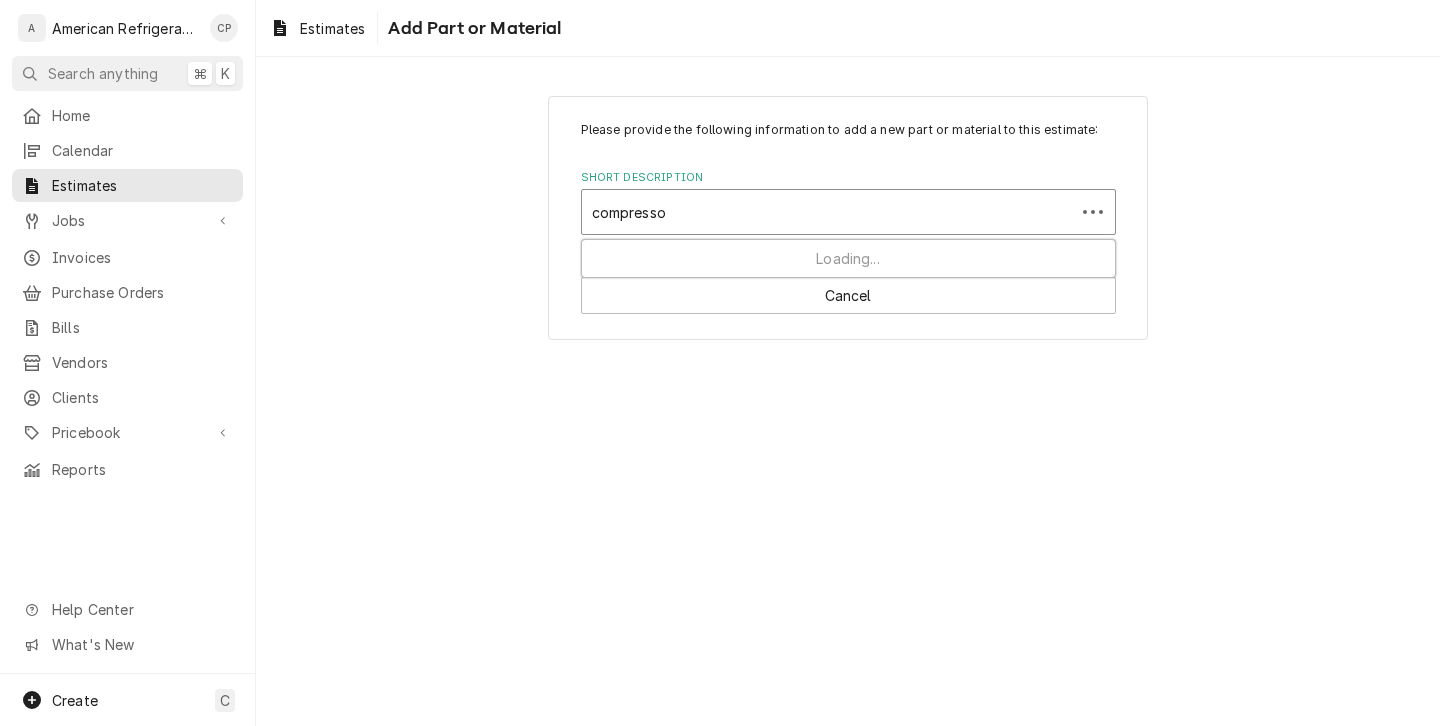 type on "compressor" 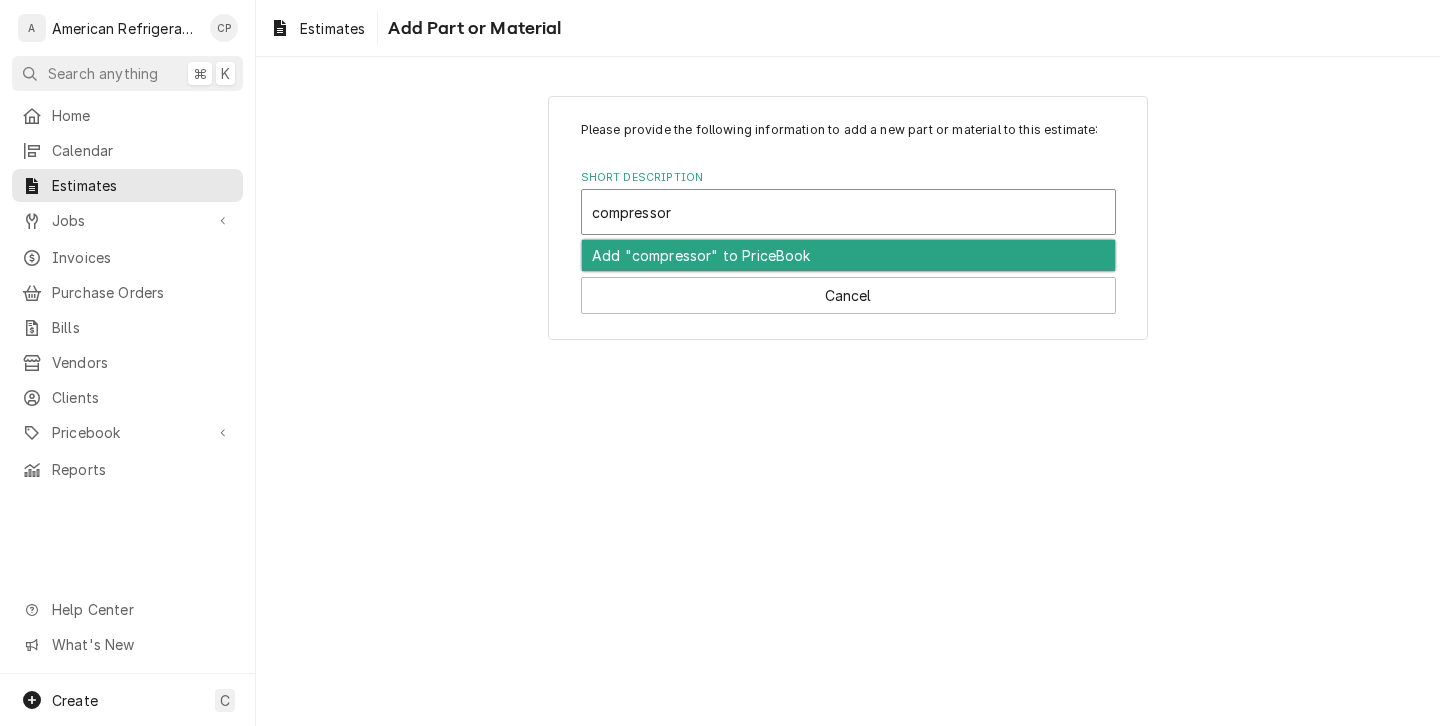 click on "Add "compressor" to PriceBook" at bounding box center [848, 255] 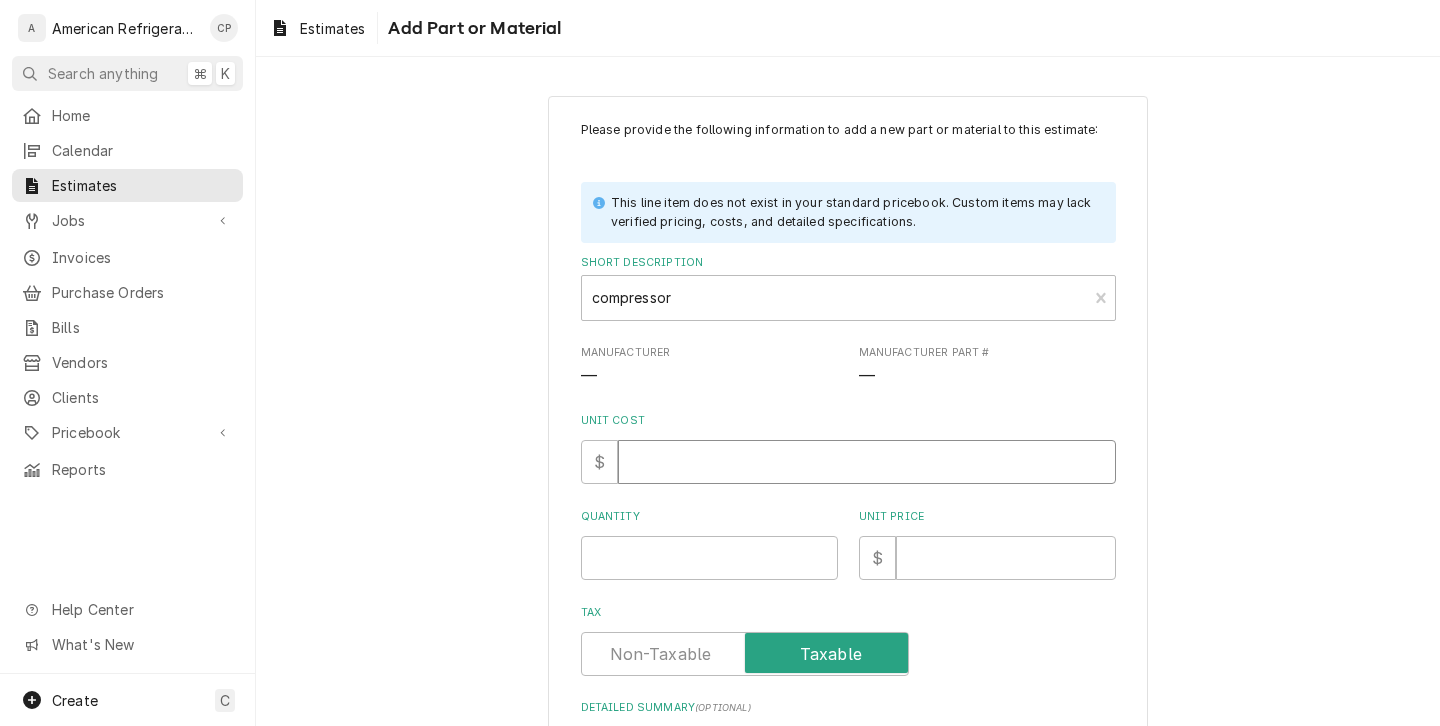 click on "Unit Cost" at bounding box center [867, 462] 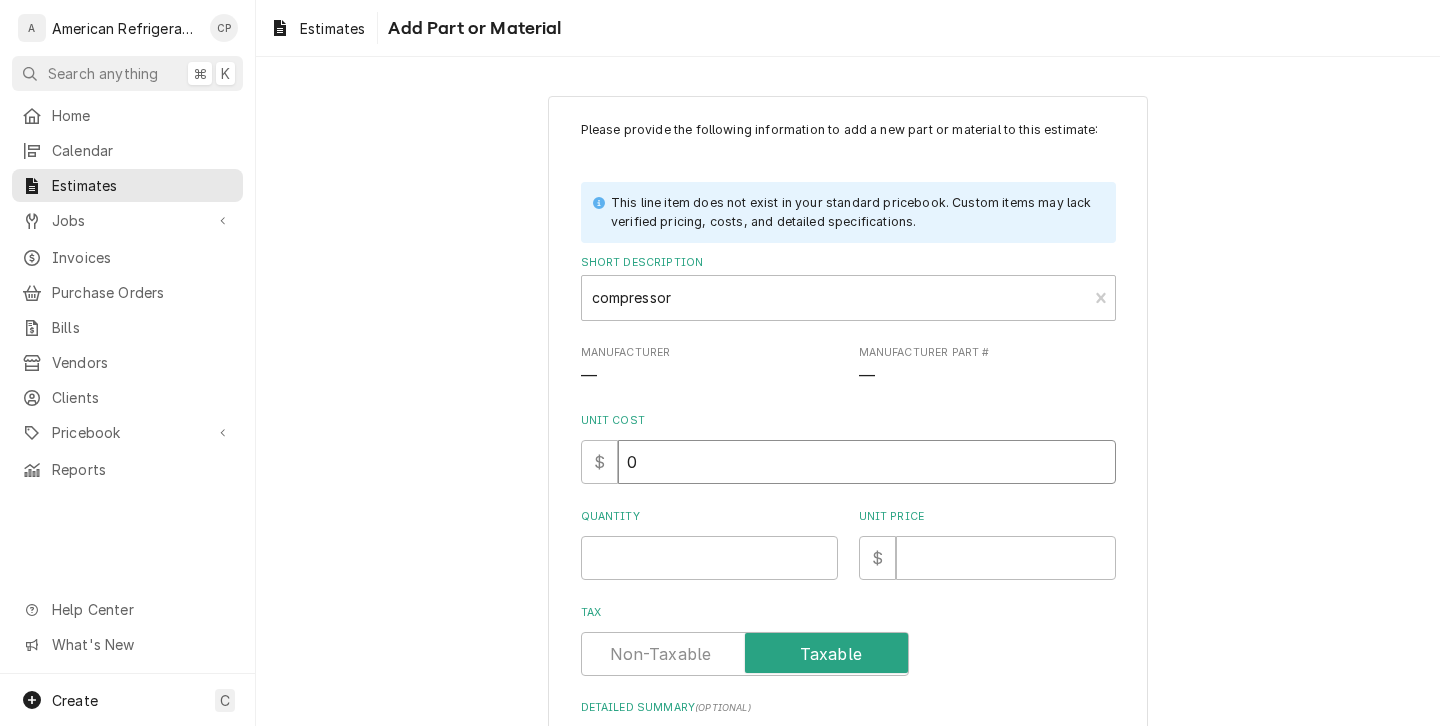 type on "0" 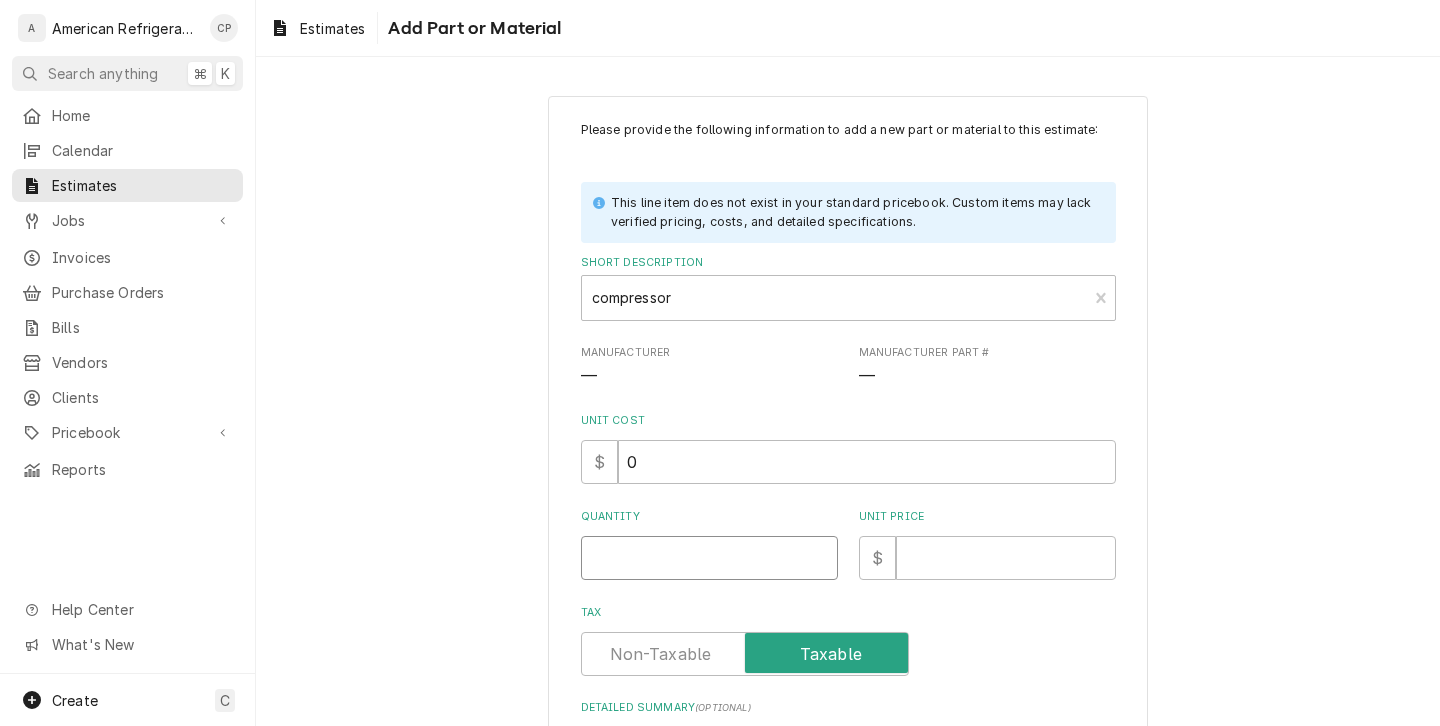 type on "x" 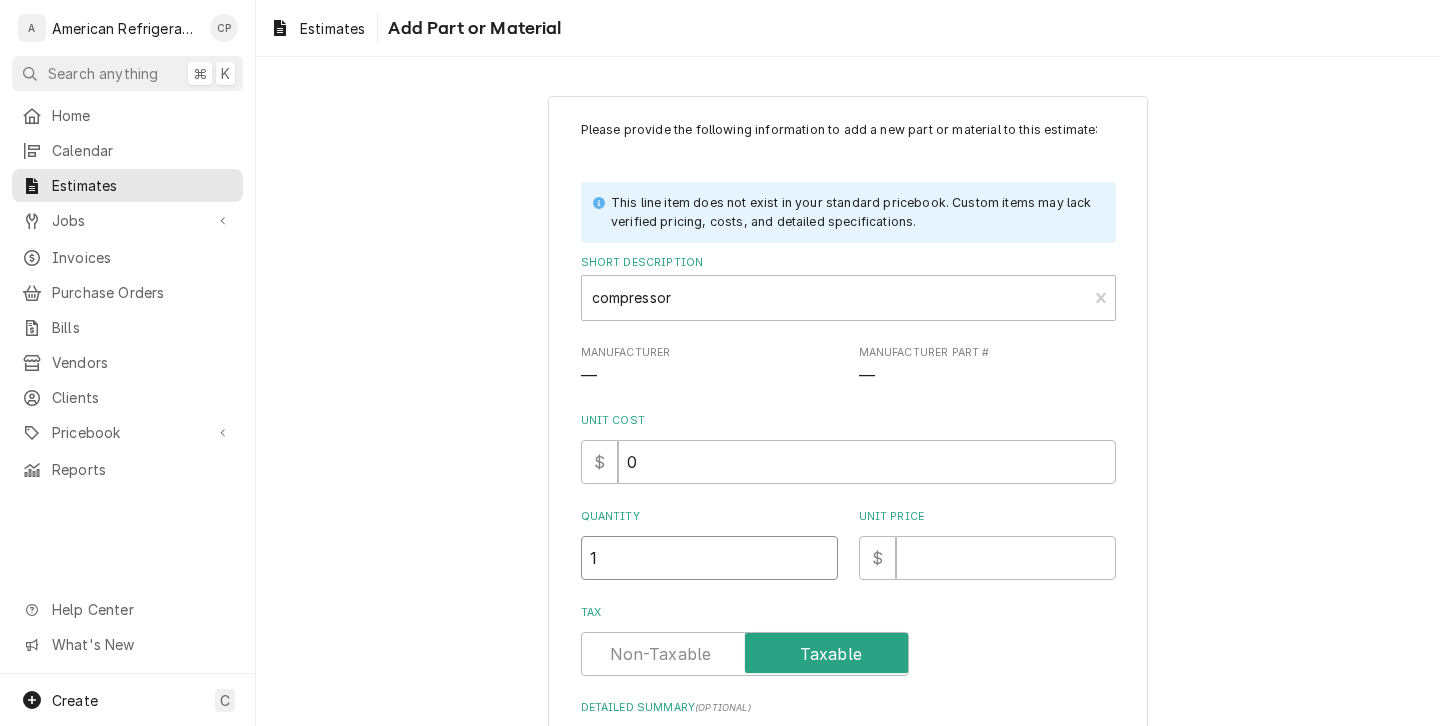 type on "1" 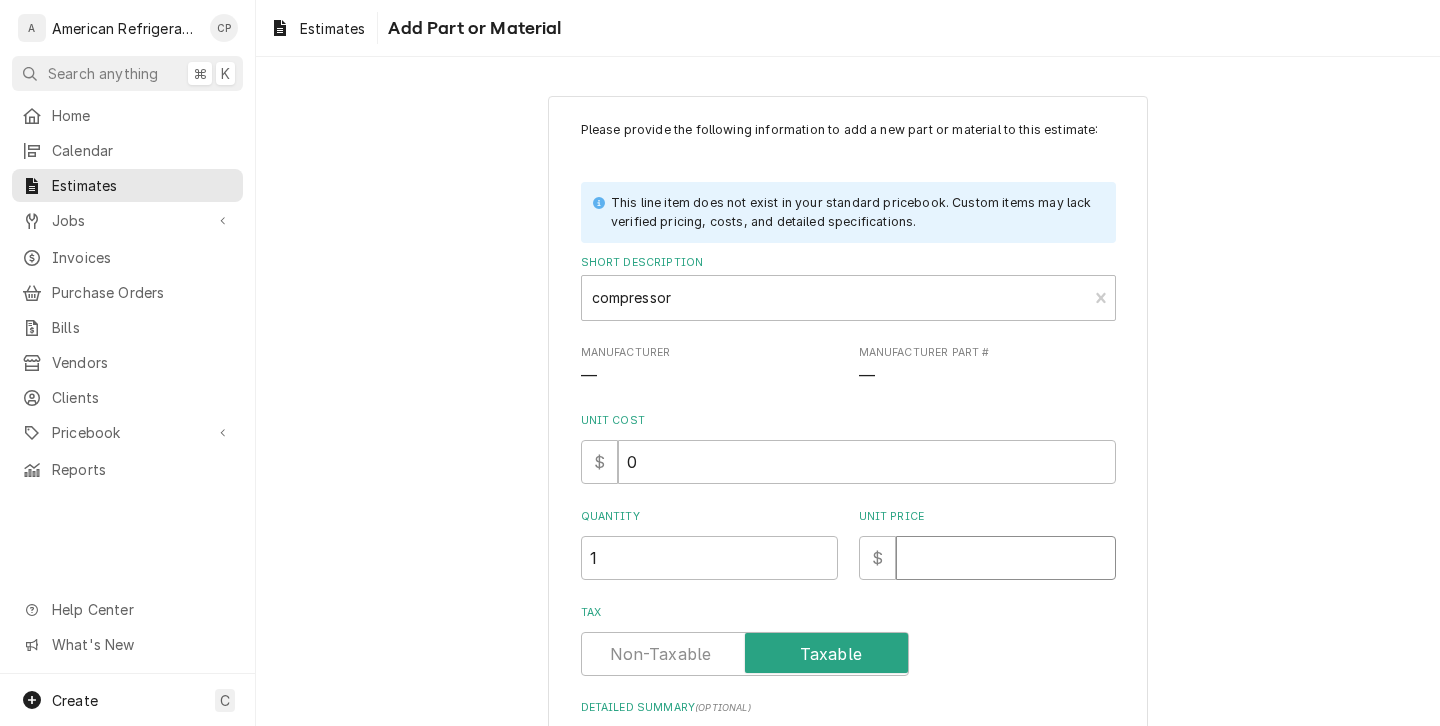 type on "x" 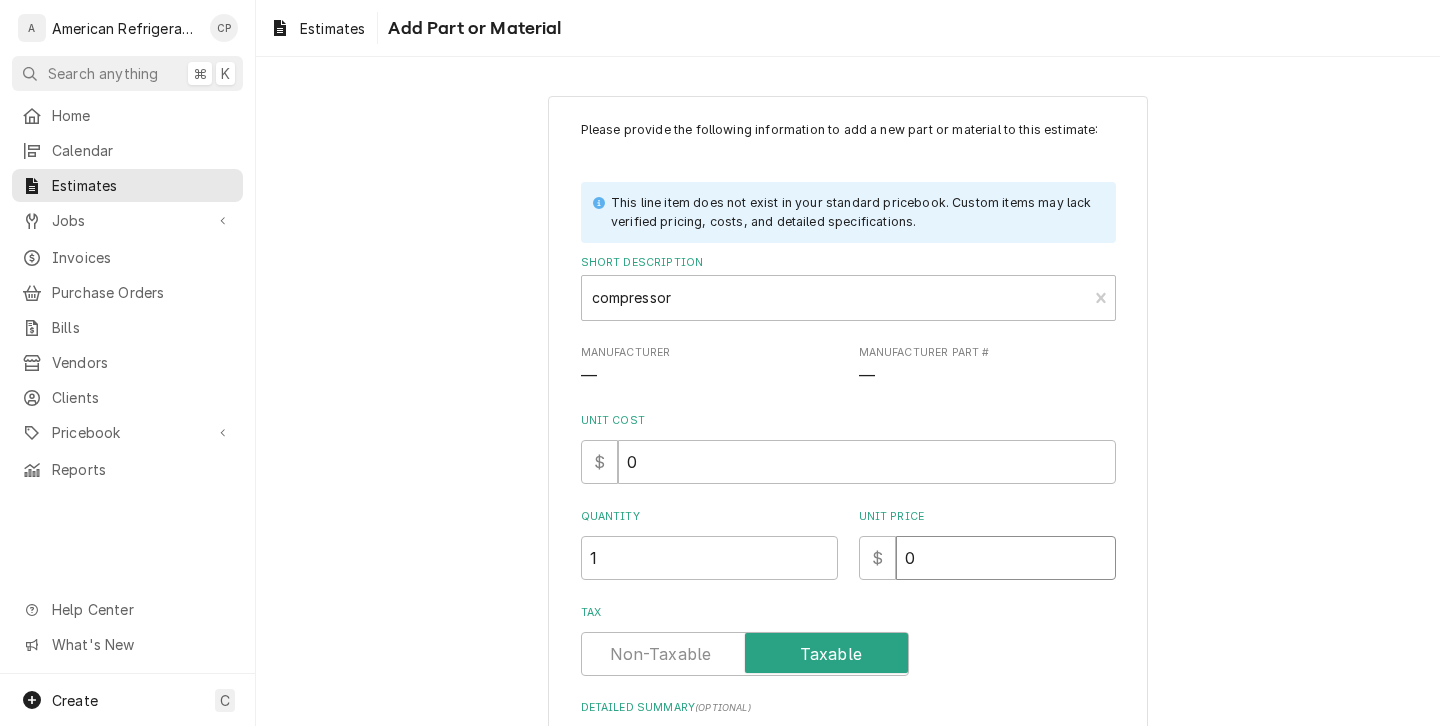 type on "0" 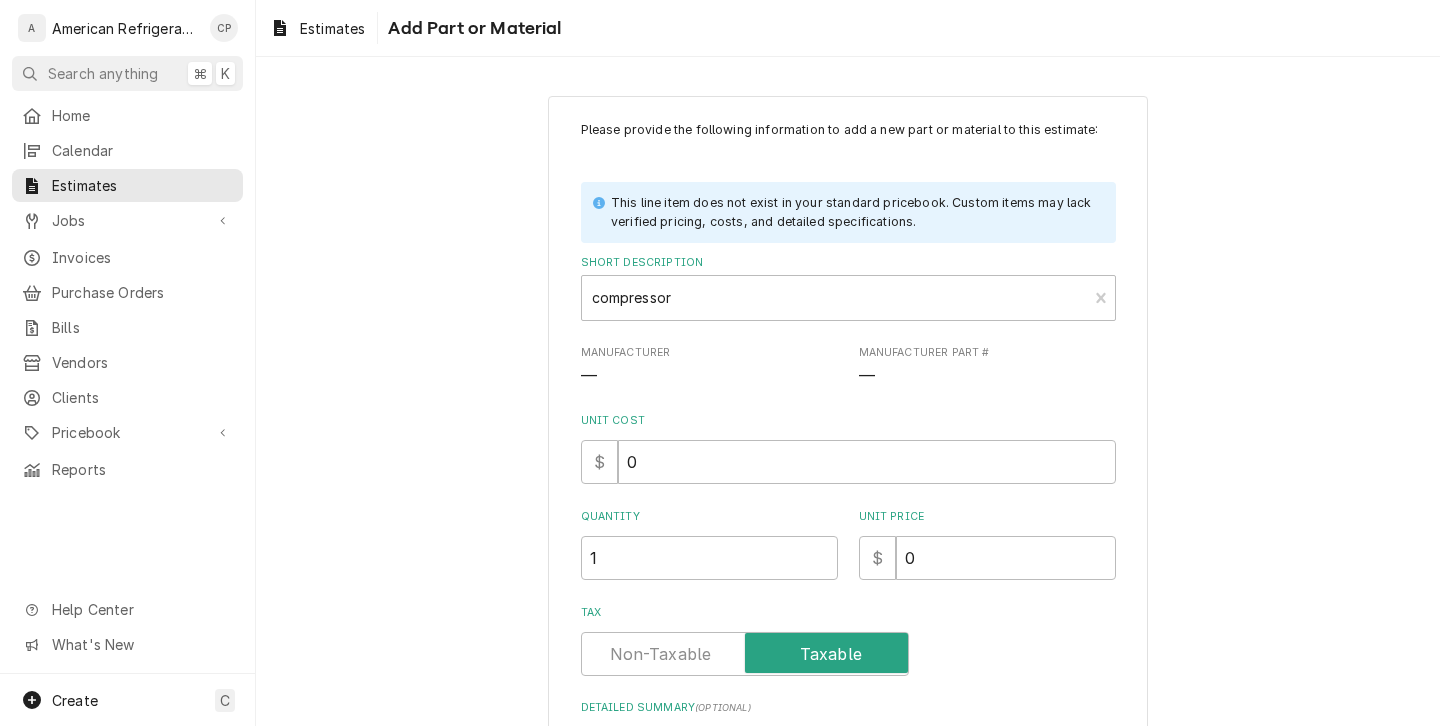scroll, scrollTop: 217, scrollLeft: 0, axis: vertical 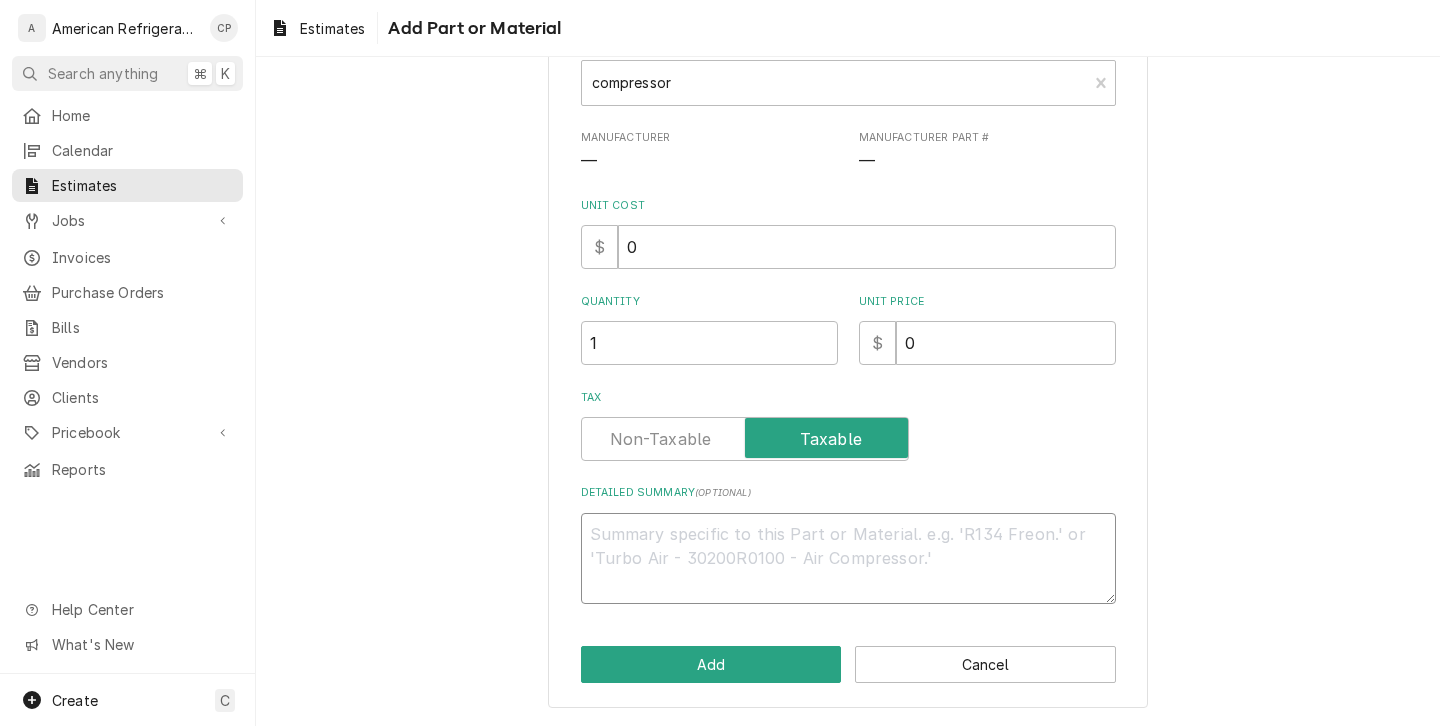 type on "x" 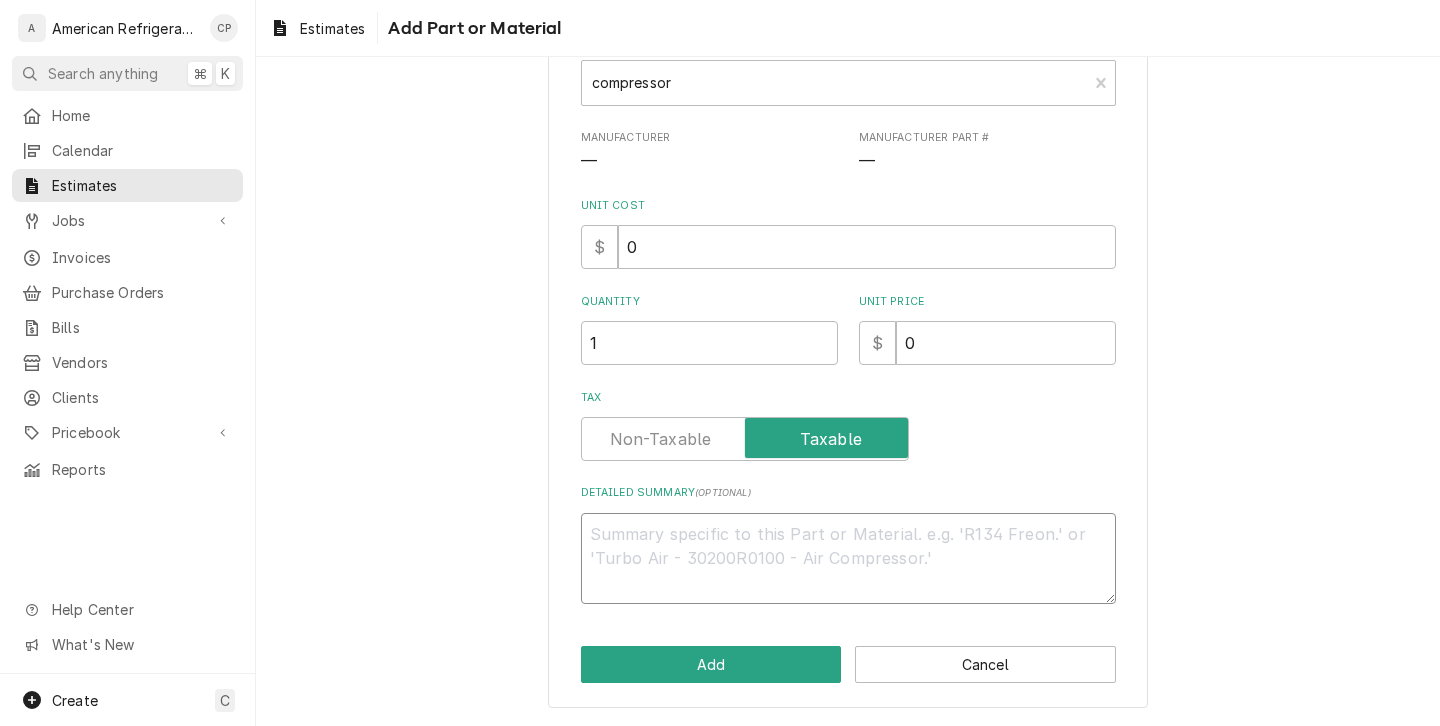 type on "I" 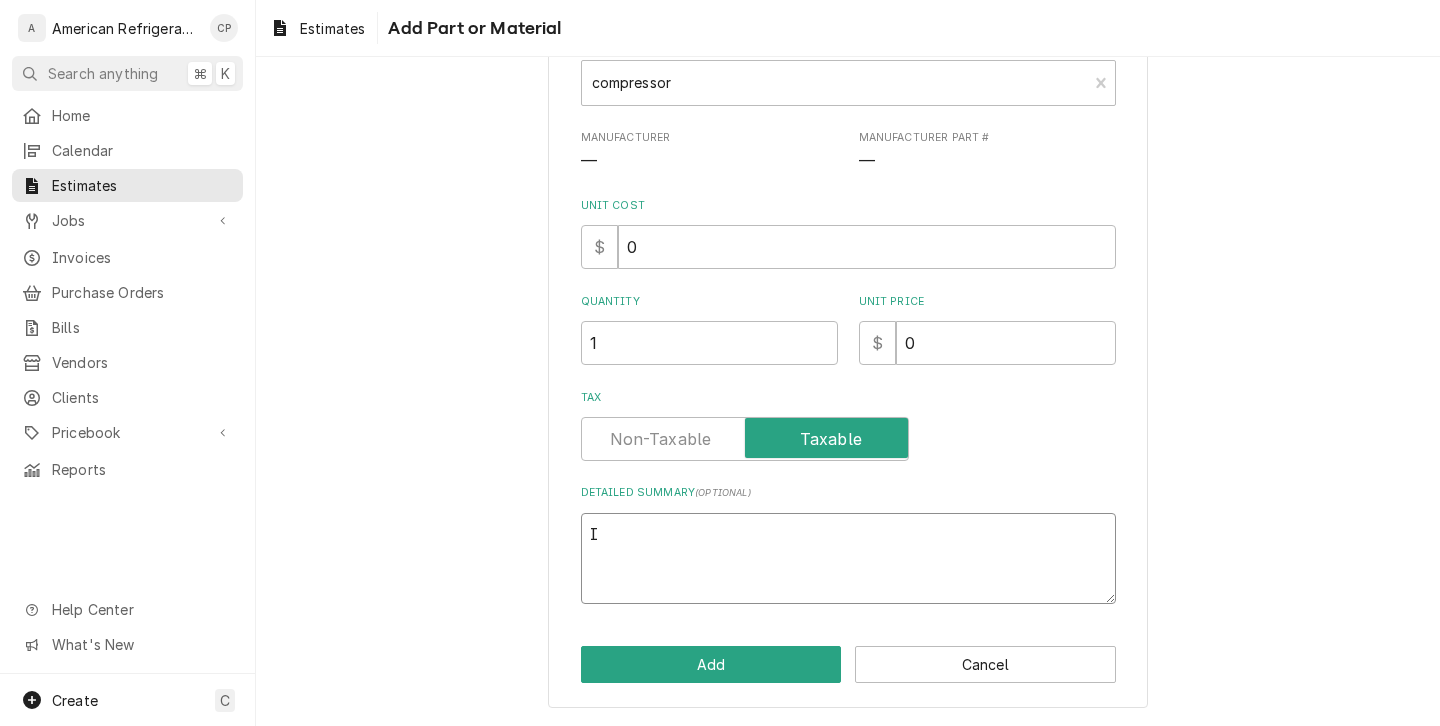 type on "x" 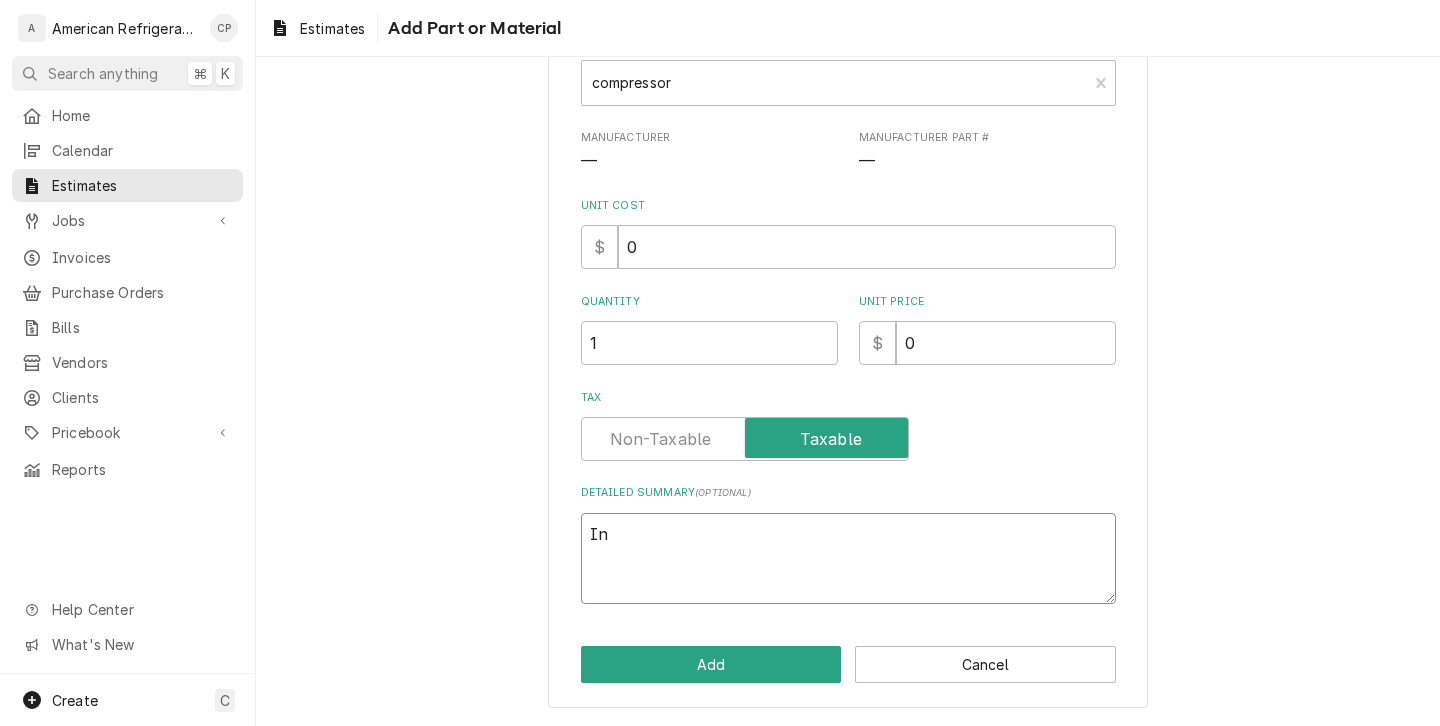 type on "x" 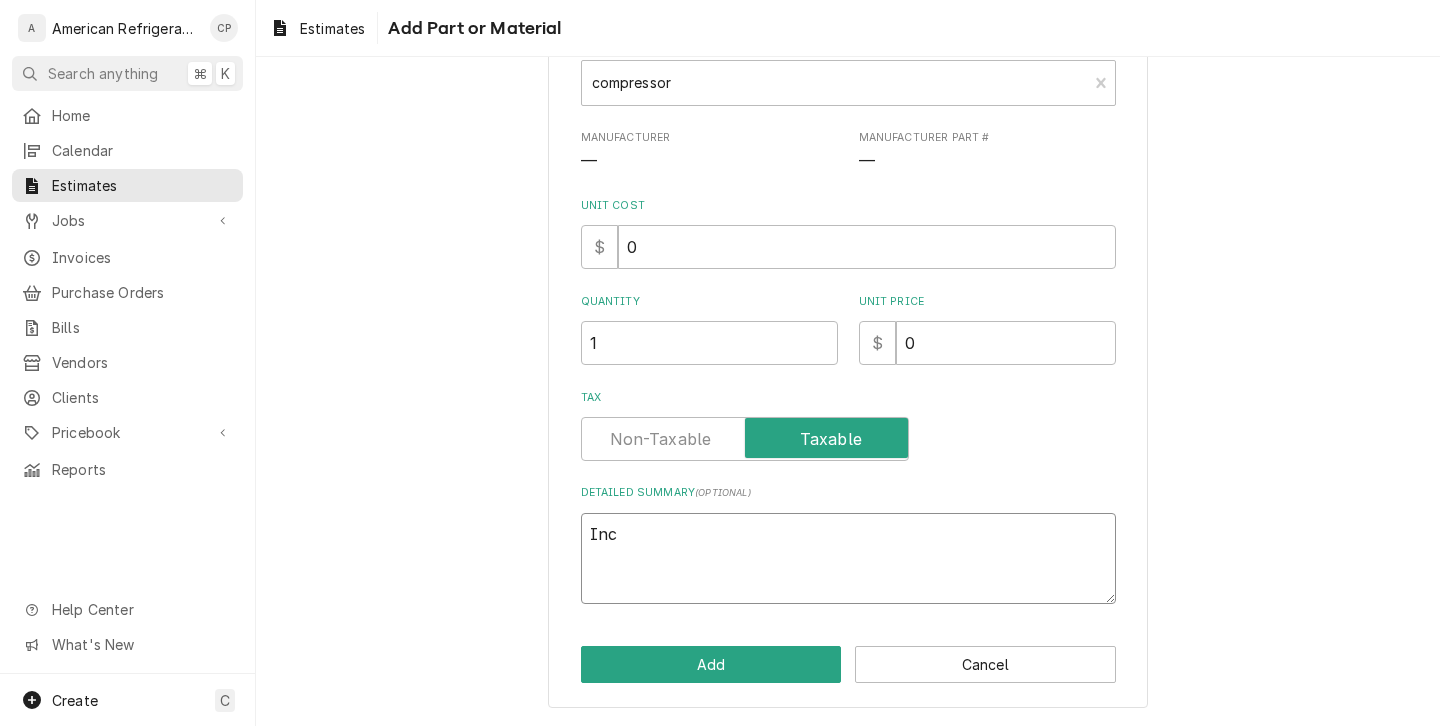 type on "x" 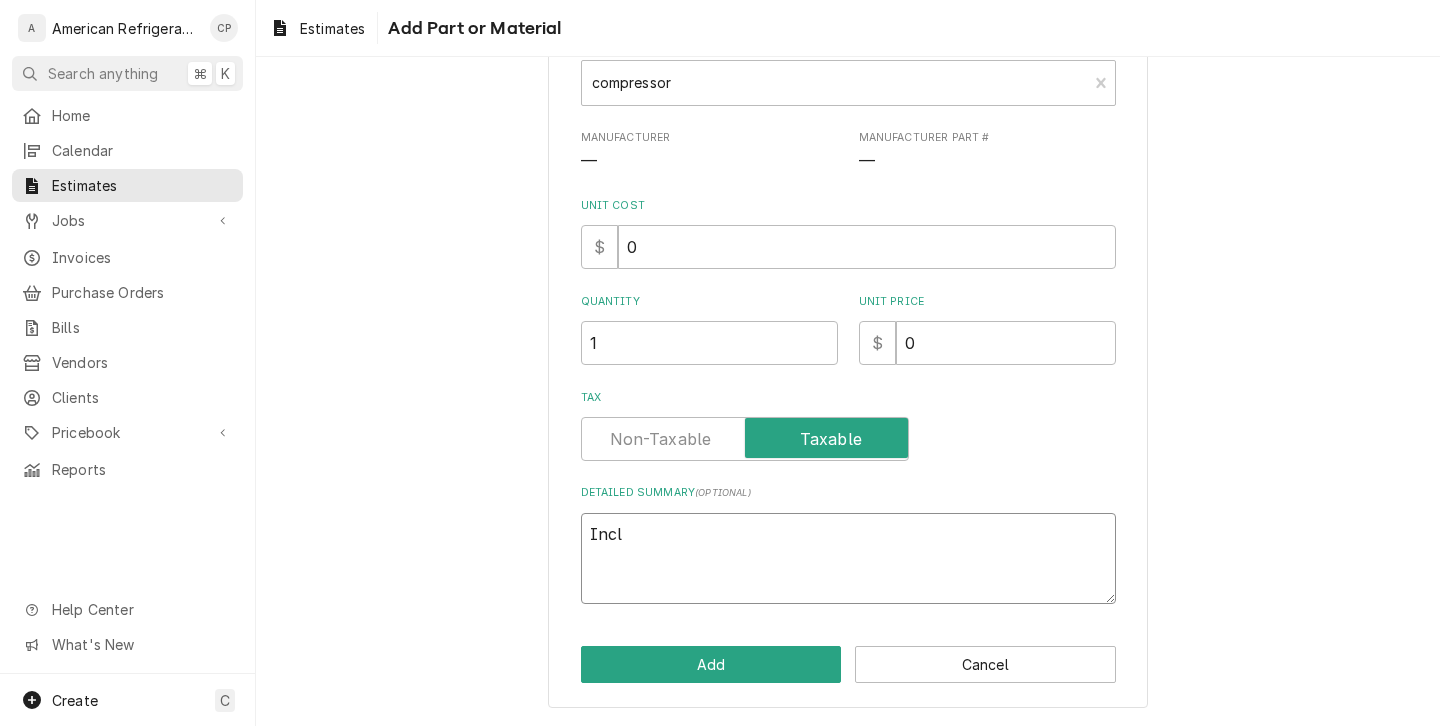 type on "x" 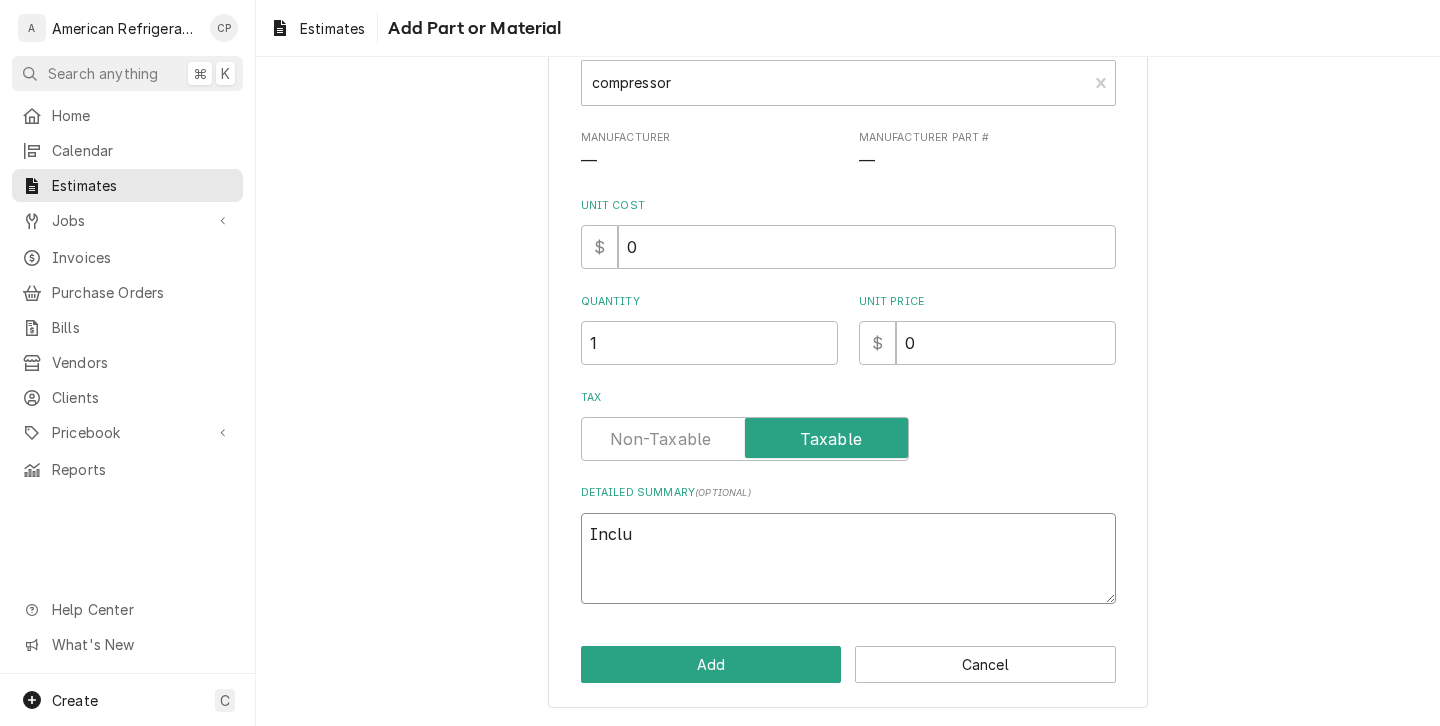 type on "x" 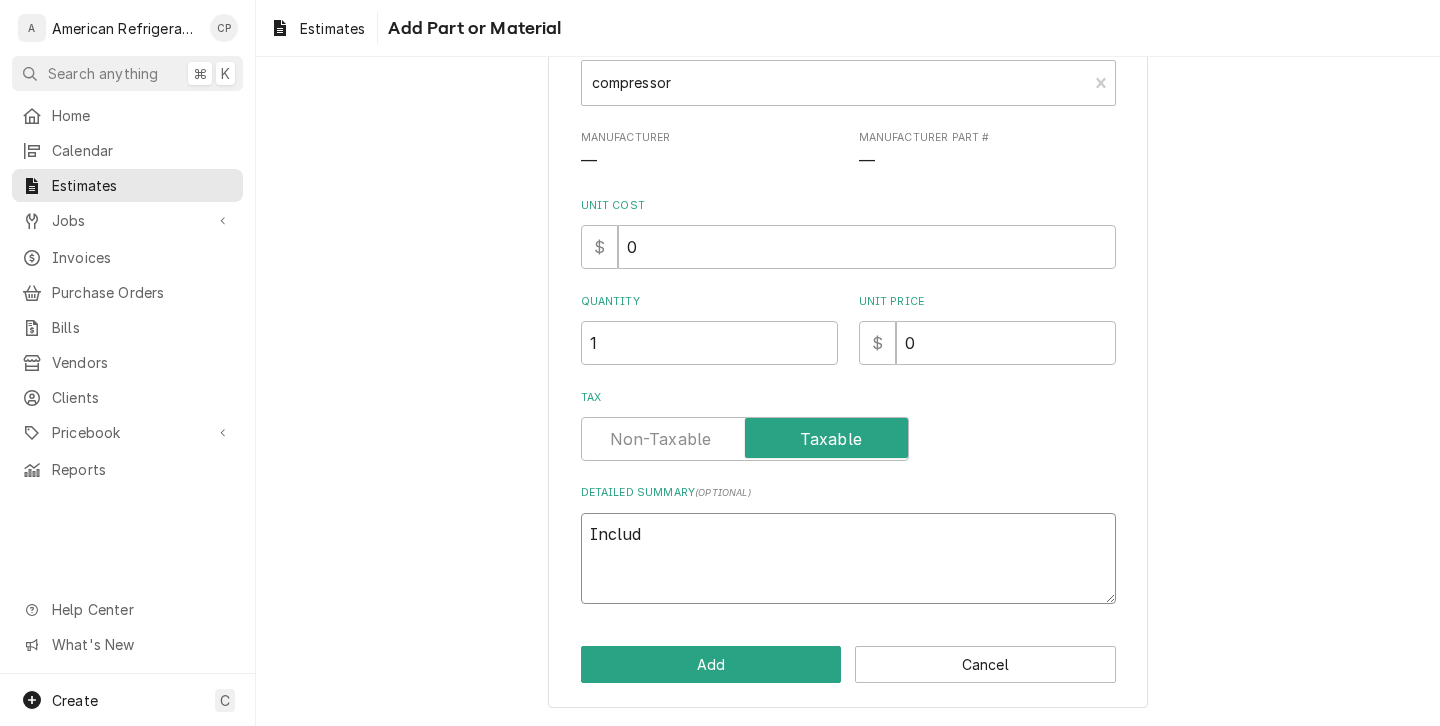 type on "x" 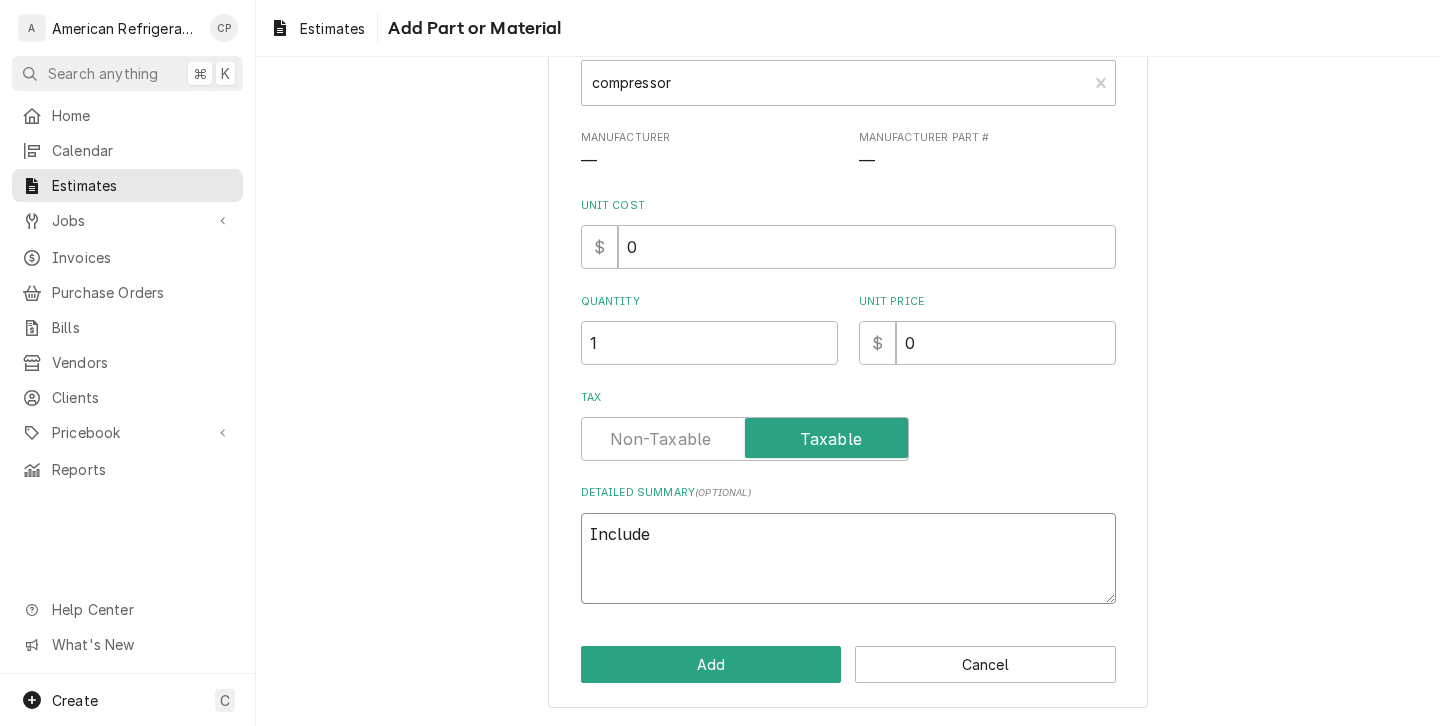 type on "x" 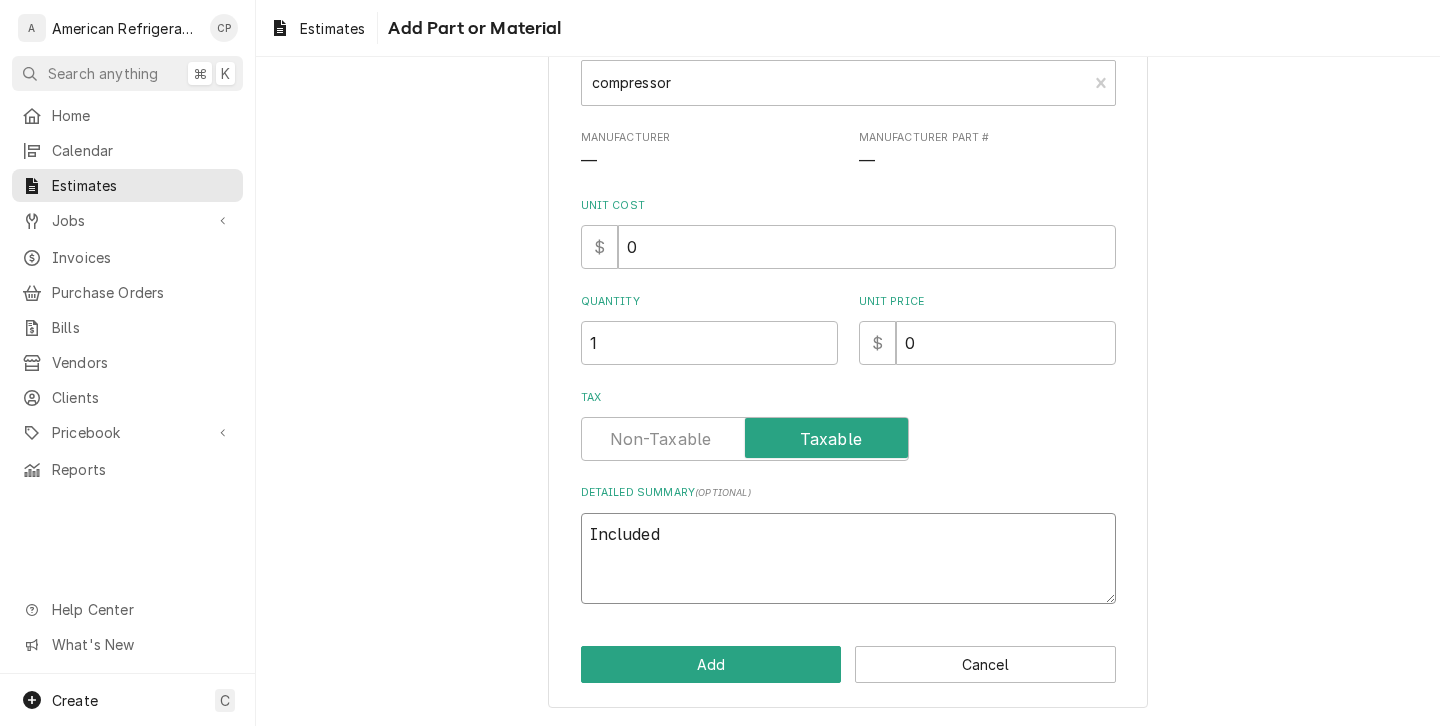 type on "x" 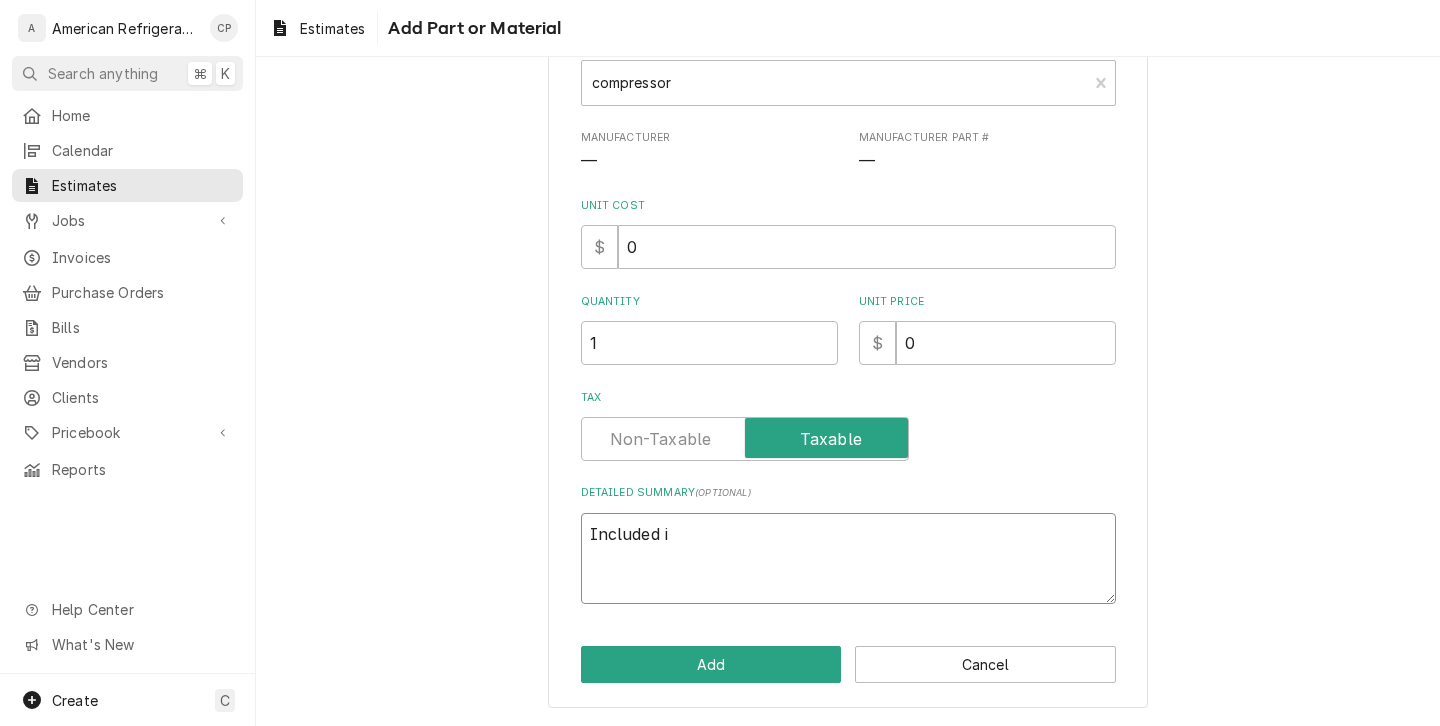 type on "x" 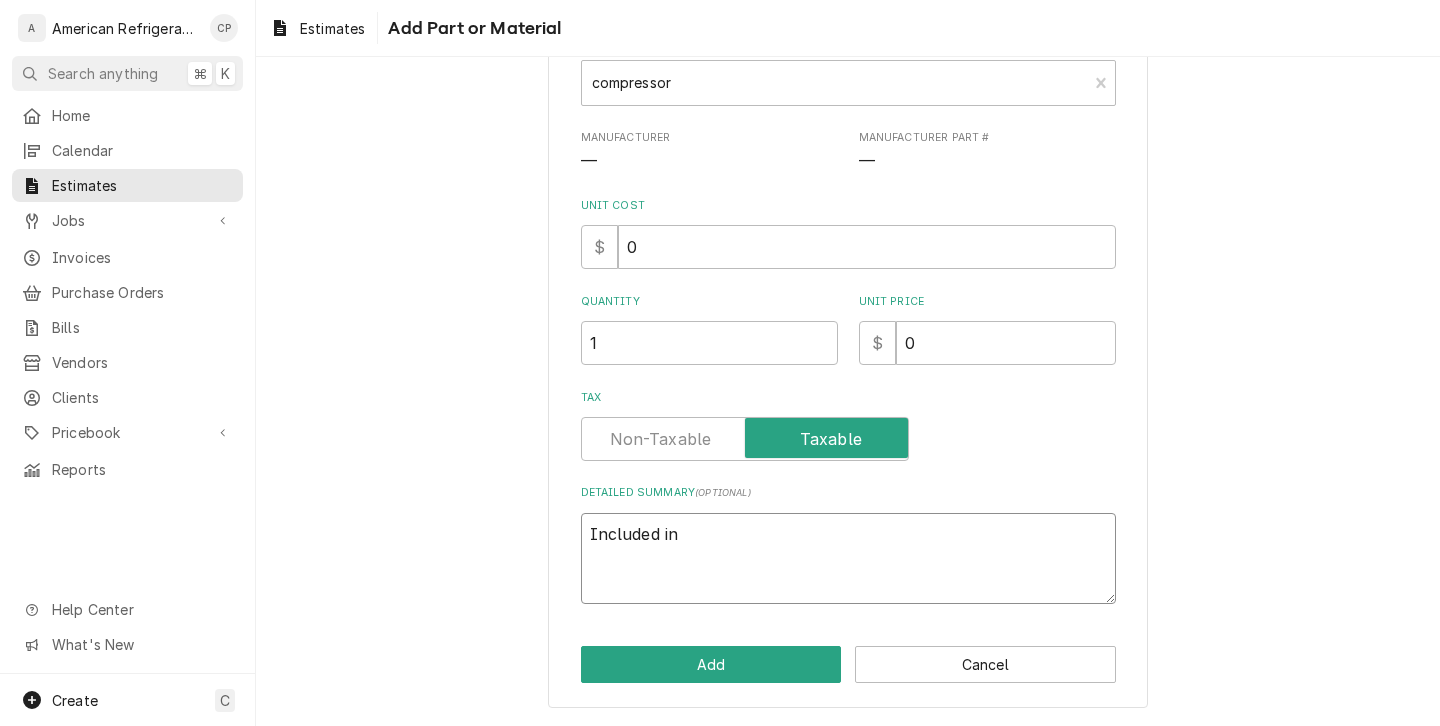type on "x" 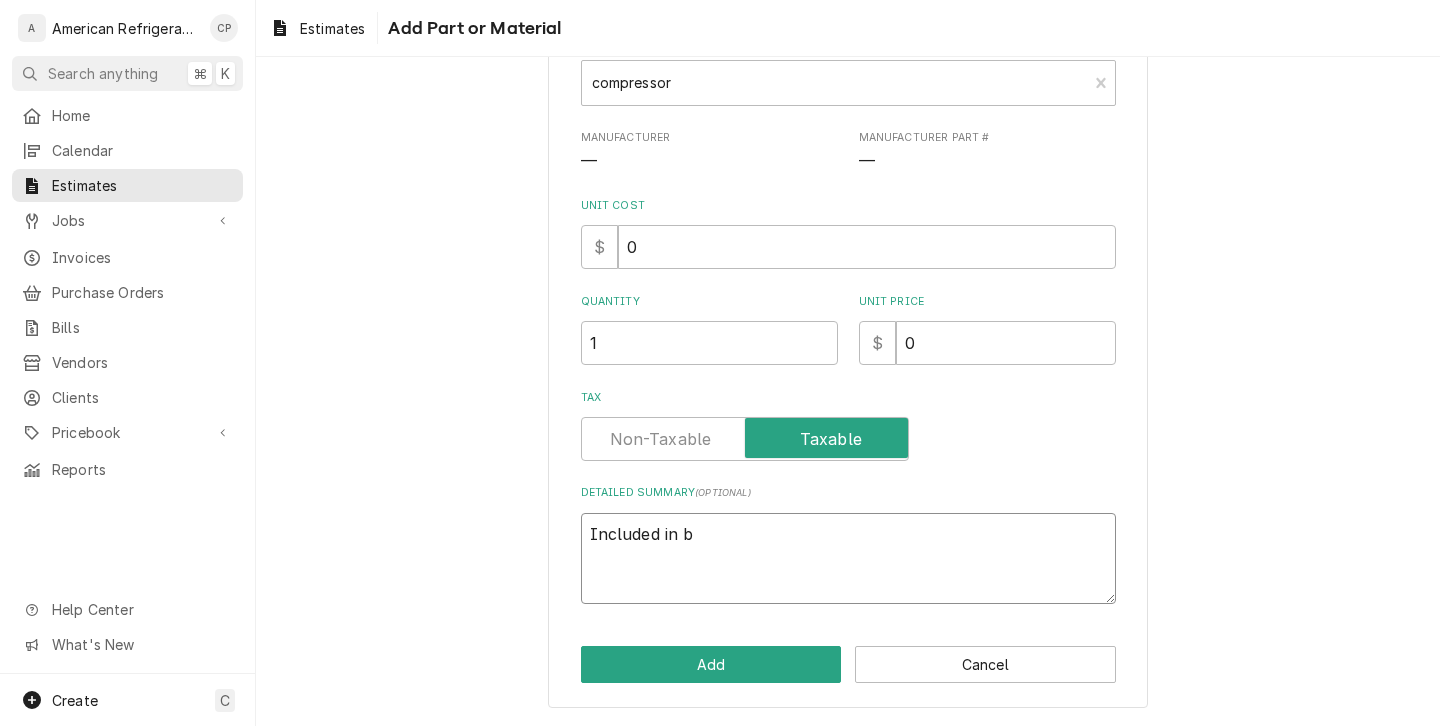 type on "x" 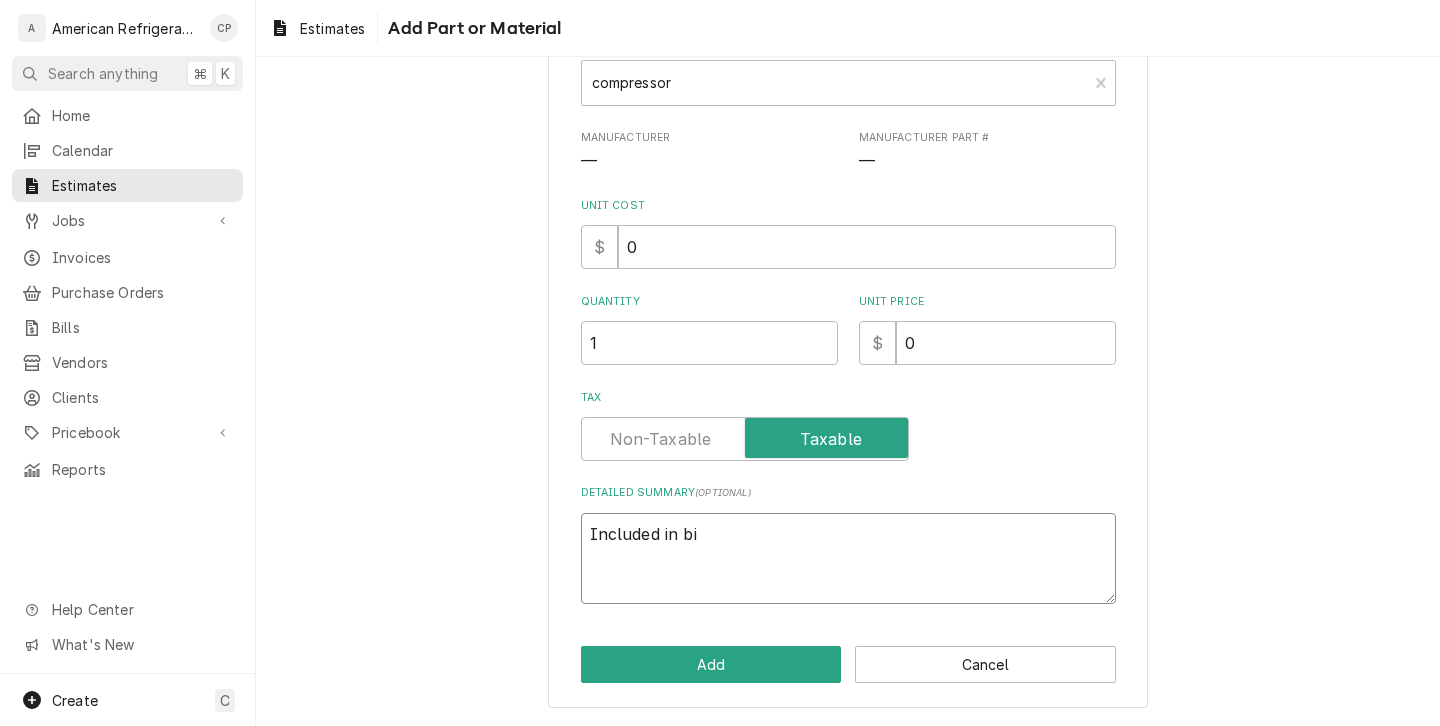 type on "x" 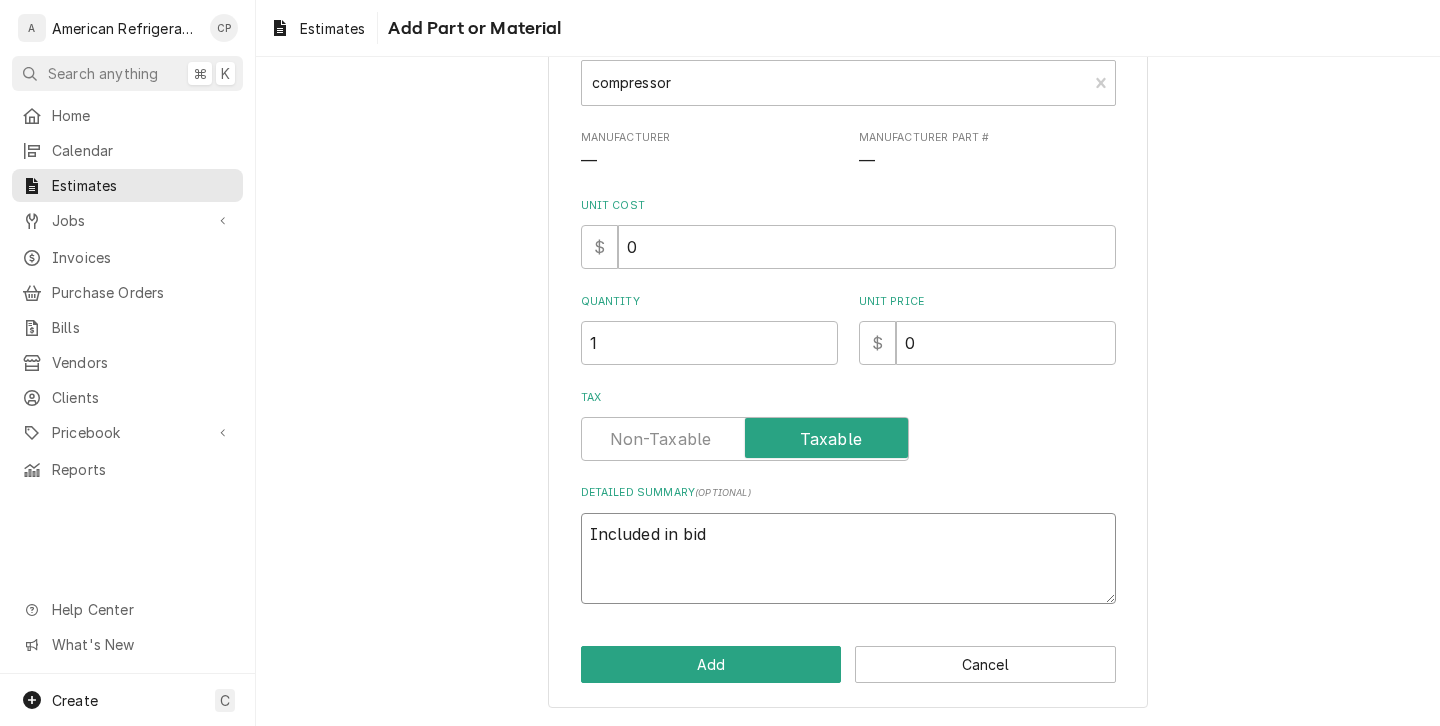 type on "Included in bid" 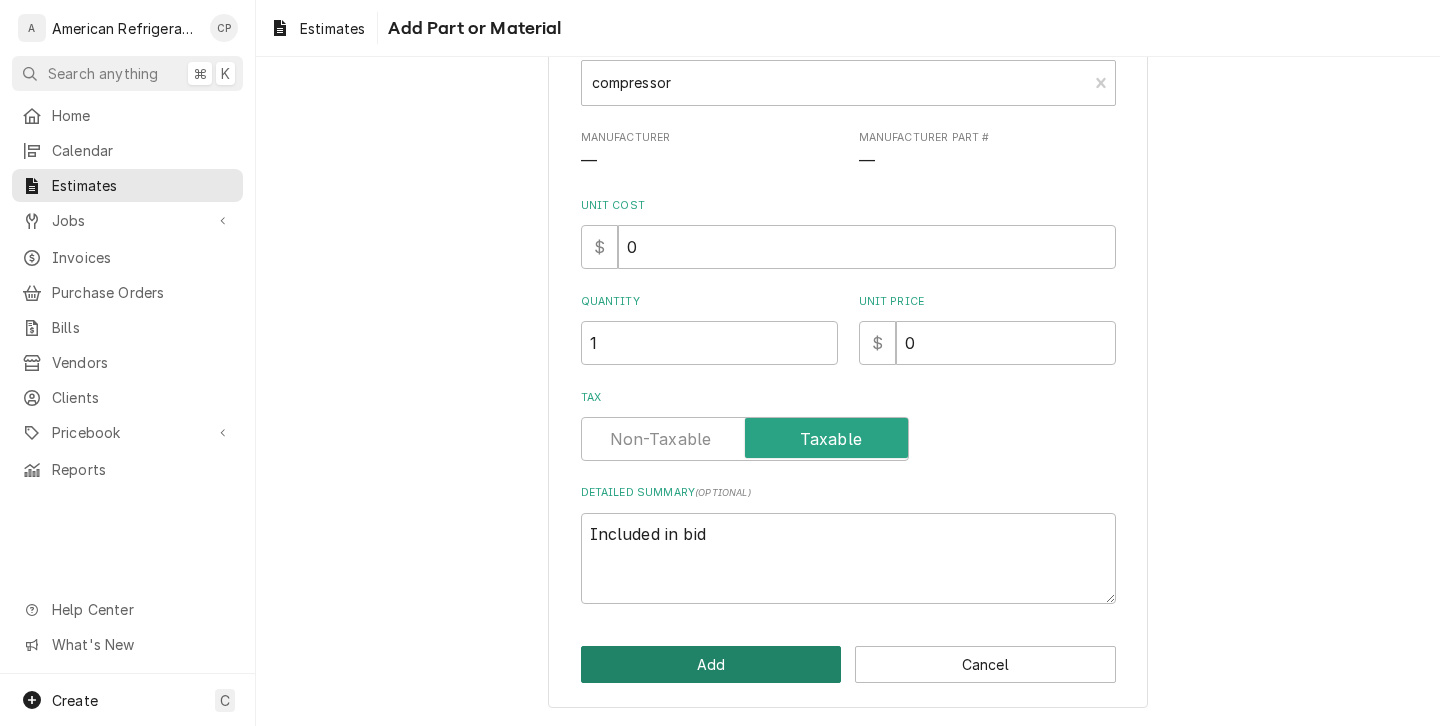 click on "Add" at bounding box center [711, 664] 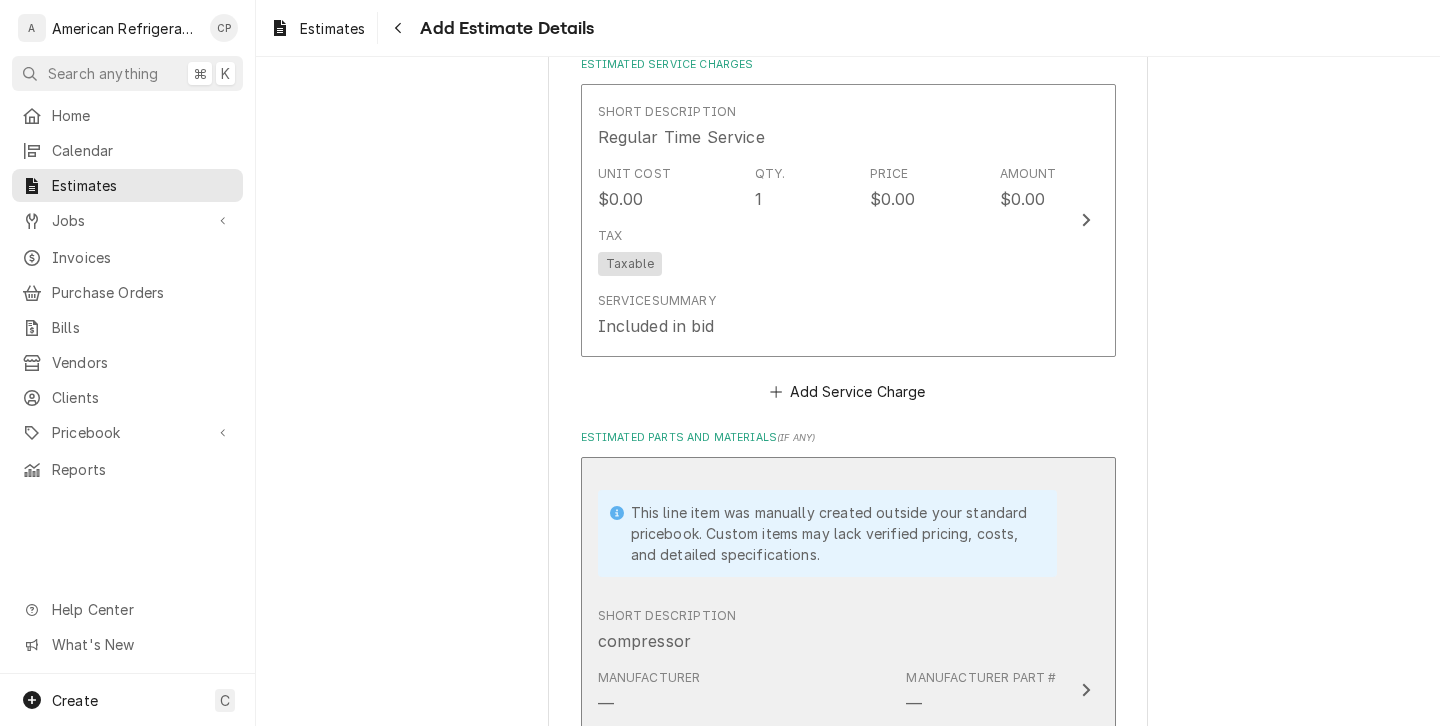 type on "x" 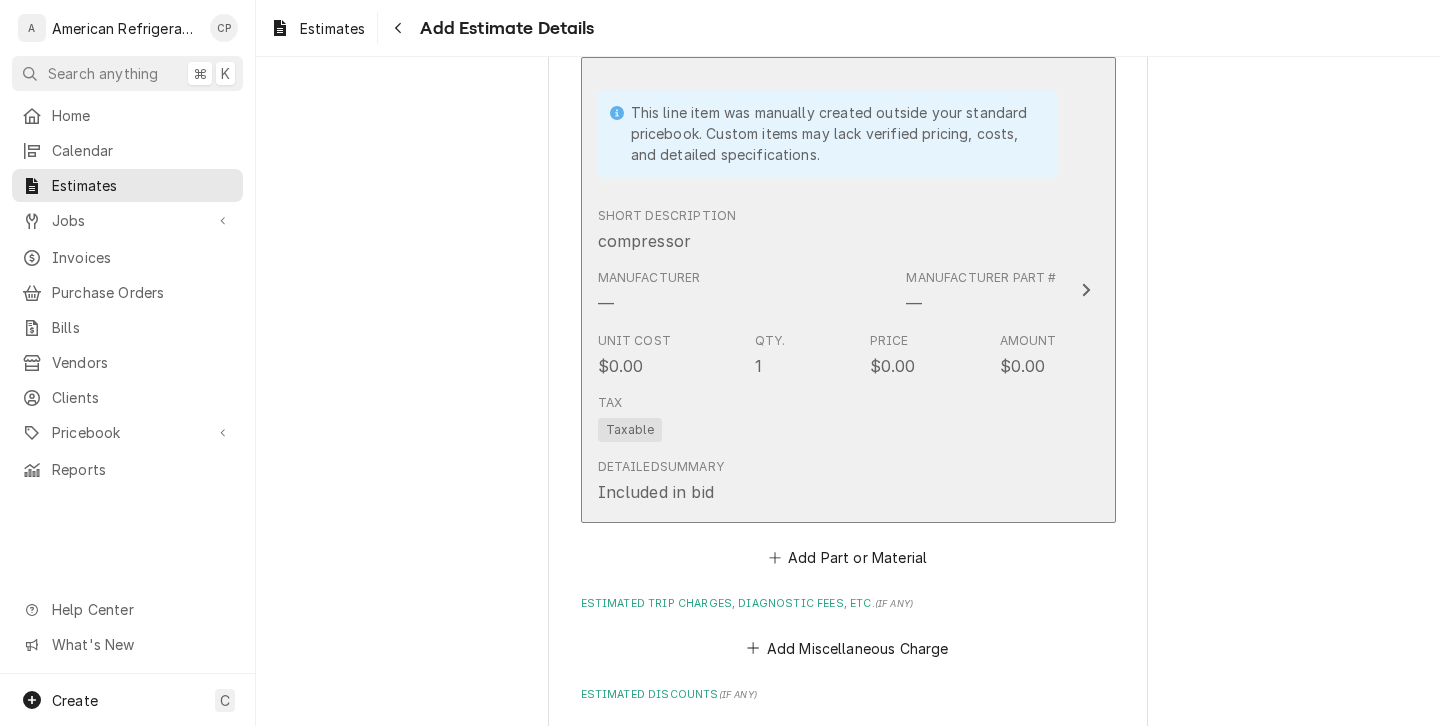 scroll, scrollTop: 2224, scrollLeft: 0, axis: vertical 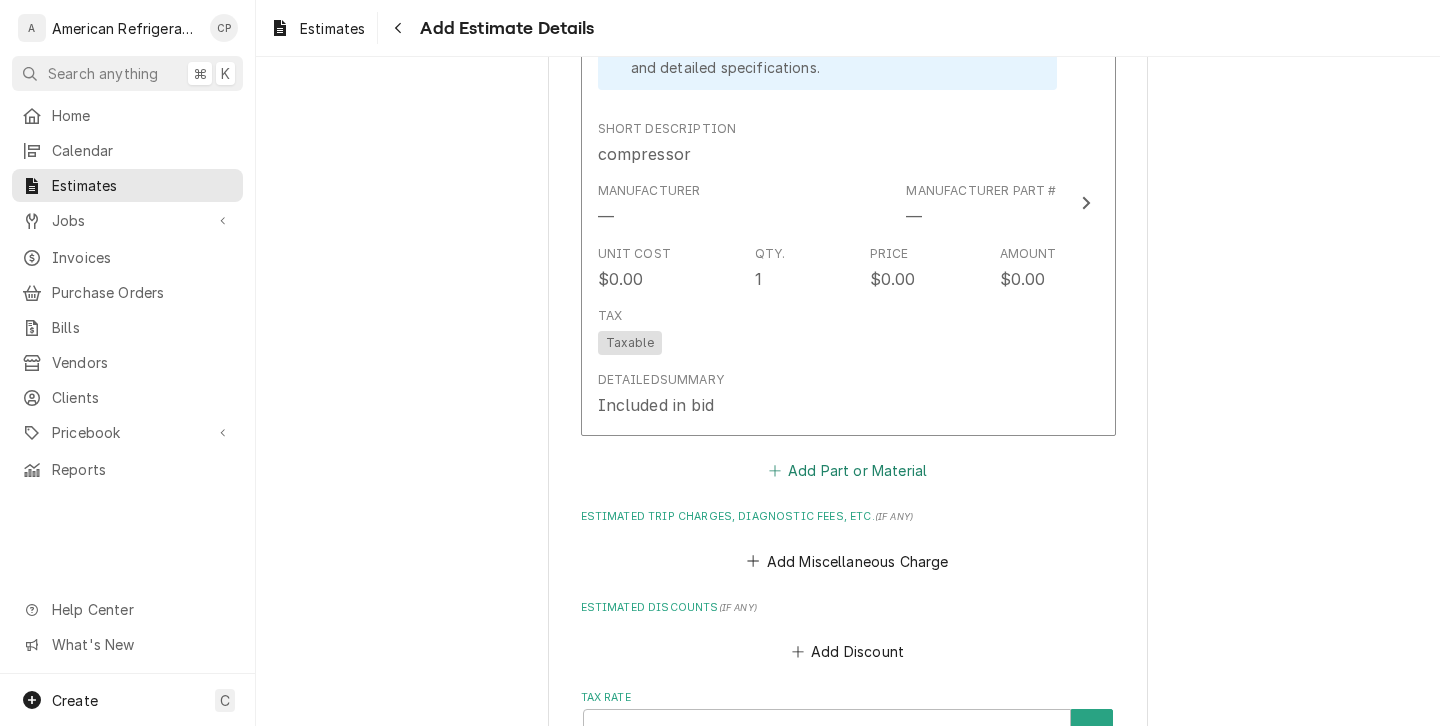 click on "Add Part or Material" at bounding box center (847, 471) 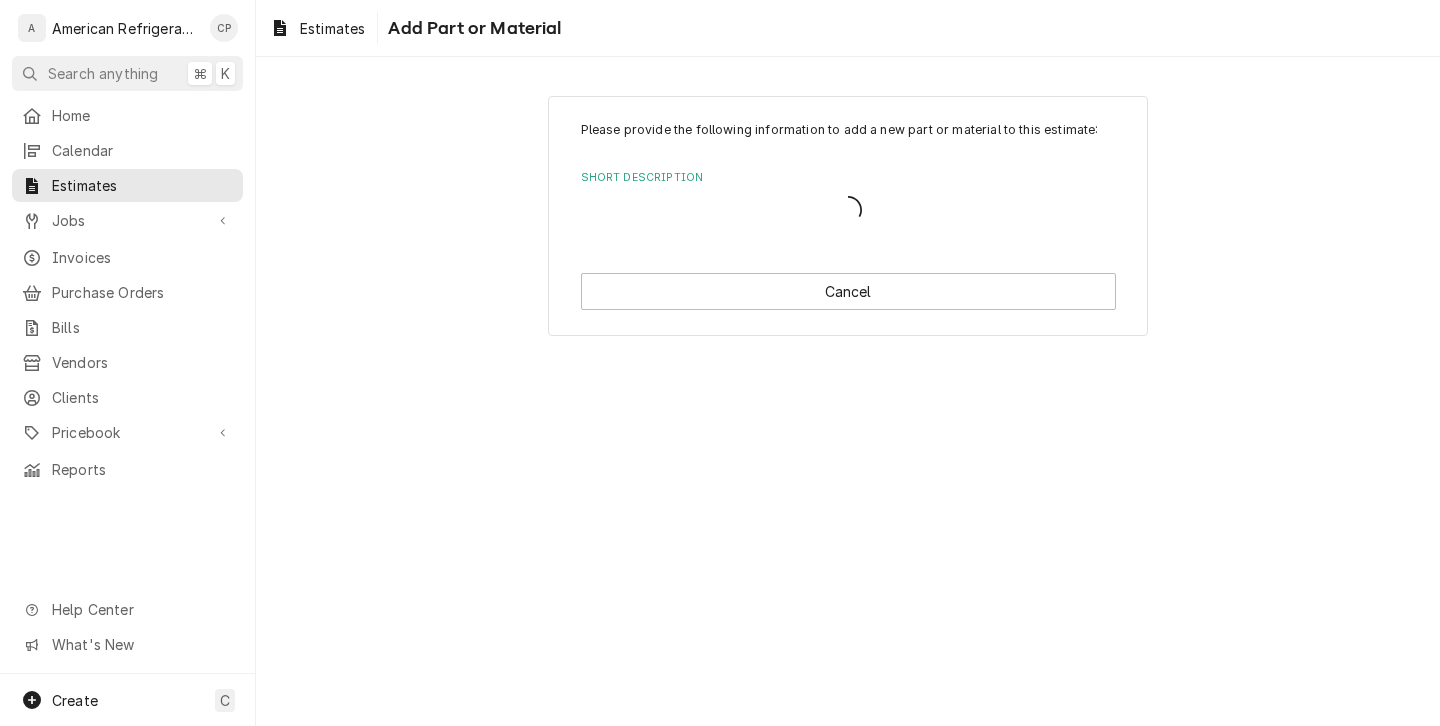 scroll, scrollTop: 0, scrollLeft: 0, axis: both 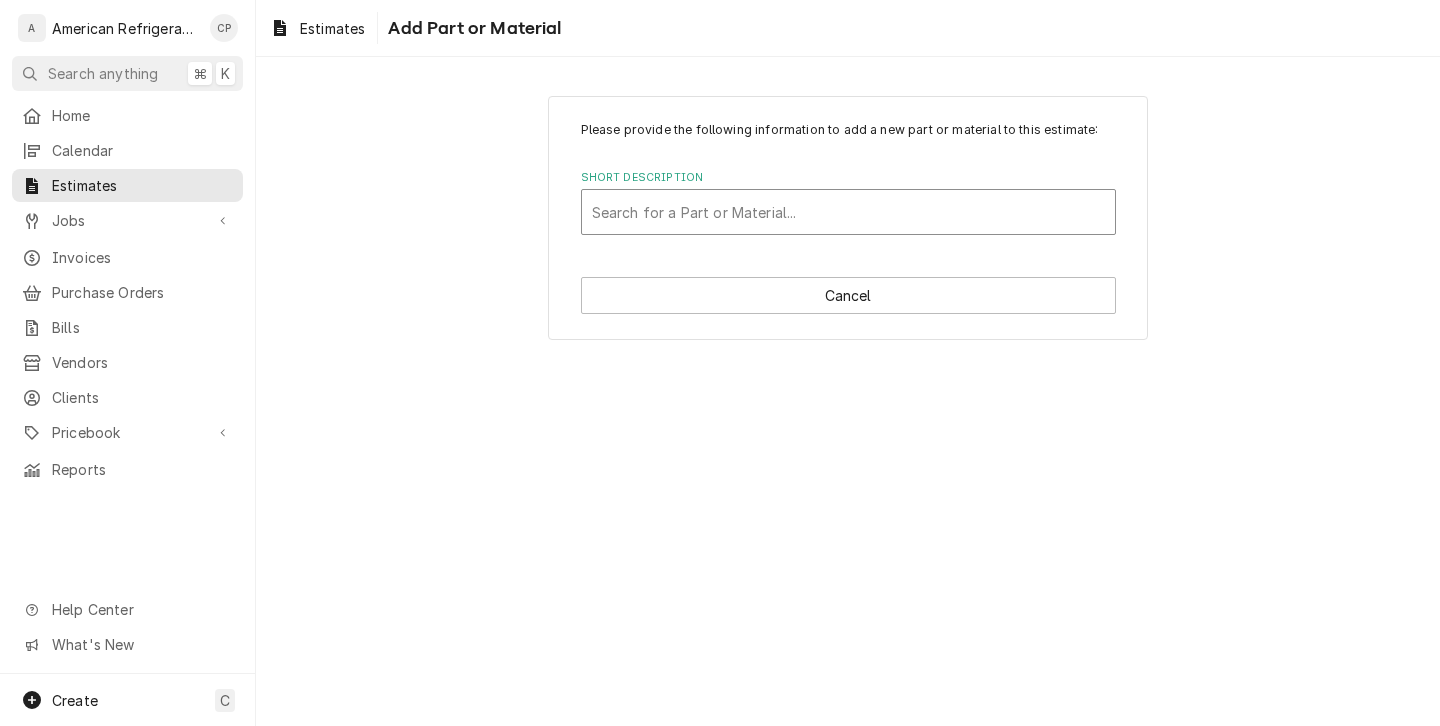 click at bounding box center (848, 212) 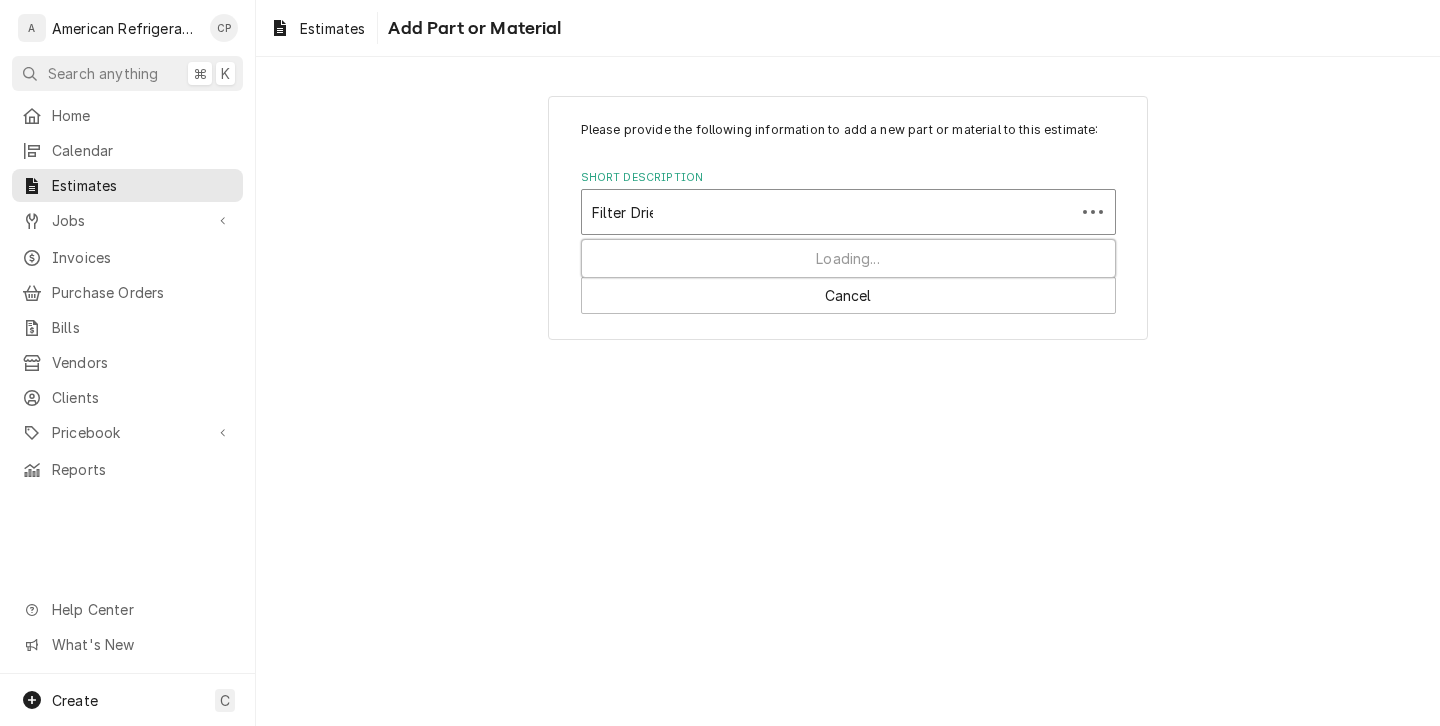type on "Filter Drier" 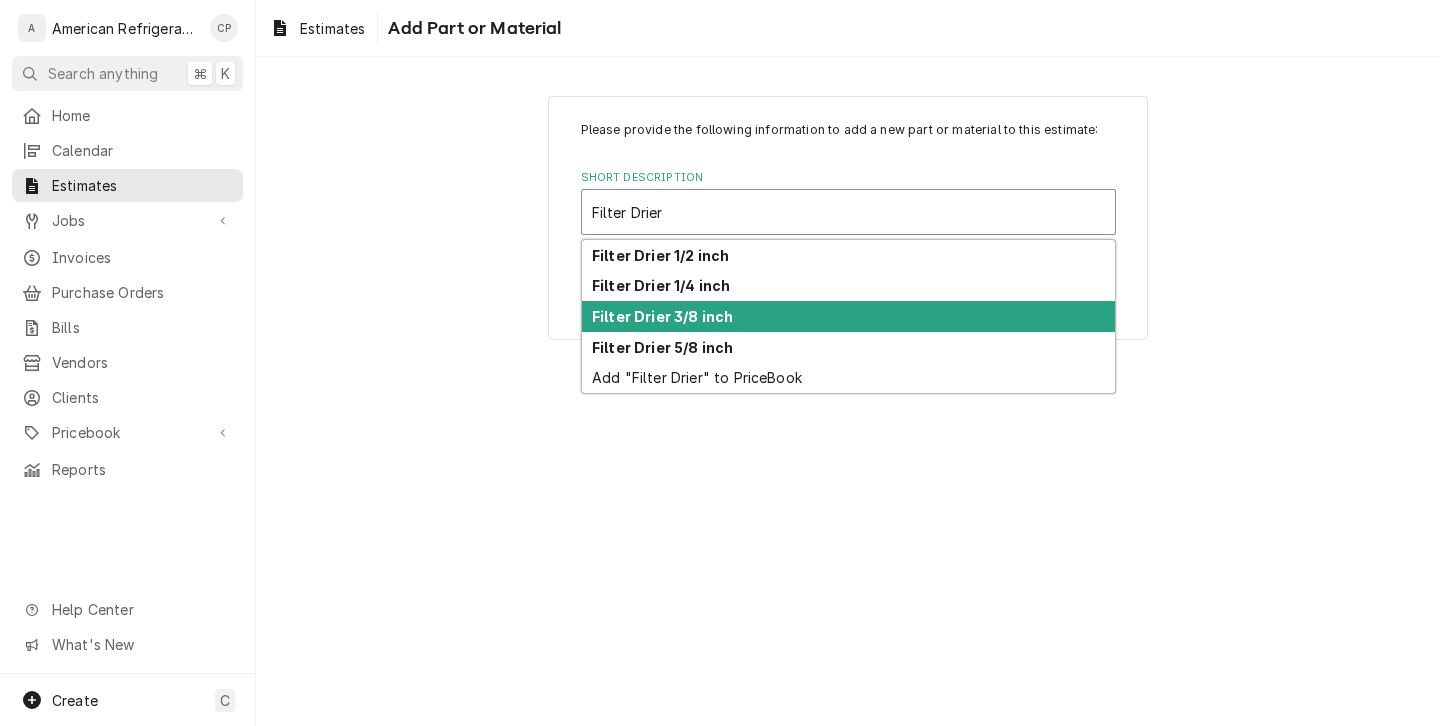 click on "Filter Drier 3/8 inch" at bounding box center (848, 316) 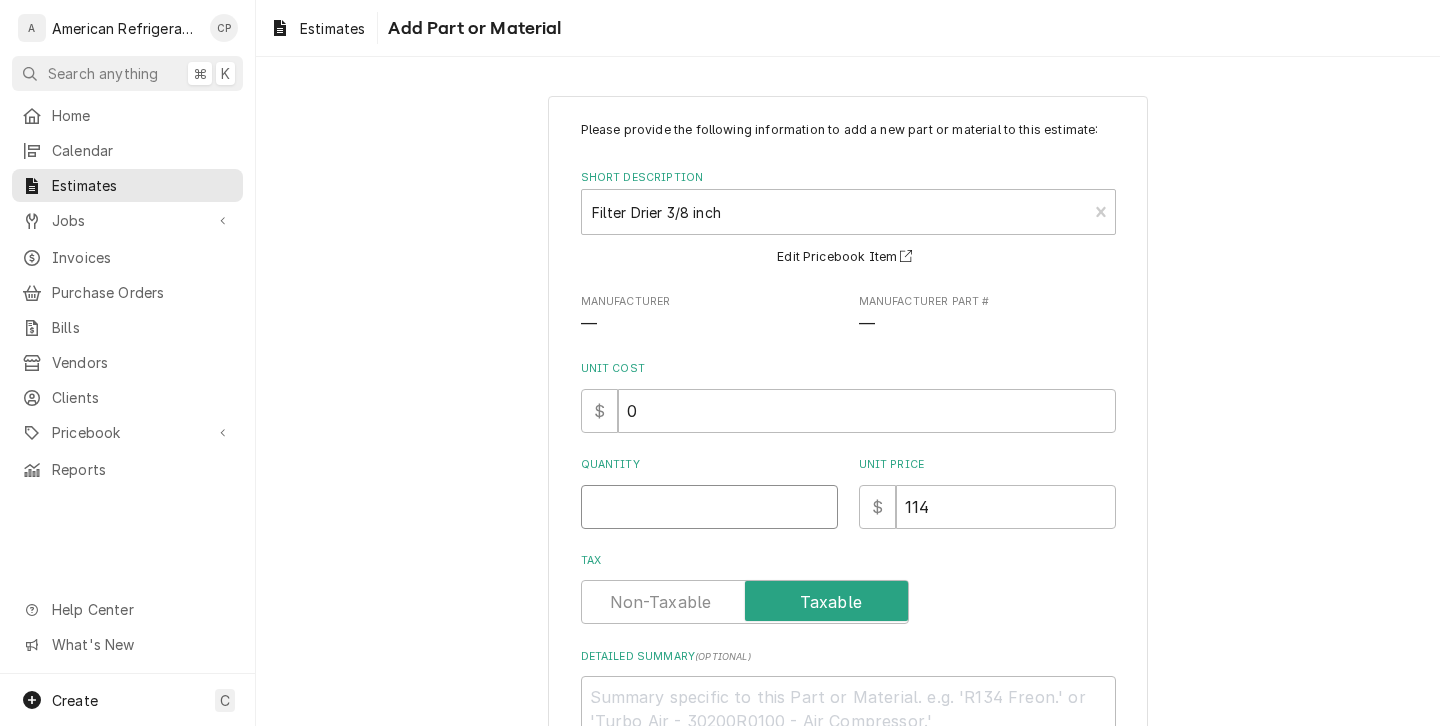 click on "Quantity" at bounding box center [709, 507] 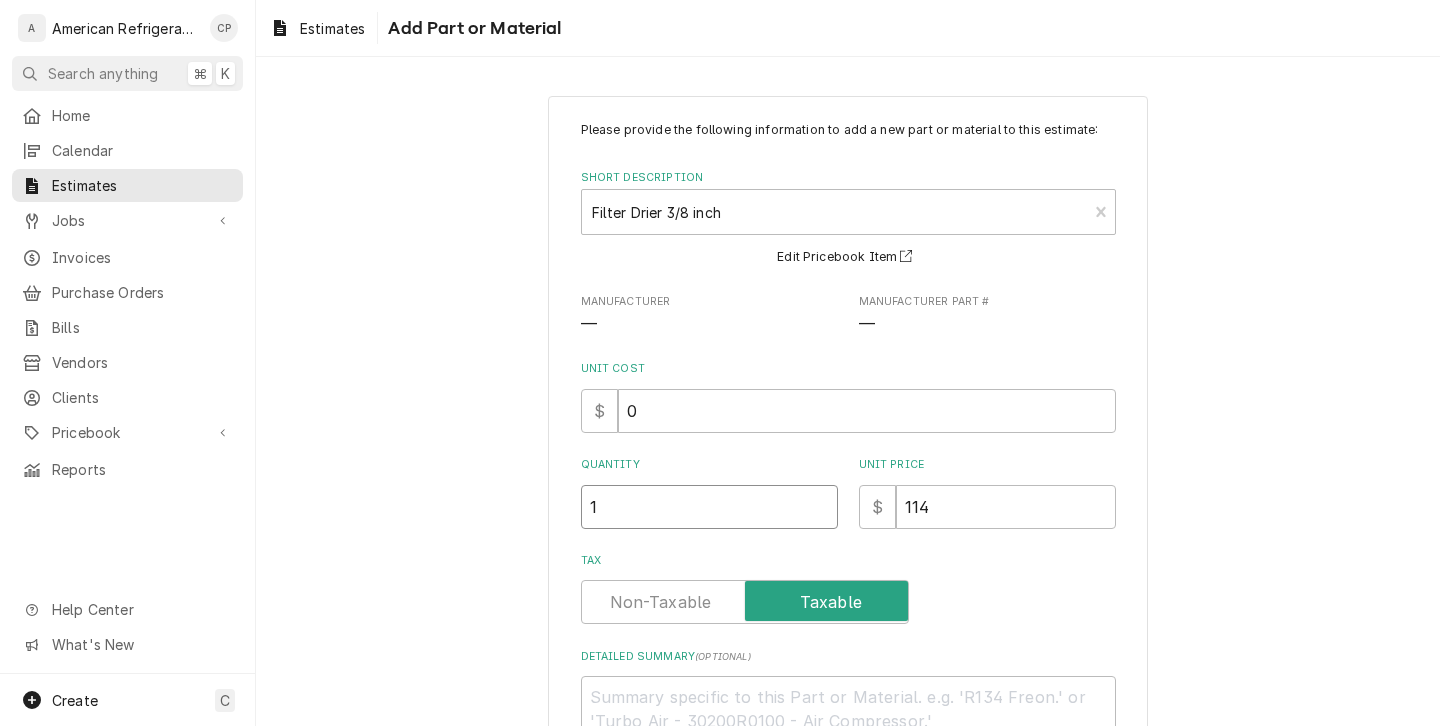 type on "1" 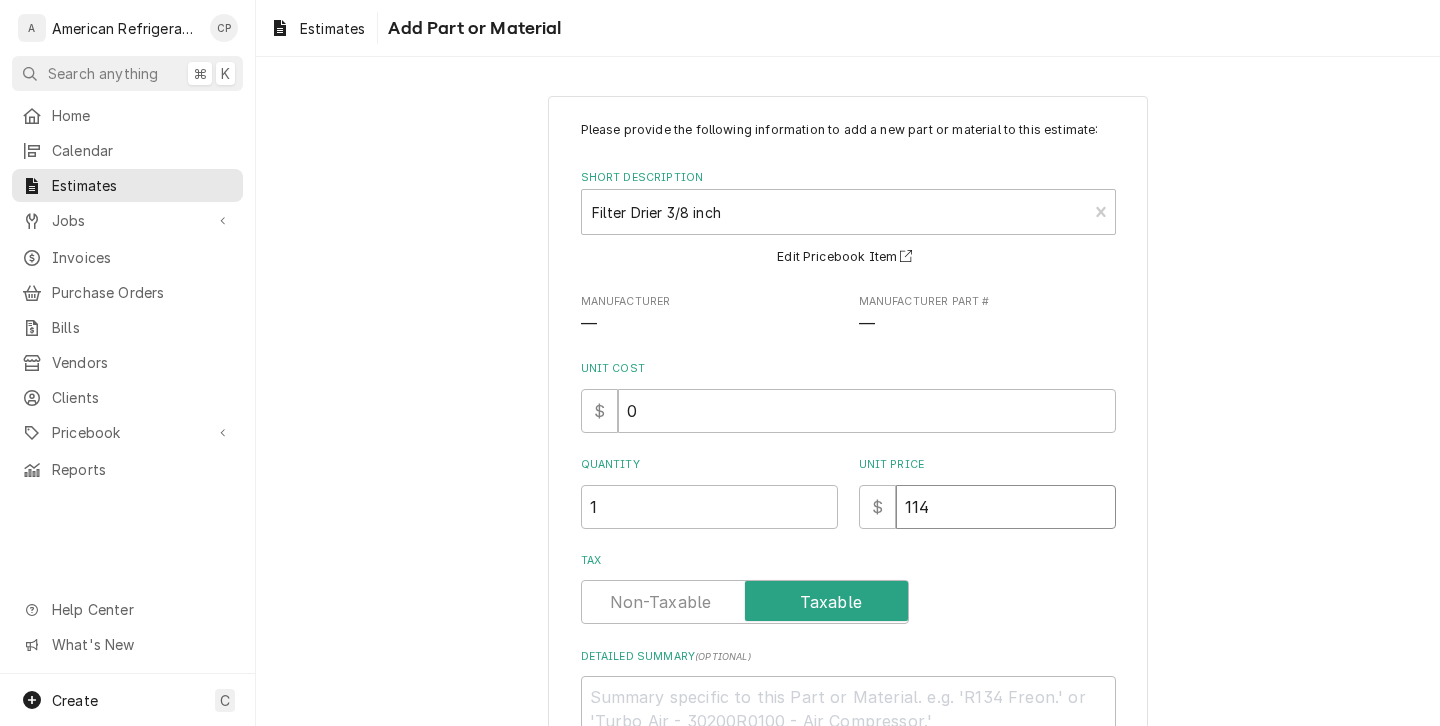 type on "x" 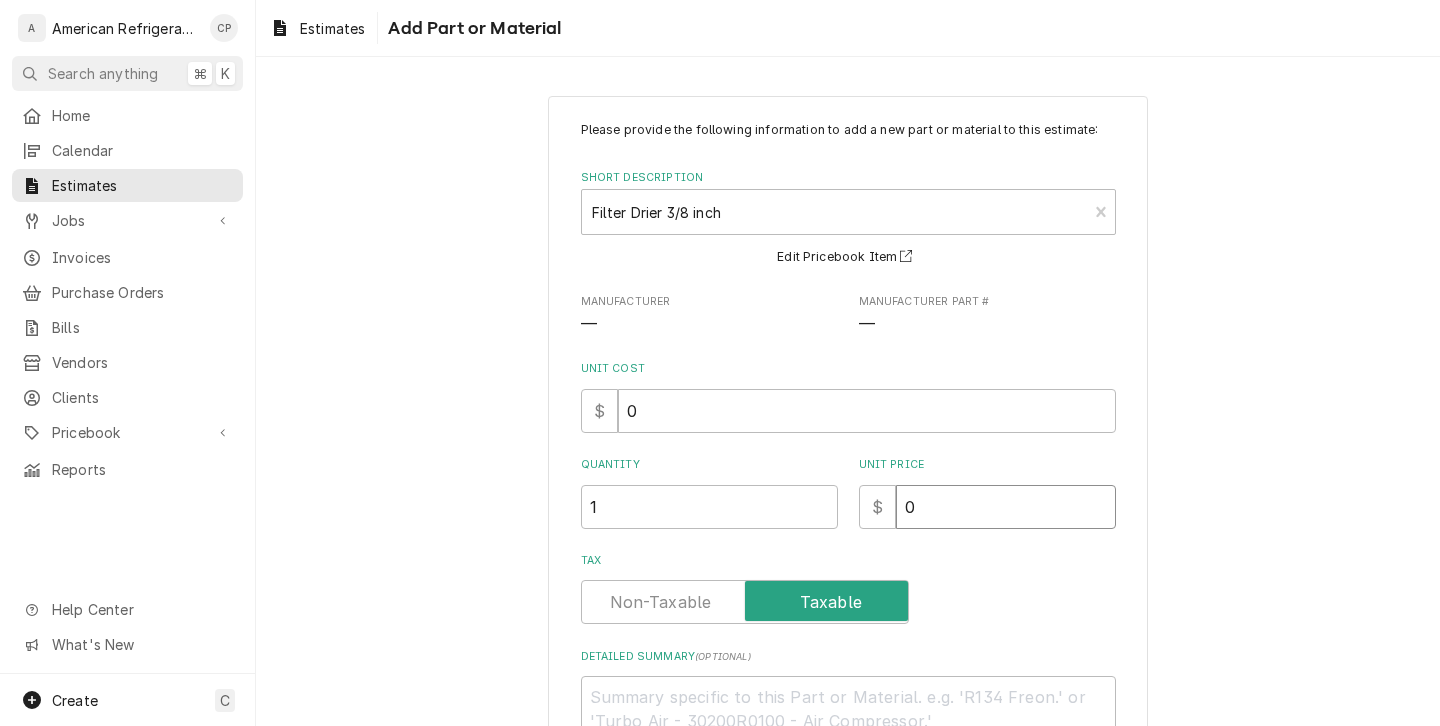 type on "0" 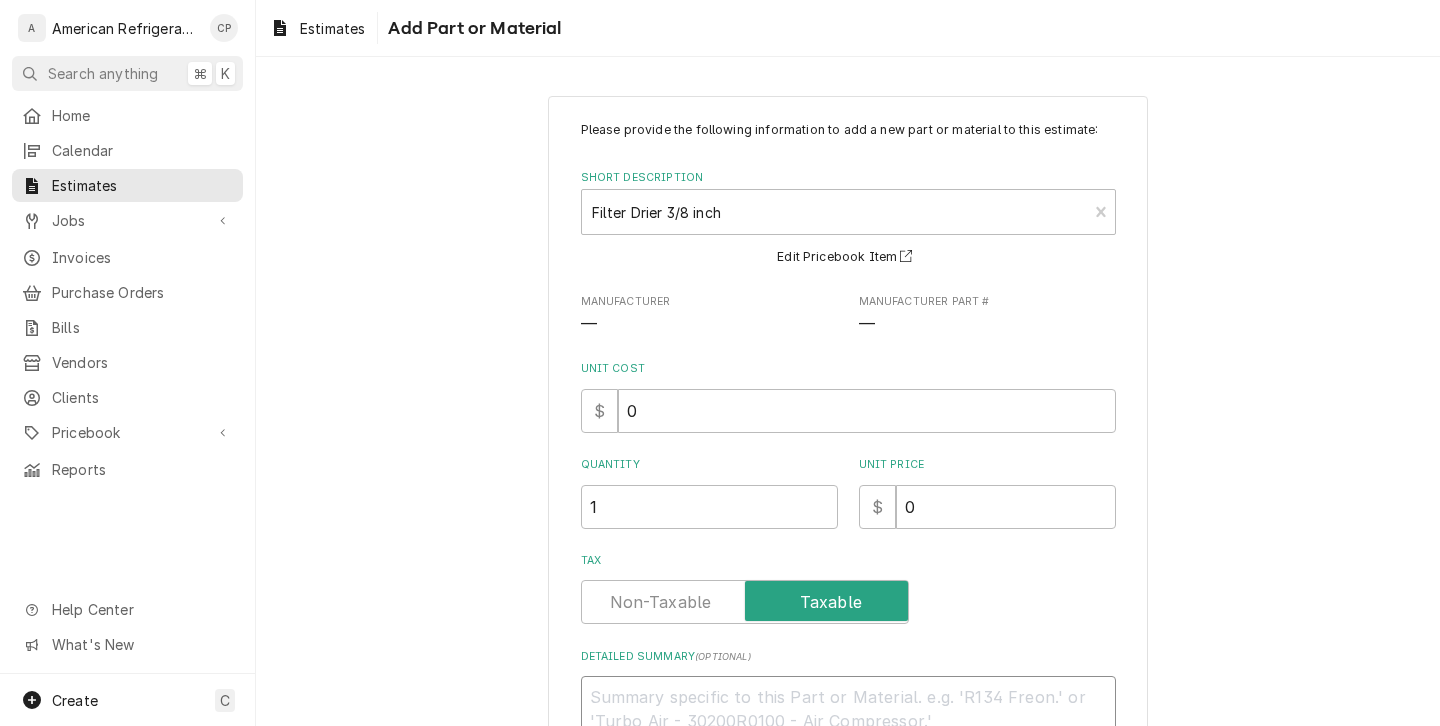 type on "x" 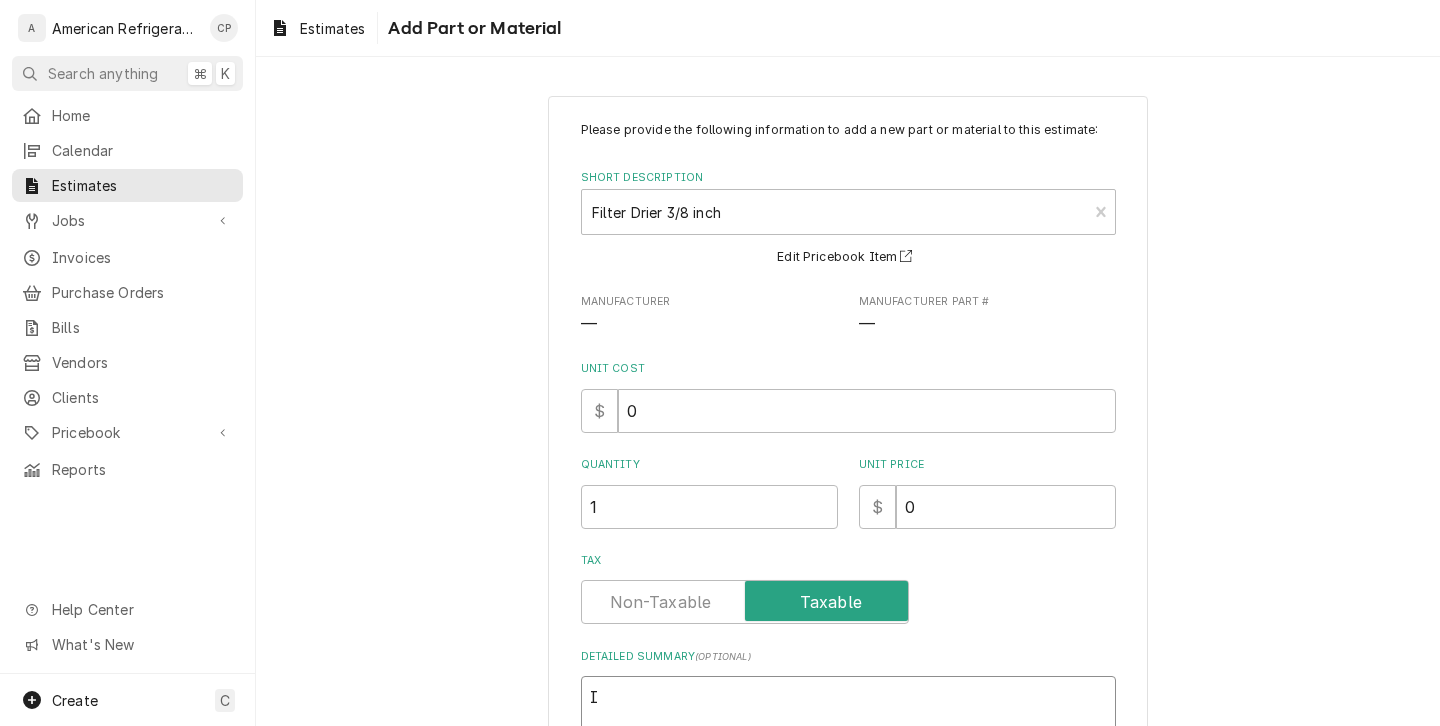 type on "x" 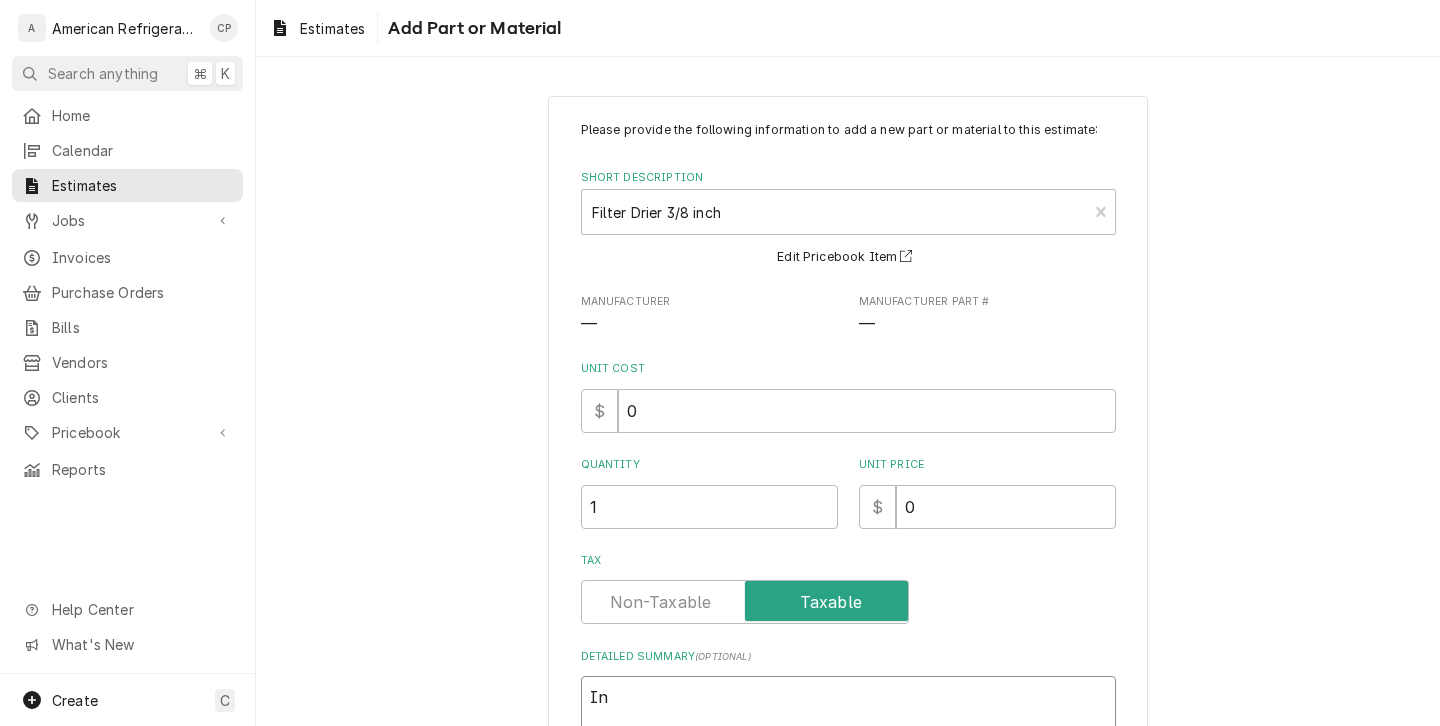 type on "x" 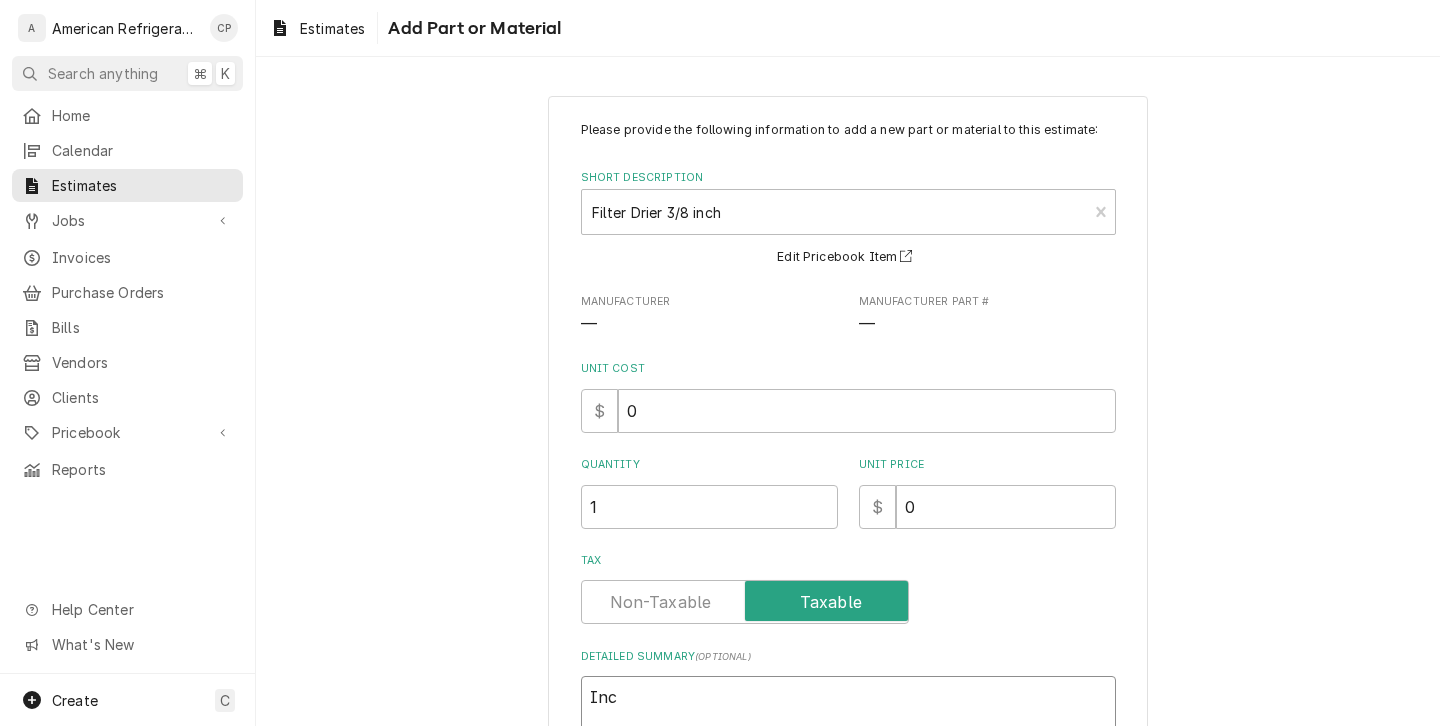 type on "x" 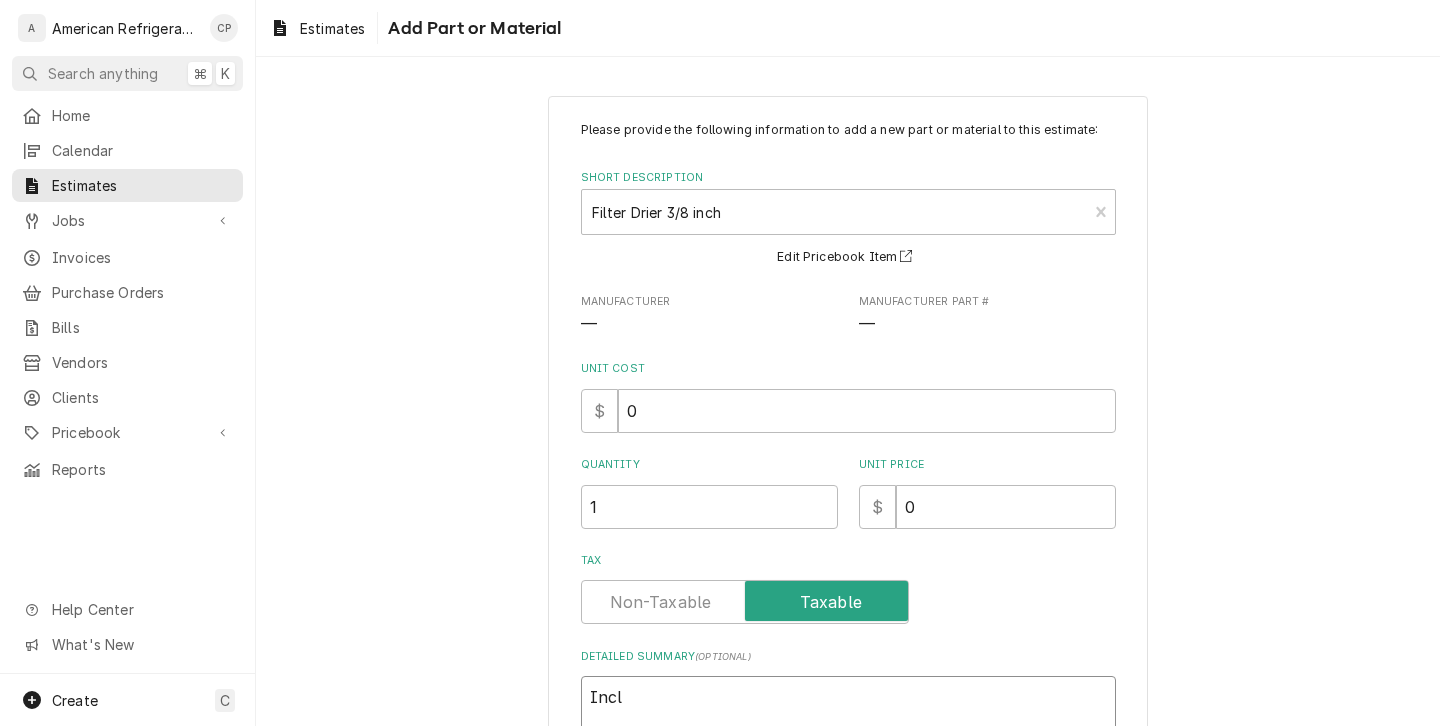 type on "x" 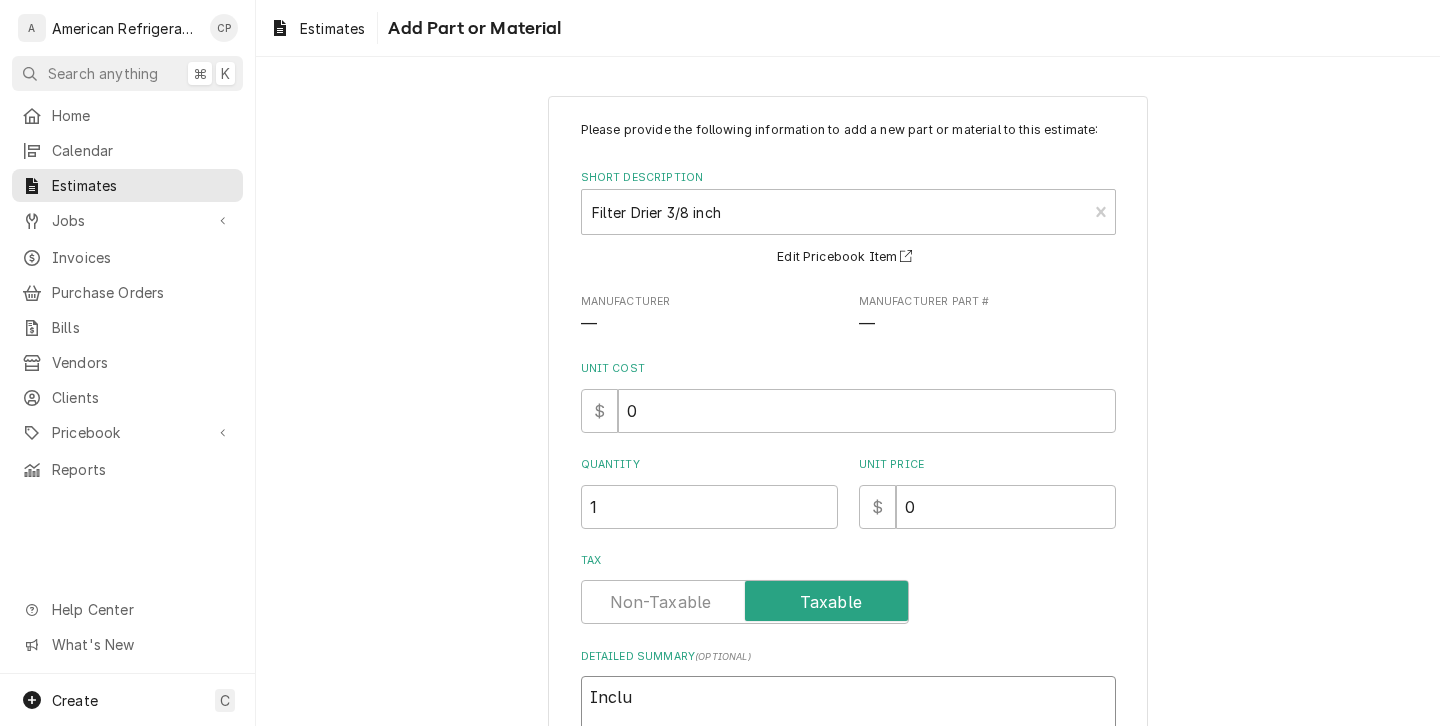 type on "x" 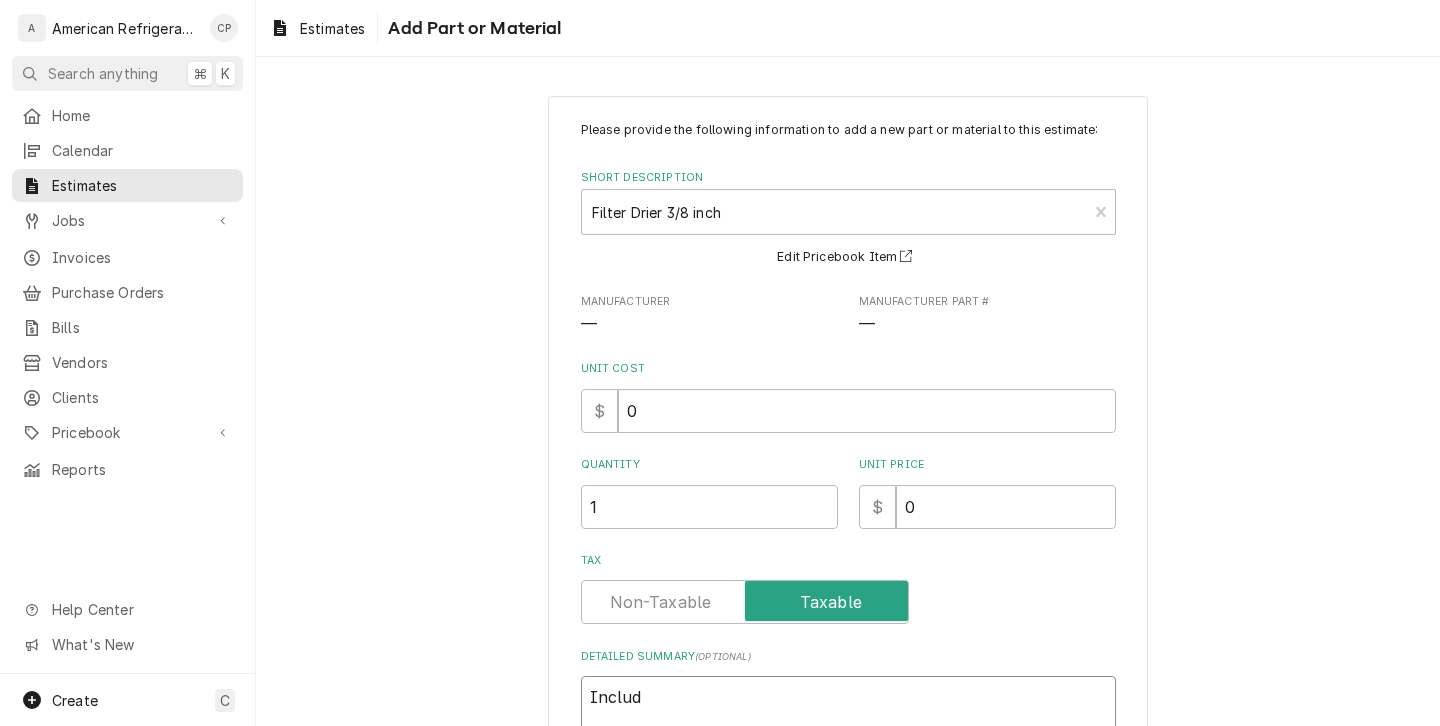 type on "x" 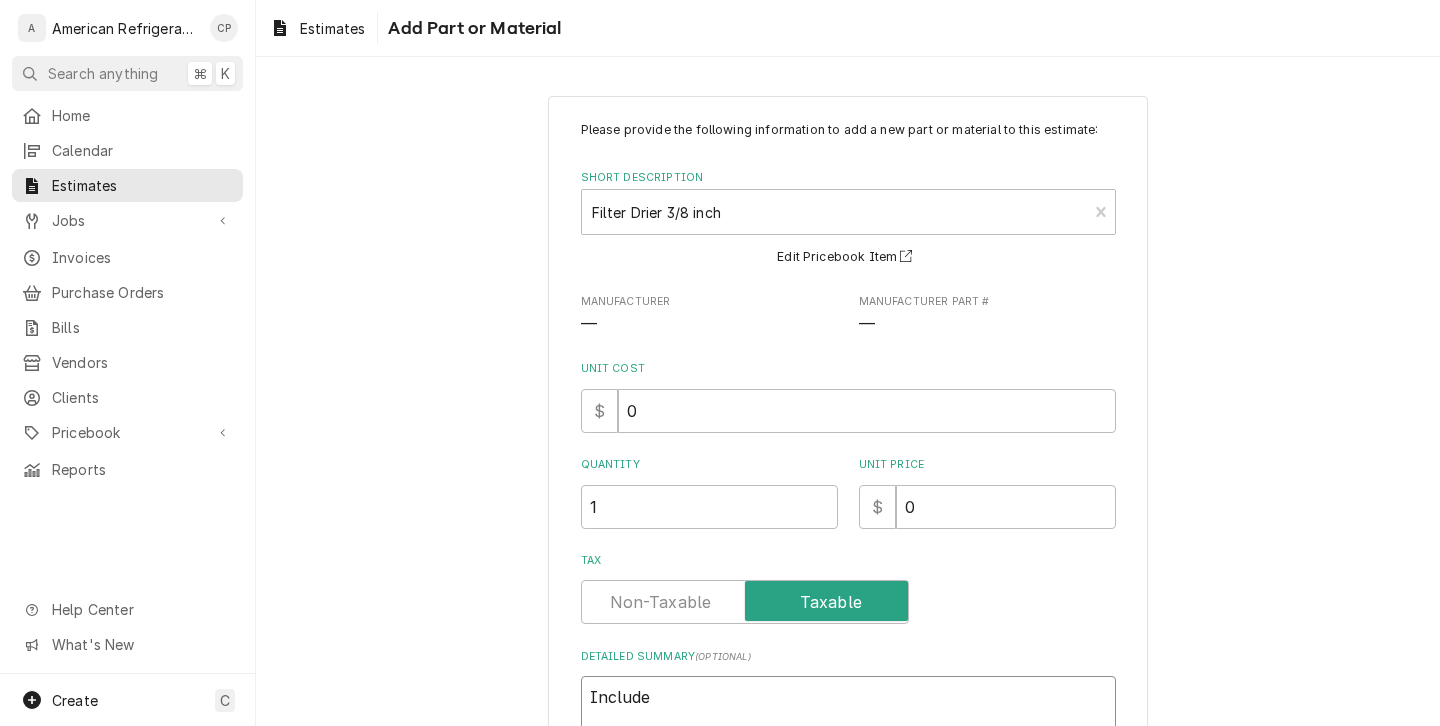type on "x" 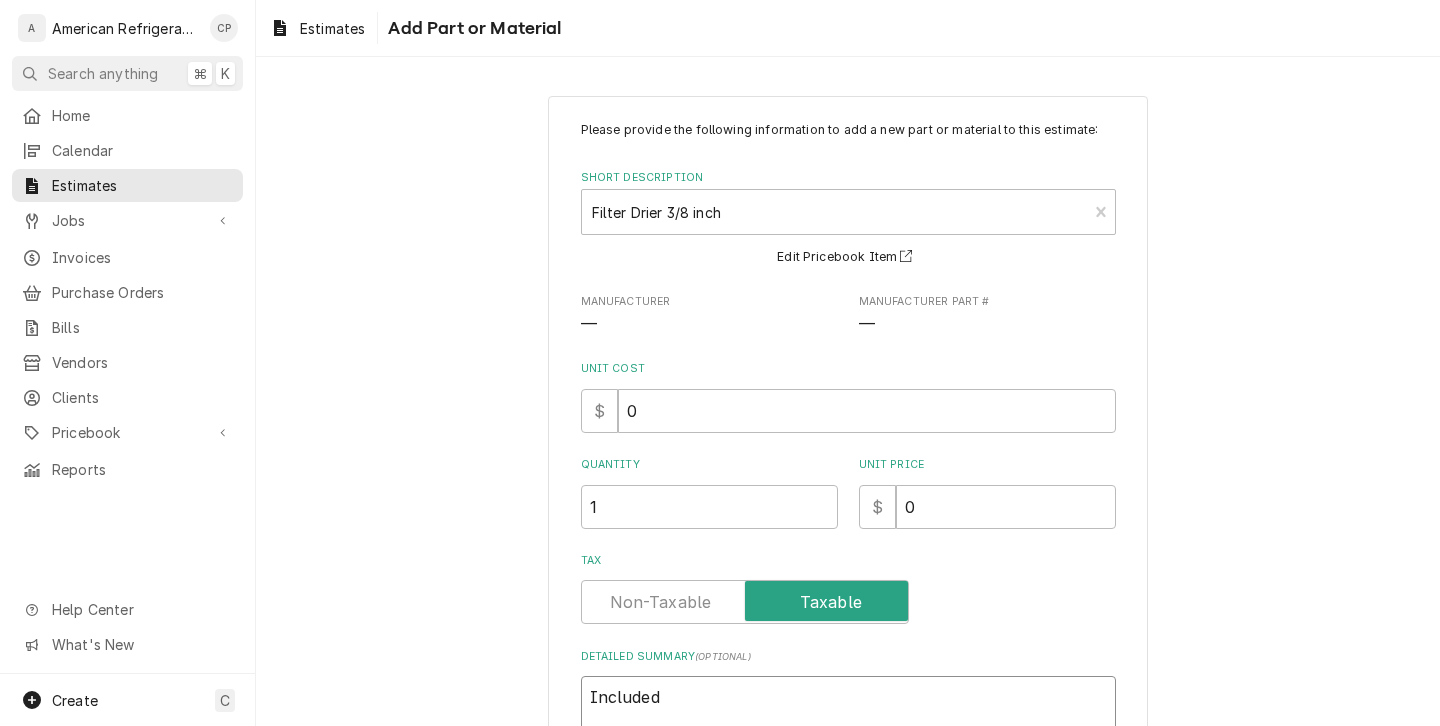 type on "x" 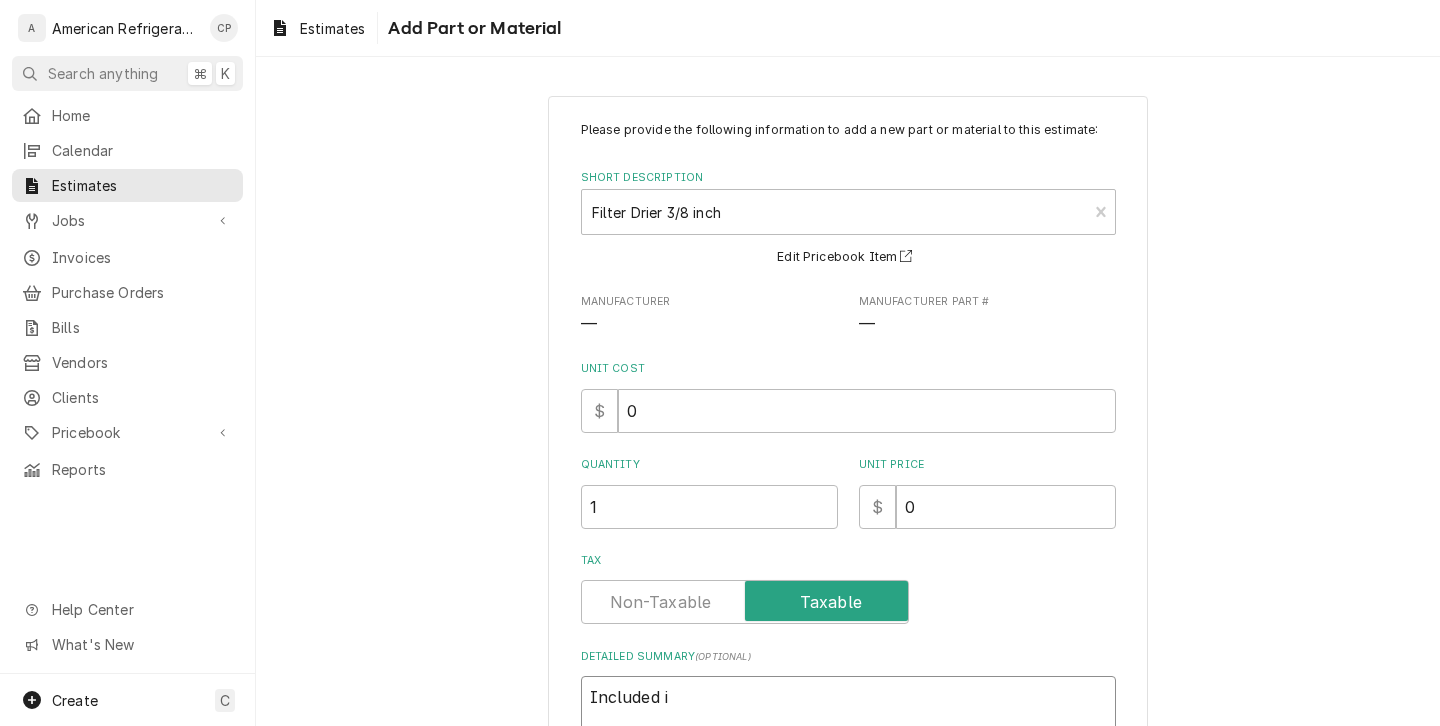 type on "x" 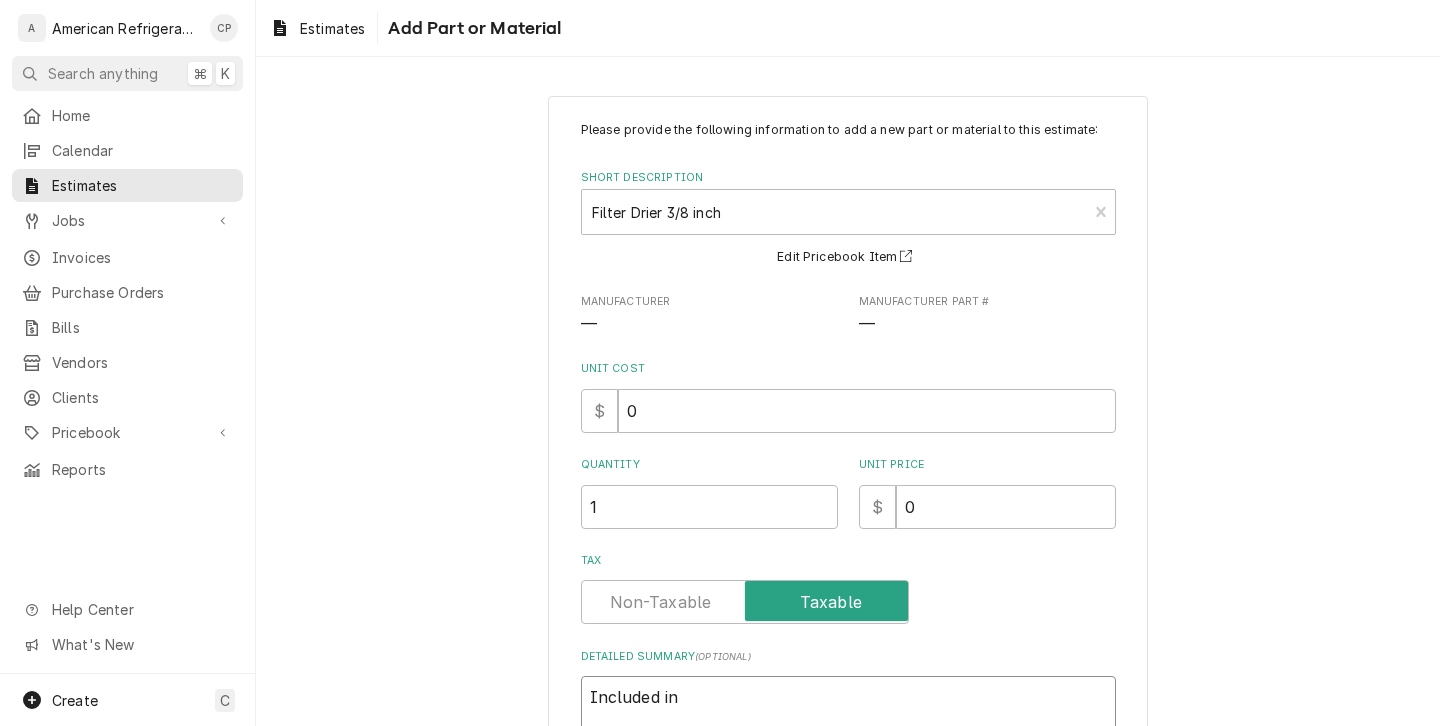type on "x" 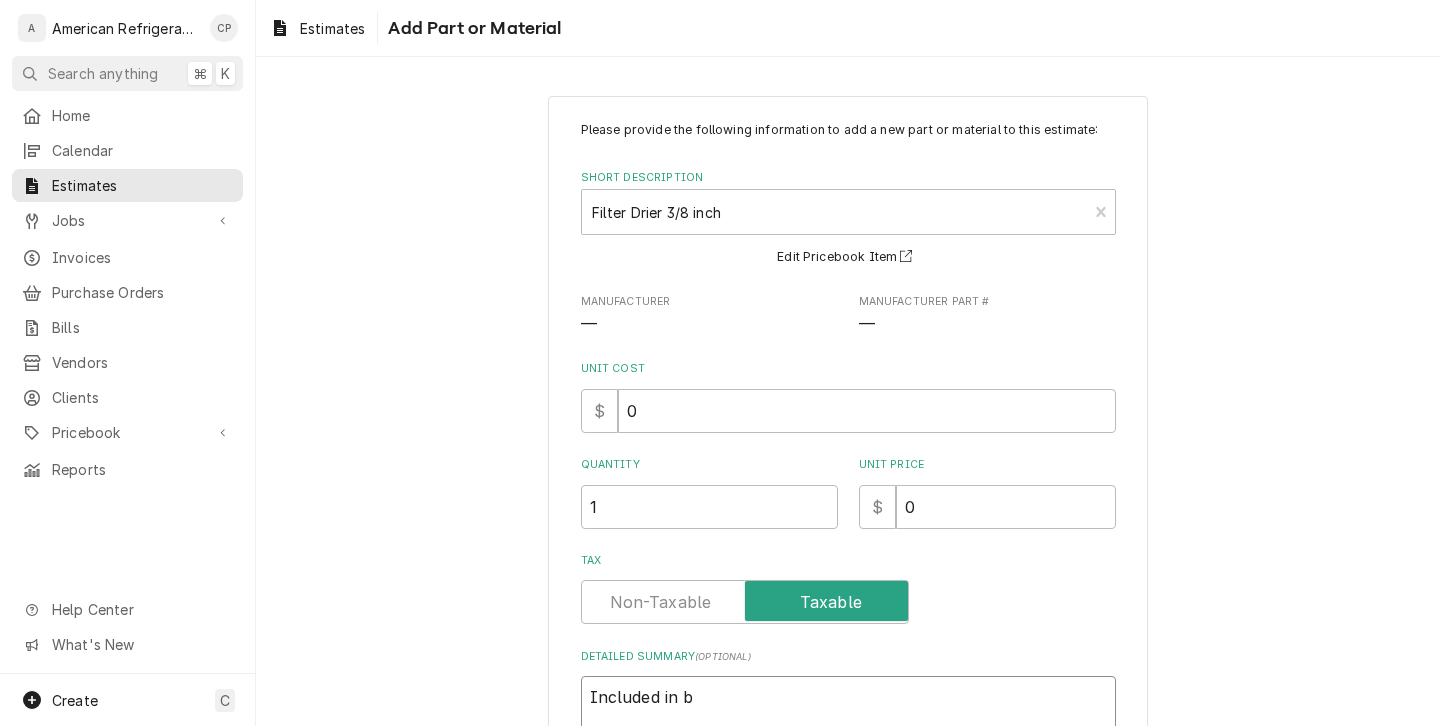 type on "x" 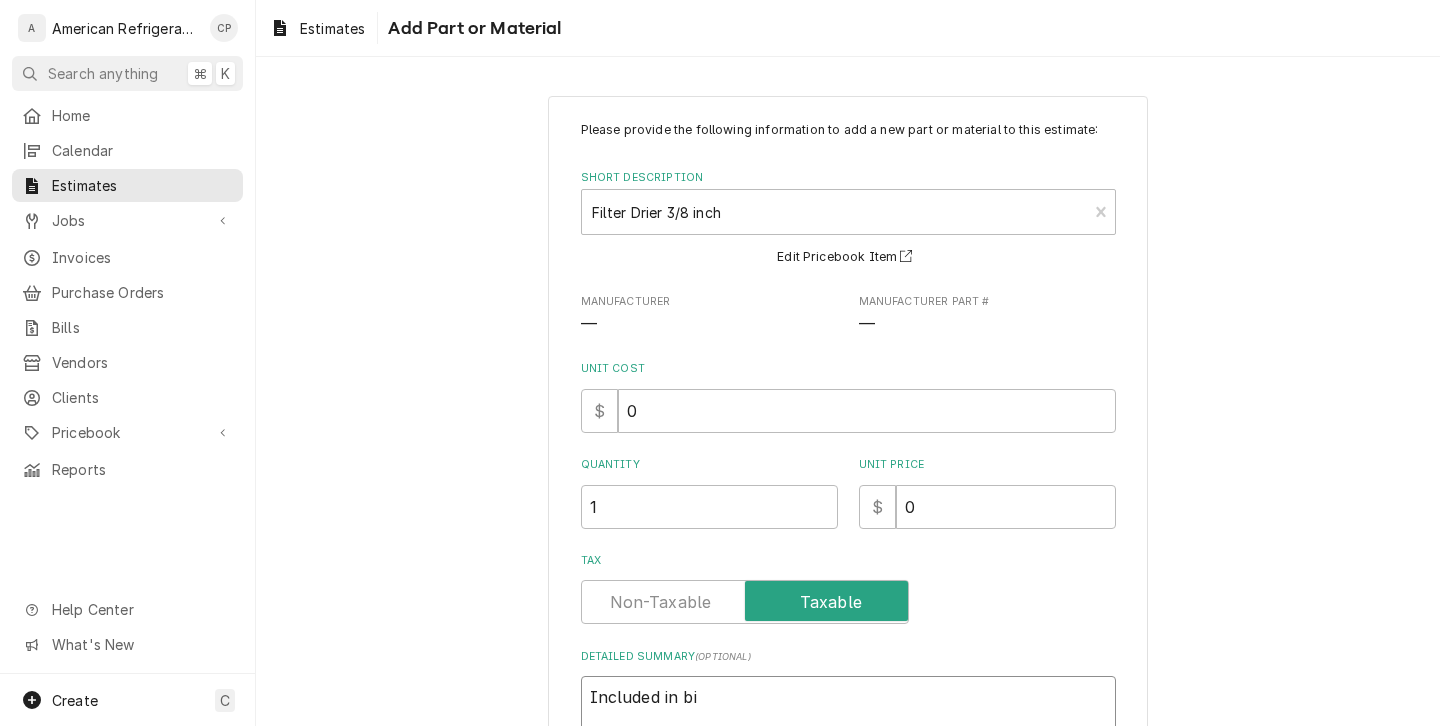 type on "x" 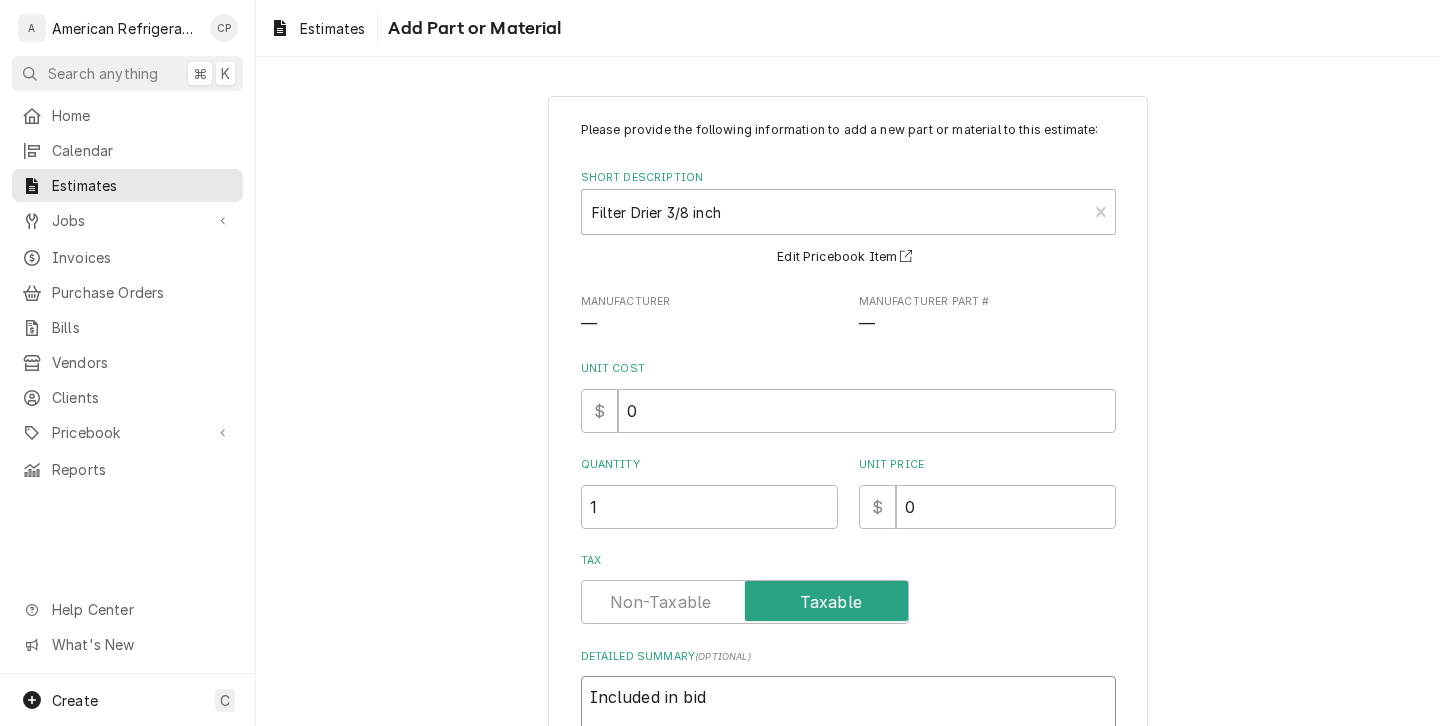 type on "Included in bid" 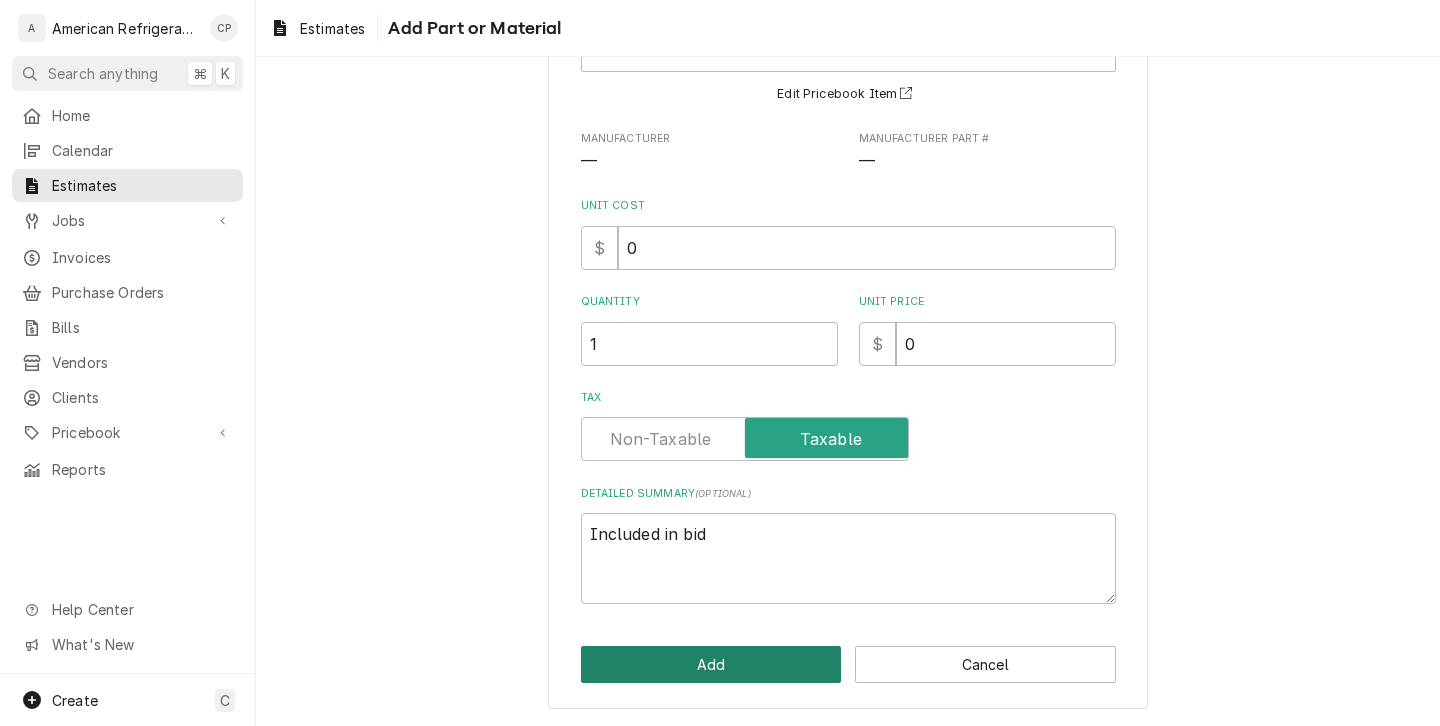 click on "Add" at bounding box center (711, 664) 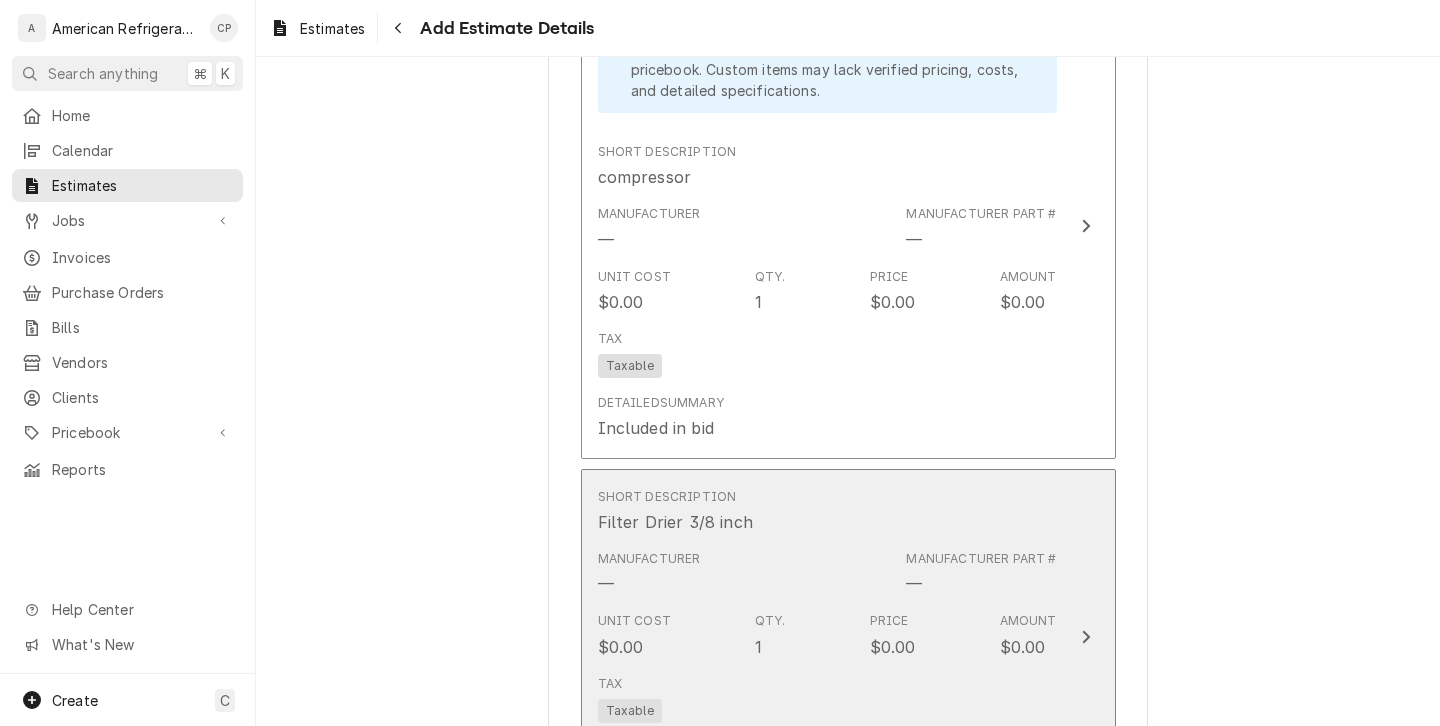 type on "x" 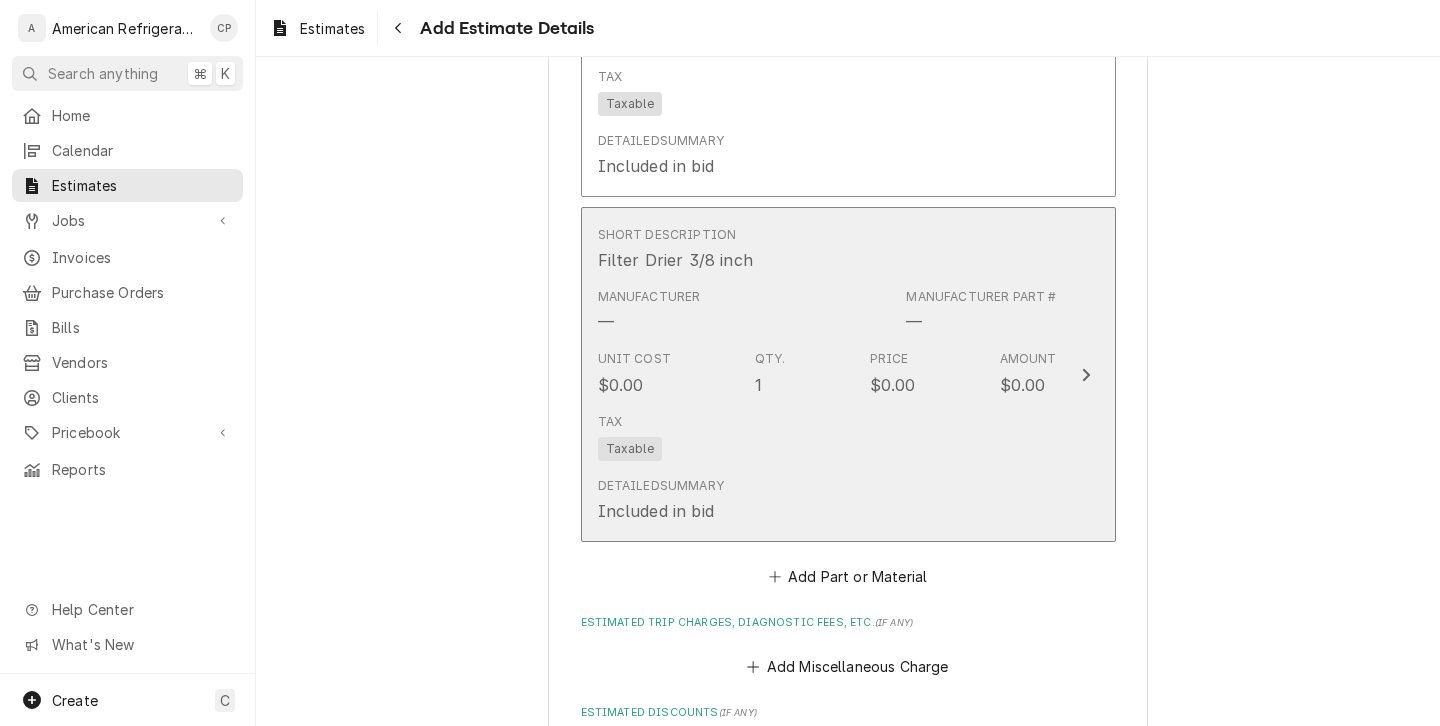 scroll, scrollTop: 2529, scrollLeft: 0, axis: vertical 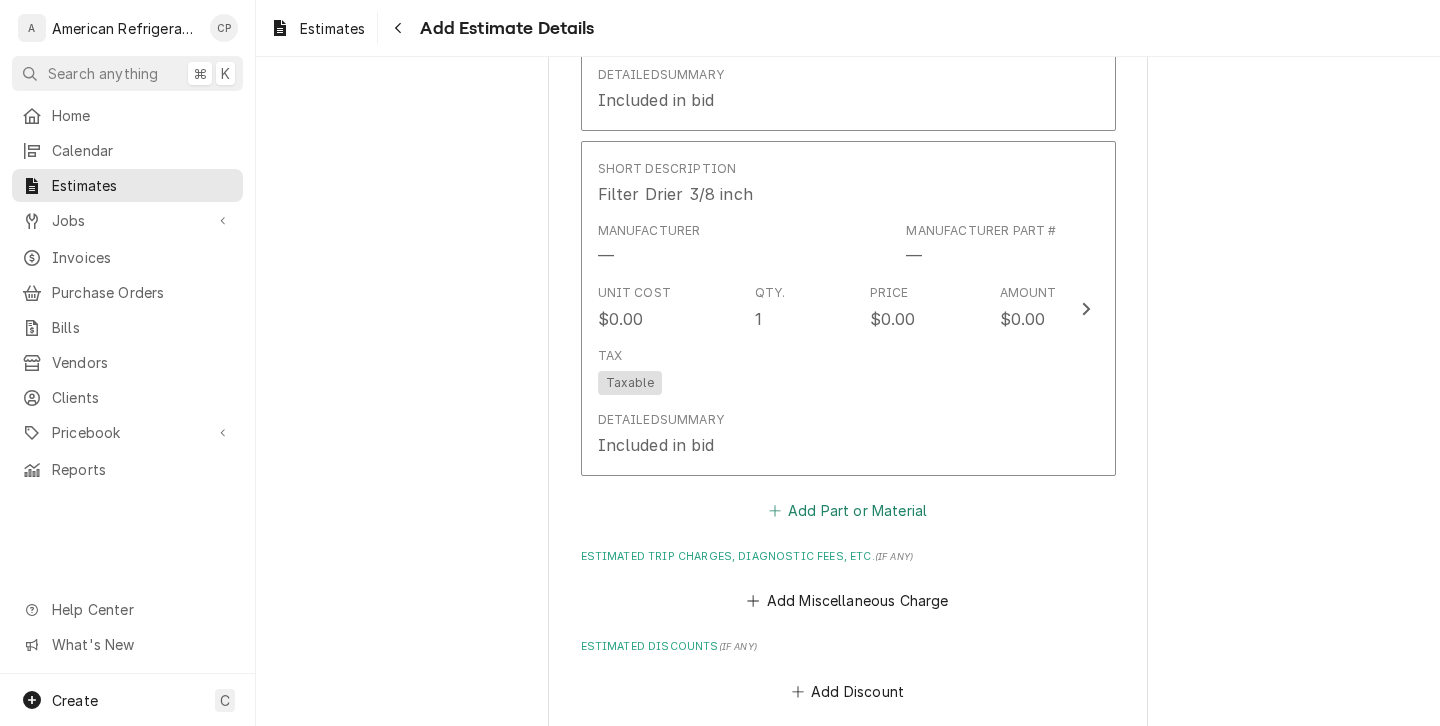 click on "Add Part or Material" at bounding box center (847, 511) 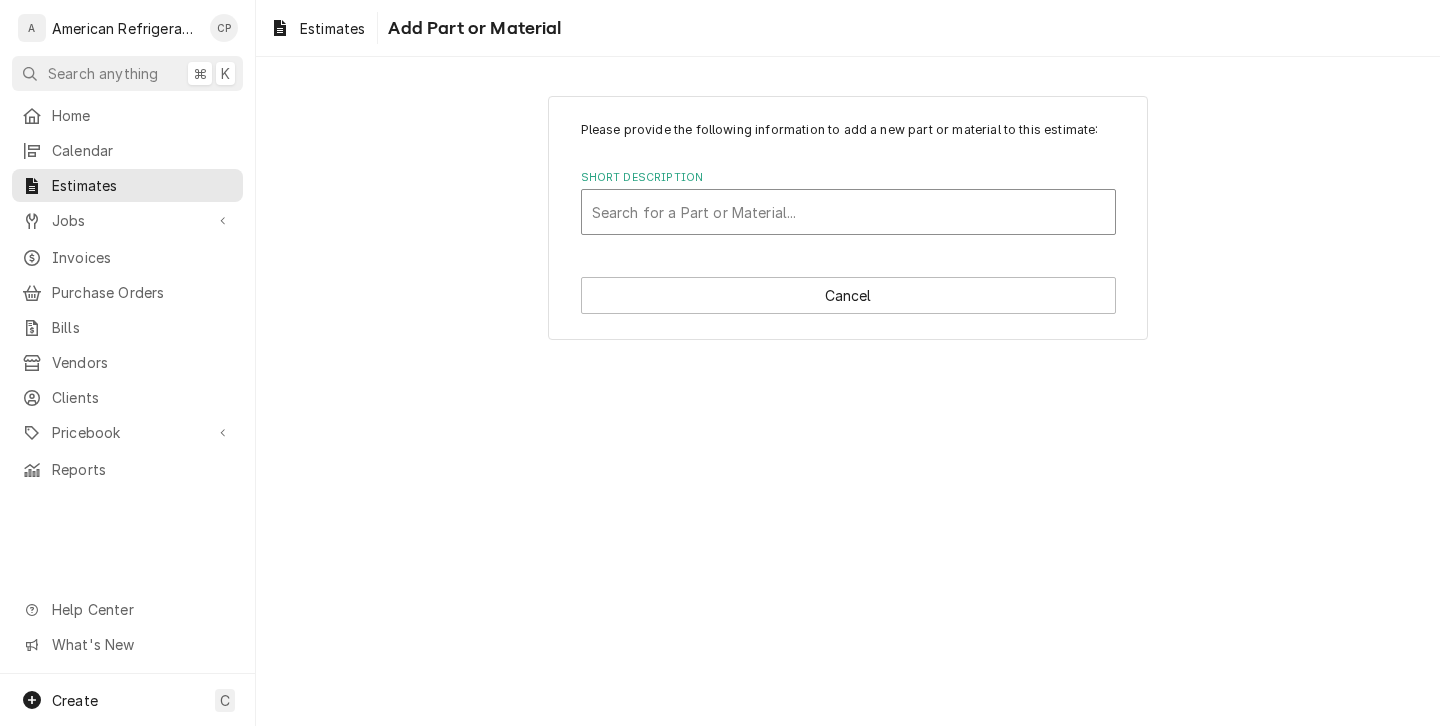 click at bounding box center [848, 212] 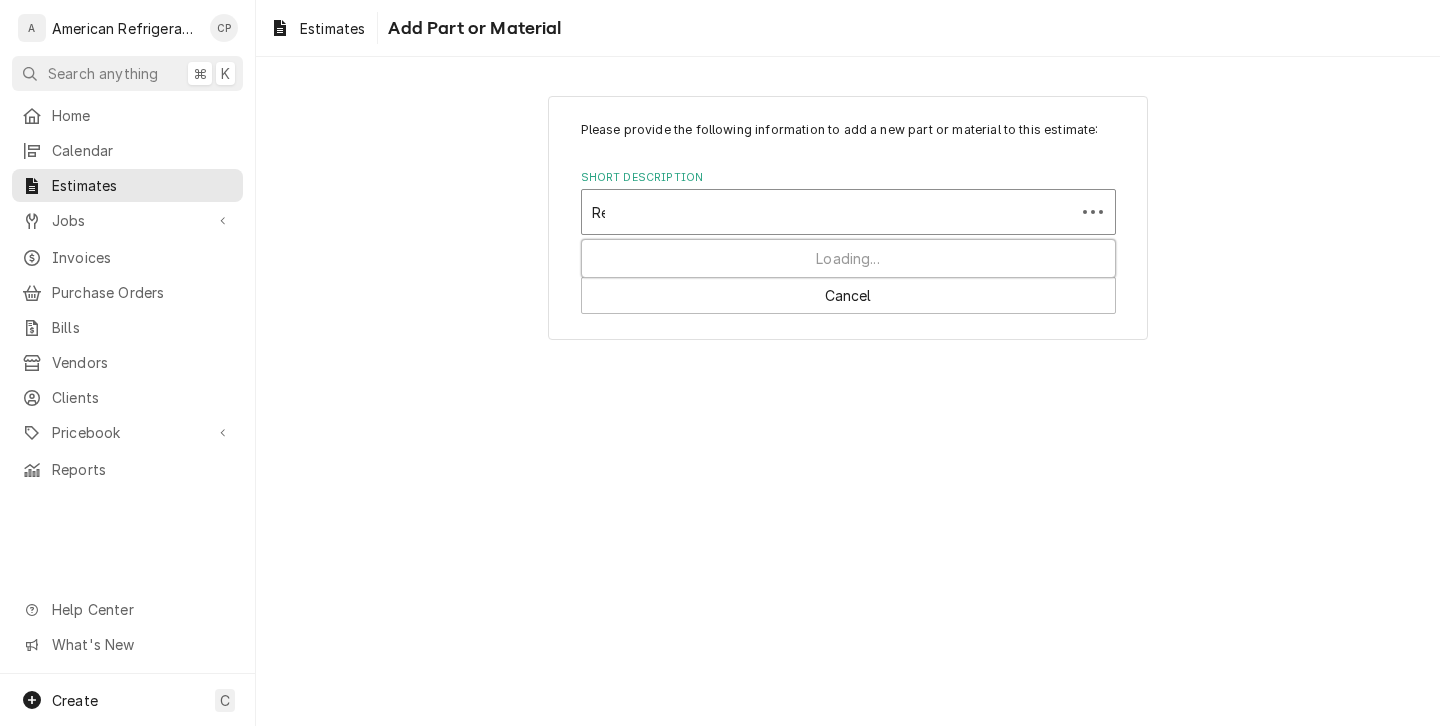 type on "Rec" 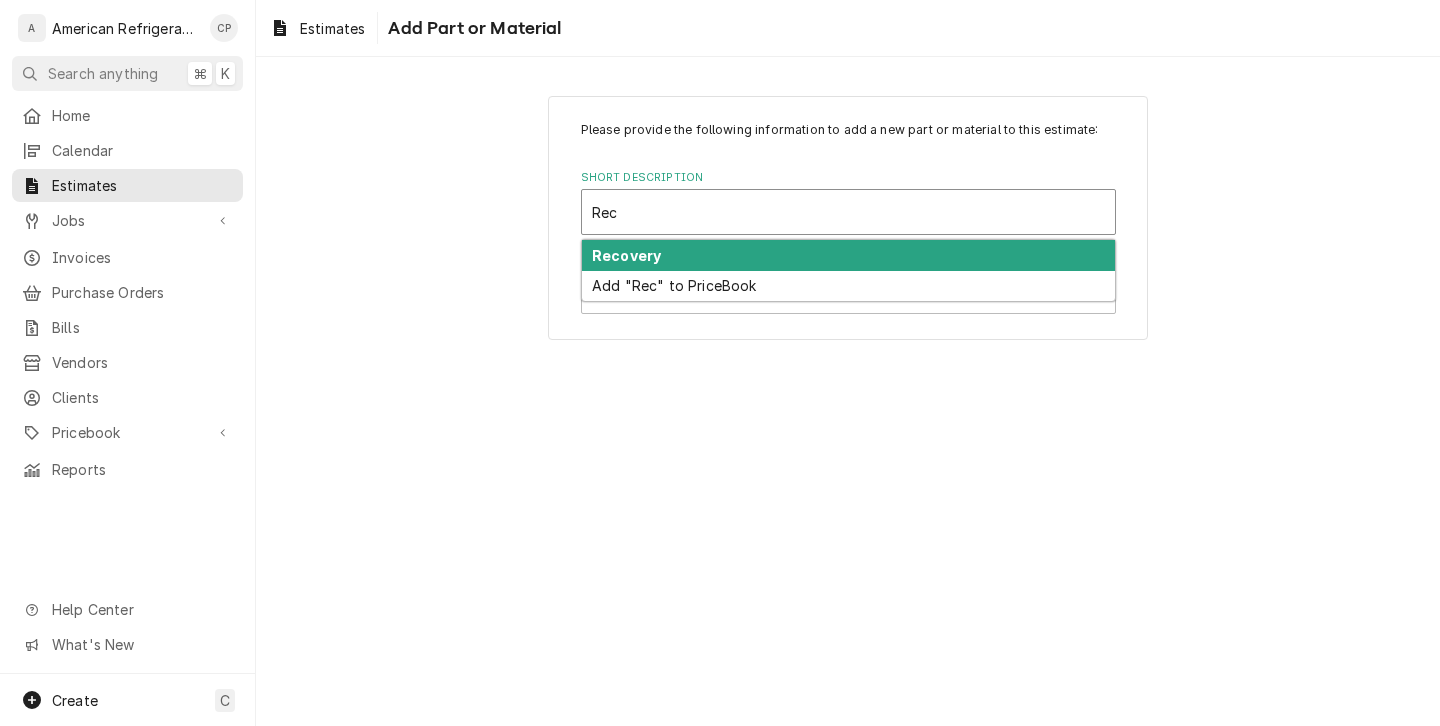 click on "Recovery" at bounding box center [848, 255] 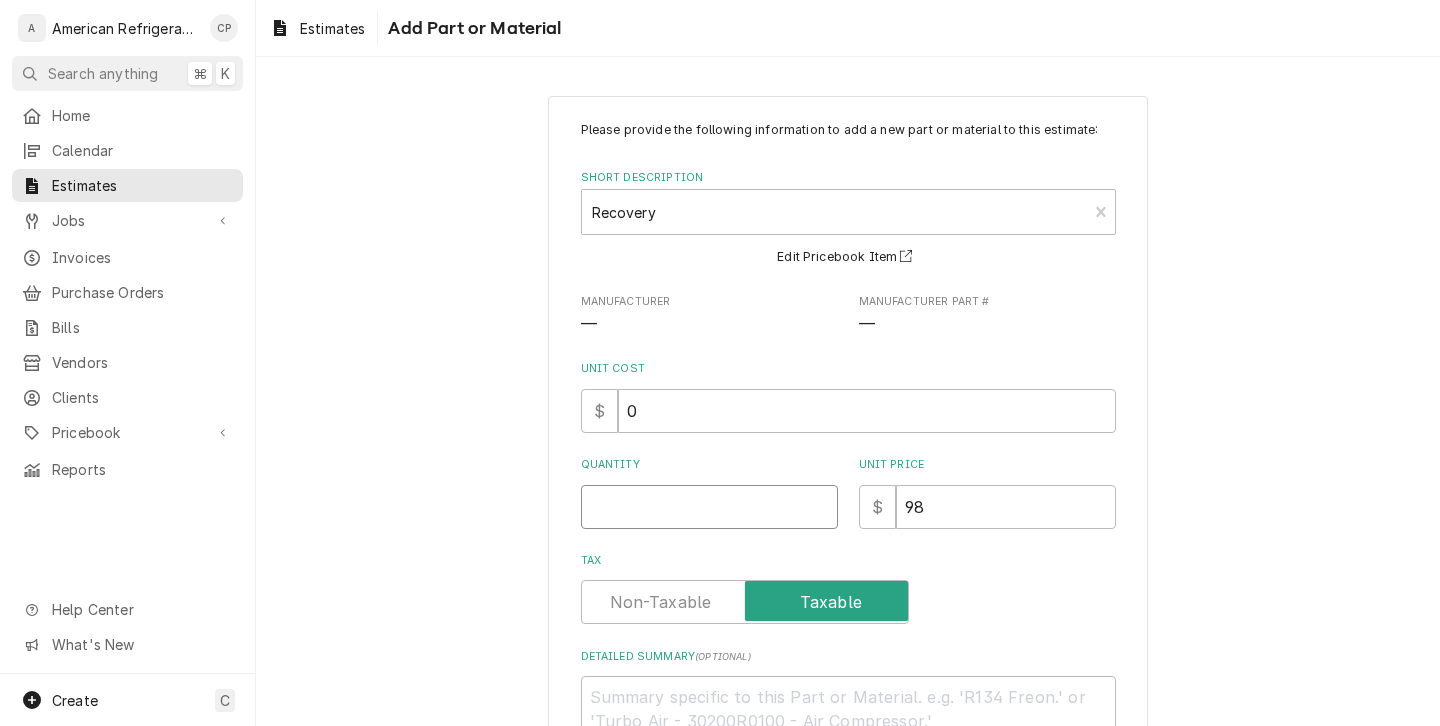 click on "Quantity" at bounding box center [709, 507] 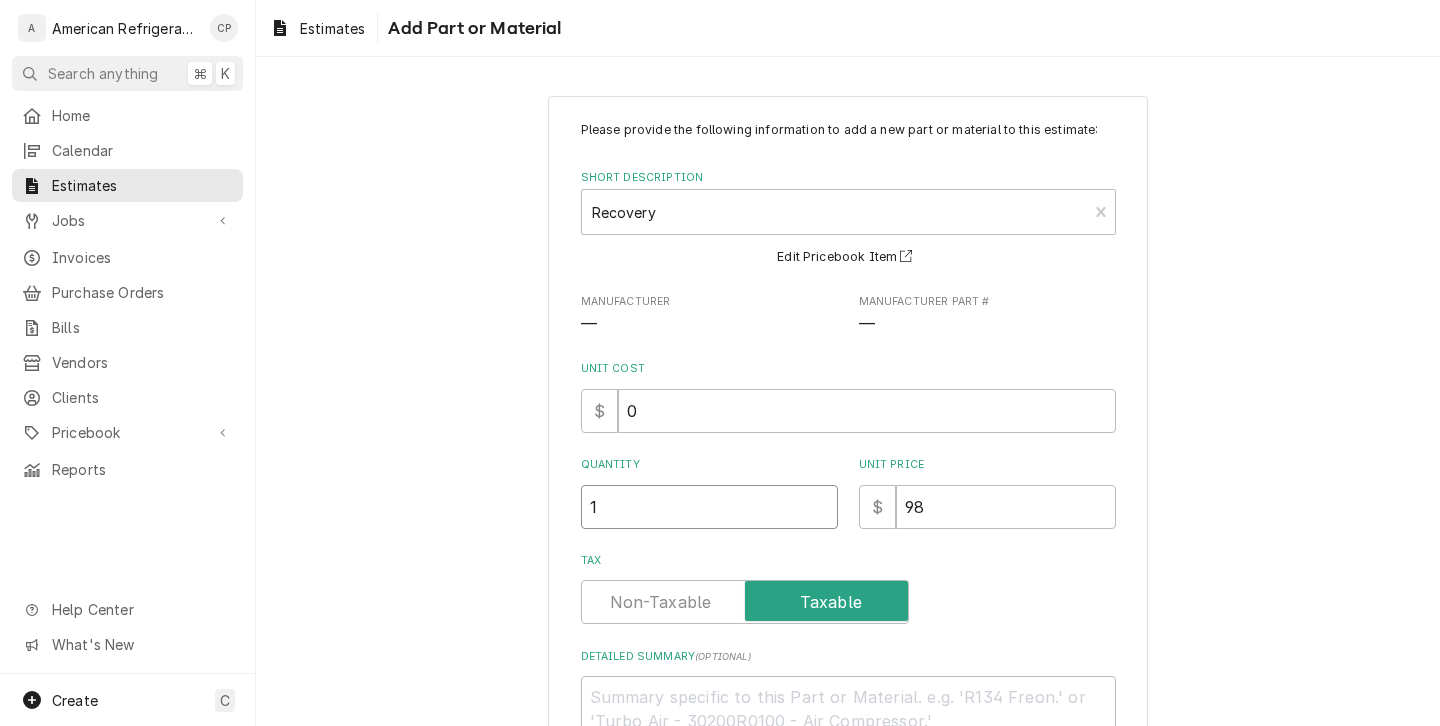 type 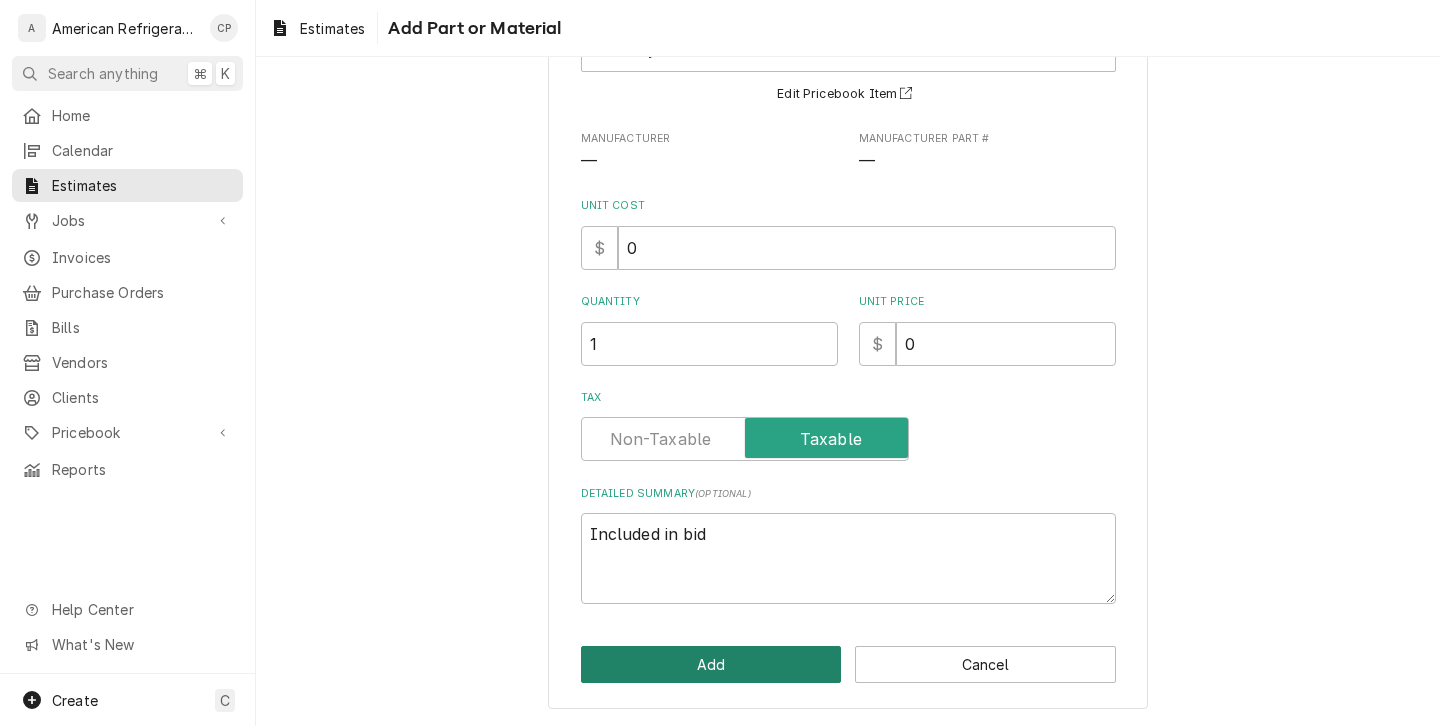 click on "Add" at bounding box center [711, 664] 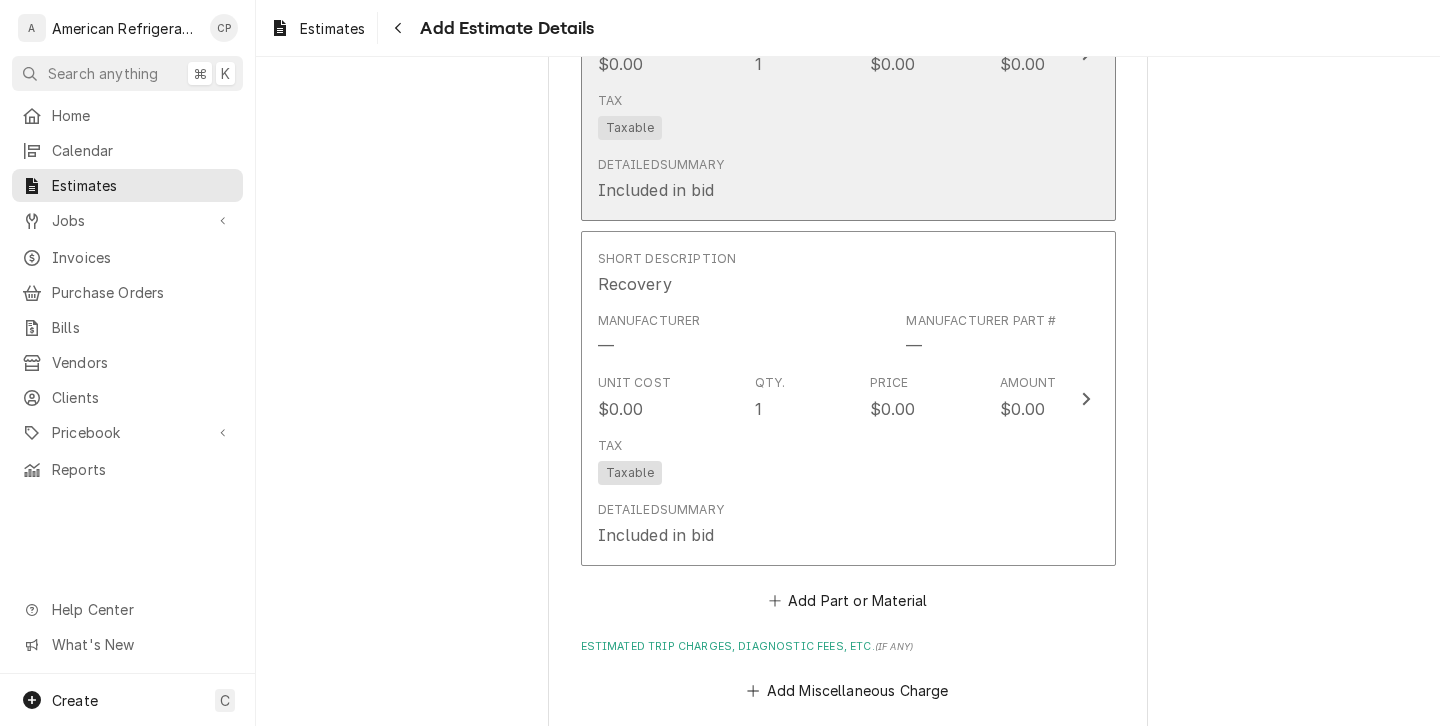 scroll, scrollTop: 2884, scrollLeft: 0, axis: vertical 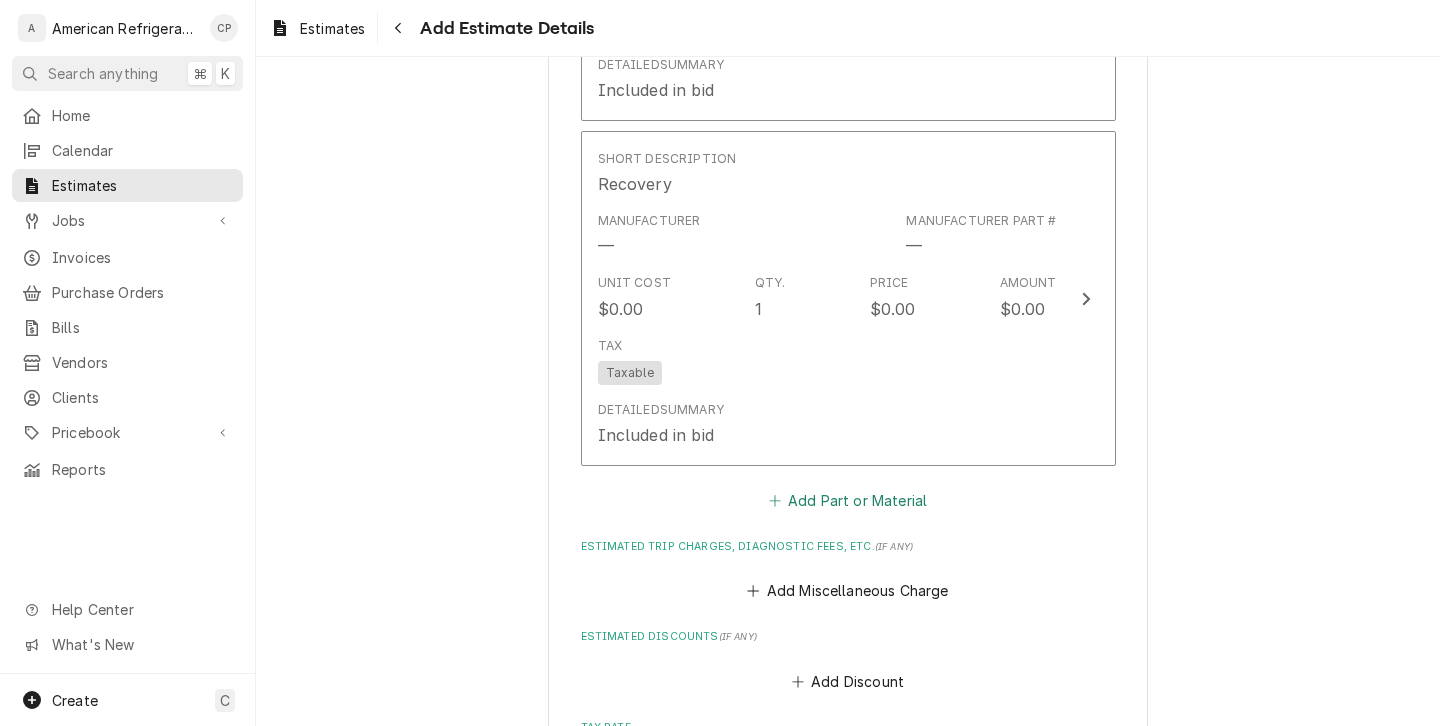 click on "Add Part or Material" at bounding box center (847, 500) 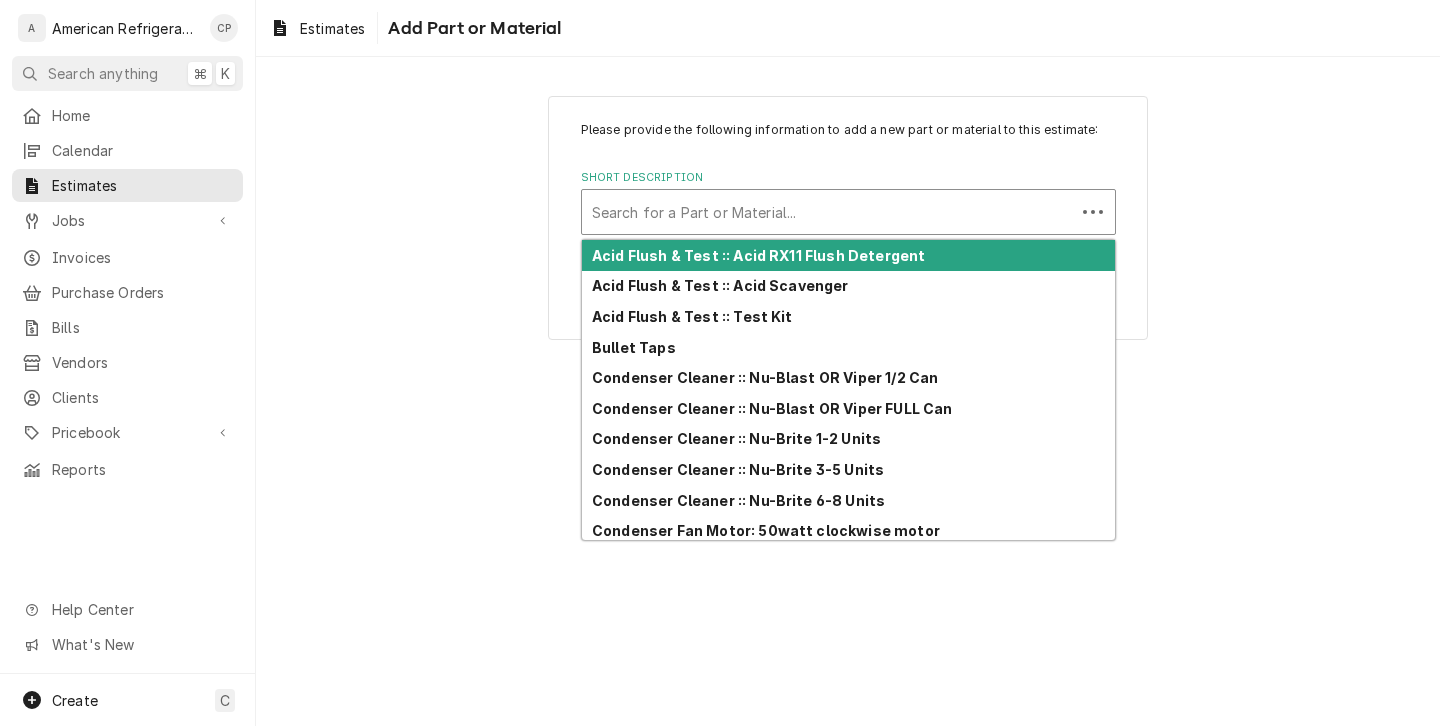 click at bounding box center (828, 212) 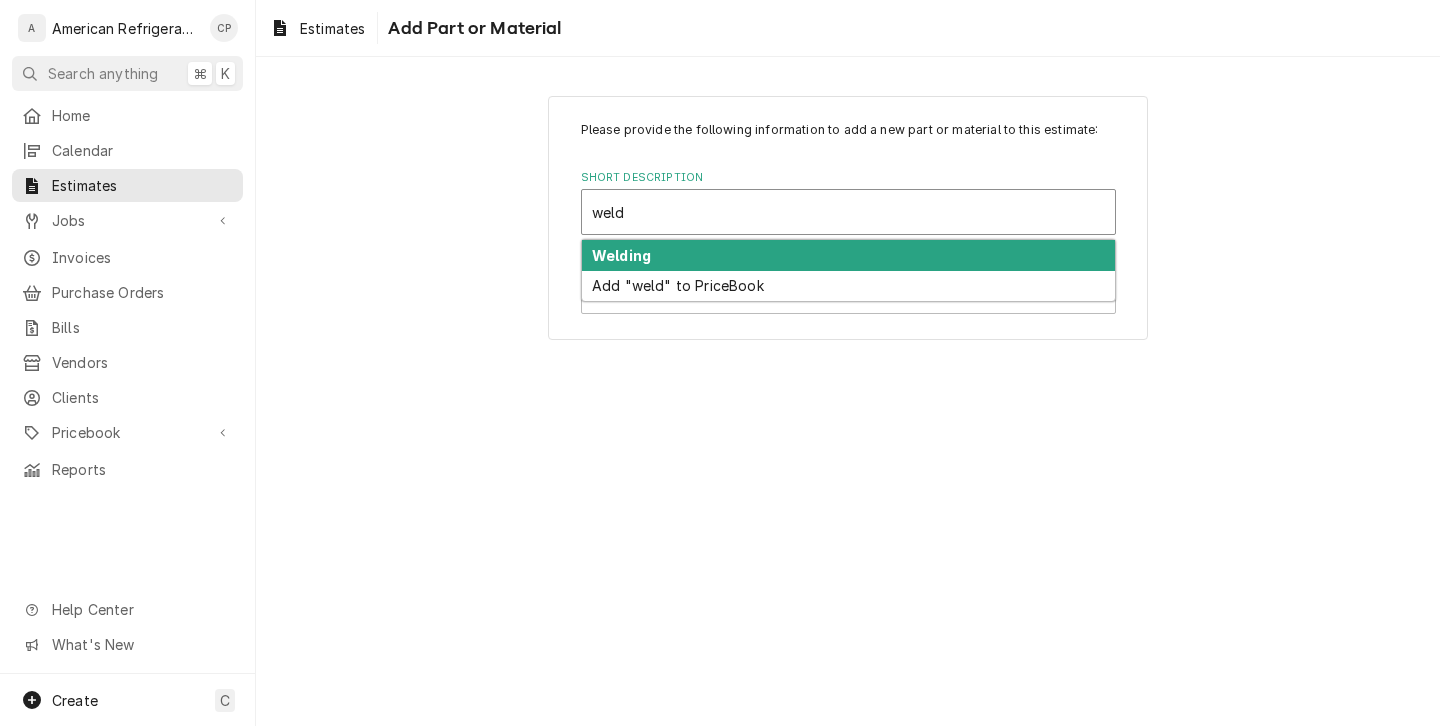 click on "Welding" at bounding box center [848, 255] 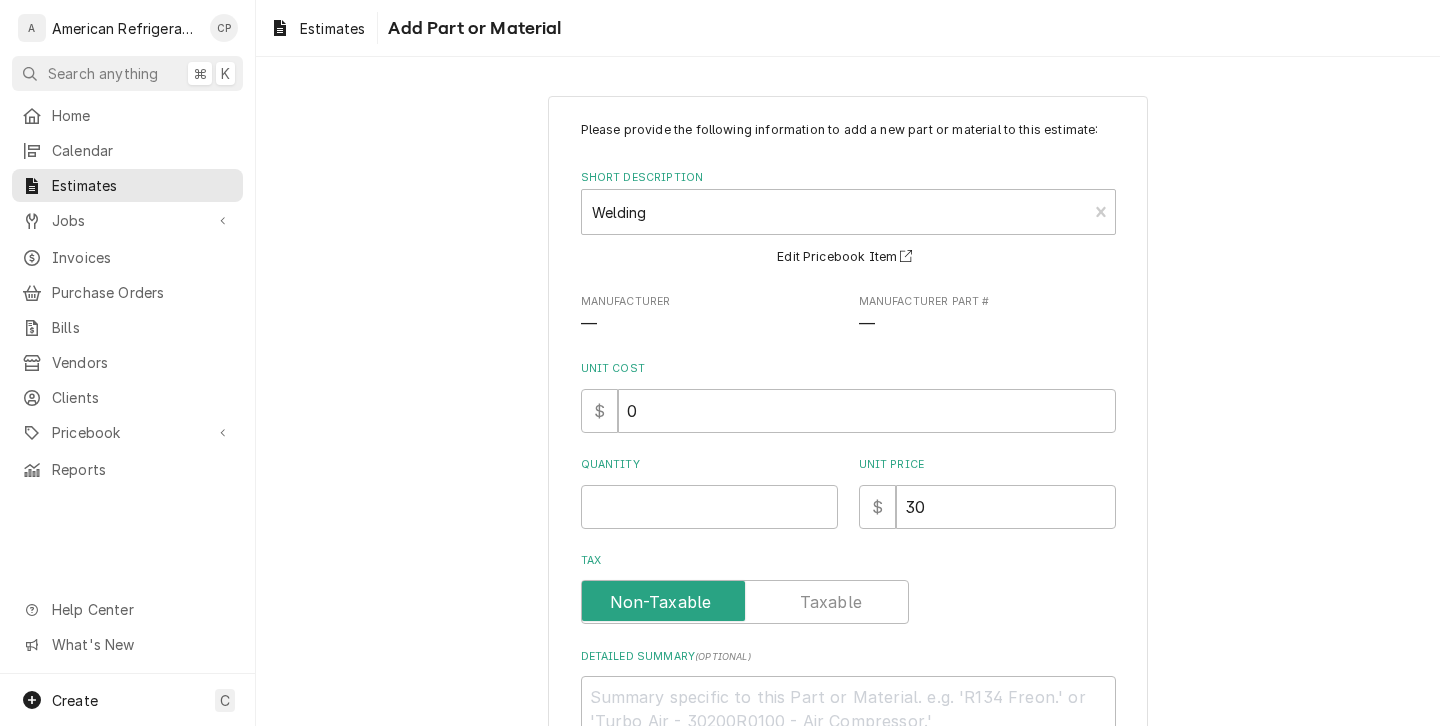 click on "Quantity" at bounding box center [709, 492] 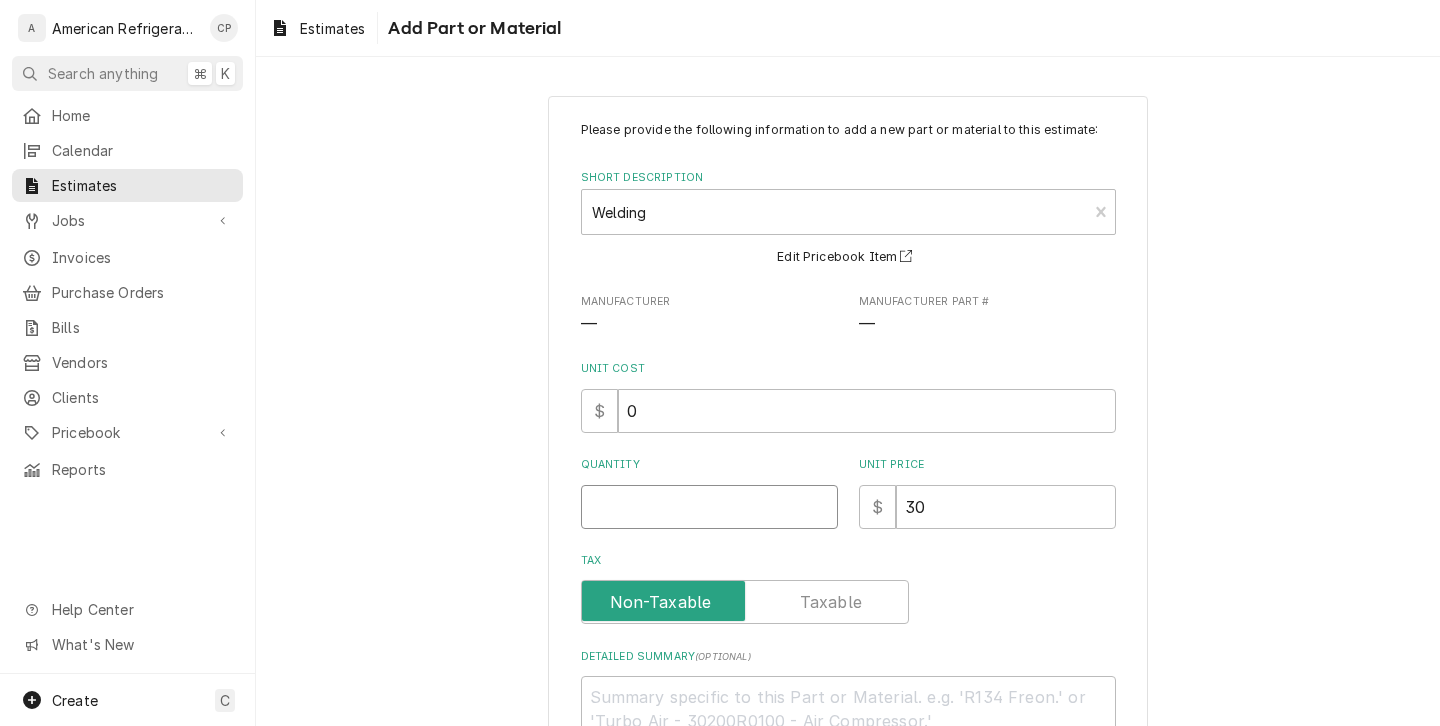 click on "Quantity" at bounding box center (709, 507) 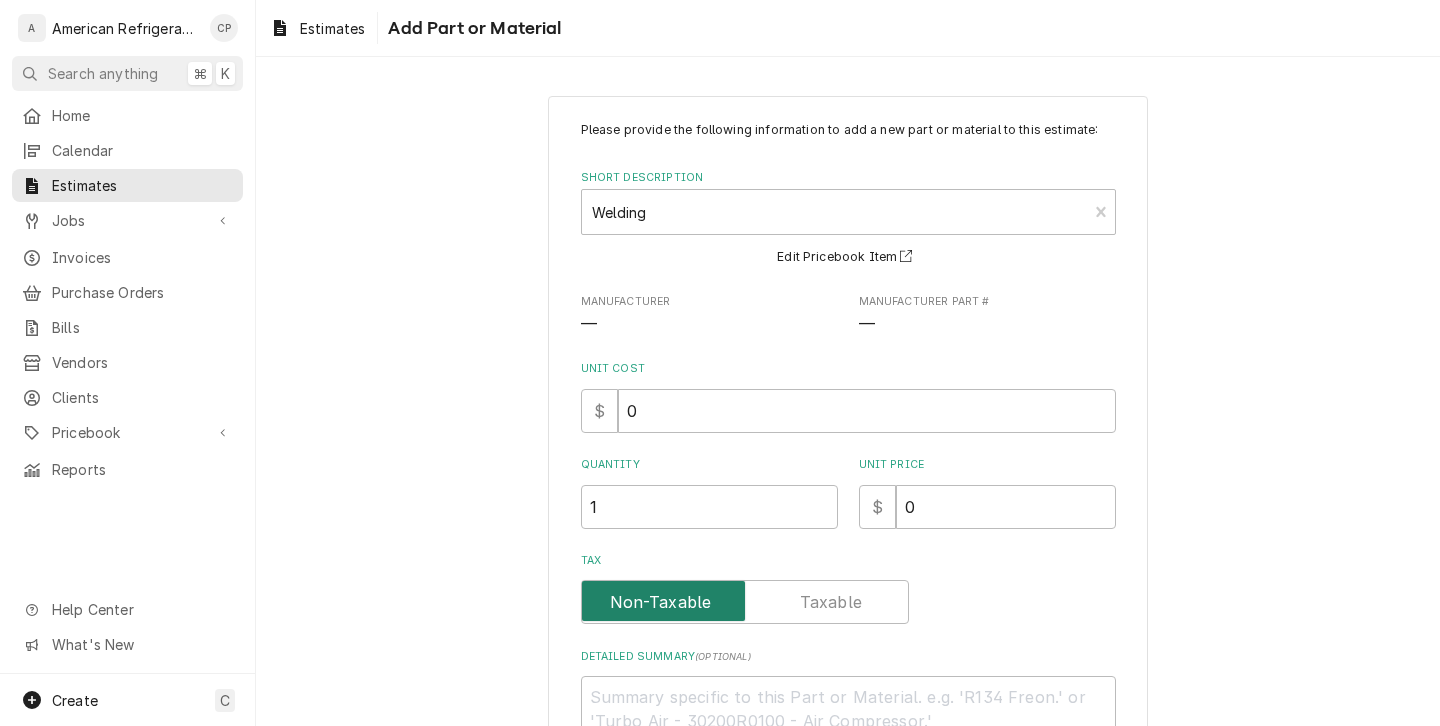 click at bounding box center (745, 602) 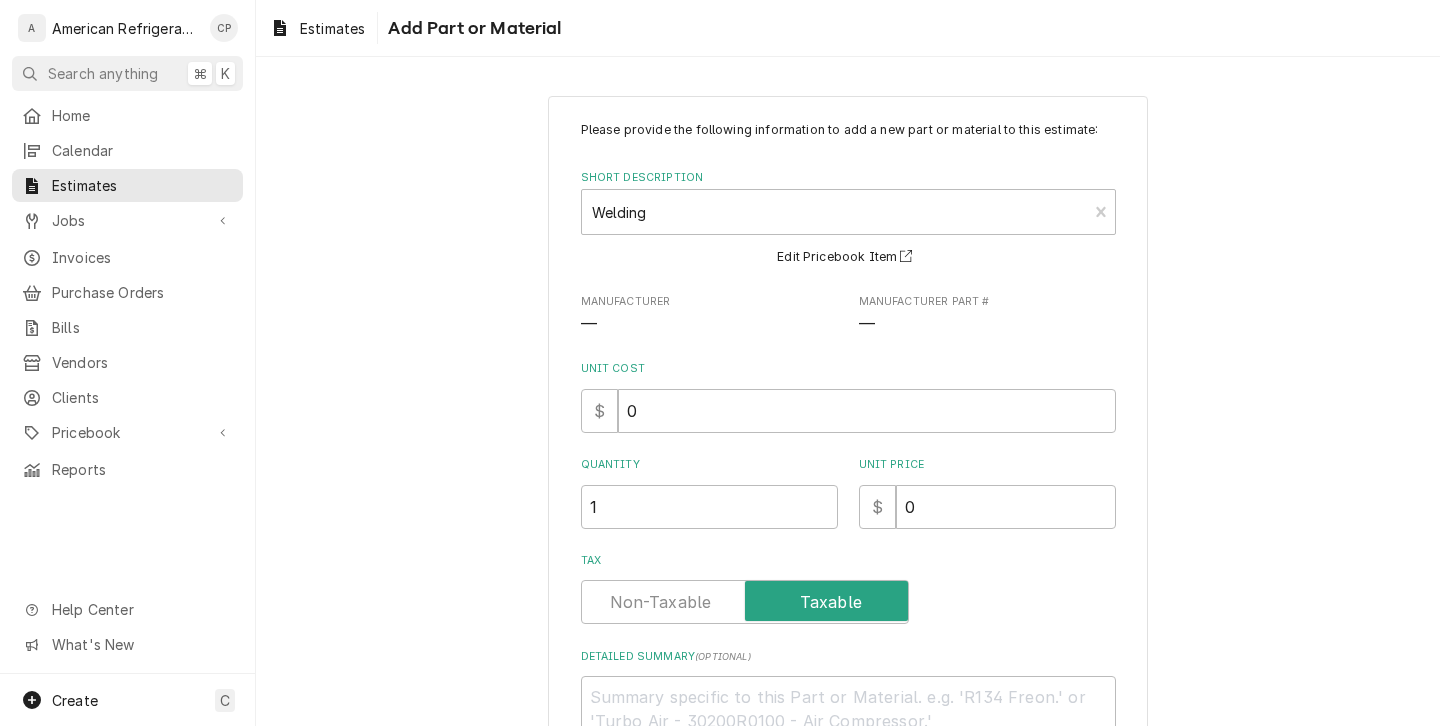 click on "Detailed Summary  ( optional )" at bounding box center (848, 708) 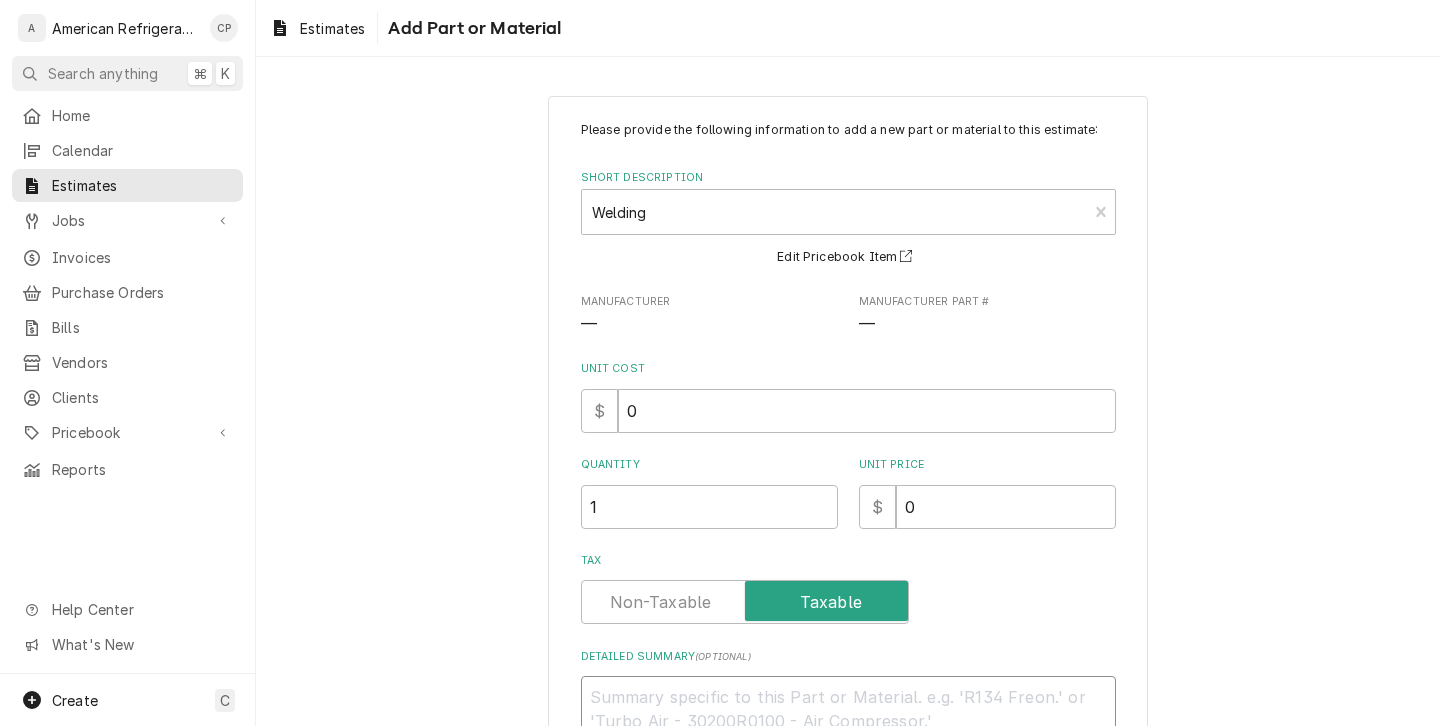 click on "Detailed Summary  ( optional )" at bounding box center (848, 721) 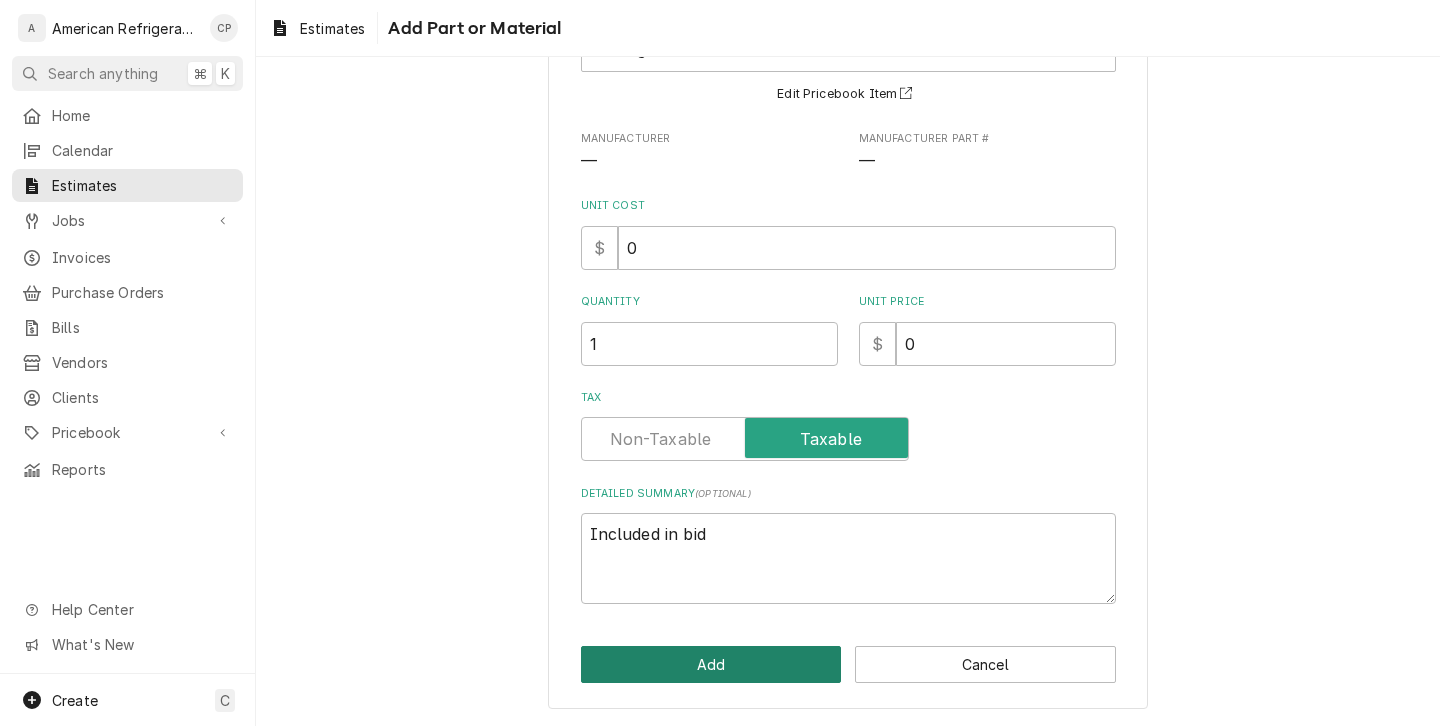 click on "Add" at bounding box center (711, 664) 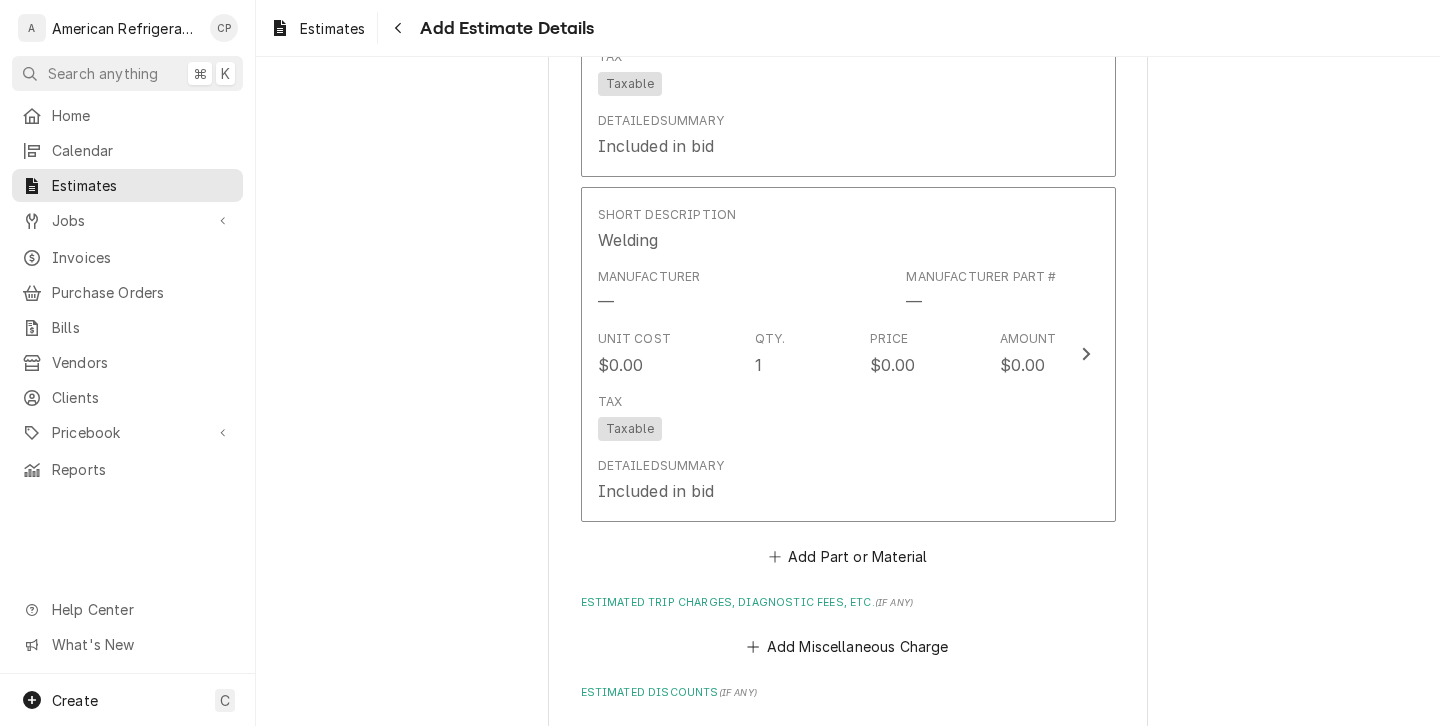 scroll, scrollTop: 3196, scrollLeft: 0, axis: vertical 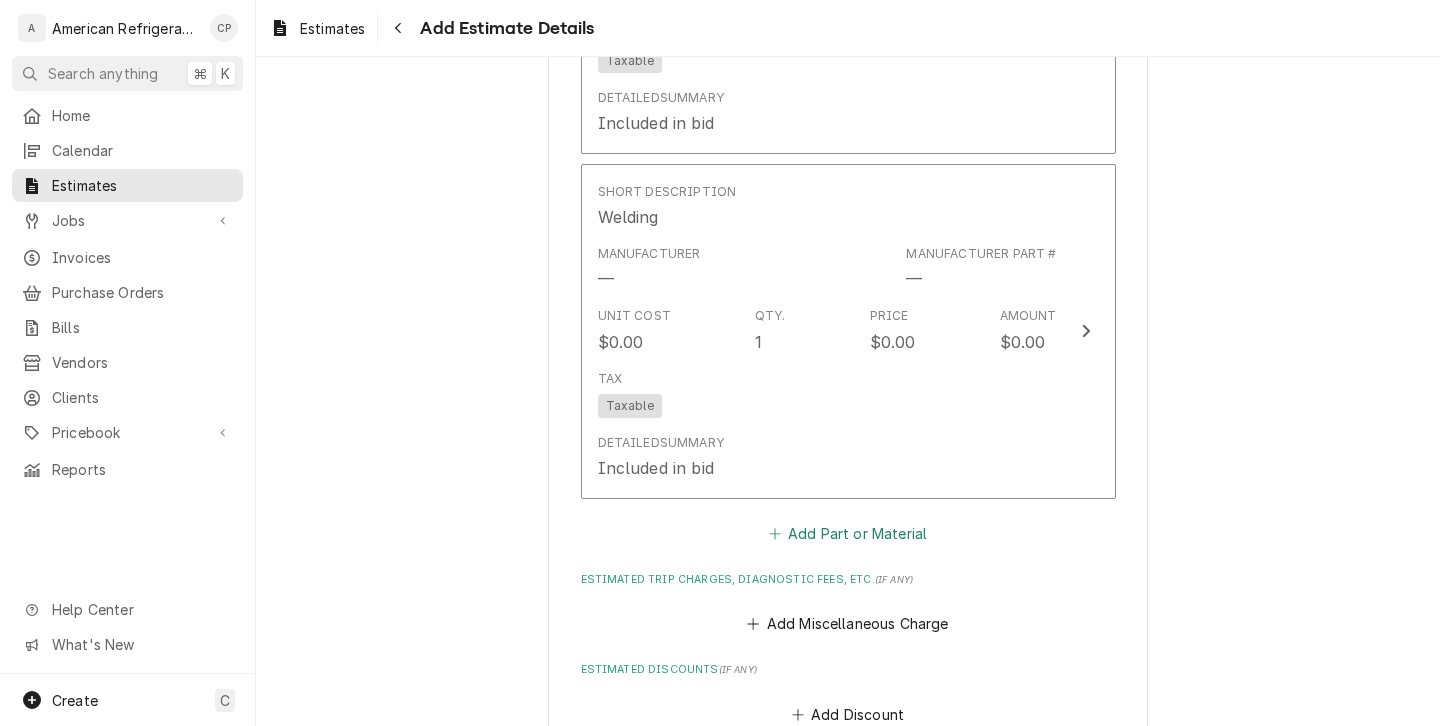 click on "Add Part or Material" at bounding box center (847, 533) 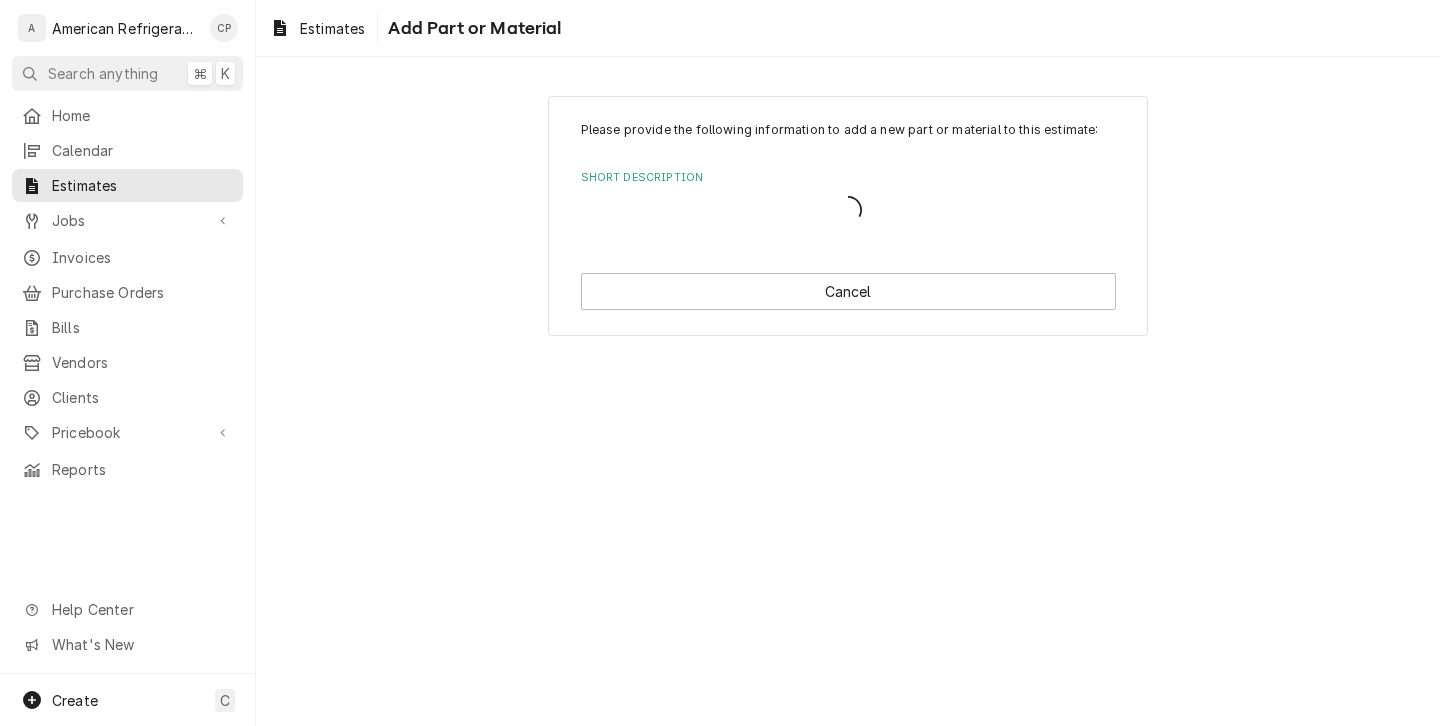 scroll, scrollTop: 0, scrollLeft: 0, axis: both 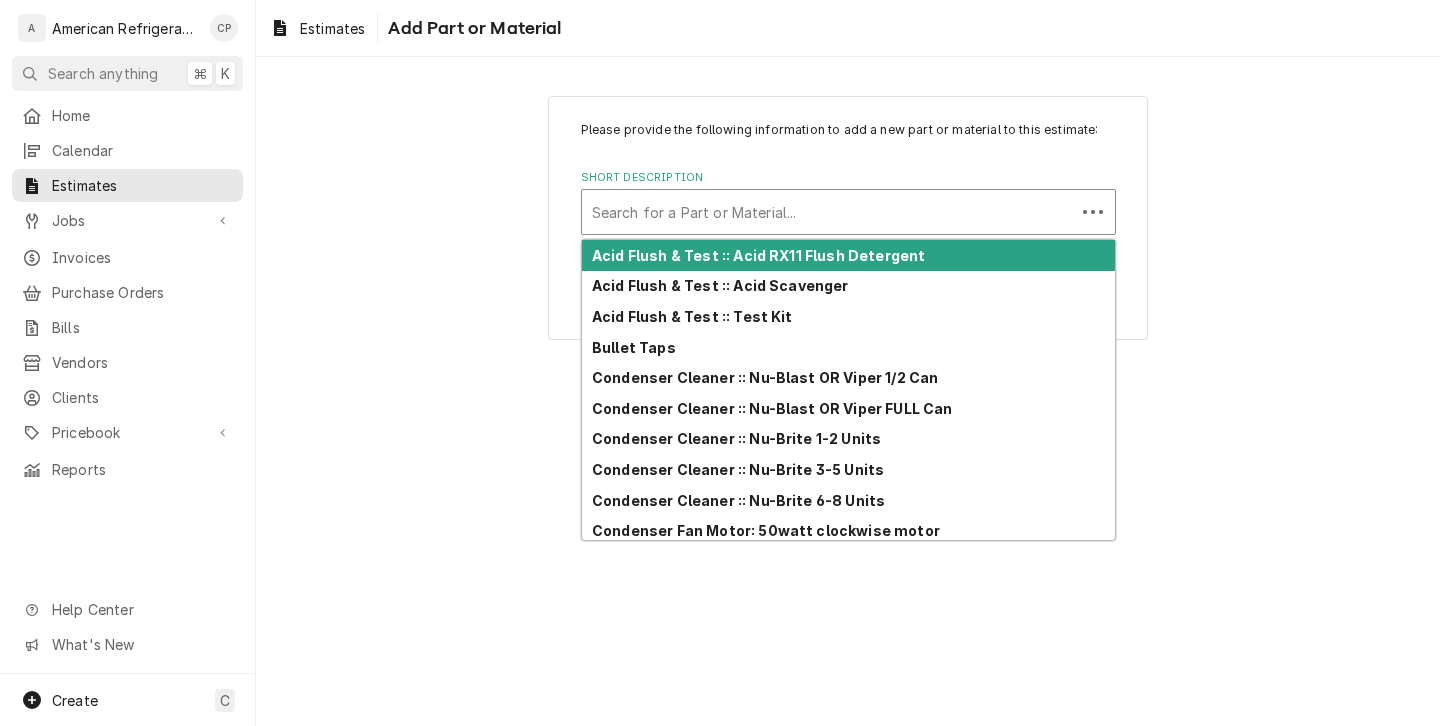 click at bounding box center (828, 212) 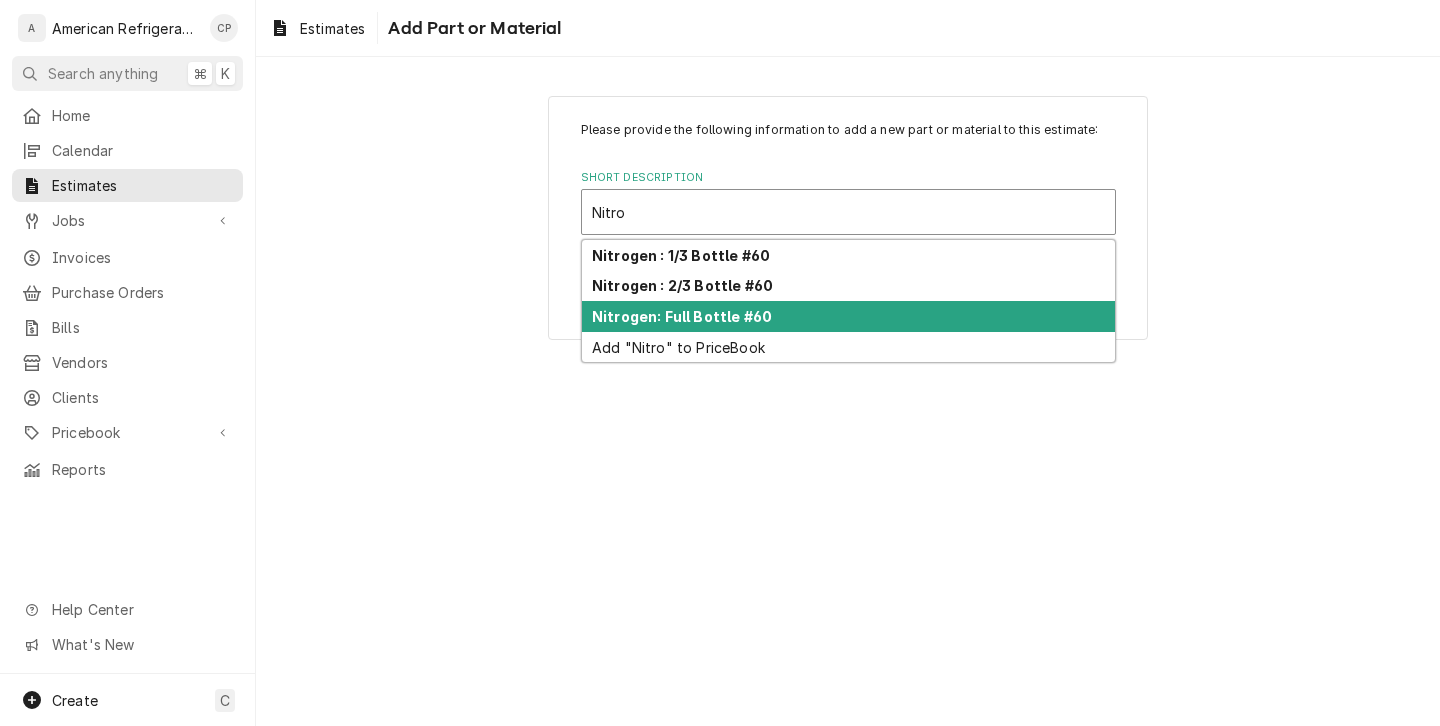 click on "Nitrogen: Full Bottle #60" at bounding box center [682, 316] 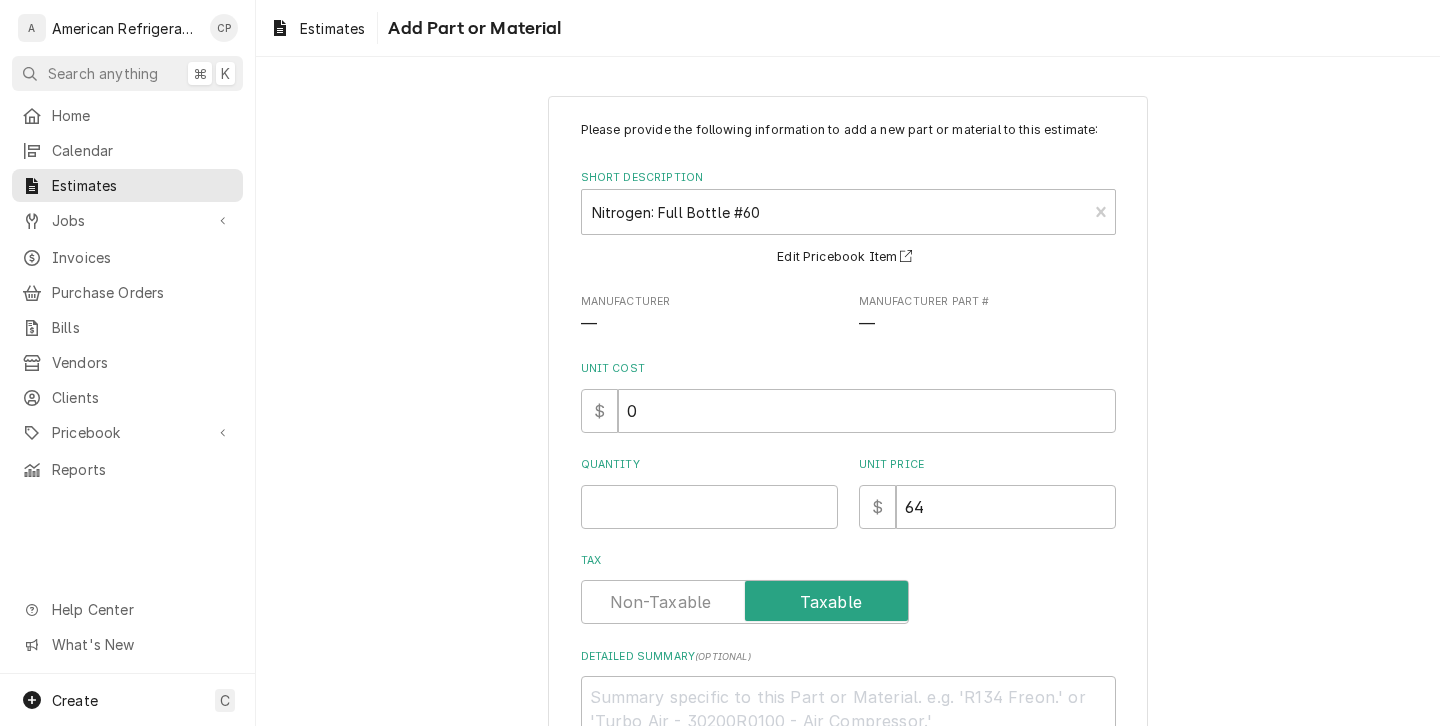 click on "Quantity" at bounding box center (709, 492) 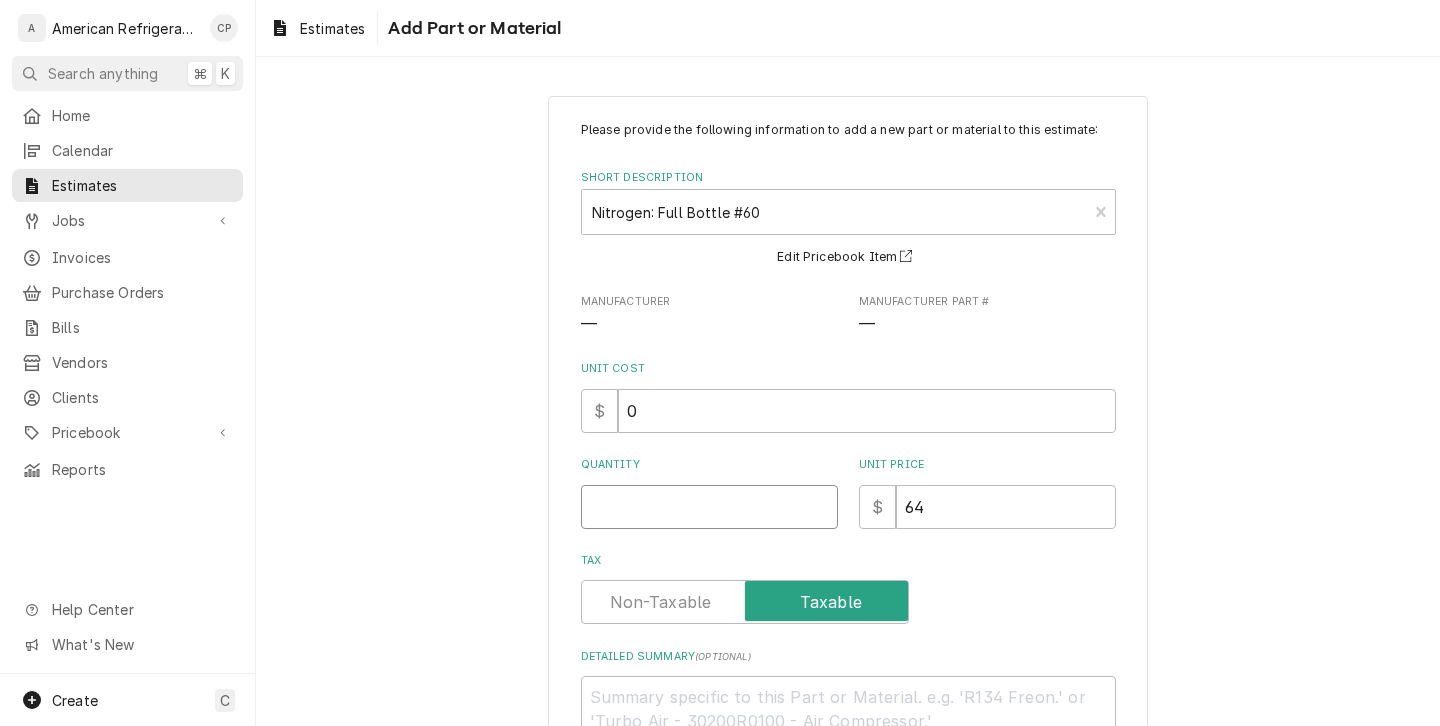 click on "Quantity" at bounding box center (709, 507) 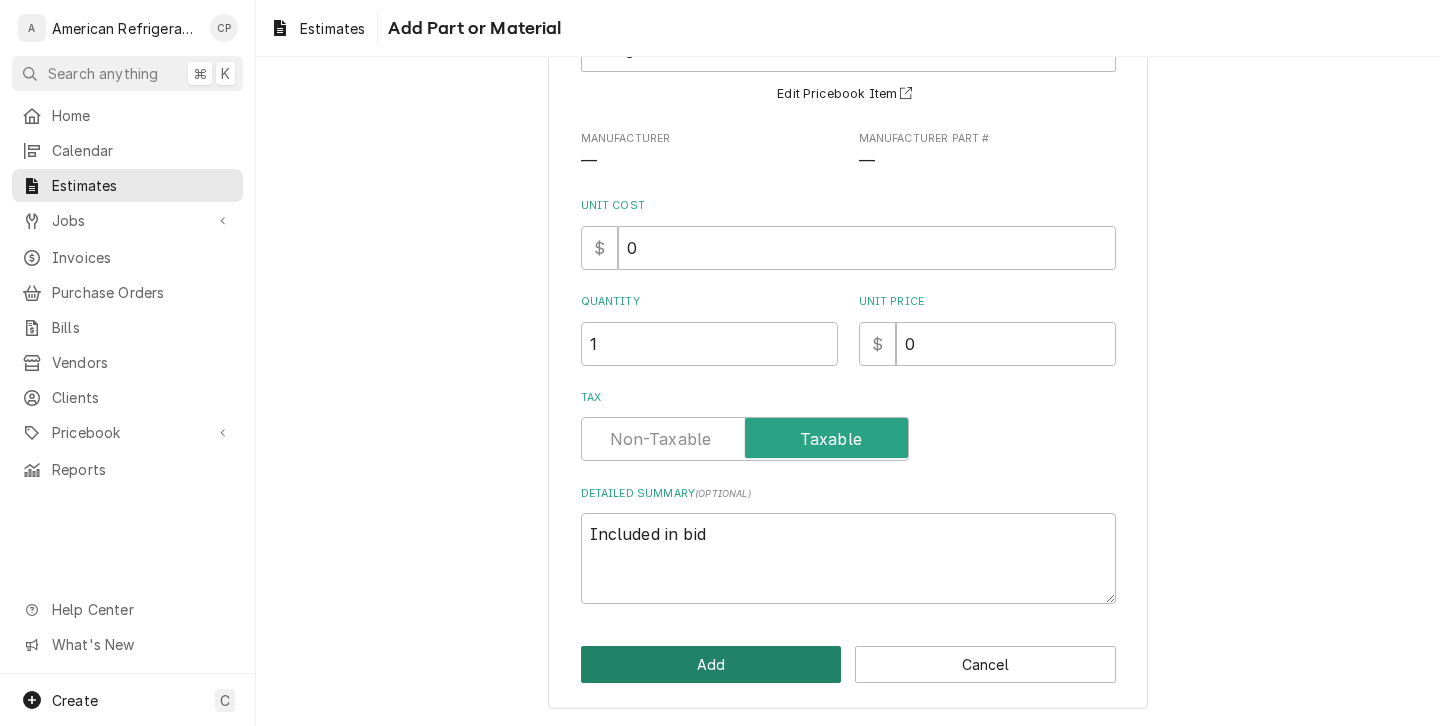 click on "Add" at bounding box center (711, 664) 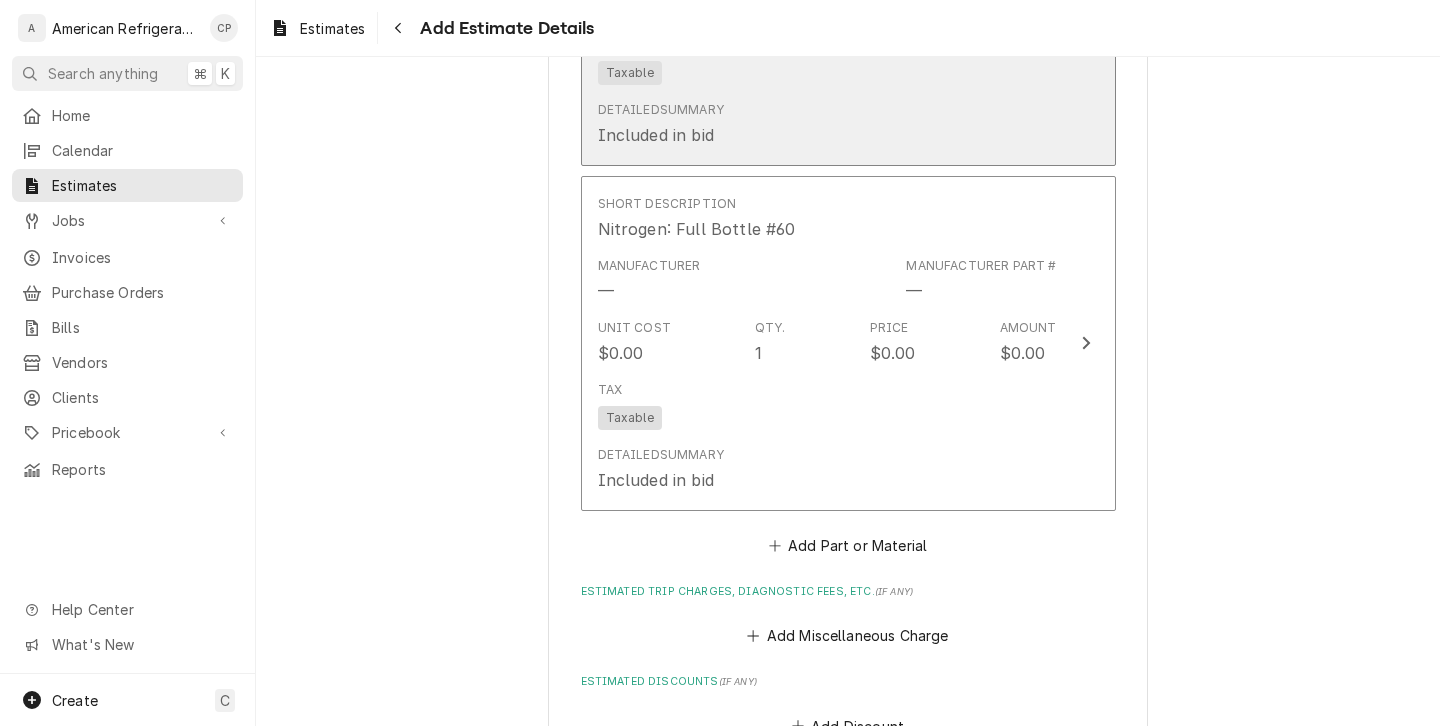 scroll, scrollTop: 3558, scrollLeft: 0, axis: vertical 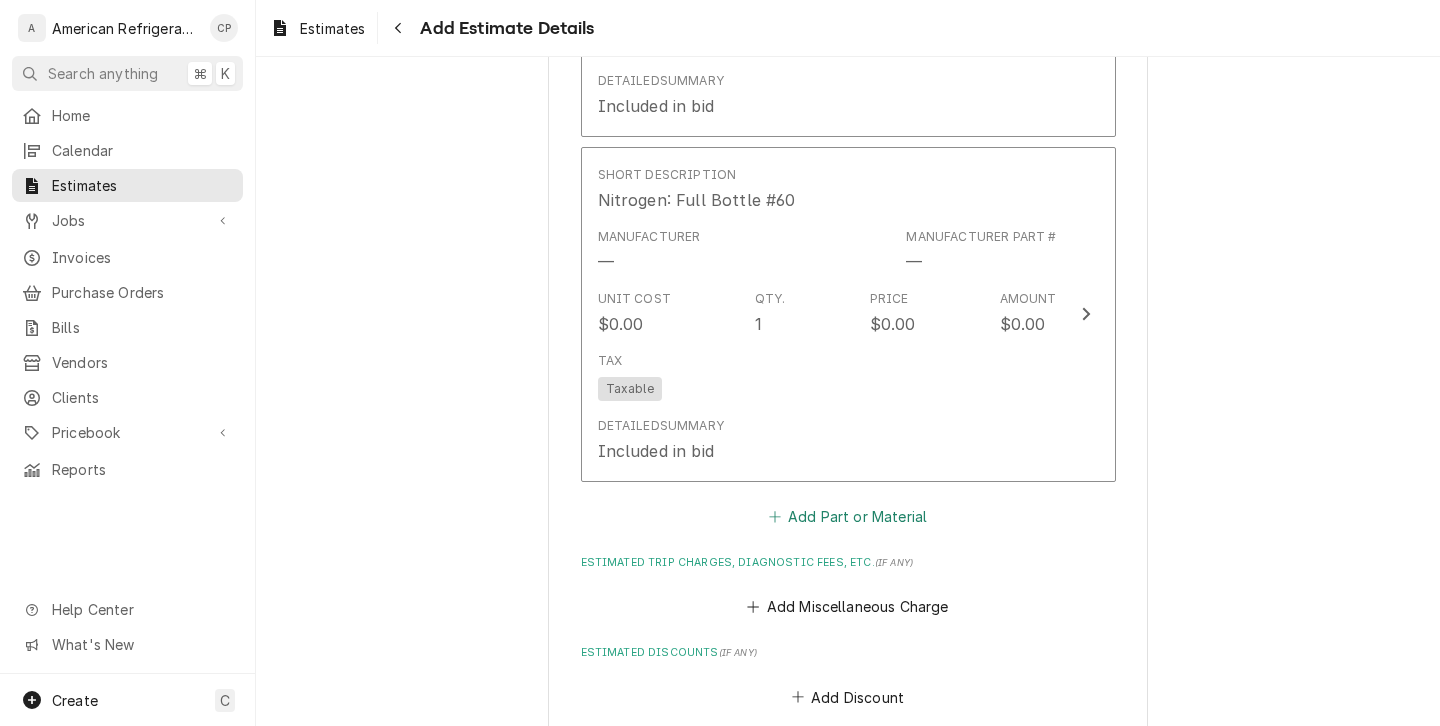 click on "Add Part or Material" at bounding box center [847, 516] 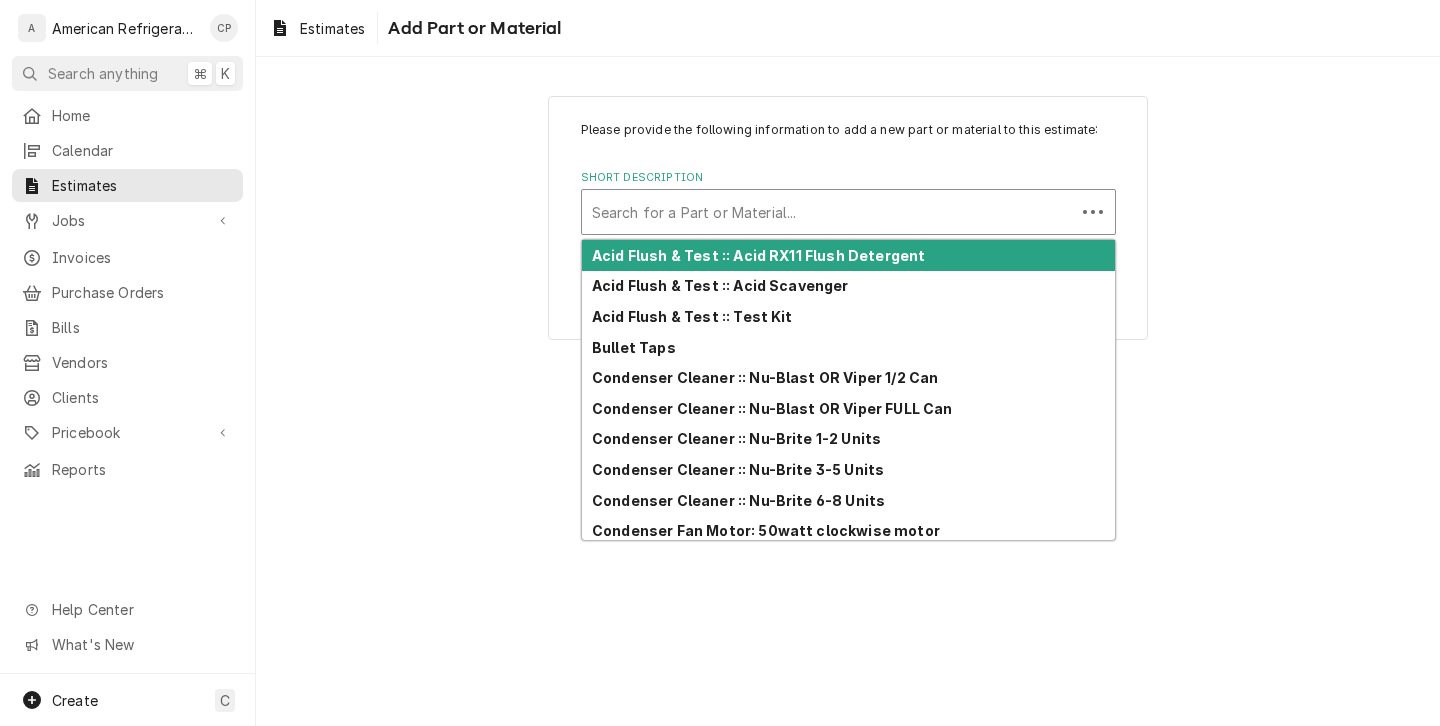 click at bounding box center (828, 212) 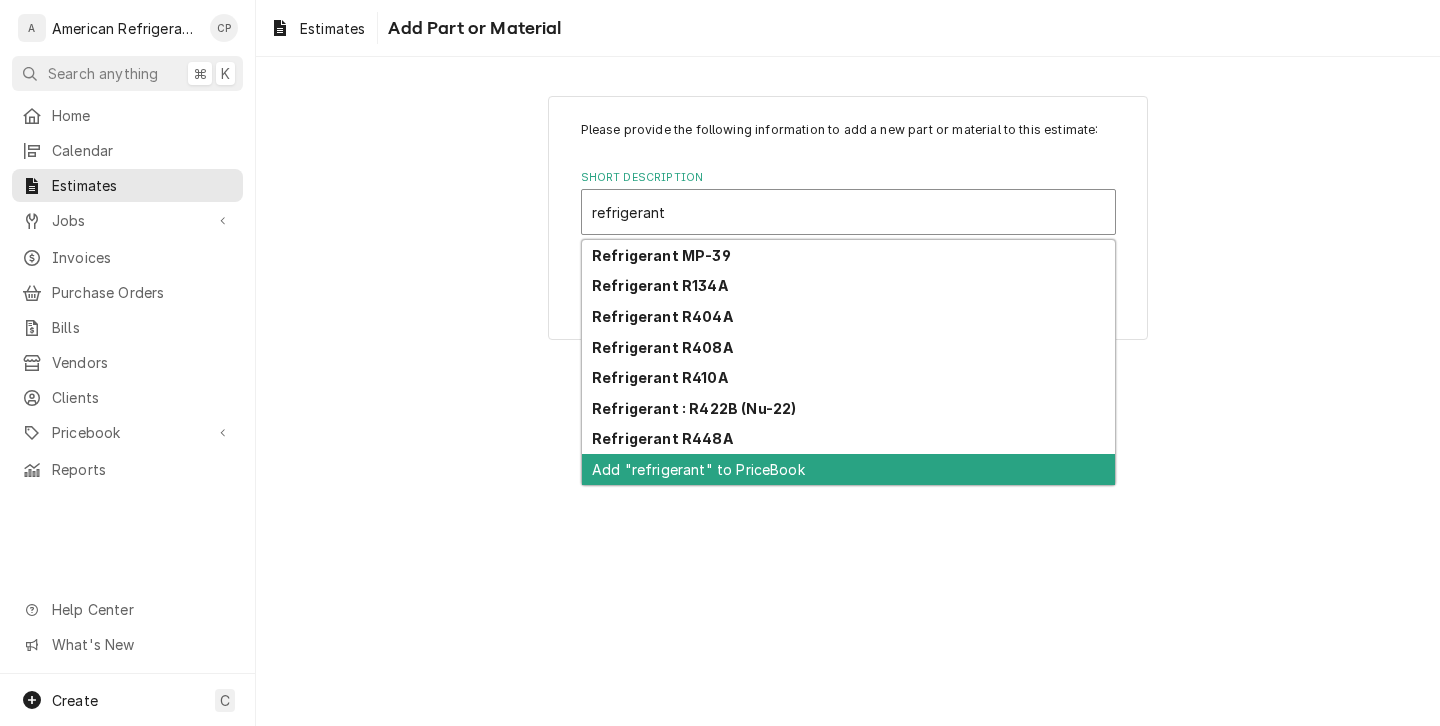 click on "Add "refrigerant" to PriceBook" at bounding box center (848, 469) 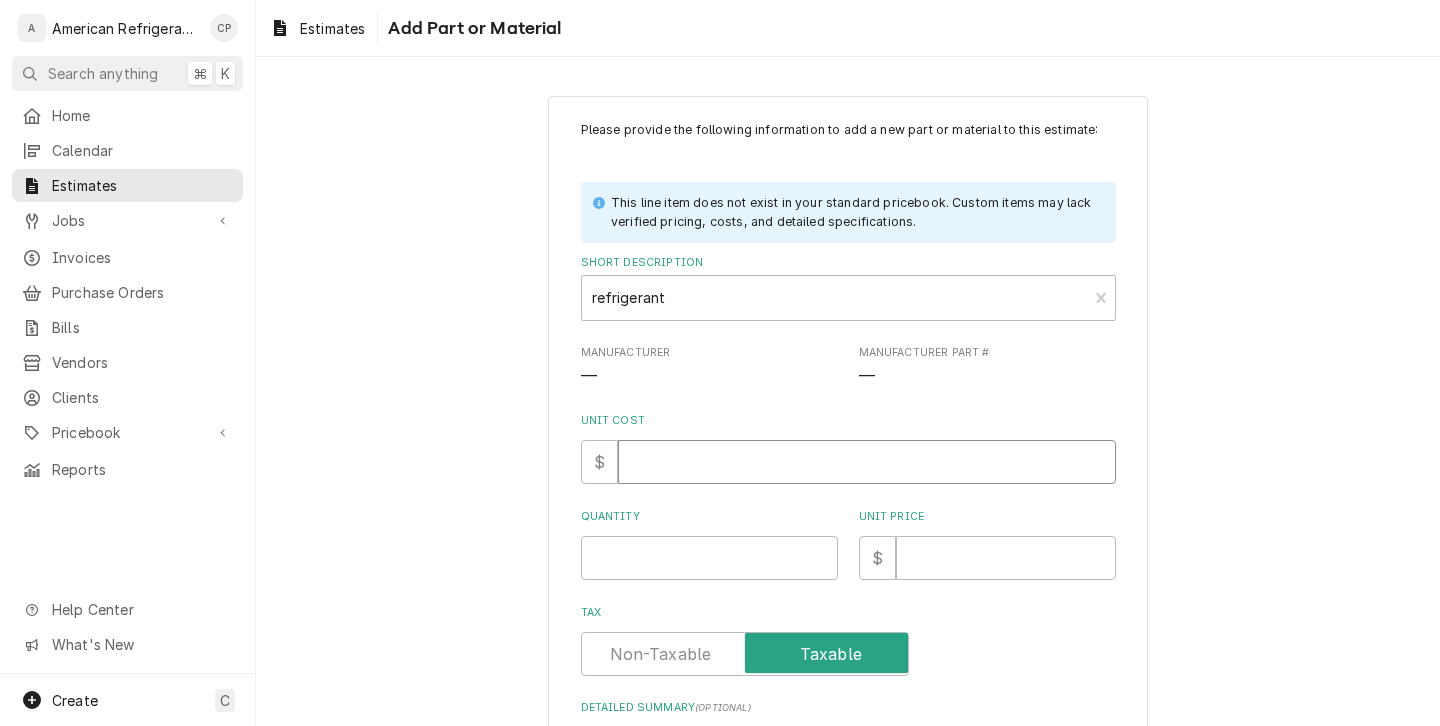 click on "Unit Cost" at bounding box center (867, 462) 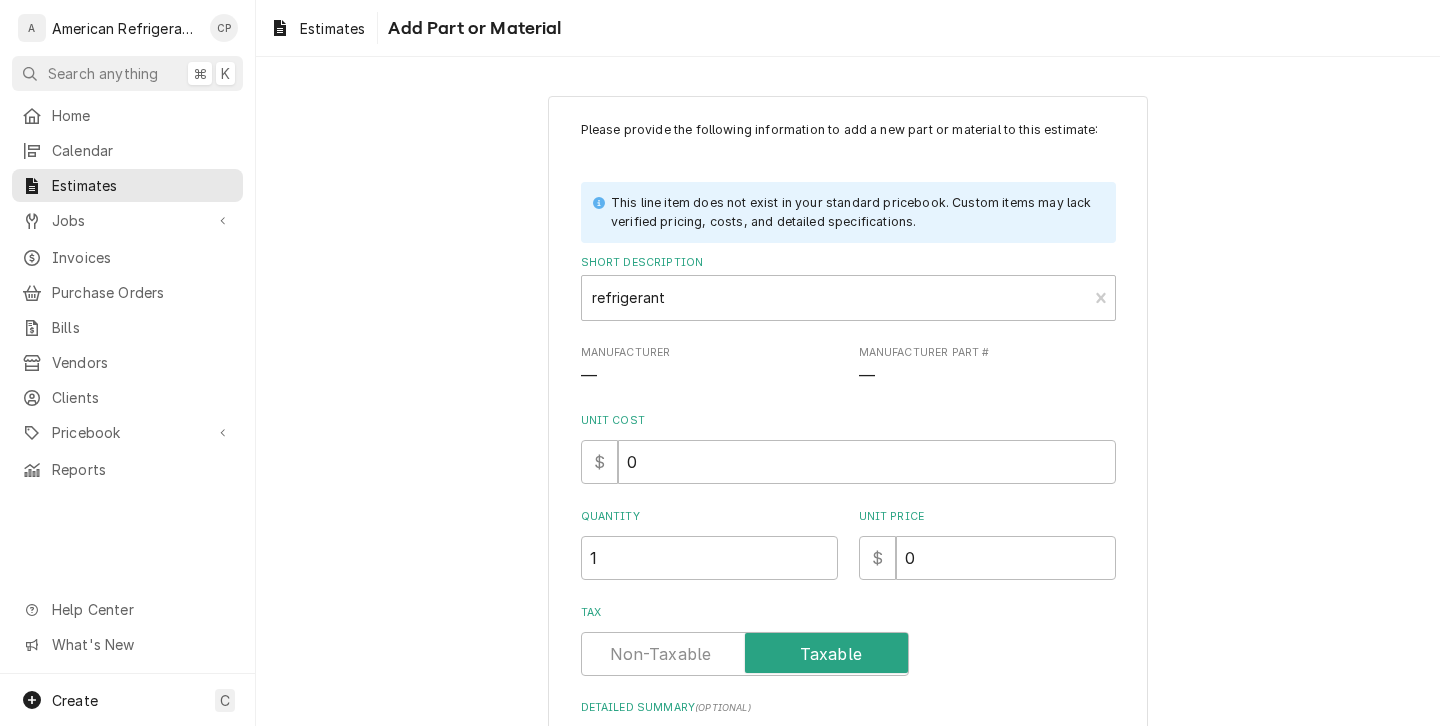 scroll, scrollTop: 217, scrollLeft: 0, axis: vertical 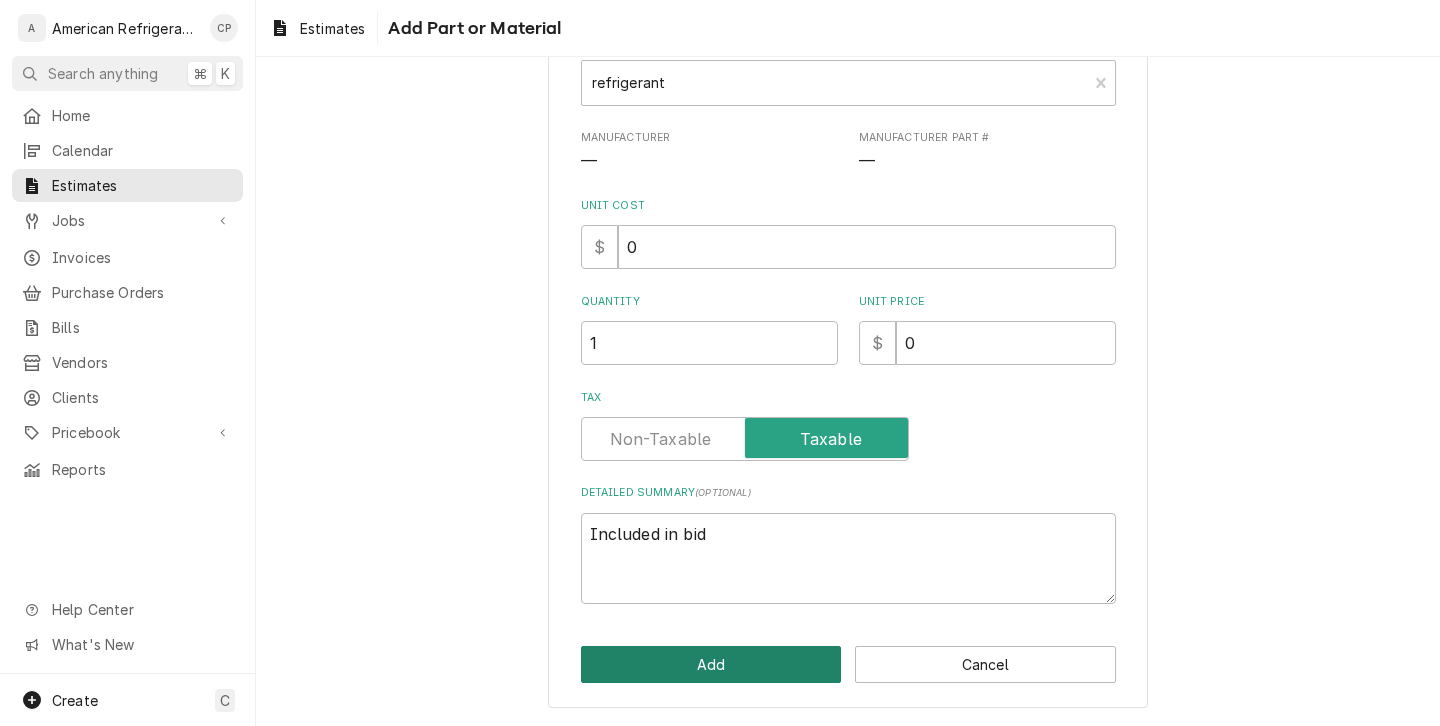 click on "Add" at bounding box center [711, 664] 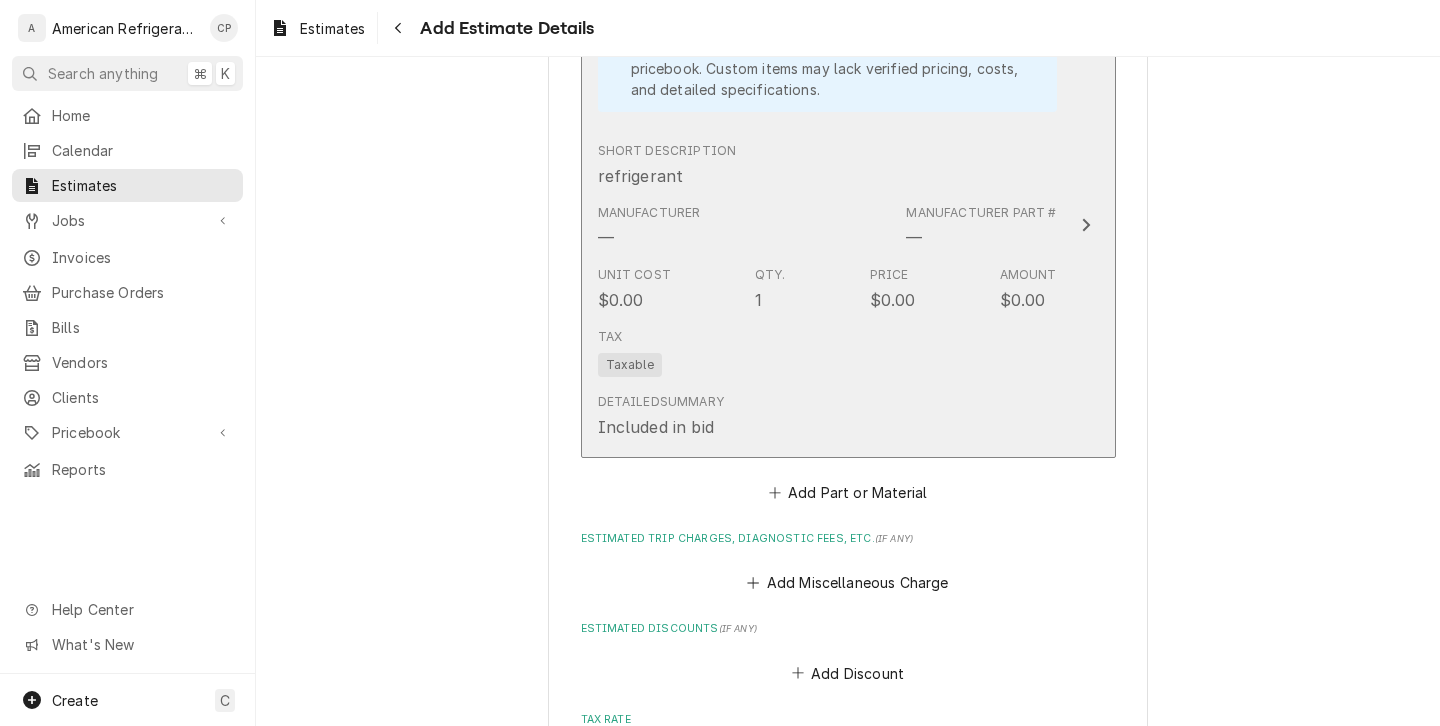 scroll, scrollTop: 4088, scrollLeft: 0, axis: vertical 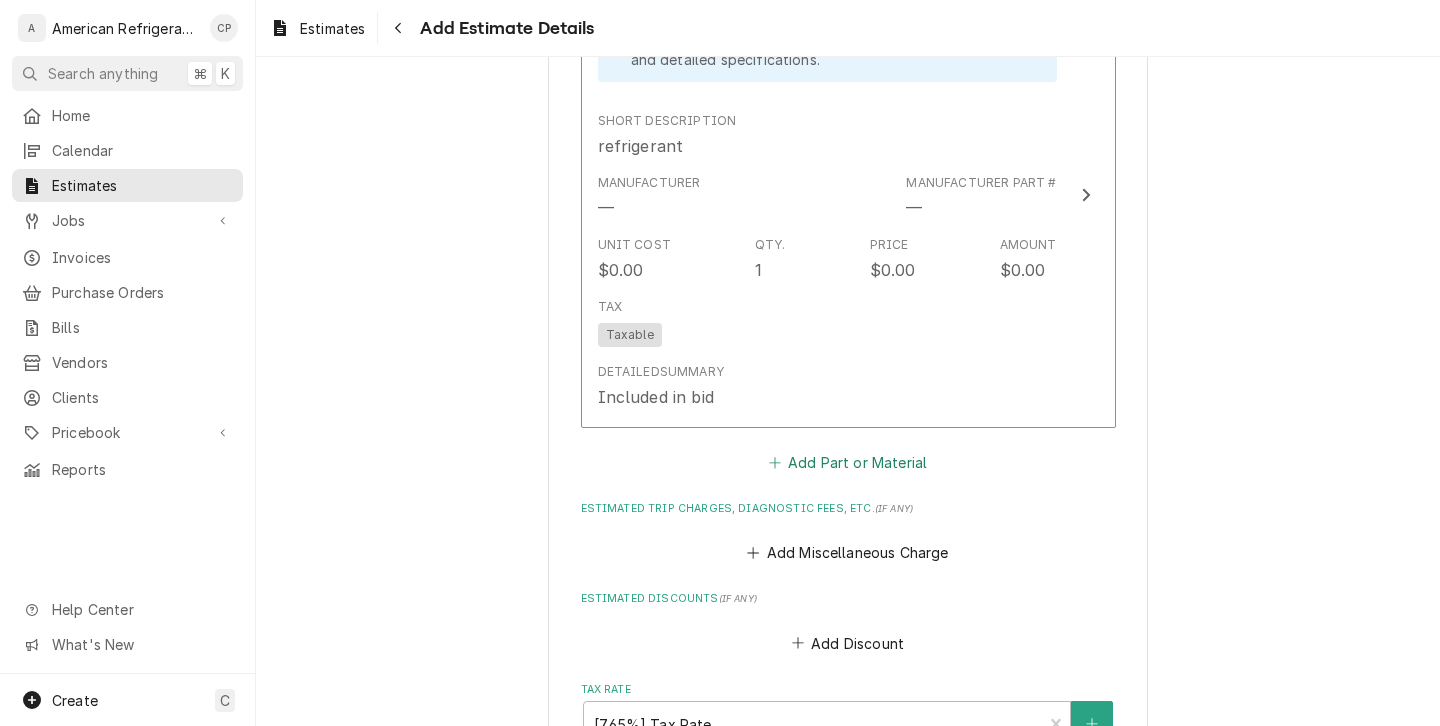 click on "Add Part or Material" at bounding box center (847, 462) 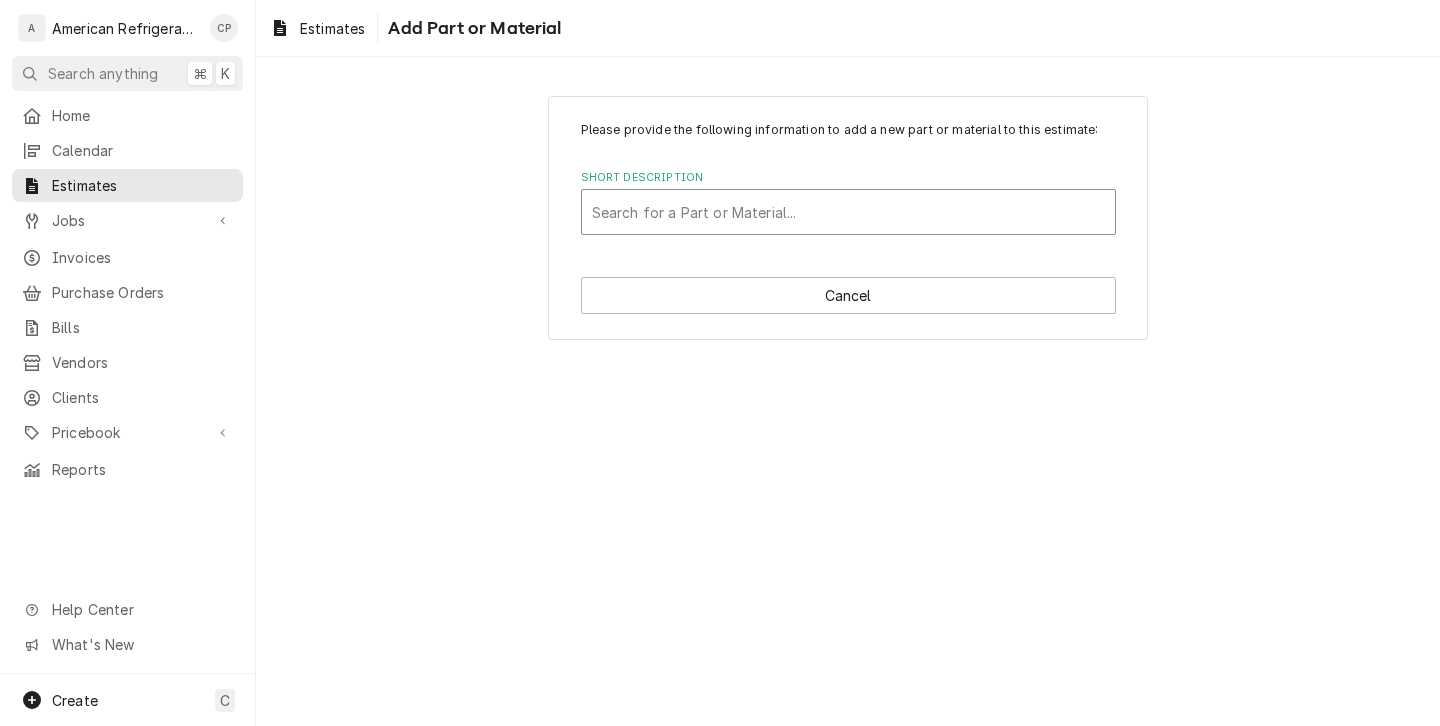 click at bounding box center [848, 212] 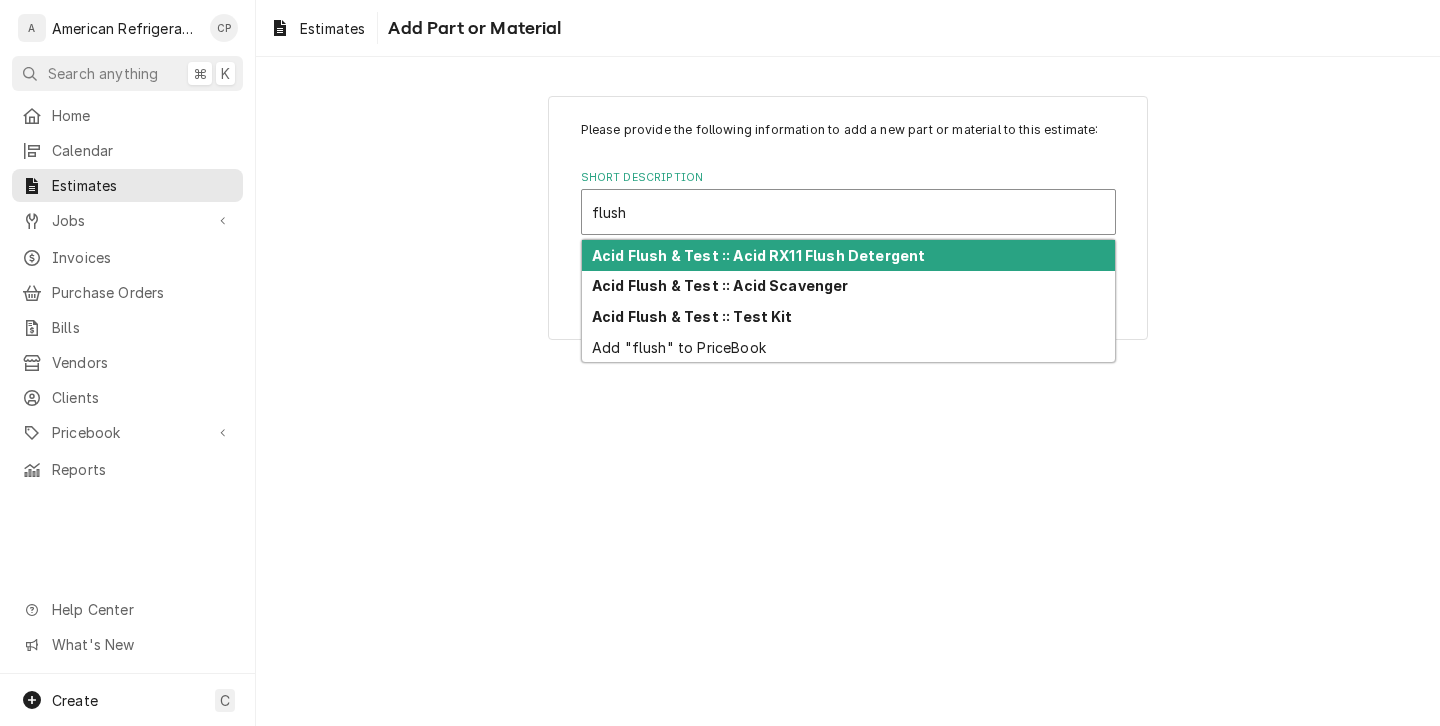 click on "Acid Flush & Test :: Acid RX11 Flush Detergent" at bounding box center (758, 255) 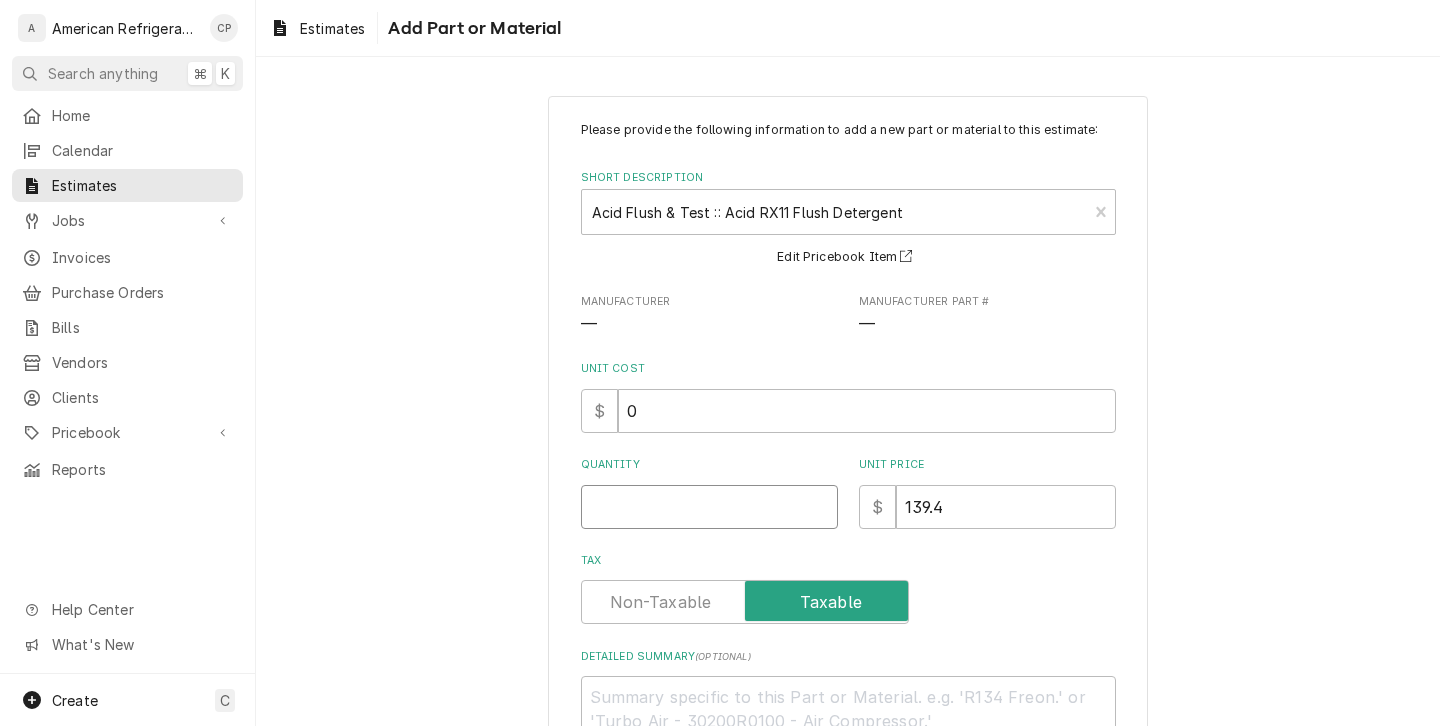 click on "Quantity" at bounding box center [709, 507] 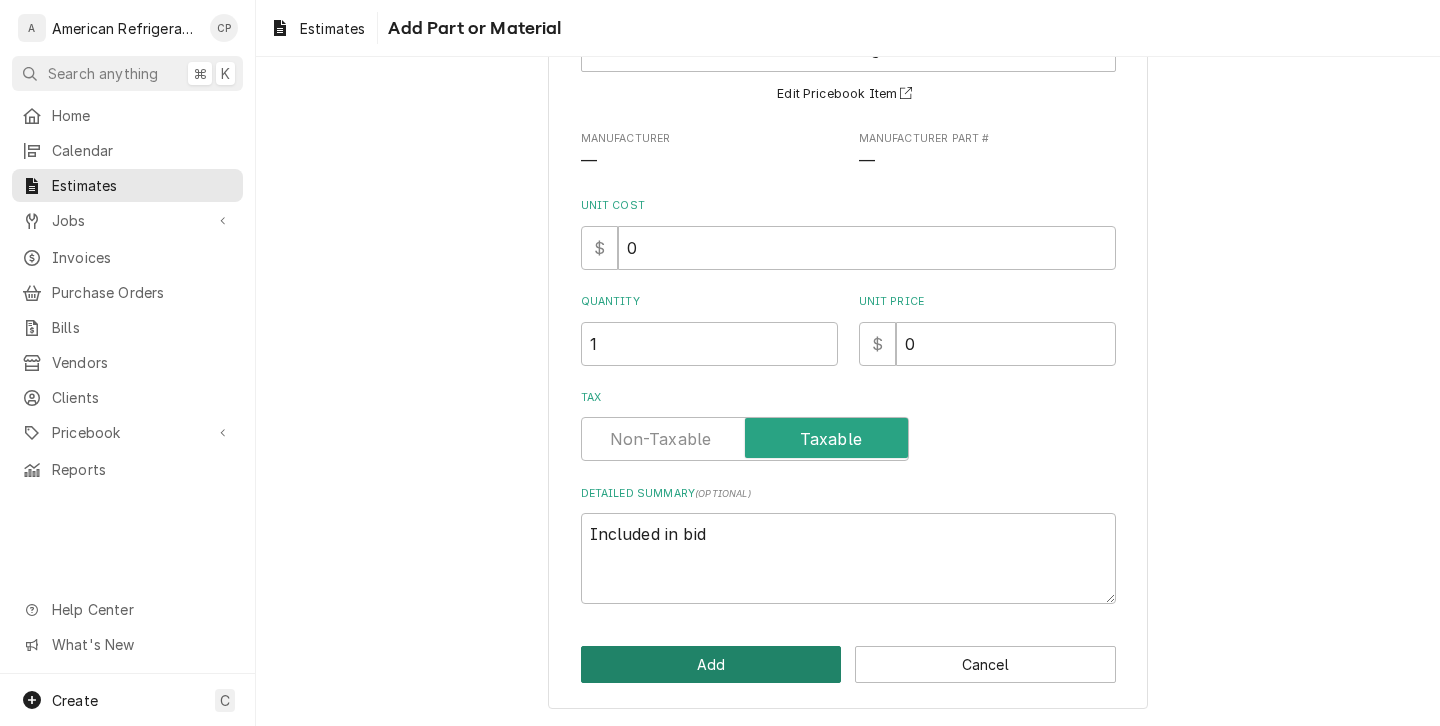 click on "Add" at bounding box center [711, 664] 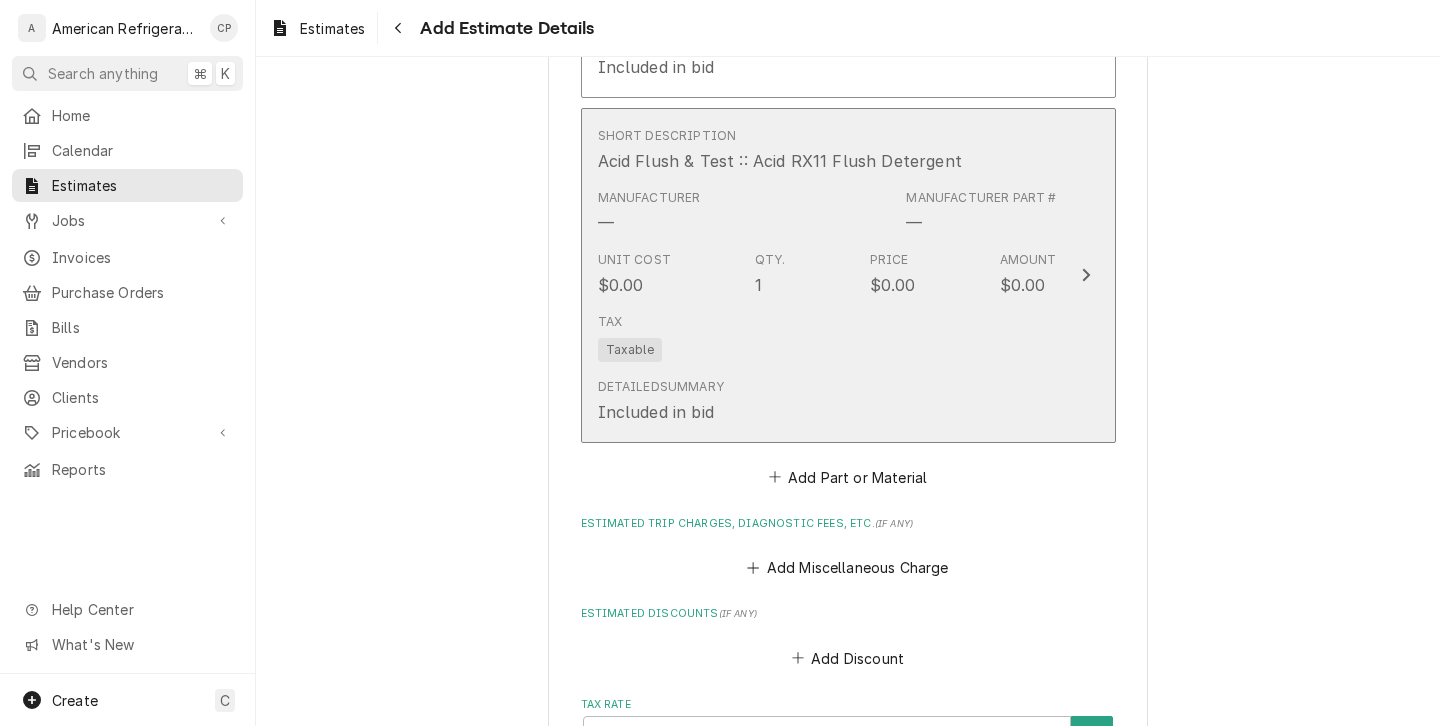 scroll, scrollTop: 4458, scrollLeft: 0, axis: vertical 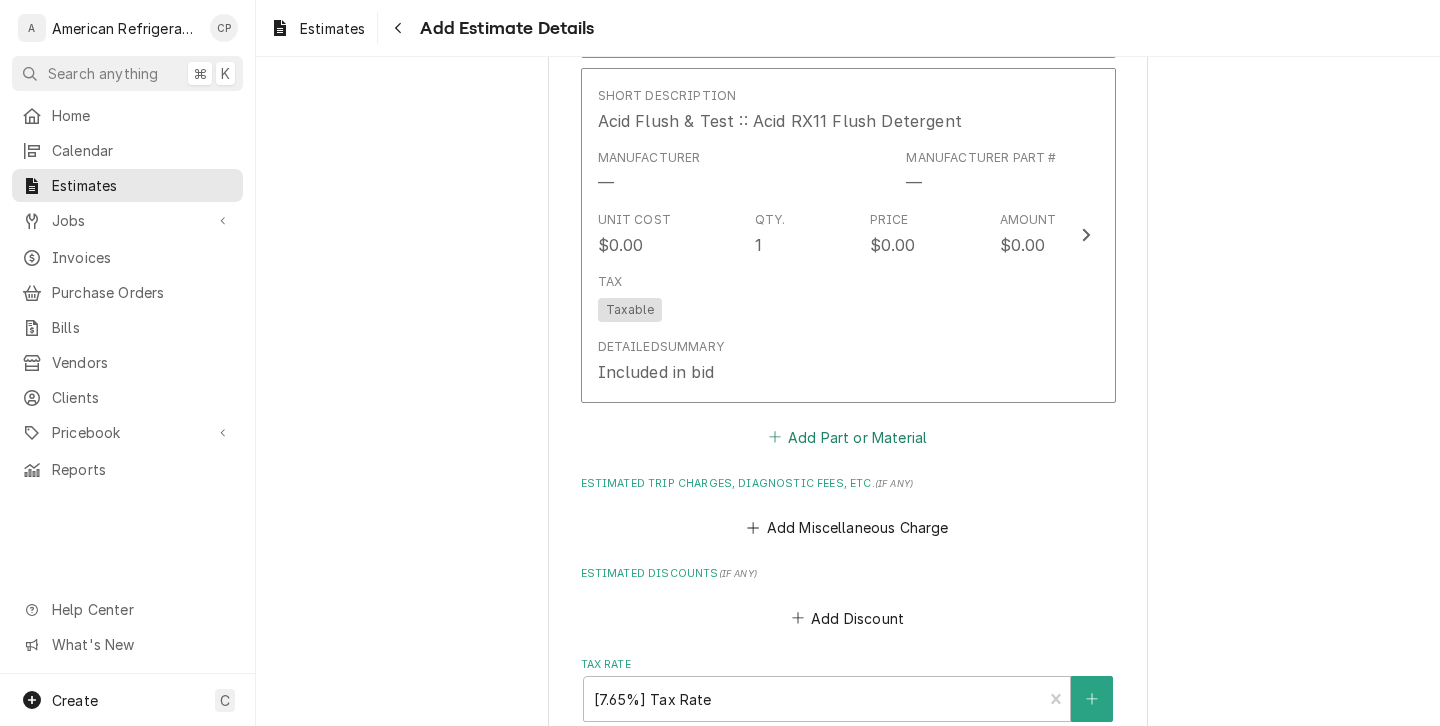 click on "Add Part or Material" at bounding box center [847, 437] 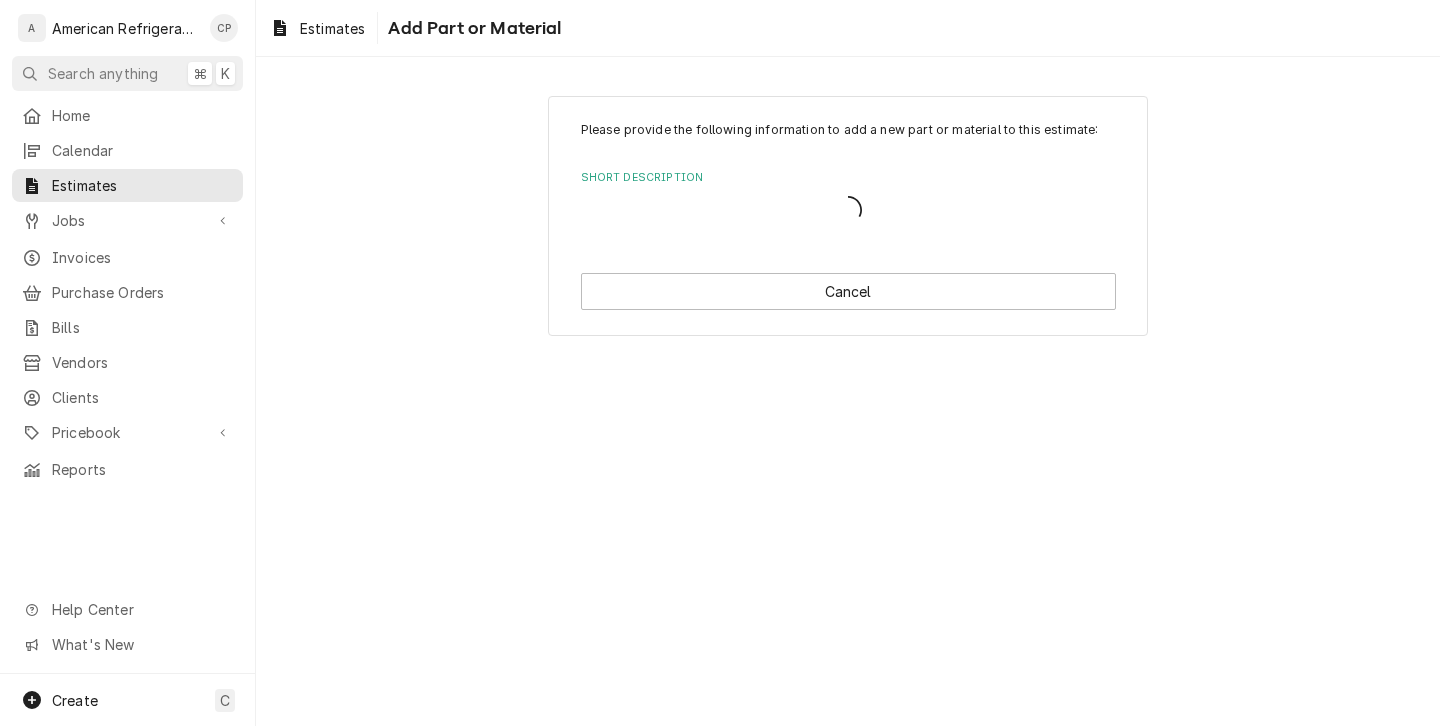 scroll, scrollTop: 0, scrollLeft: 0, axis: both 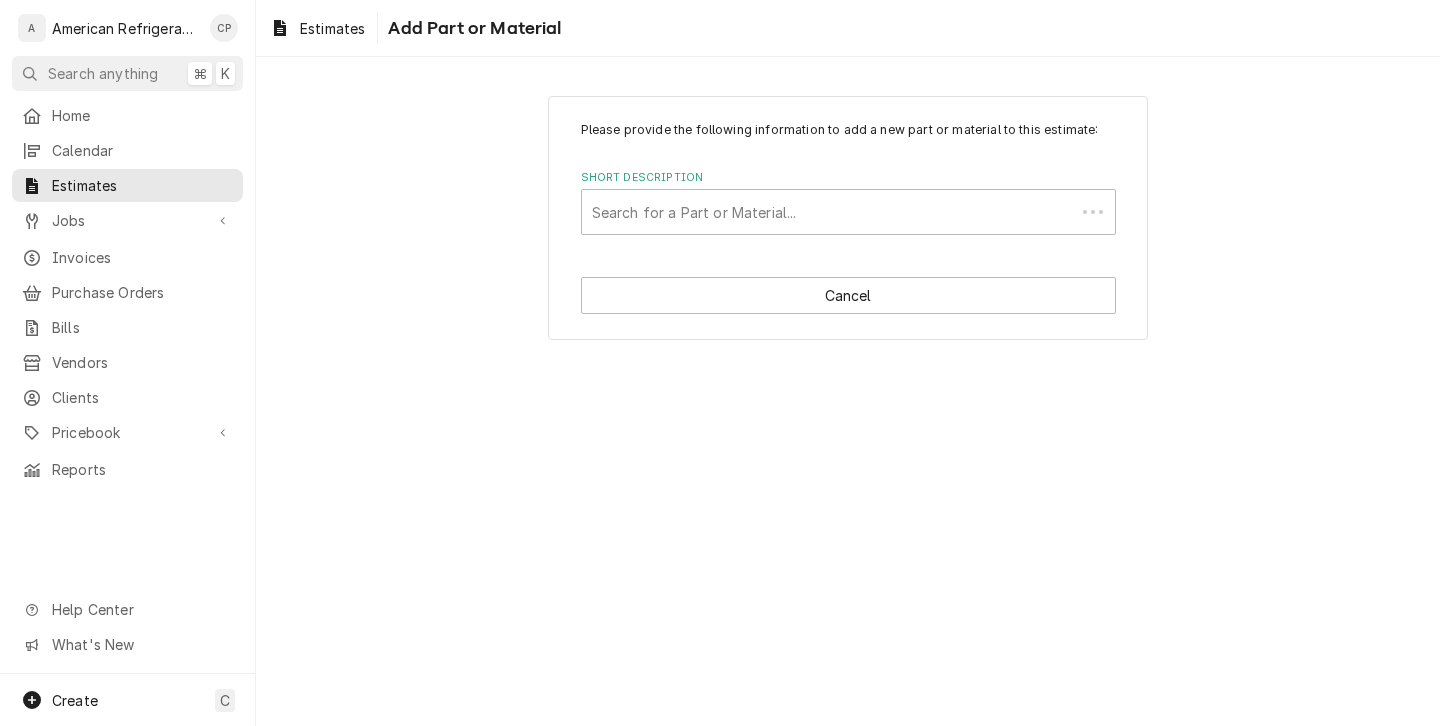 click at bounding box center [828, 212] 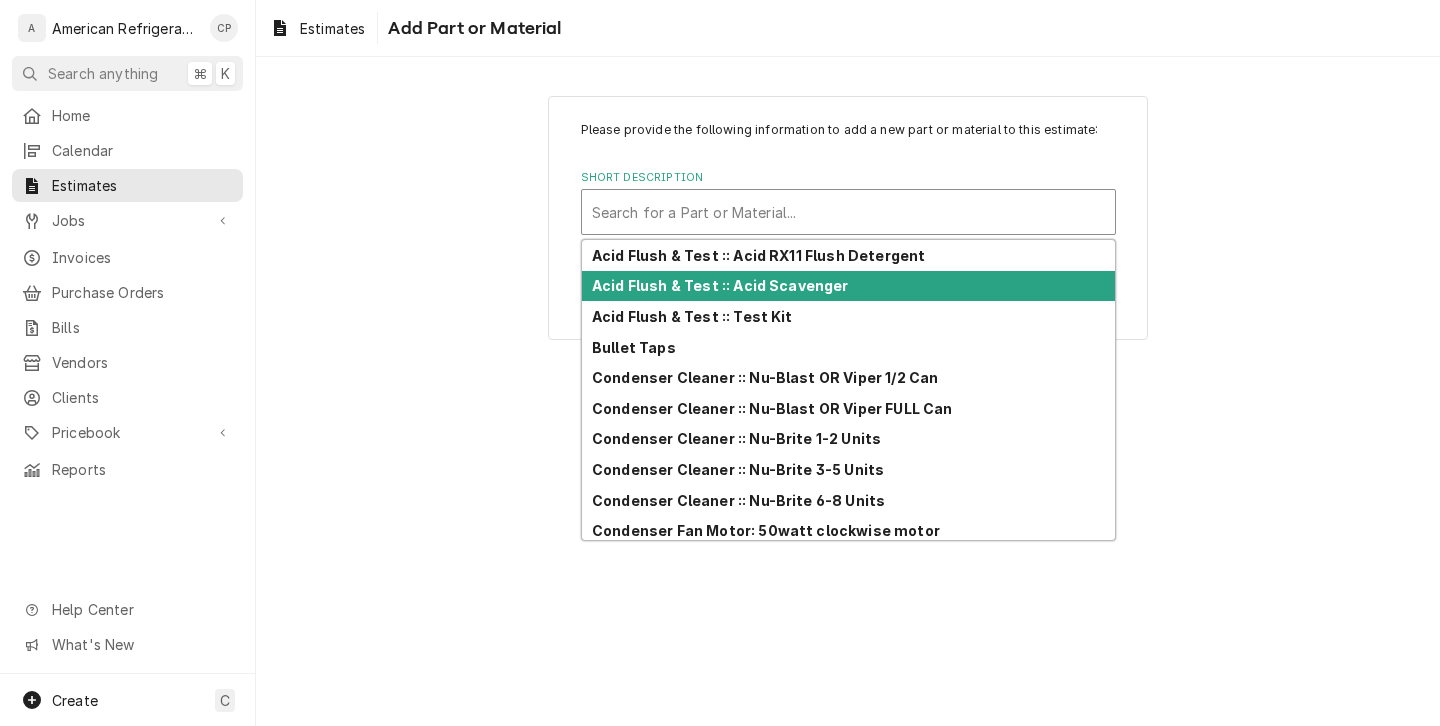 click on "Acid Flush & Test :: Acid Scavenger" at bounding box center [720, 285] 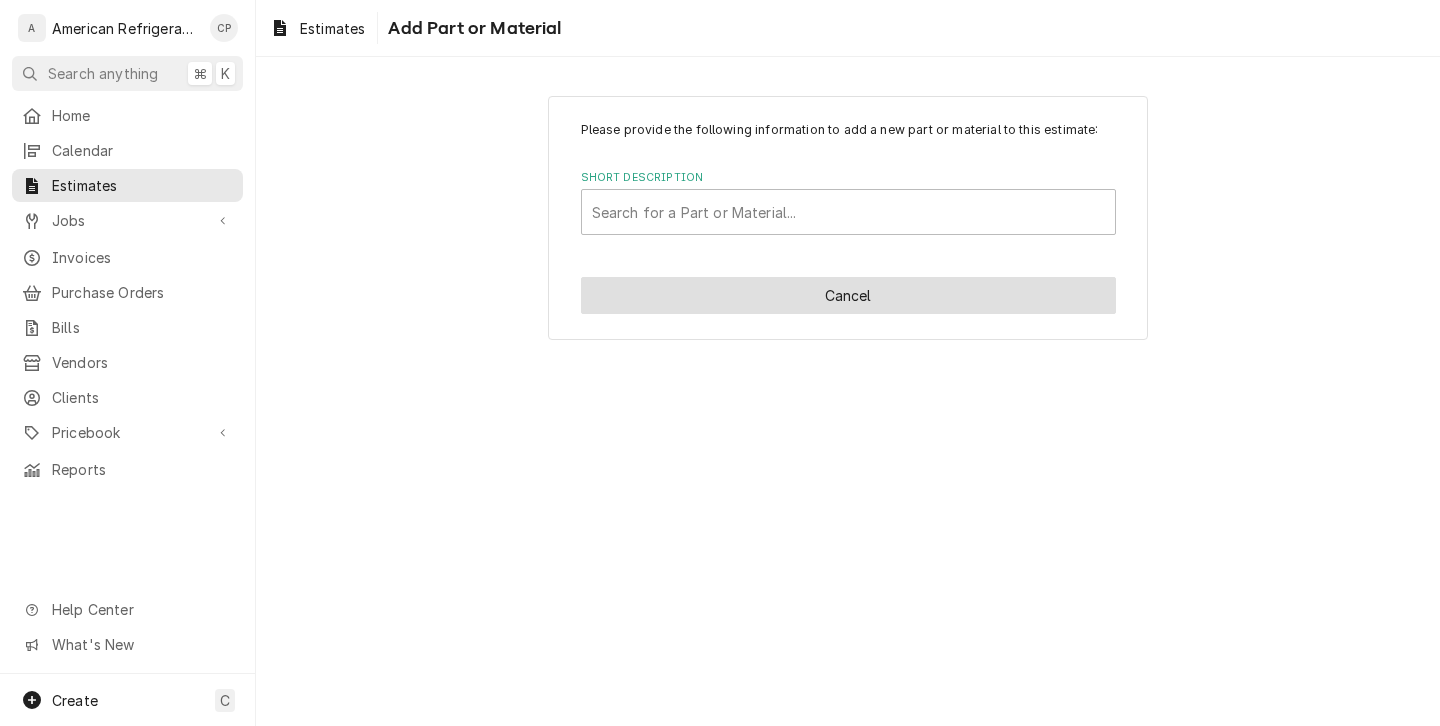 click on "Cancel" at bounding box center [848, 295] 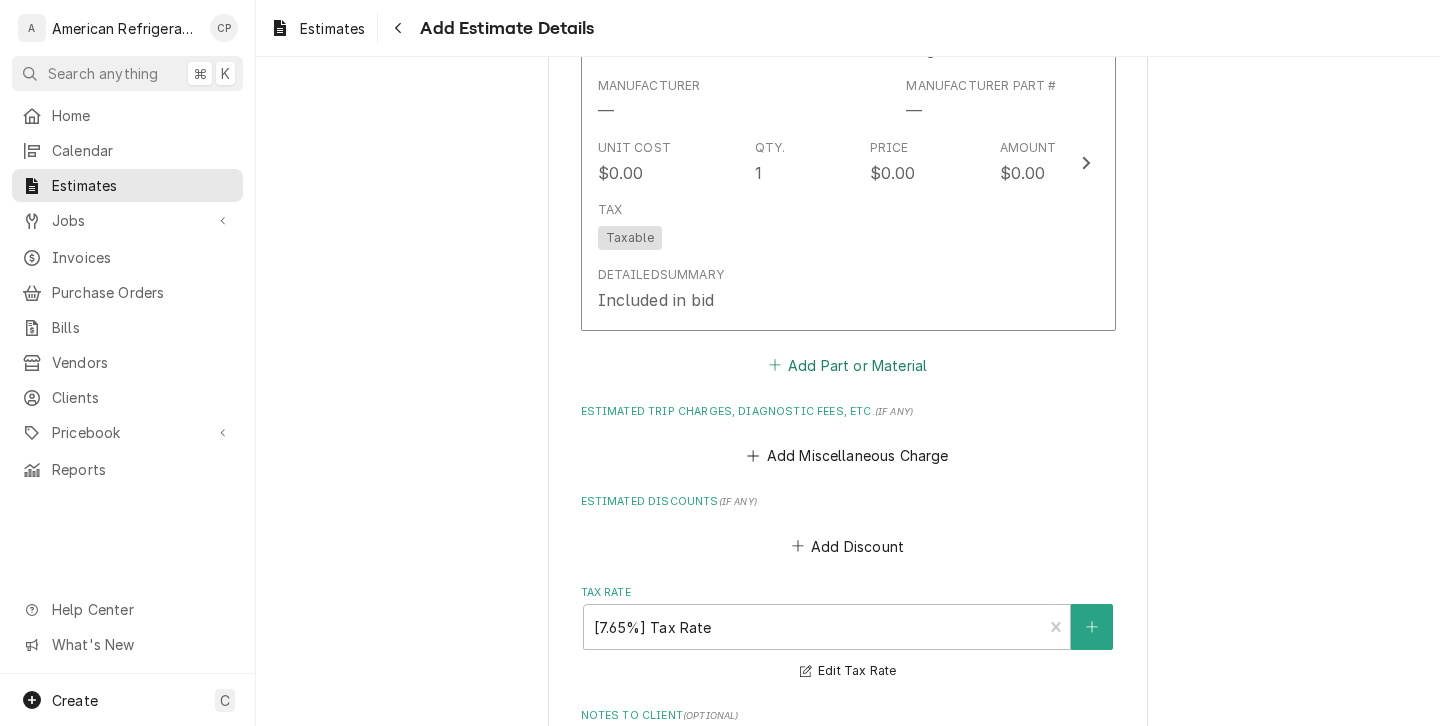 scroll, scrollTop: 4545, scrollLeft: 0, axis: vertical 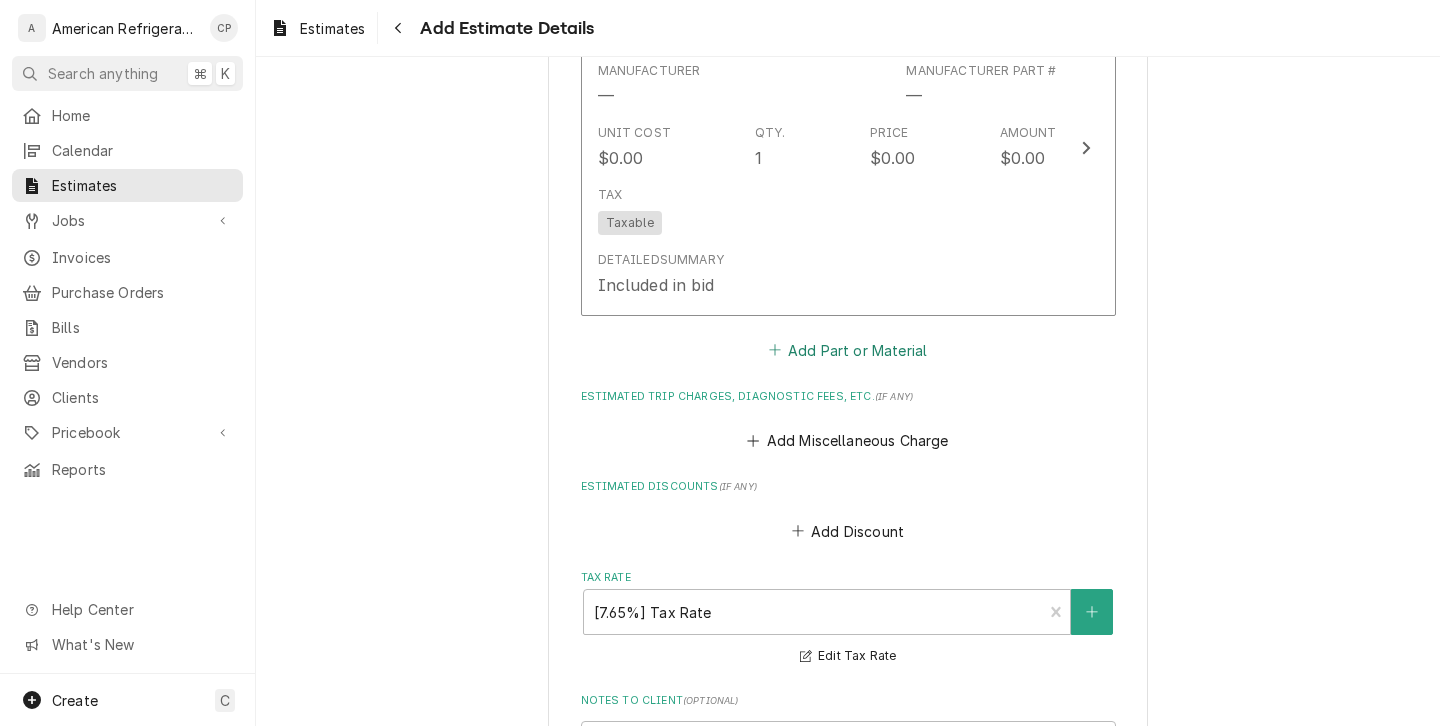 click on "Add Part or Material" at bounding box center (847, 350) 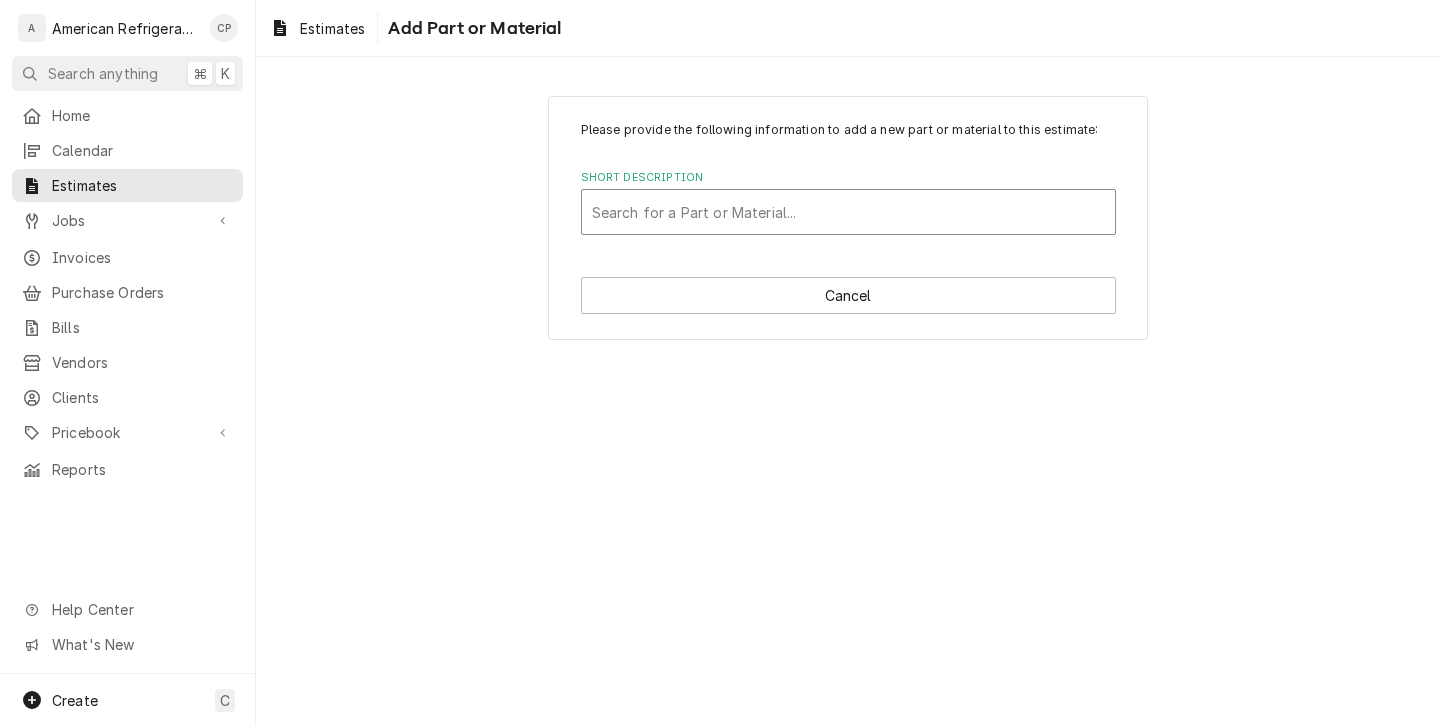 click at bounding box center [848, 212] 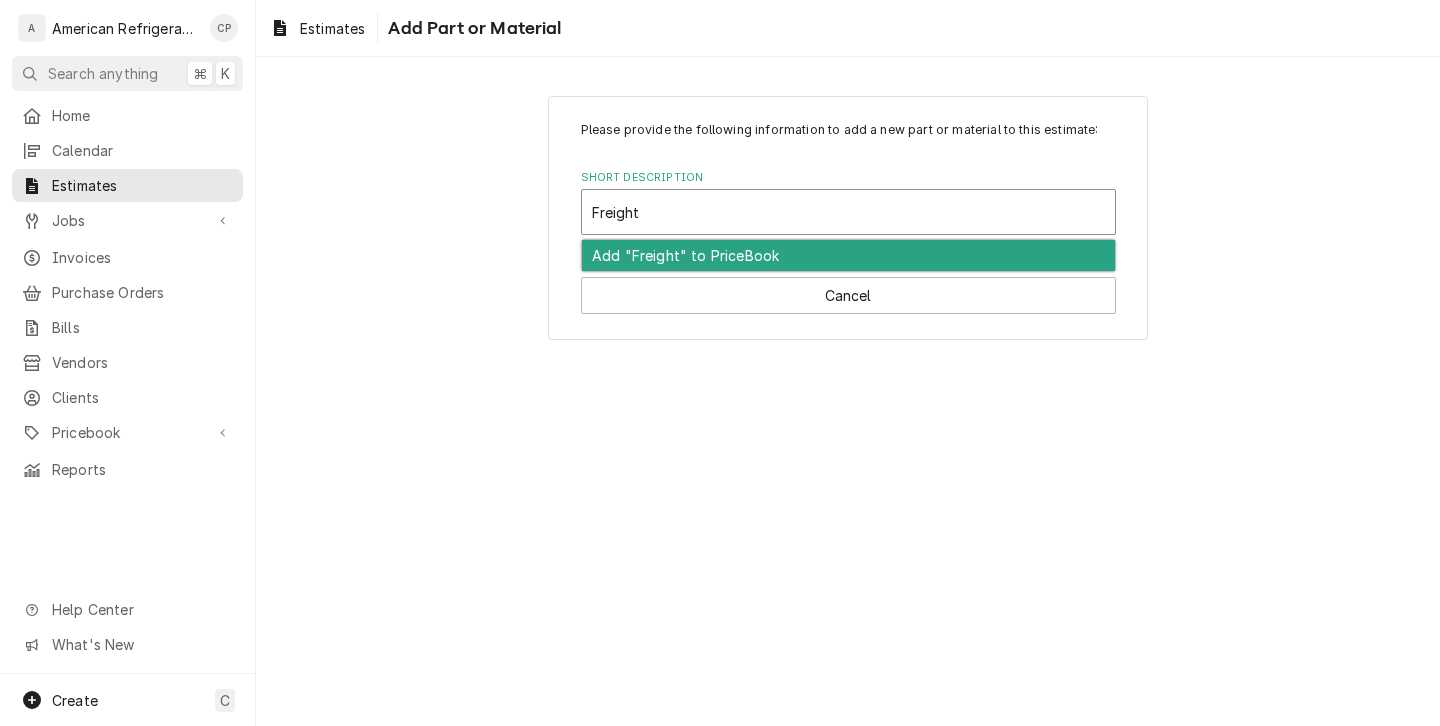 click on "Add "Freight" to PriceBook" at bounding box center [848, 255] 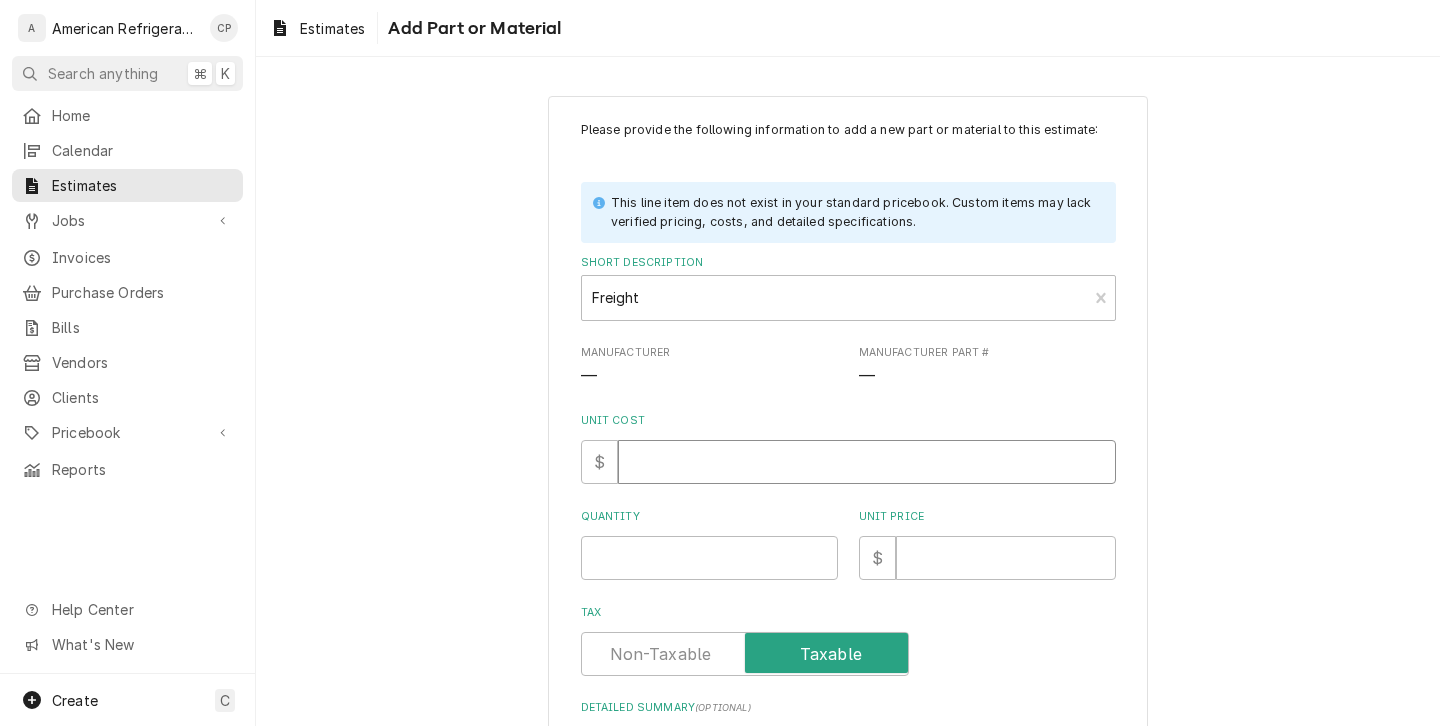 click on "Unit Cost" at bounding box center [867, 462] 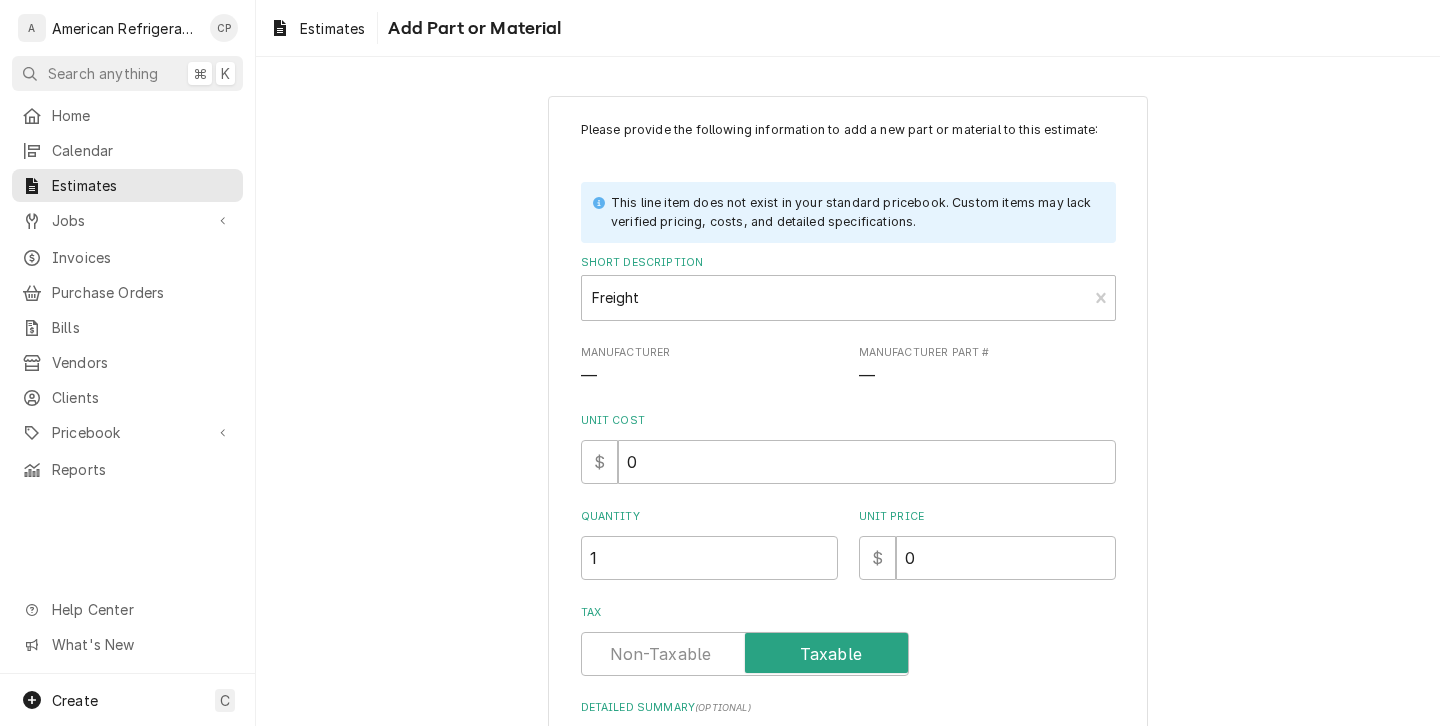scroll, scrollTop: 217, scrollLeft: 0, axis: vertical 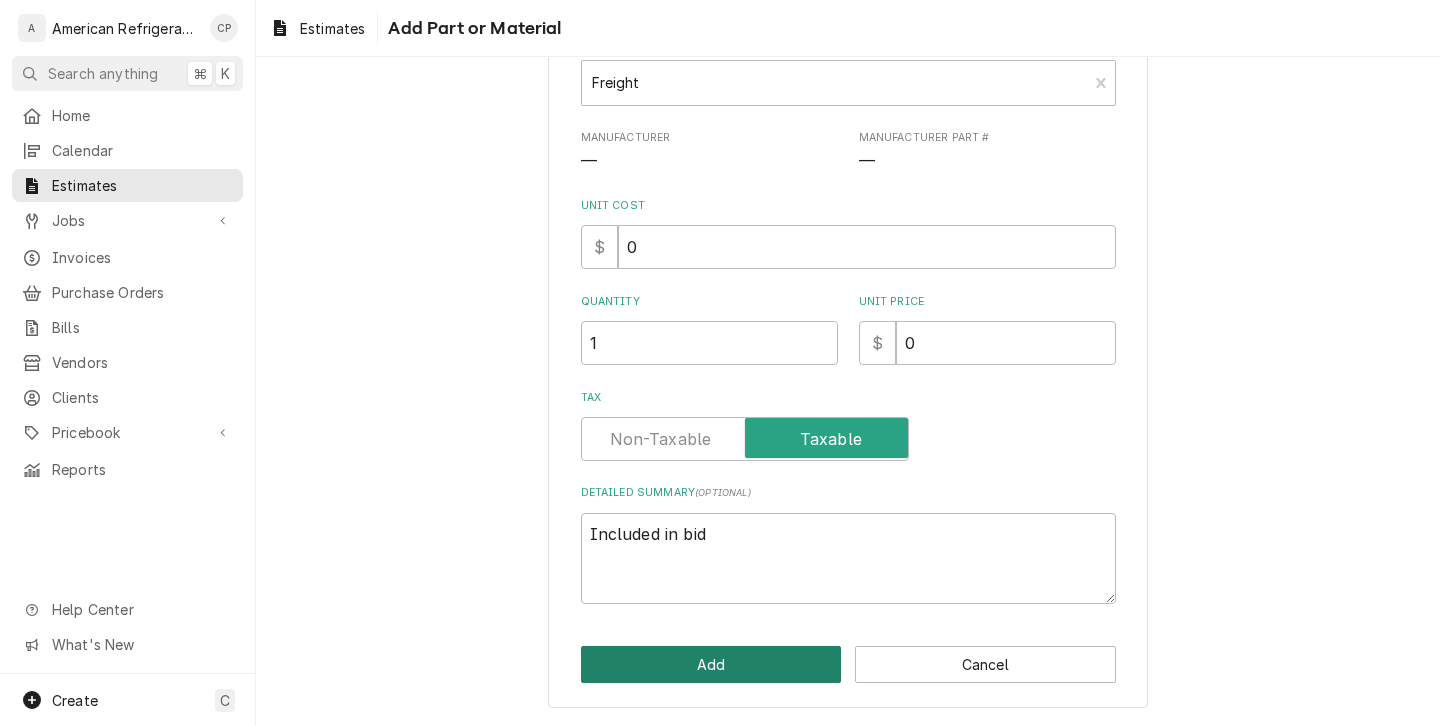 click on "Add" at bounding box center [711, 664] 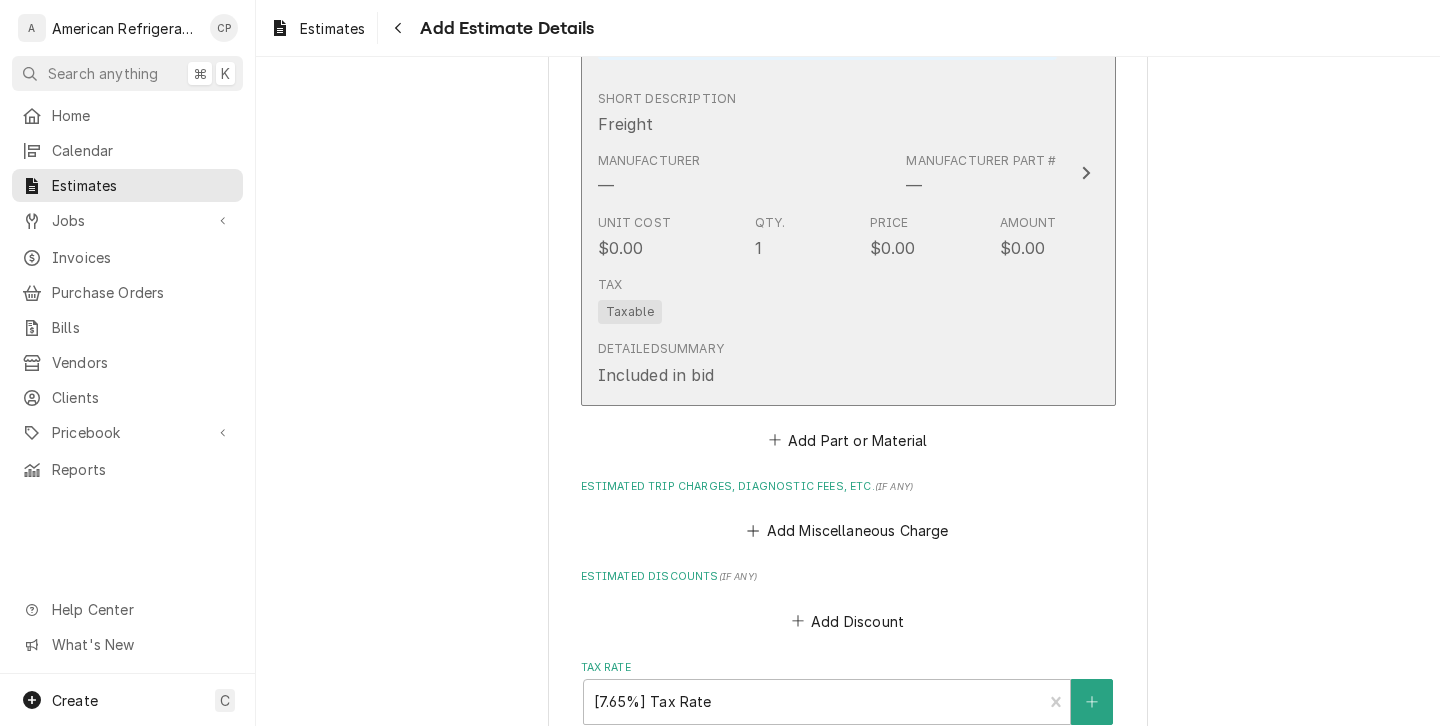 scroll, scrollTop: 4932, scrollLeft: 0, axis: vertical 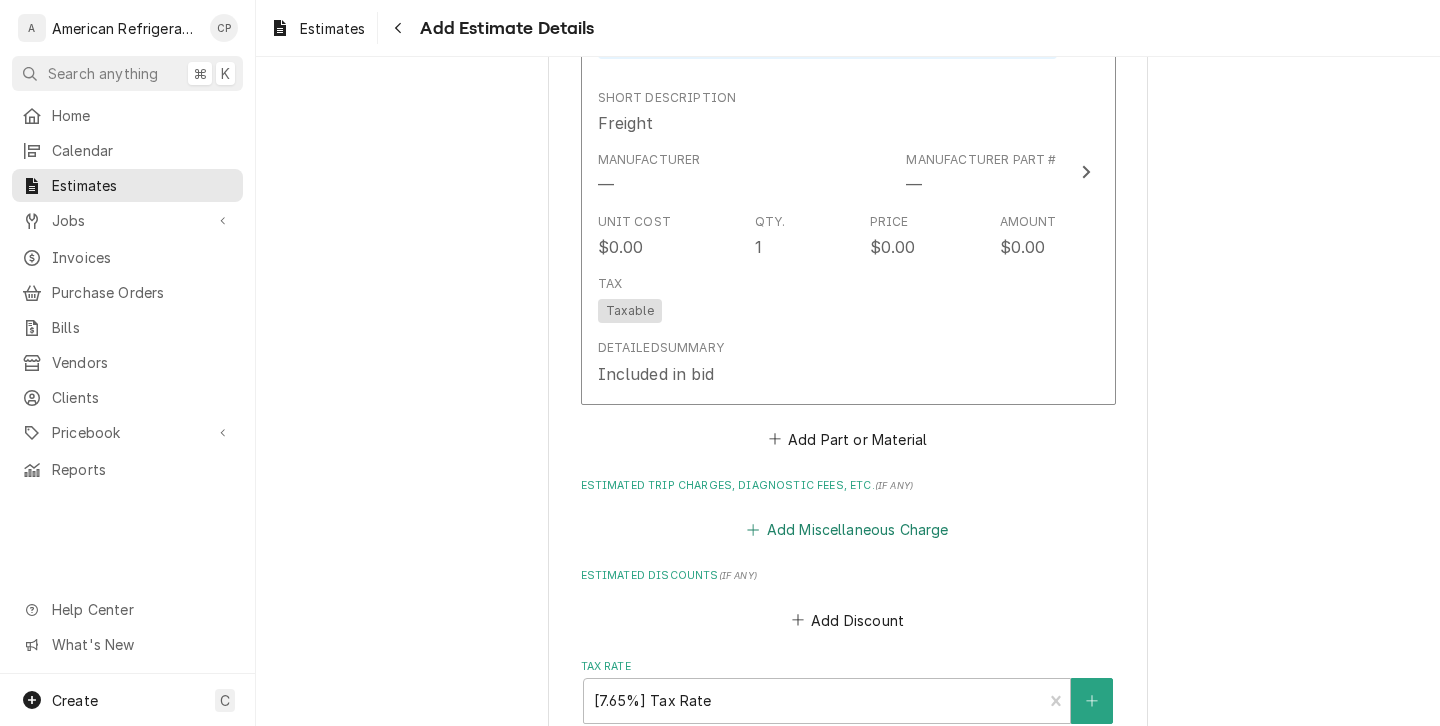 click on "Add Miscellaneous Charge" at bounding box center [848, 530] 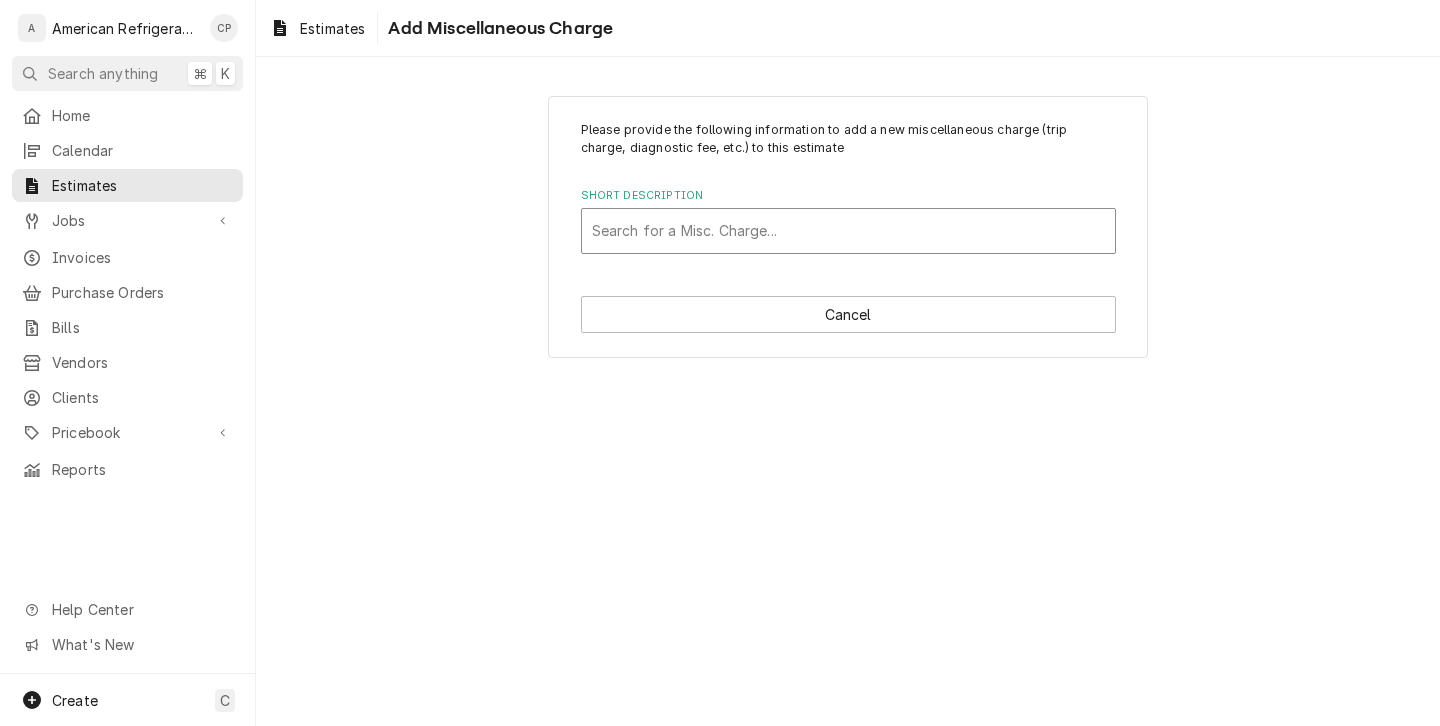 click at bounding box center [848, 231] 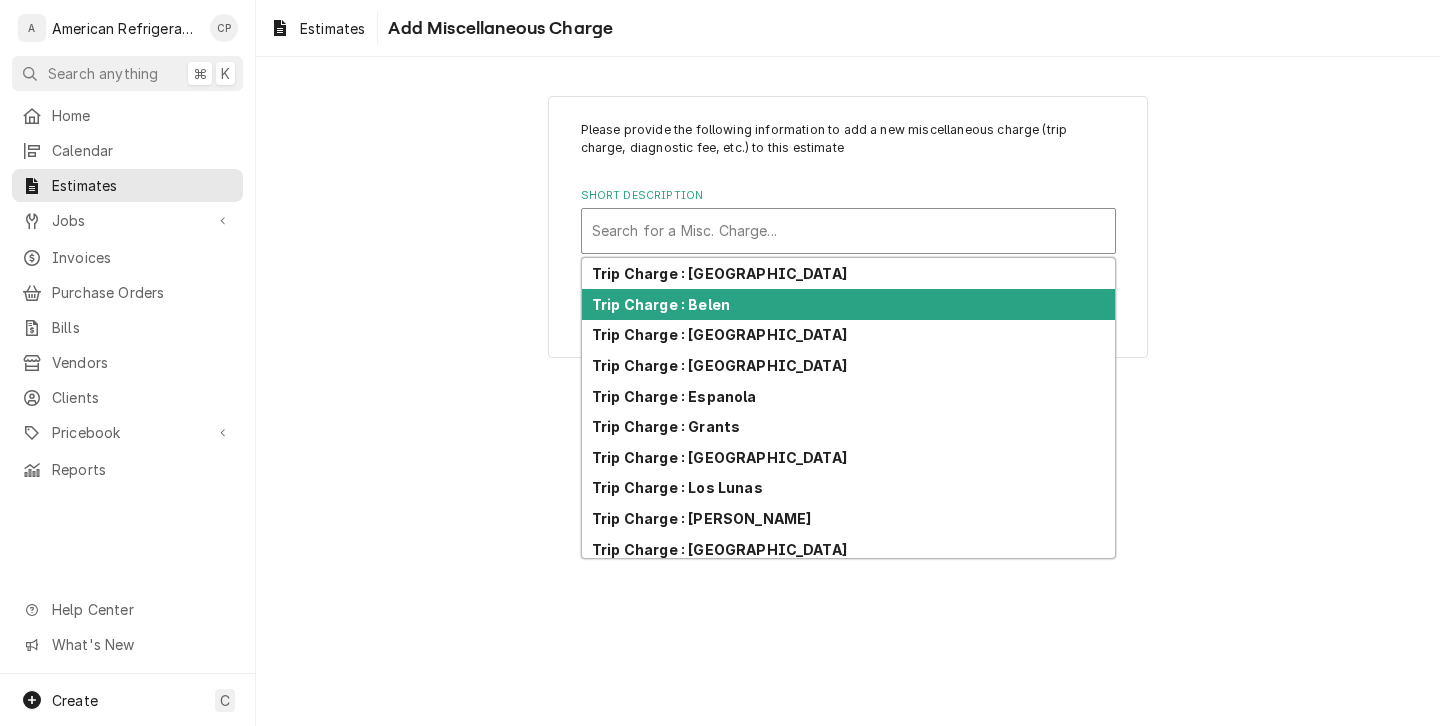 click on "Trip Charge : Belen" at bounding box center (848, 304) 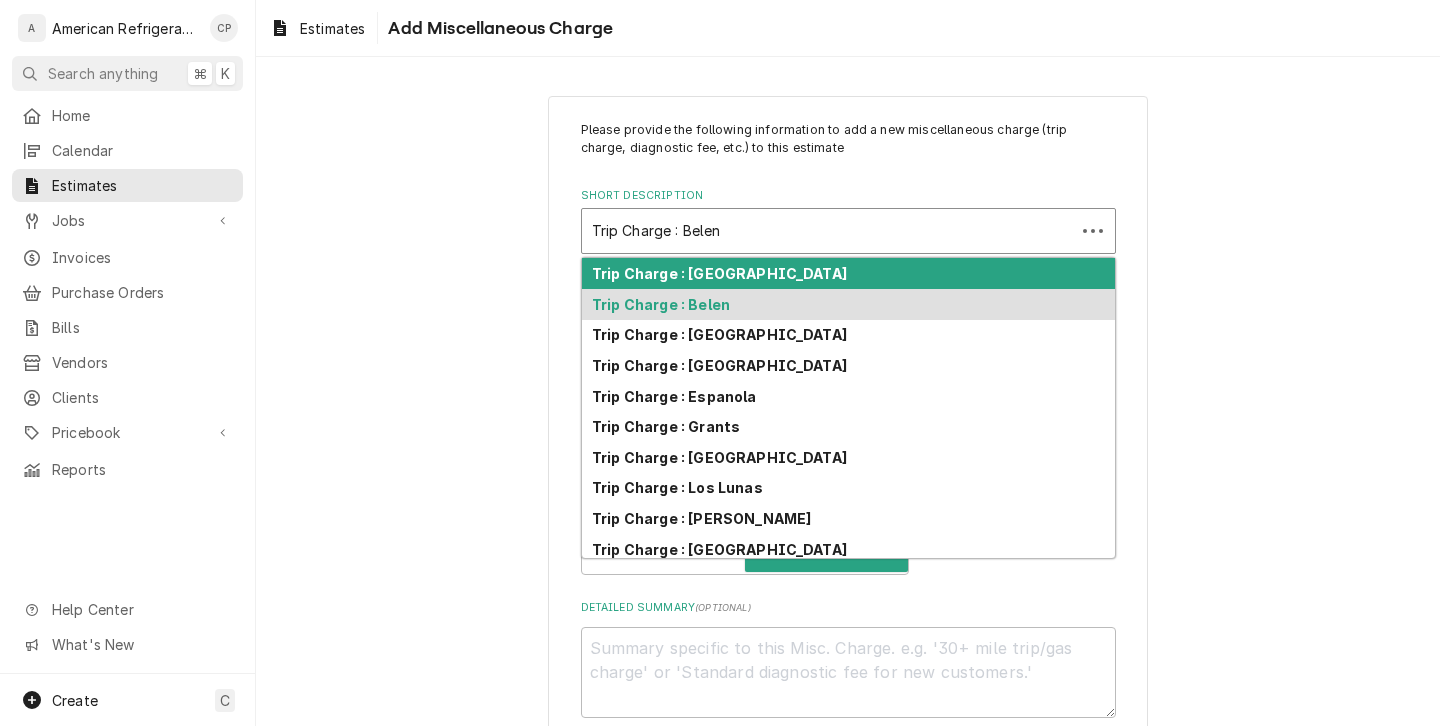 click at bounding box center (828, 231) 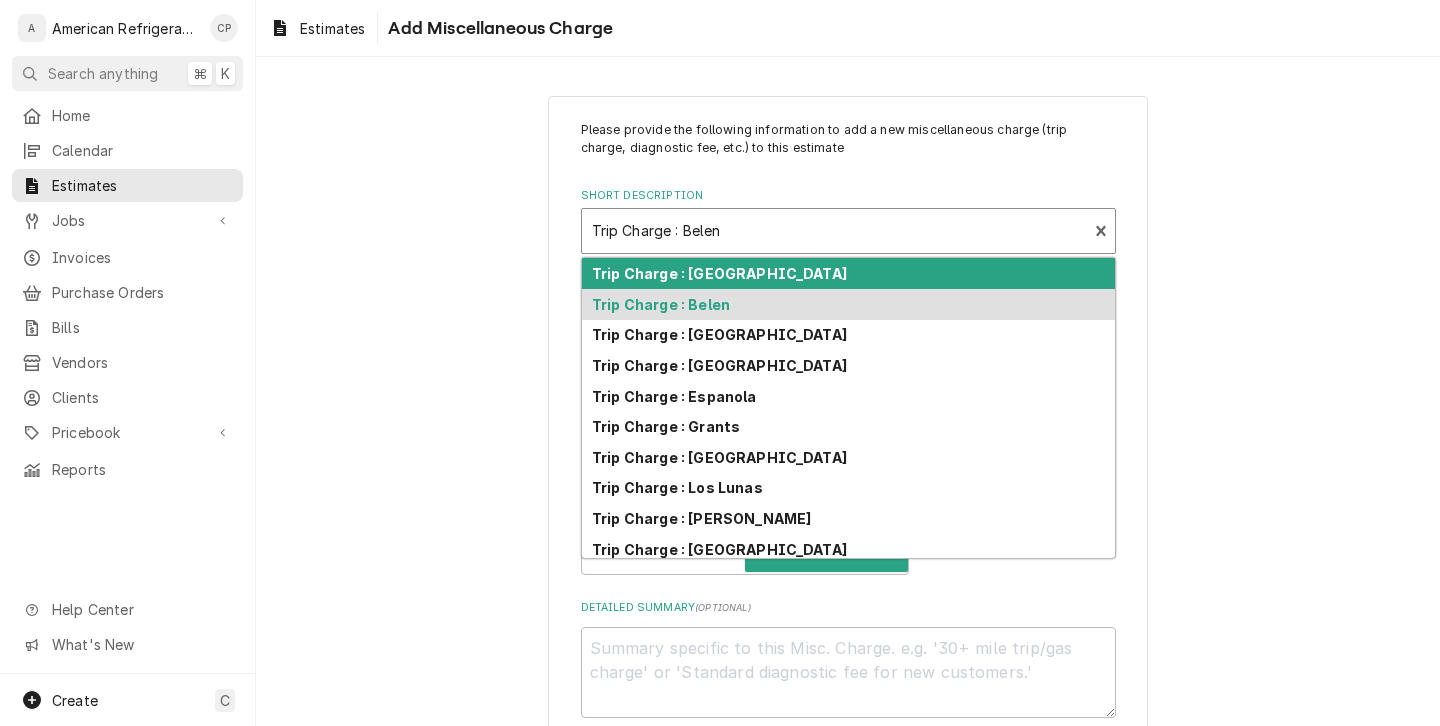 click on "Trip Charge : Albuquerque" at bounding box center (719, 273) 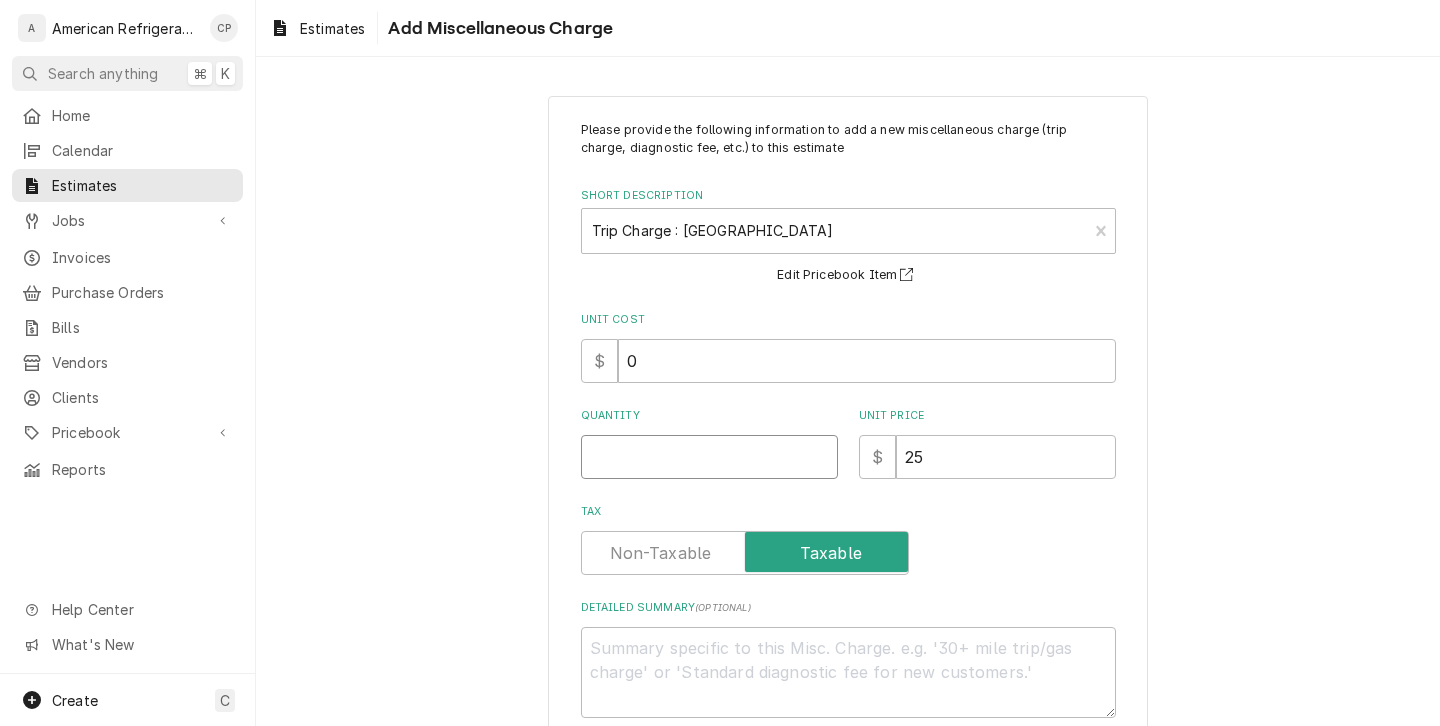 click on "Quantity" at bounding box center (709, 457) 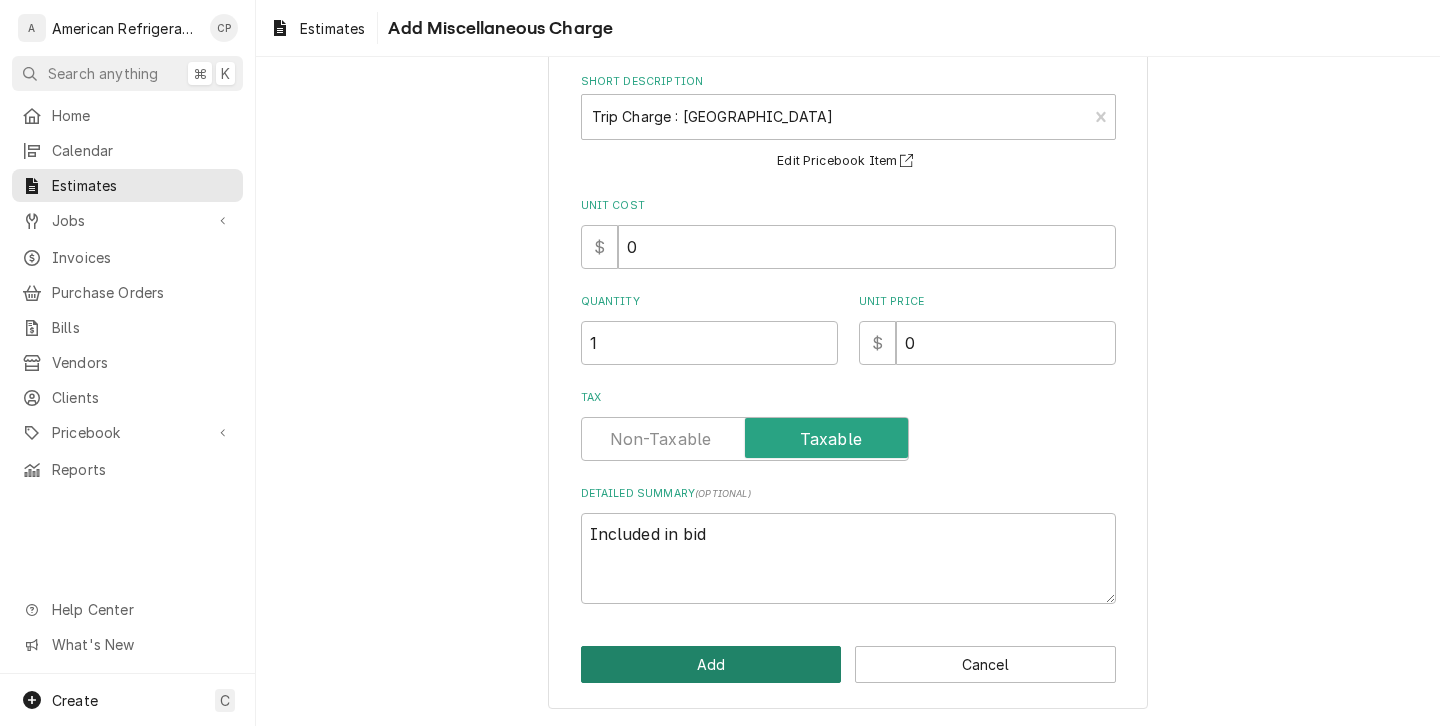 click on "Add" at bounding box center (711, 664) 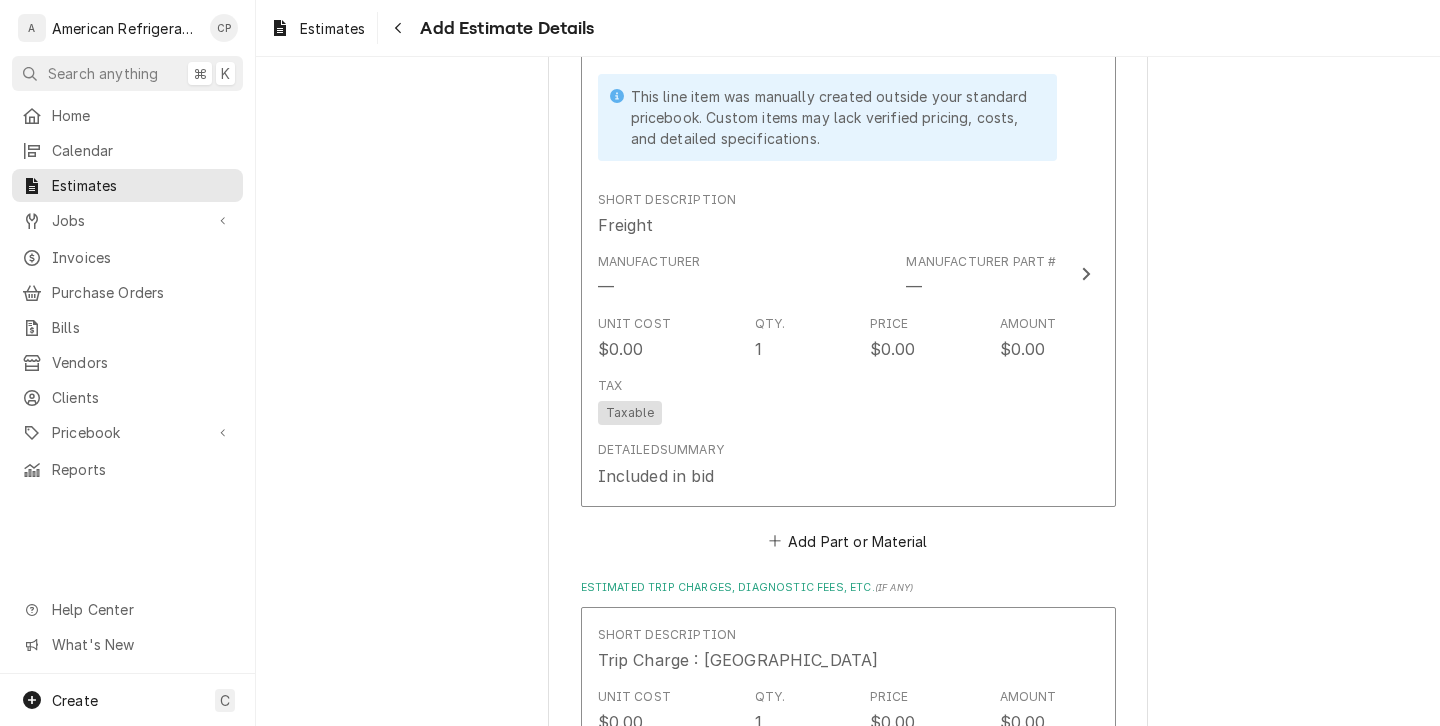 scroll, scrollTop: 4889, scrollLeft: 0, axis: vertical 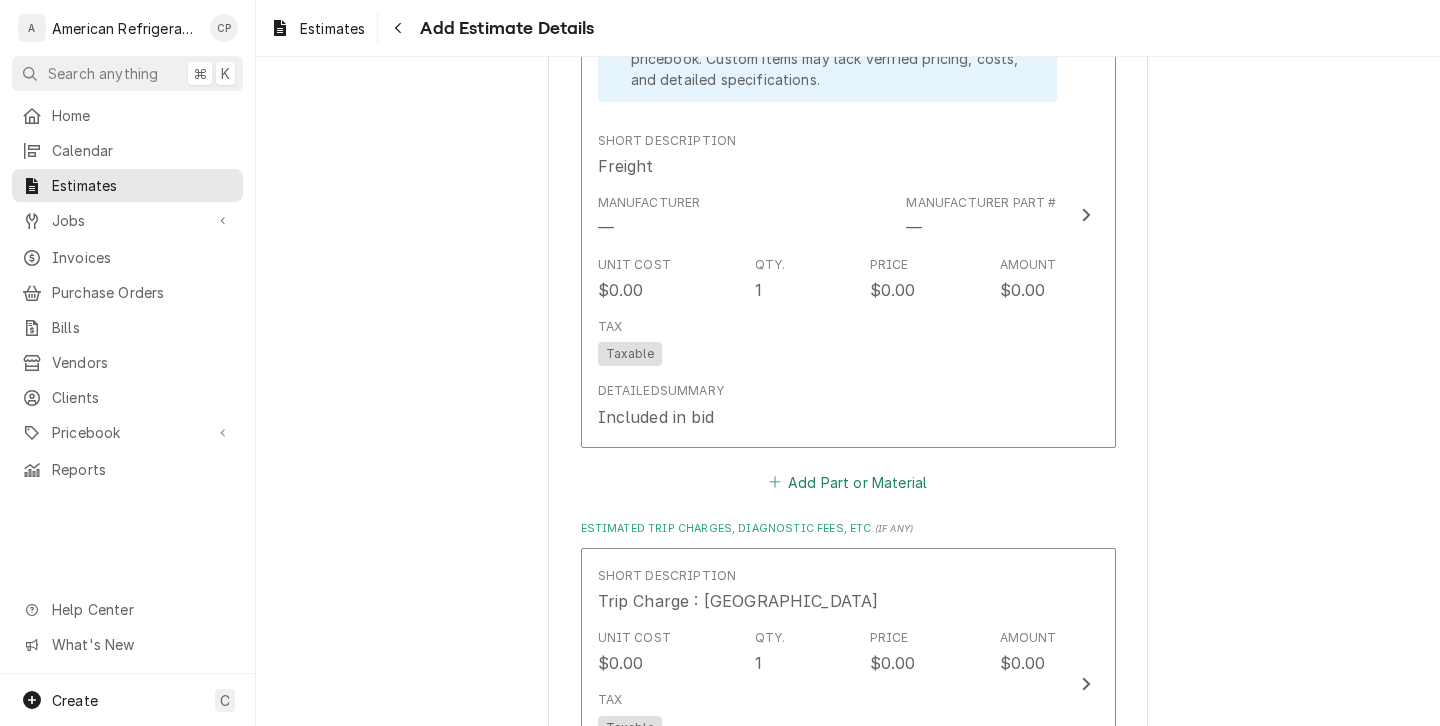 click on "Add Part or Material" at bounding box center (847, 482) 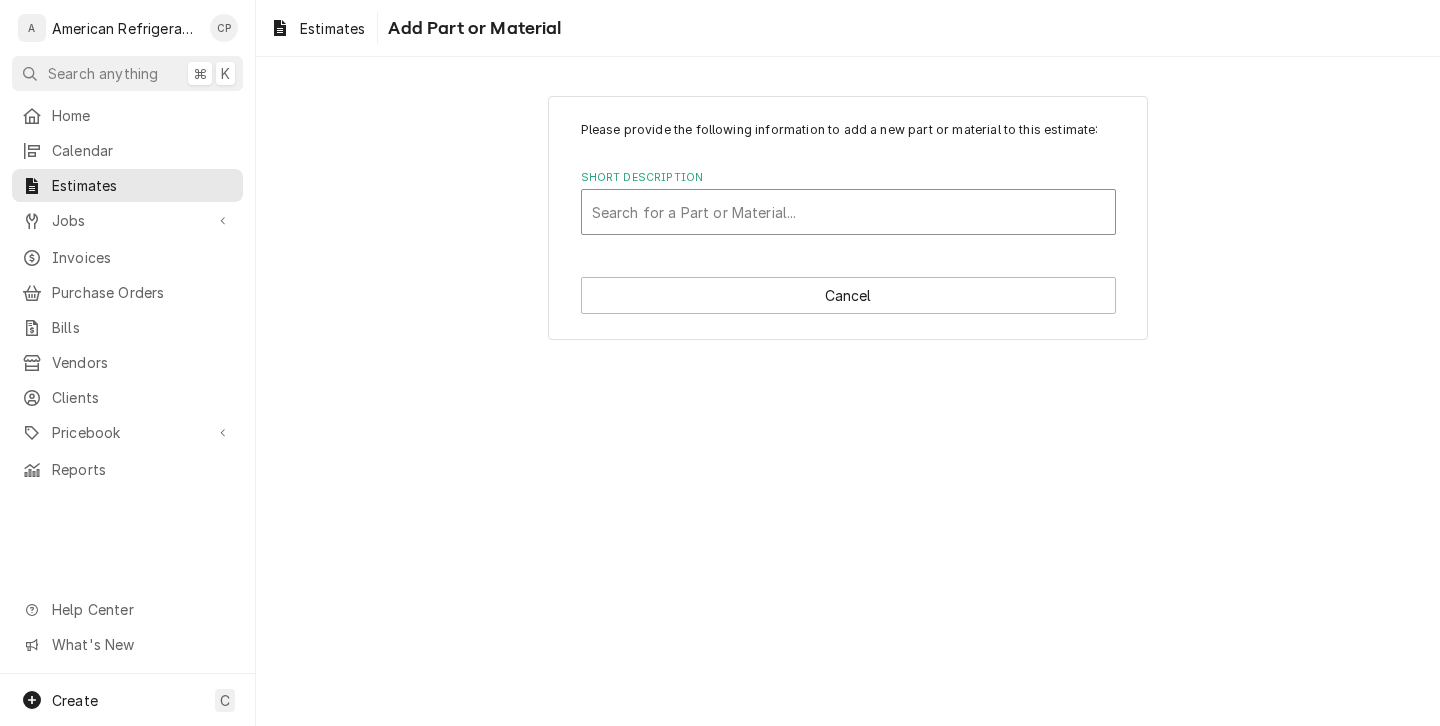 click at bounding box center (848, 212) 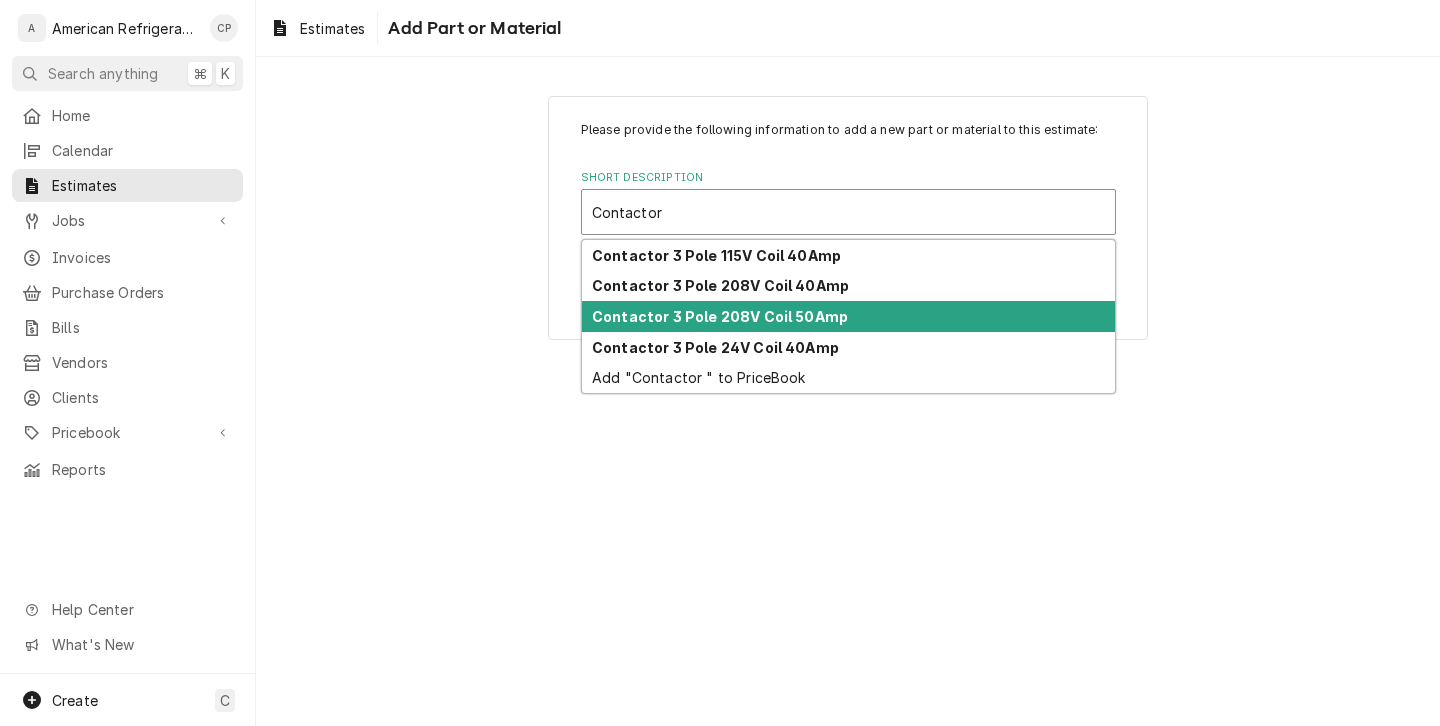click on "Contactor 3 Pole 208V Coil 50Amp" at bounding box center (720, 316) 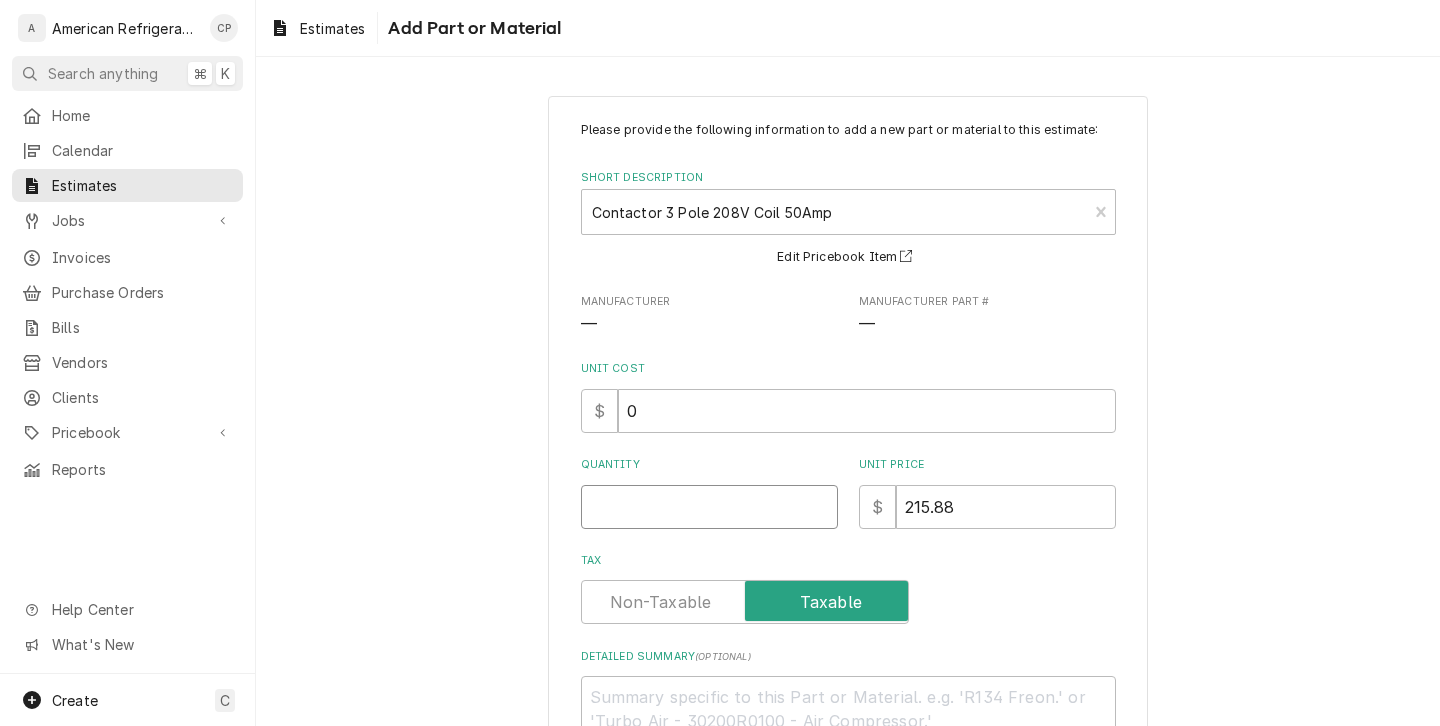 click on "Quantity" at bounding box center (709, 507) 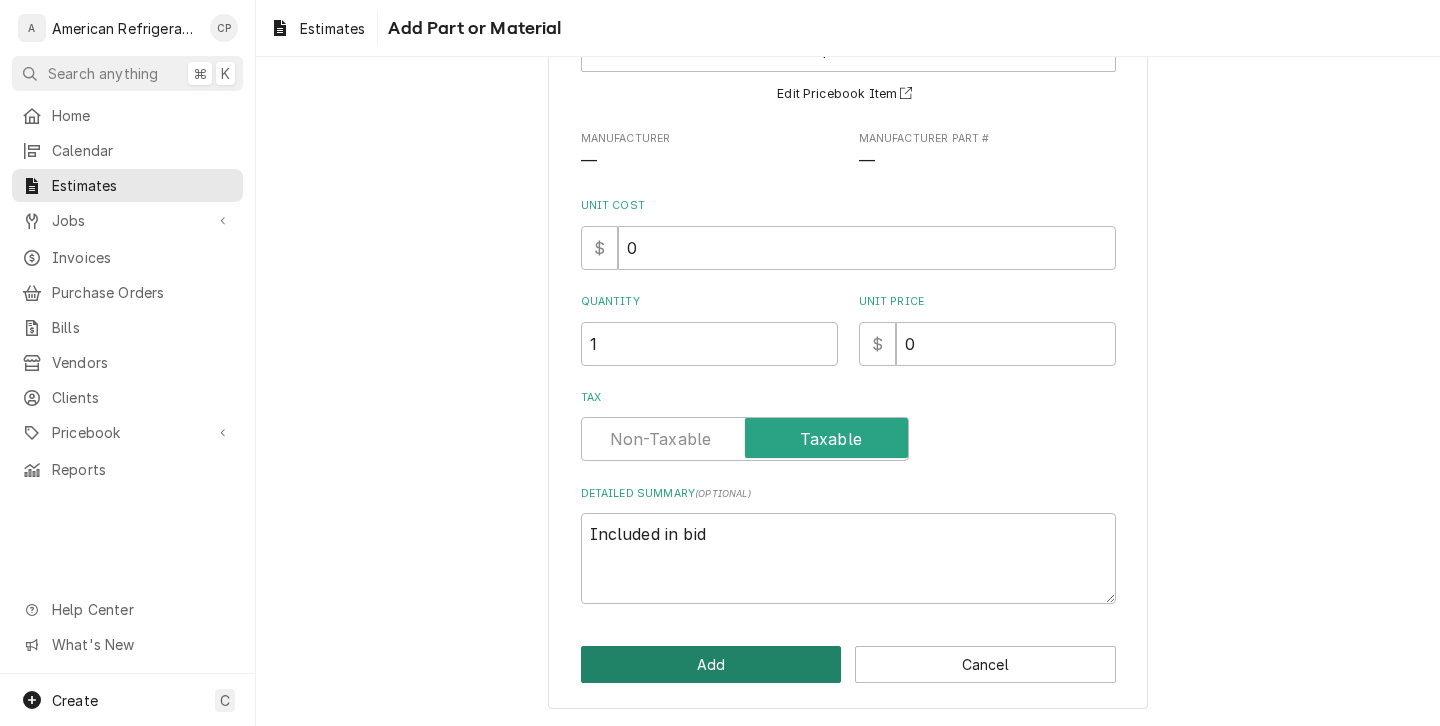click on "Add" at bounding box center (711, 664) 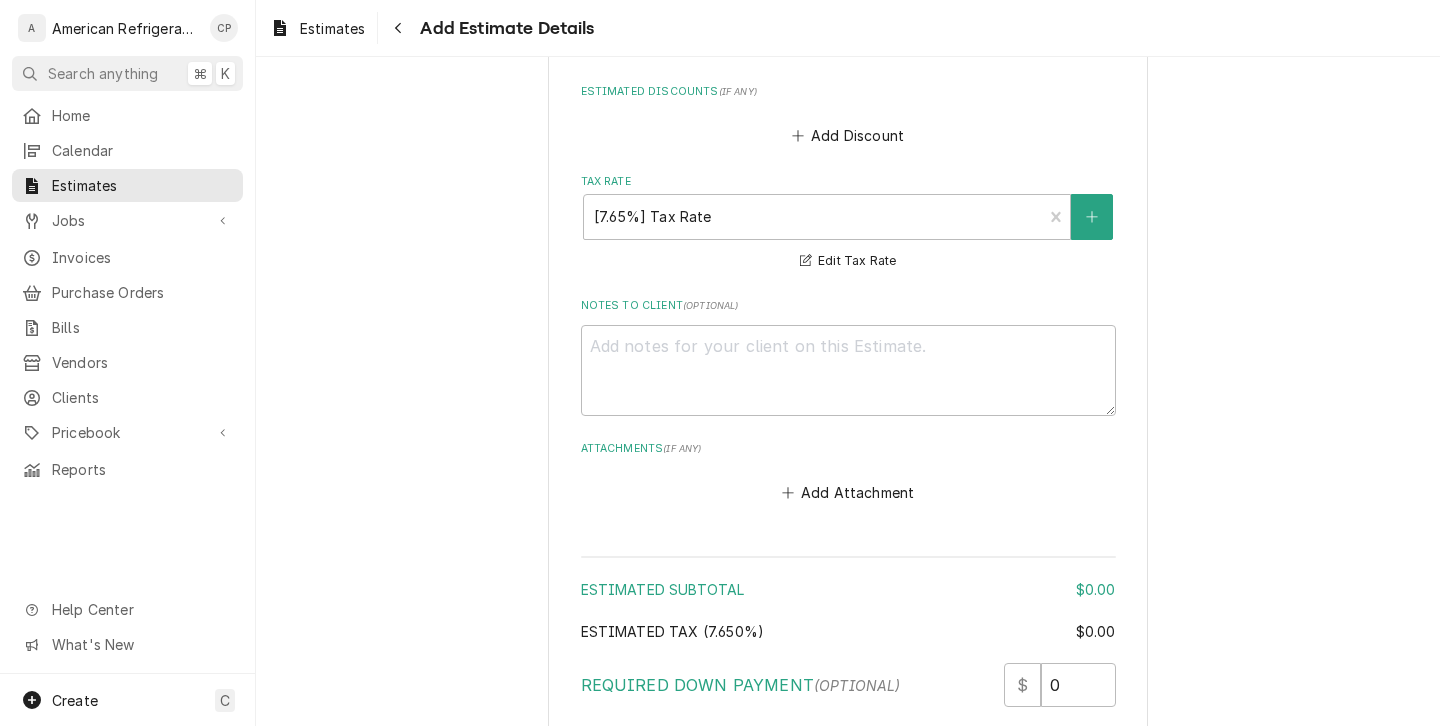 scroll, scrollTop: 6047, scrollLeft: 0, axis: vertical 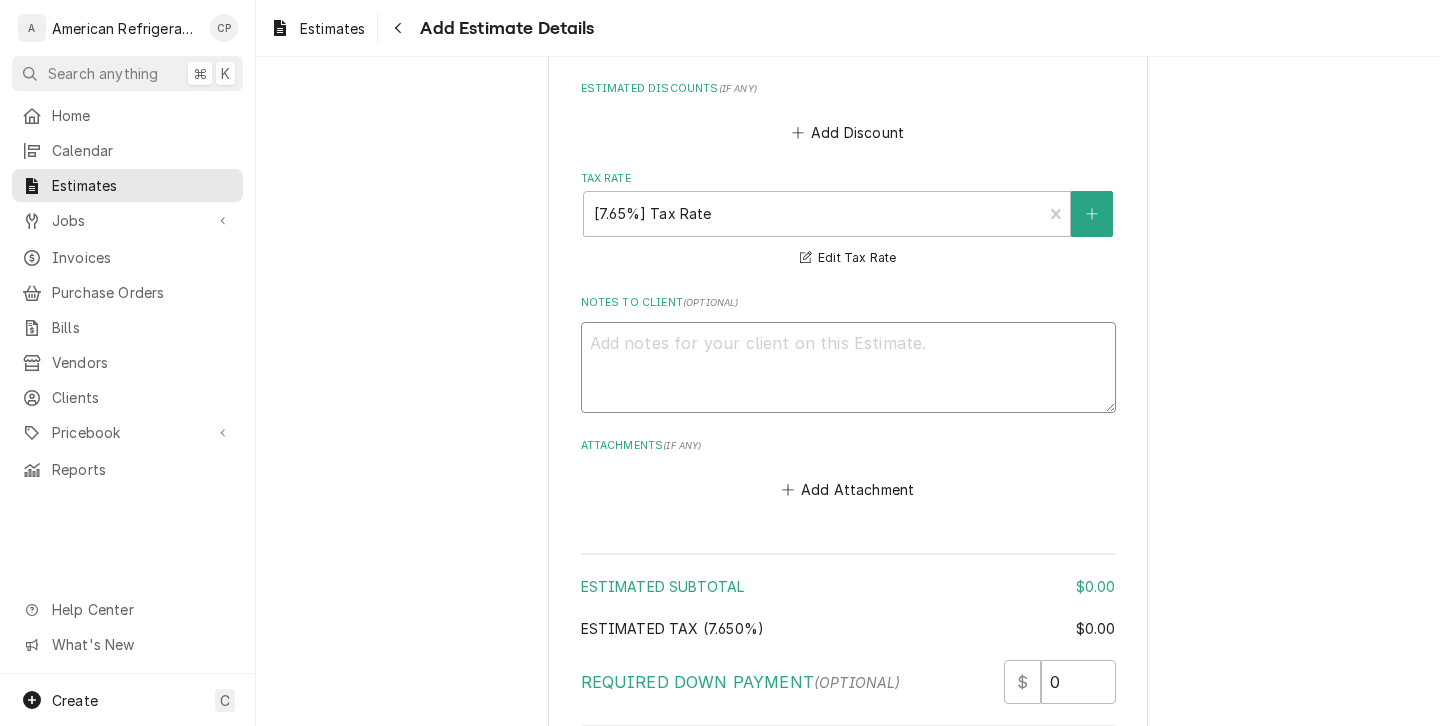 click on "Notes to Client  ( optional )" at bounding box center [848, 367] 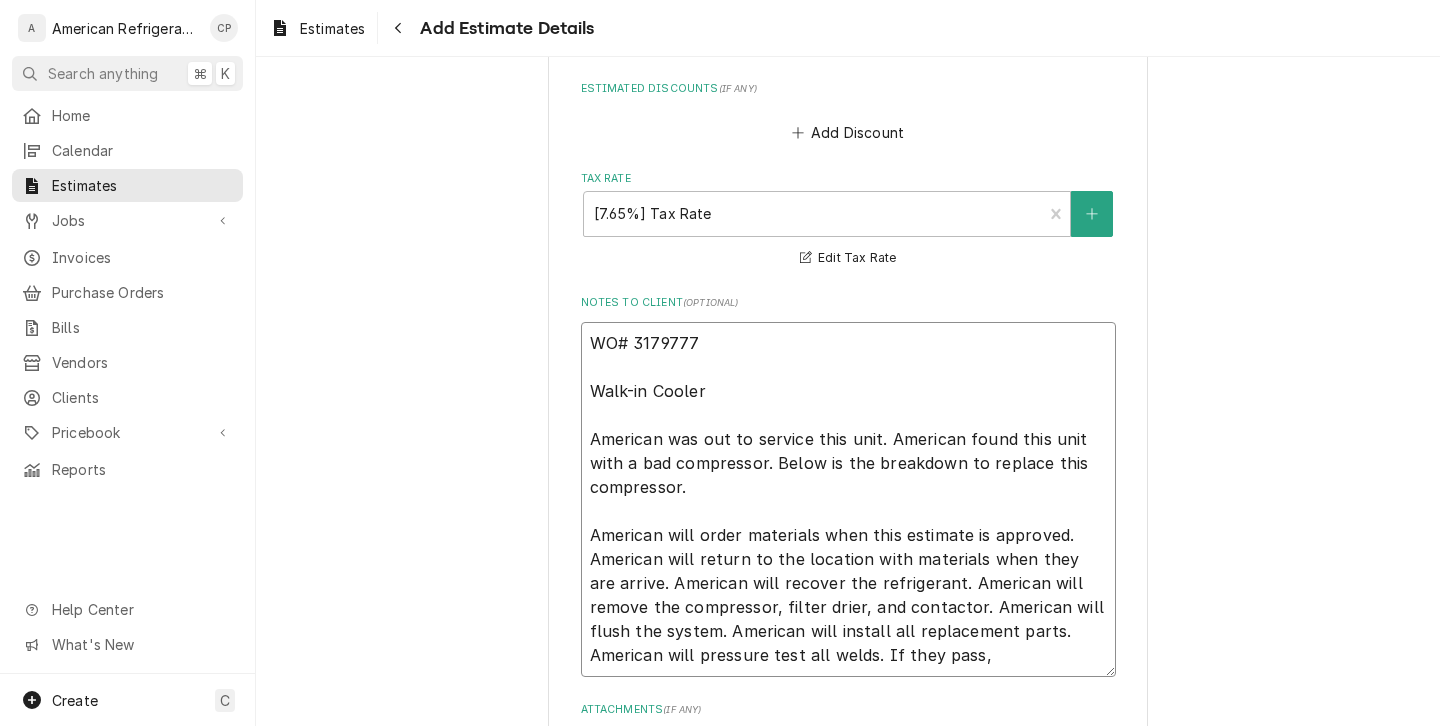 click on "WO# 3179777
Walk-in Cooler
American was out to service this unit. American found this unit with a bad compressor. Below is the breakdown to replace this compressor.
American will order materials when this estimate is approved. American will return to the location with materials when they are arrive. American will recover the refrigerant. American will remove the compressor, filter drier, and contactor. American will flush the system. American will install all replacement parts. American will pressure test all welds. If they pass," at bounding box center [848, 499] 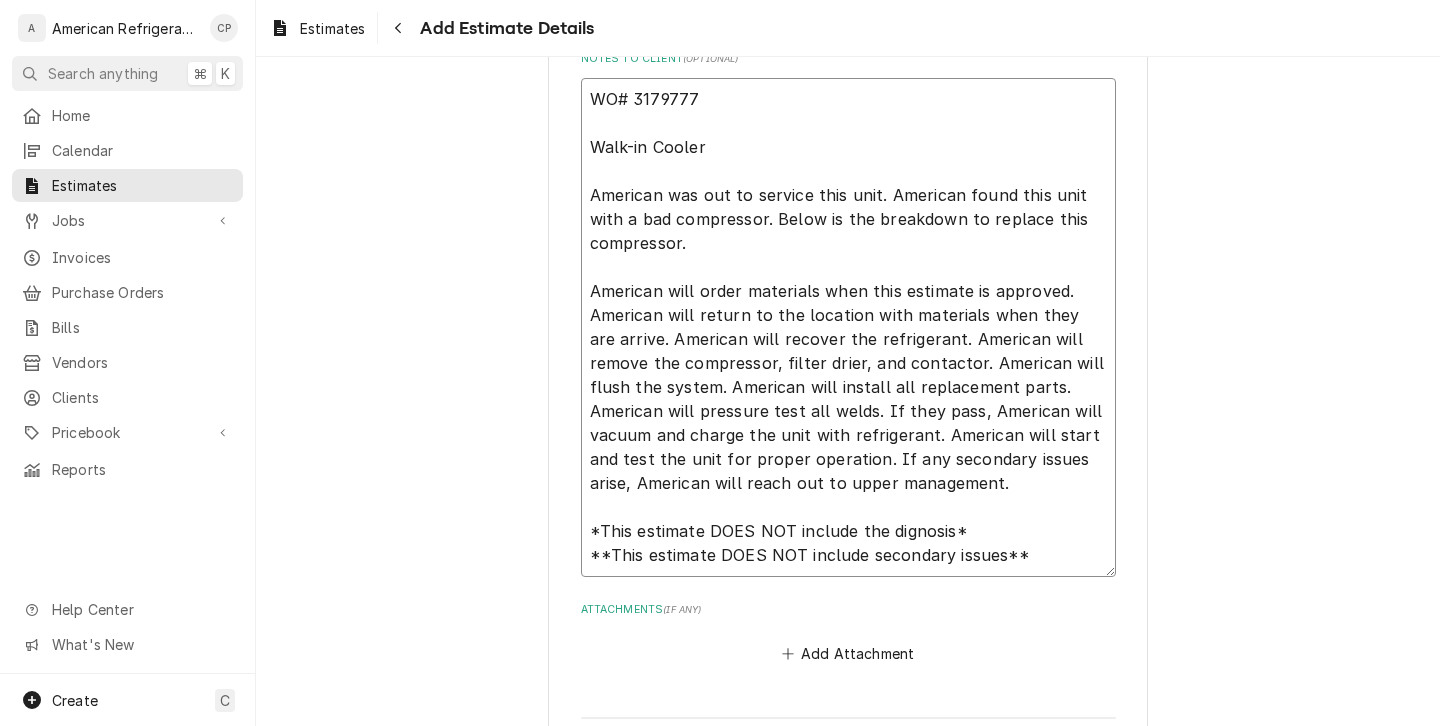scroll, scrollTop: 6346, scrollLeft: 0, axis: vertical 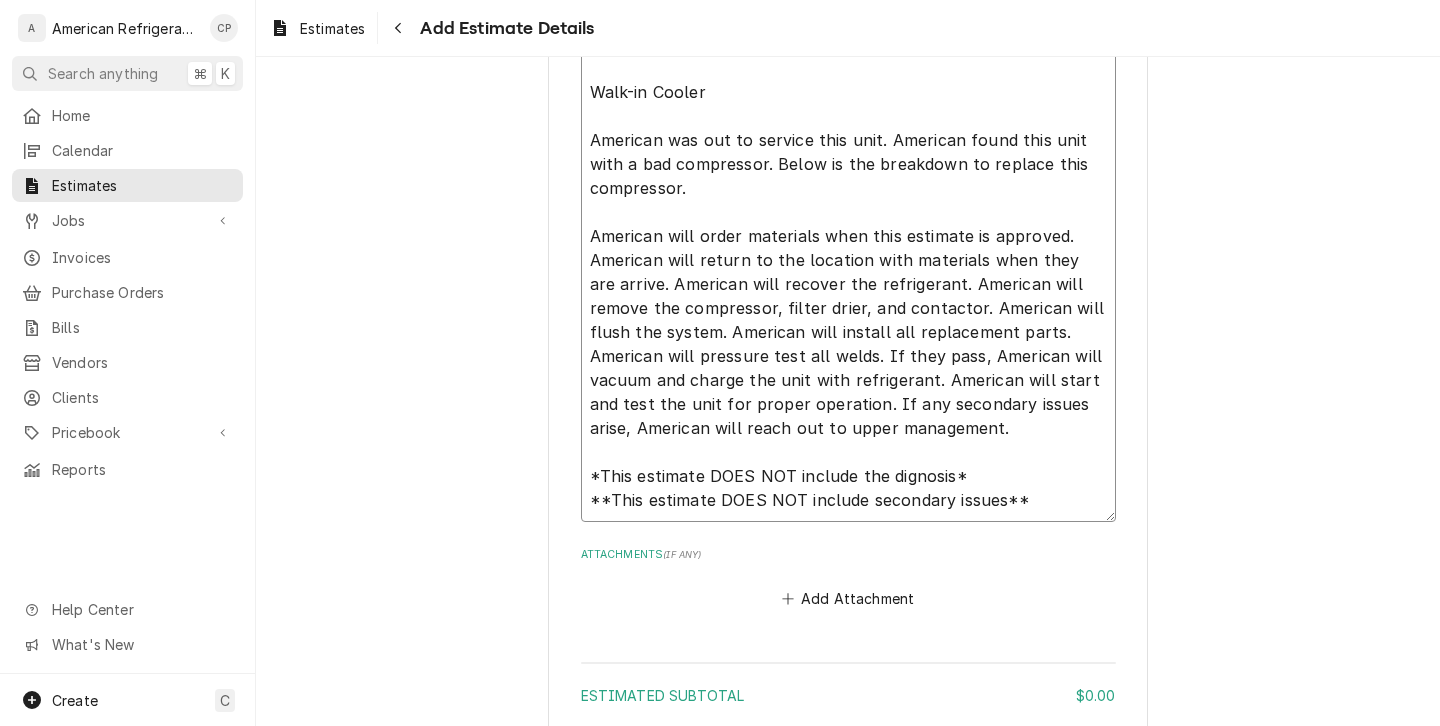 click on "WO# 3179777
Walk-in Cooler
American was out to service this unit. American found this unit with a bad compressor. Below is the breakdown to replace this compressor.
American will order materials when this estimate is approved. American will return to the location with materials when they are arrive. American will recover the refrigerant. American will remove the compressor, filter drier, and contactor. American will flush the system. American will install all replacement parts. American will pressure test all welds. If they pass, American will vacuum and charge the unit with refrigerant. American will start and test the unit for proper operation. If any secondary issues arise, American will reach out to upper management.
*This estimate DOES NOT include the dignosis*
**This estimate DOES NOT include secondary issues**" at bounding box center (848, 272) 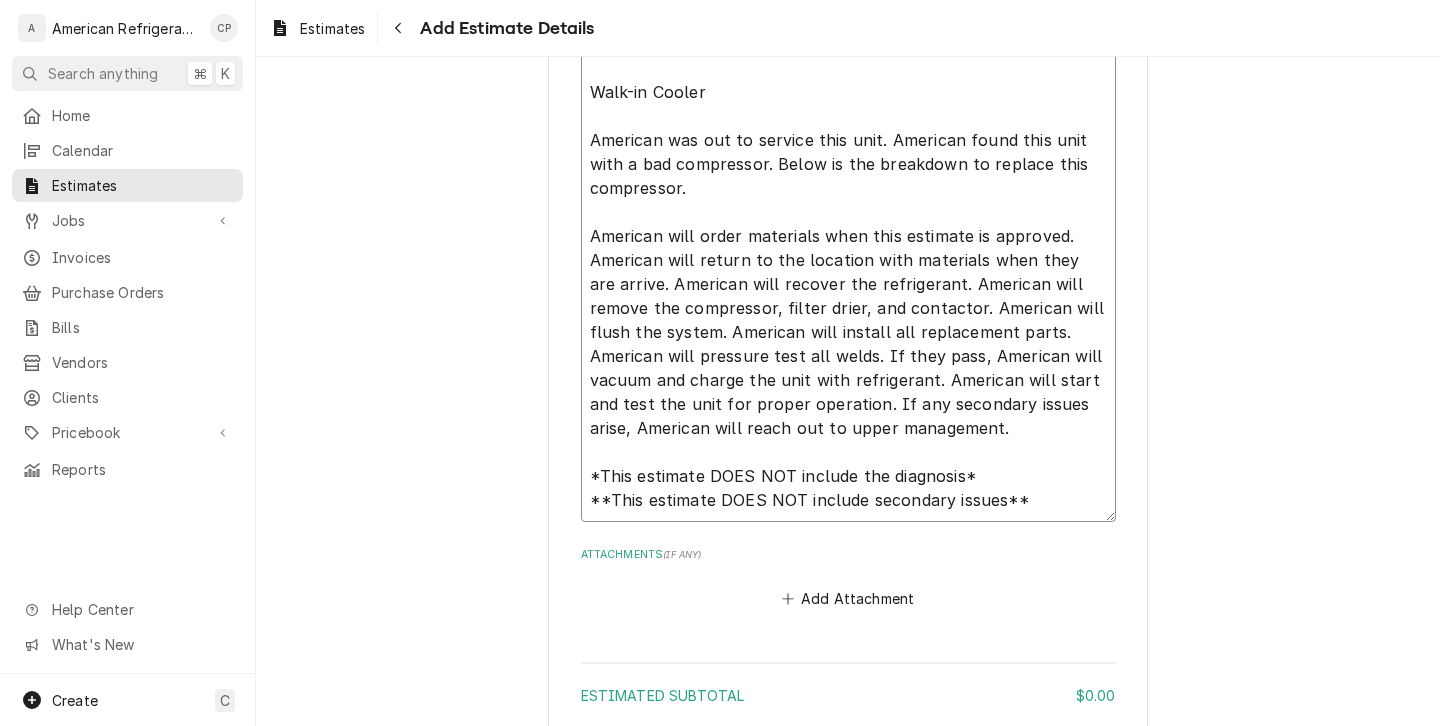 click on "WO# 3179777
Walk-in Cooler
American was out to service this unit. American found this unit with a bad compressor. Below is the breakdown to replace this compressor.
American will order materials when this estimate is approved. American will return to the location with materials when they are arrive. American will recover the refrigerant. American will remove the compressor, filter drier, and contactor. American will flush the system. American will install all replacement parts. American will pressure test all welds. If they pass, American will vacuum and charge the unit with refrigerant. American will start and test the unit for proper operation. If any secondary issues arise, American will reach out to upper management.
*This estimate DOES NOT include the diagnosis*
**This estimate DOES NOT include secondary issues**" at bounding box center [848, 272] 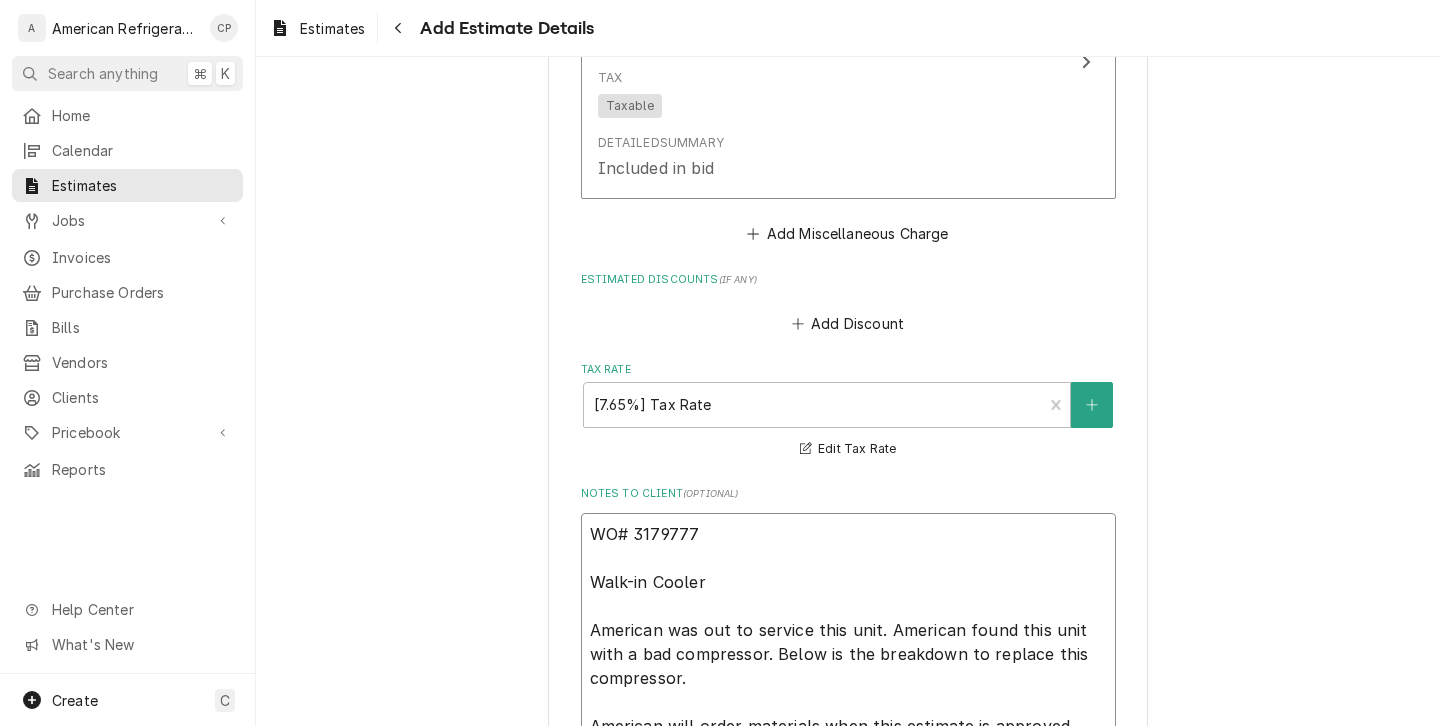 scroll, scrollTop: 5837, scrollLeft: 0, axis: vertical 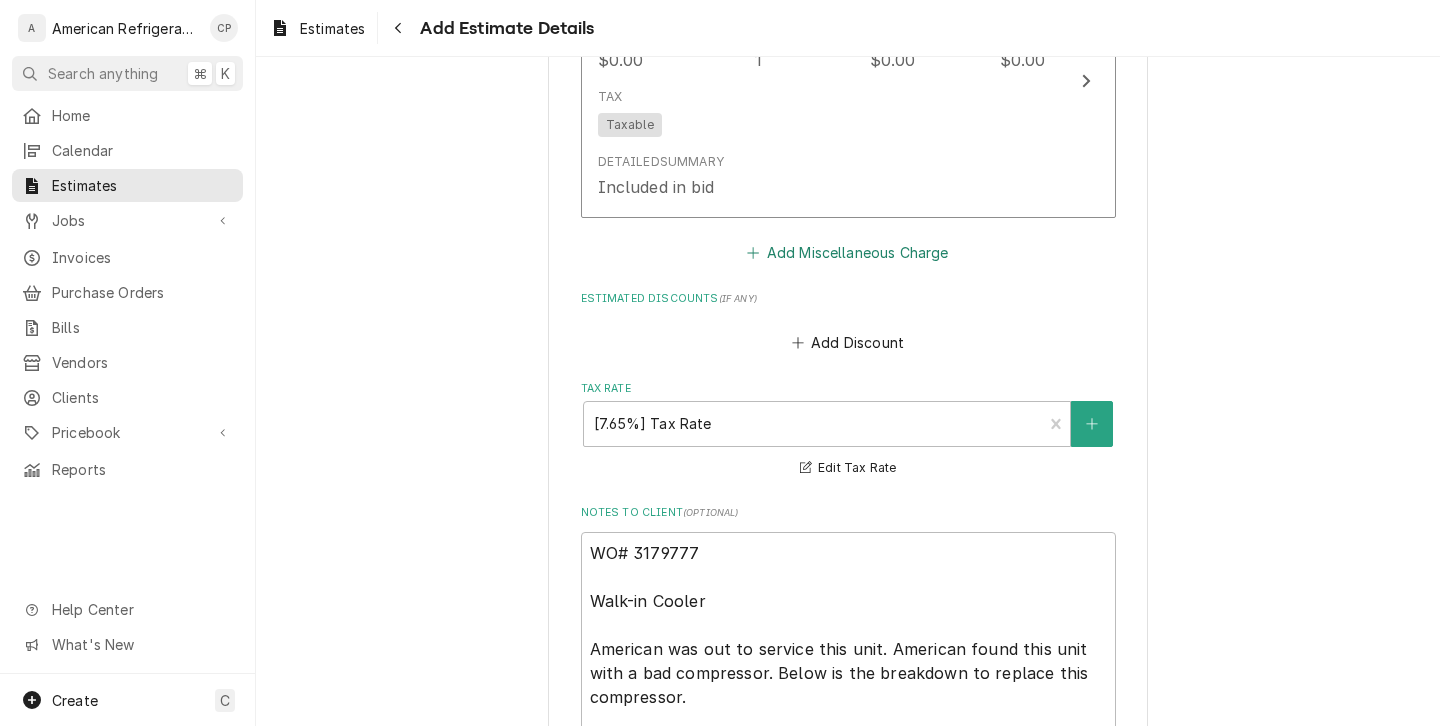 click on "Add Miscellaneous Charge" at bounding box center (848, 252) 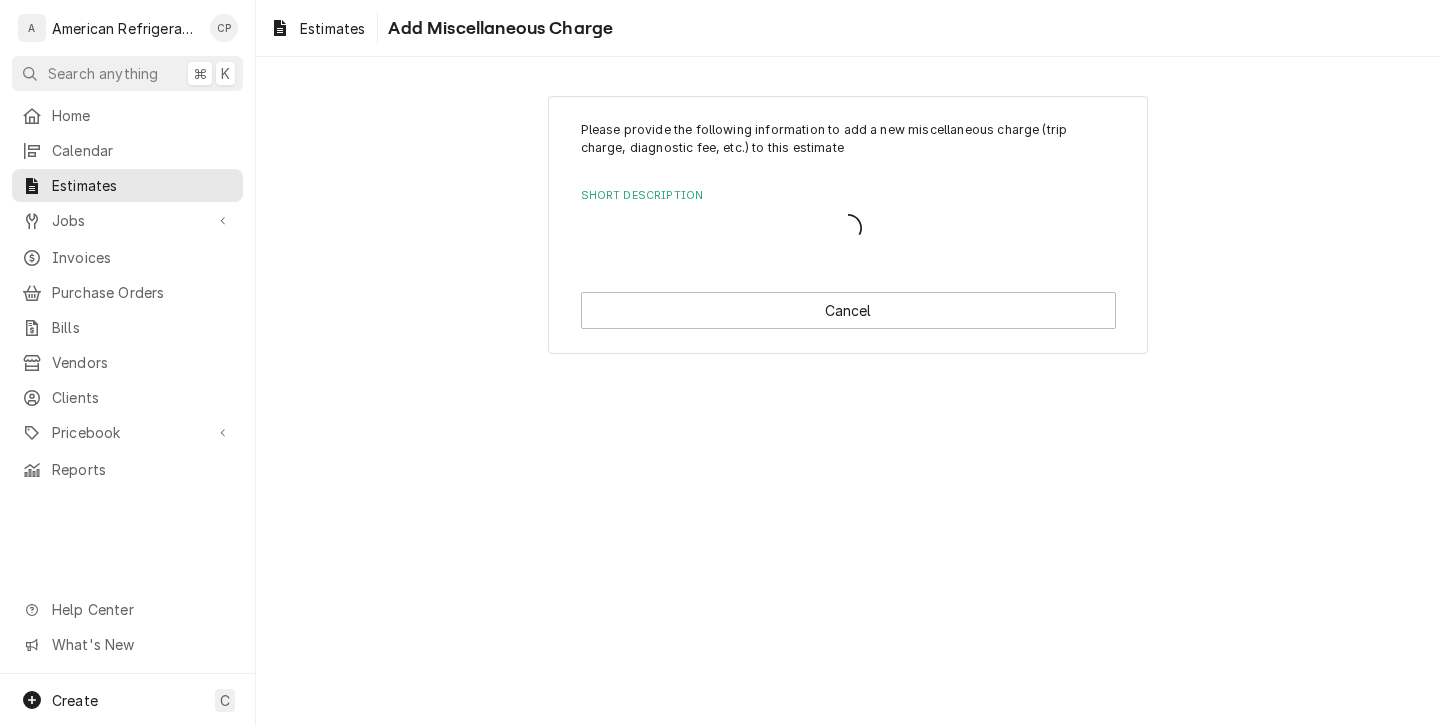 scroll, scrollTop: 0, scrollLeft: 0, axis: both 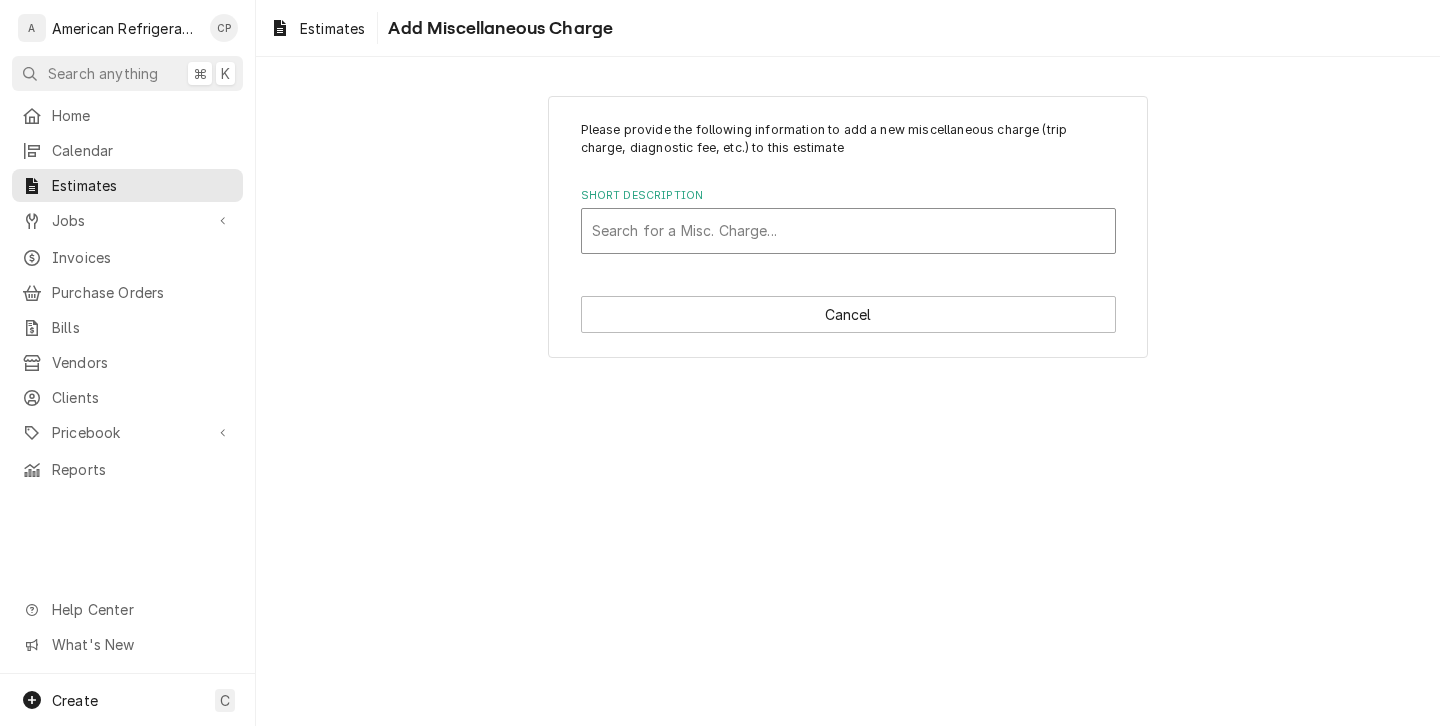 click at bounding box center [848, 231] 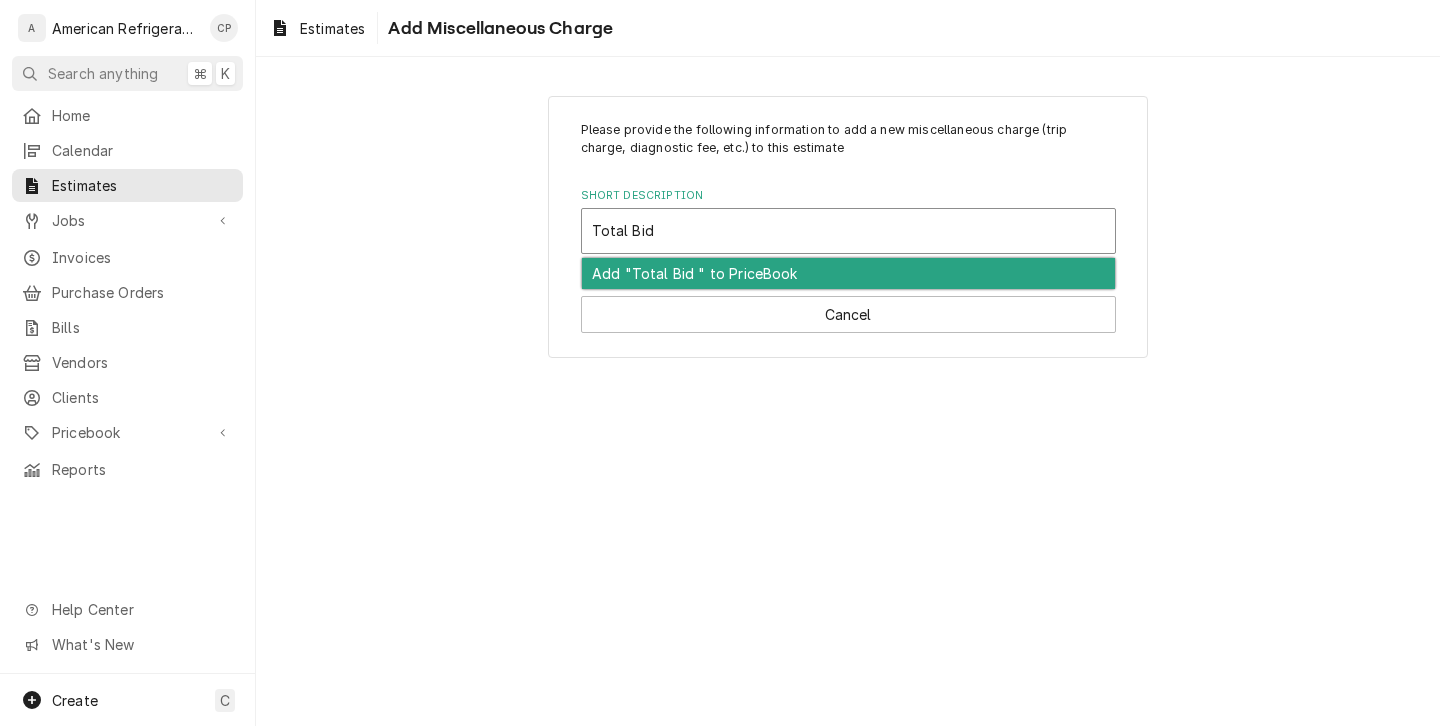 click on "Add "Total Bid " to PriceBook" at bounding box center [848, 273] 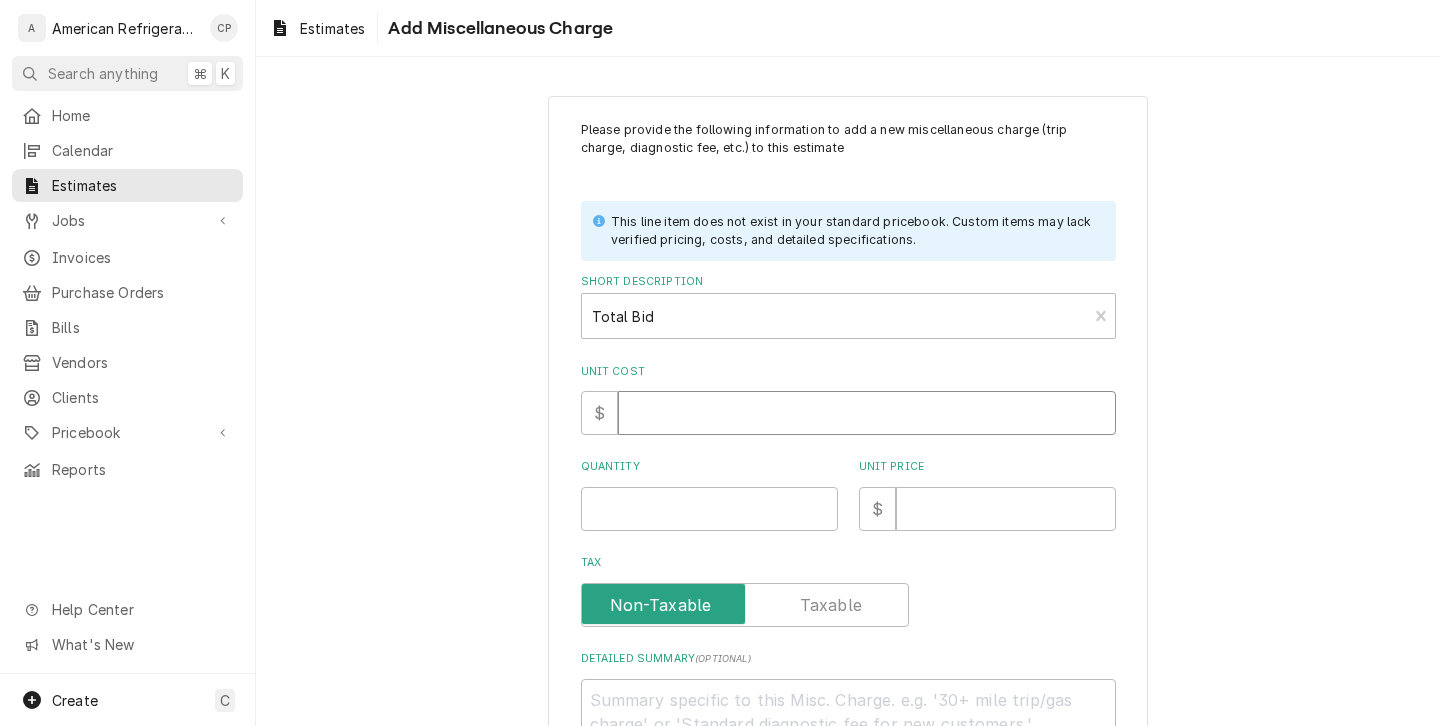 click on "Unit Cost" at bounding box center (867, 413) 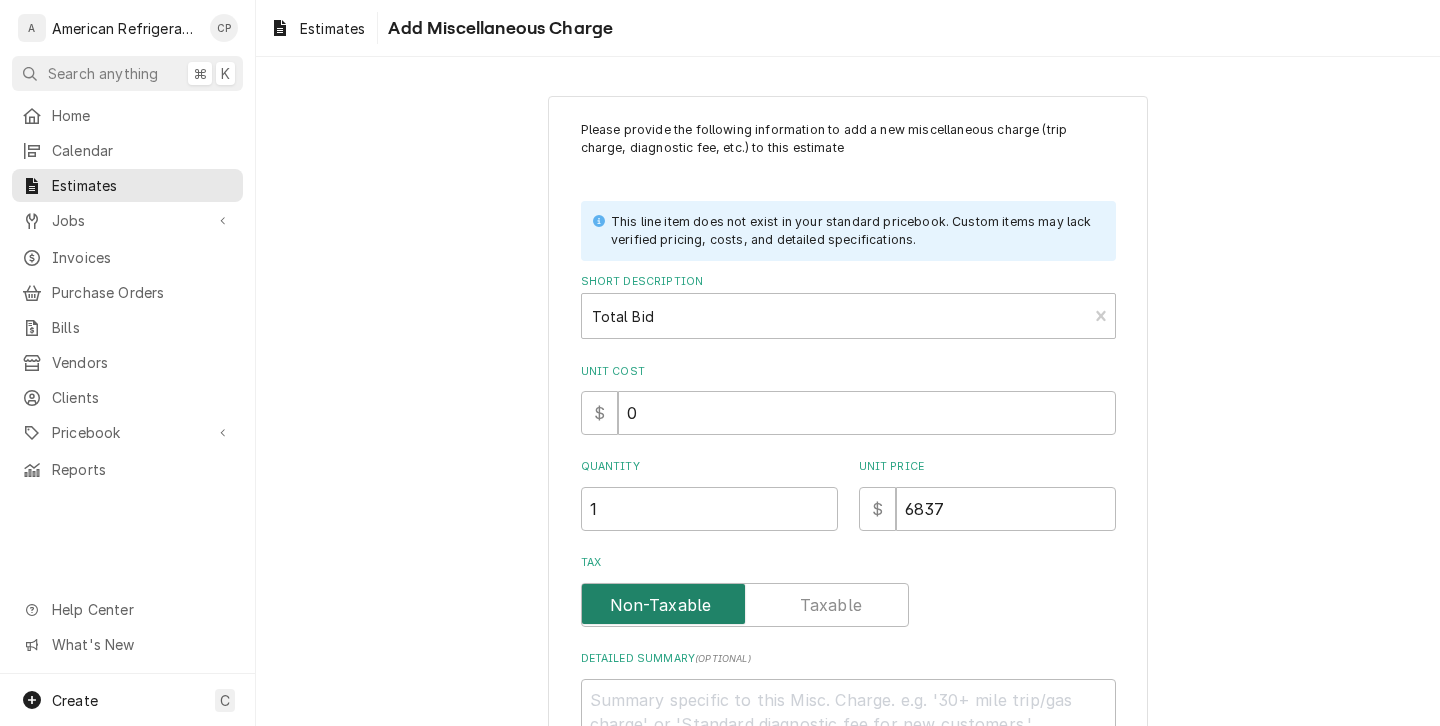 click at bounding box center (745, 605) 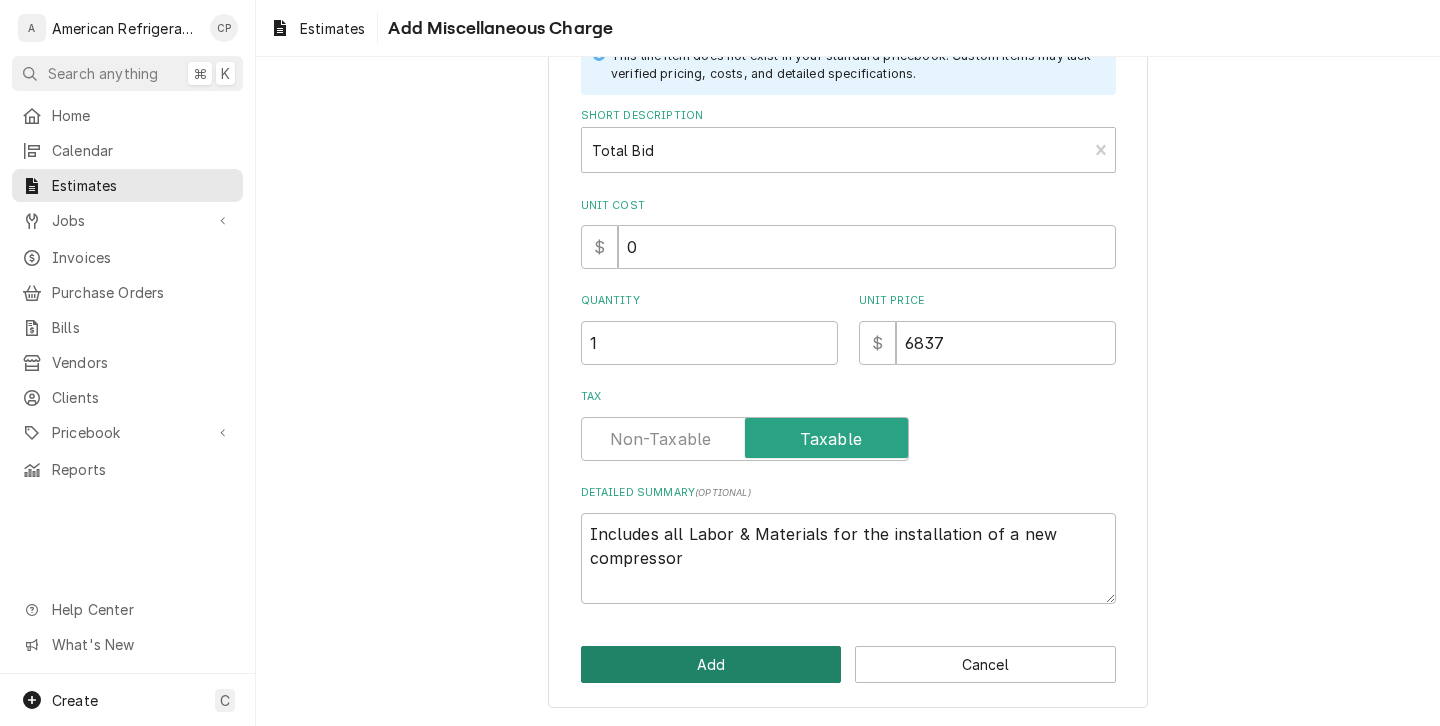 click on "Add" at bounding box center [711, 664] 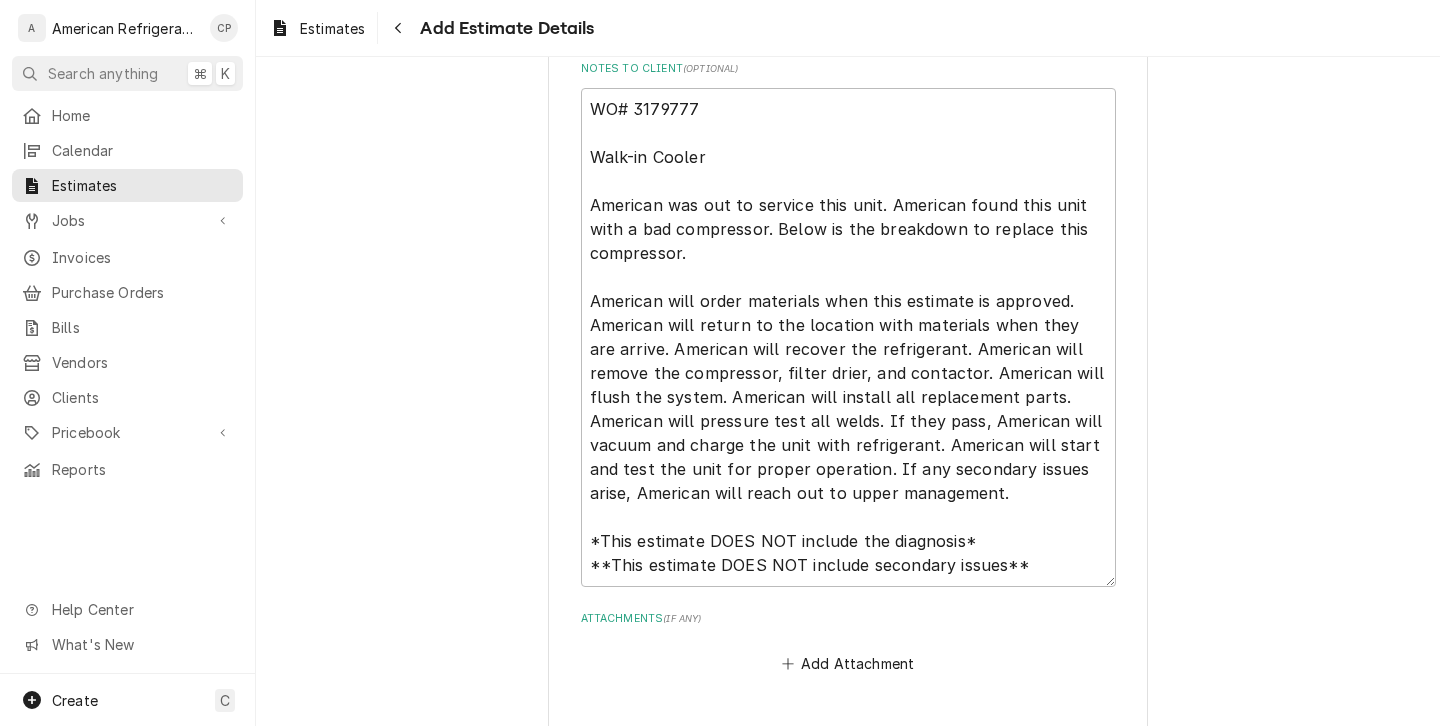 scroll, scrollTop: 7172, scrollLeft: 0, axis: vertical 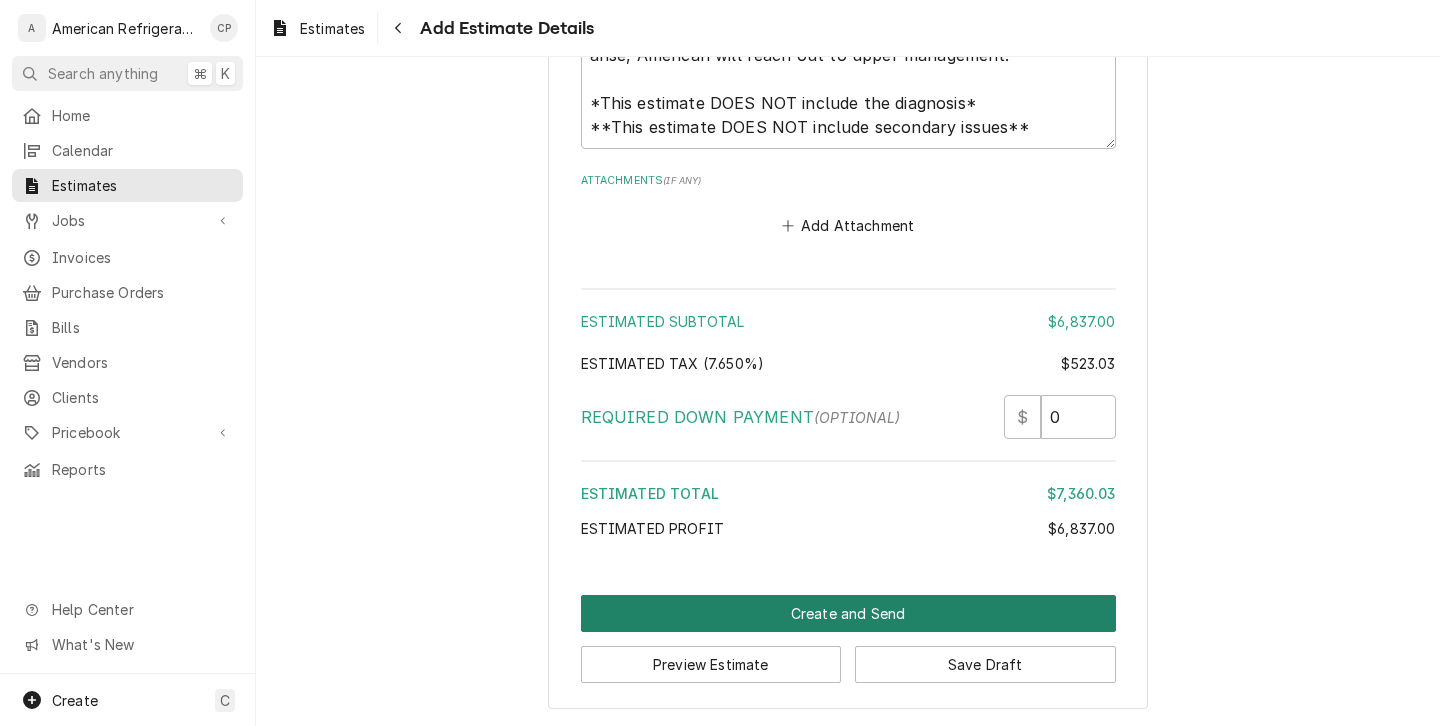 click on "Create and Send" at bounding box center [848, 613] 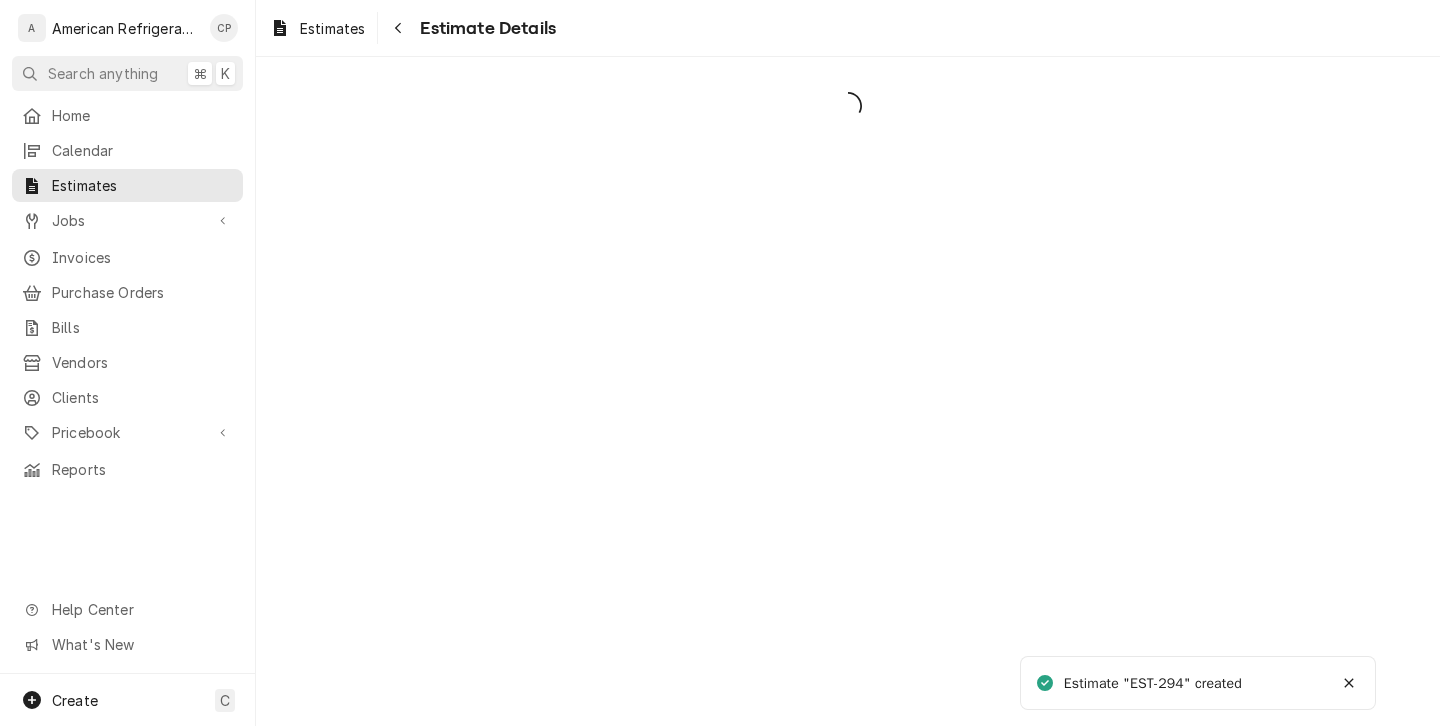 scroll, scrollTop: 0, scrollLeft: 0, axis: both 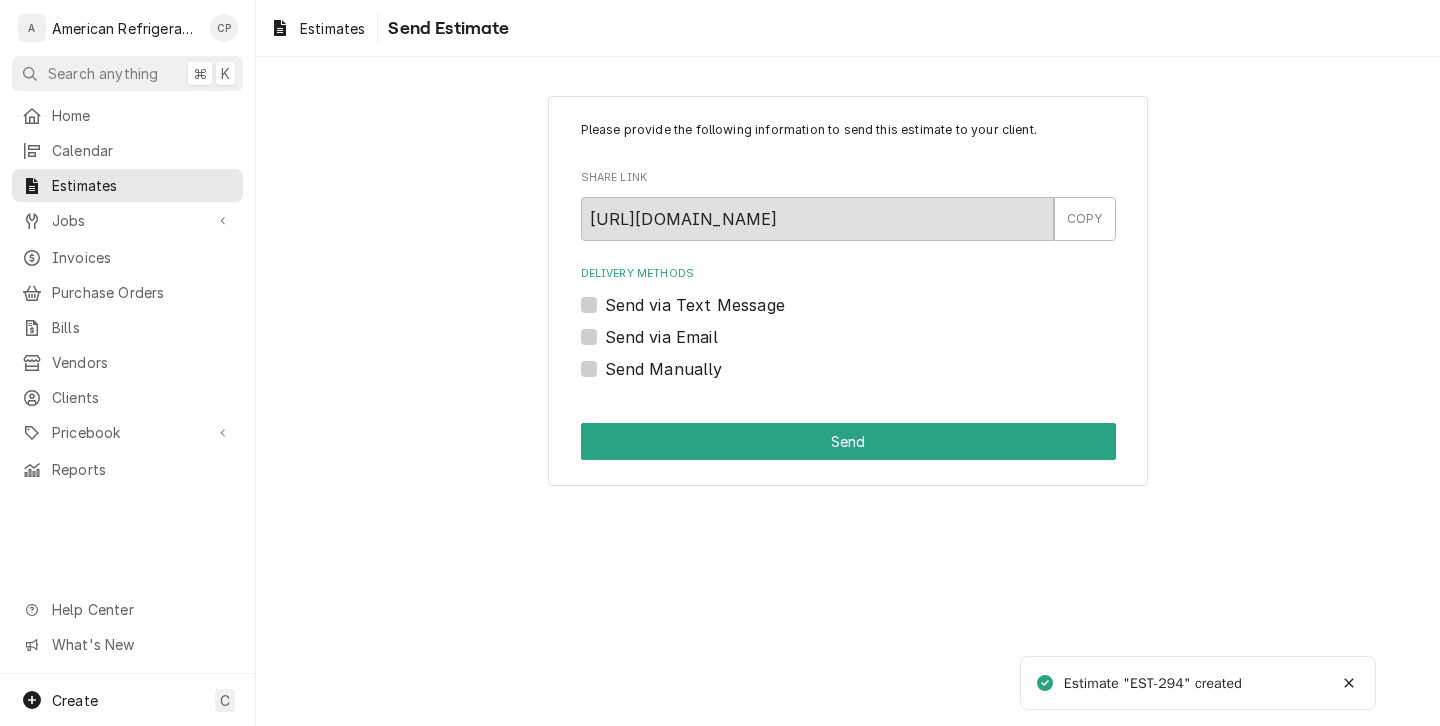 click on "Send Manually" at bounding box center (664, 369) 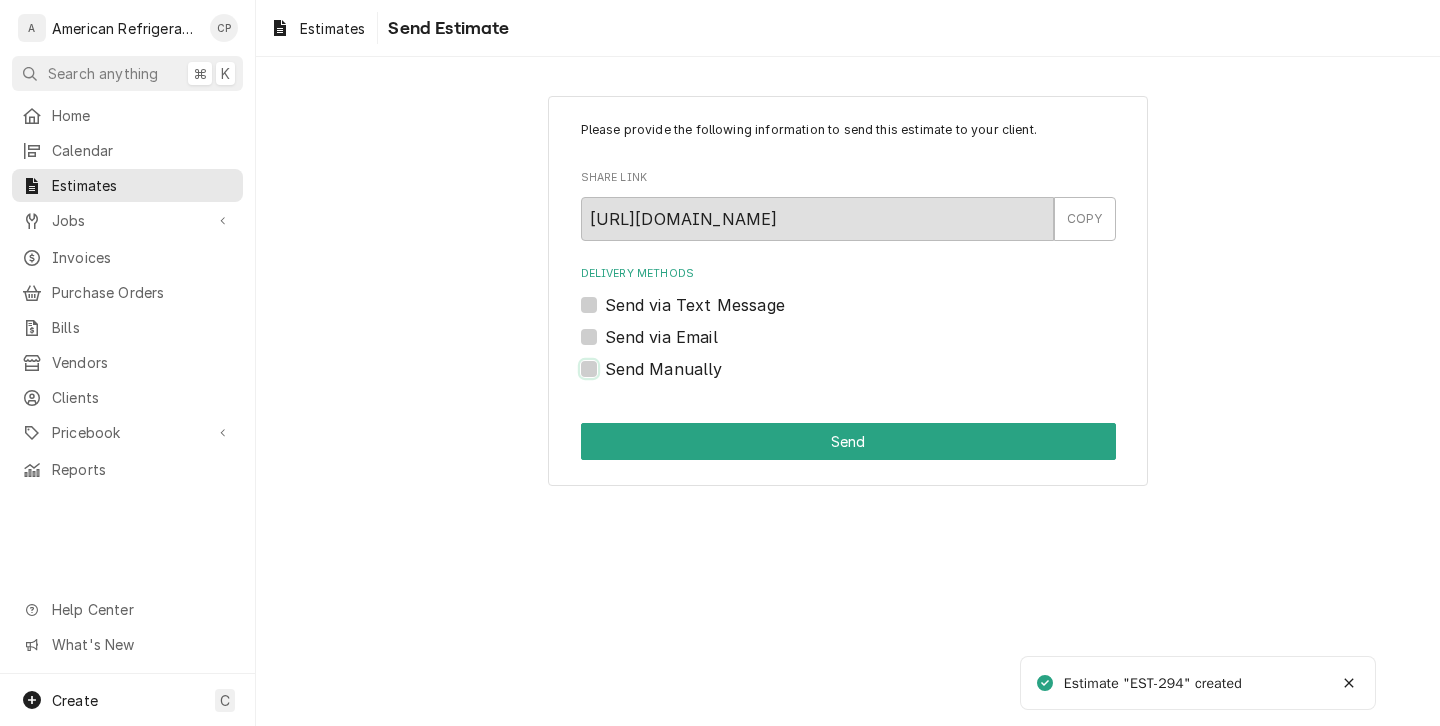 checkbox on "true" 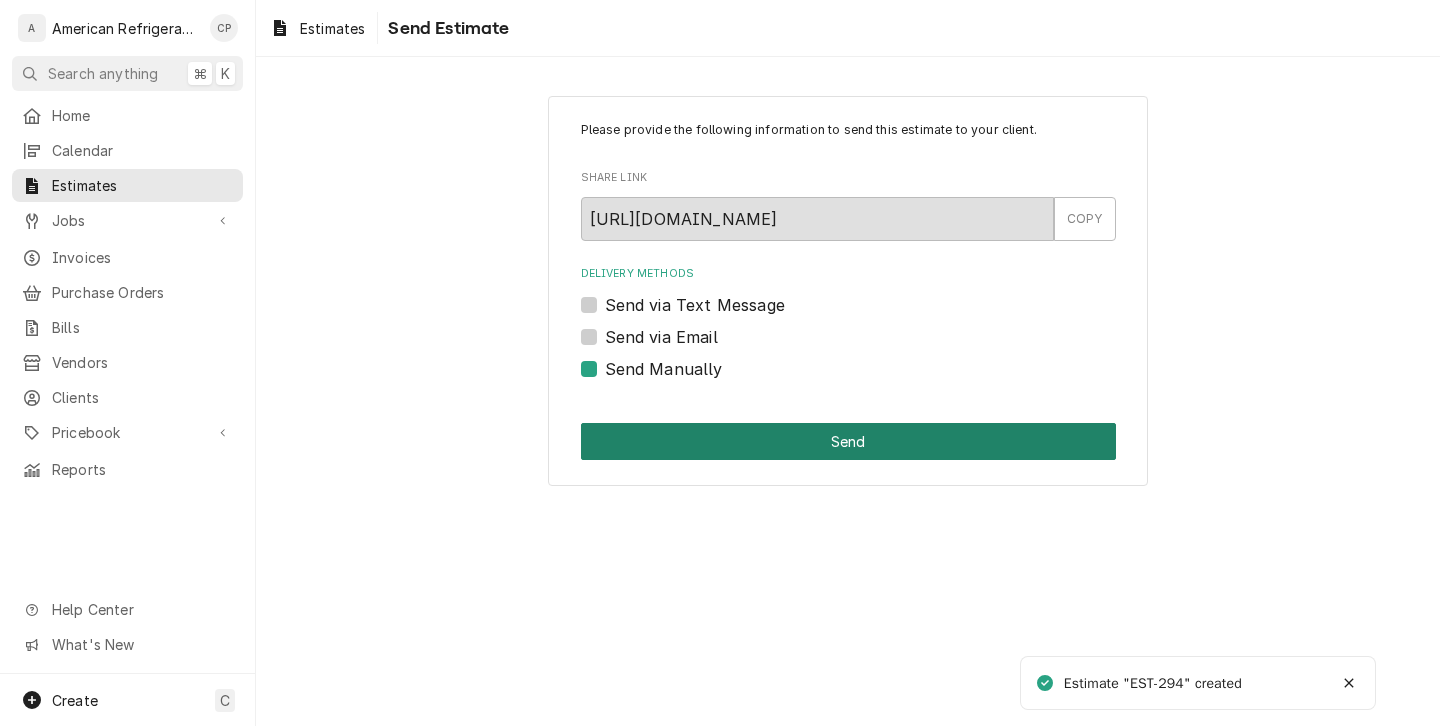 click on "Send" at bounding box center (848, 441) 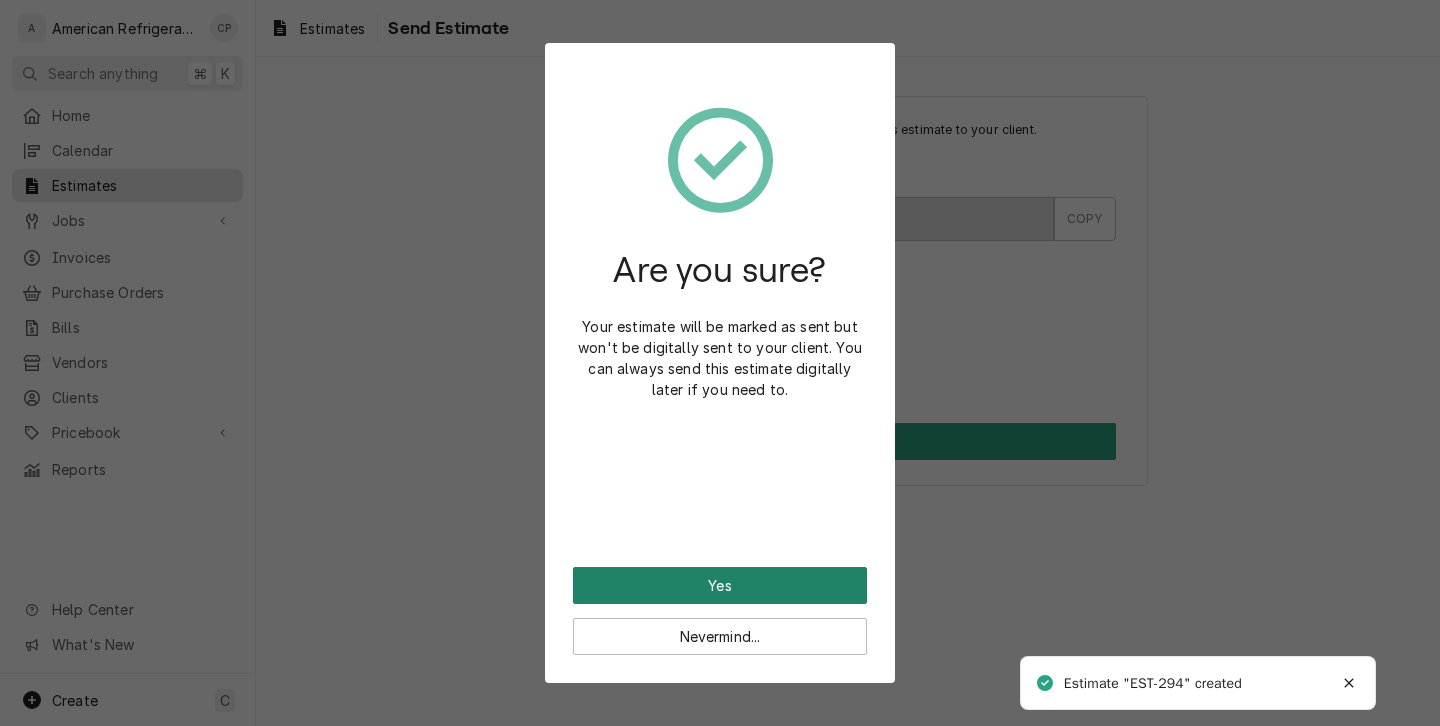 click on "Yes" at bounding box center [720, 585] 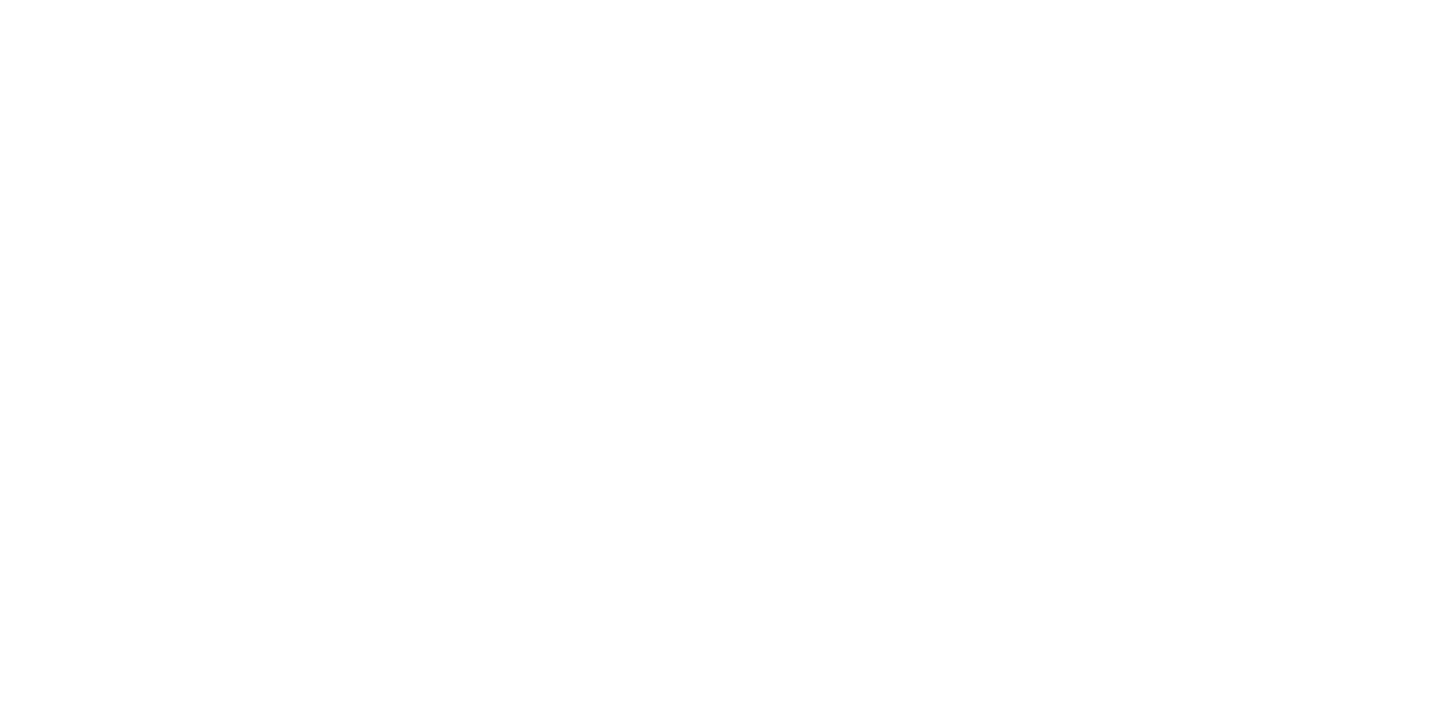 scroll, scrollTop: 0, scrollLeft: 0, axis: both 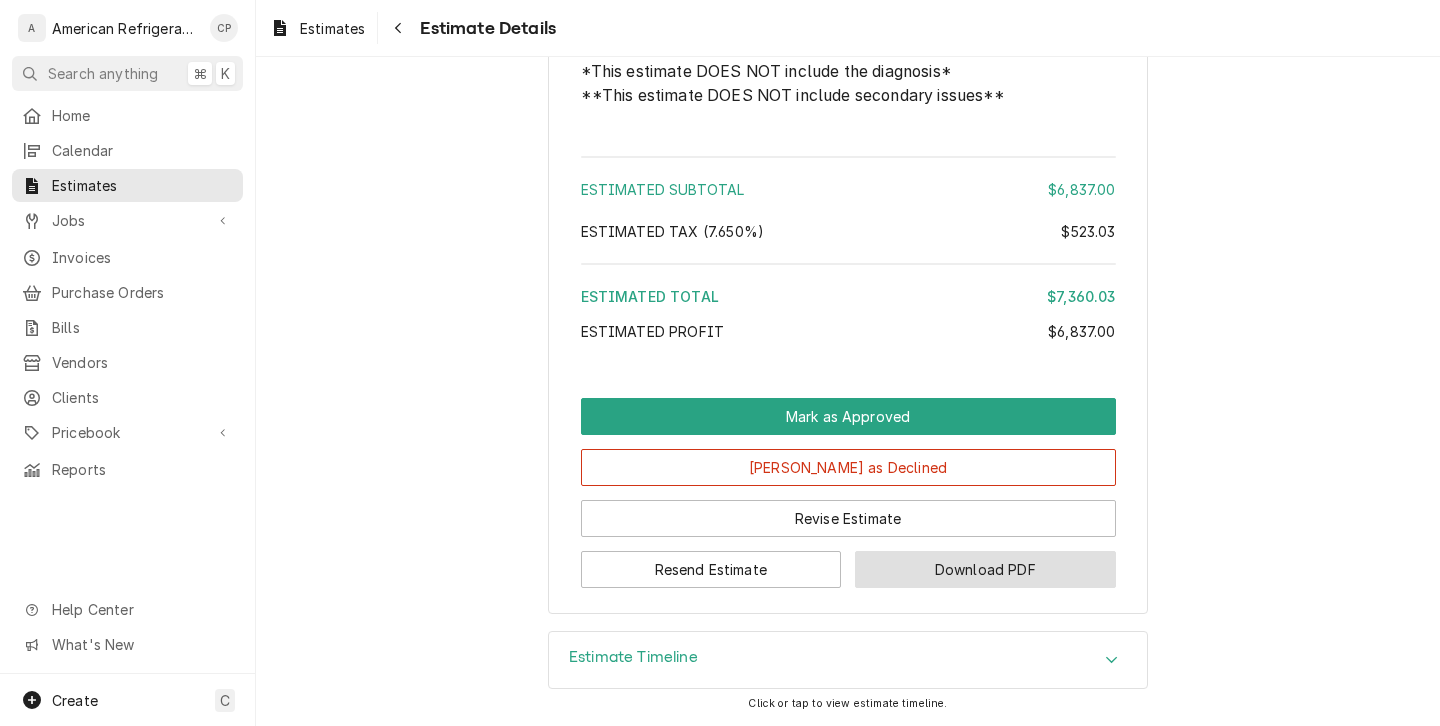 click on "Download PDF" at bounding box center [985, 569] 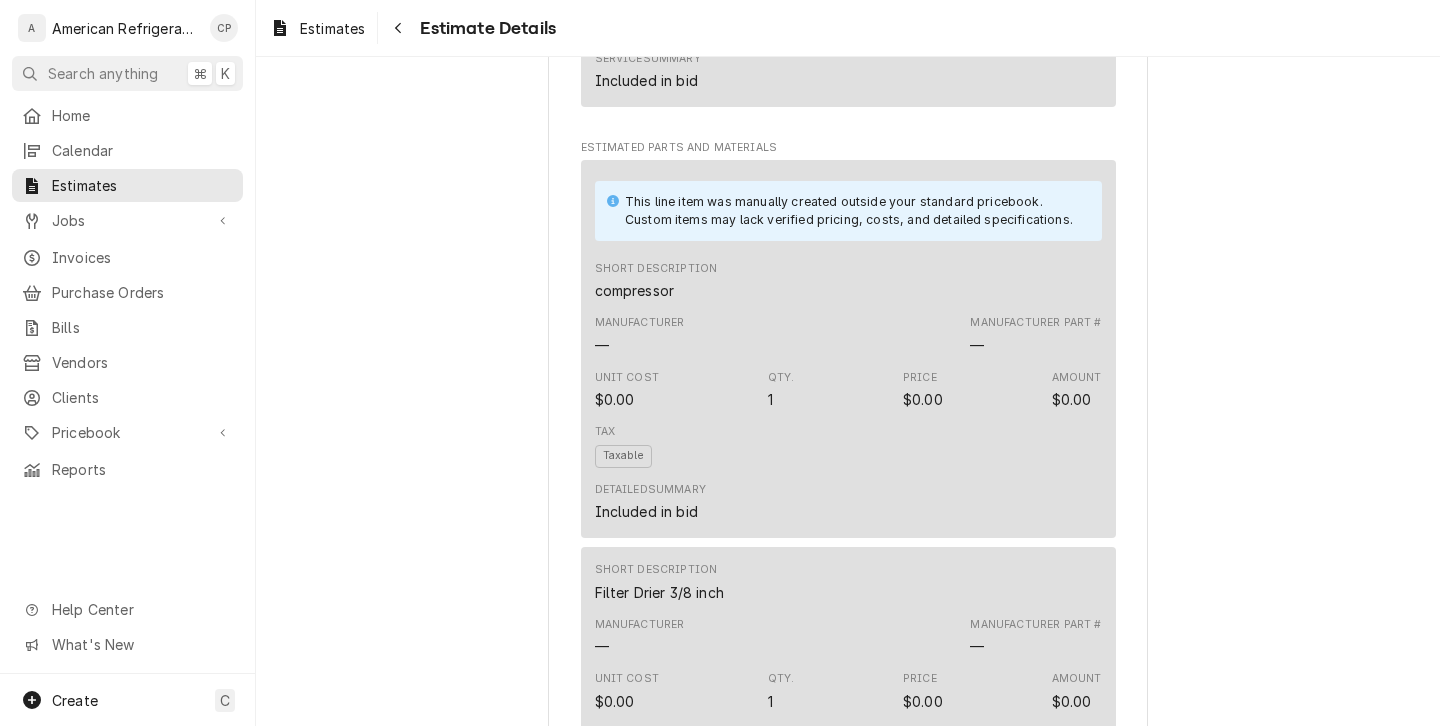 scroll, scrollTop: 1116, scrollLeft: 0, axis: vertical 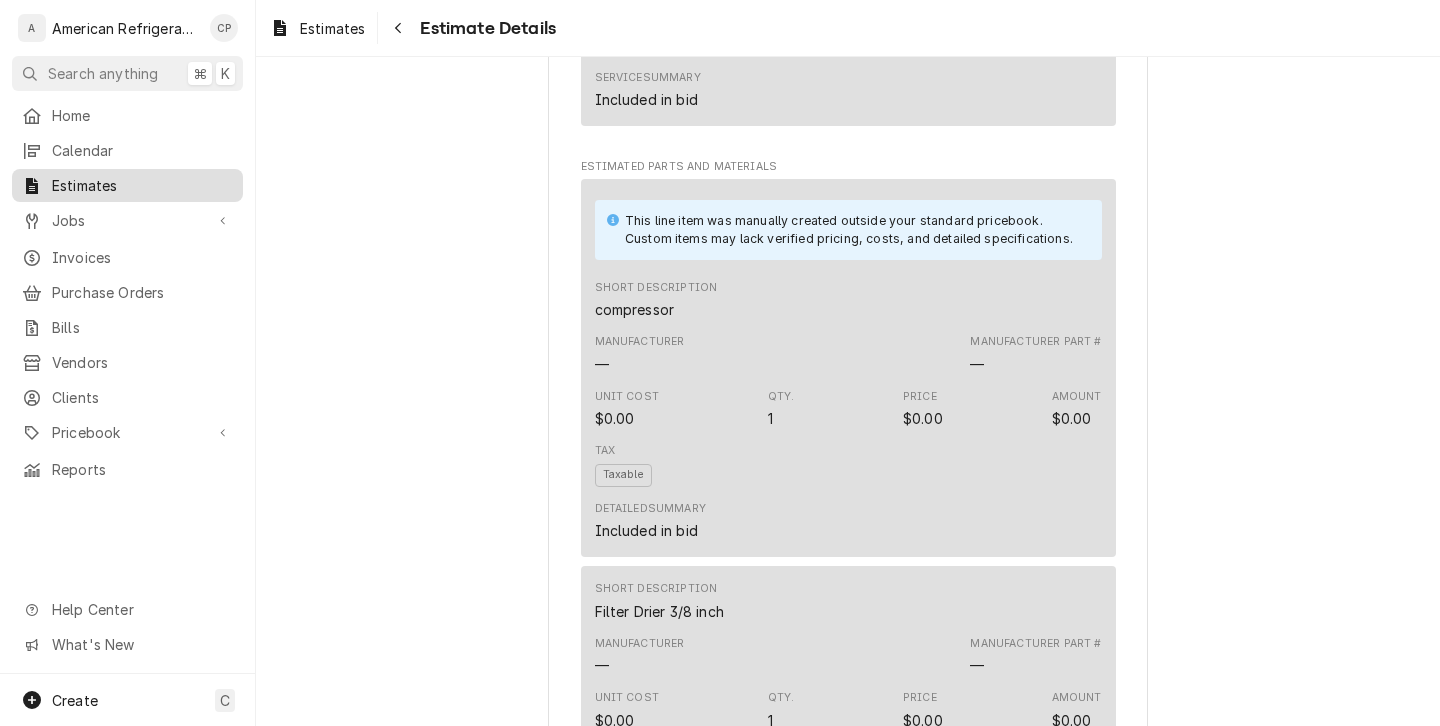 click on "Estimates" at bounding box center (142, 185) 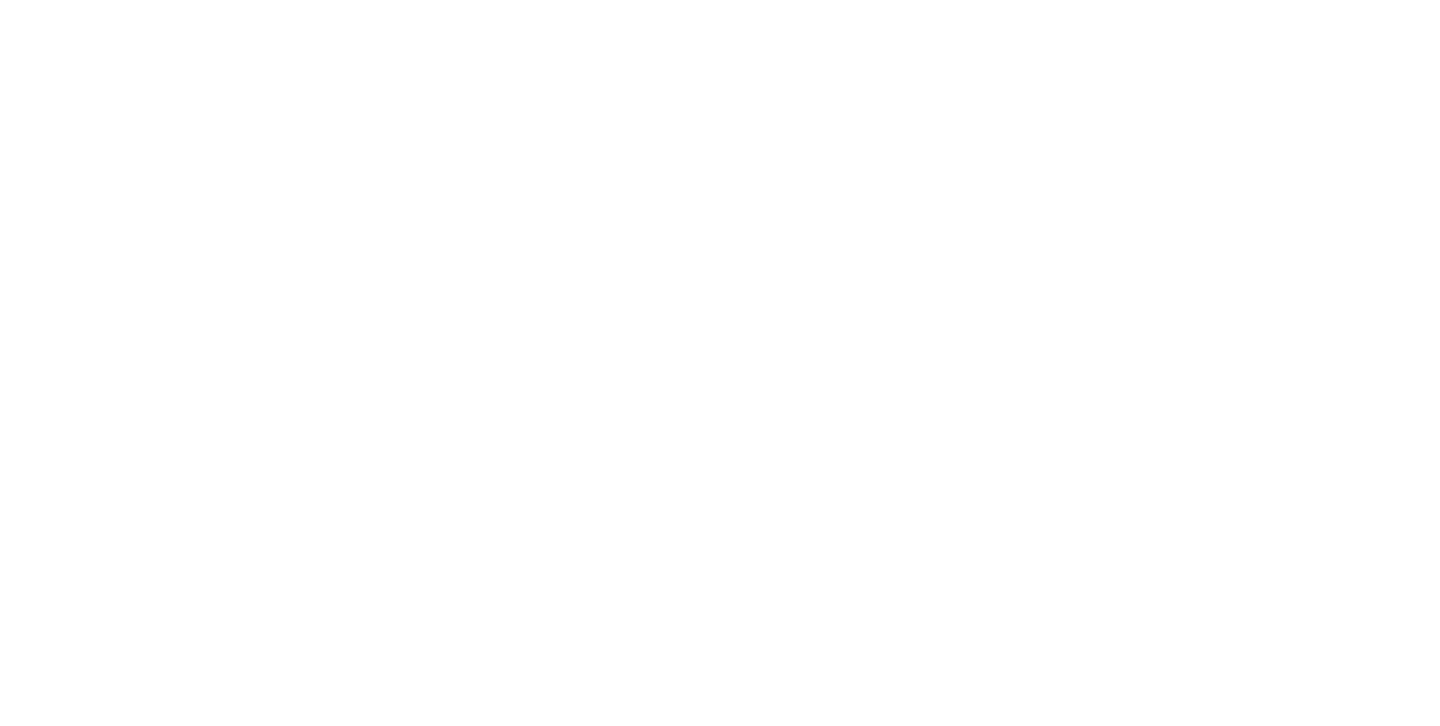 scroll, scrollTop: 0, scrollLeft: 0, axis: both 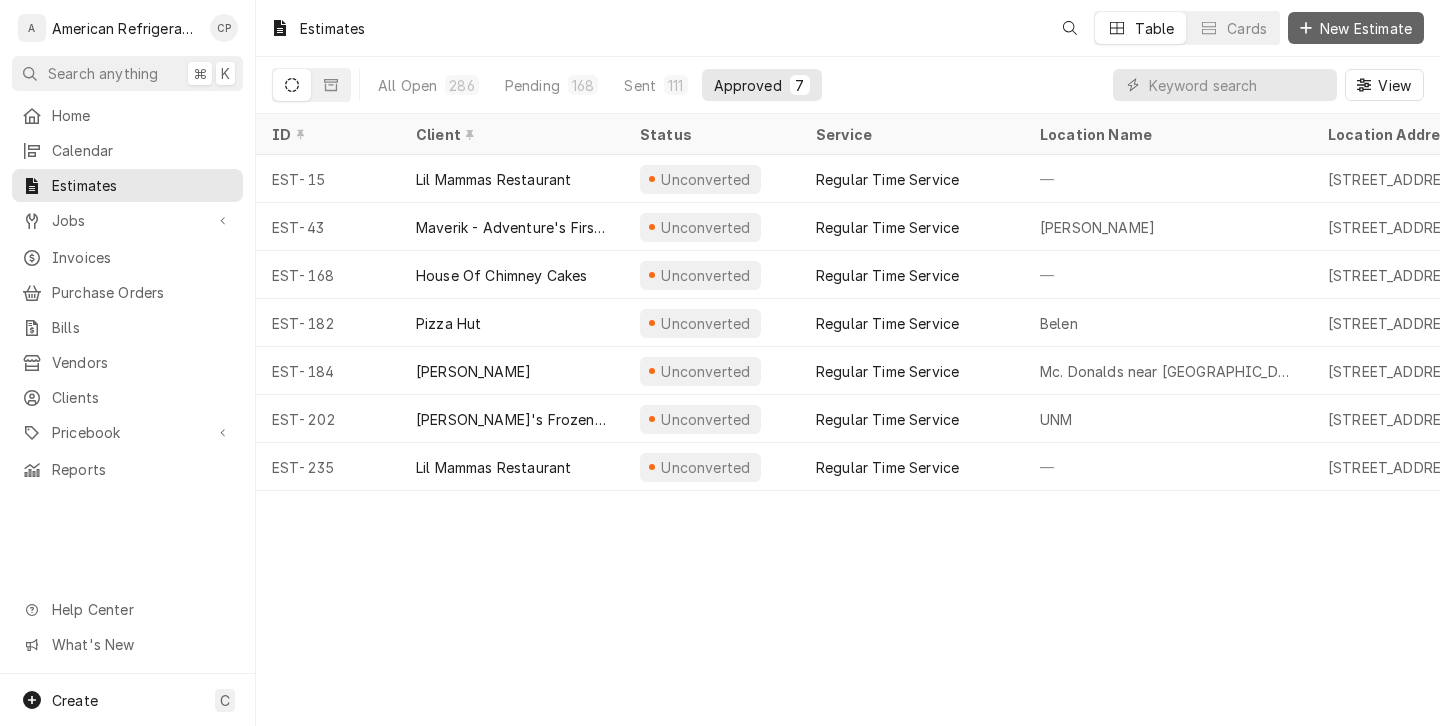 click on "New Estimate" at bounding box center [1366, 28] 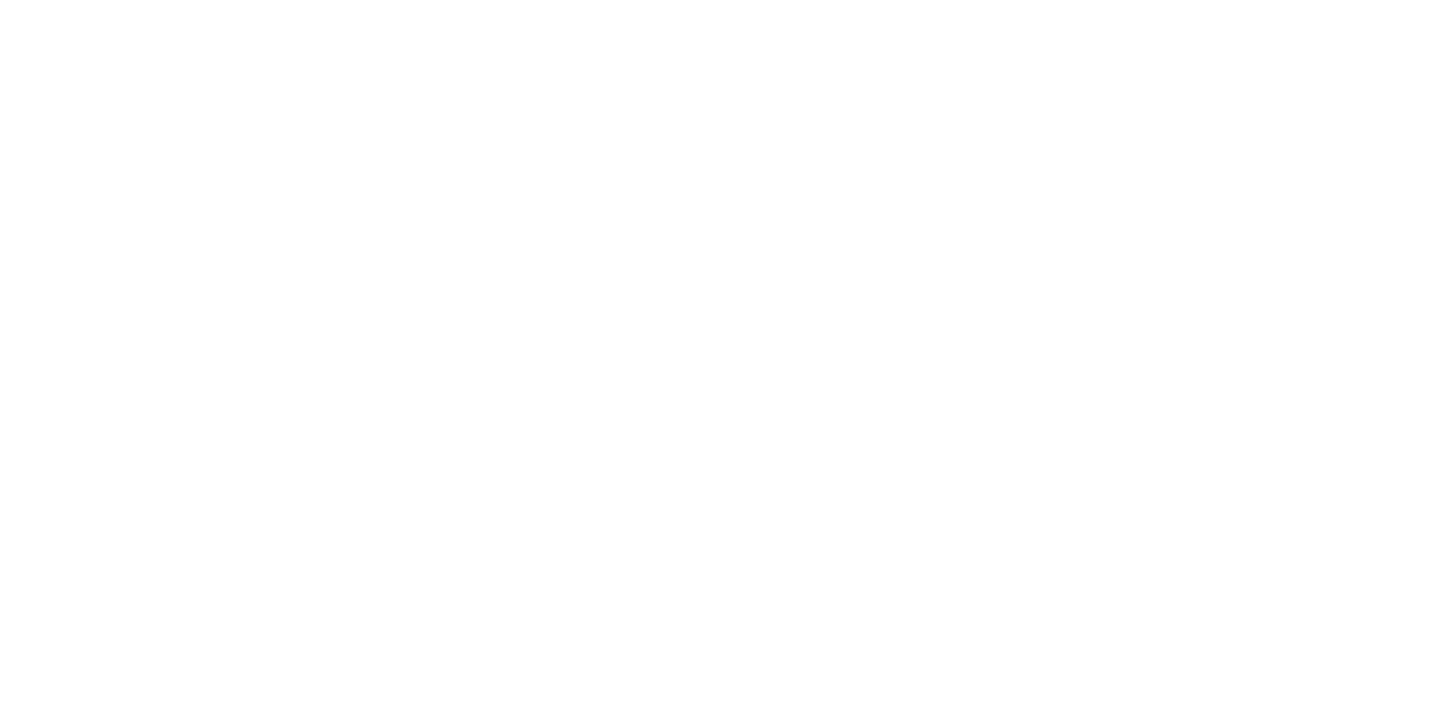 scroll, scrollTop: 0, scrollLeft: 0, axis: both 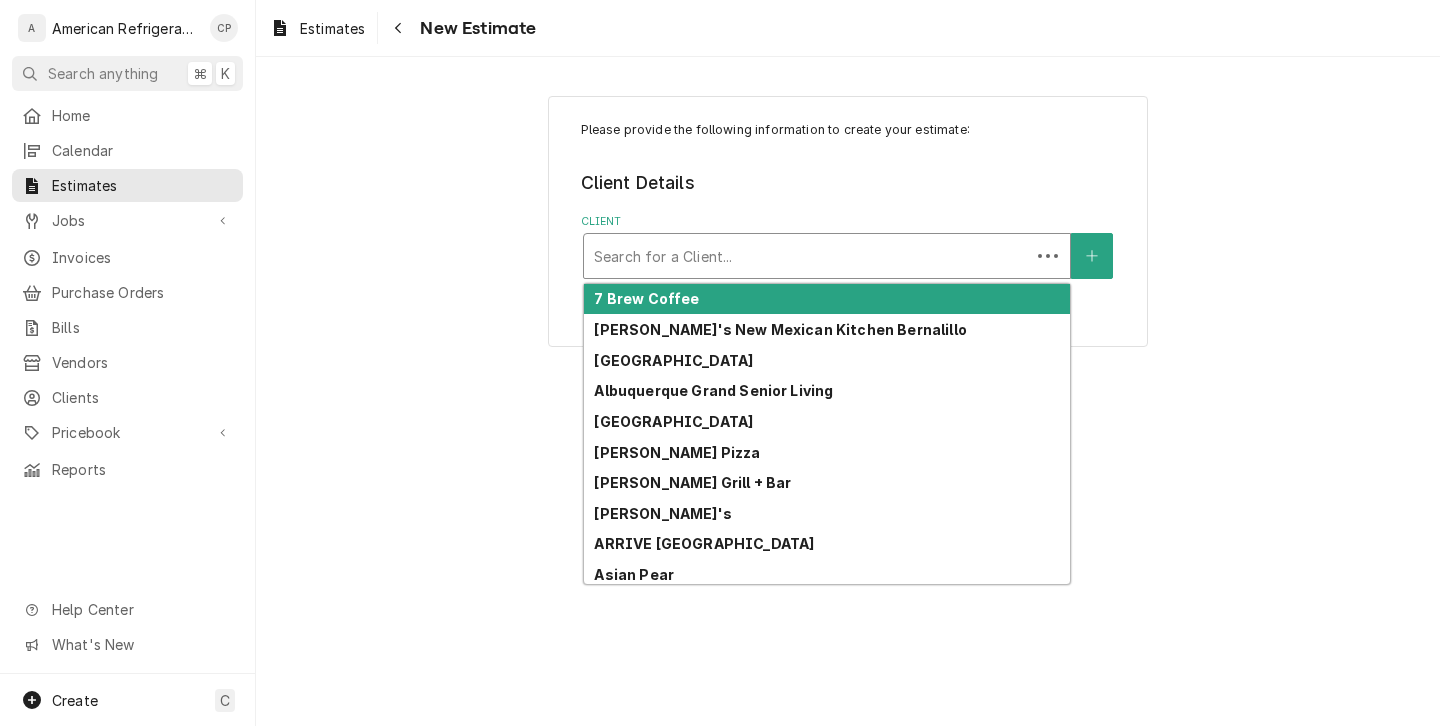 click at bounding box center (807, 256) 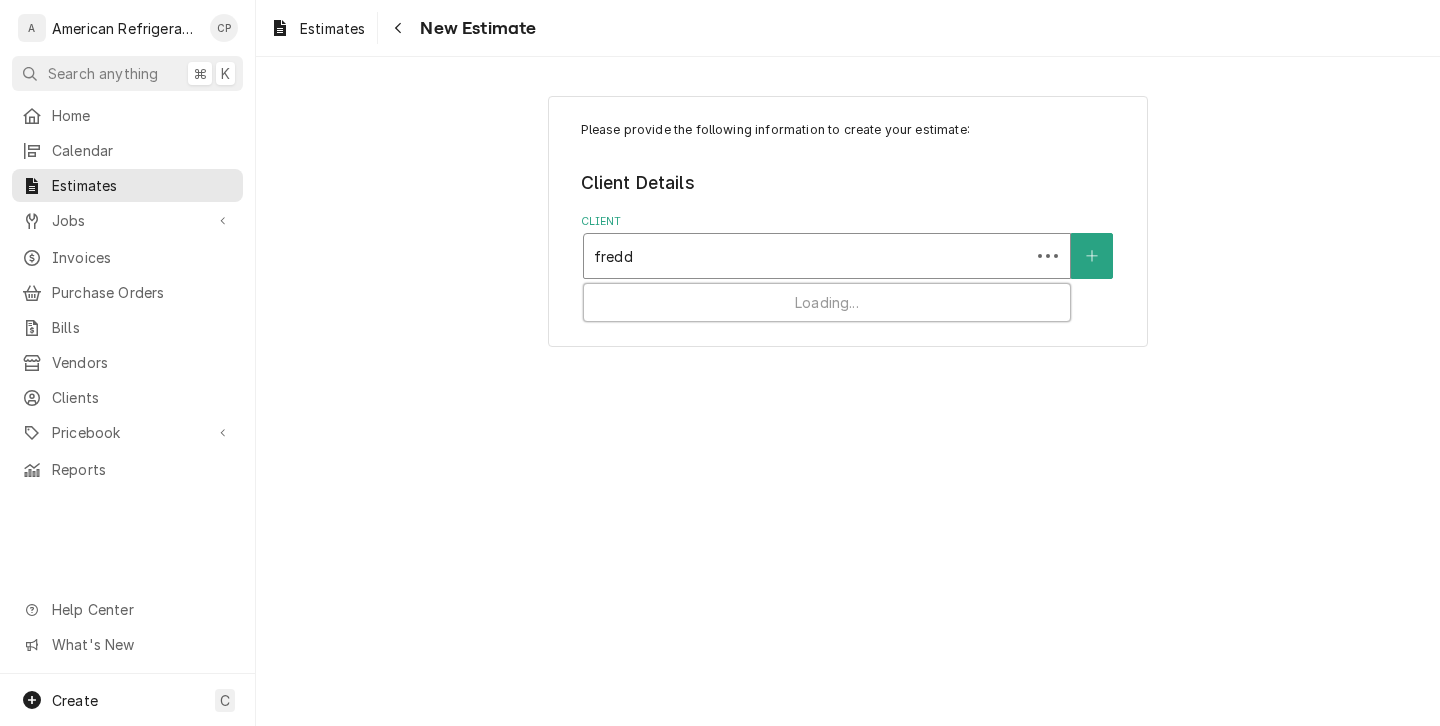 type on "freddy" 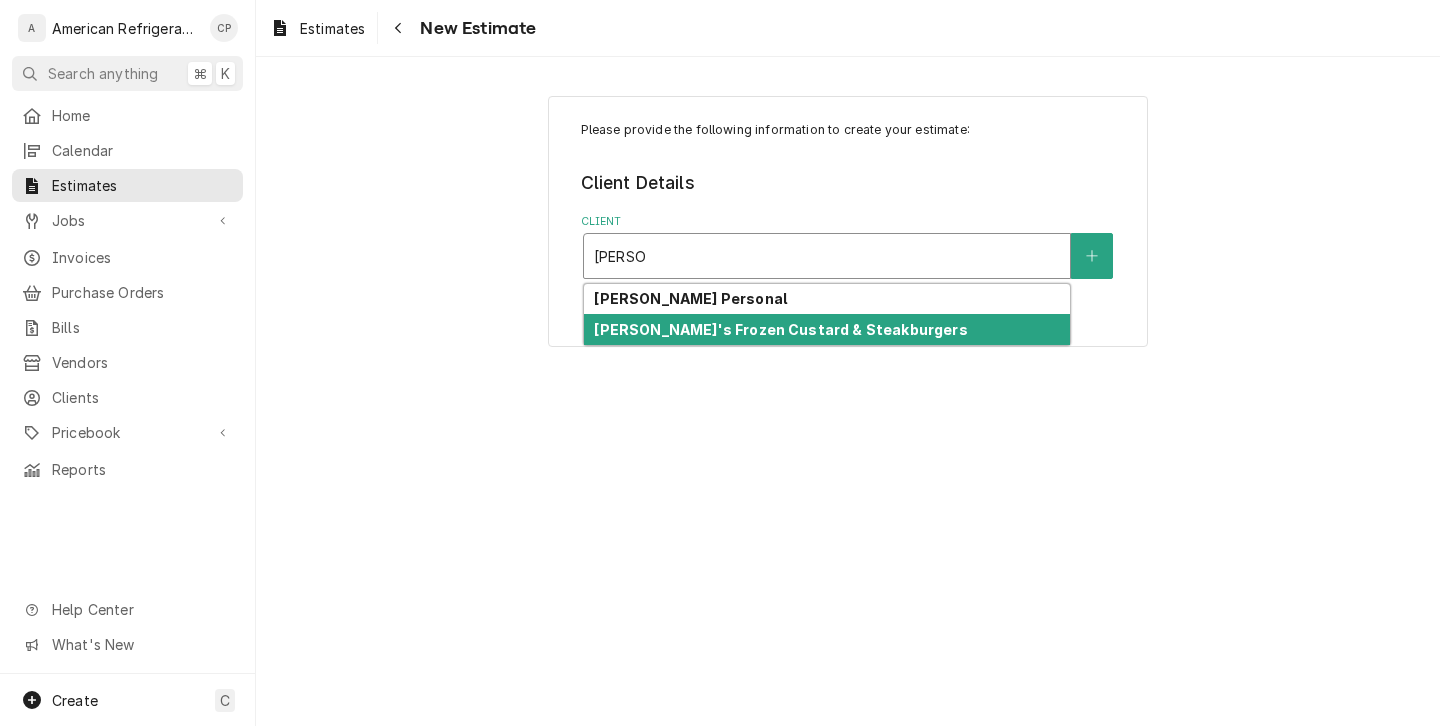 click on "[PERSON_NAME]'s Frozen Custard & Steakburgers" at bounding box center (780, 329) 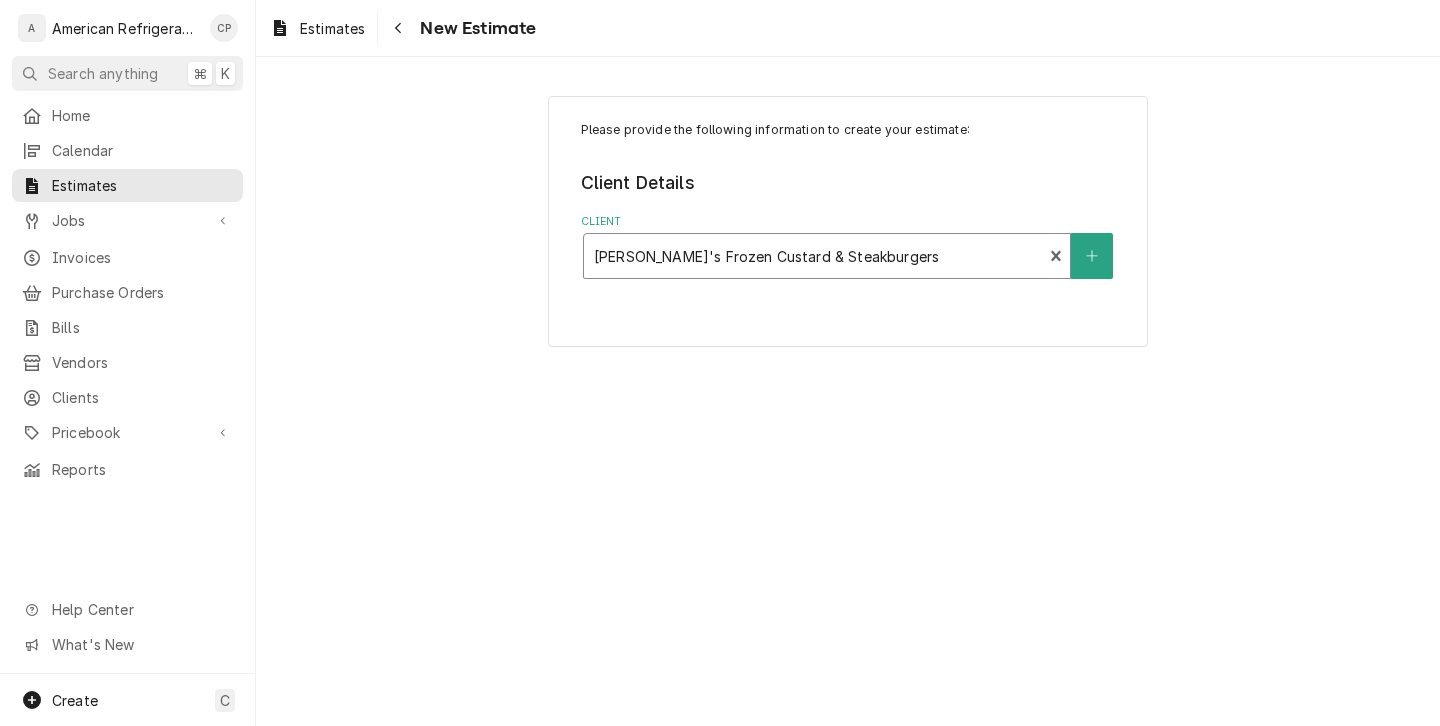 click on "Please provide the following information to create your estimate: Client Details Client option [object Object], selected. Freddy's Frozen Custard & Steakburgers" at bounding box center (848, 391) 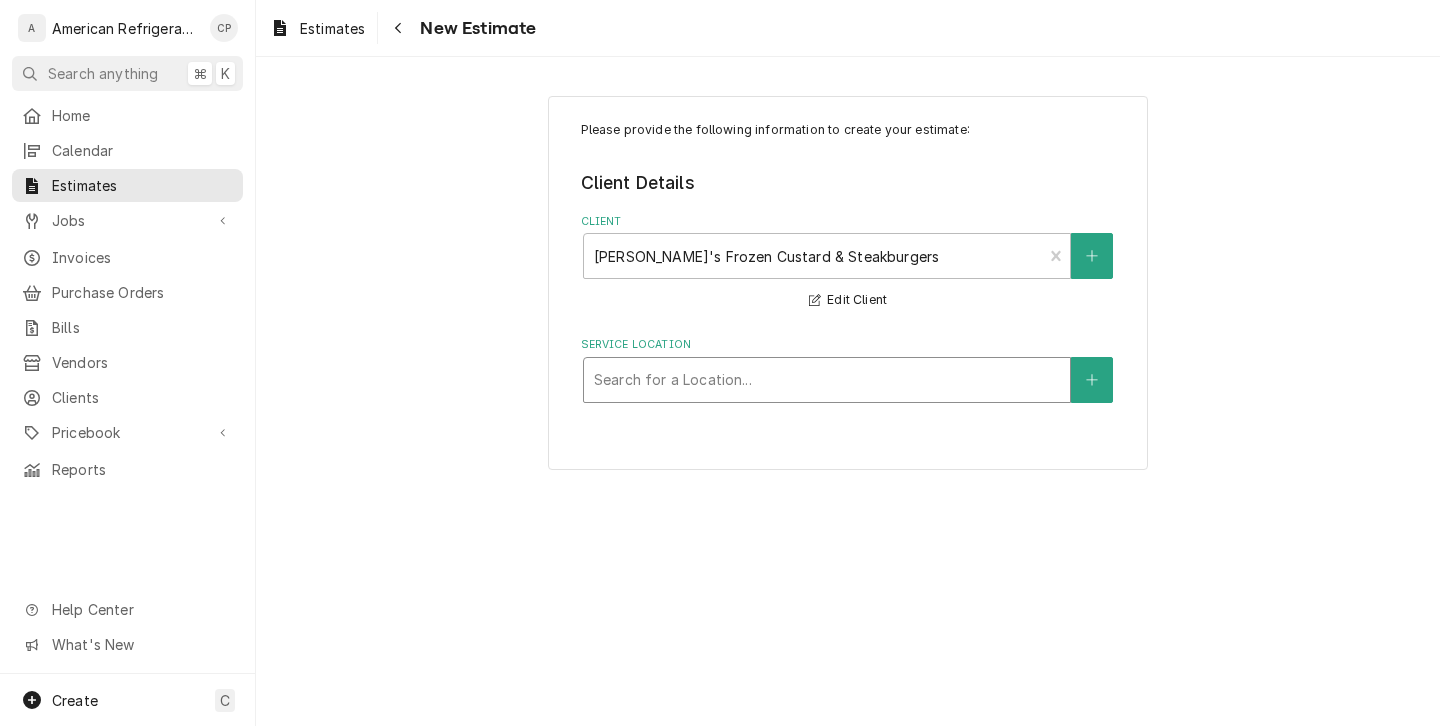 click at bounding box center (827, 380) 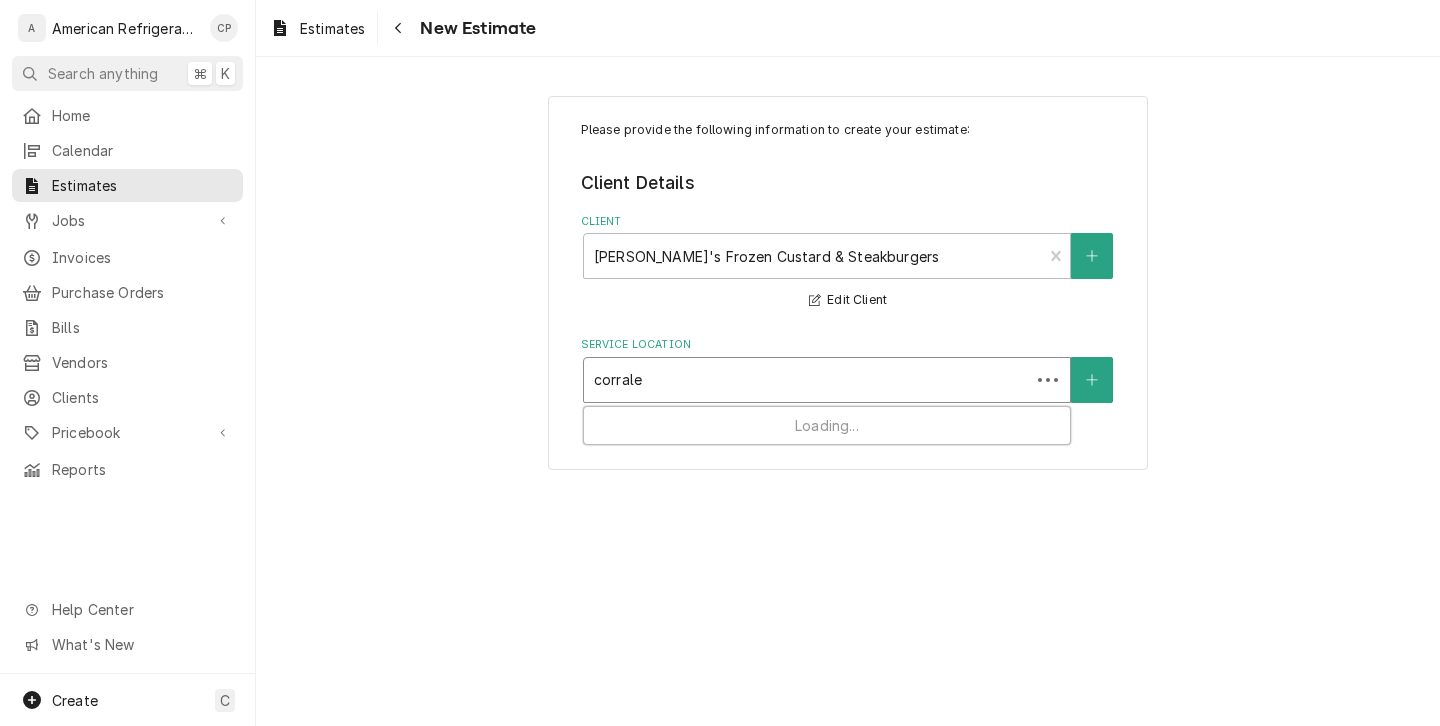 type on "corrales" 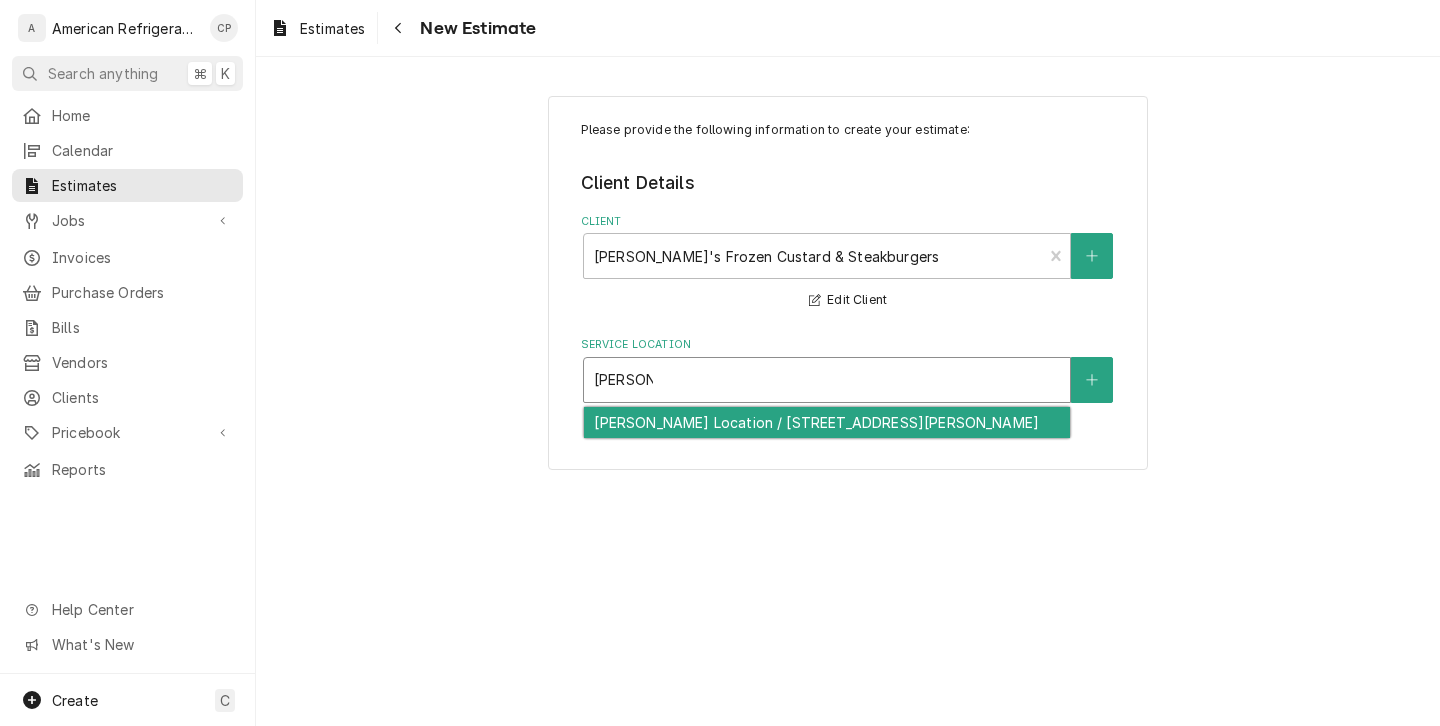 click on "Corrales Location / 10701 Corrales Rd, Albuquerque, NM 87114" at bounding box center (827, 422) 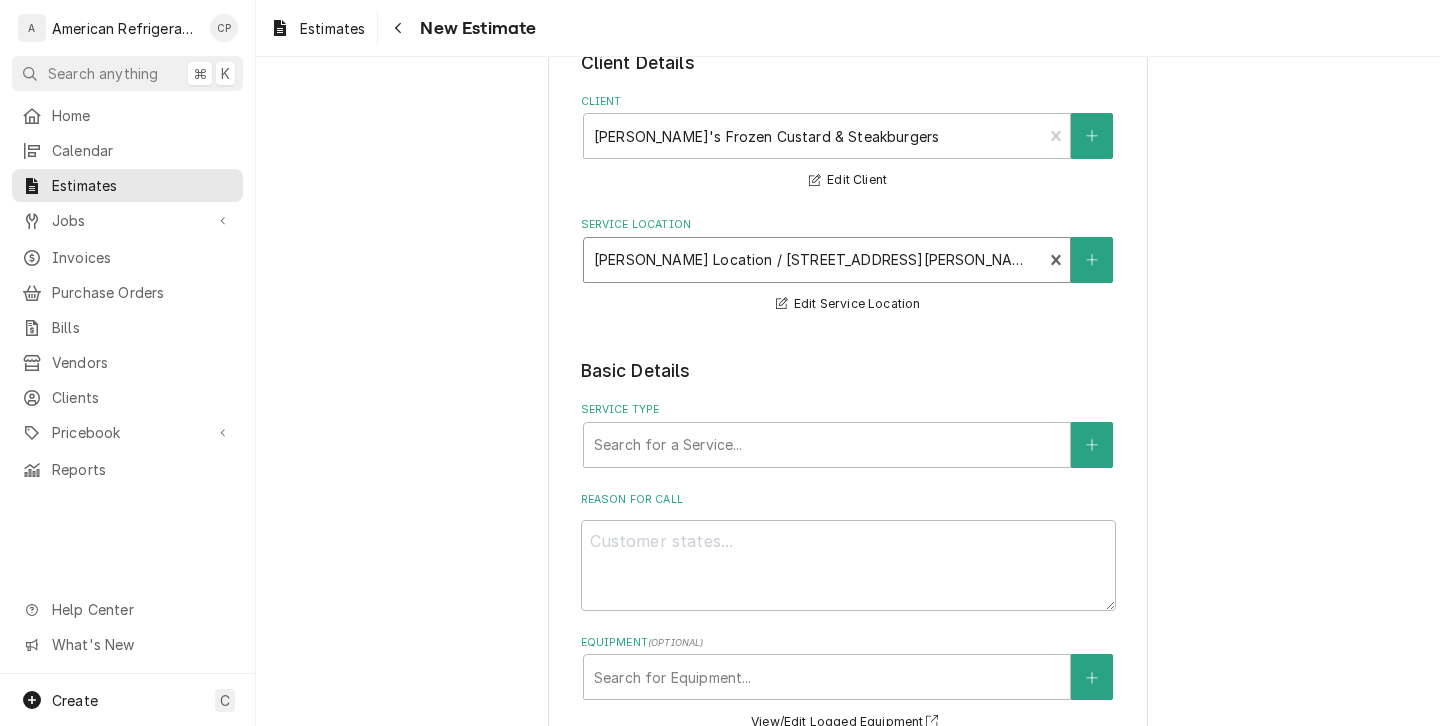scroll, scrollTop: 183, scrollLeft: 0, axis: vertical 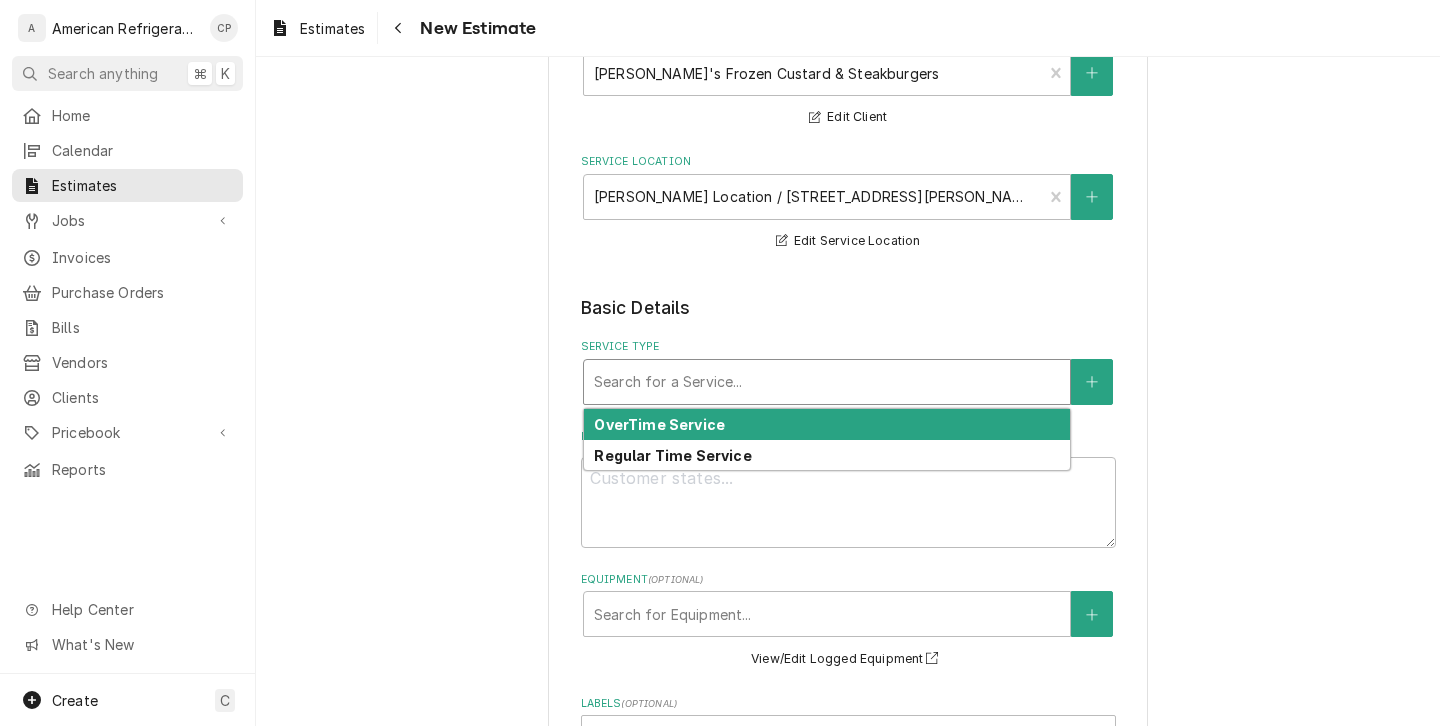 click at bounding box center (827, 382) 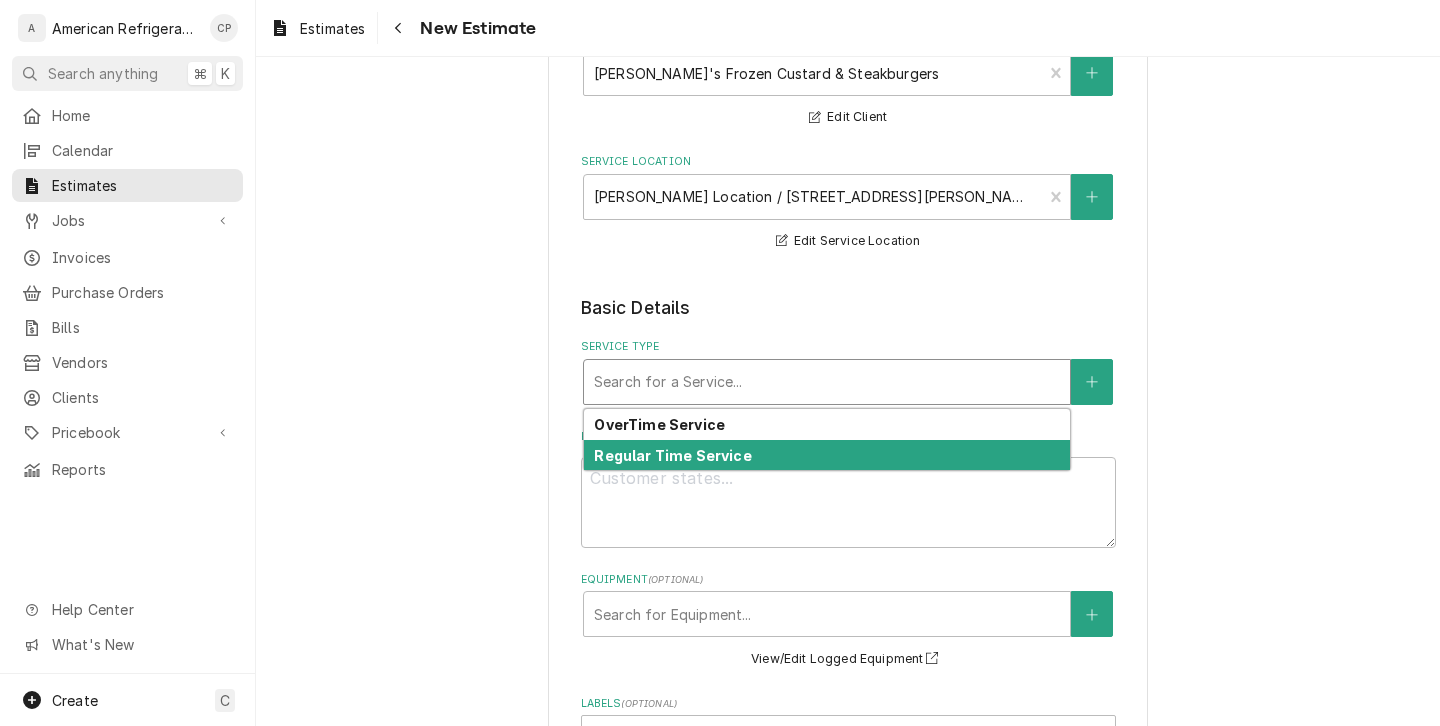 click on "Regular Time Service" at bounding box center (672, 455) 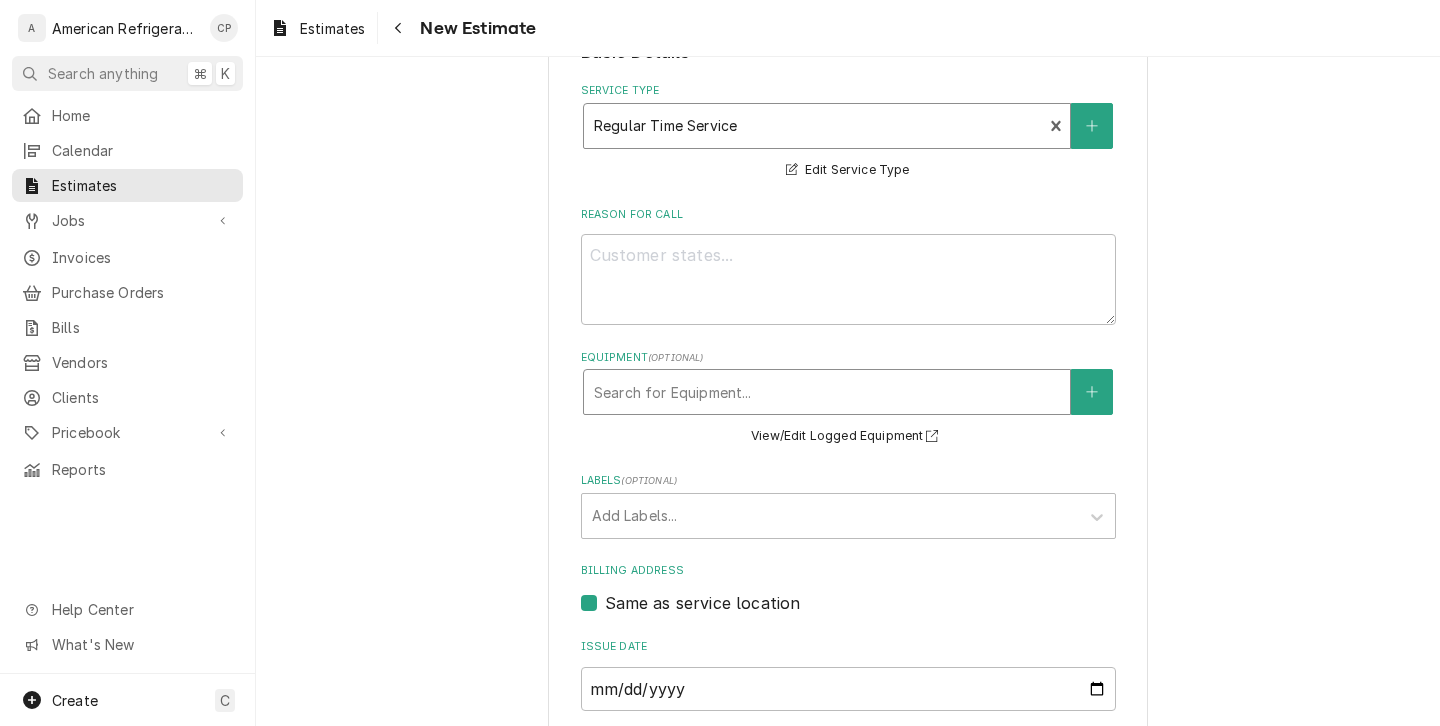 scroll, scrollTop: 462, scrollLeft: 0, axis: vertical 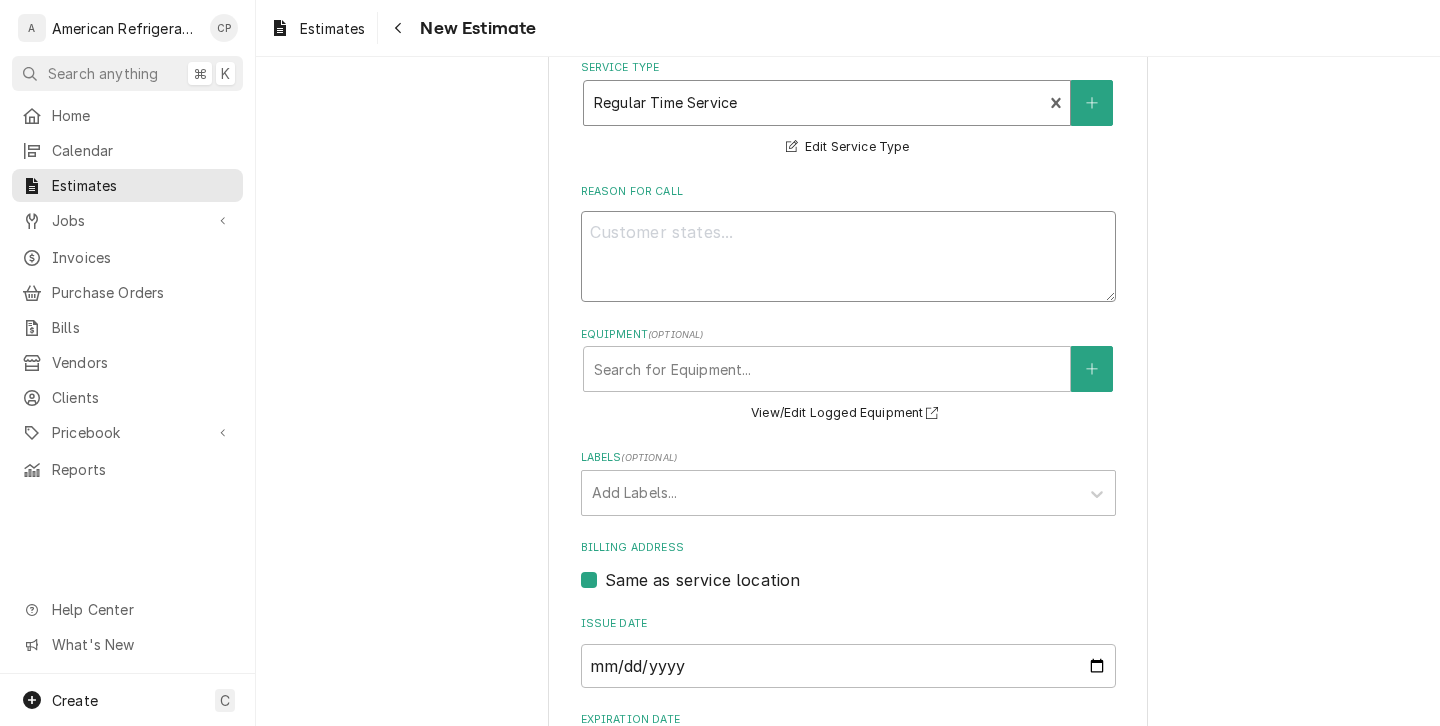 click on "Reason For Call" at bounding box center (848, 256) 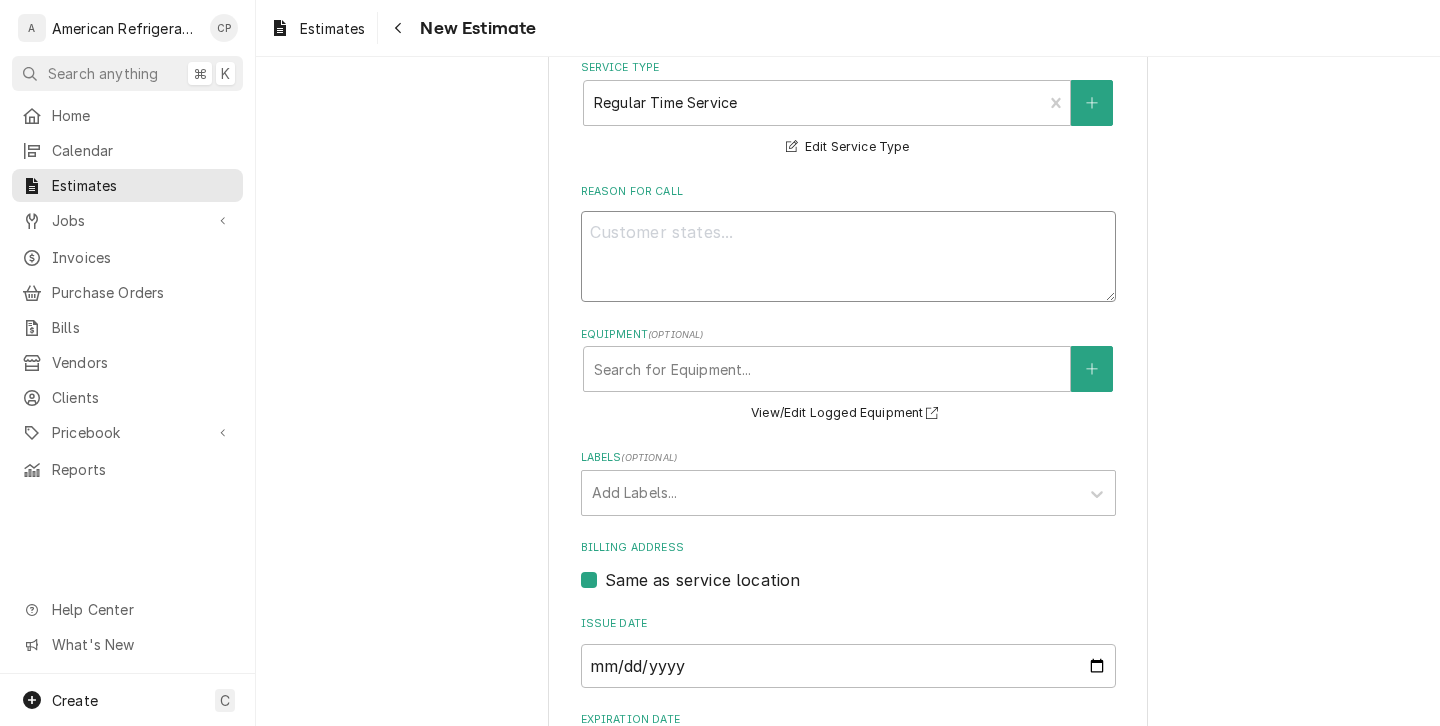 type on "x" 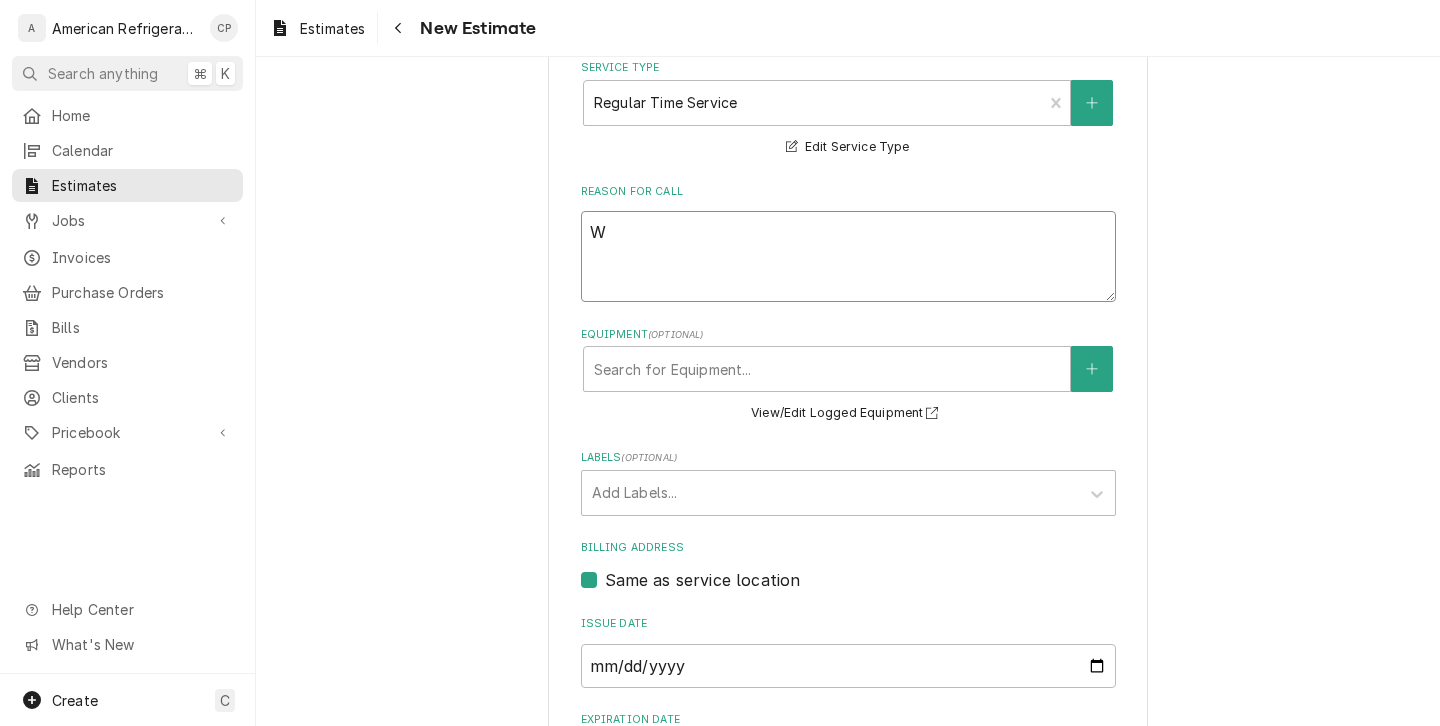 type on "WO" 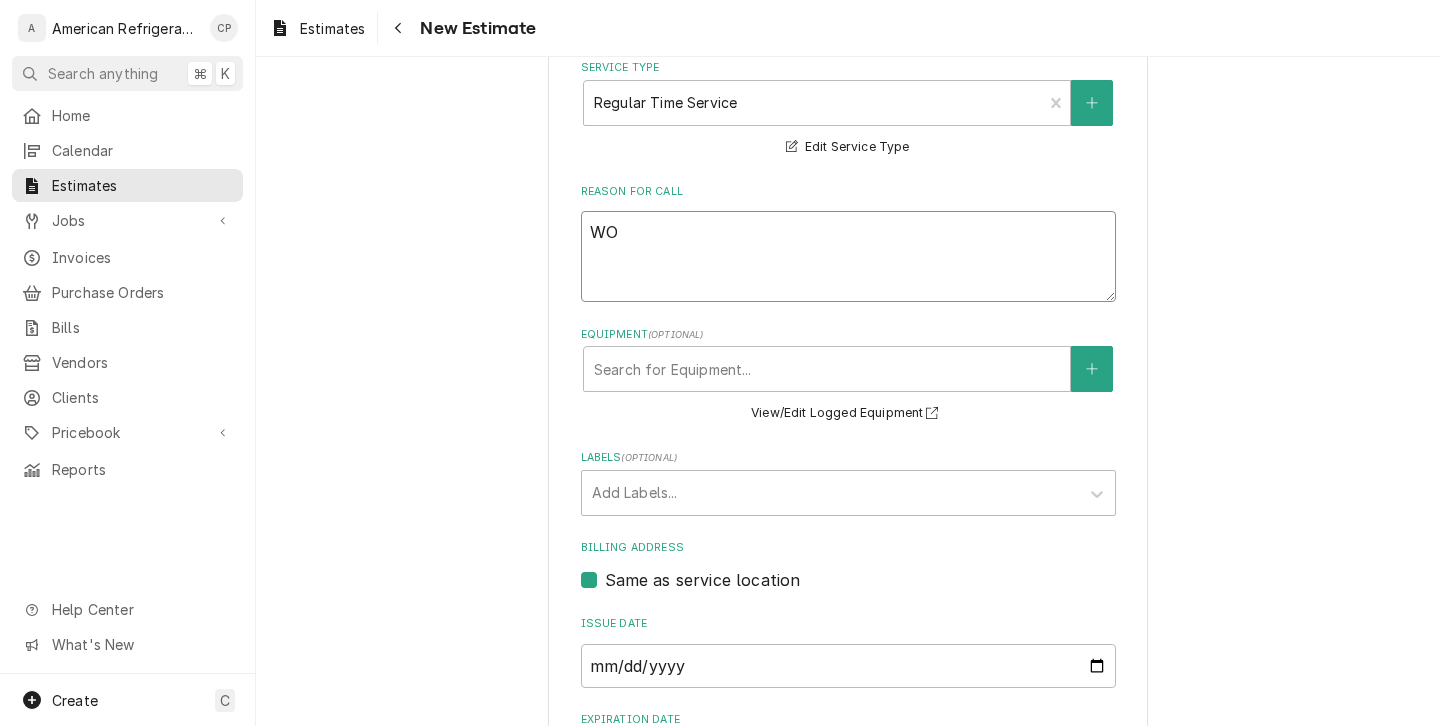 type on "x" 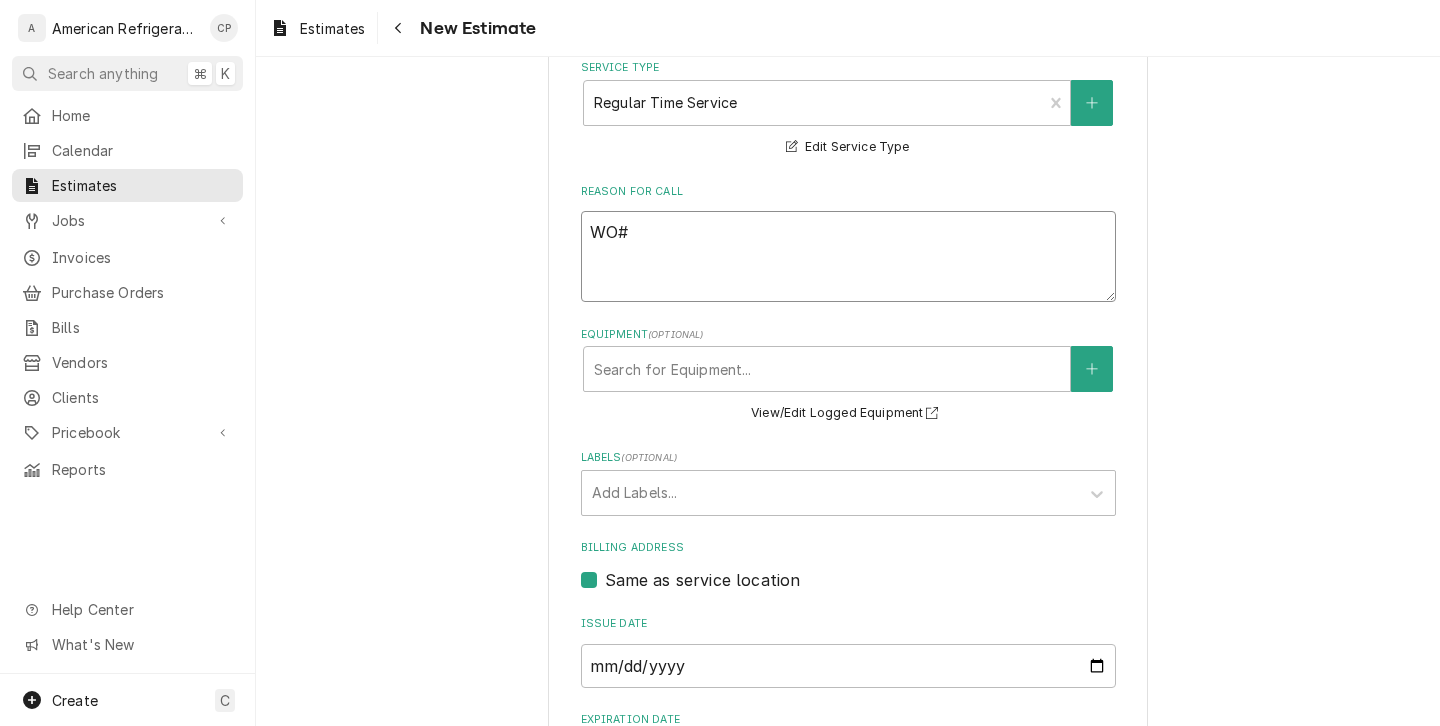 type on "x" 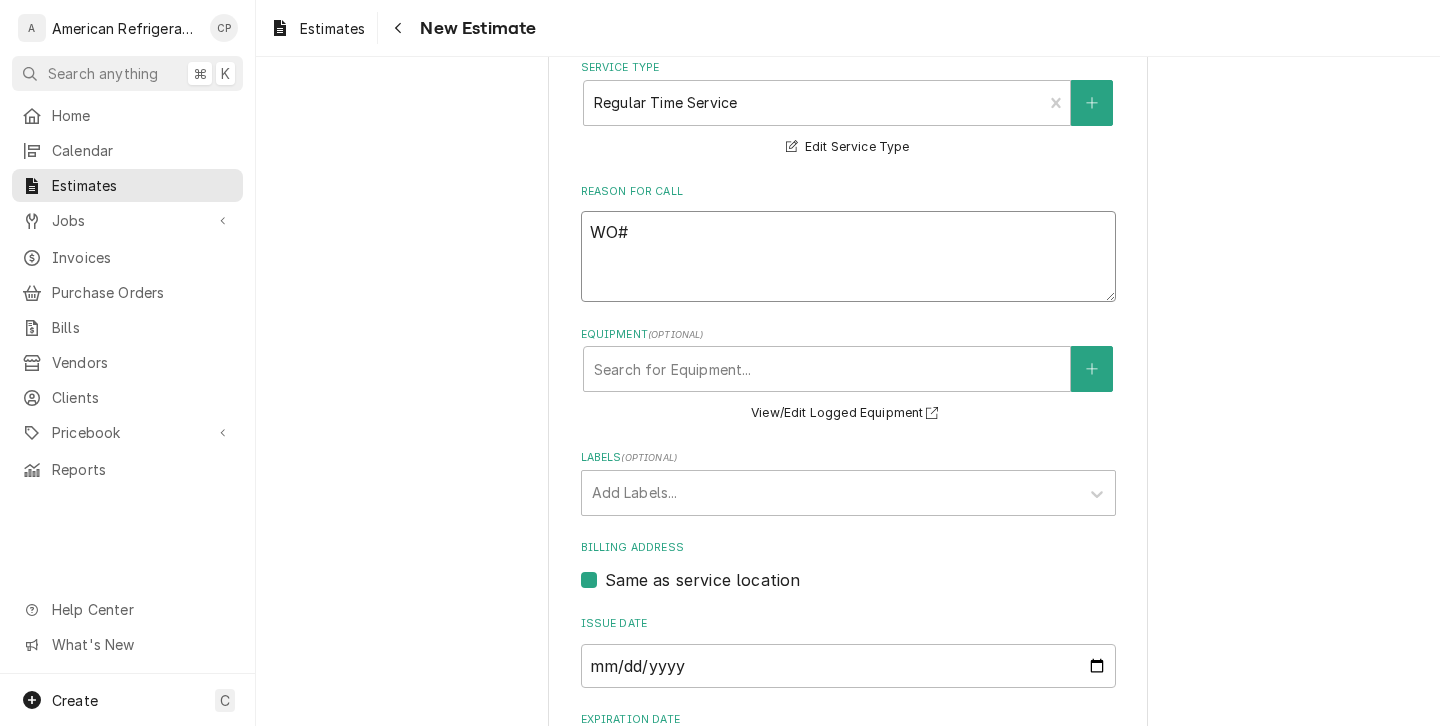 click on "WO#" at bounding box center [848, 256] 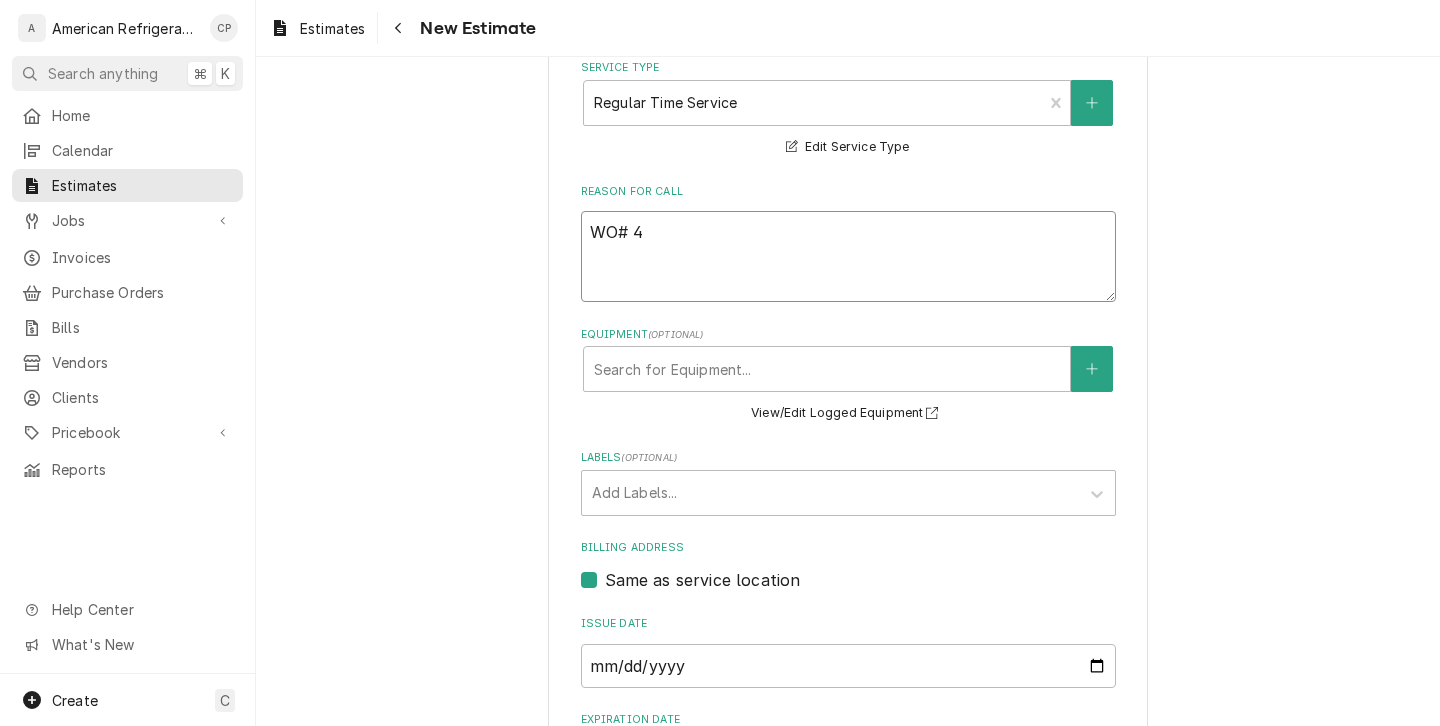 type on "x" 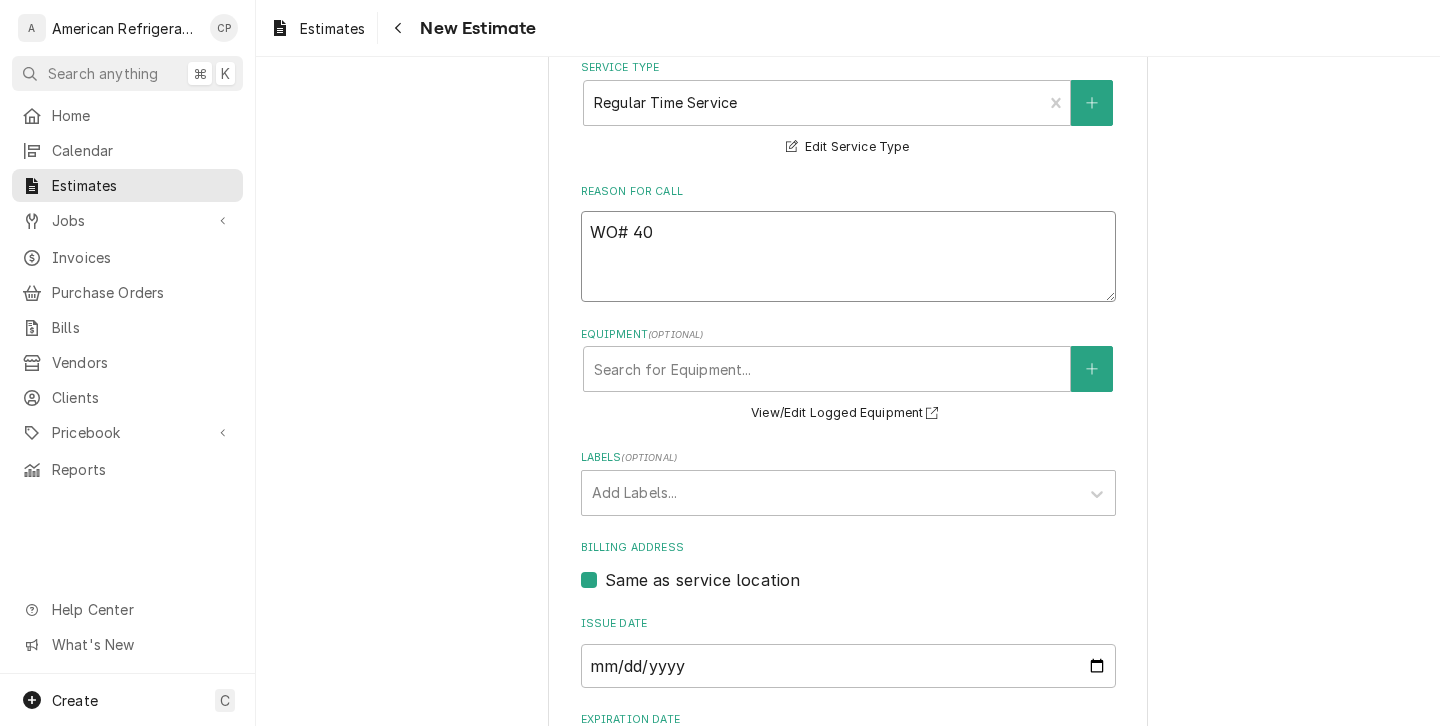 type on "x" 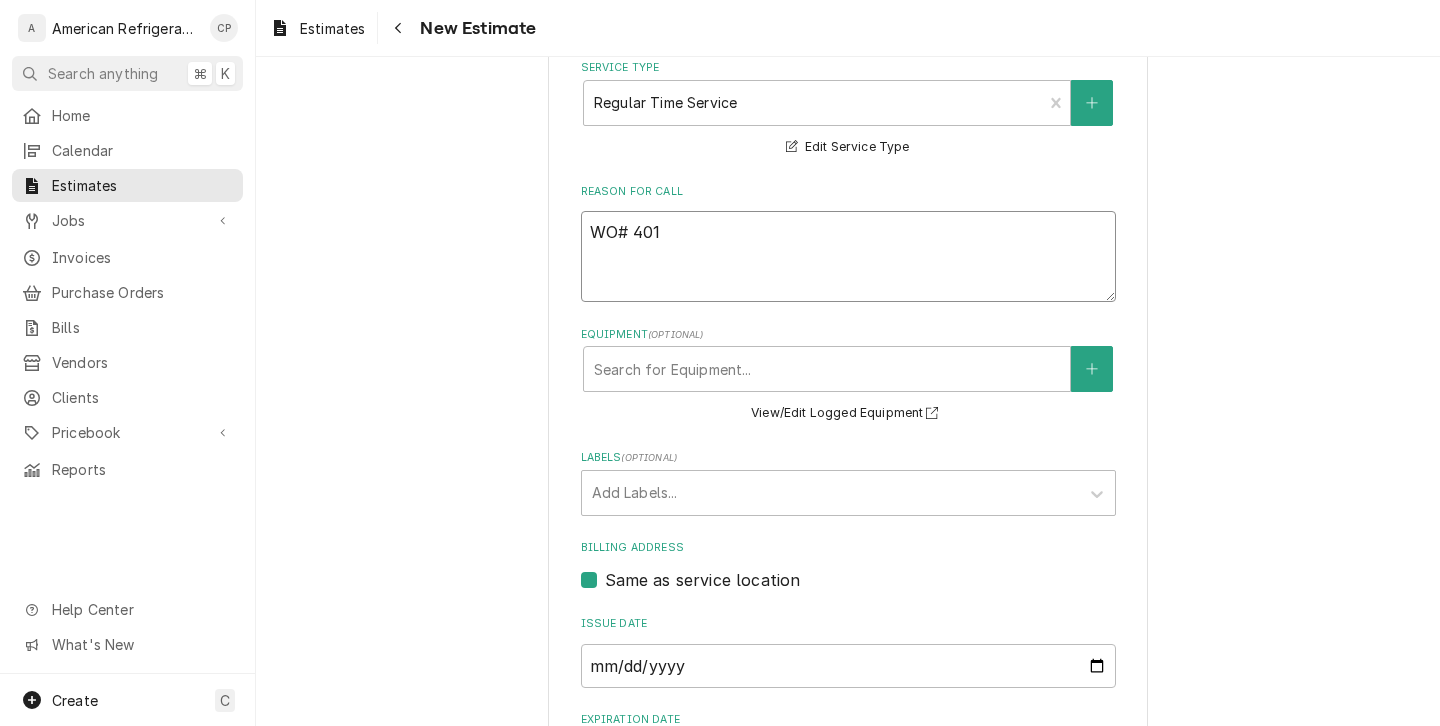 type on "x" 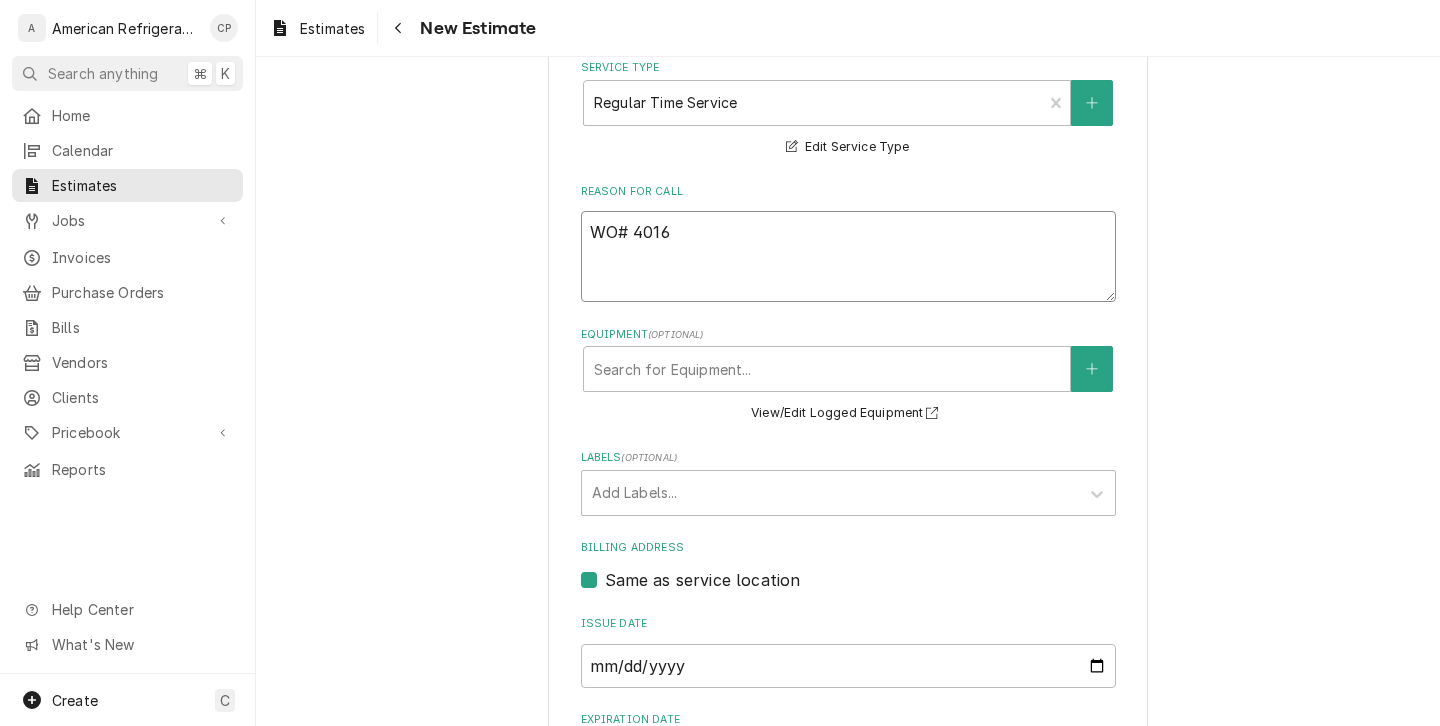 type on "x" 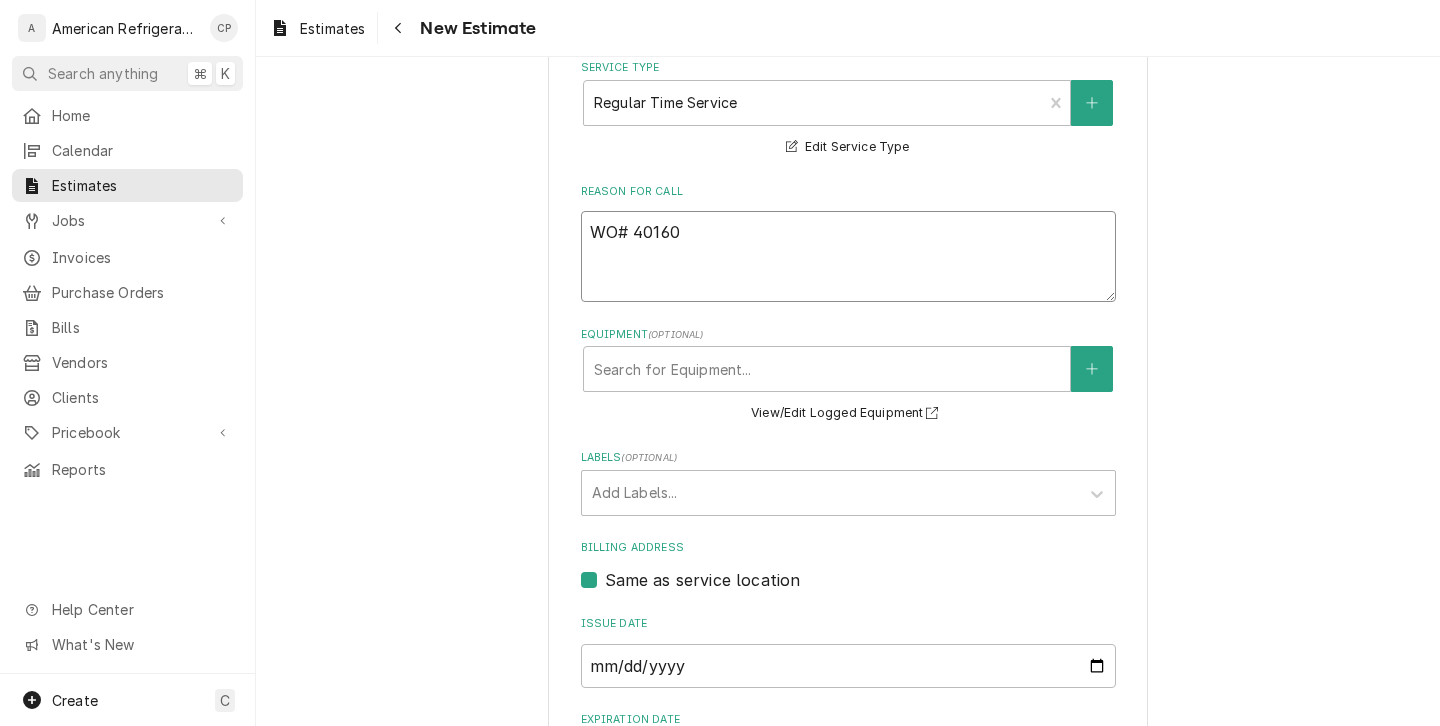 type on "x" 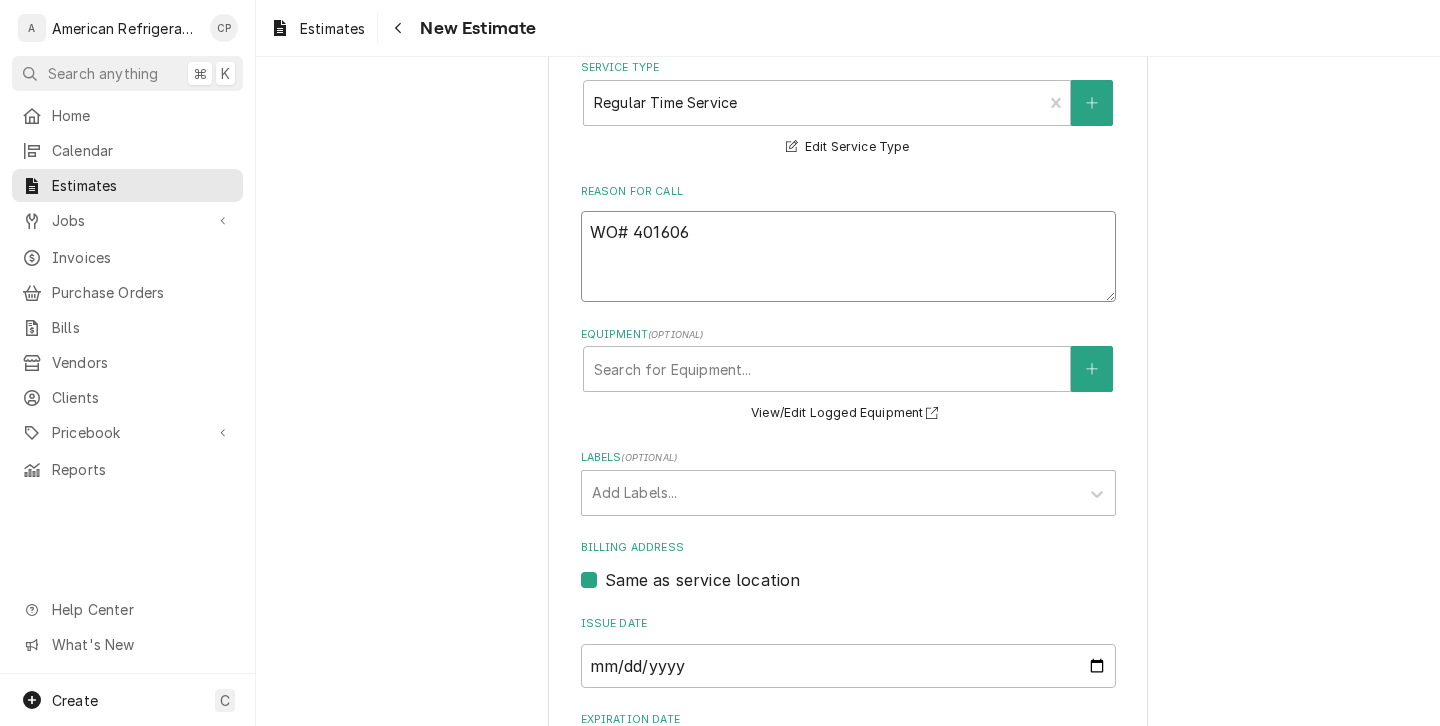 click on "WO# 401606" at bounding box center (848, 256) 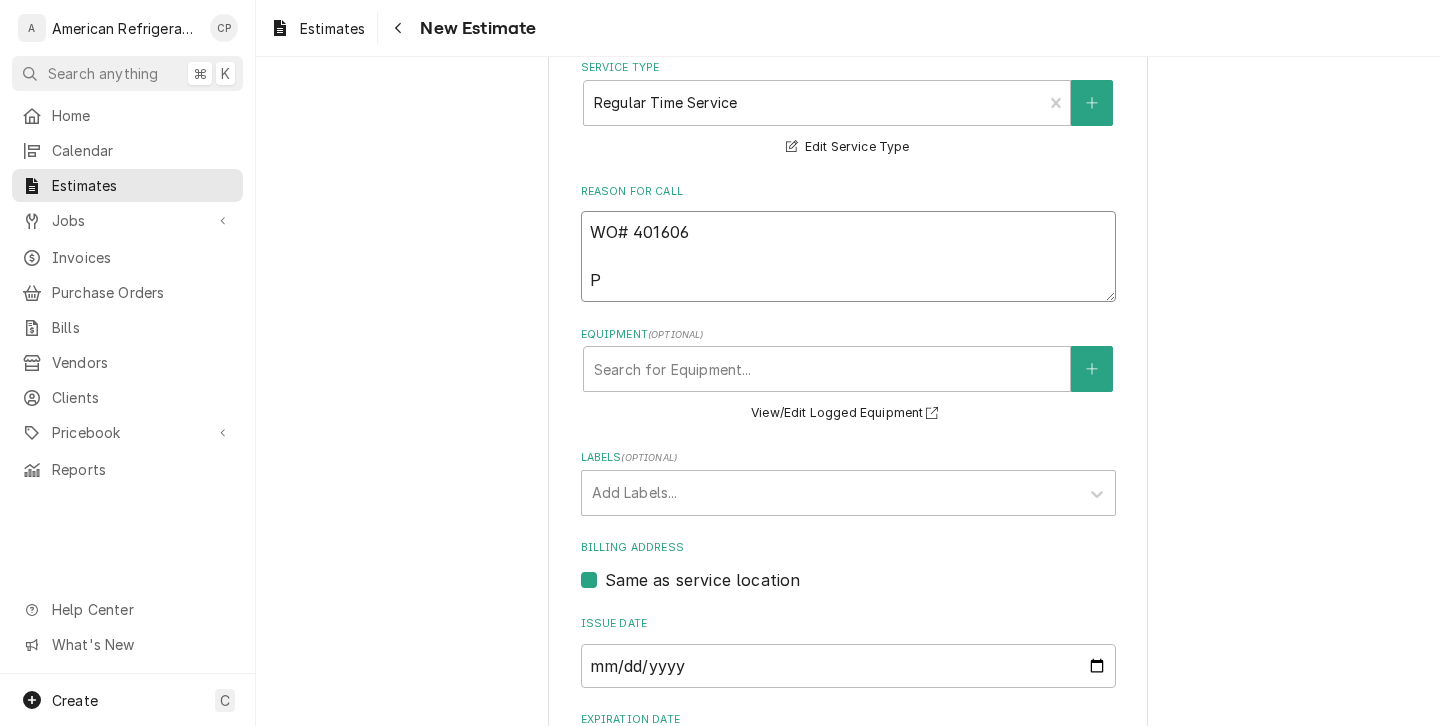 type on "x" 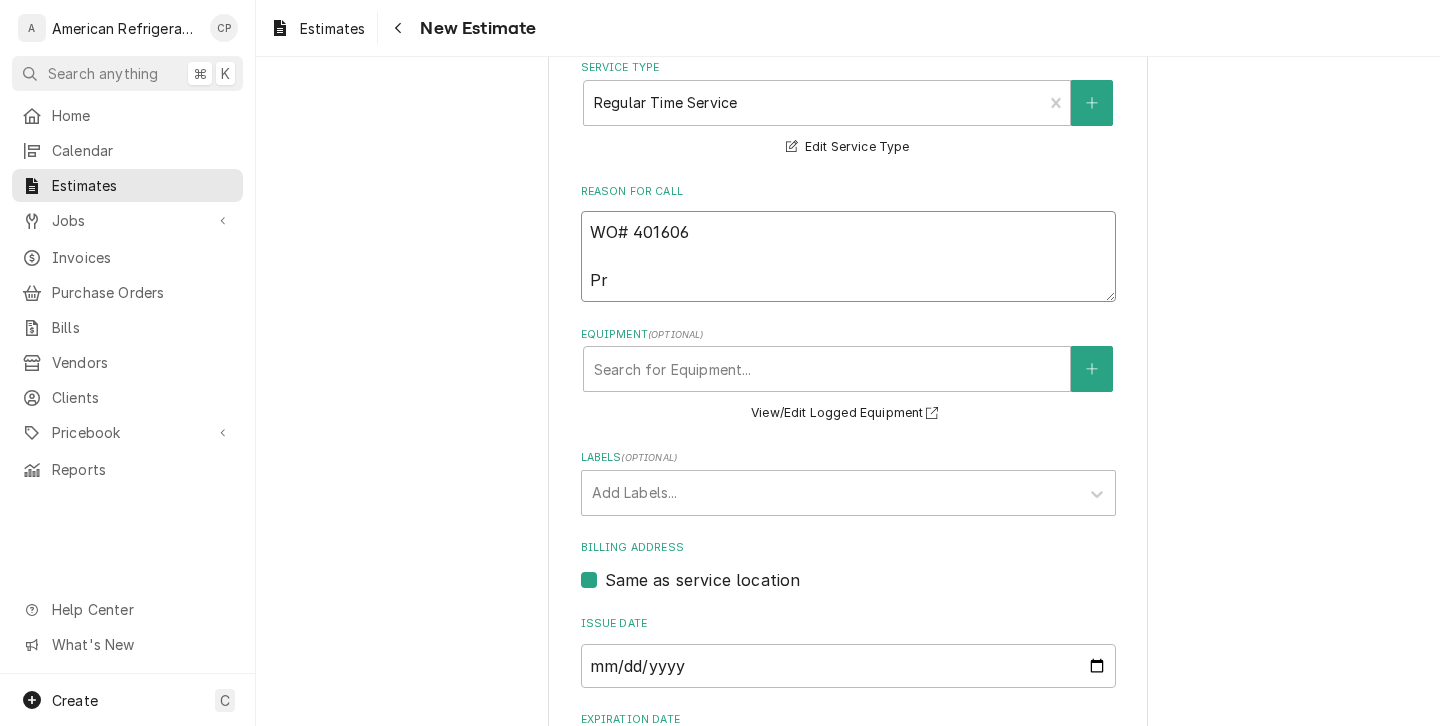 type on "x" 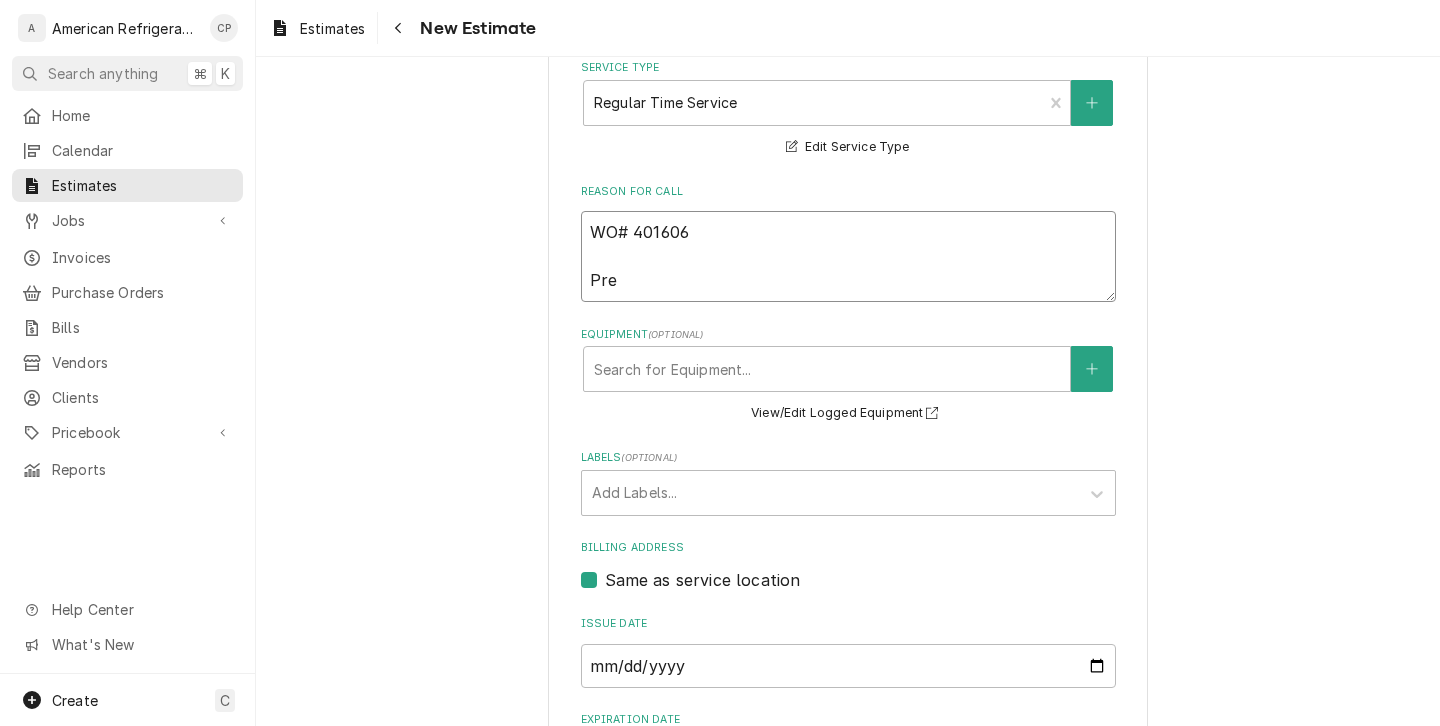 type on "x" 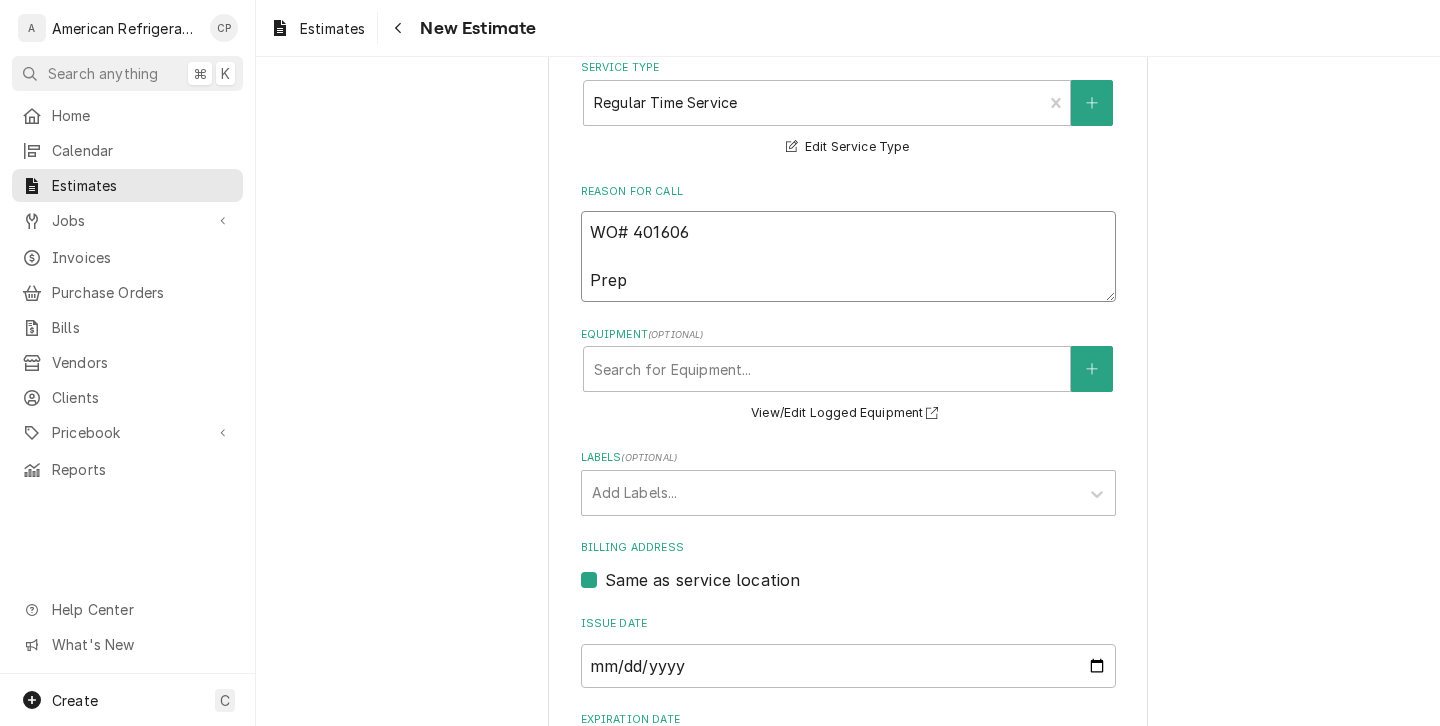 type on "x" 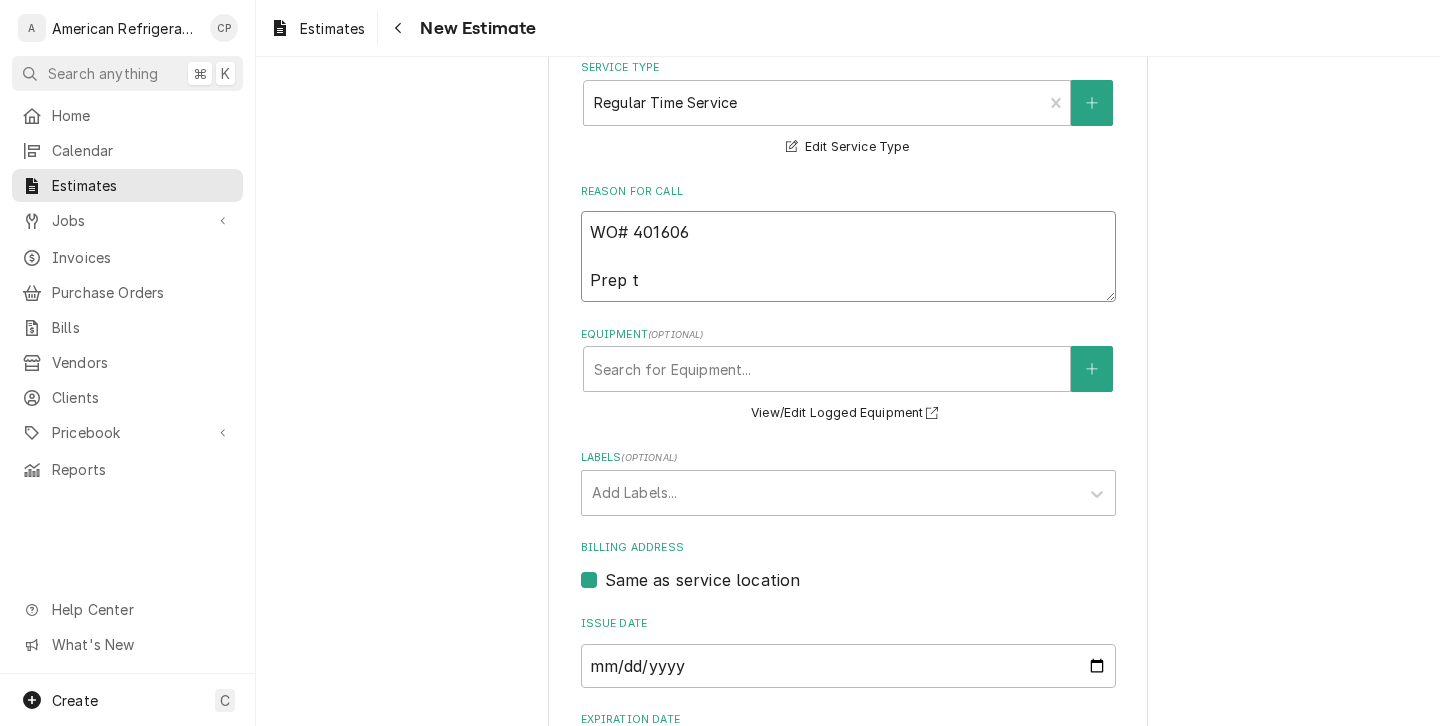type on "x" 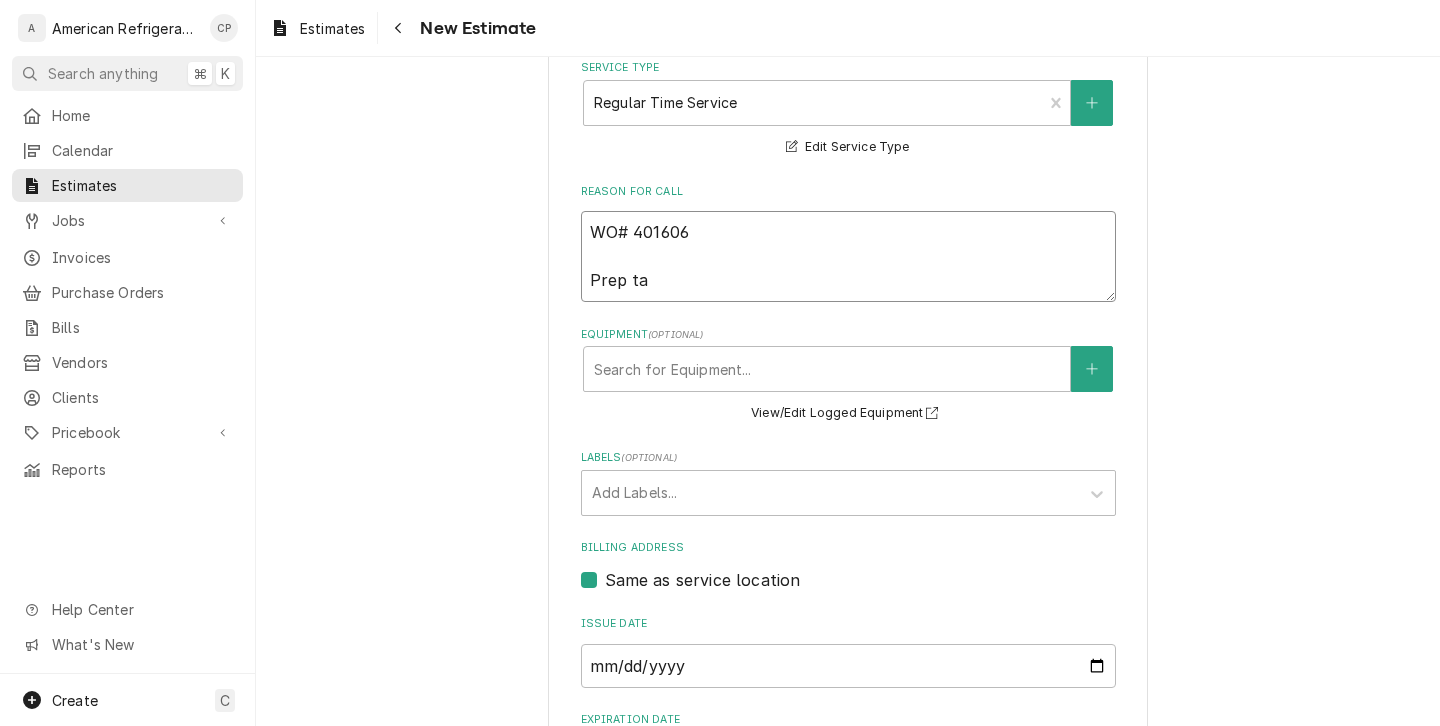 type on "x" 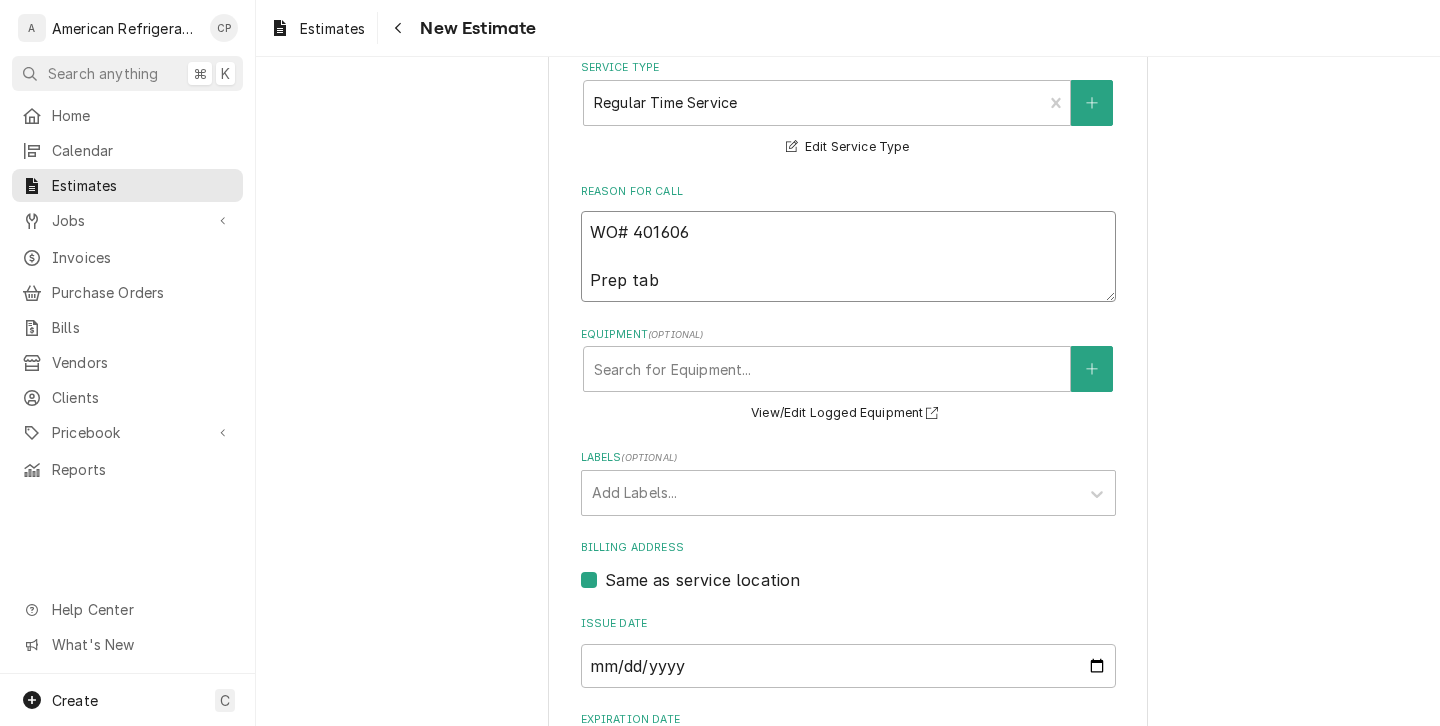 type on "x" 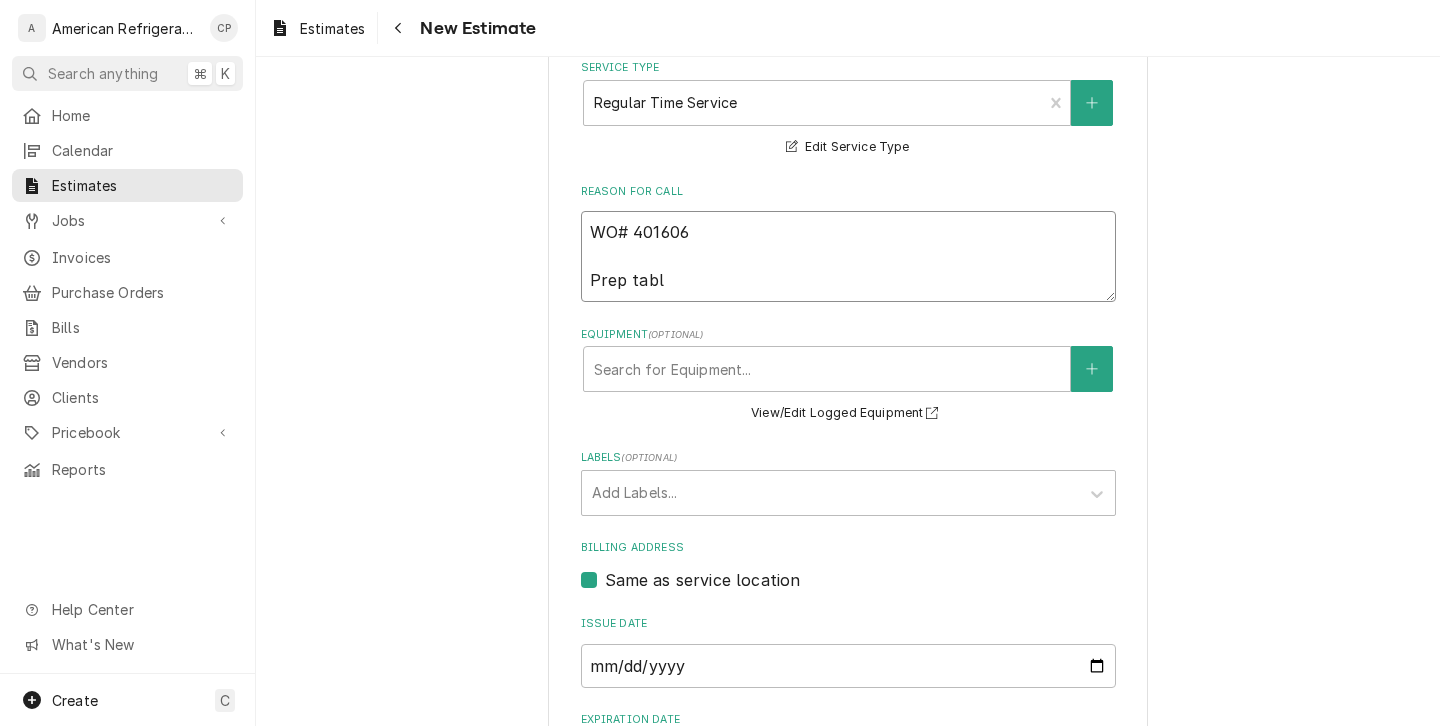 type on "x" 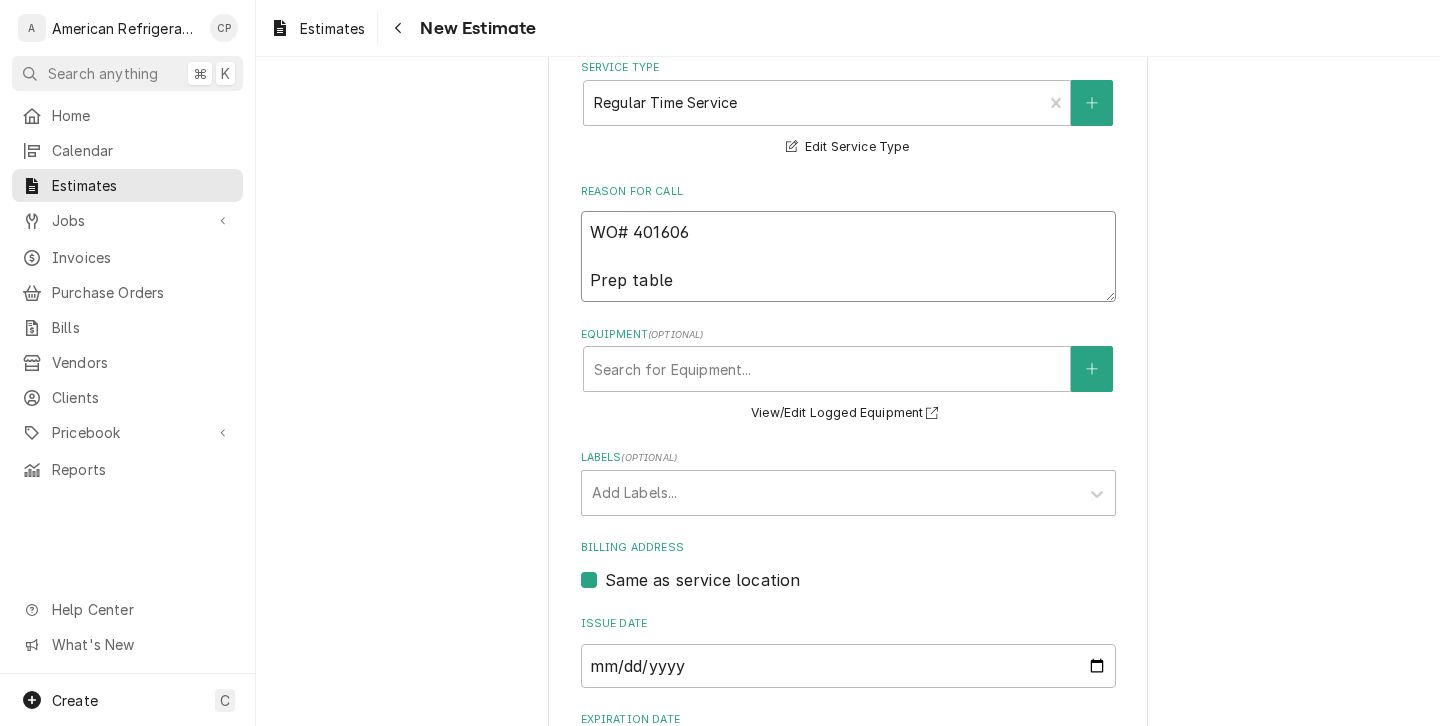 type on "x" 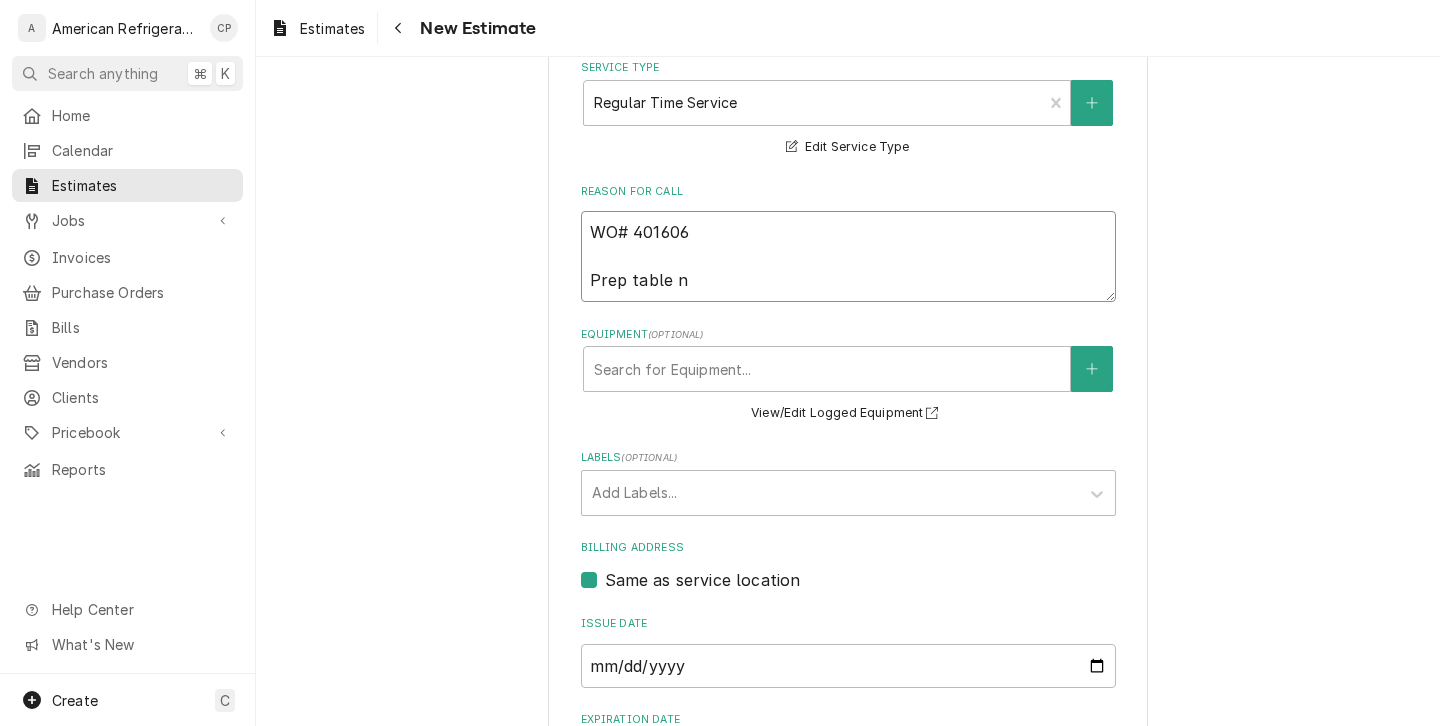 type on "WO# 401606
Prep table ne" 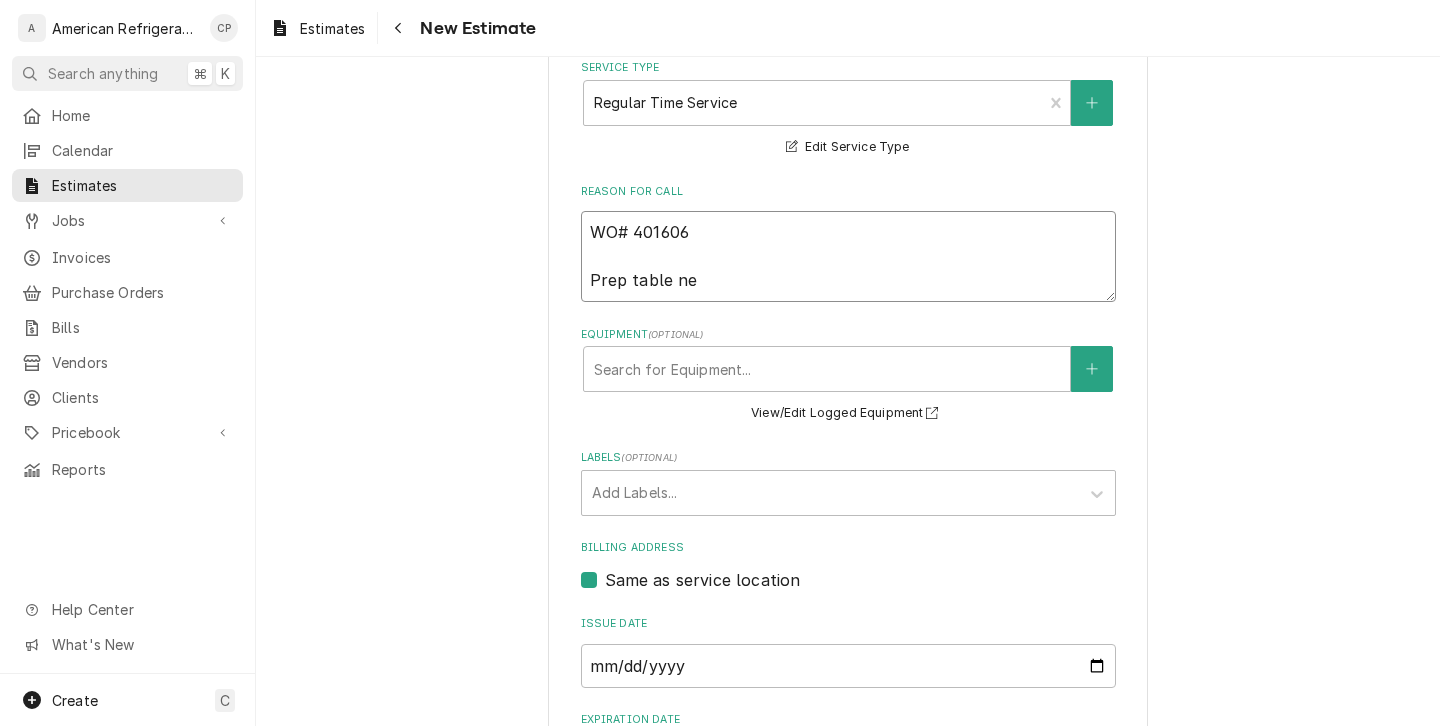 type on "x" 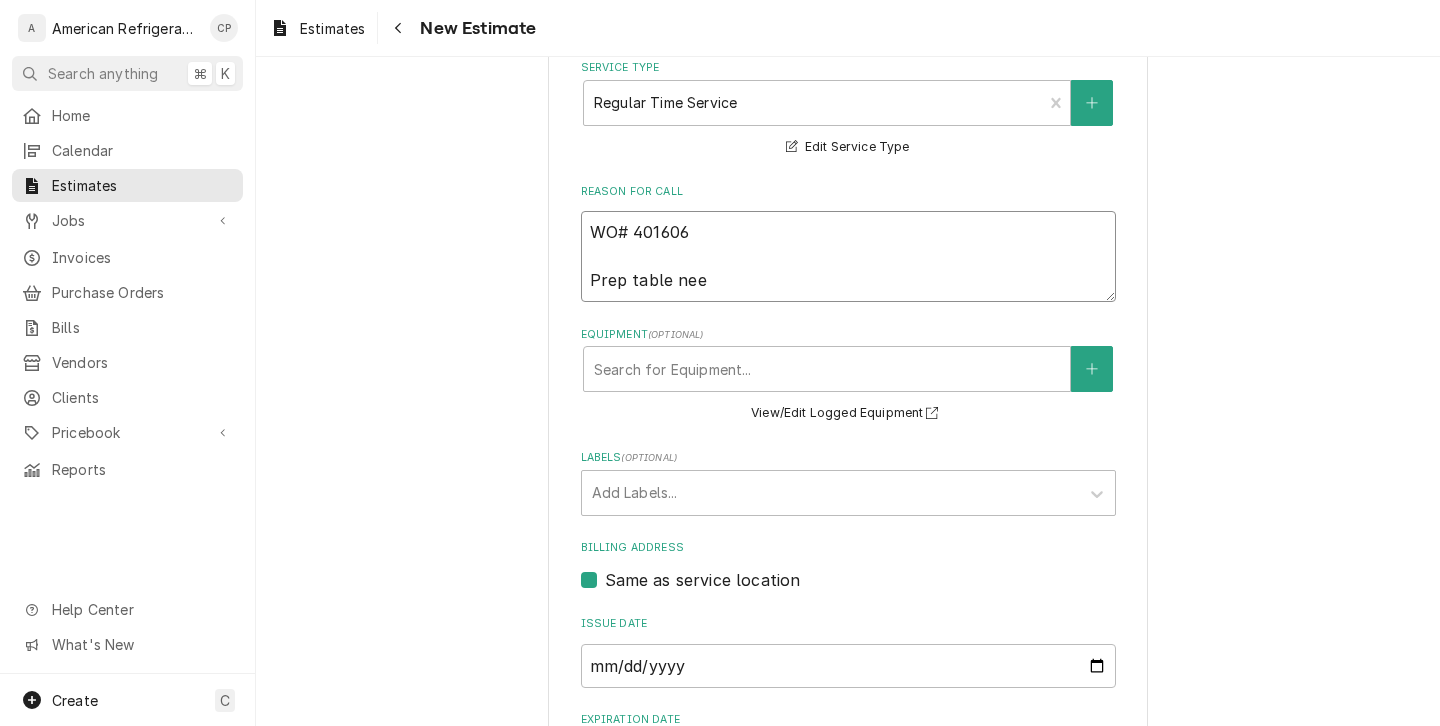 type on "x" 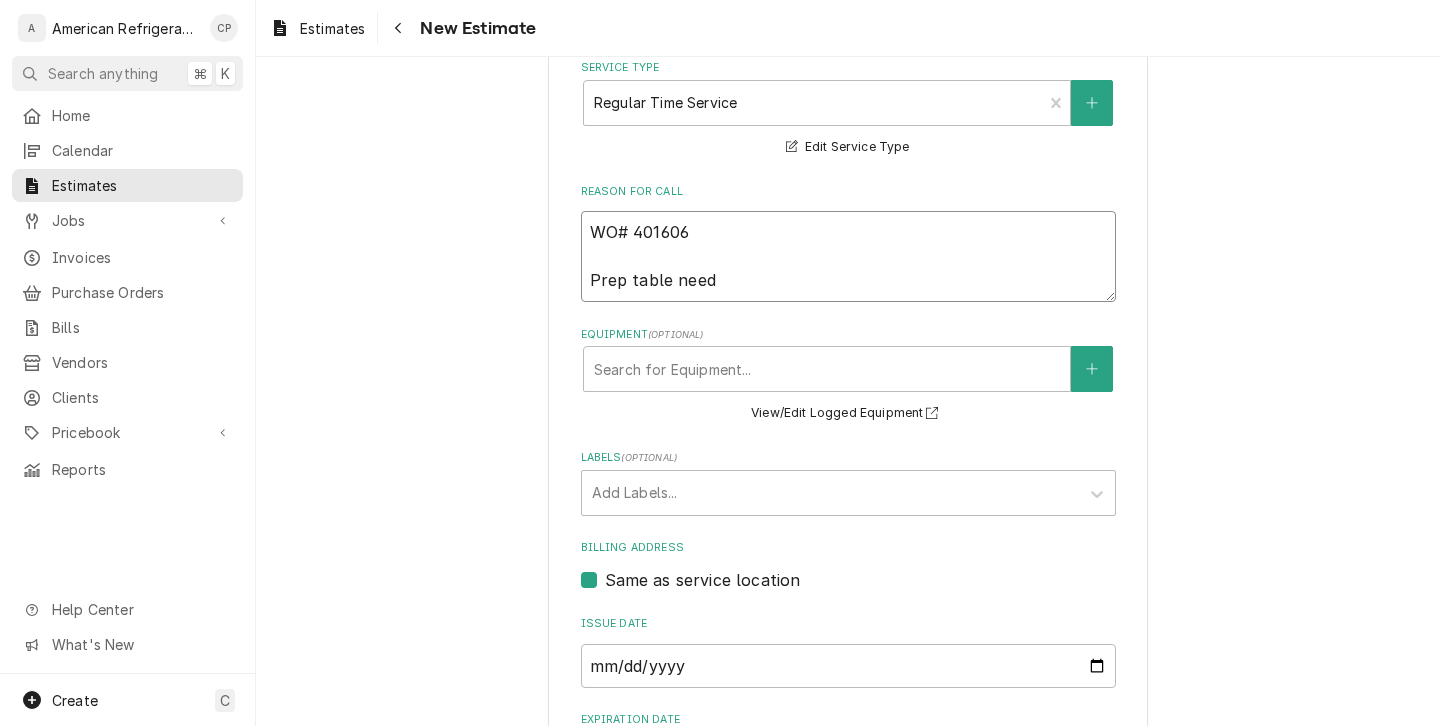 type on "x" 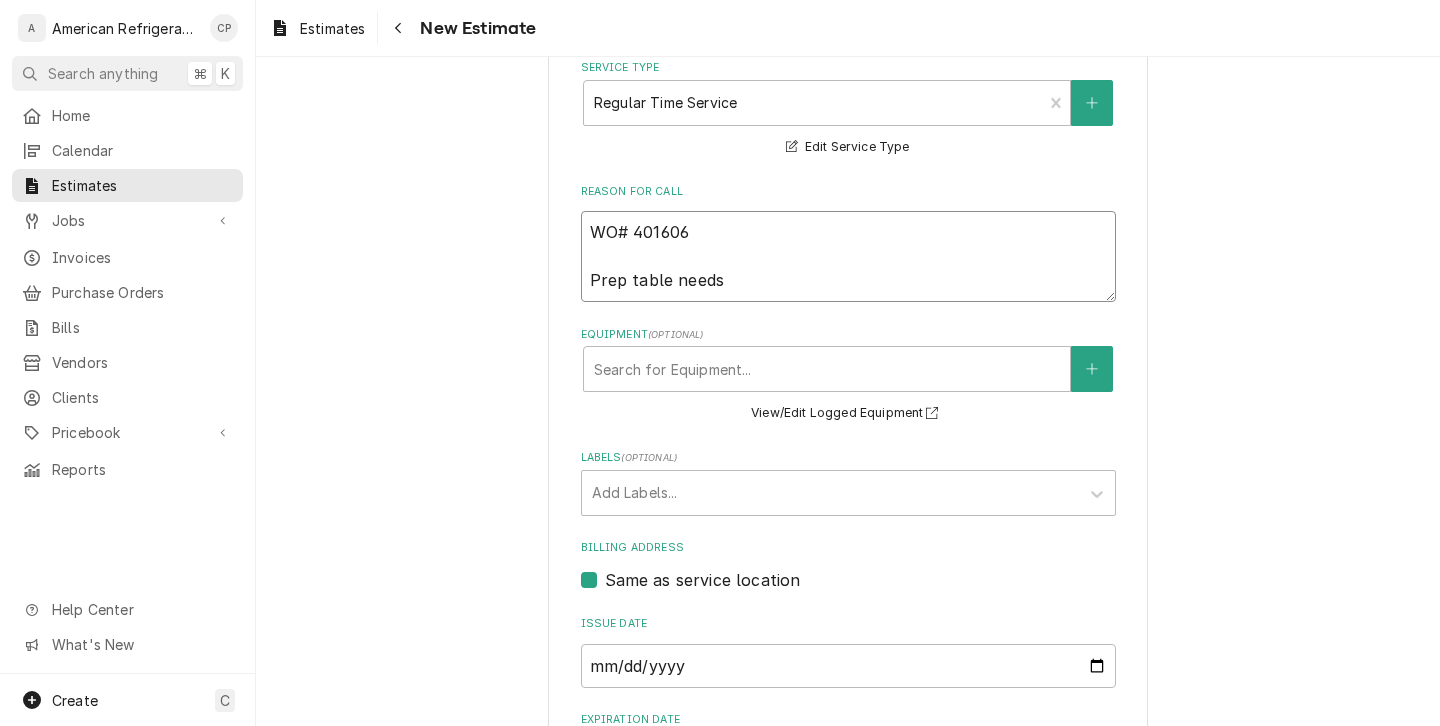 type on "x" 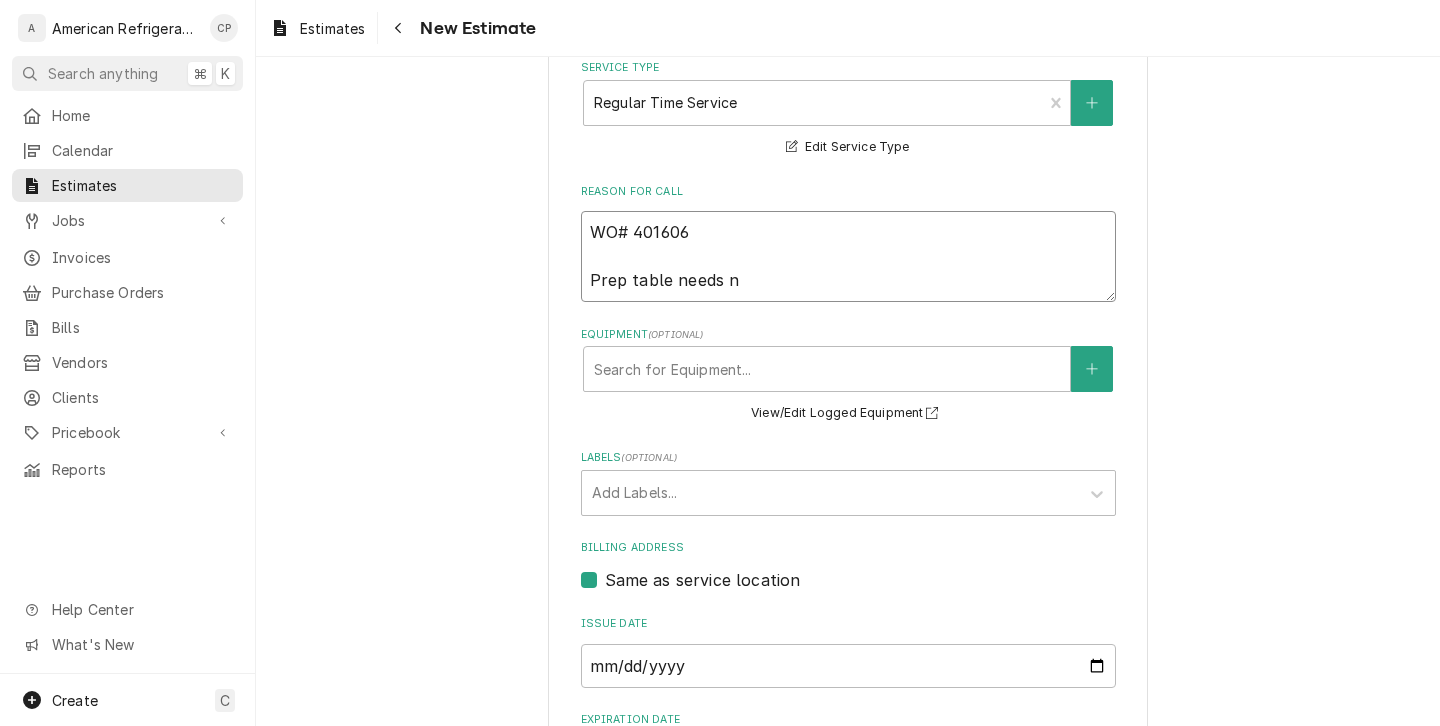 type on "x" 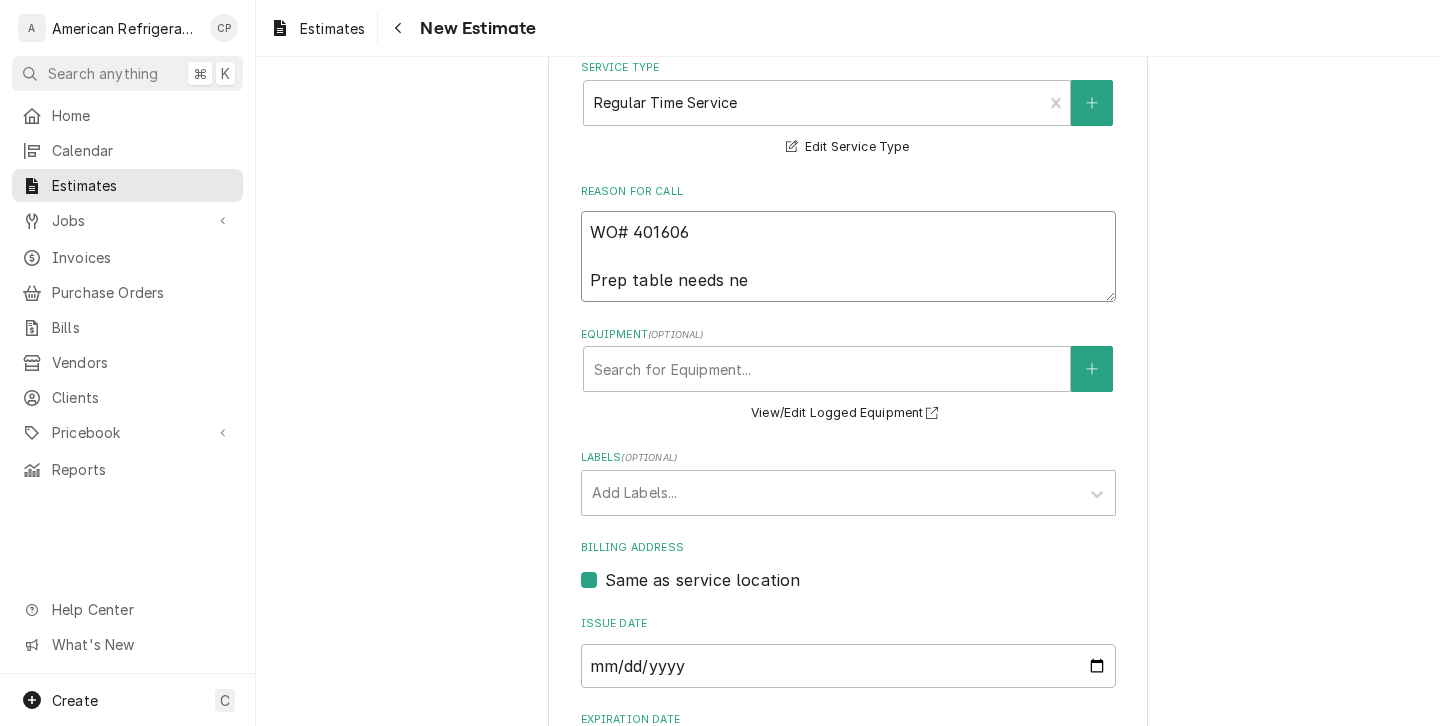 type on "x" 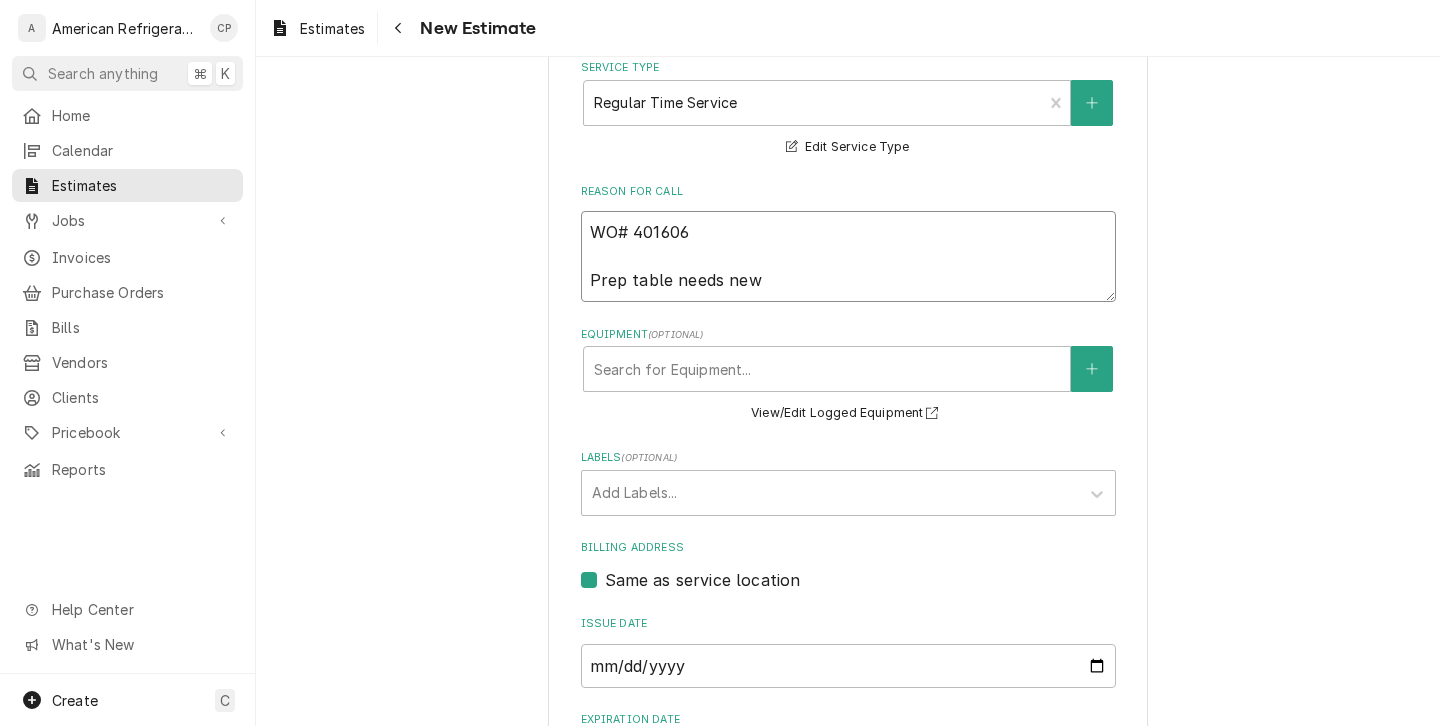type on "x" 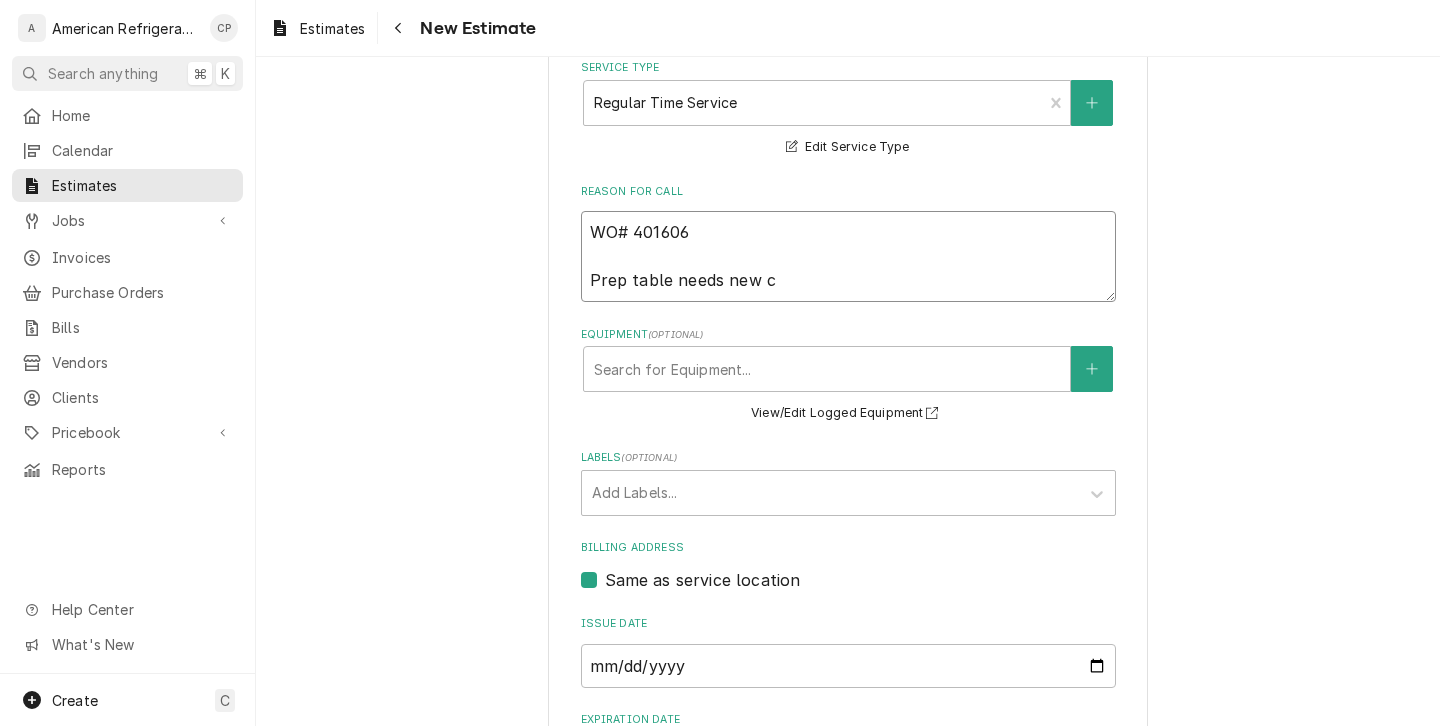 type on "x" 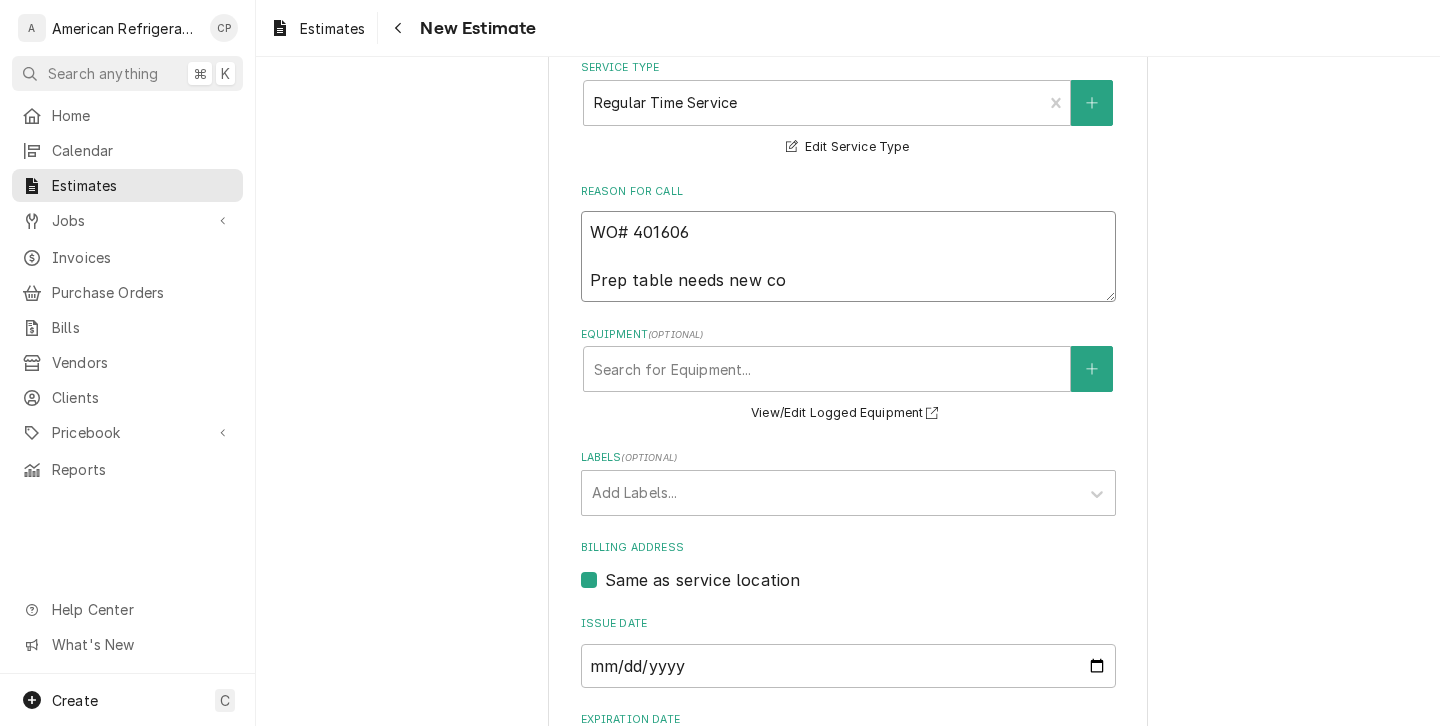 type on "x" 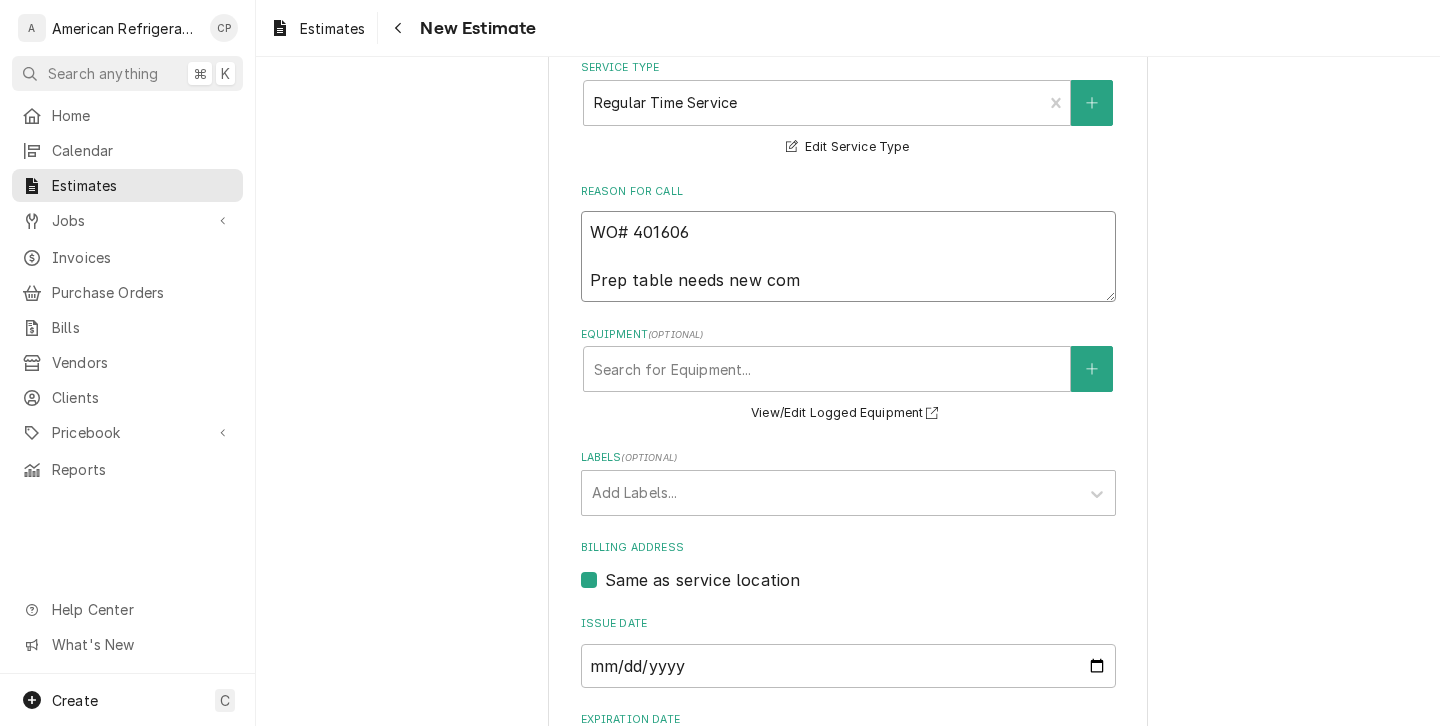 type on "x" 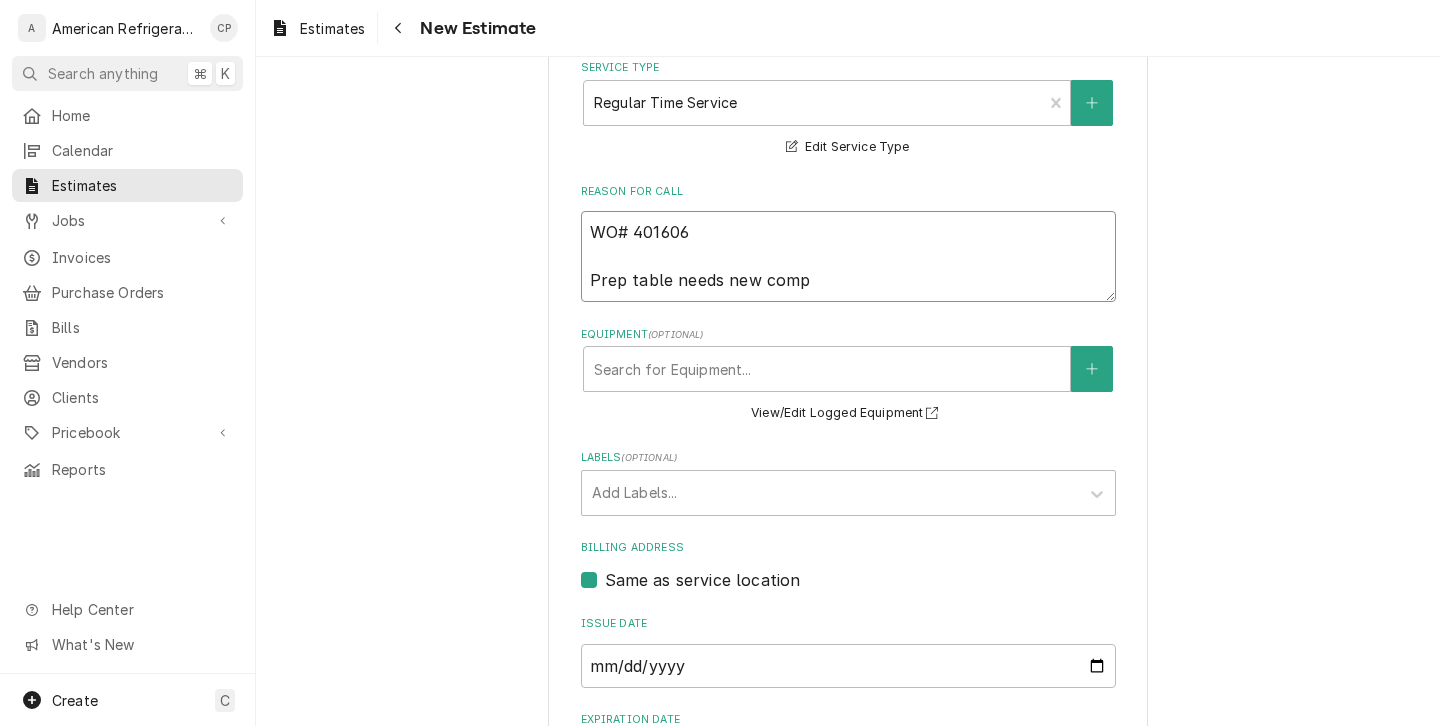 type on "x" 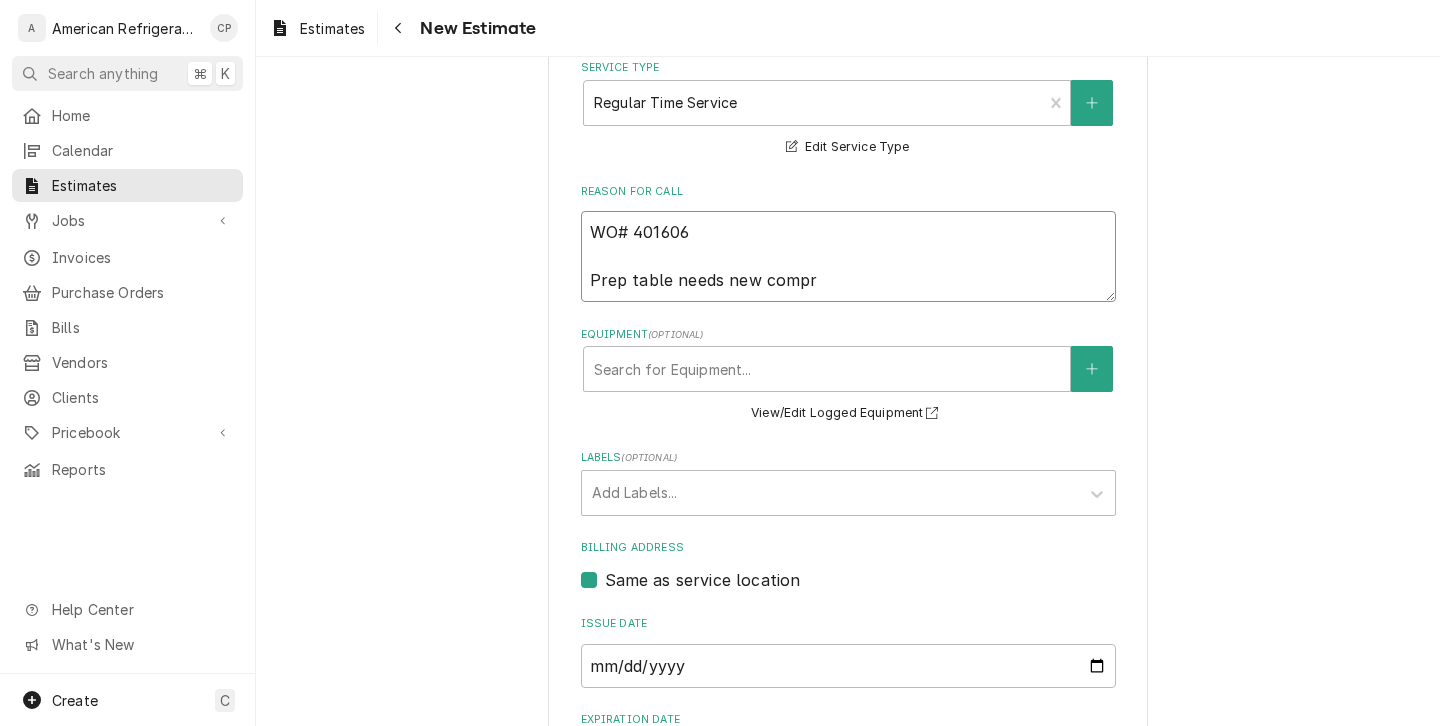 type on "x" 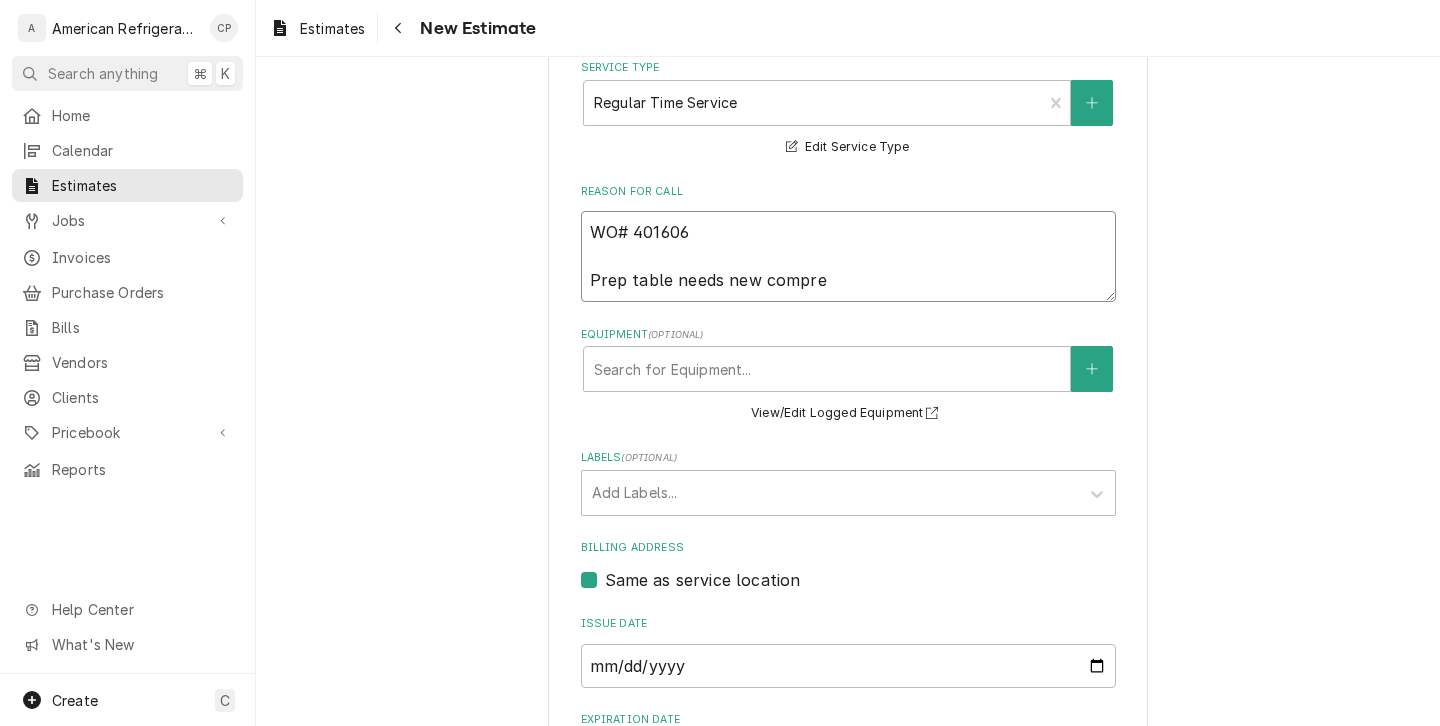 type on "x" 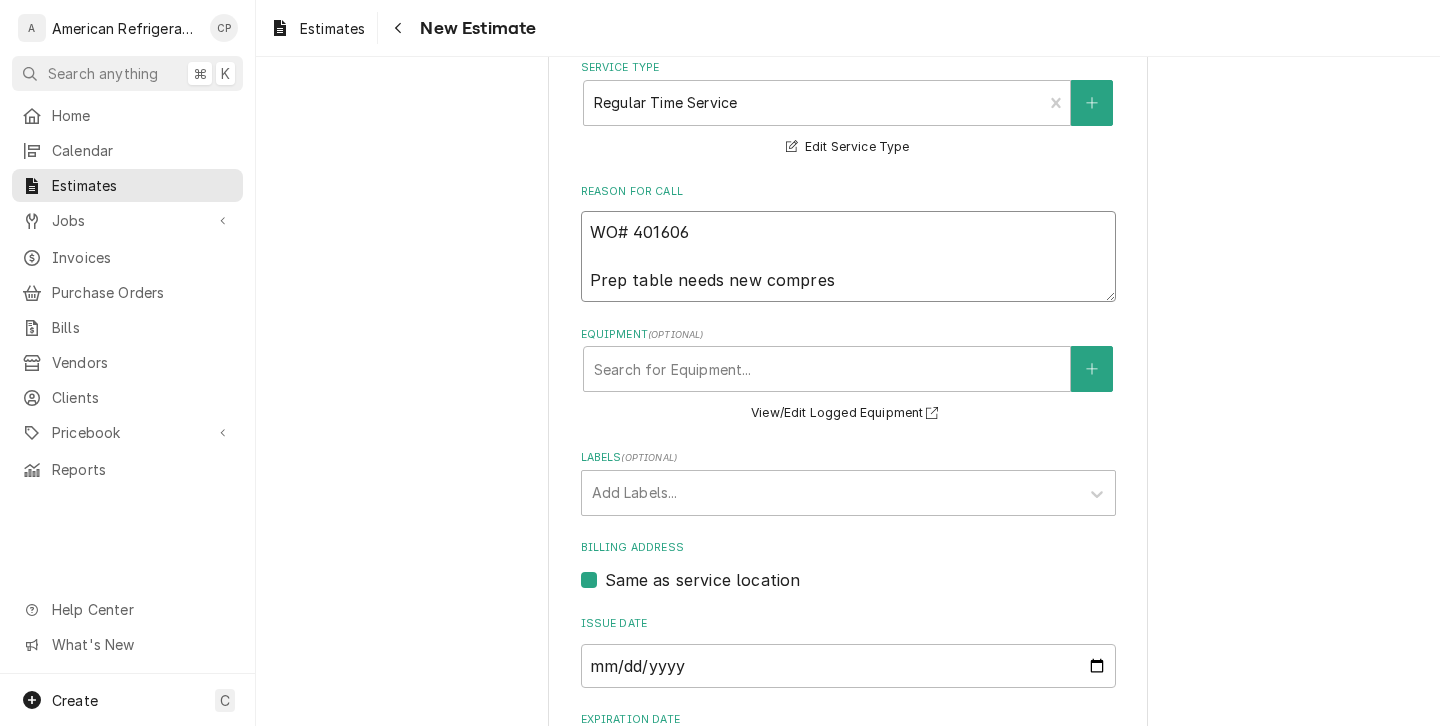 type on "x" 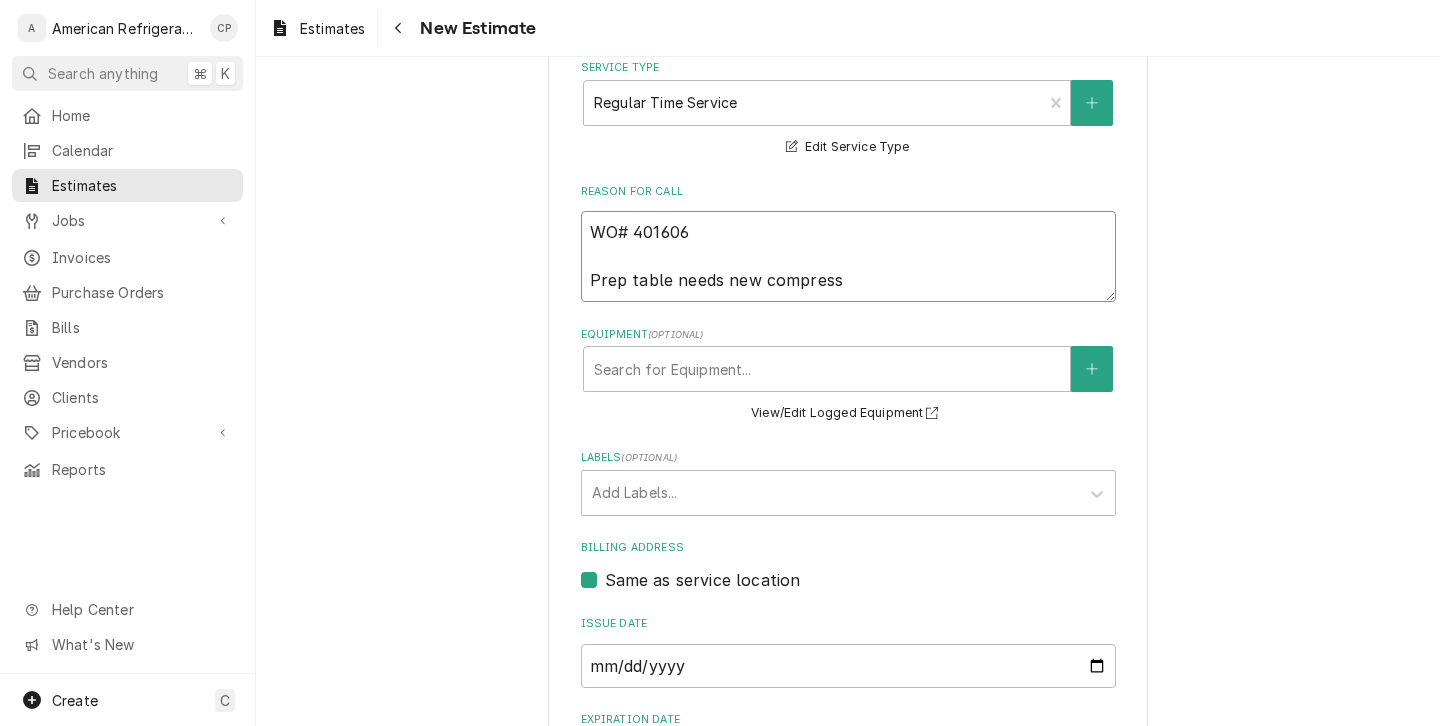 type on "x" 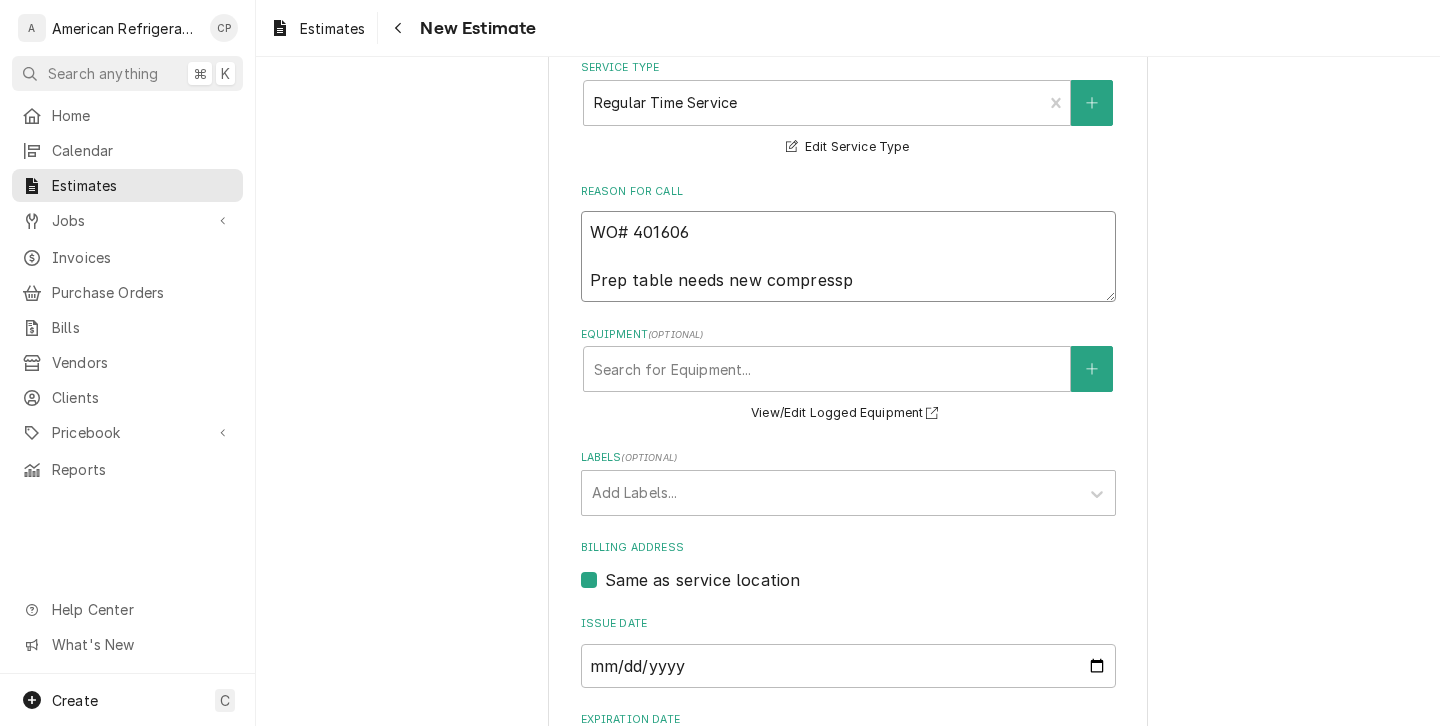 type on "x" 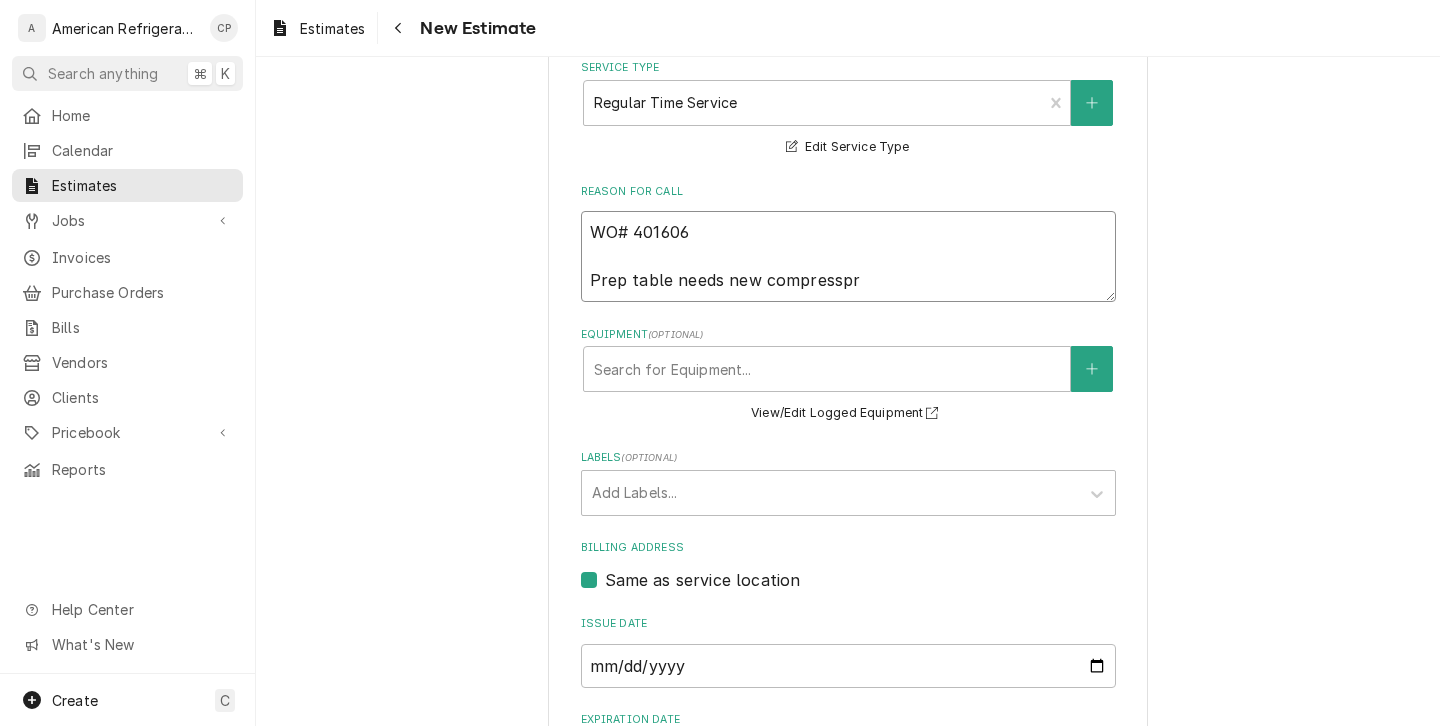 type on "x" 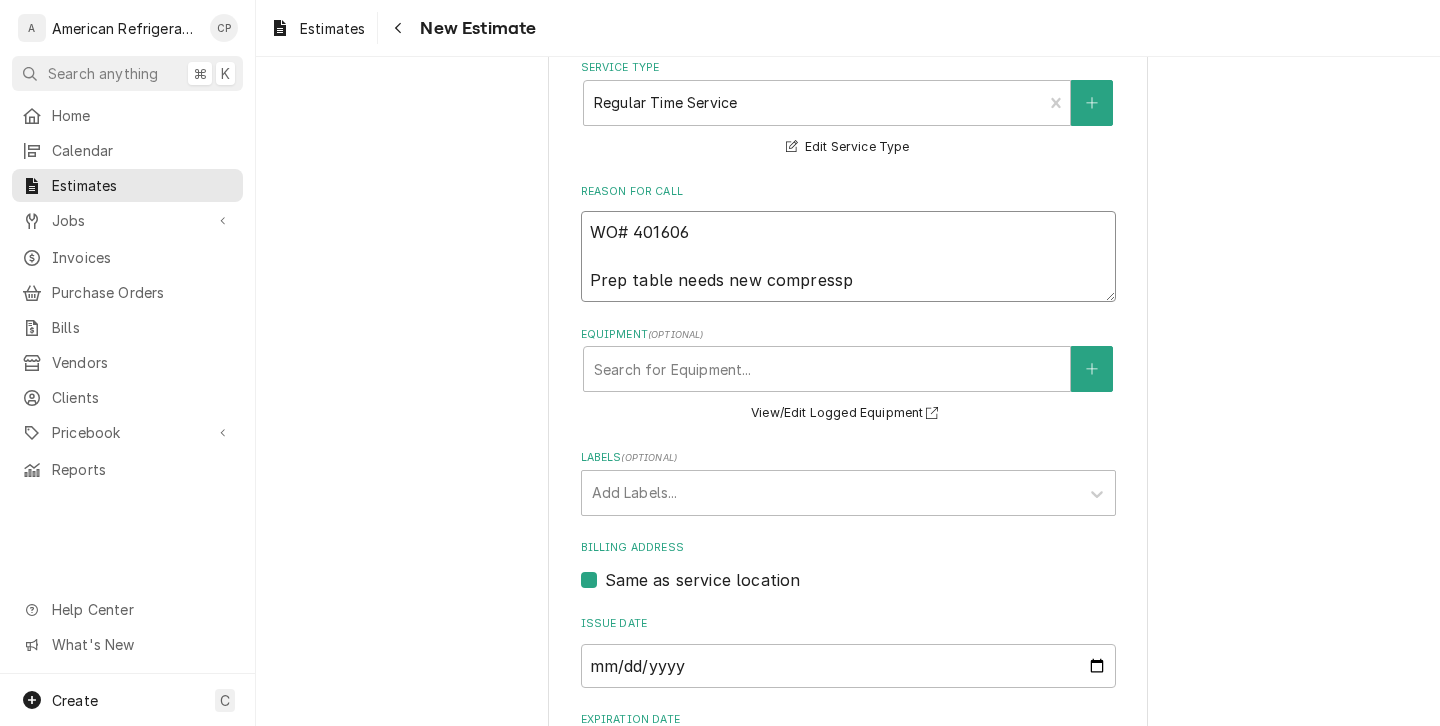 type on "x" 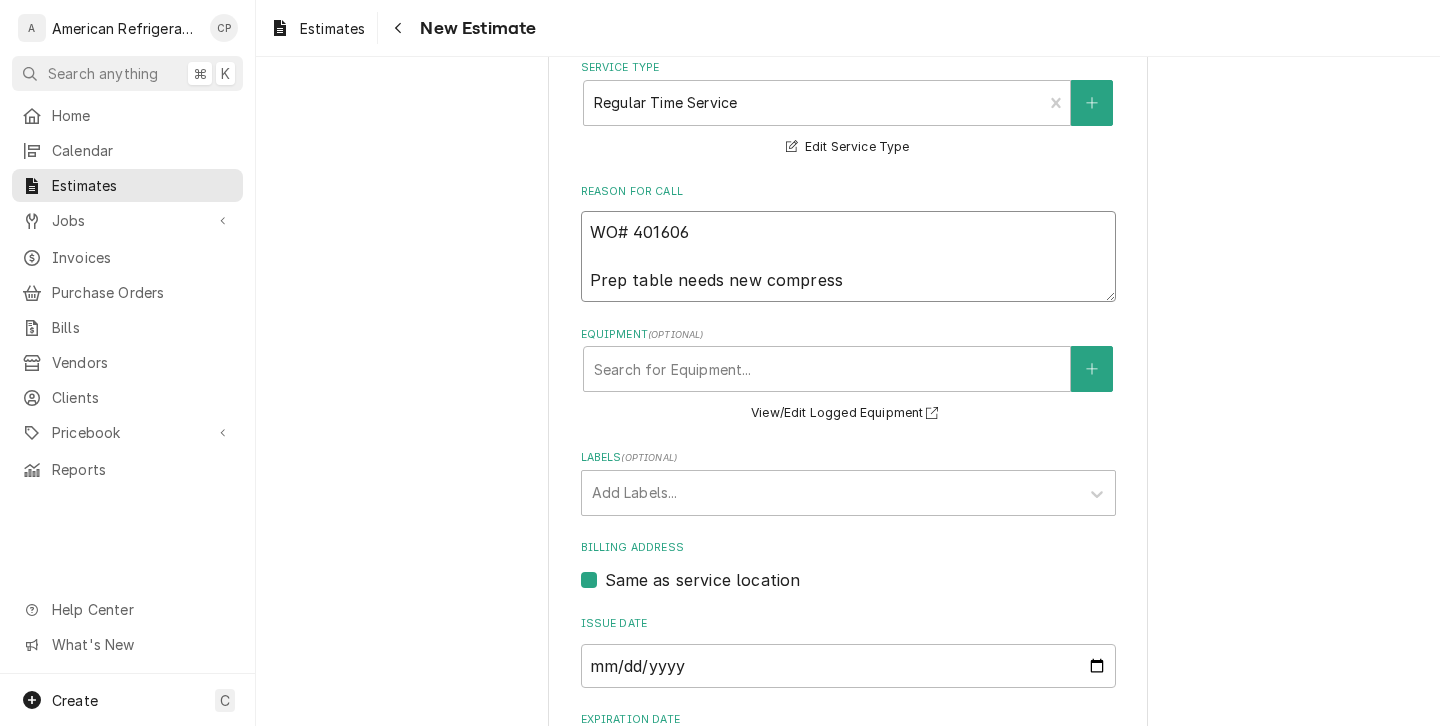 type on "x" 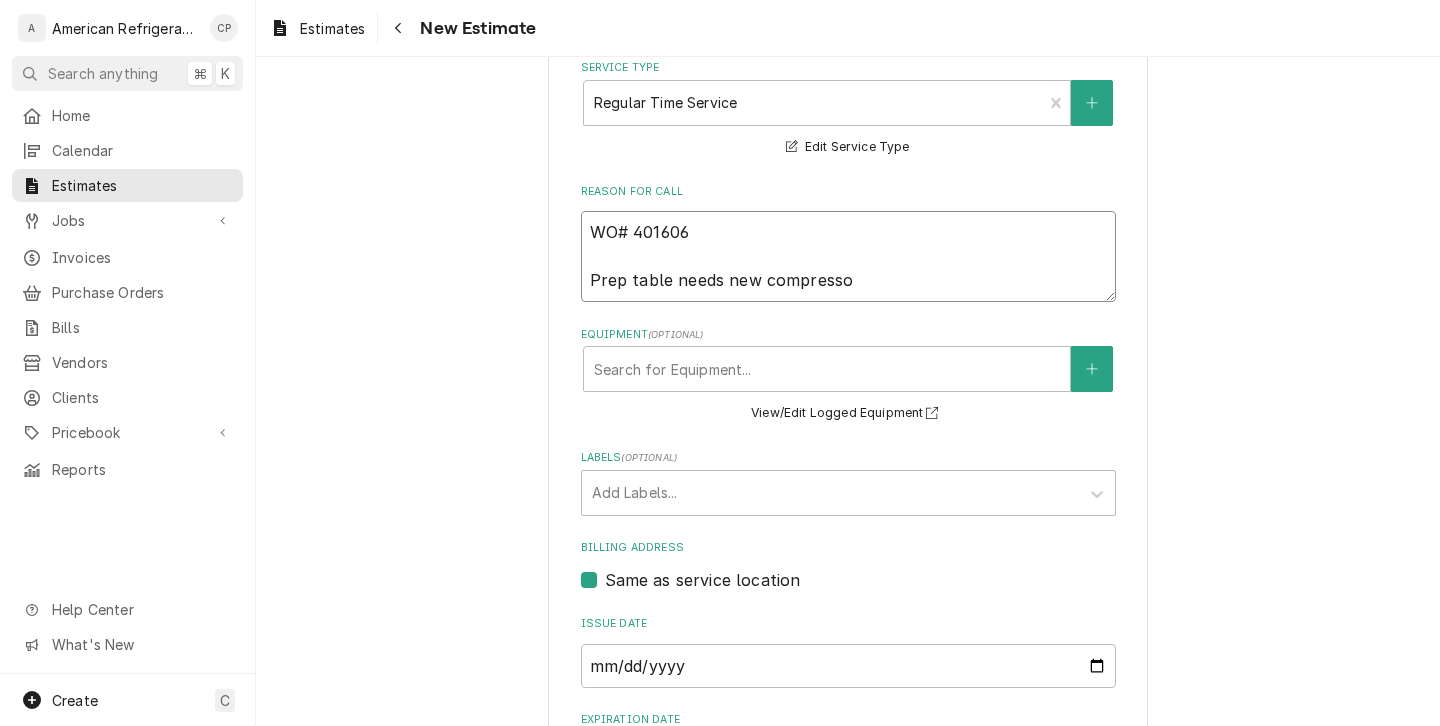 type on "x" 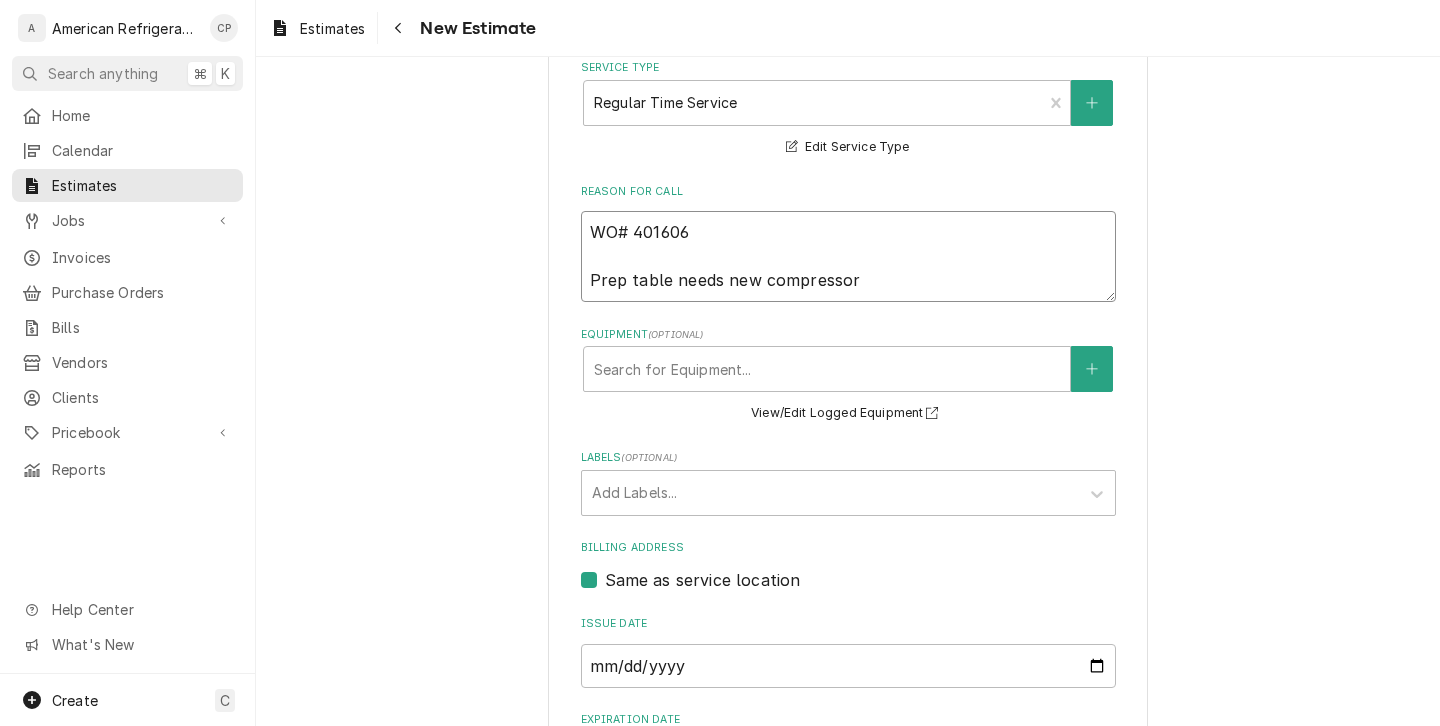 type on "x" 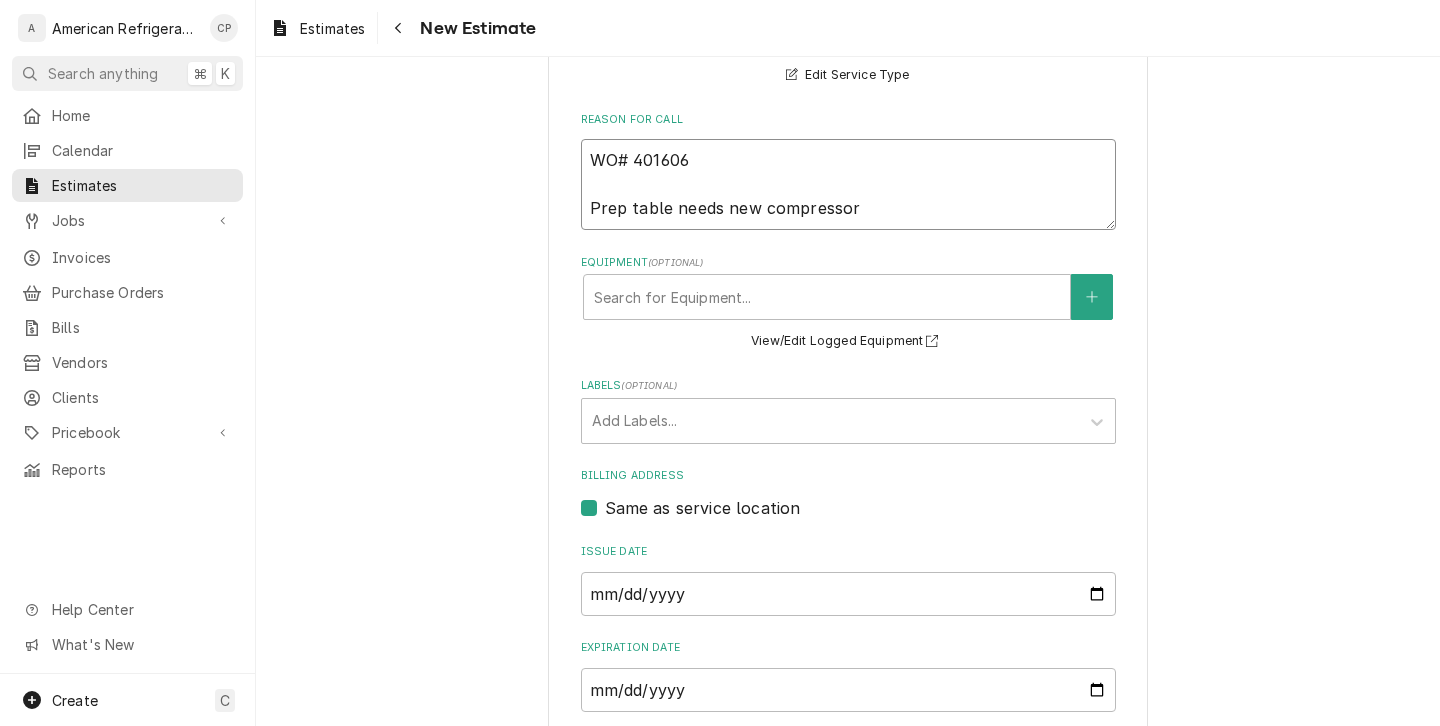 scroll, scrollTop: 609, scrollLeft: 0, axis: vertical 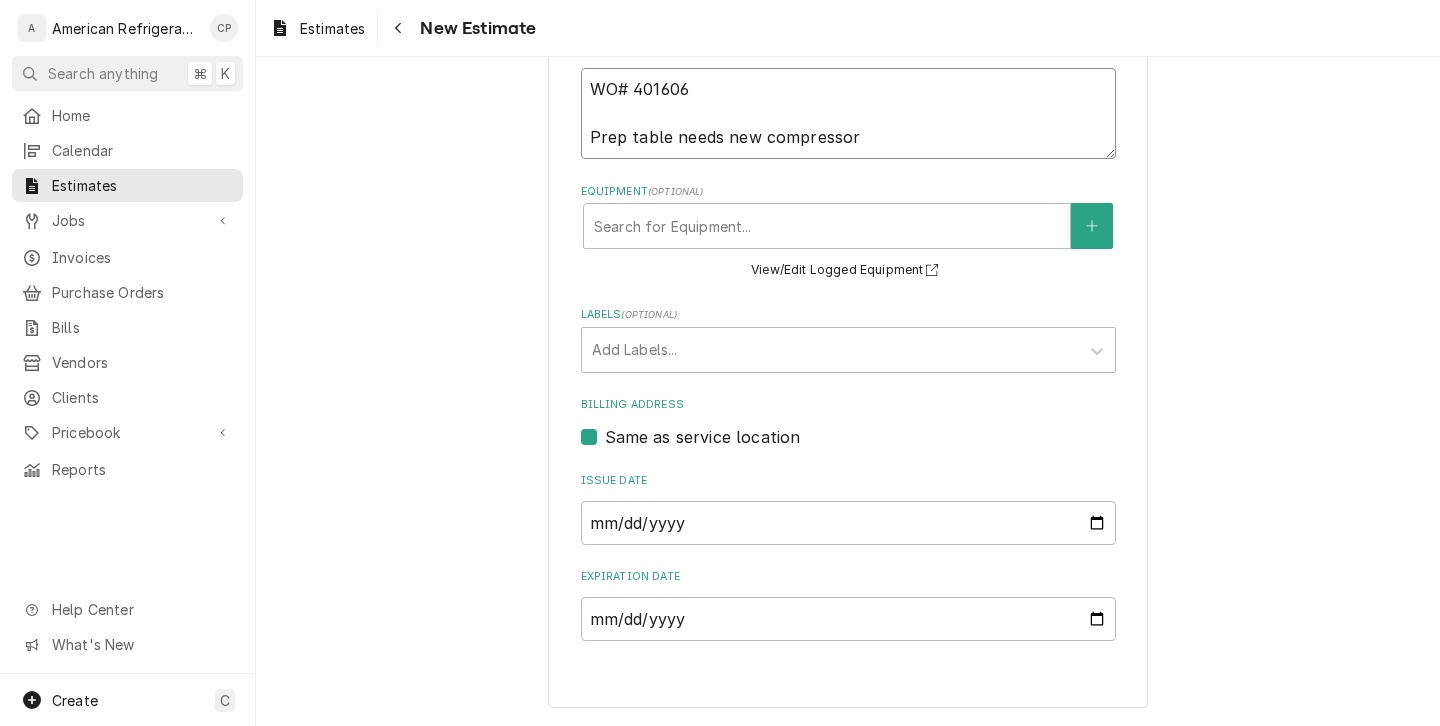 type on "WO# 401606
Prep table needs new compressor" 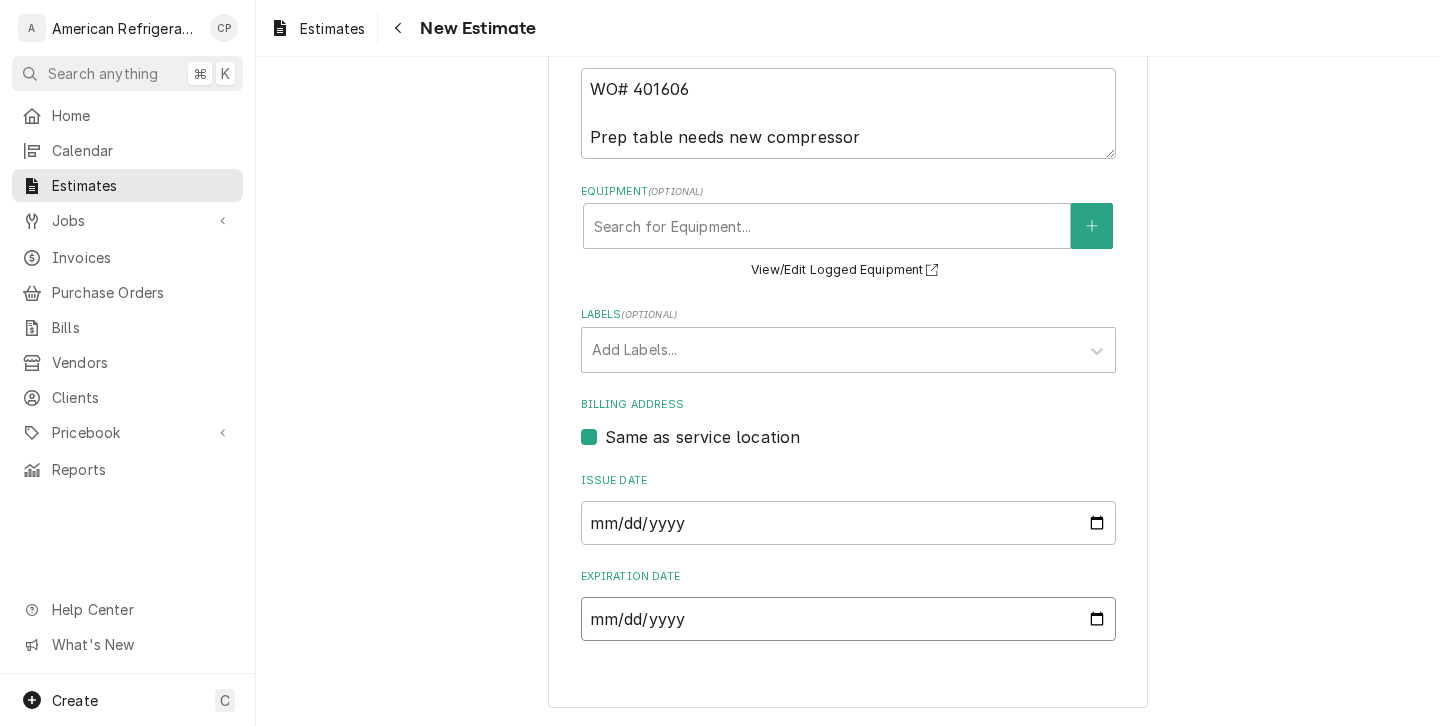 click on "Expiration Date" at bounding box center [848, 619] 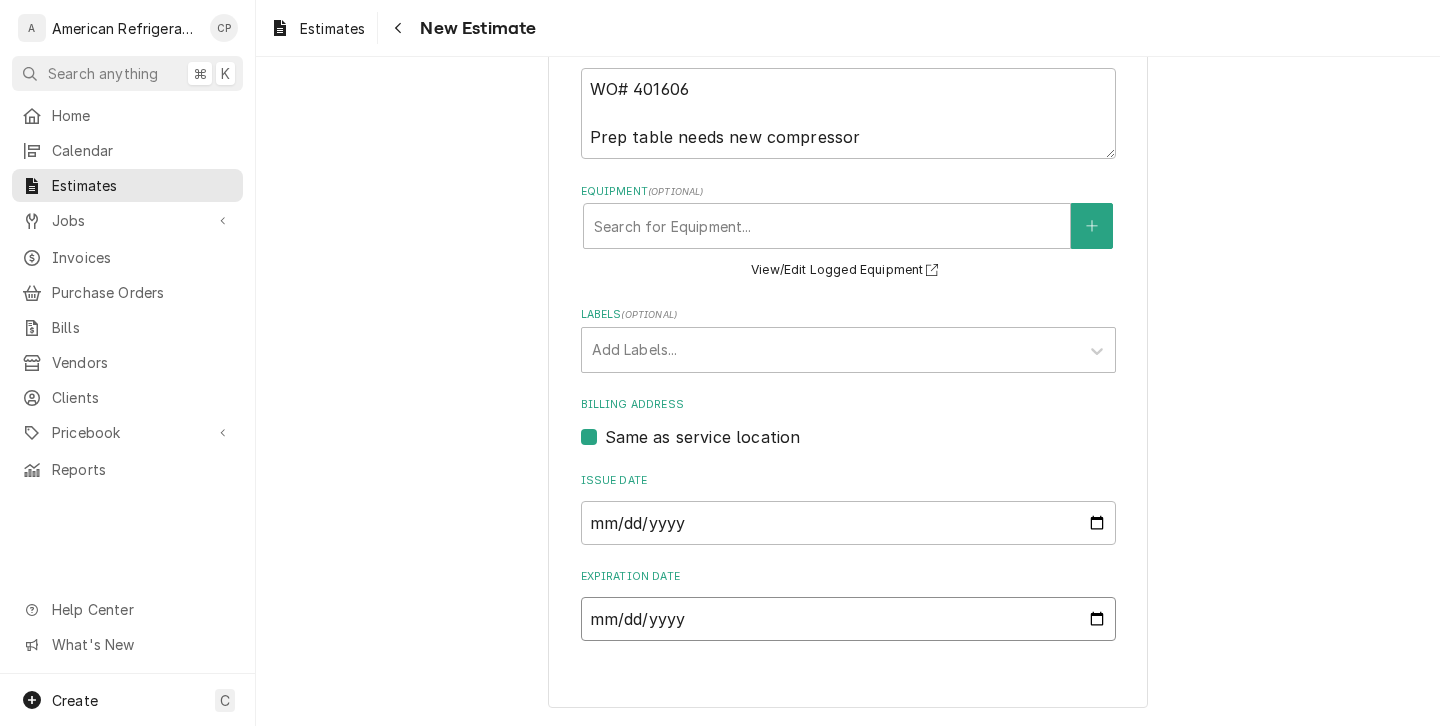 type on "x" 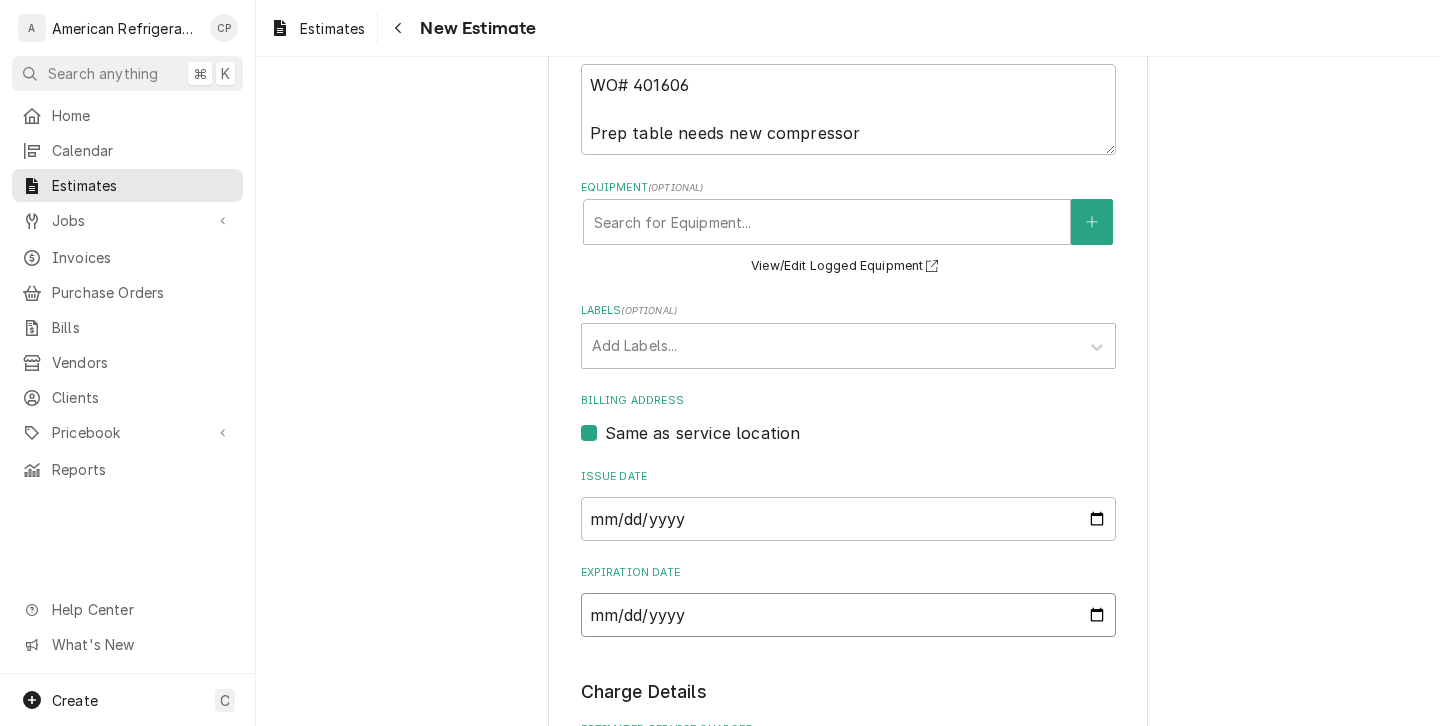 type on "x" 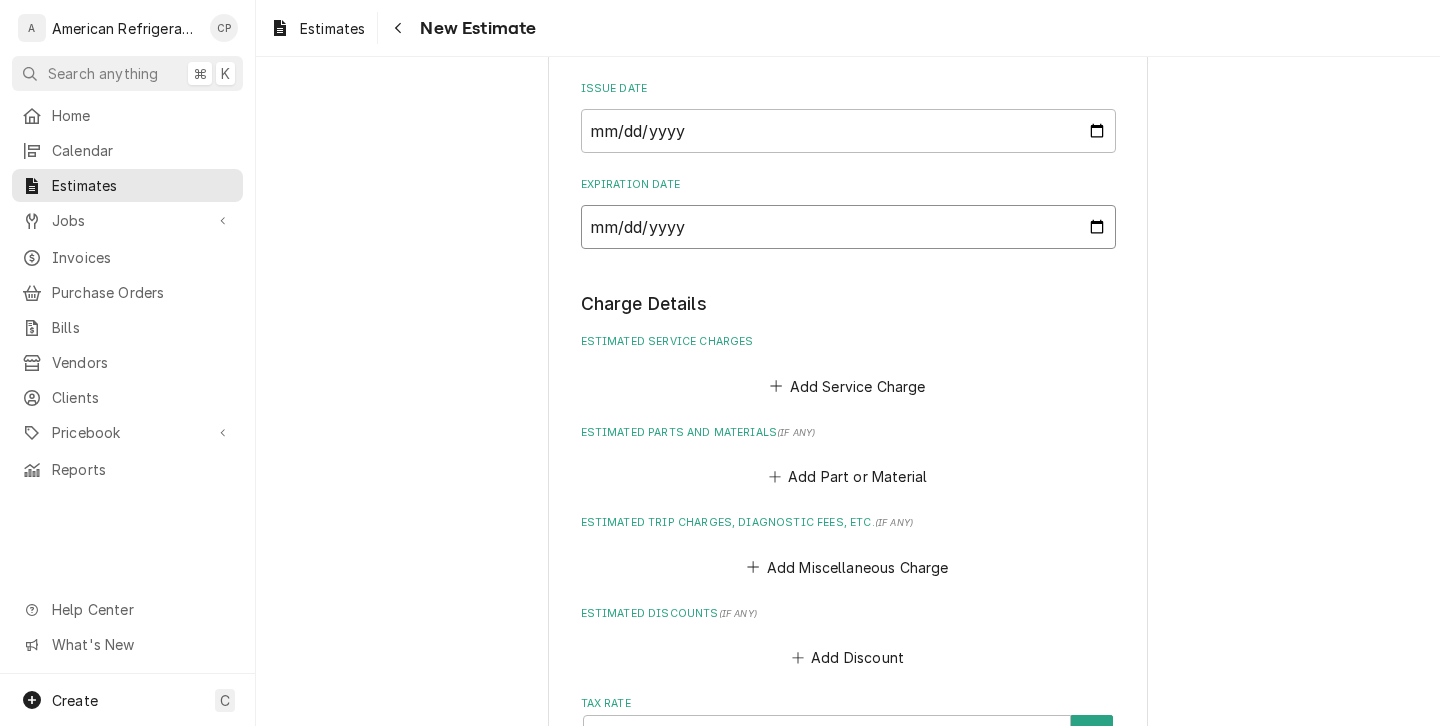 scroll, scrollTop: 1004, scrollLeft: 0, axis: vertical 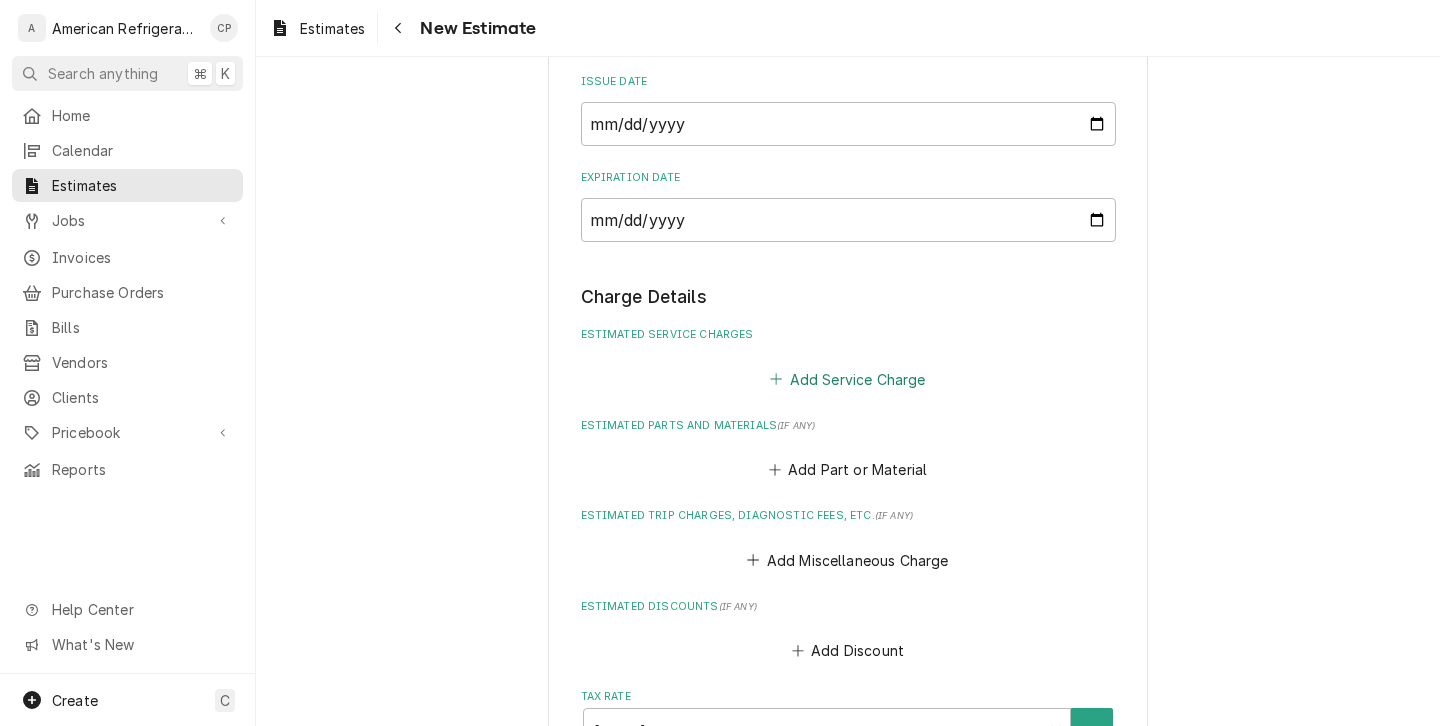 click on "Add Service Charge" at bounding box center (848, 379) 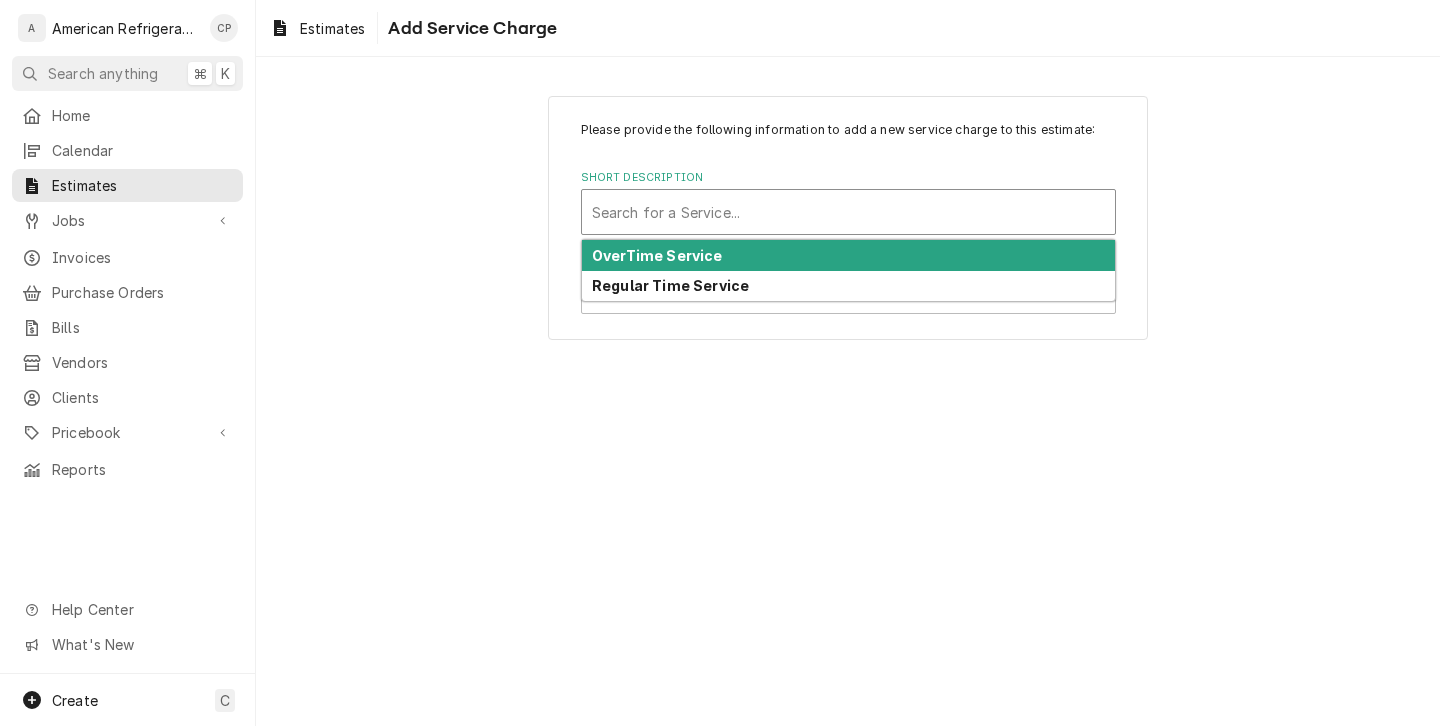 click at bounding box center (848, 212) 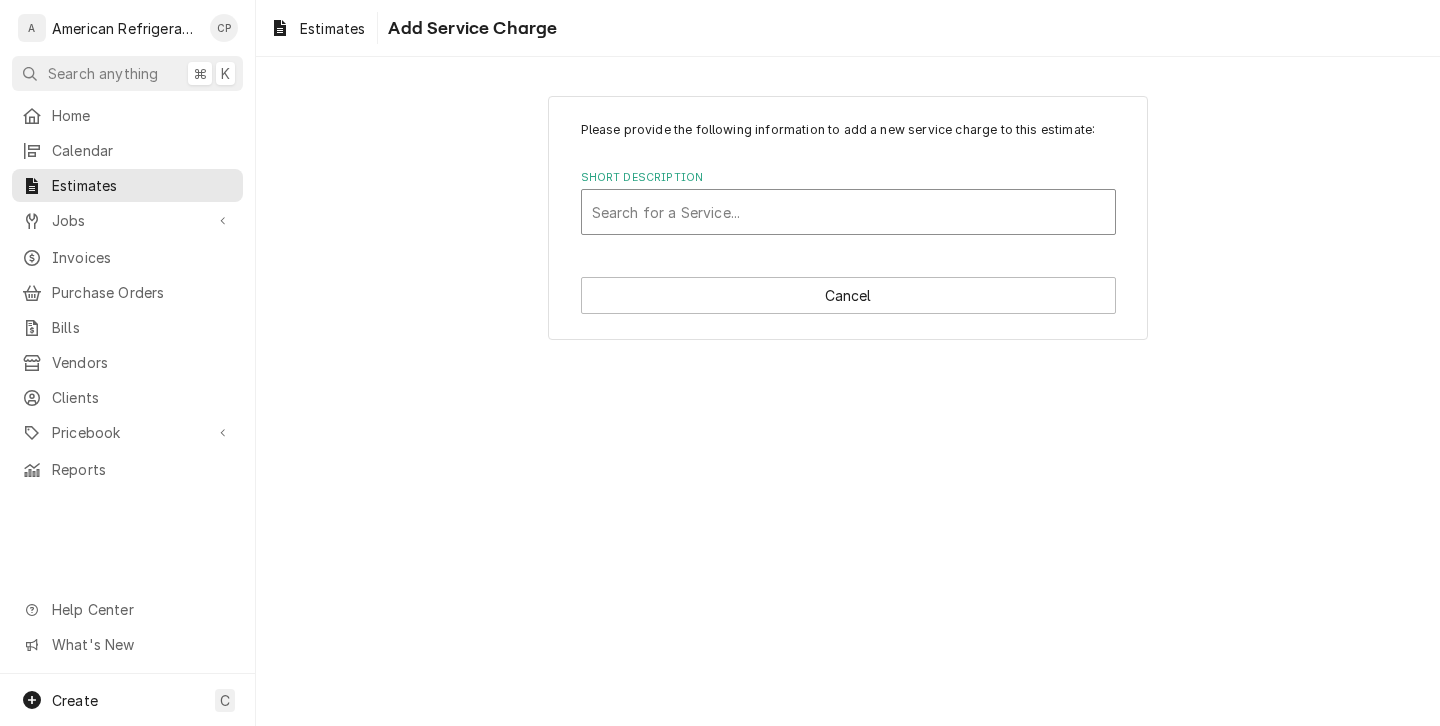 click on "Search for a Service..." at bounding box center (848, 212) 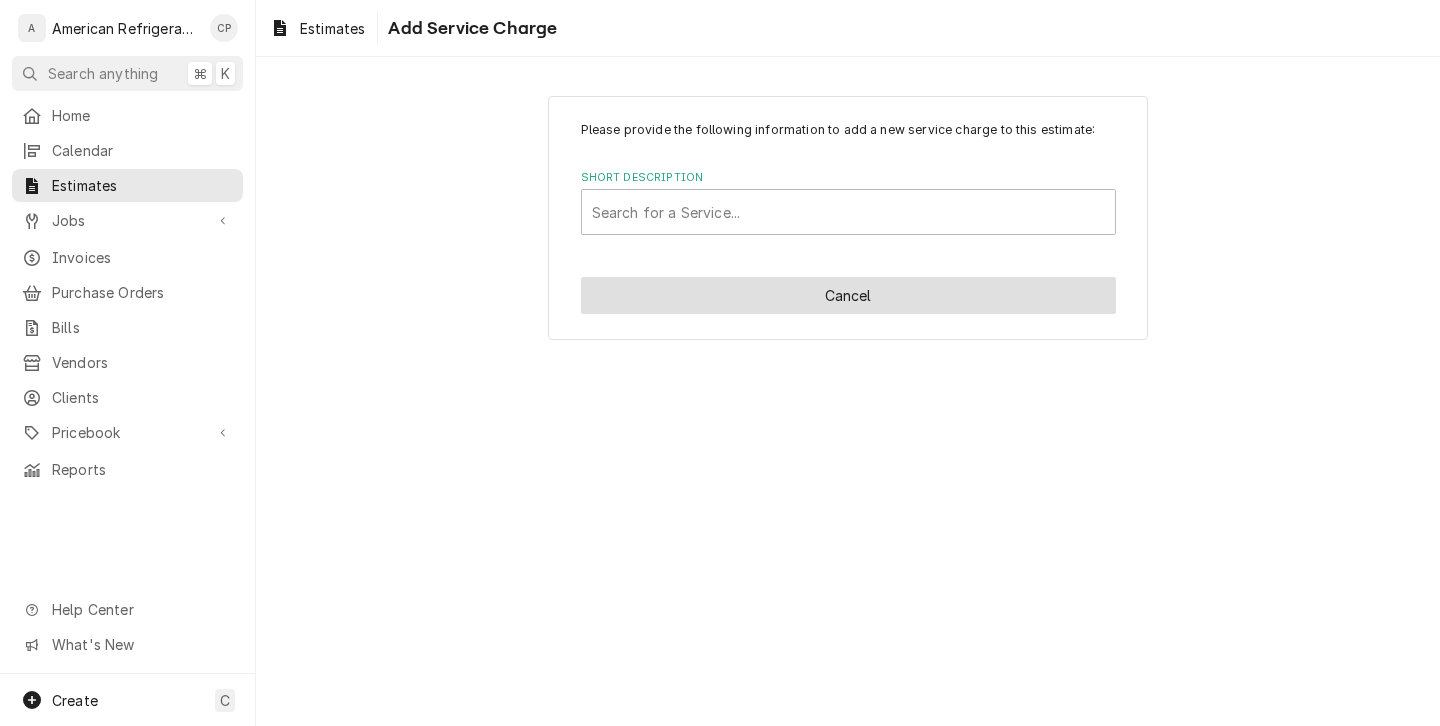 click on "Cancel" at bounding box center [848, 295] 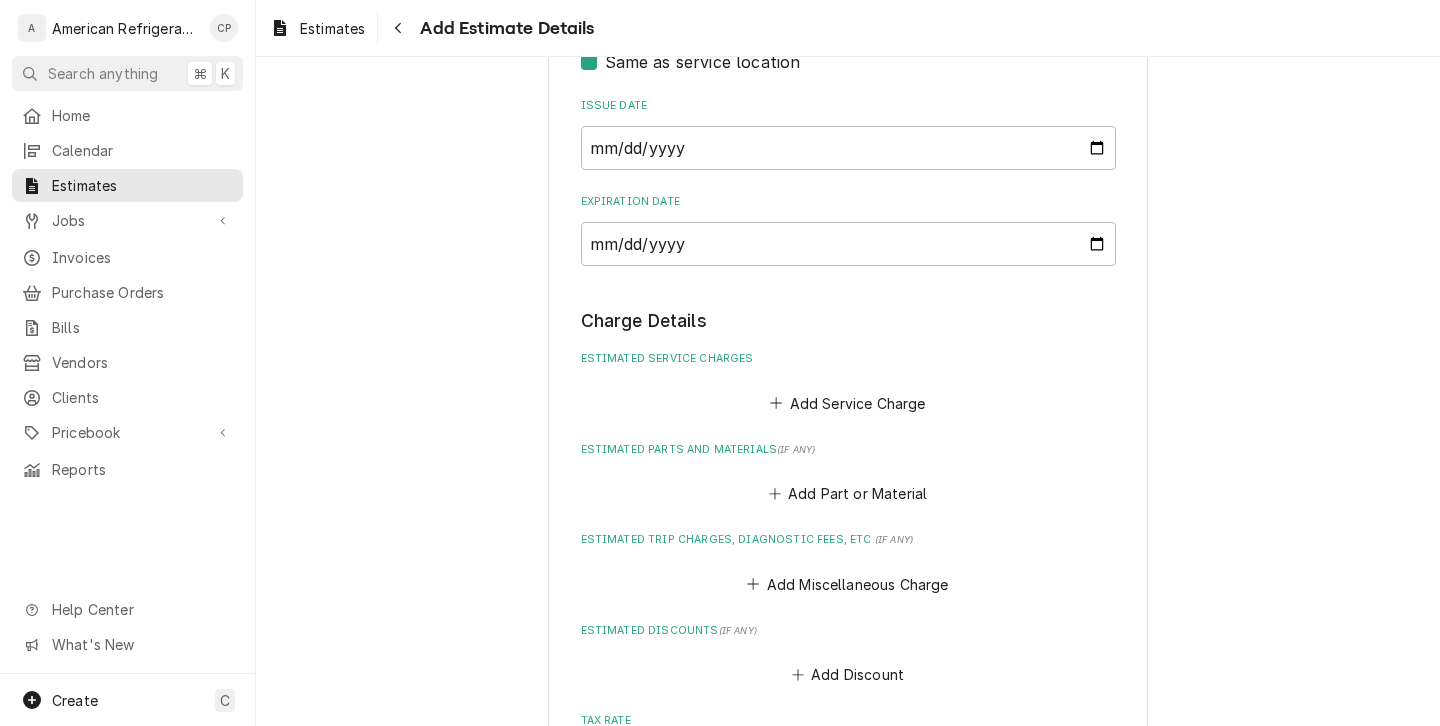 scroll, scrollTop: 981, scrollLeft: 0, axis: vertical 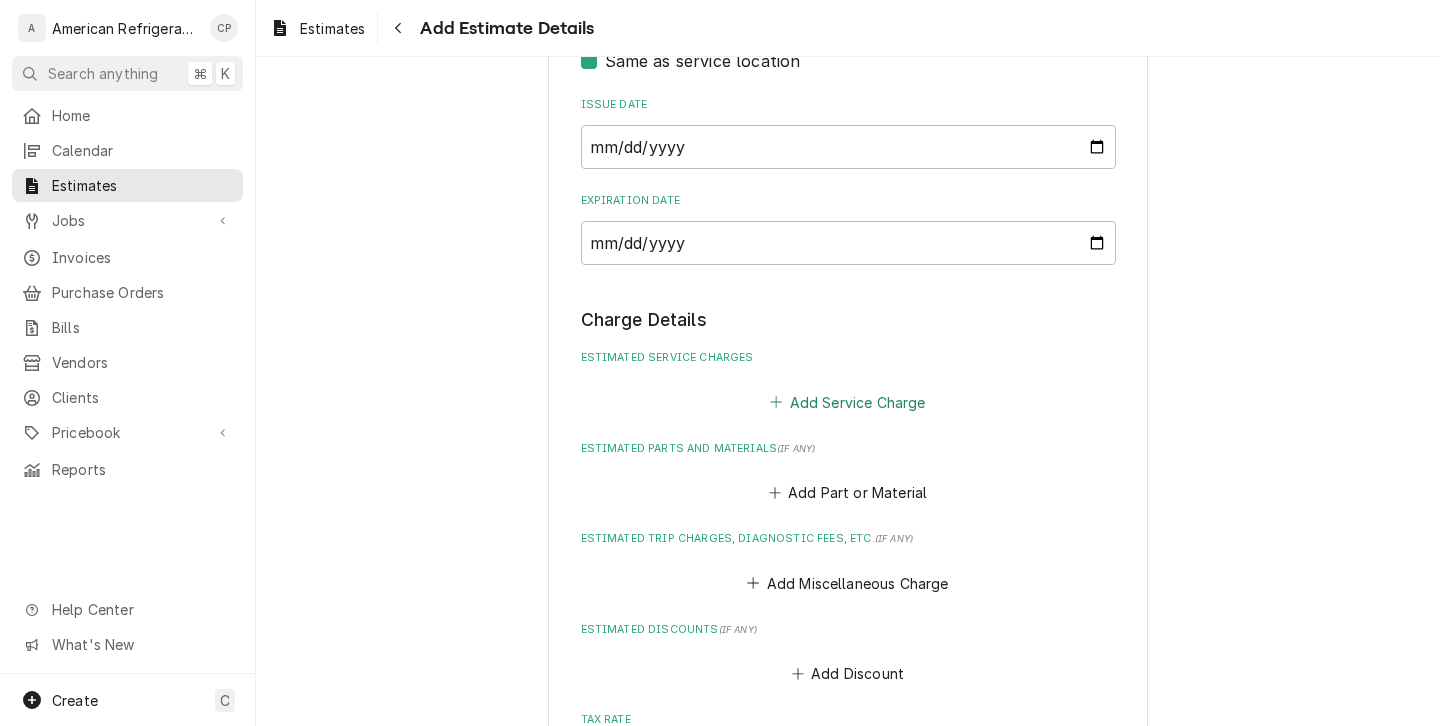 click on "Add Service Charge" at bounding box center (848, 402) 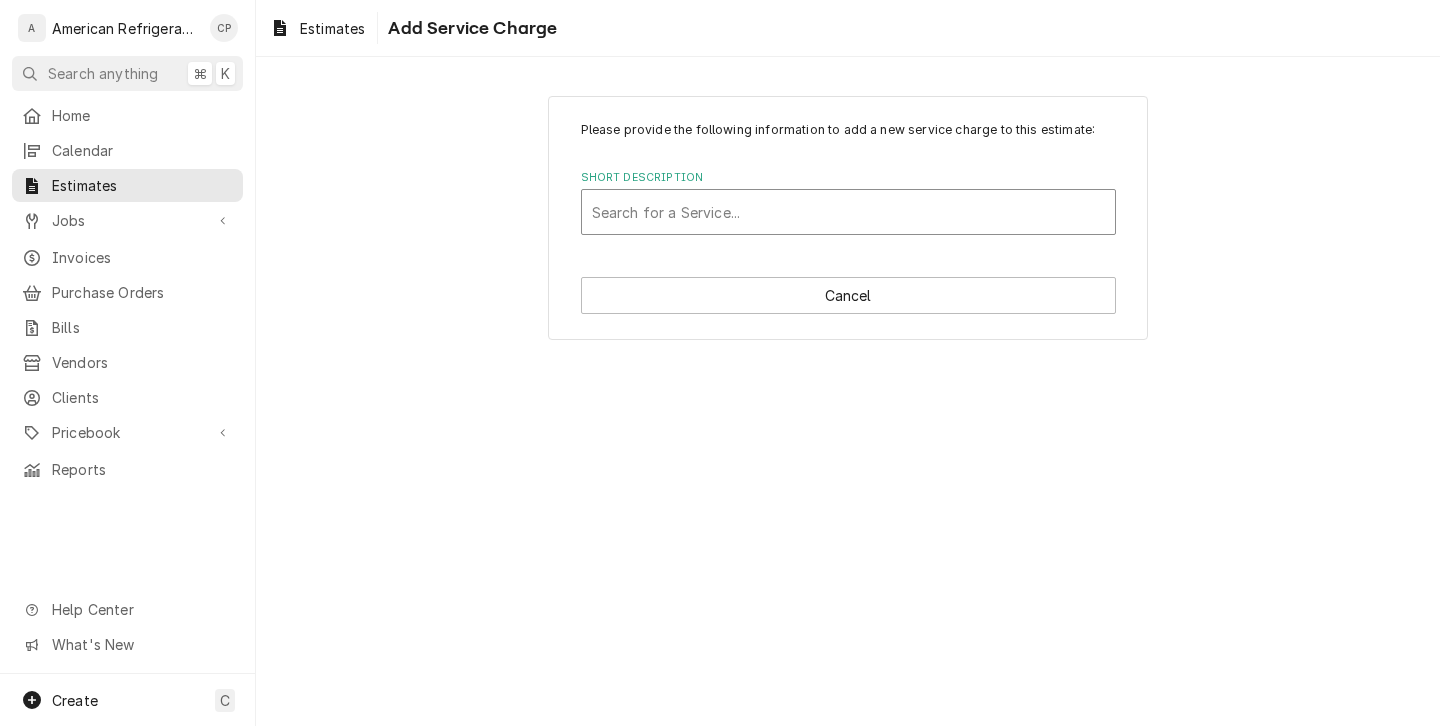 click at bounding box center (848, 212) 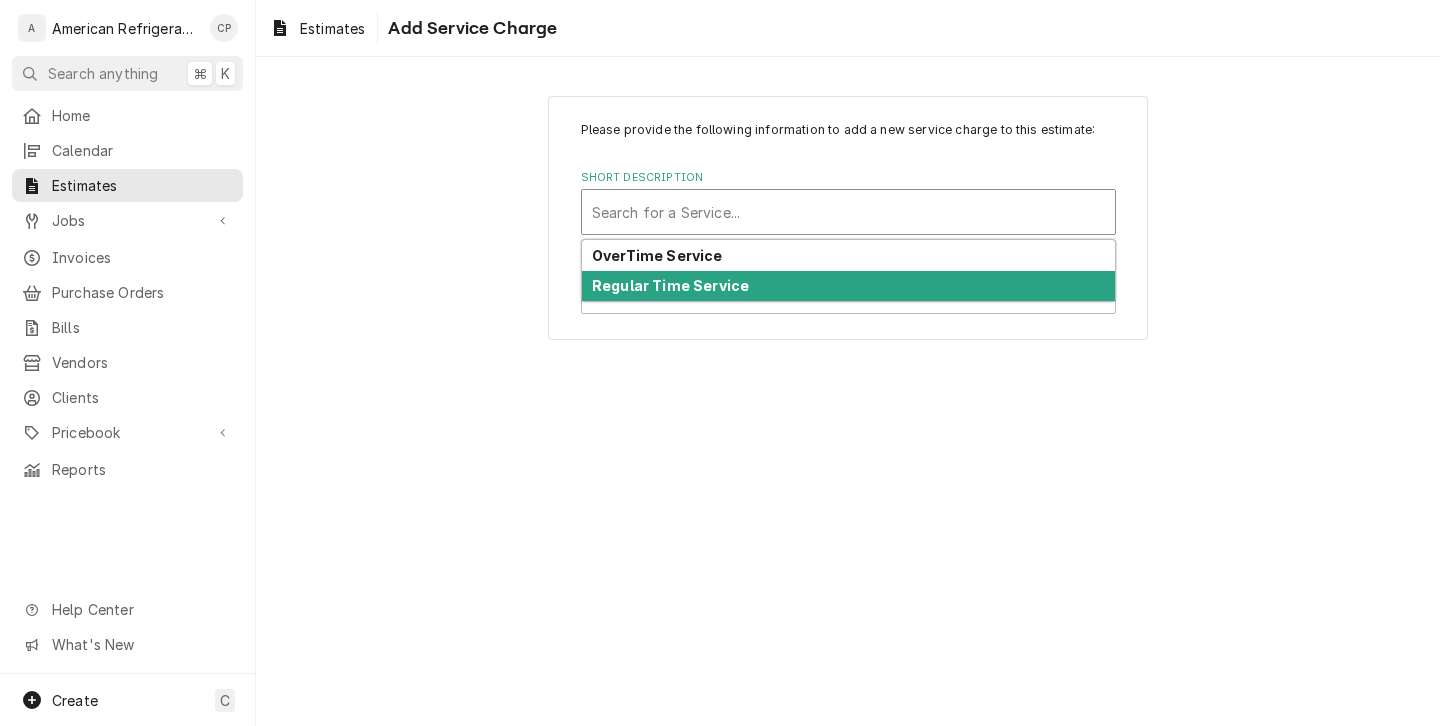 click on "Regular Time Service" at bounding box center (670, 285) 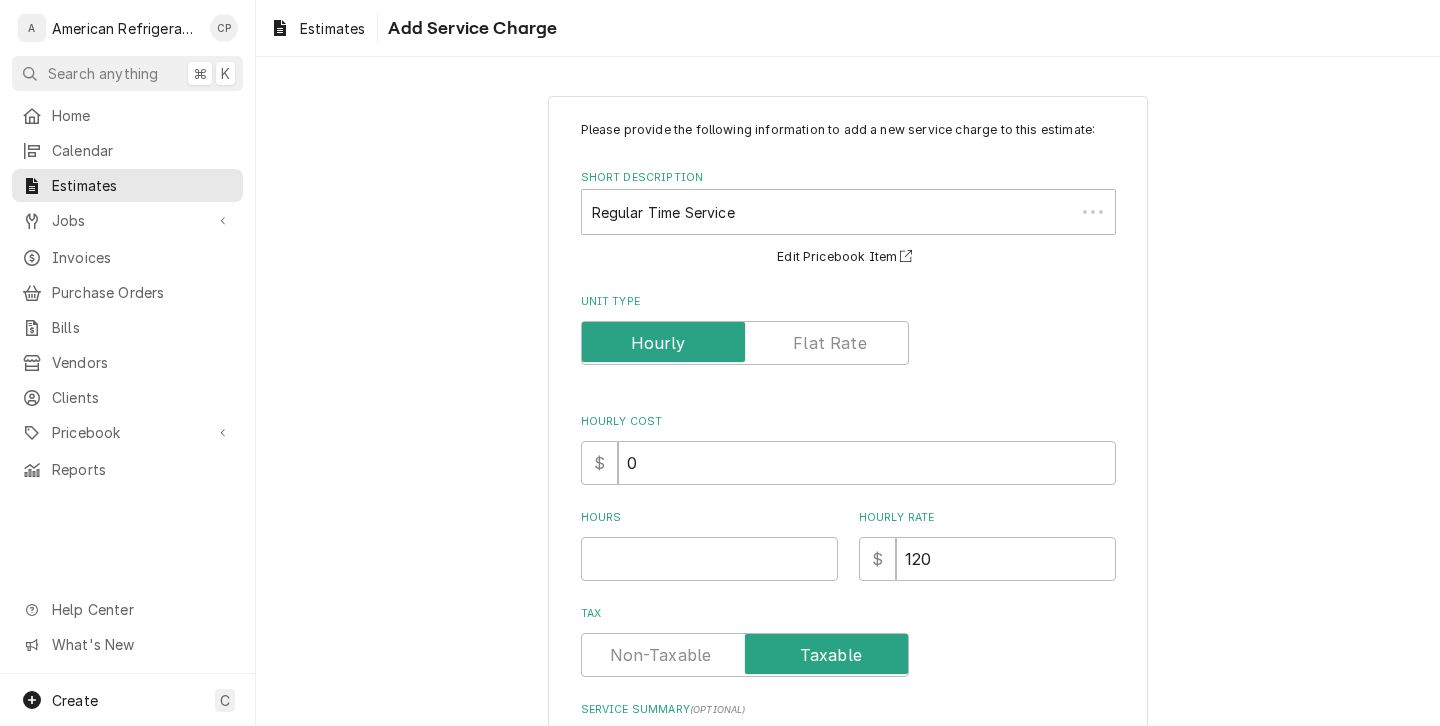 type on "x" 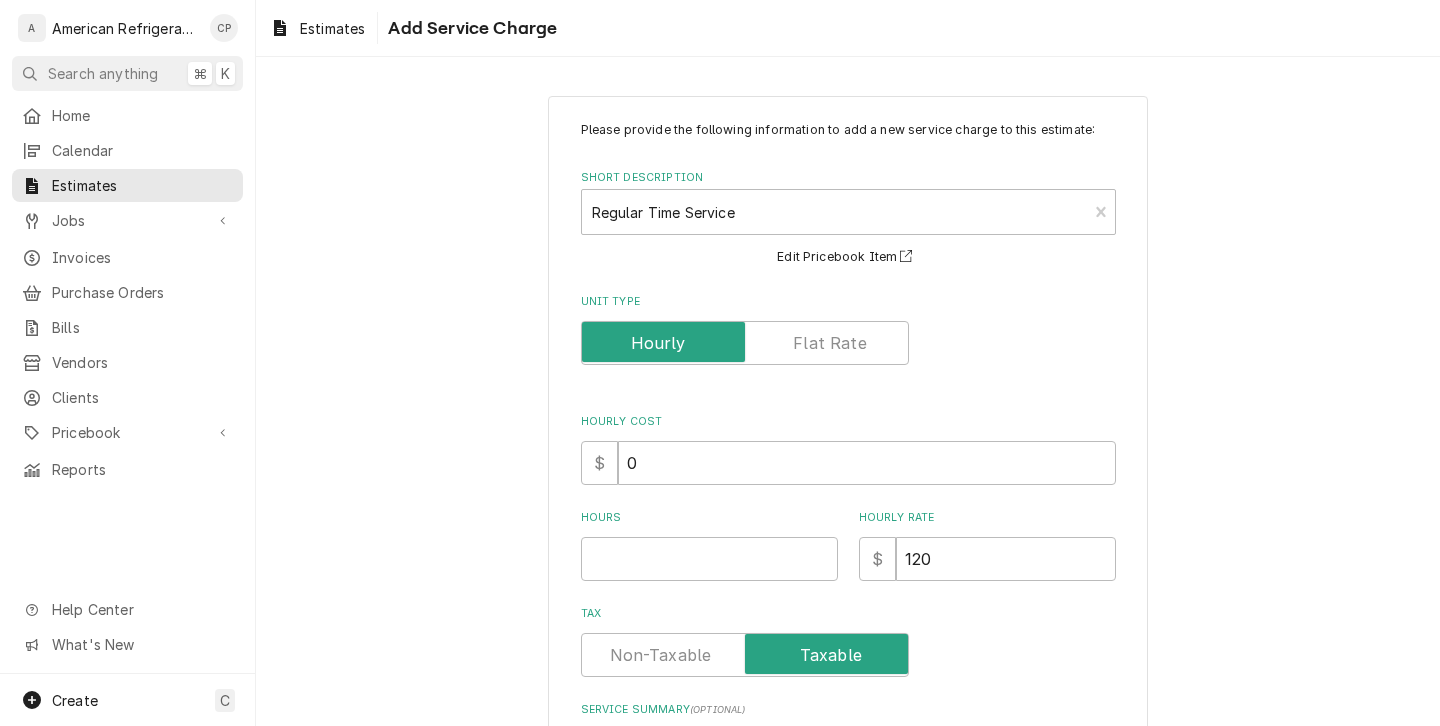 click on "Please provide the following information to add a new service charge to this estimate: Short Description Regular Time Service Edit Pricebook Item    Unit Type Hourly Cost $ 0 Hours Hourly Rate $ 120 Tax Service Summary  ( optional )" at bounding box center (848, 470) 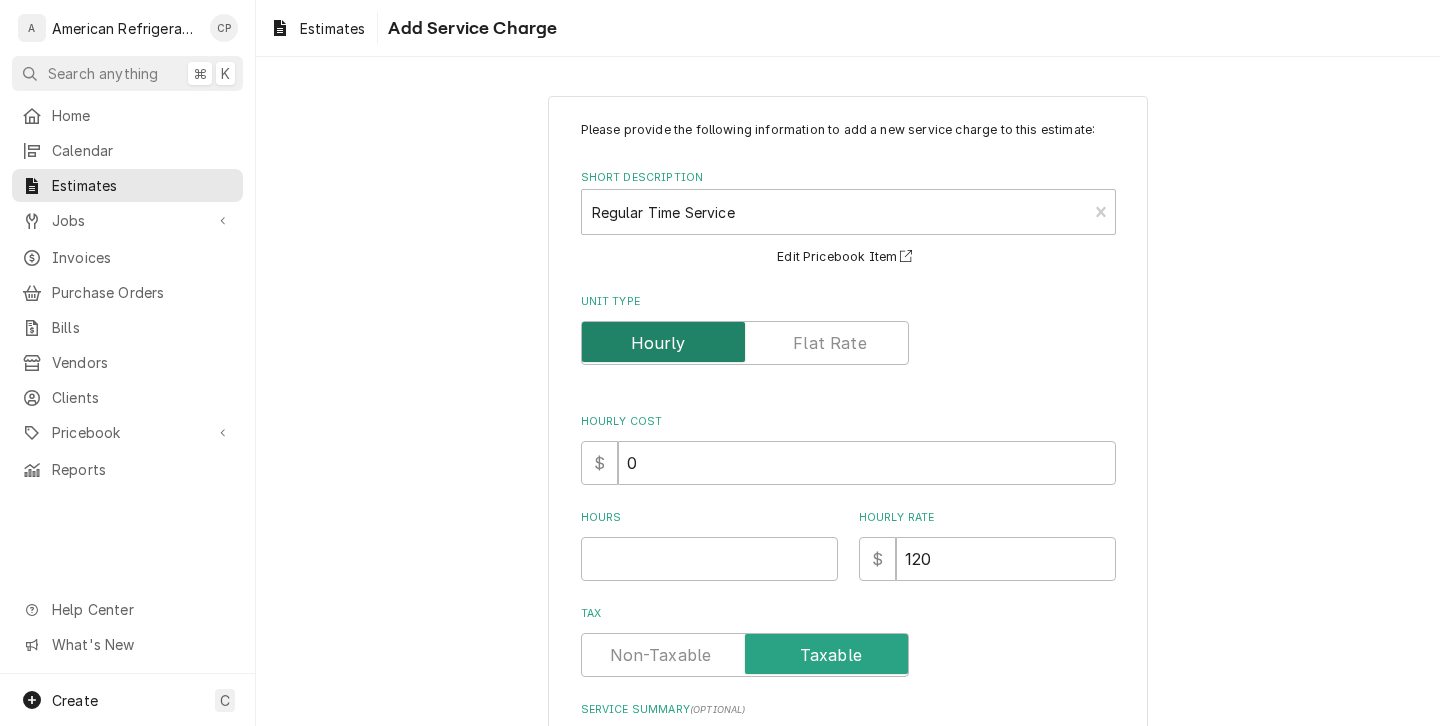 click at bounding box center (745, 343) 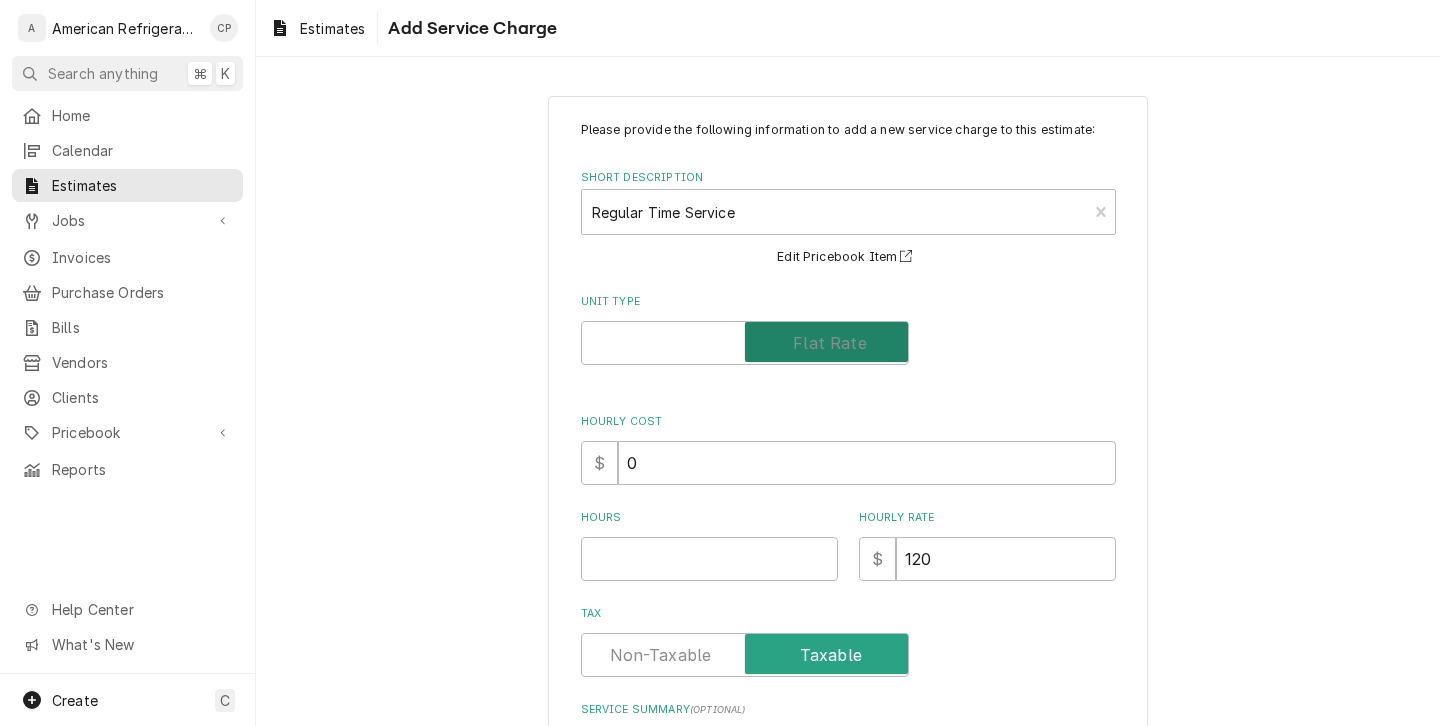 checkbox on "true" 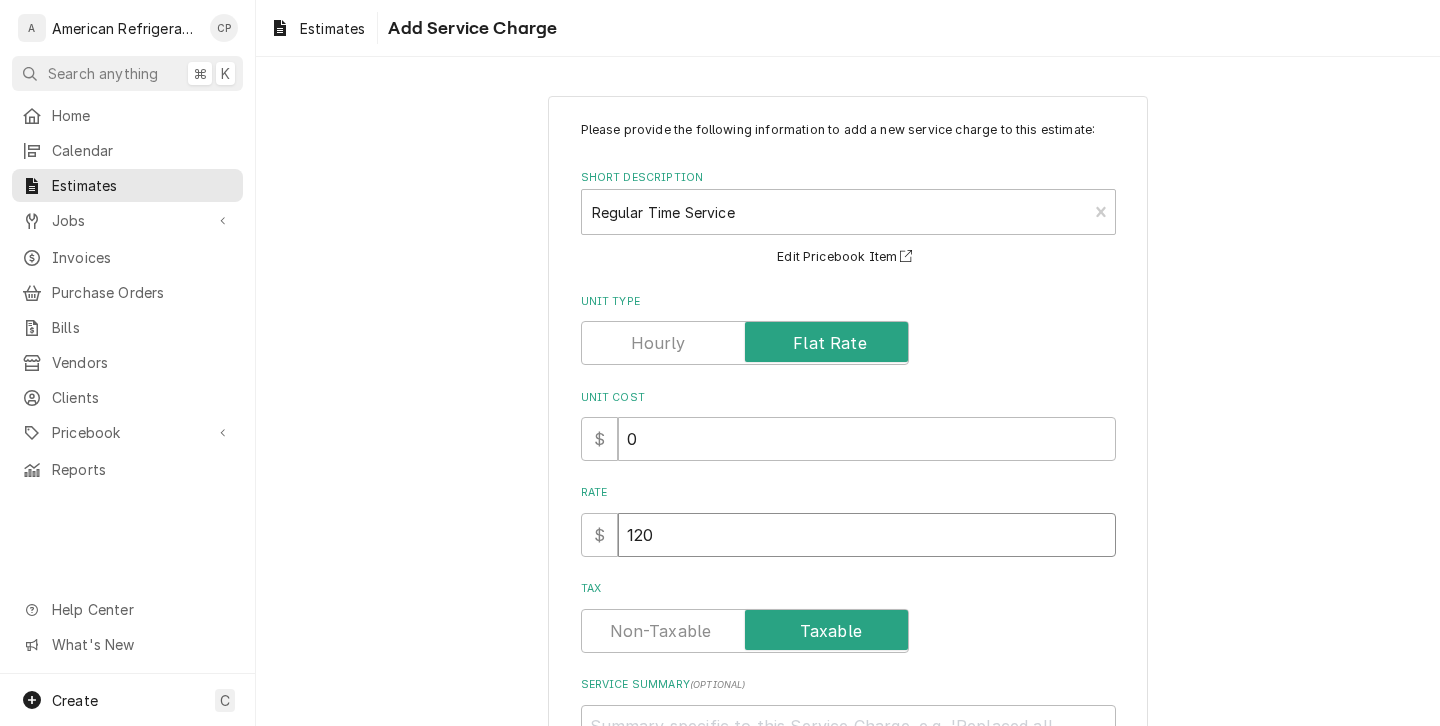 click on "120" at bounding box center (867, 535) 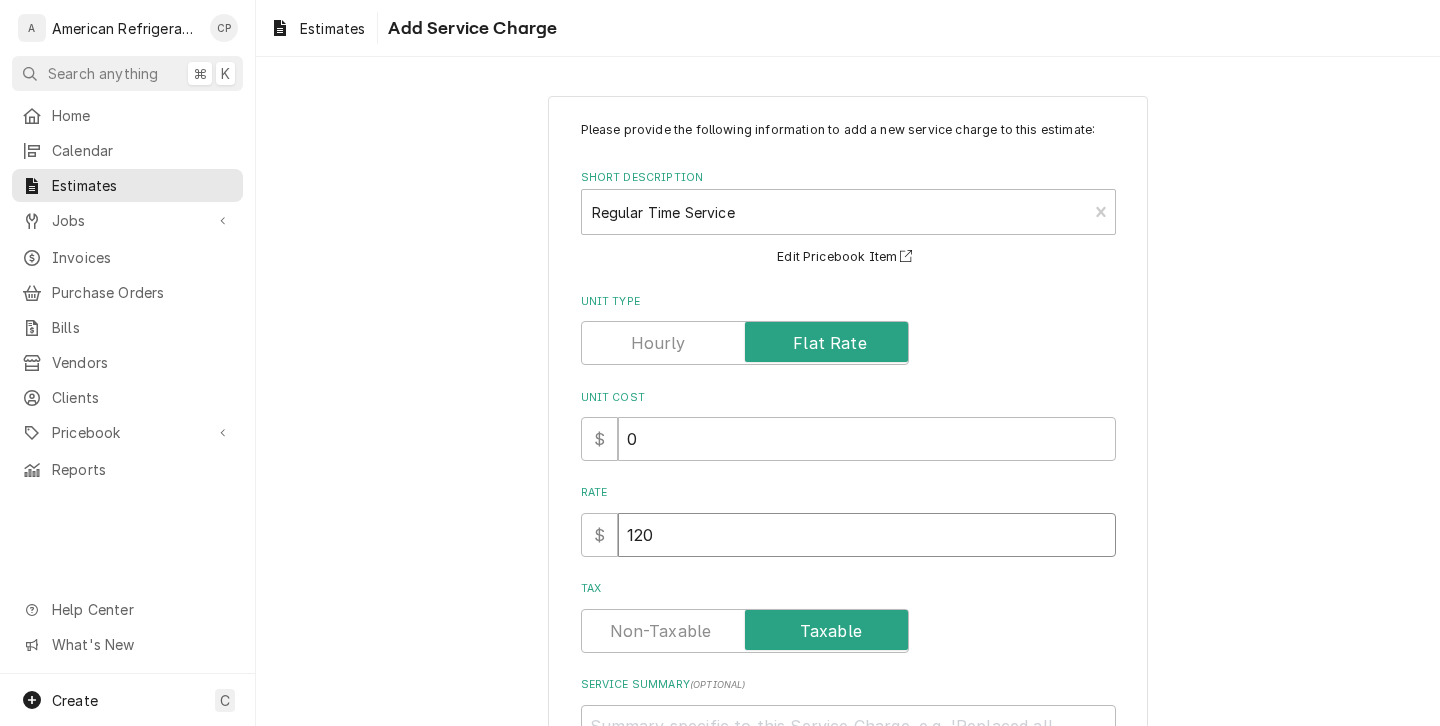 type on "x" 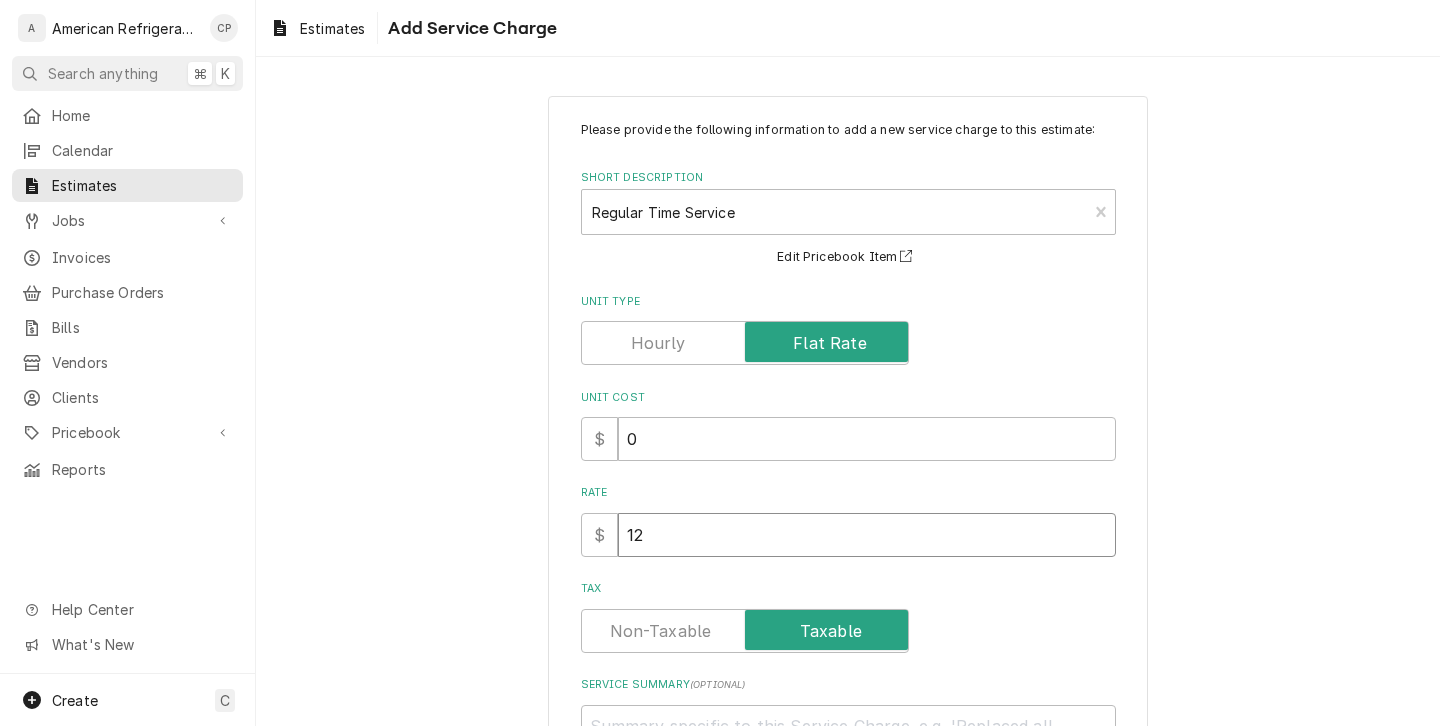 type on "x" 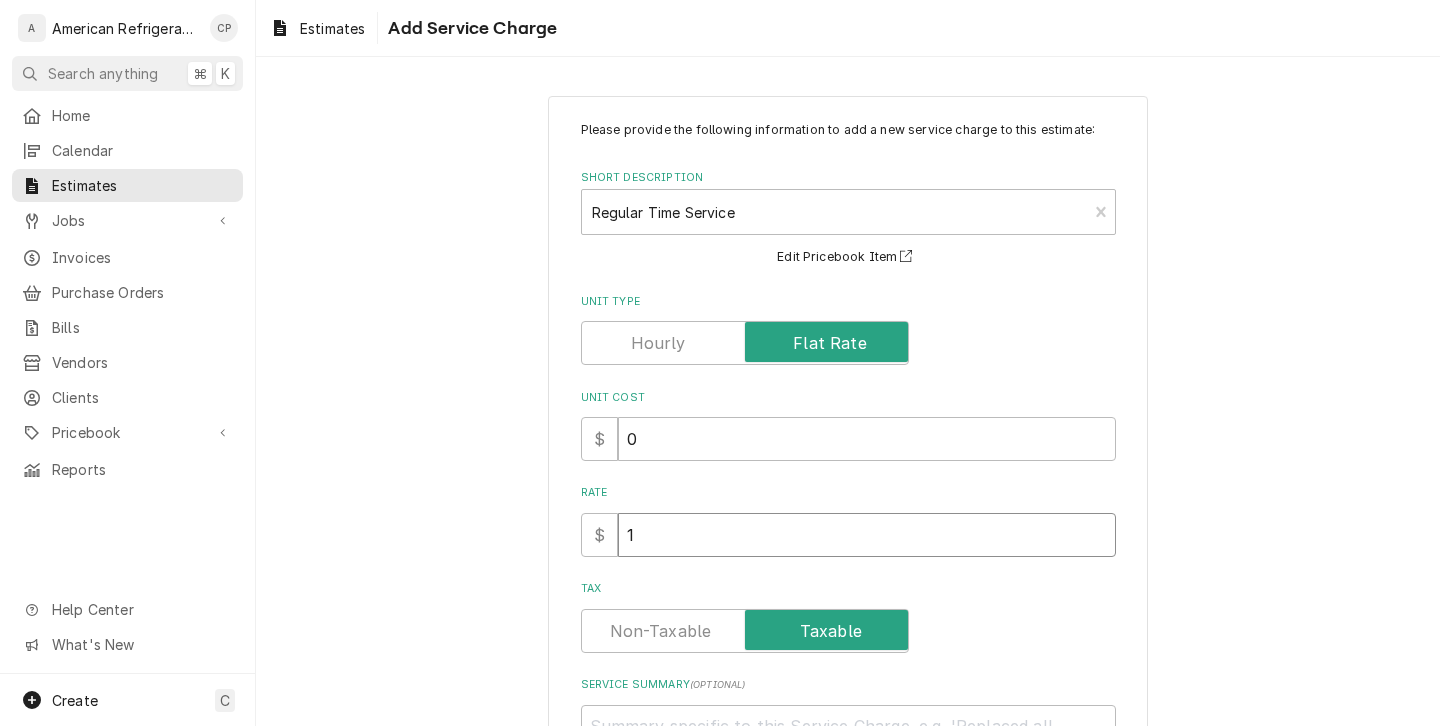 type on "x" 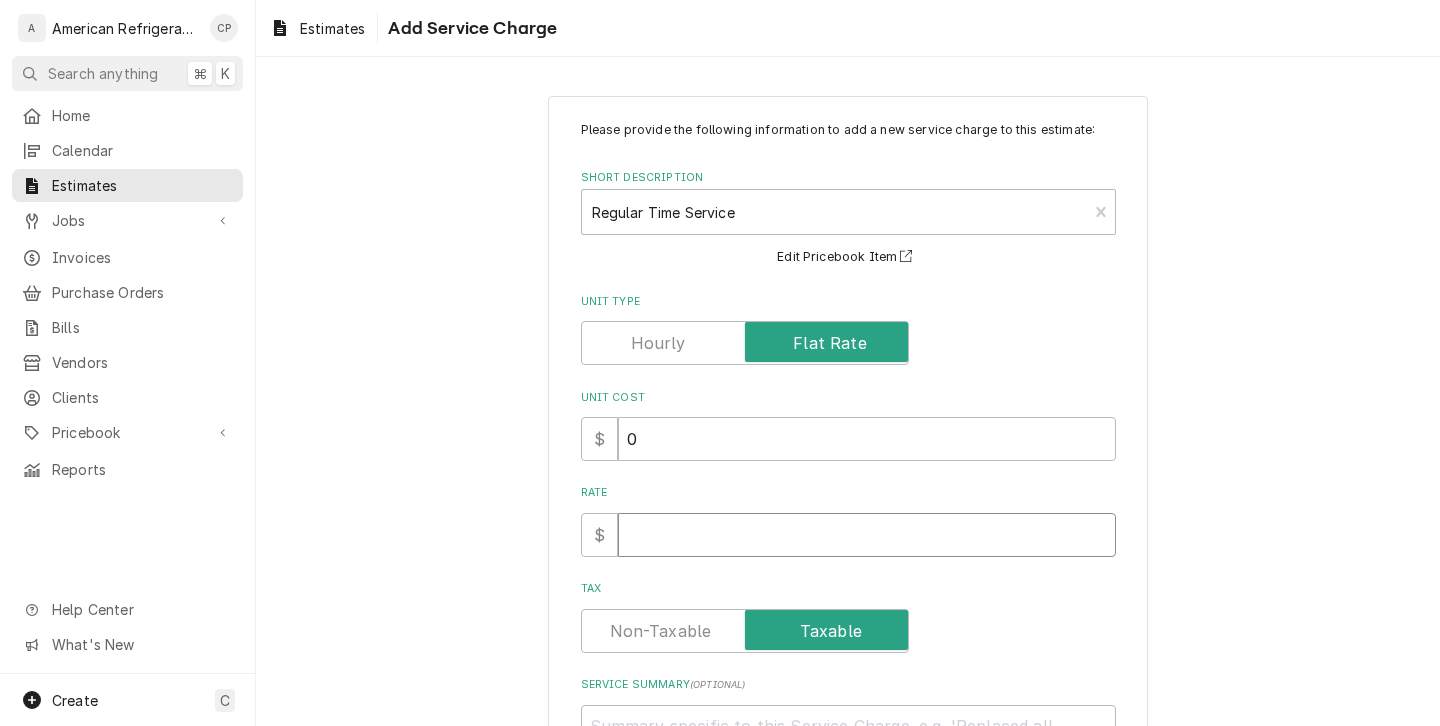 type on "x" 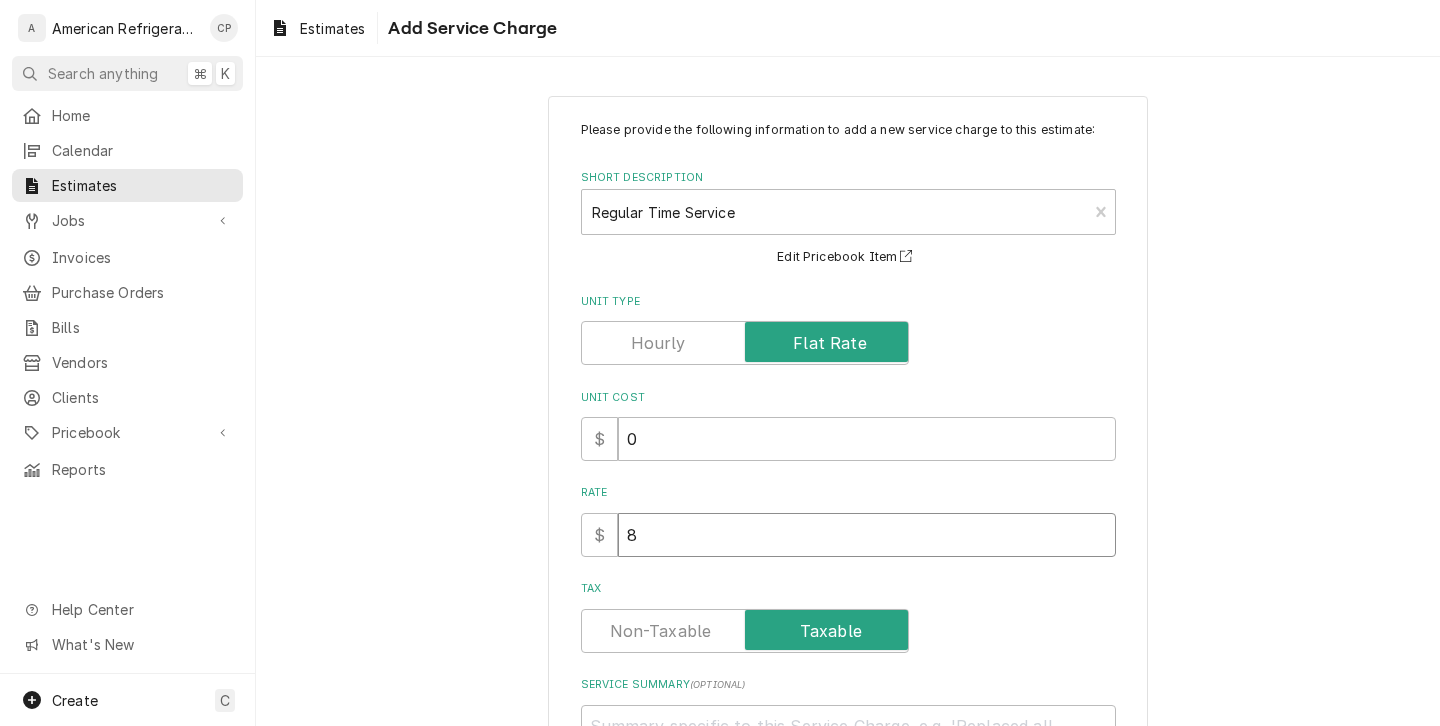 type on "x" 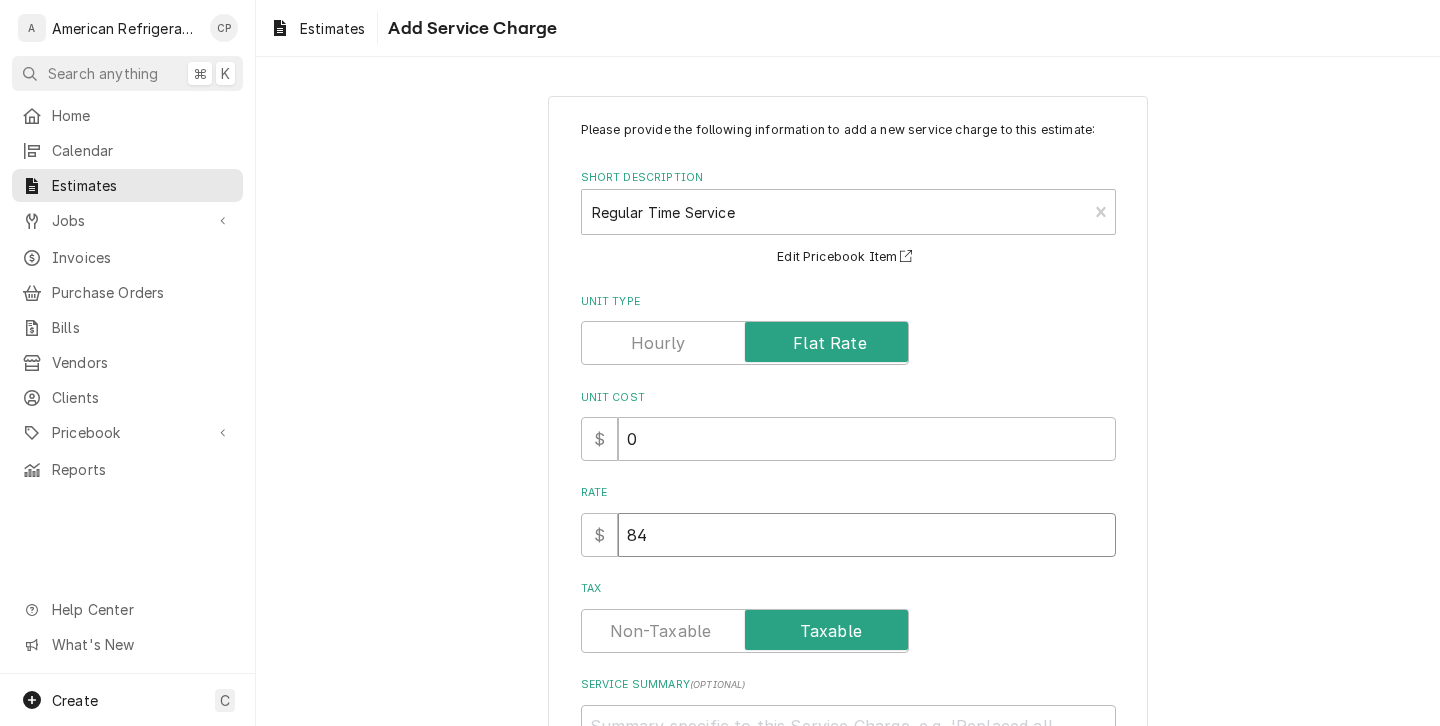 type on "x" 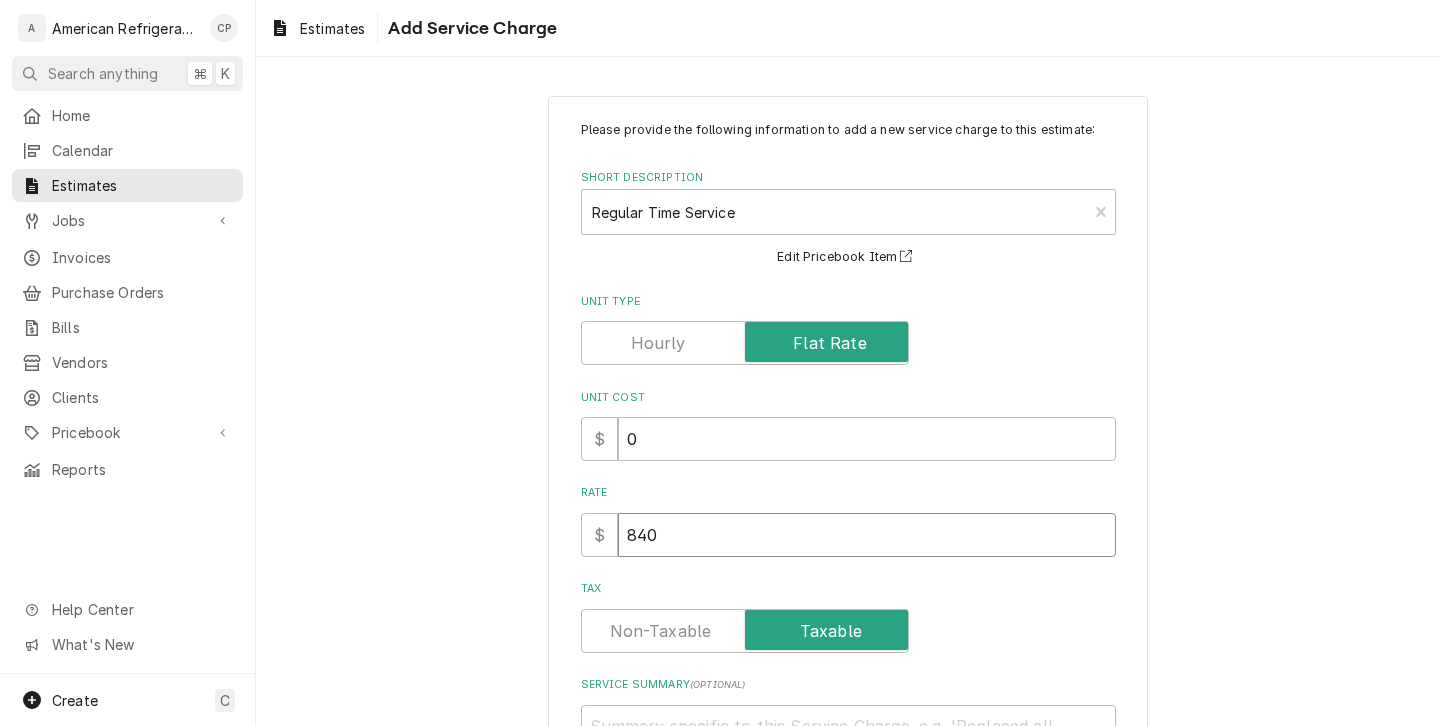 type on "x" 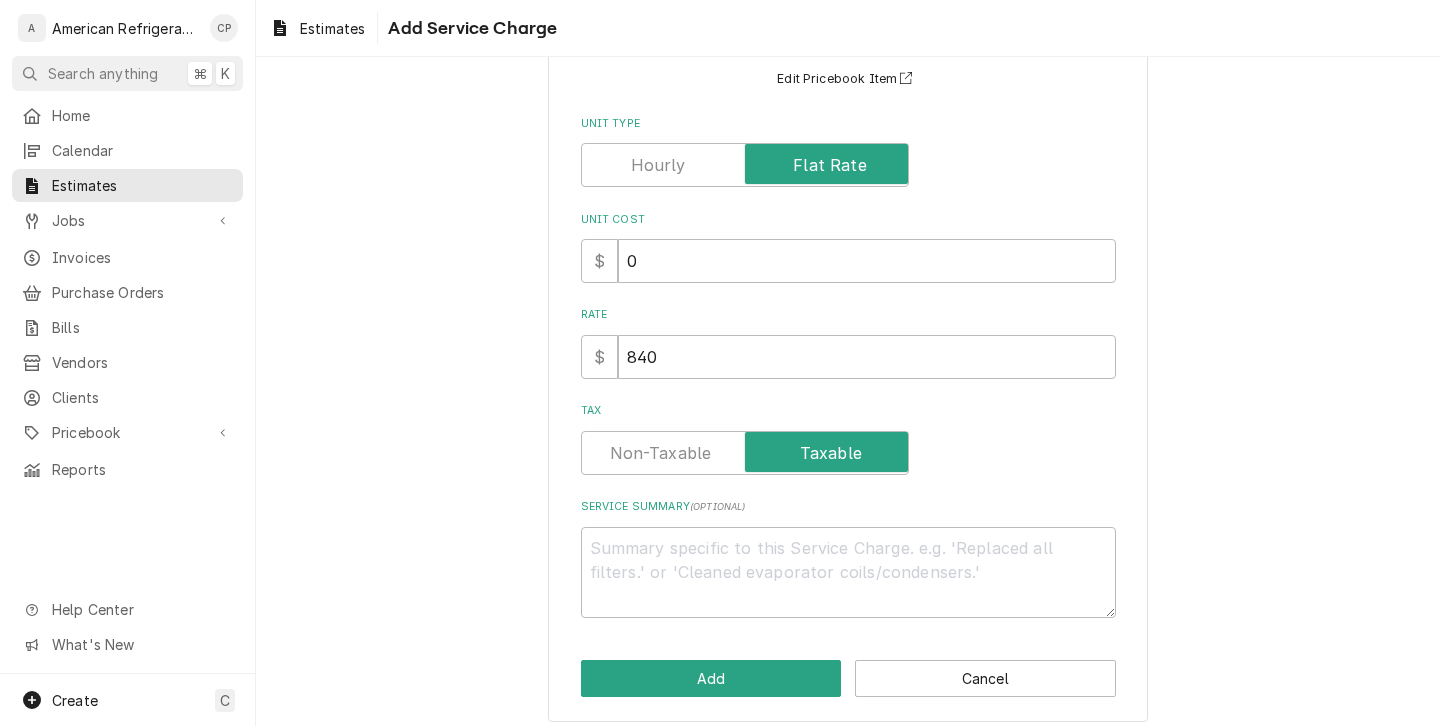 scroll, scrollTop: 193, scrollLeft: 0, axis: vertical 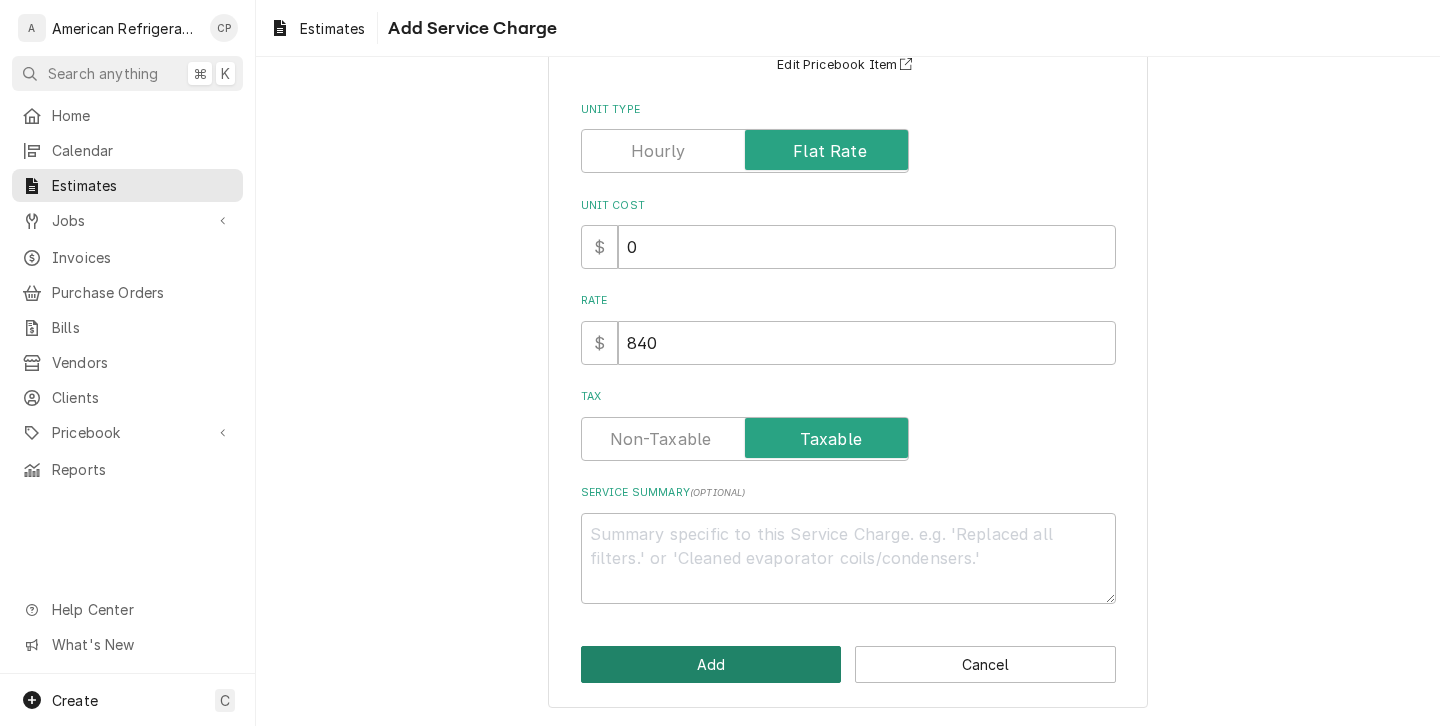 click on "Add" at bounding box center (711, 664) 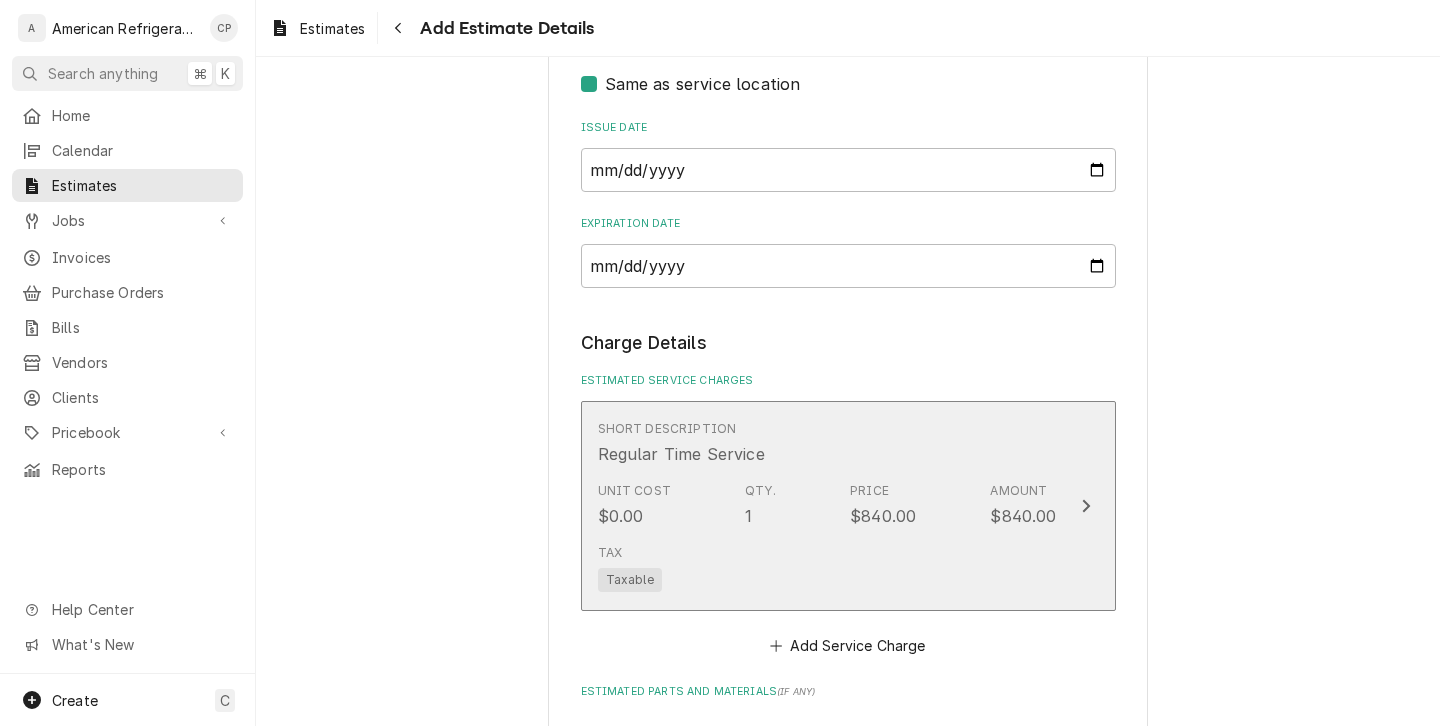 type on "x" 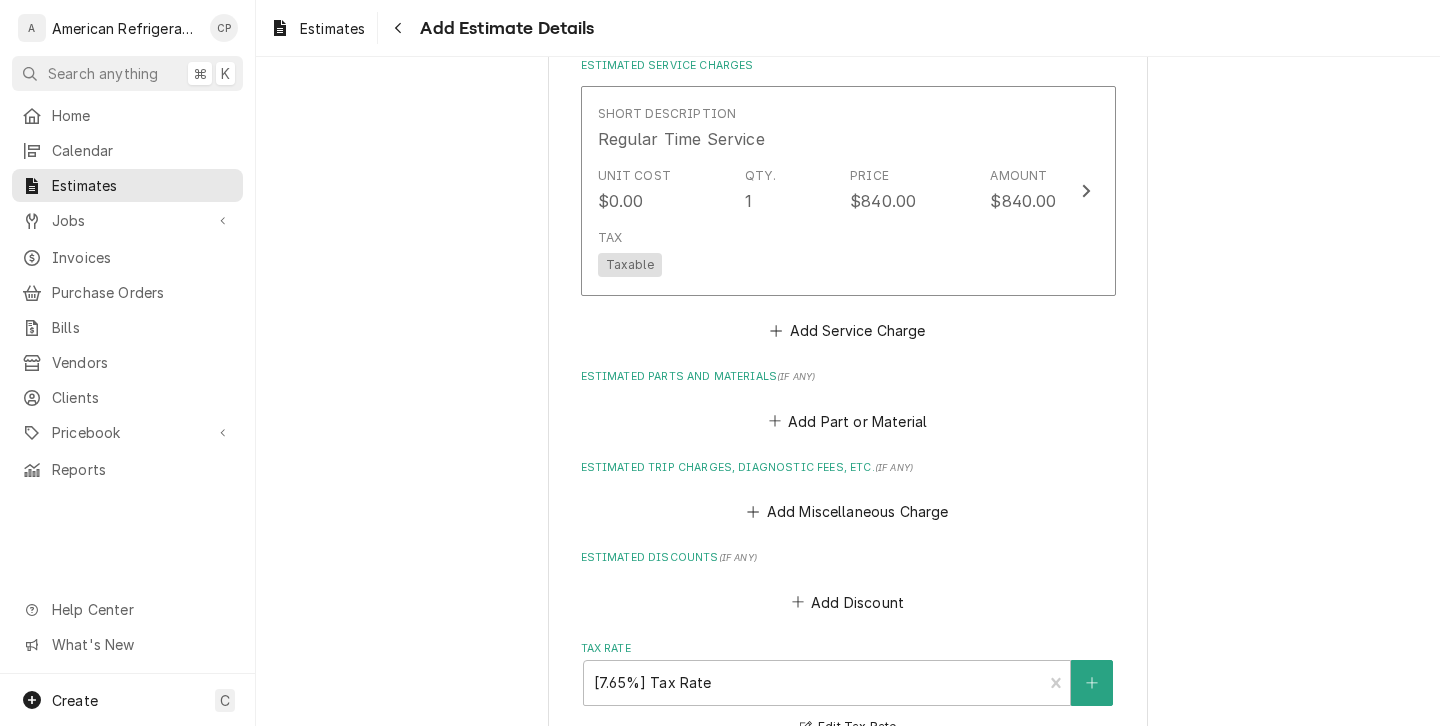 scroll, scrollTop: 1292, scrollLeft: 0, axis: vertical 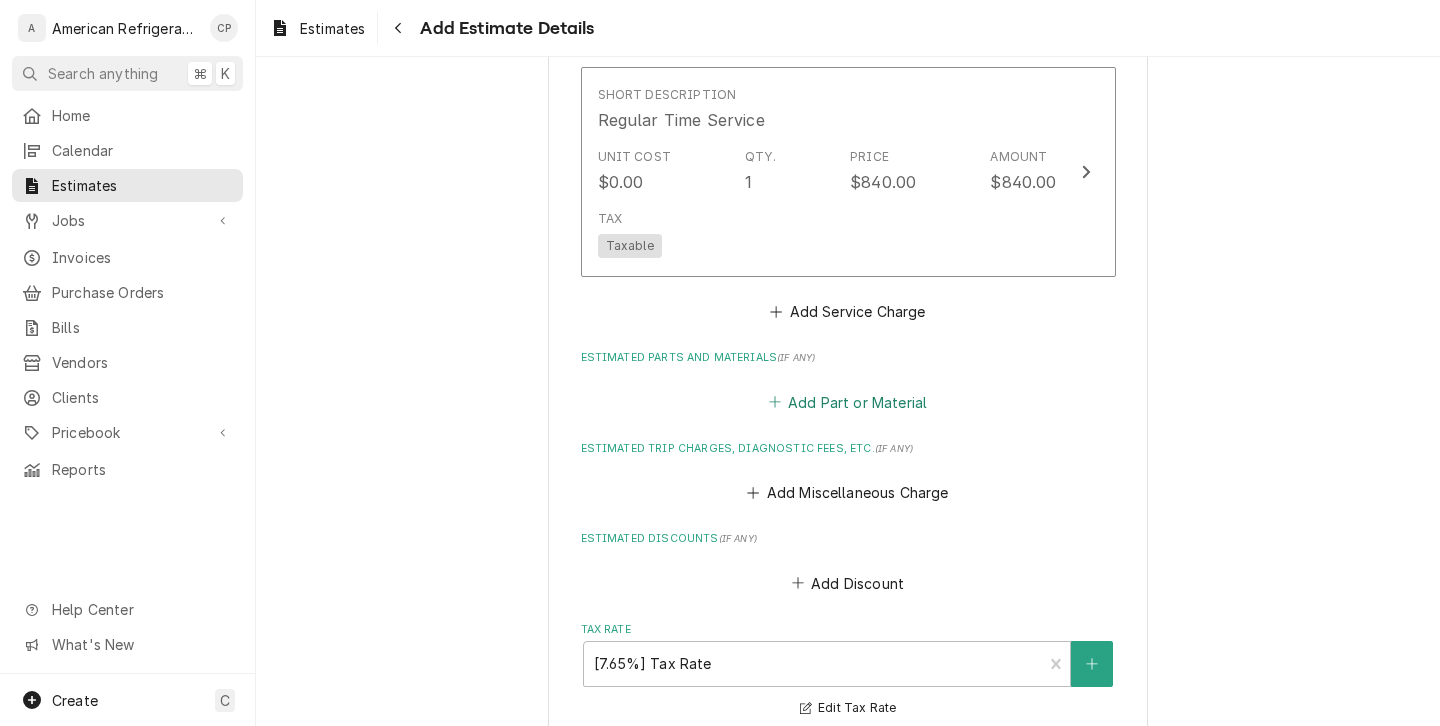 click on "Add Part or Material" at bounding box center [847, 402] 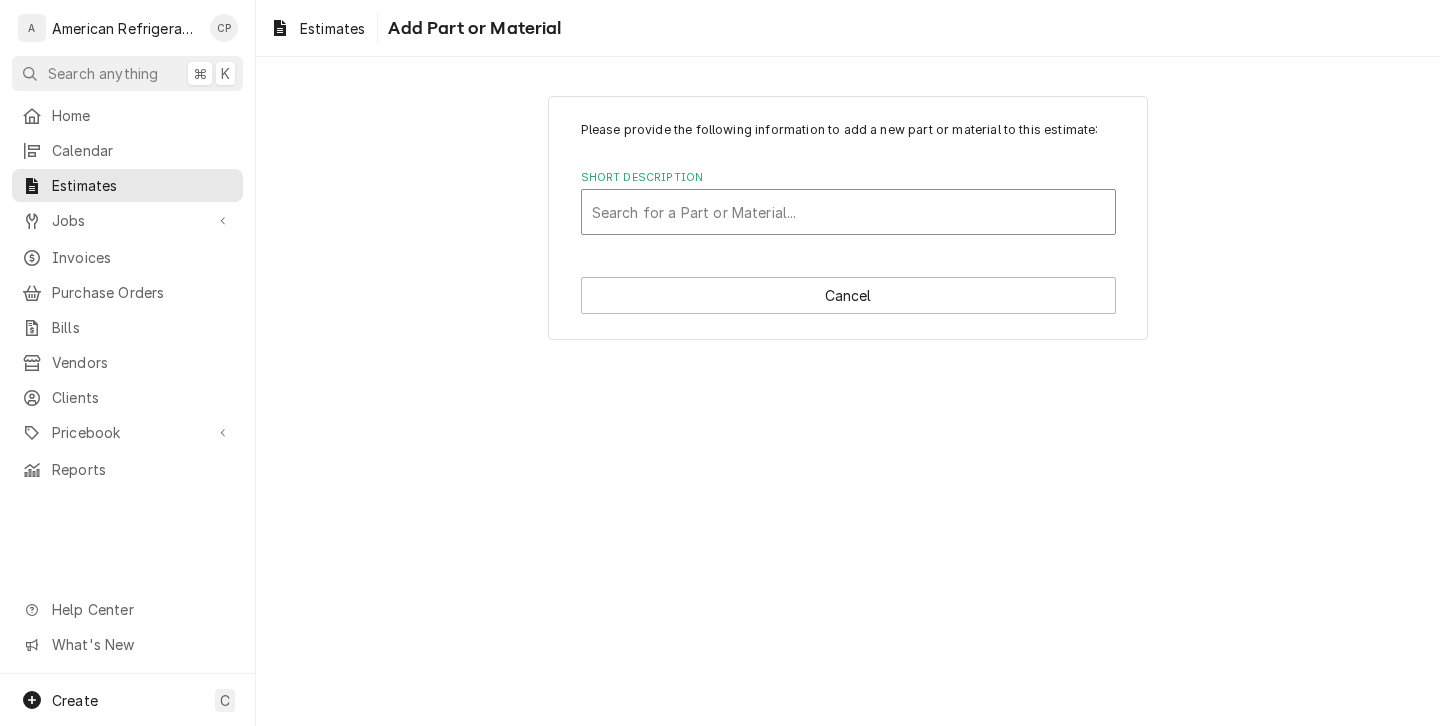 click at bounding box center [848, 212] 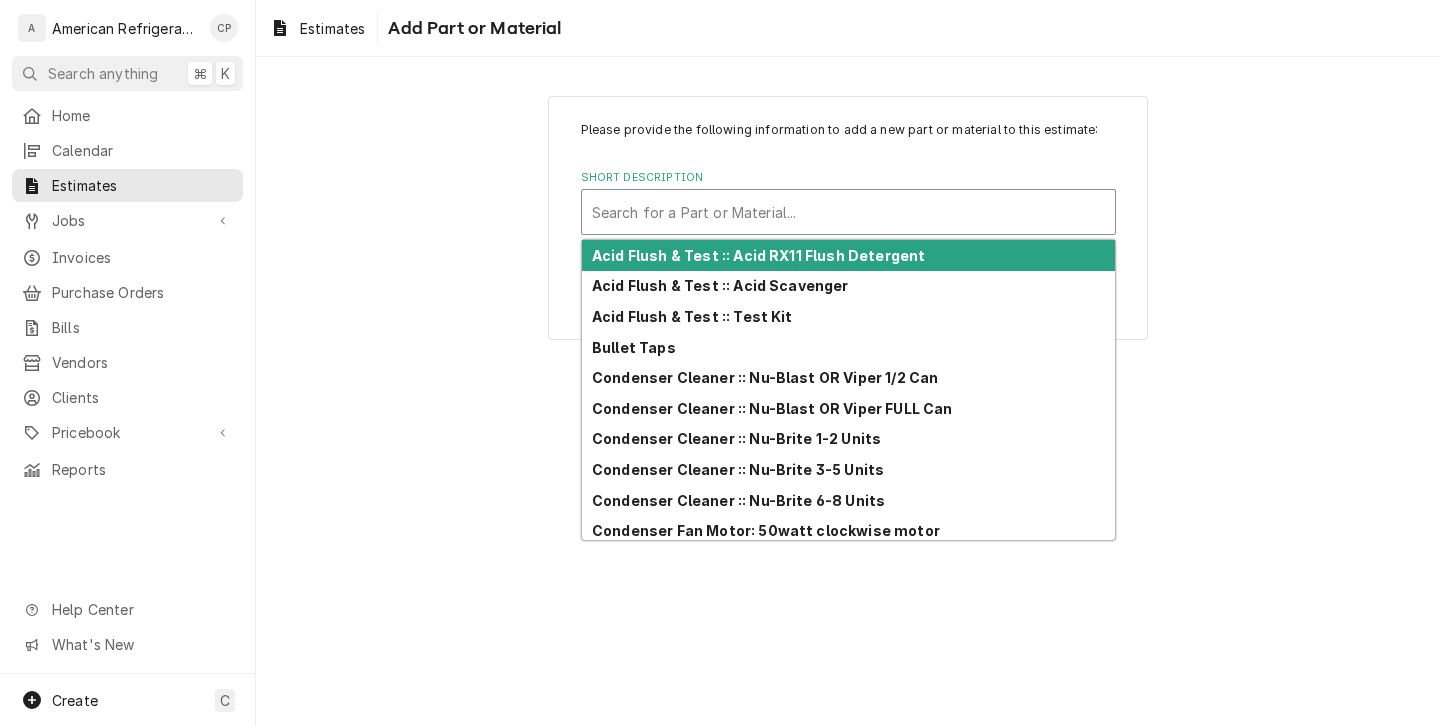 click at bounding box center (848, 212) 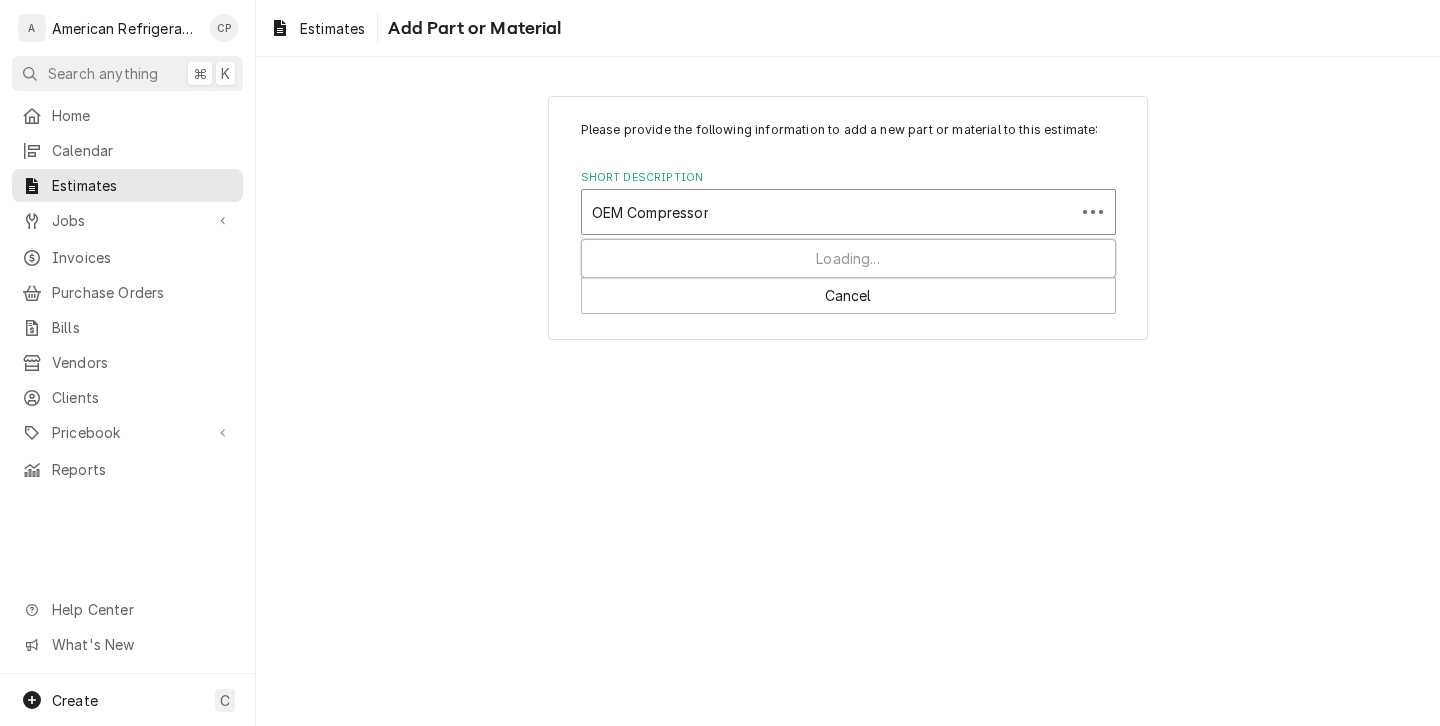 type on "OEM Compressor" 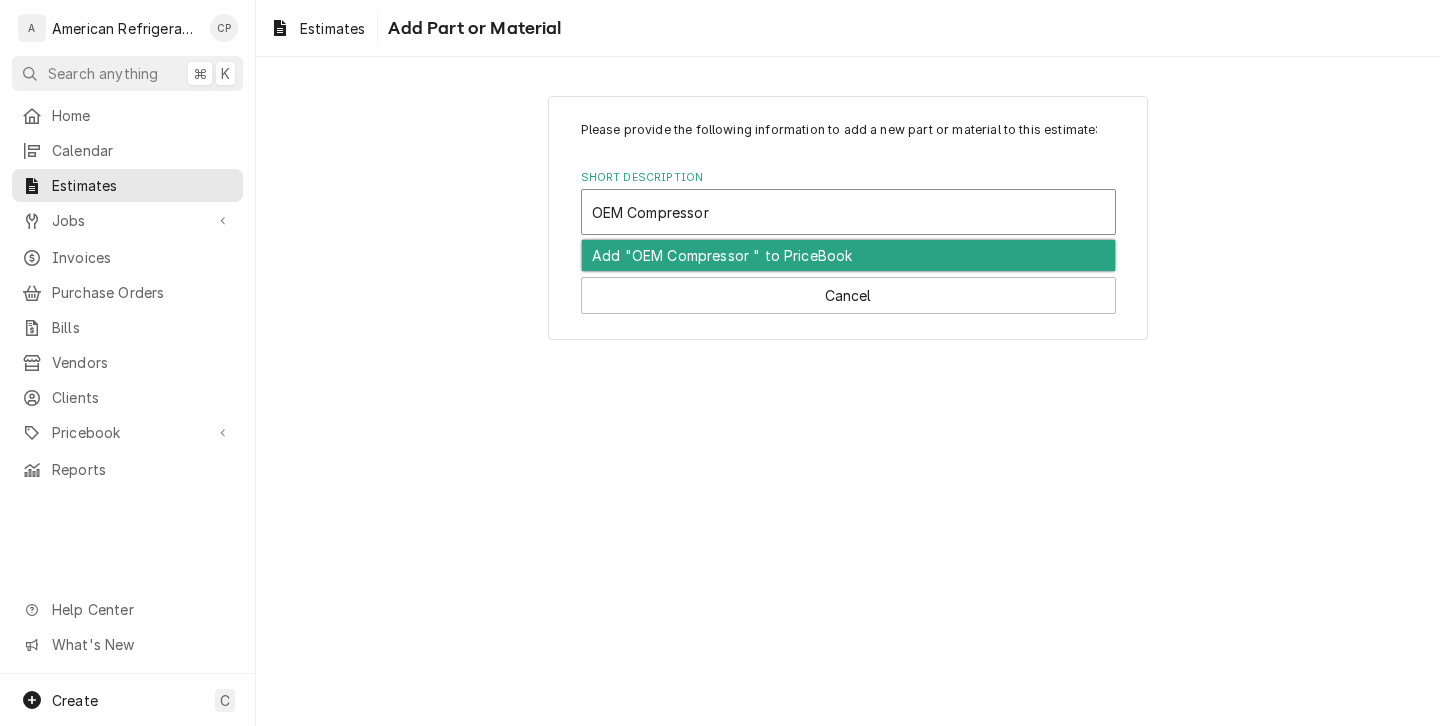 click on "Add "OEM Compressor " to PriceBook" at bounding box center (848, 255) 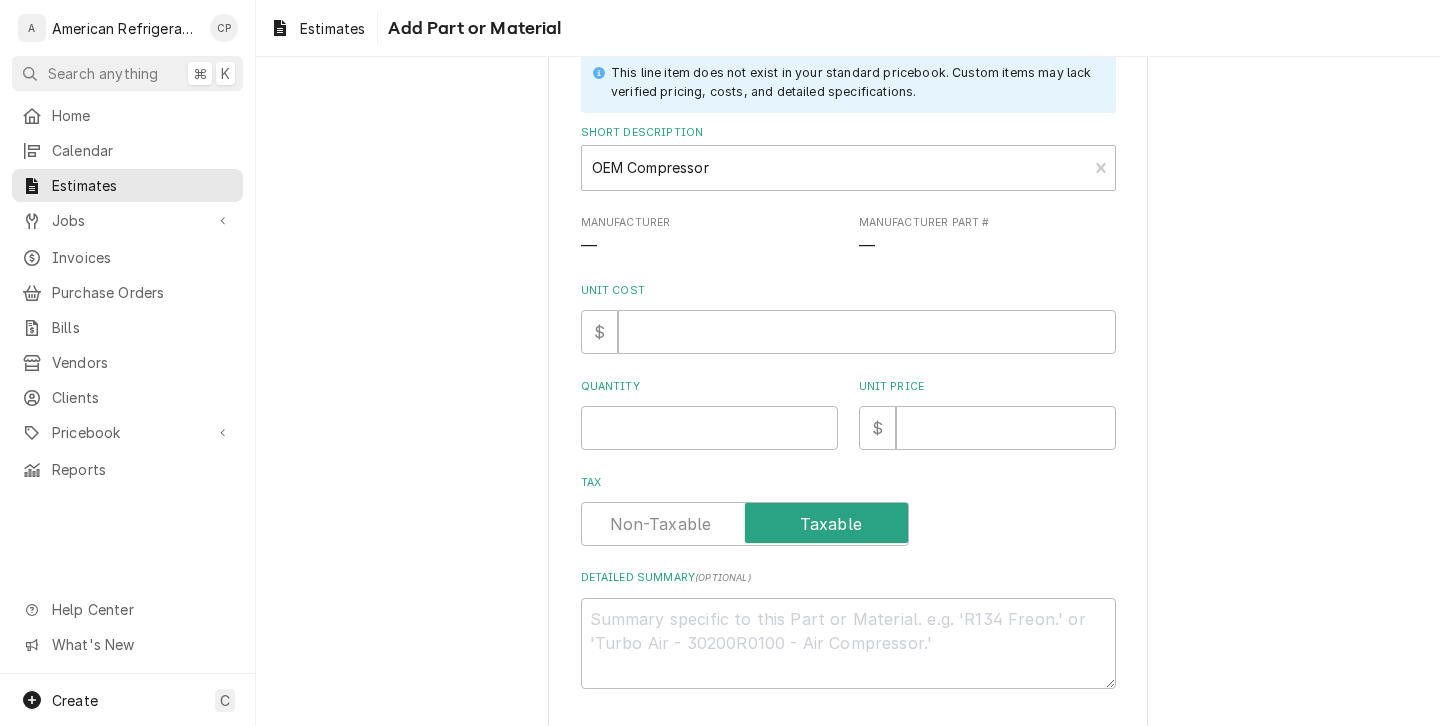 scroll, scrollTop: 183, scrollLeft: 0, axis: vertical 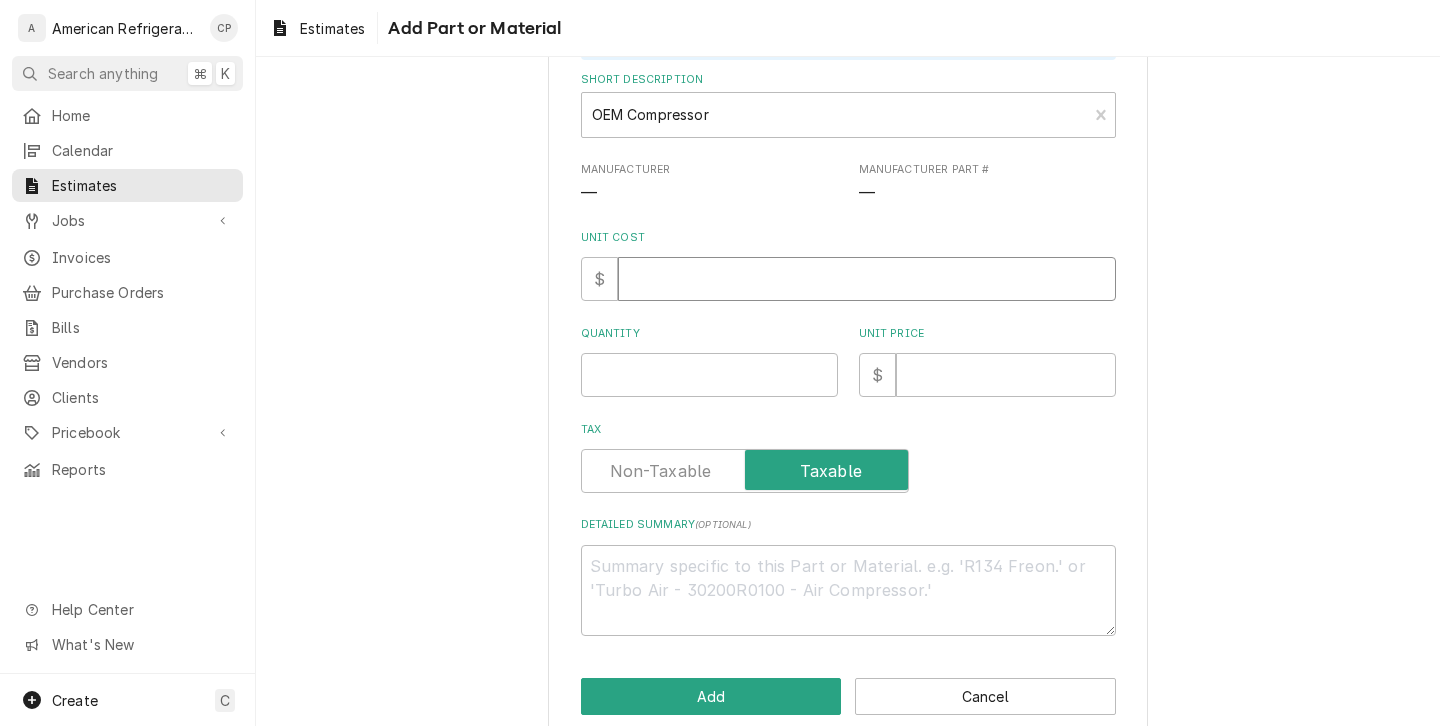 click on "Unit Cost" at bounding box center (867, 279) 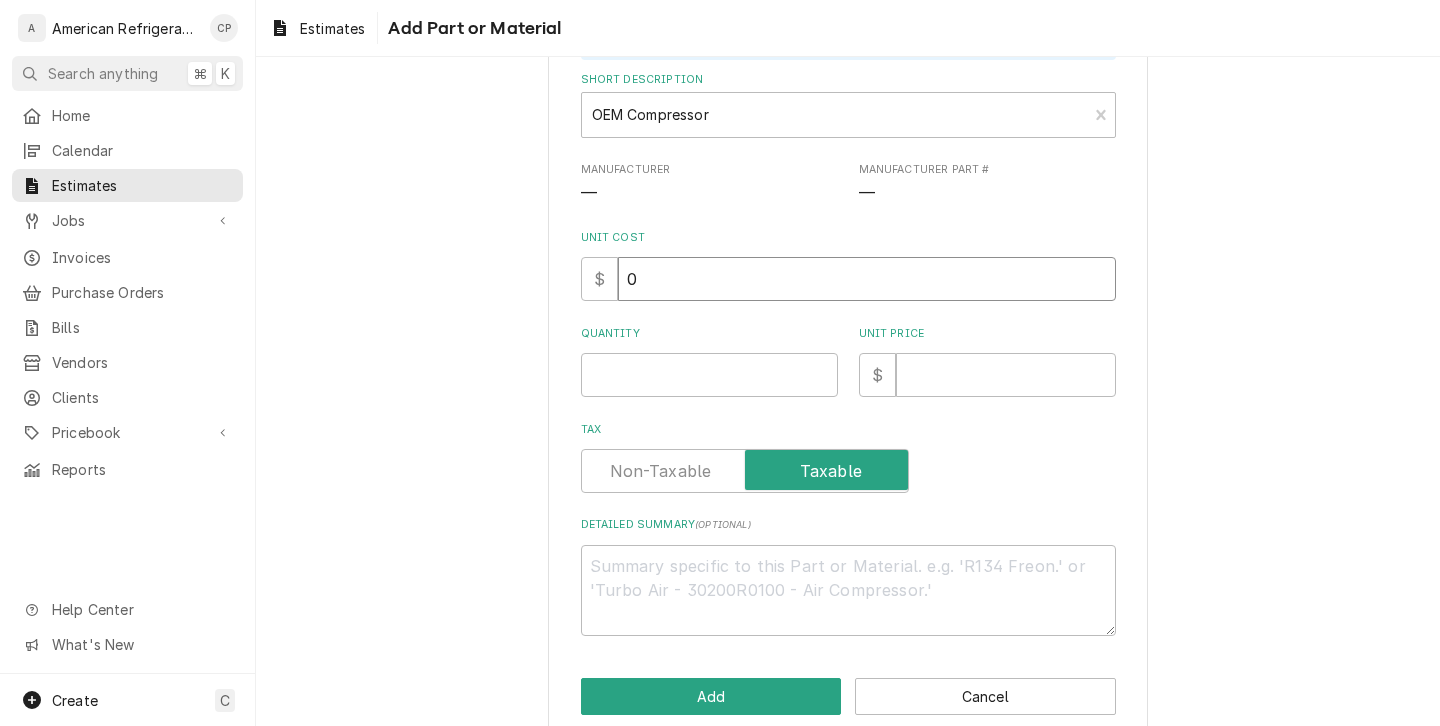 type on "0" 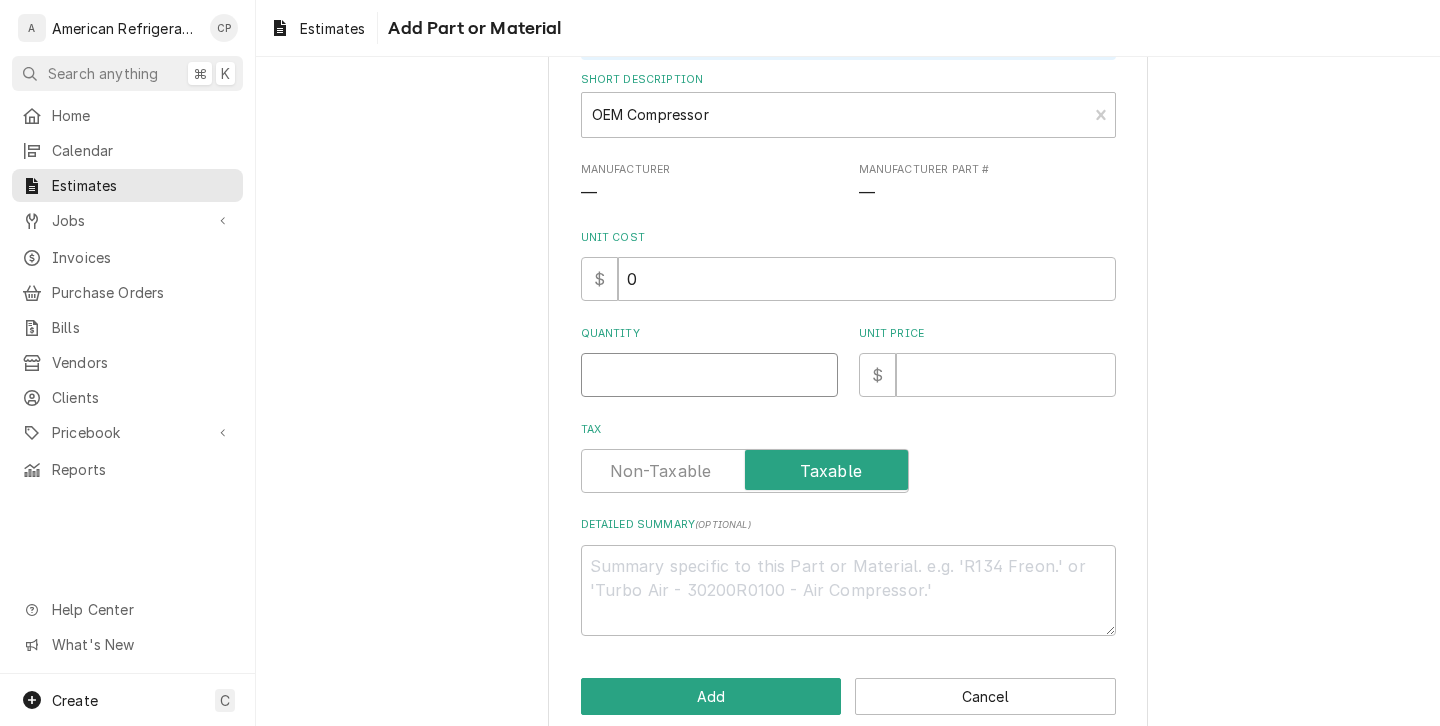 type on "x" 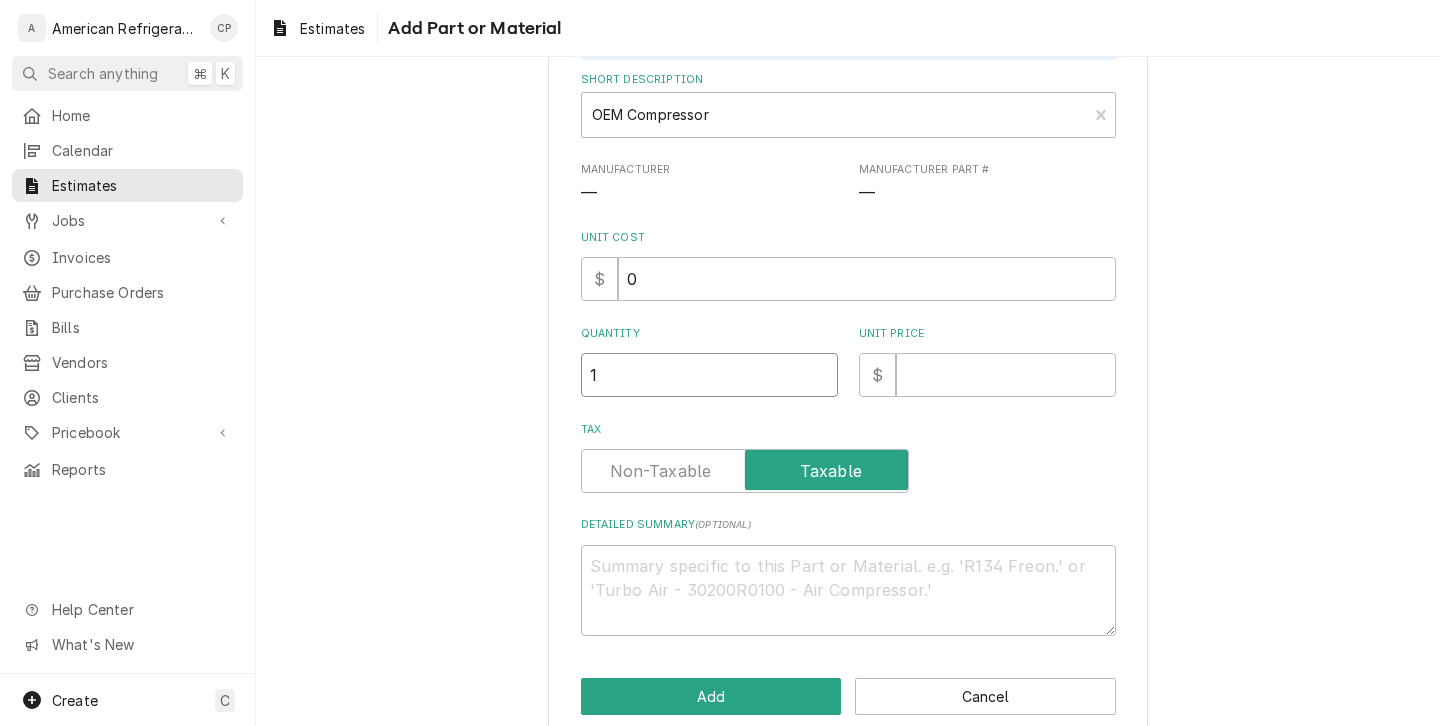type on "1" 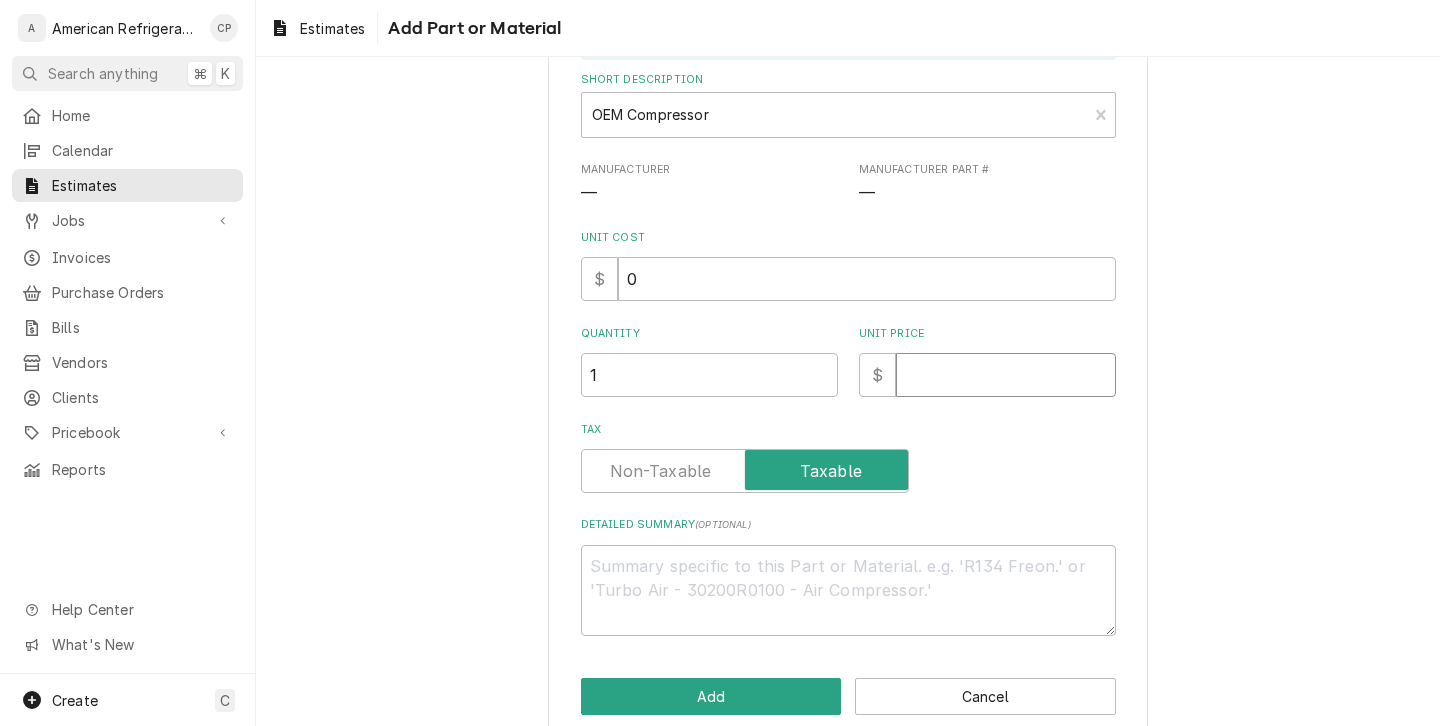 type on "x" 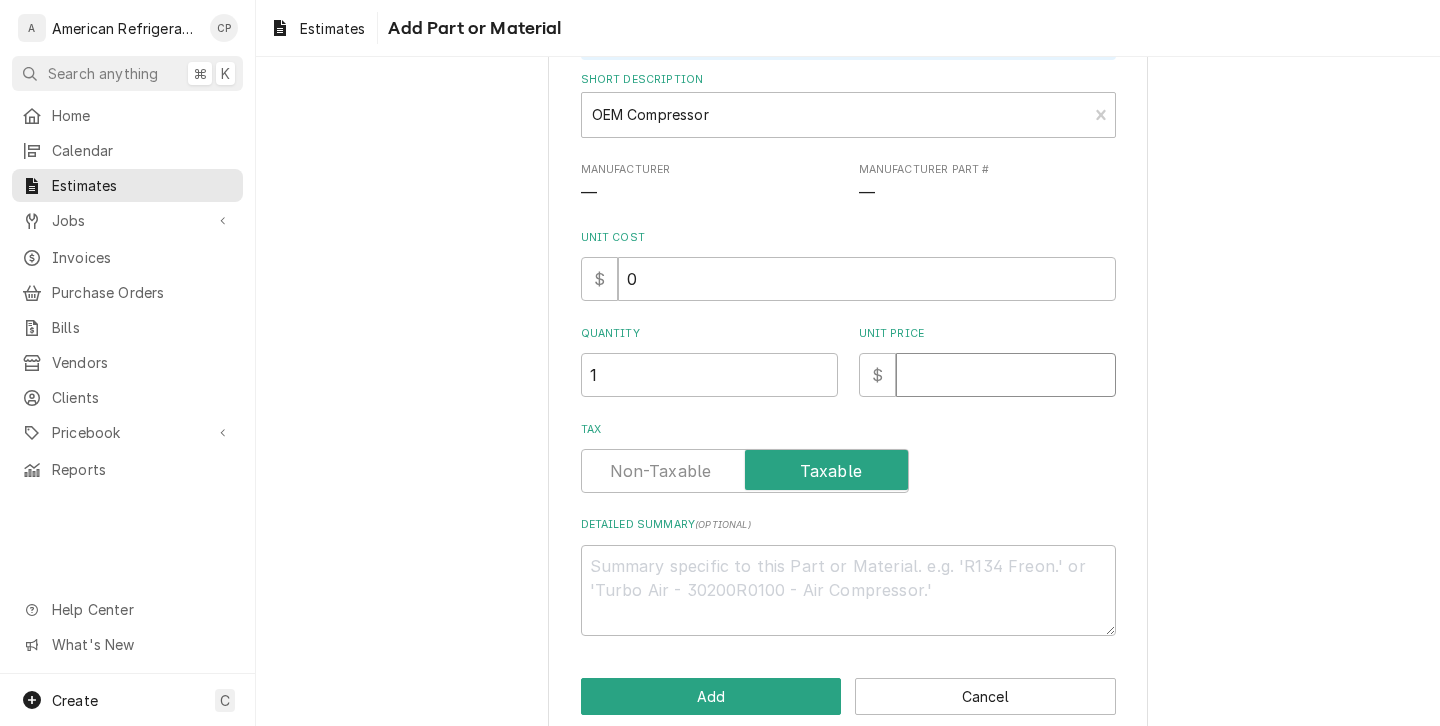 type on "9" 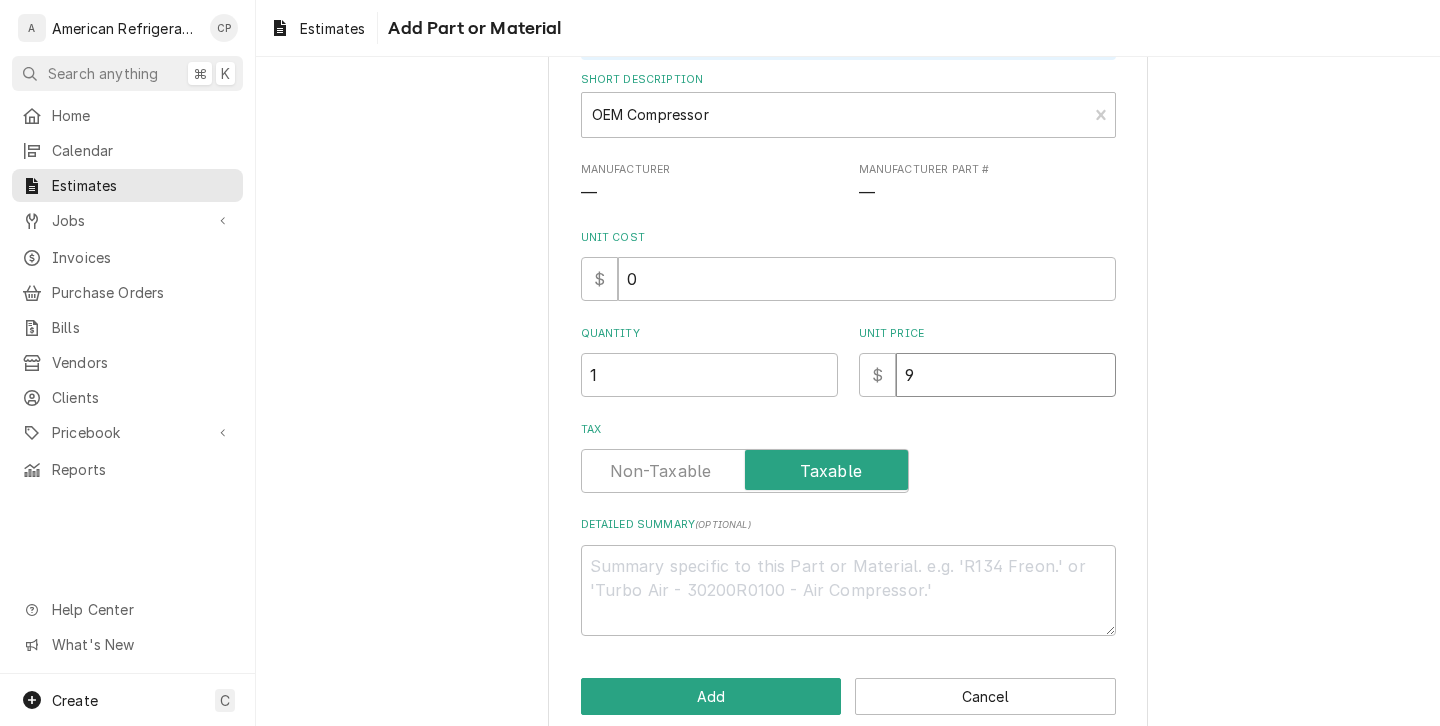 type on "x" 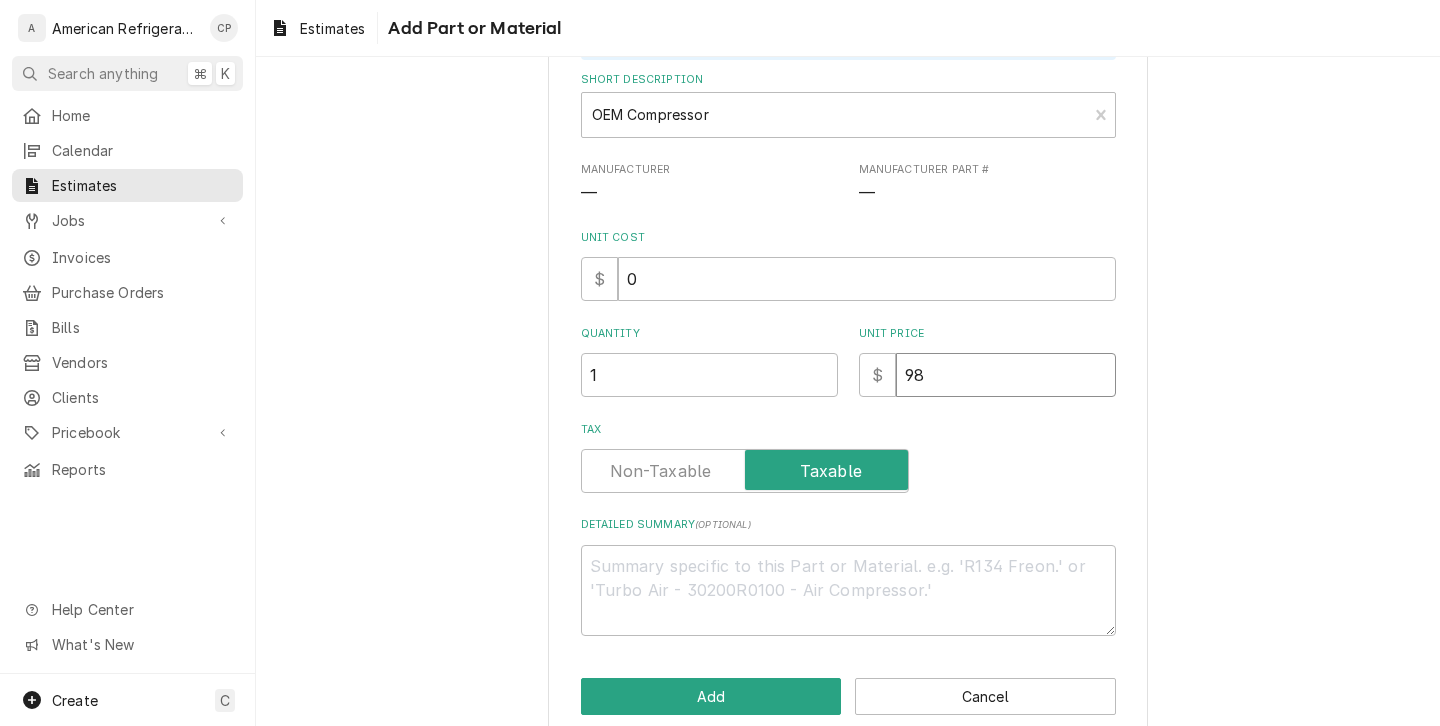 type on "x" 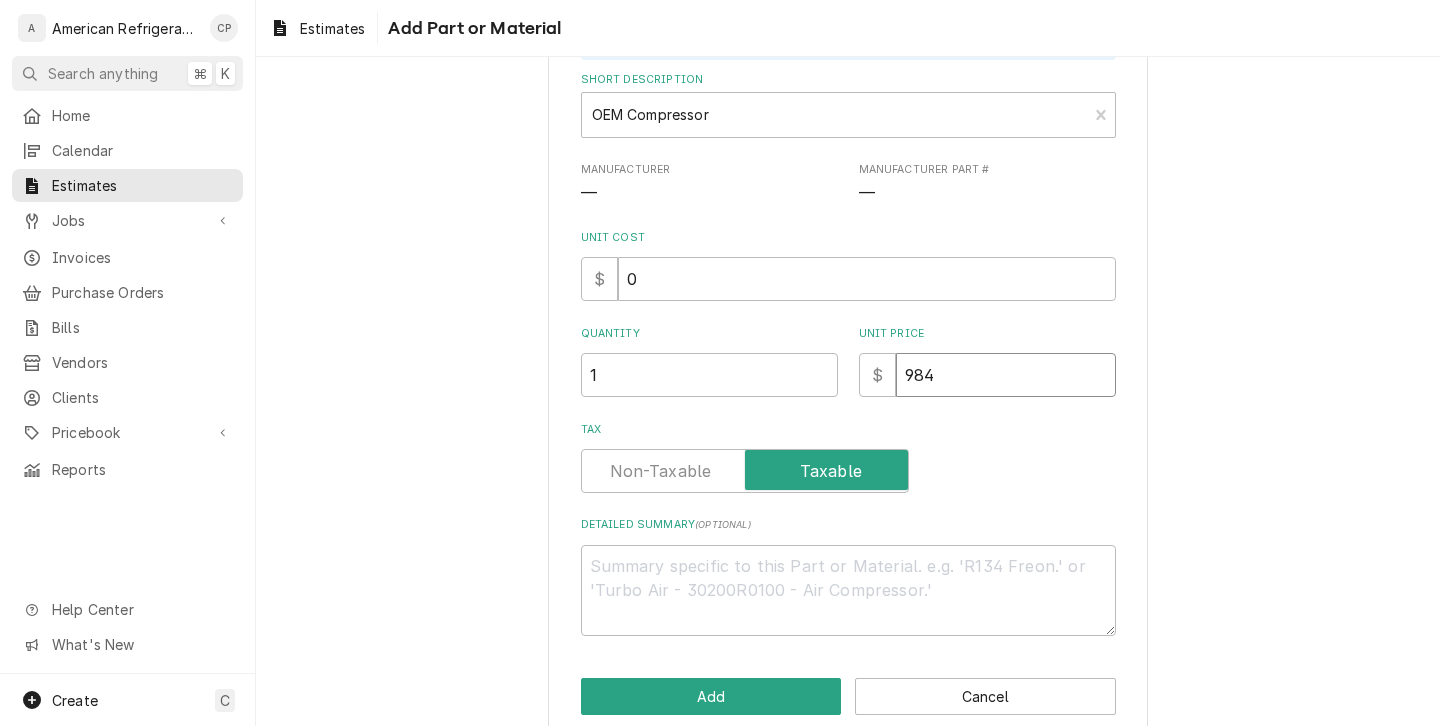 type on "x" 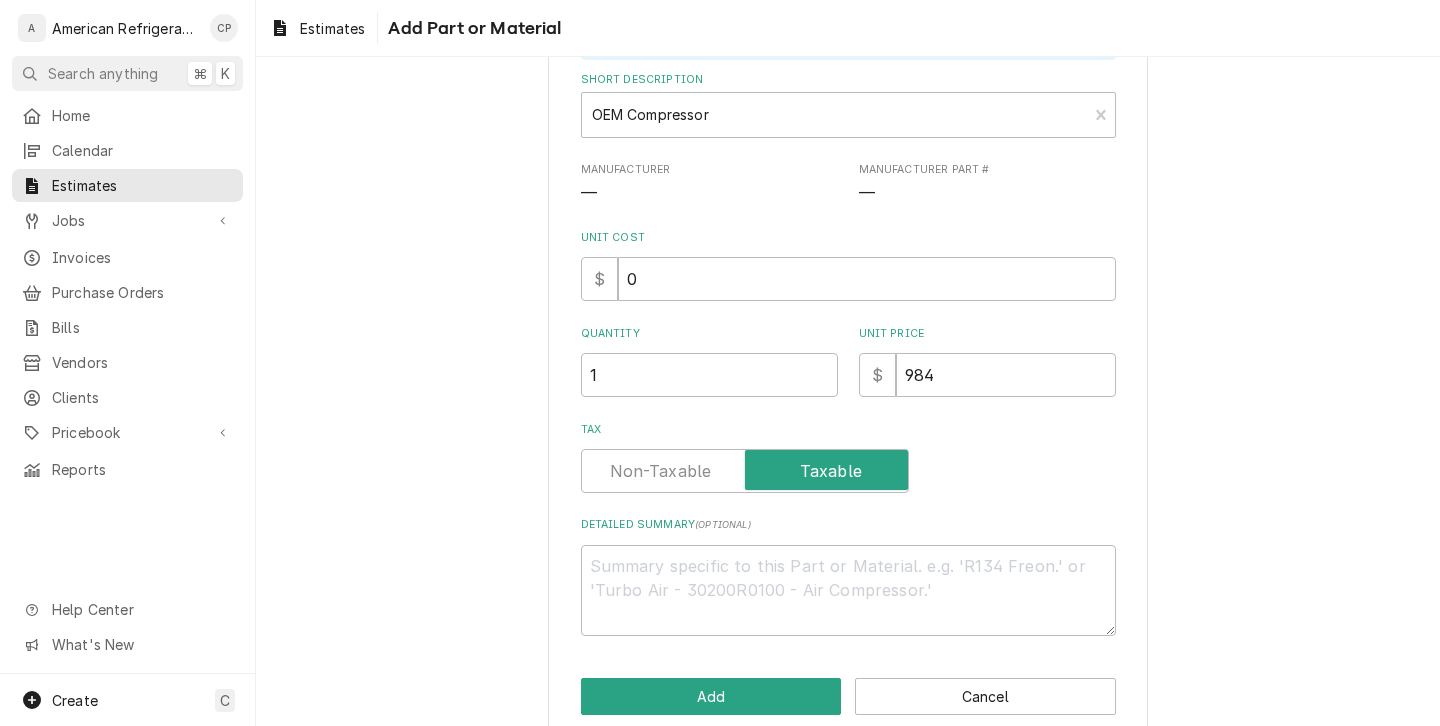 scroll, scrollTop: 217, scrollLeft: 0, axis: vertical 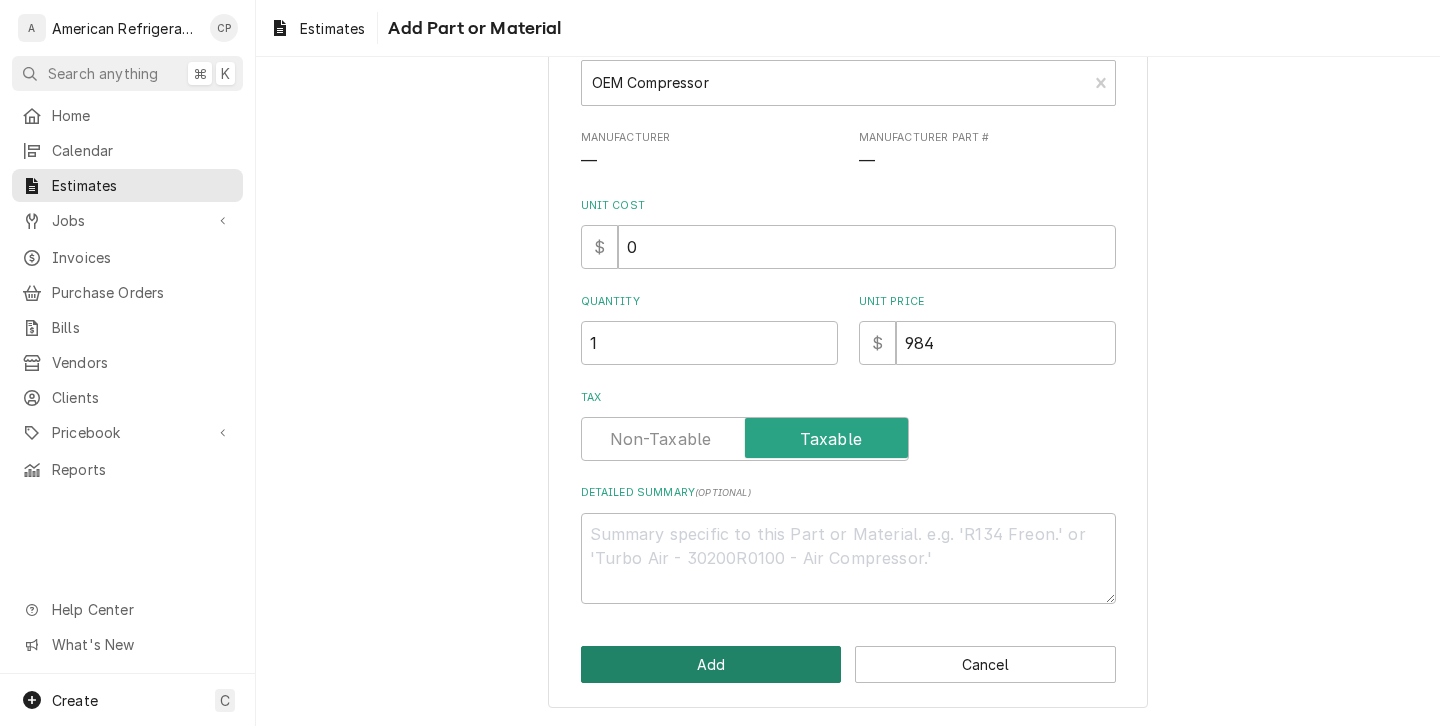 click on "Add" at bounding box center (711, 664) 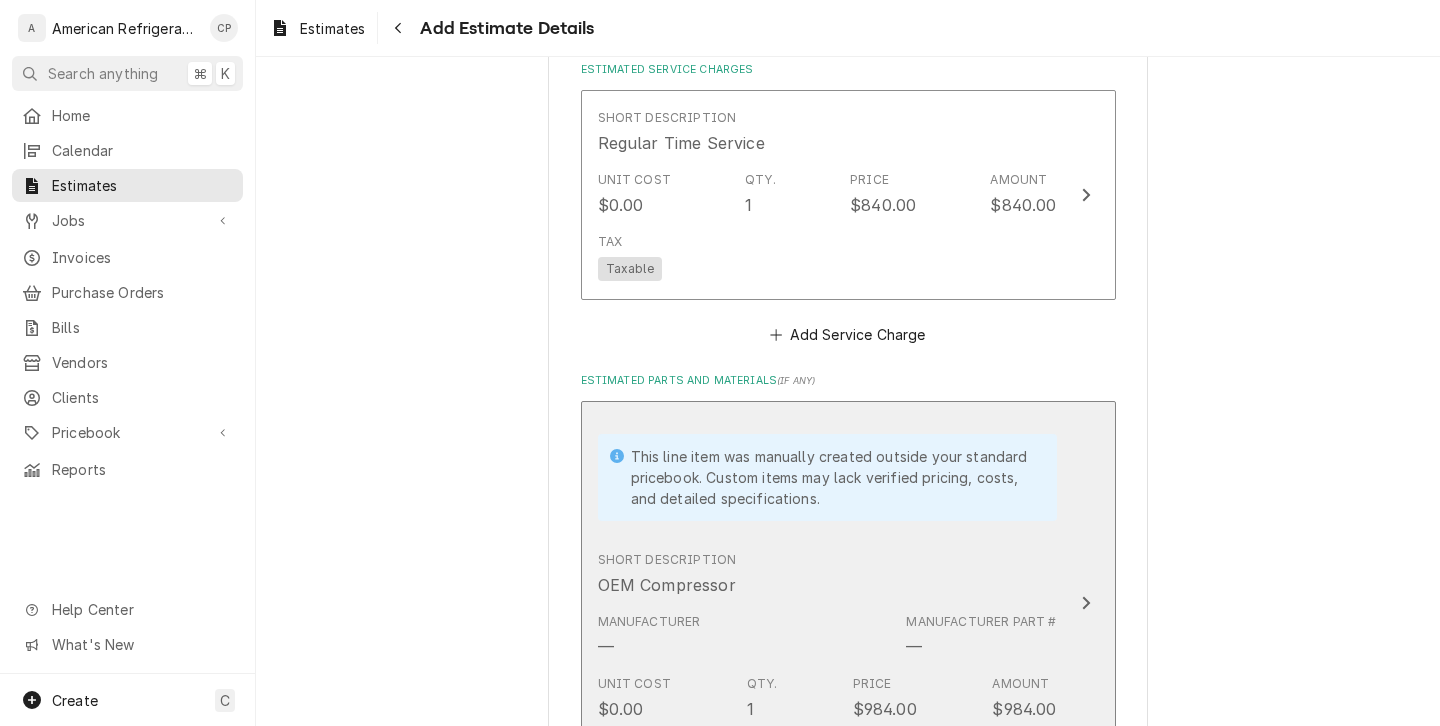 type on "x" 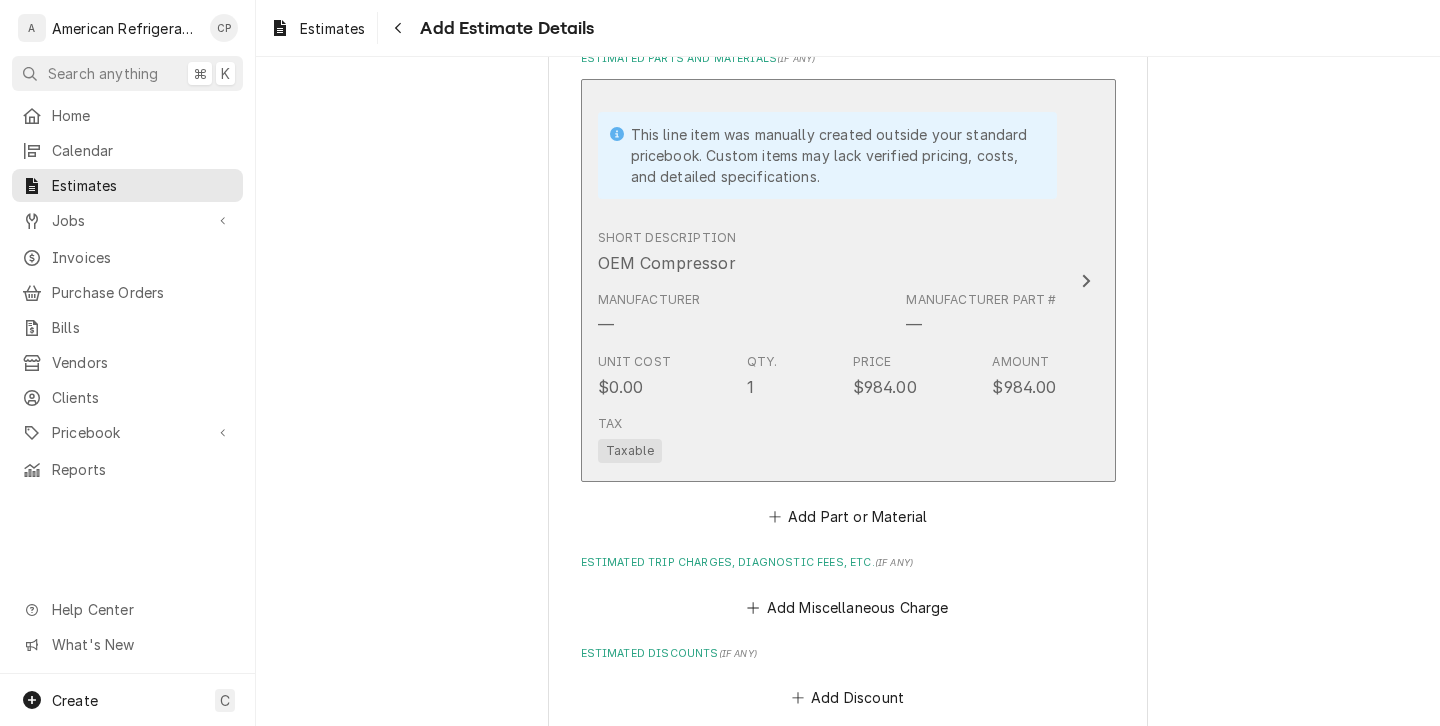 scroll, scrollTop: 1622, scrollLeft: 0, axis: vertical 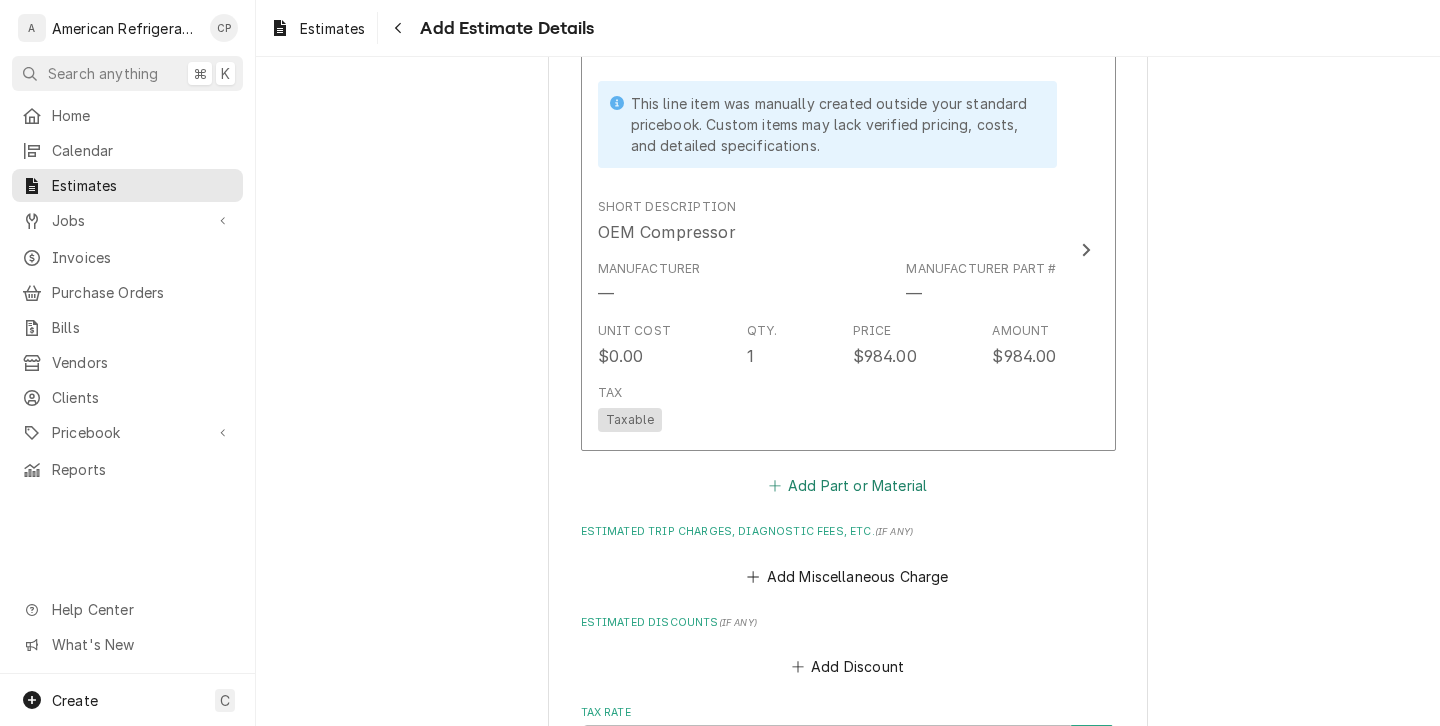 click on "Add Part or Material" at bounding box center [847, 486] 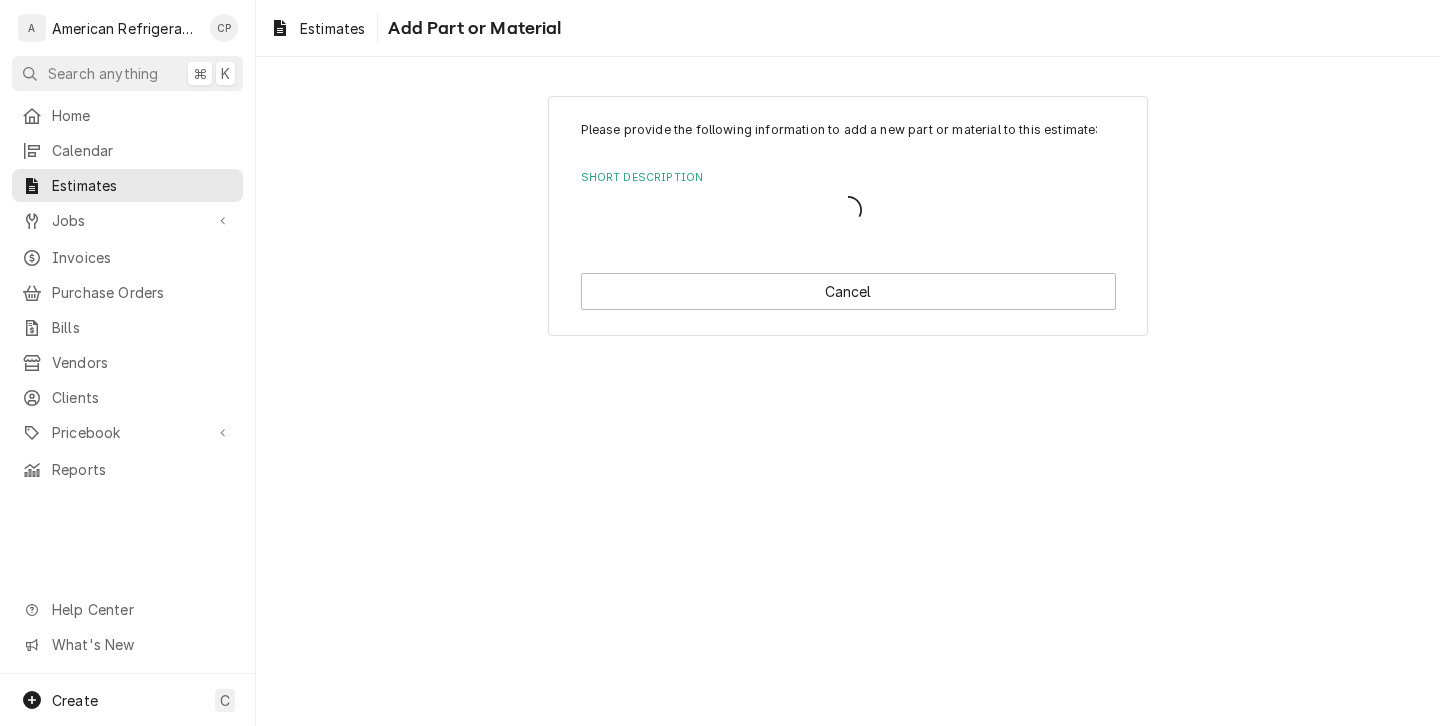 scroll, scrollTop: 0, scrollLeft: 0, axis: both 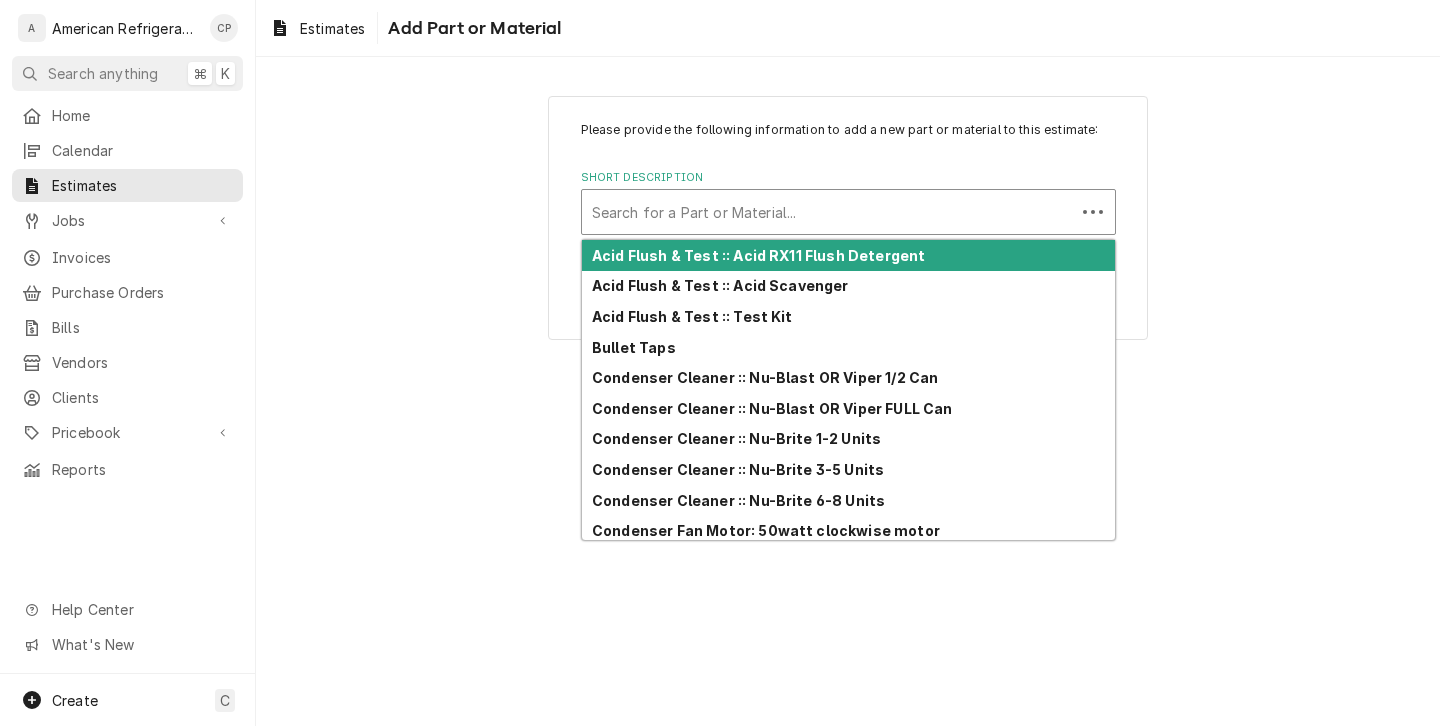 click at bounding box center [828, 212] 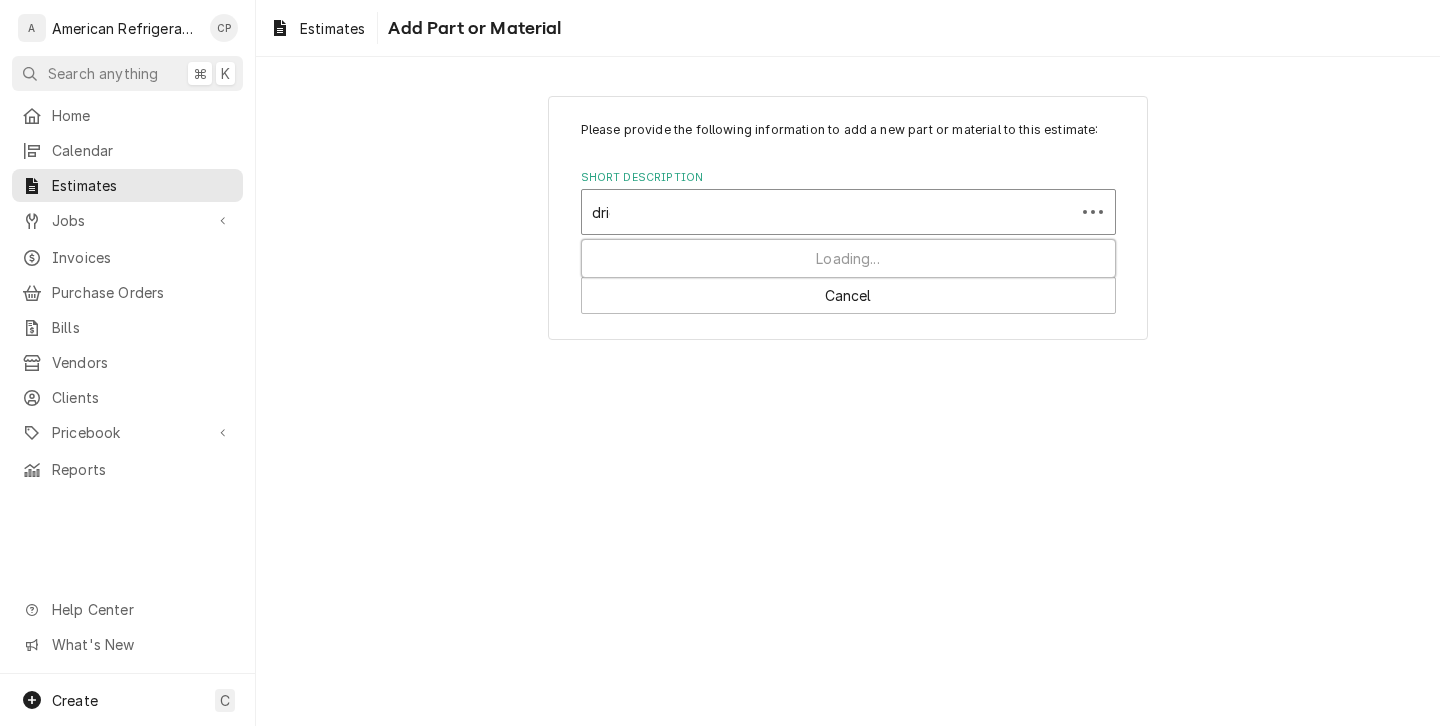 type on "drier" 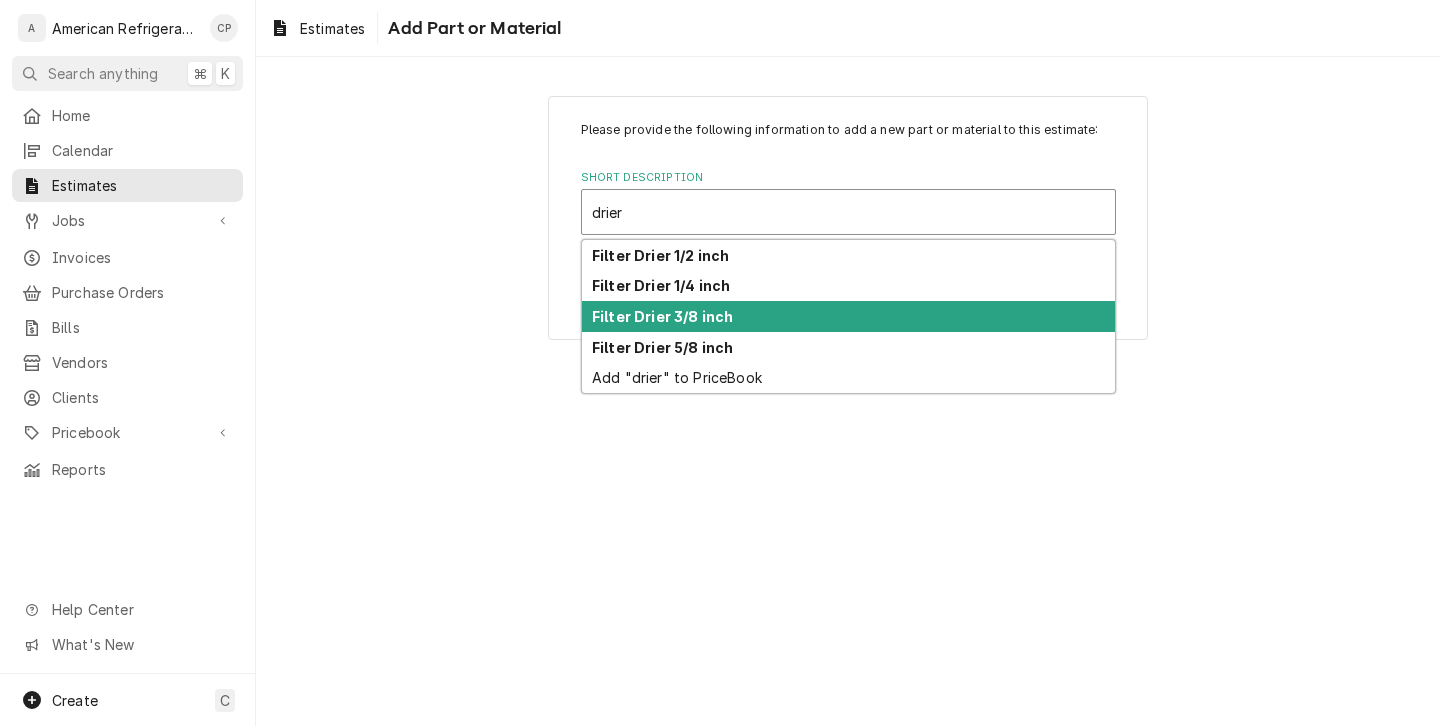 click on "Filter Drier 3/8 inch" at bounding box center (662, 316) 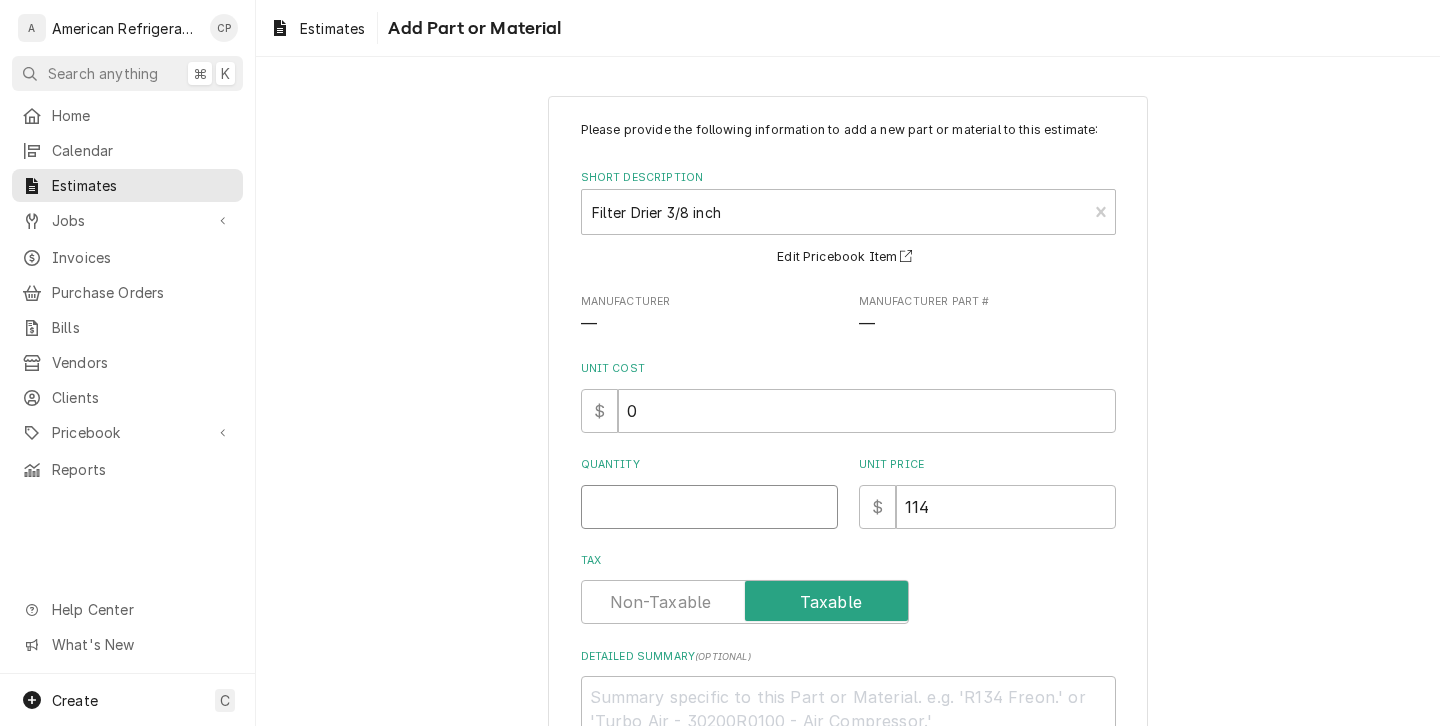 click on "Quantity" at bounding box center [709, 507] 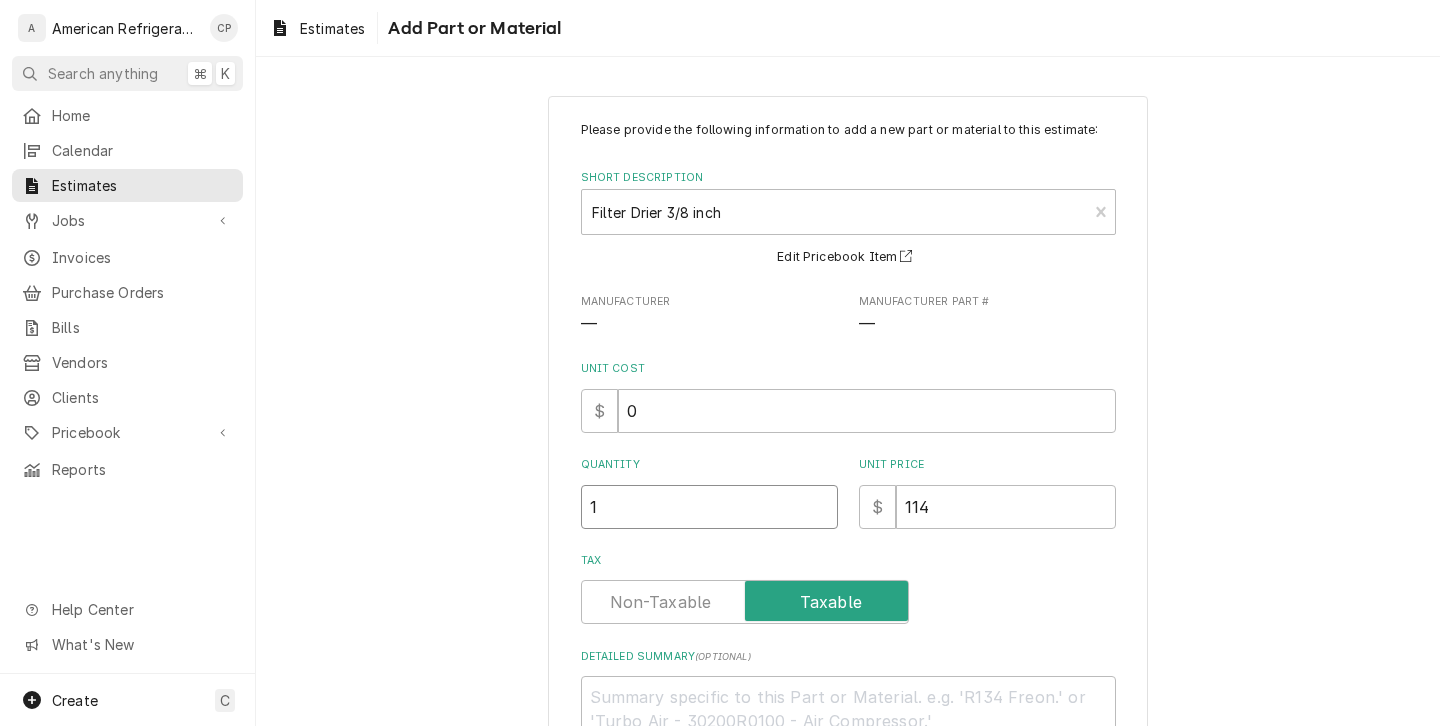 type on "1" 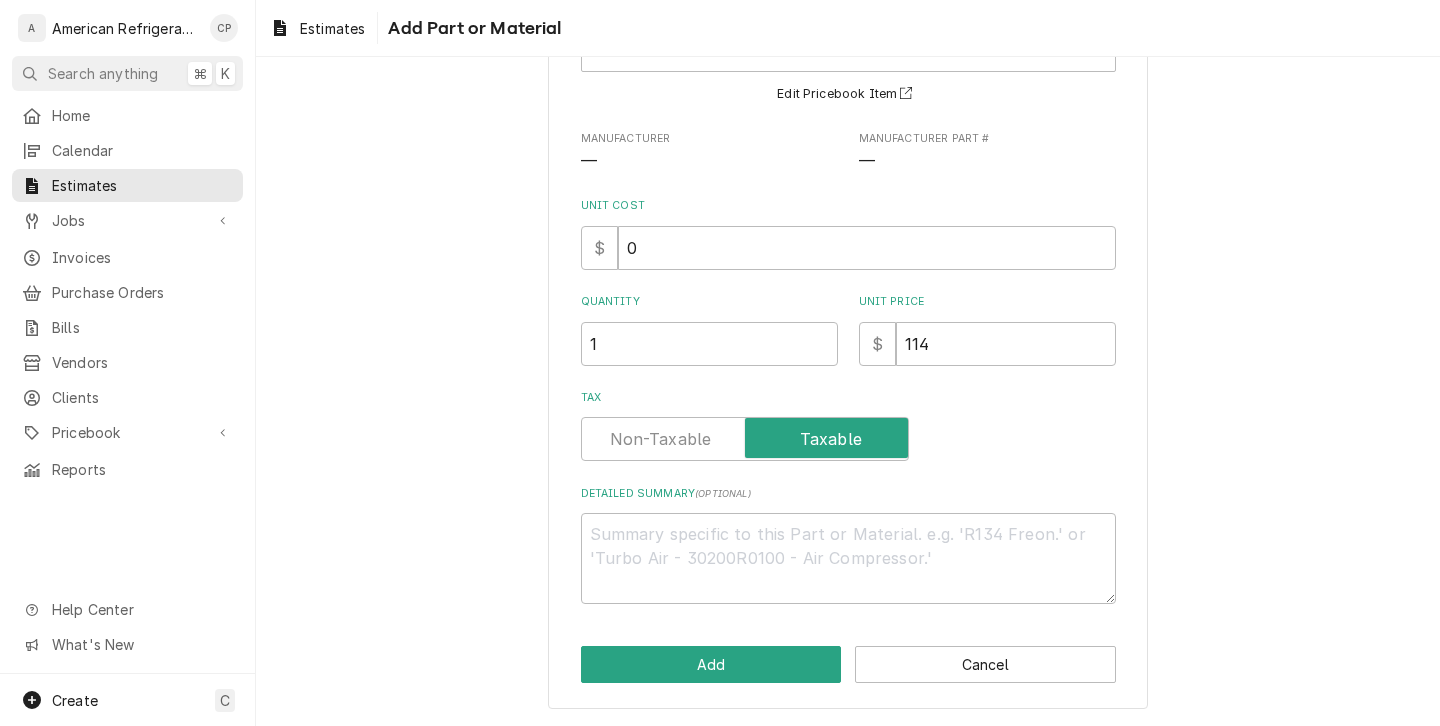 scroll, scrollTop: 165, scrollLeft: 0, axis: vertical 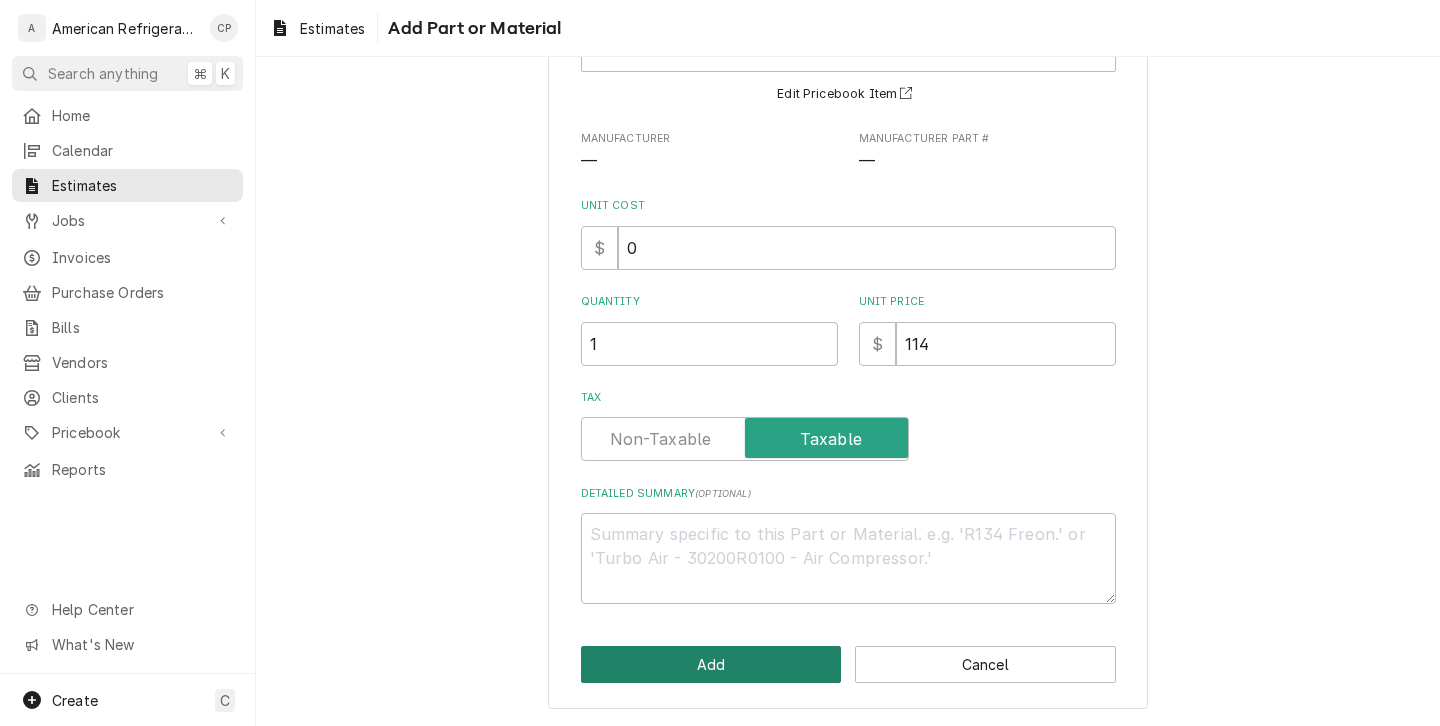 click on "Add" at bounding box center (711, 664) 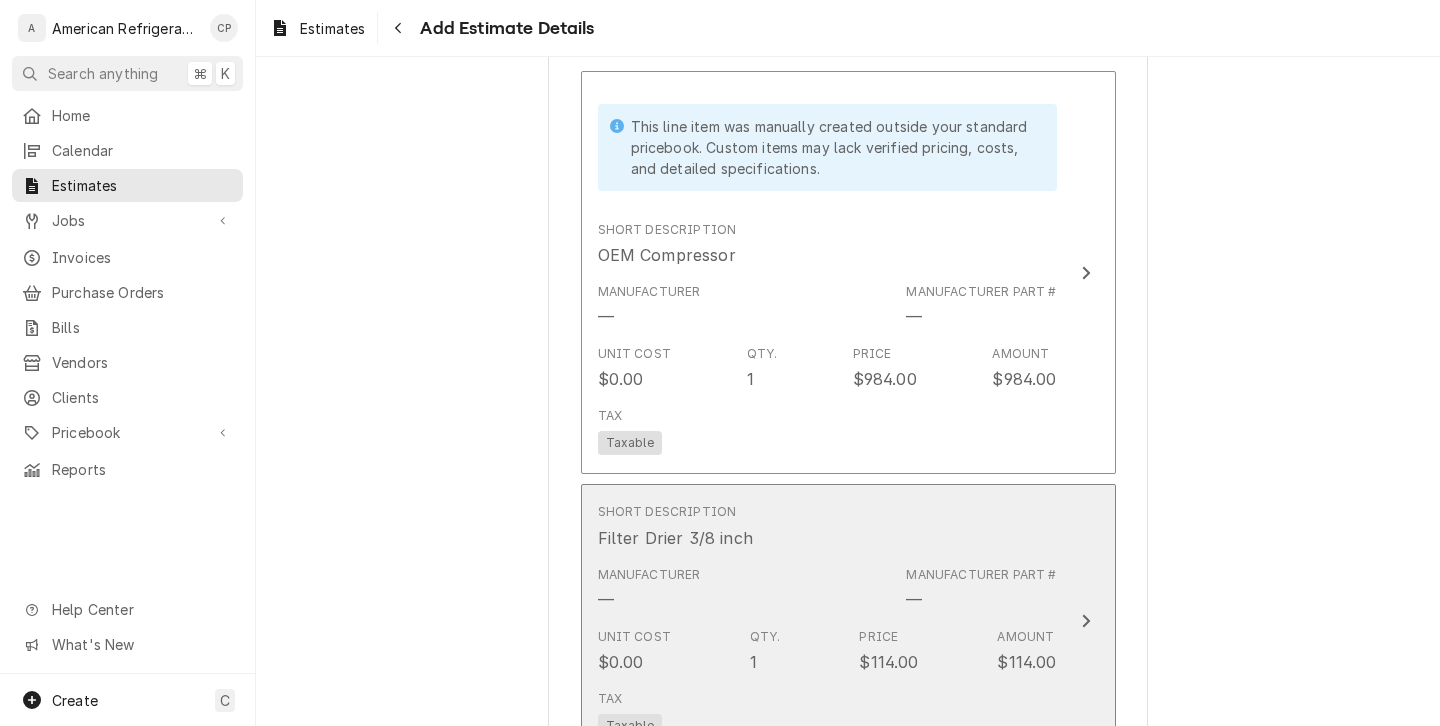 type on "x" 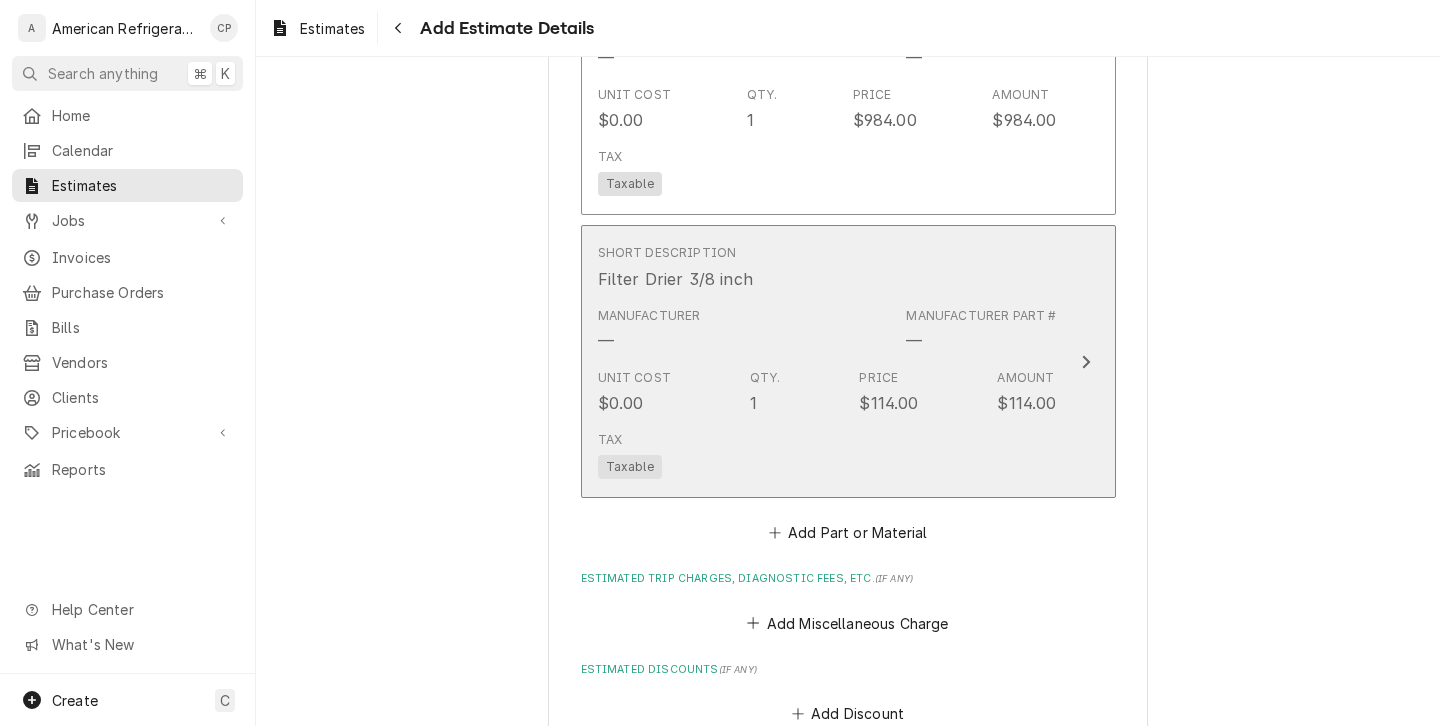scroll, scrollTop: 2007, scrollLeft: 0, axis: vertical 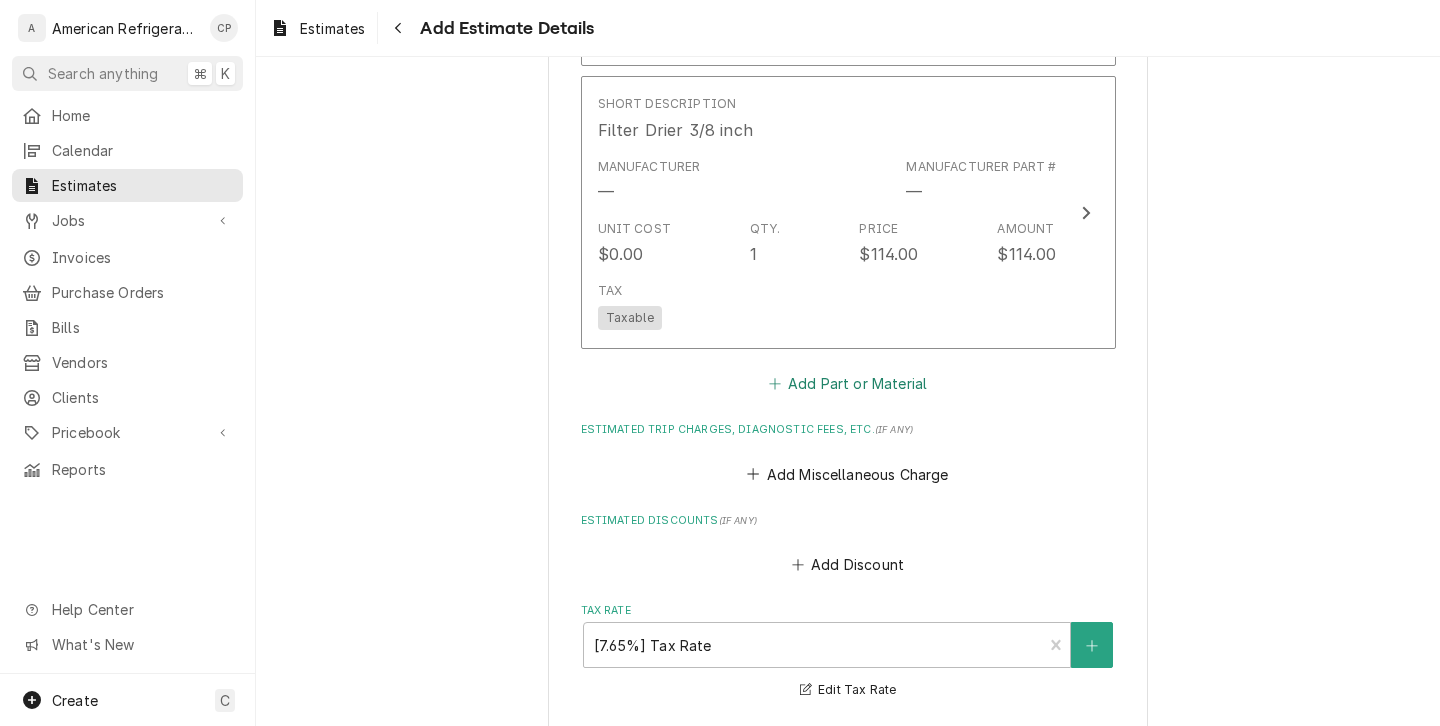 click on "Add Part or Material" at bounding box center (847, 384) 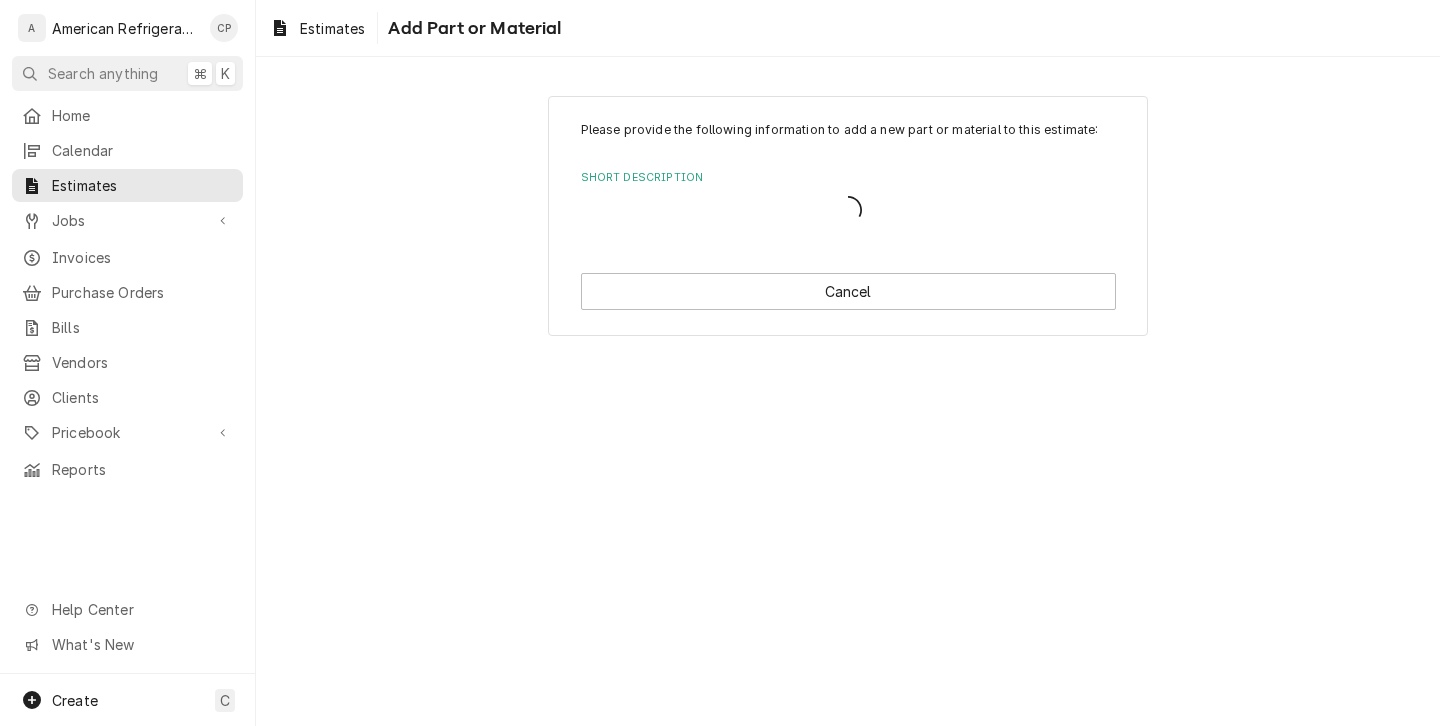 scroll, scrollTop: 0, scrollLeft: 0, axis: both 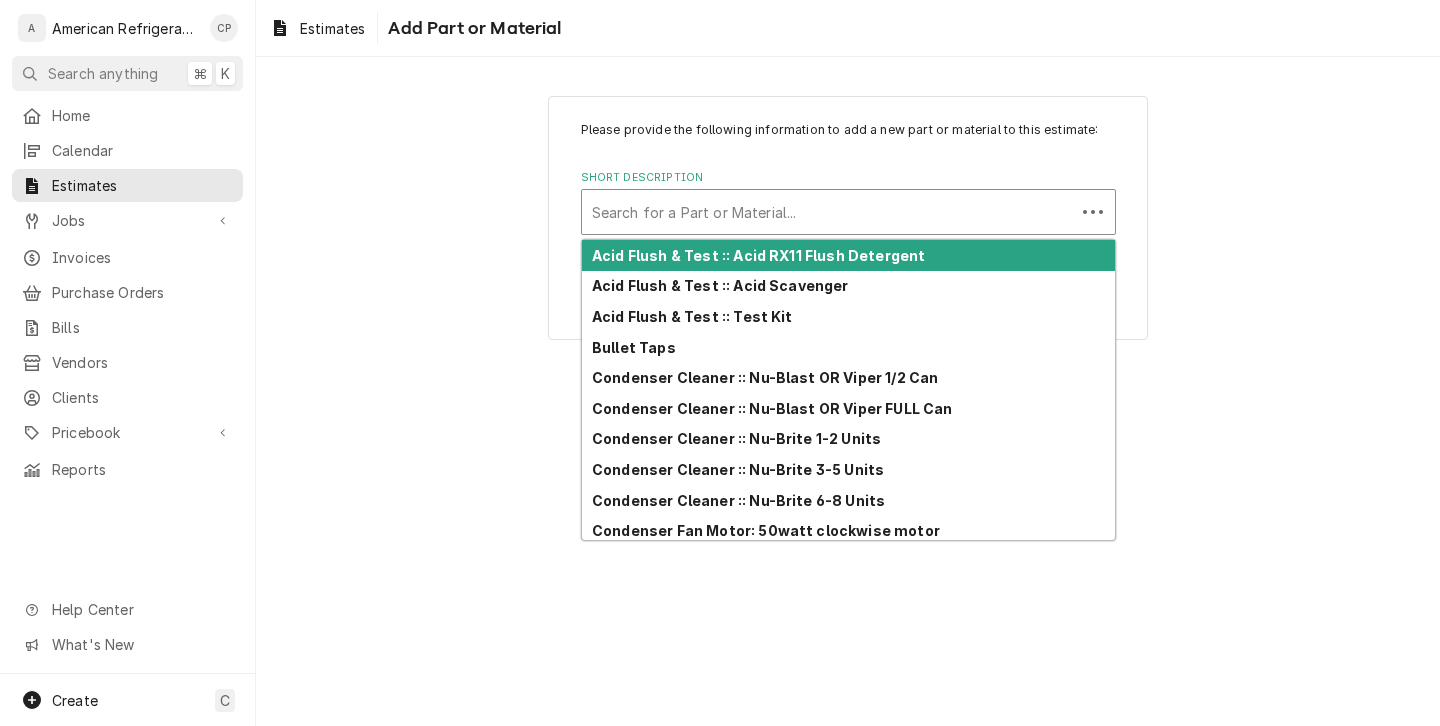 click at bounding box center (828, 212) 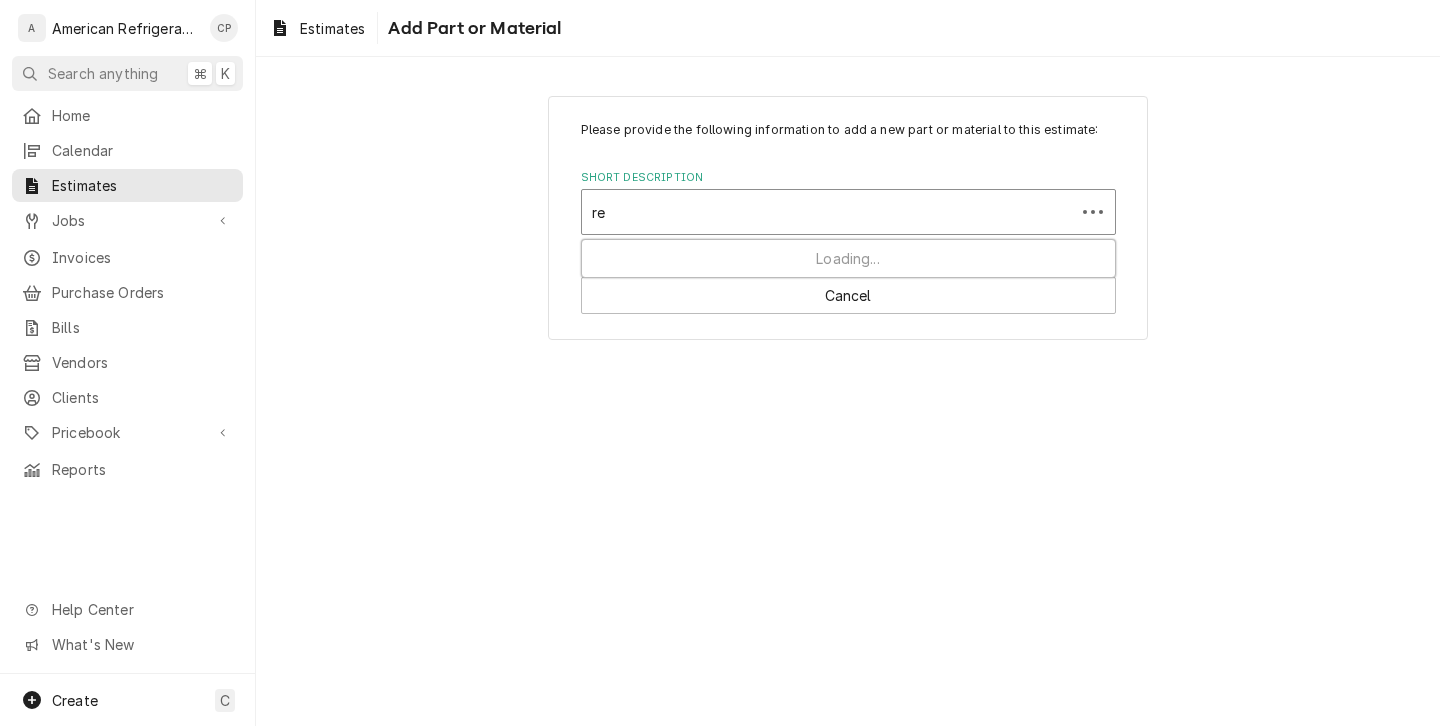 type on "rec" 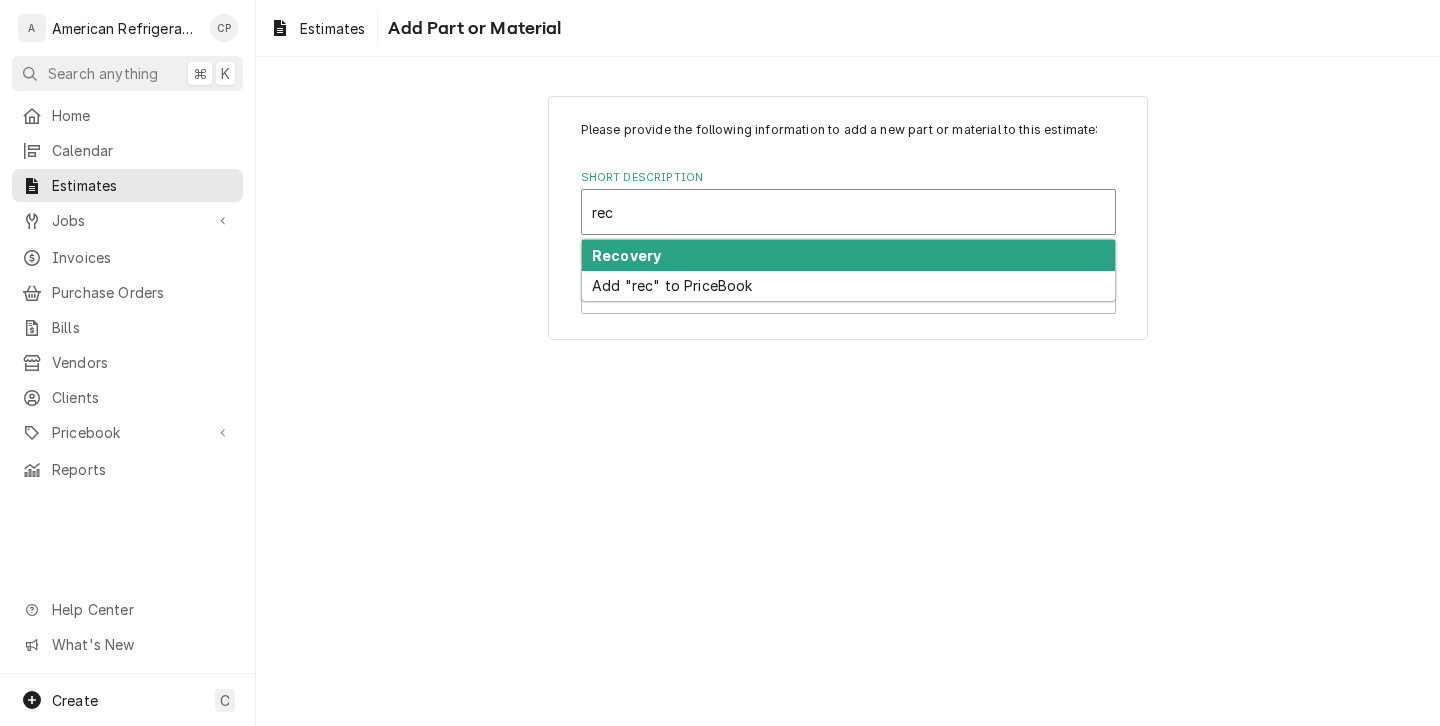 click on "Recovery" at bounding box center [848, 255] 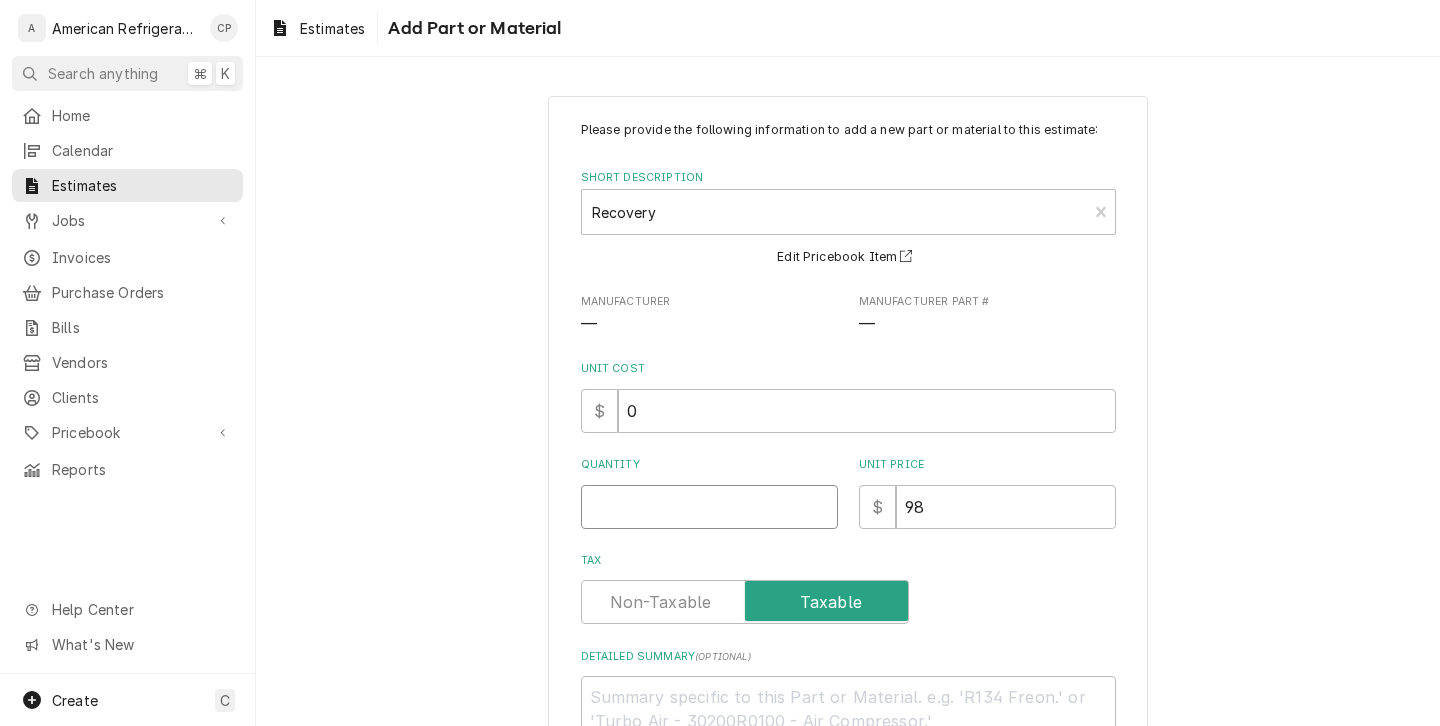 click on "Quantity" at bounding box center [709, 507] 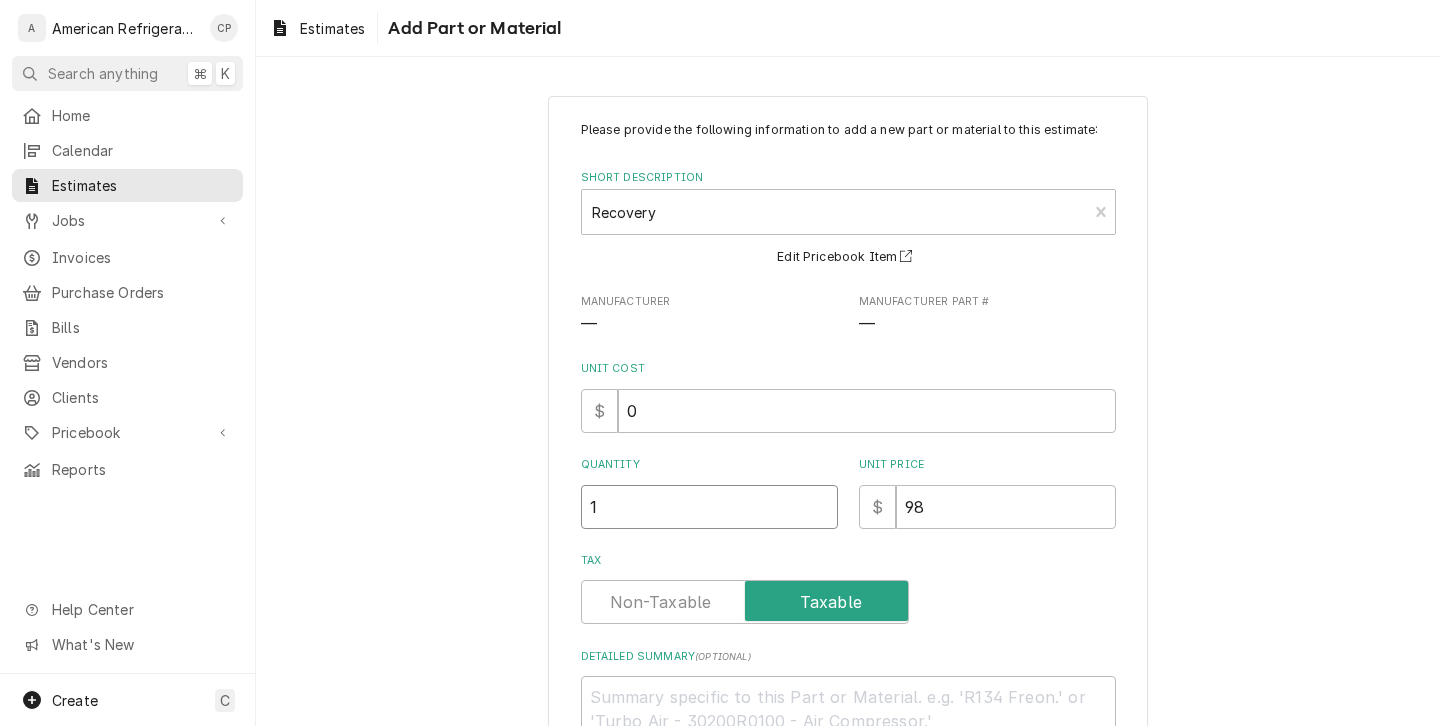 type on "1" 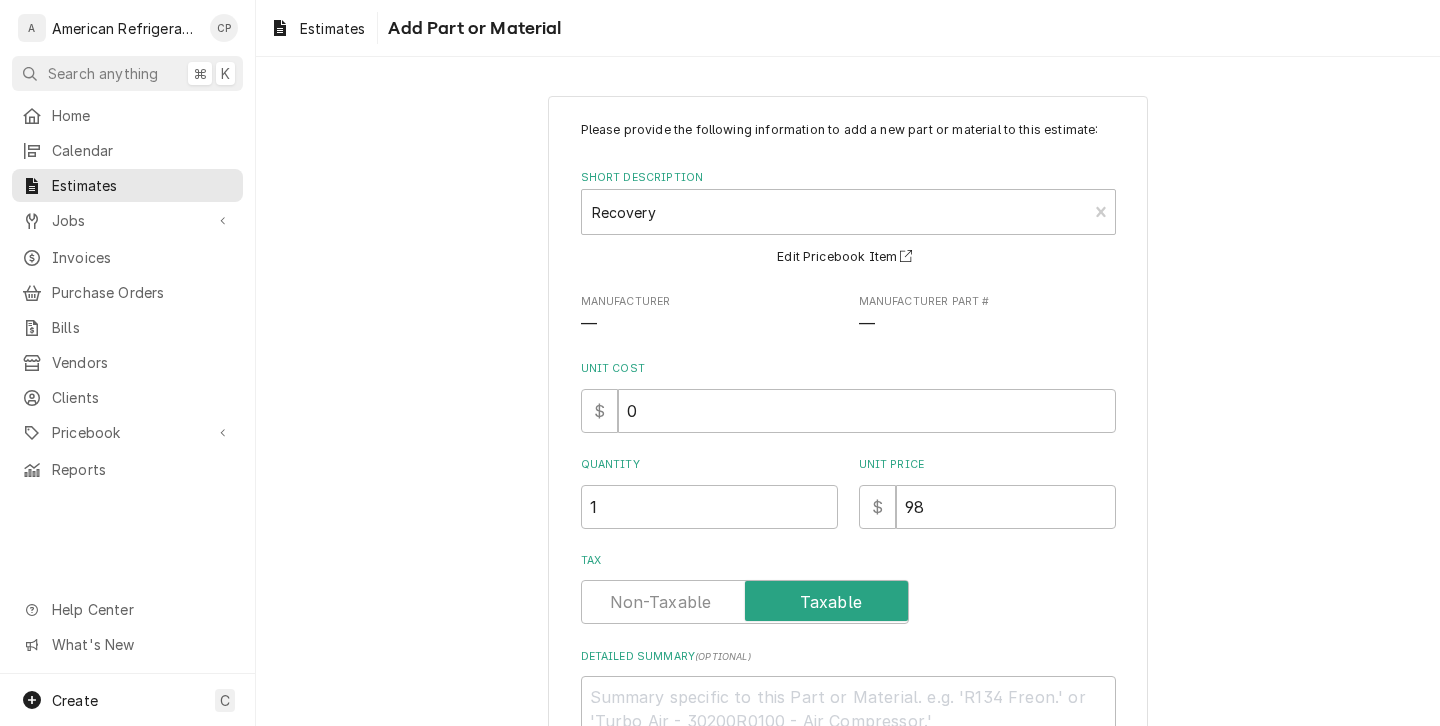scroll, scrollTop: 165, scrollLeft: 0, axis: vertical 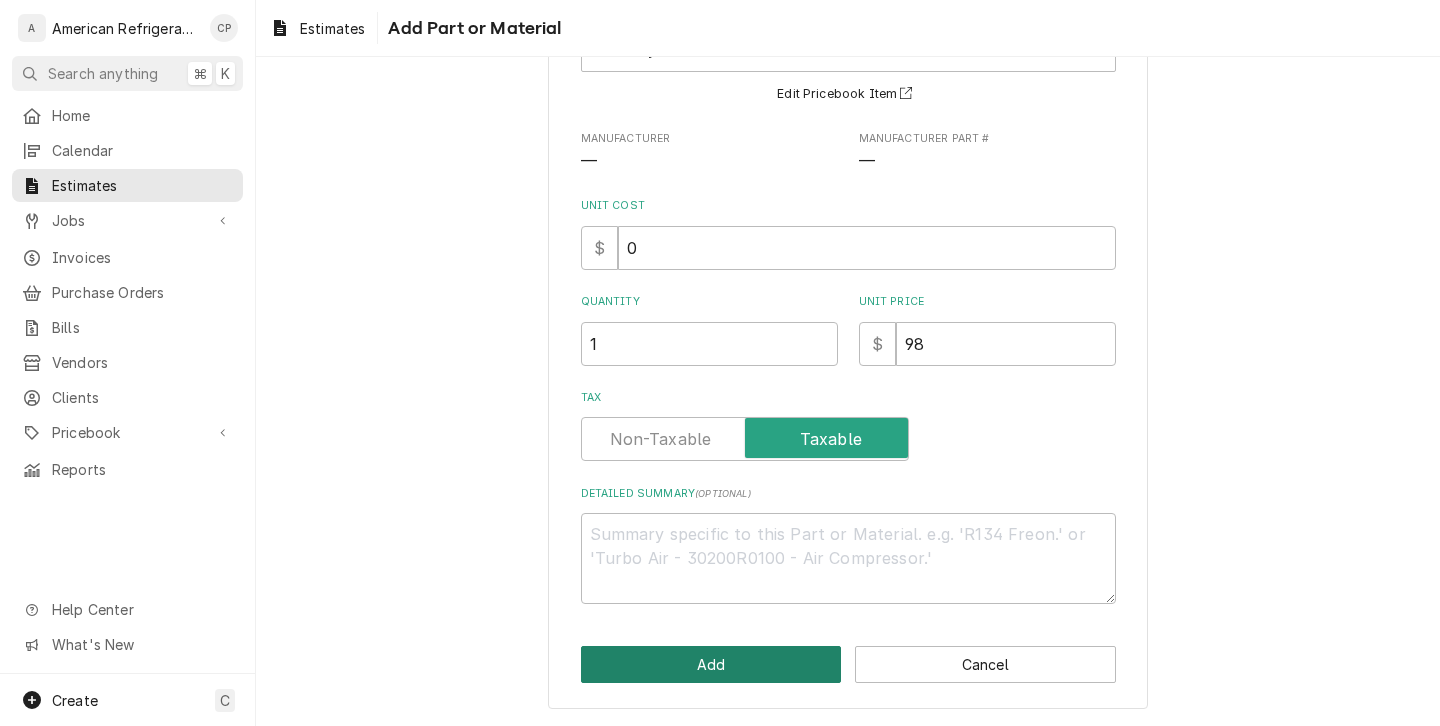 click on "Add" at bounding box center (711, 664) 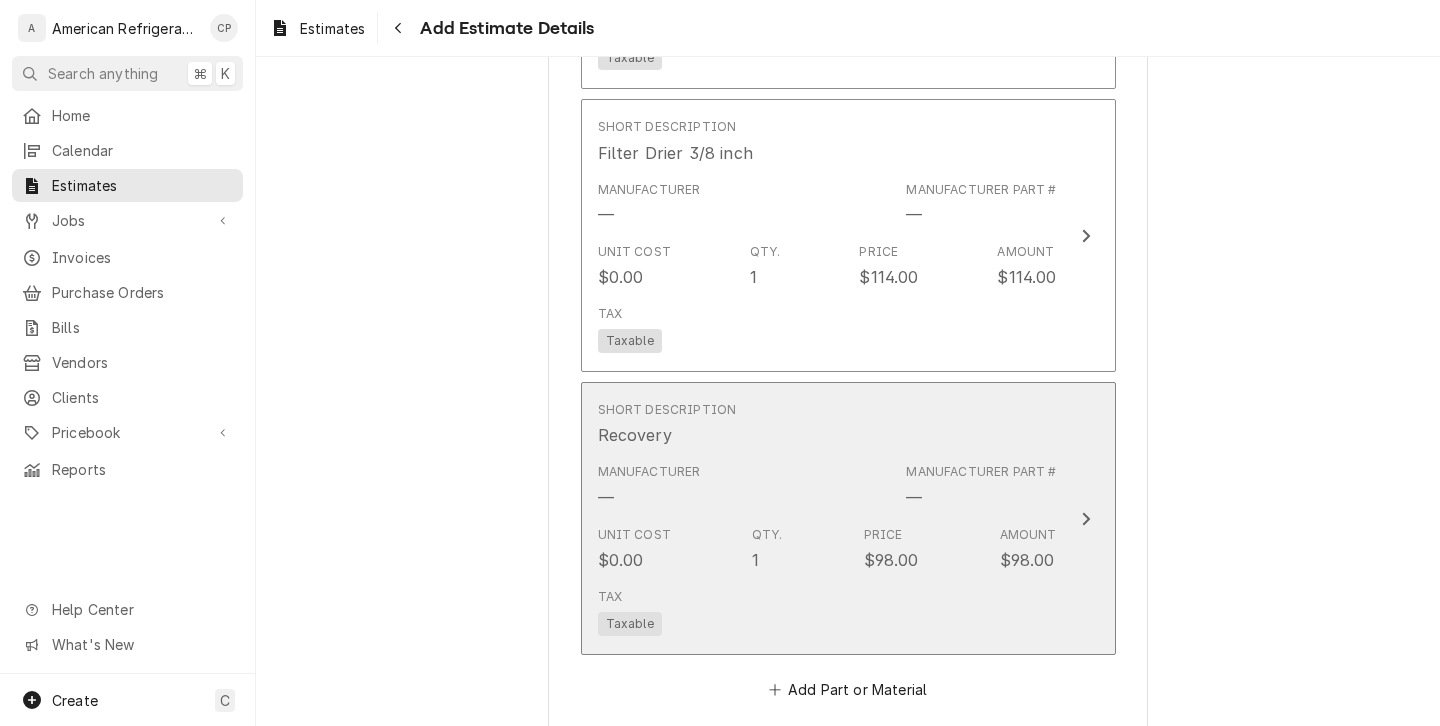 type on "x" 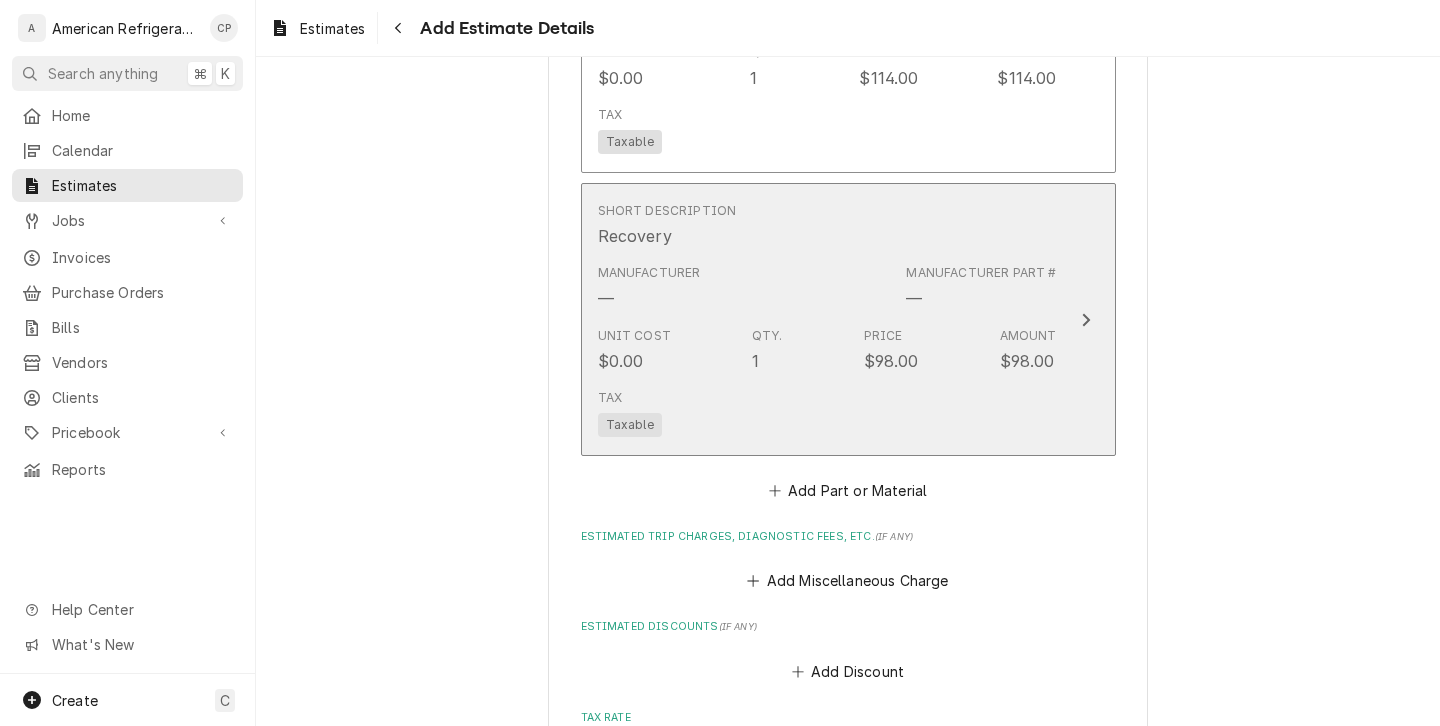 scroll, scrollTop: 2310, scrollLeft: 0, axis: vertical 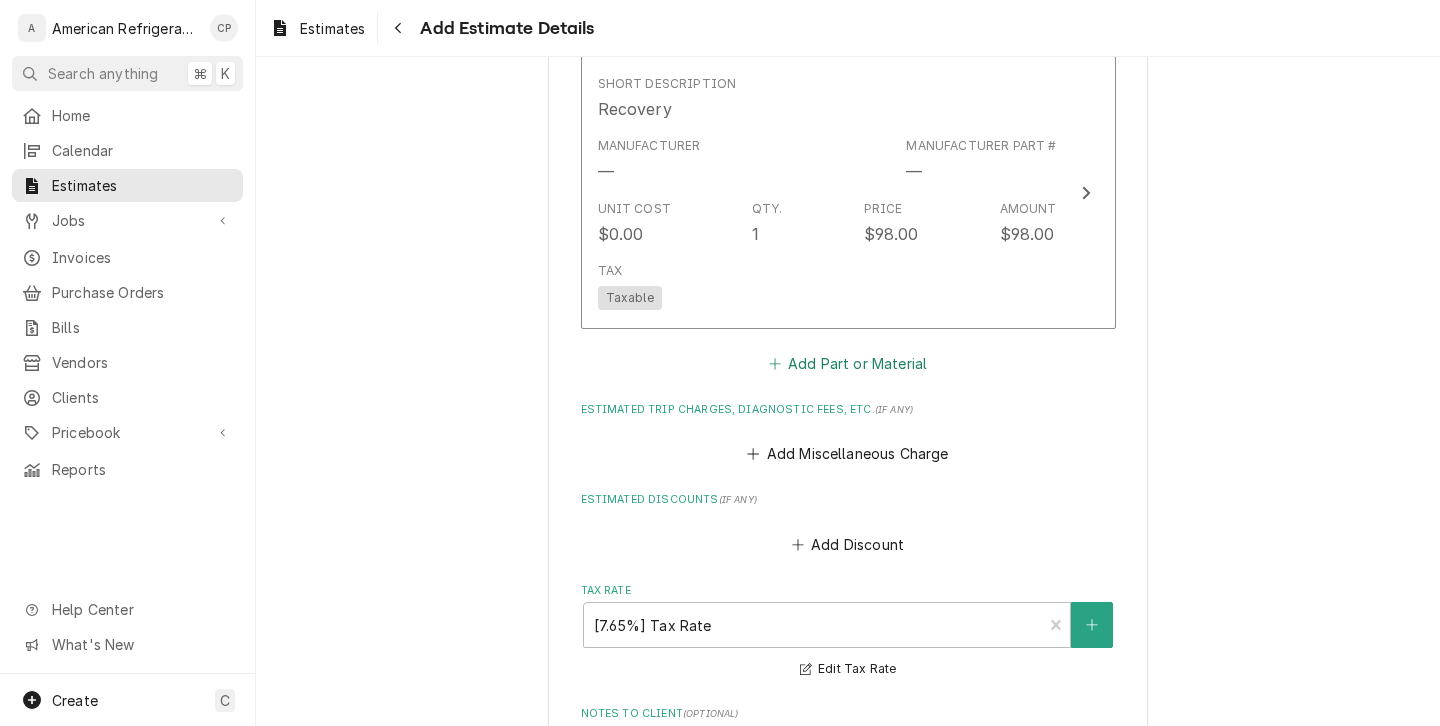 click on "Add Part or Material" at bounding box center [847, 363] 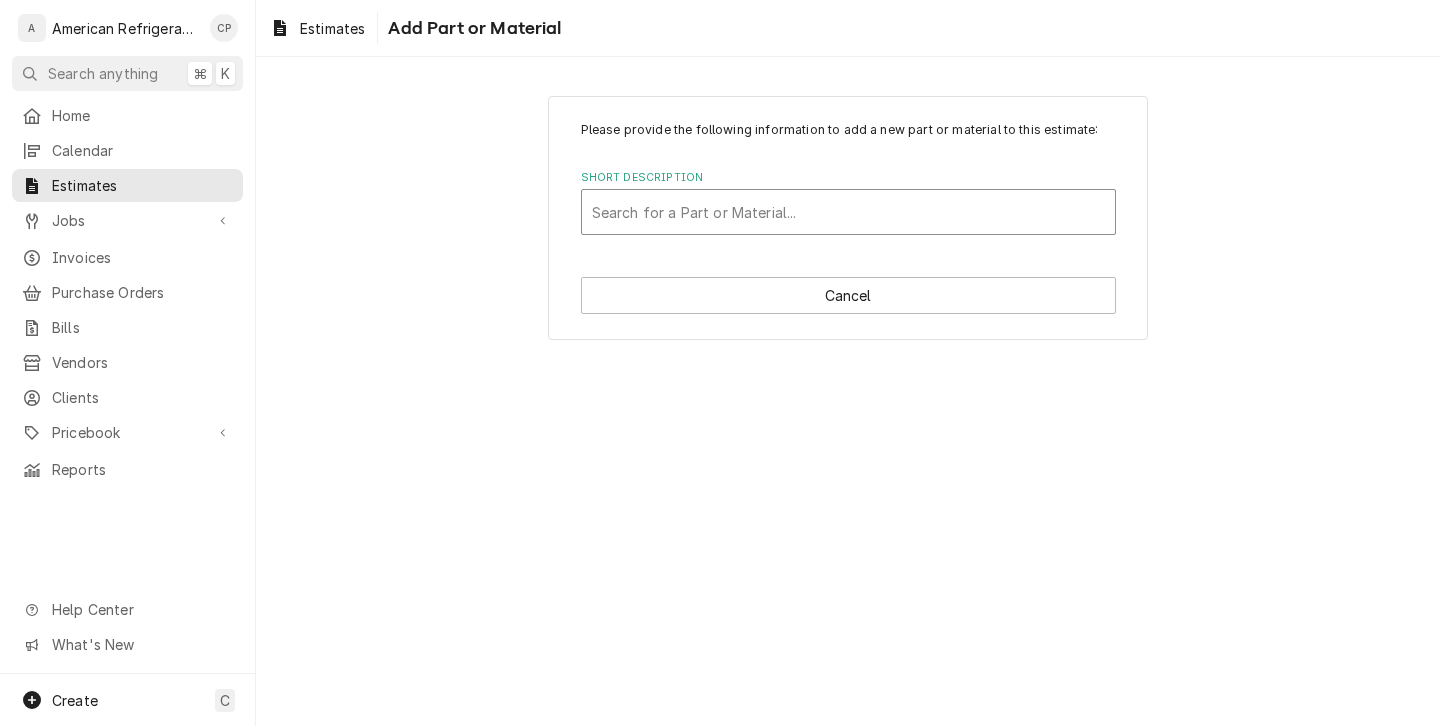 click at bounding box center (848, 212) 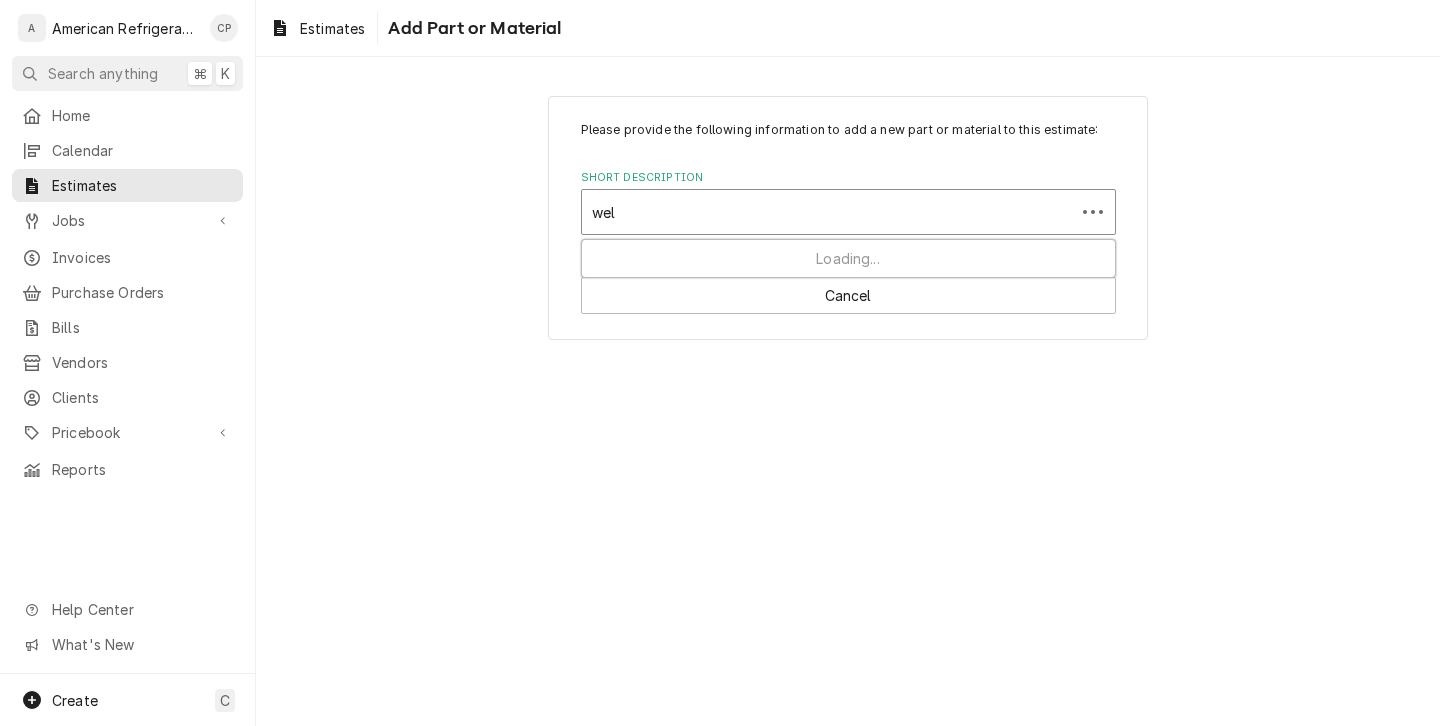 type on "weld" 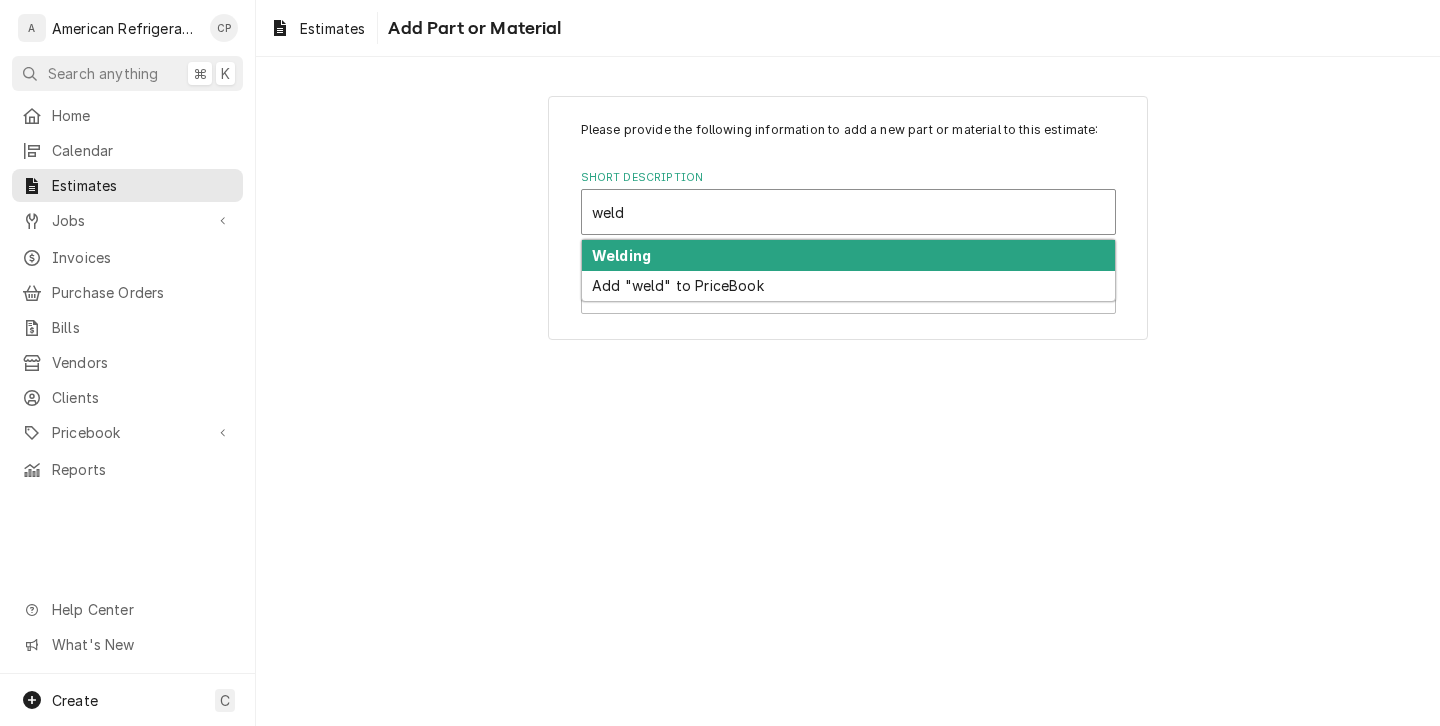 click on "Welding" at bounding box center (848, 255) 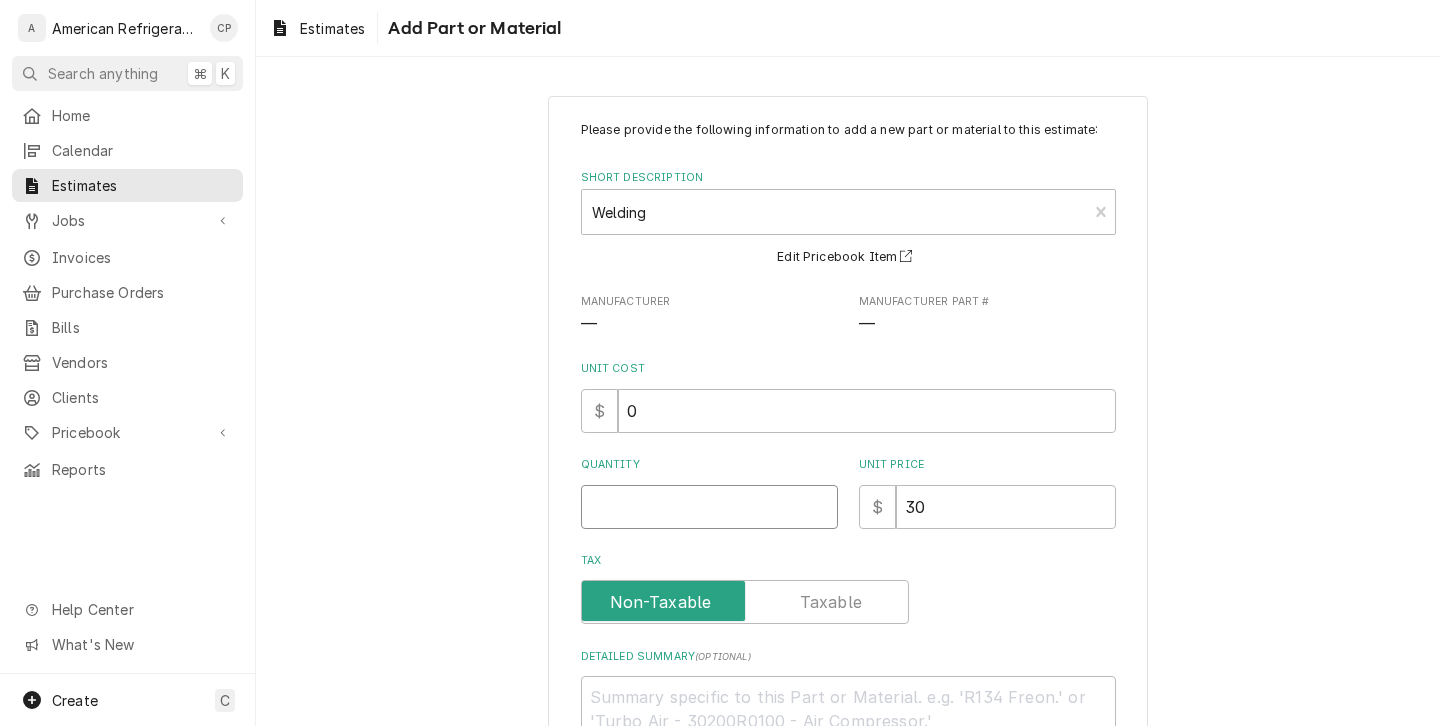 click on "Quantity" at bounding box center (709, 507) 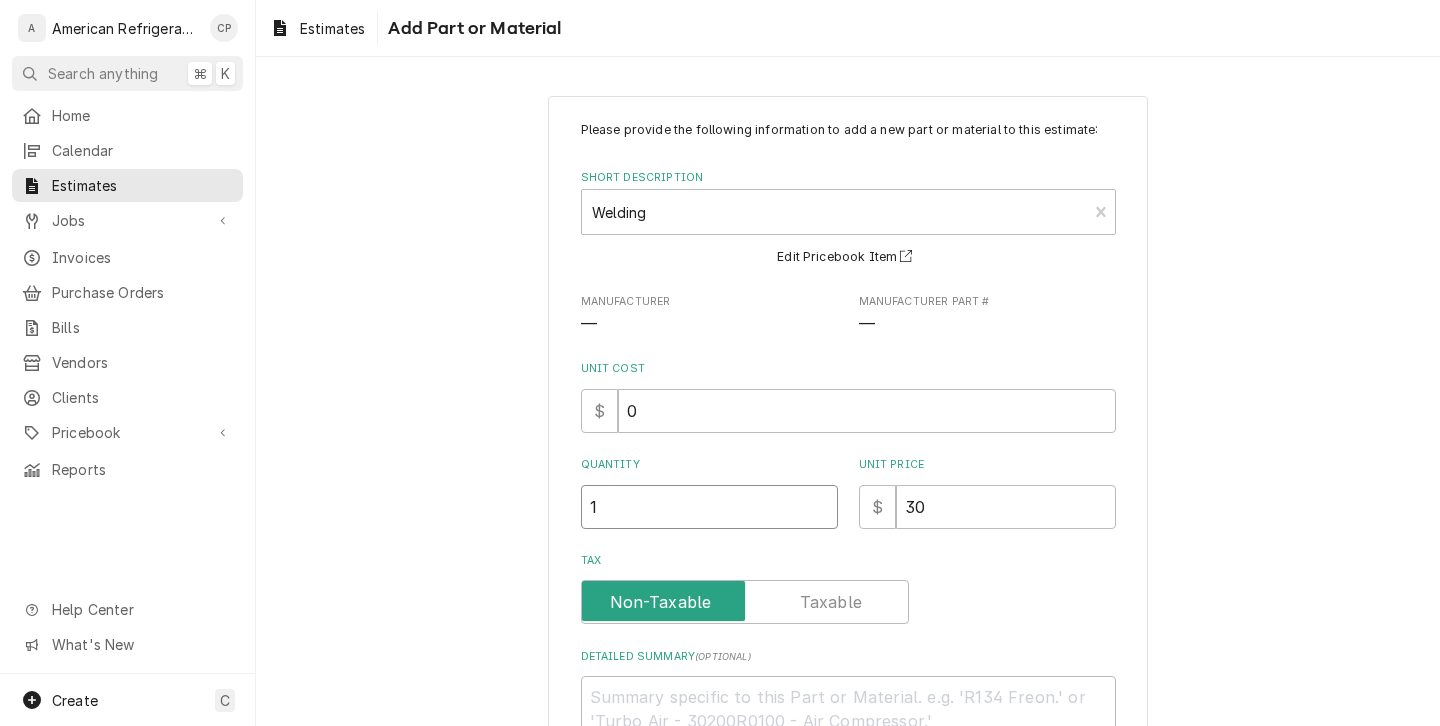 type on "1" 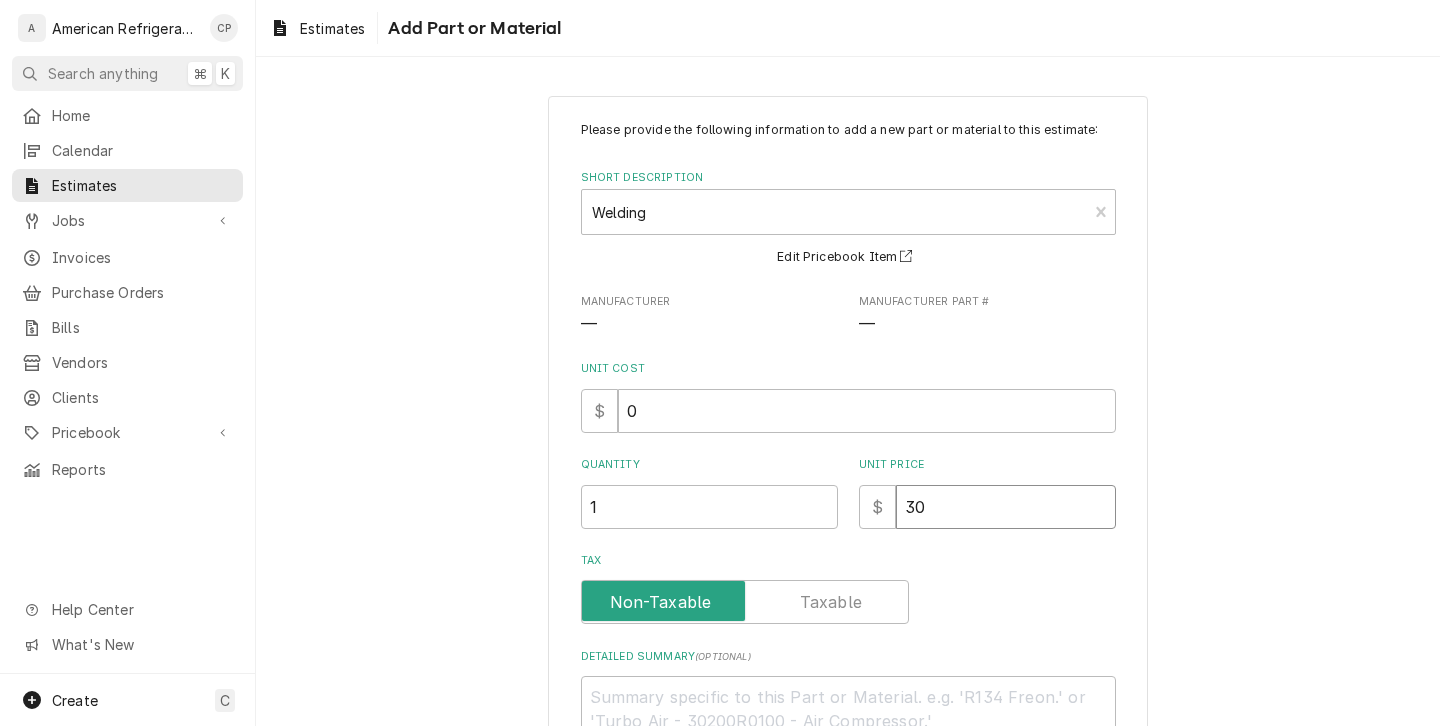 type on "x" 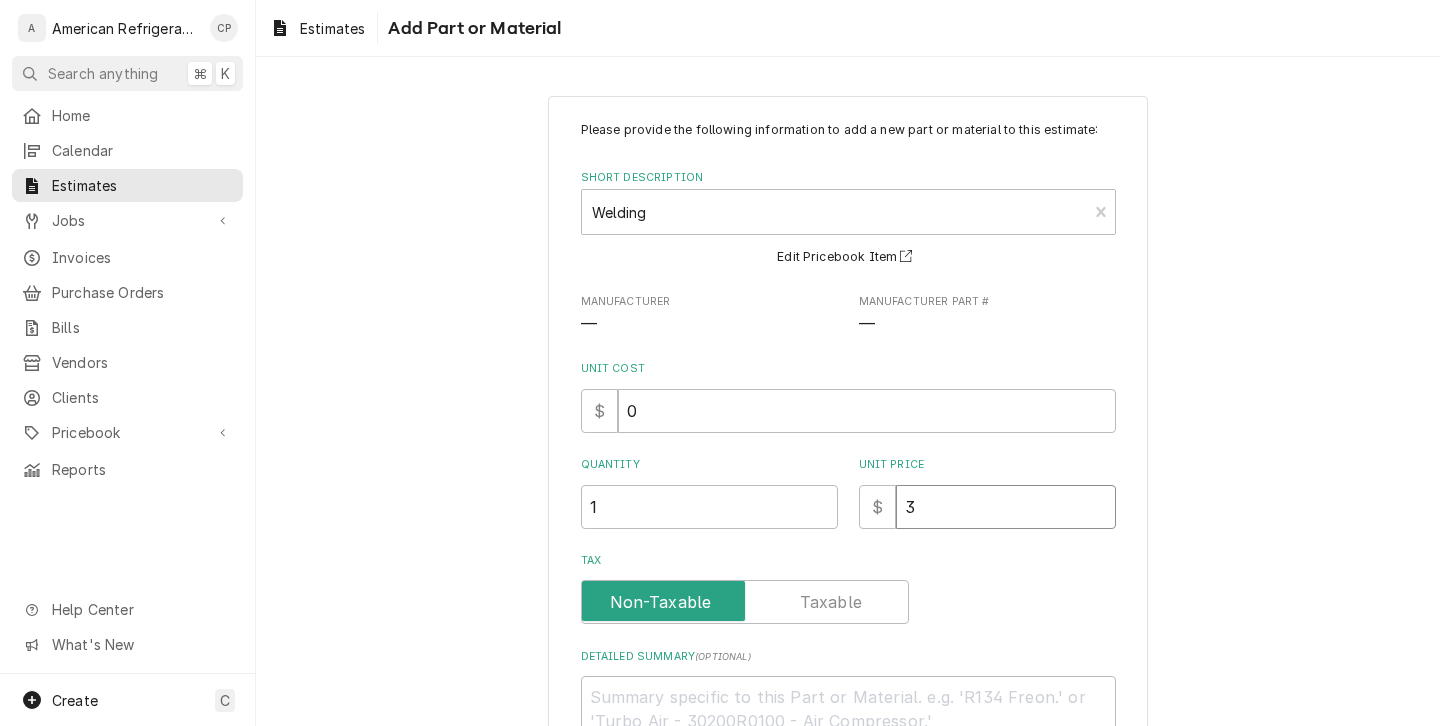 type on "x" 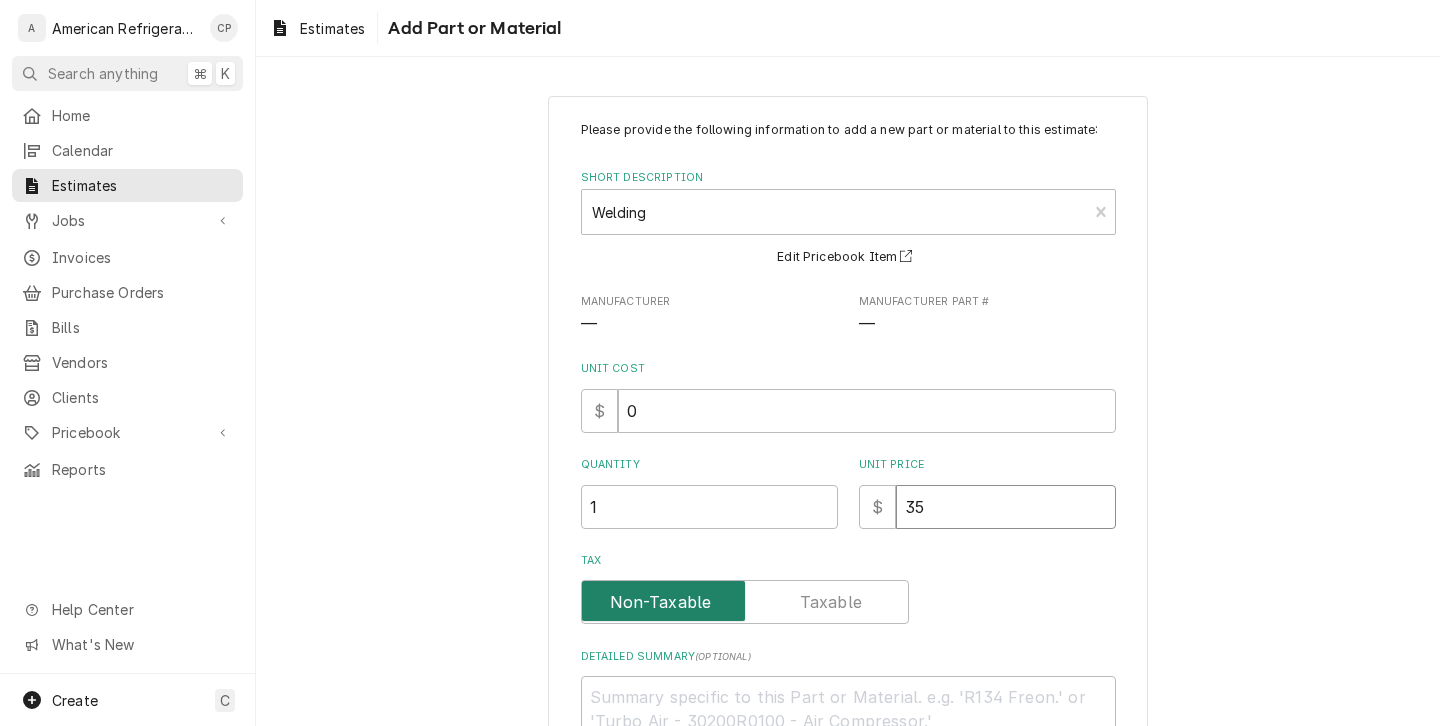 type on "x" 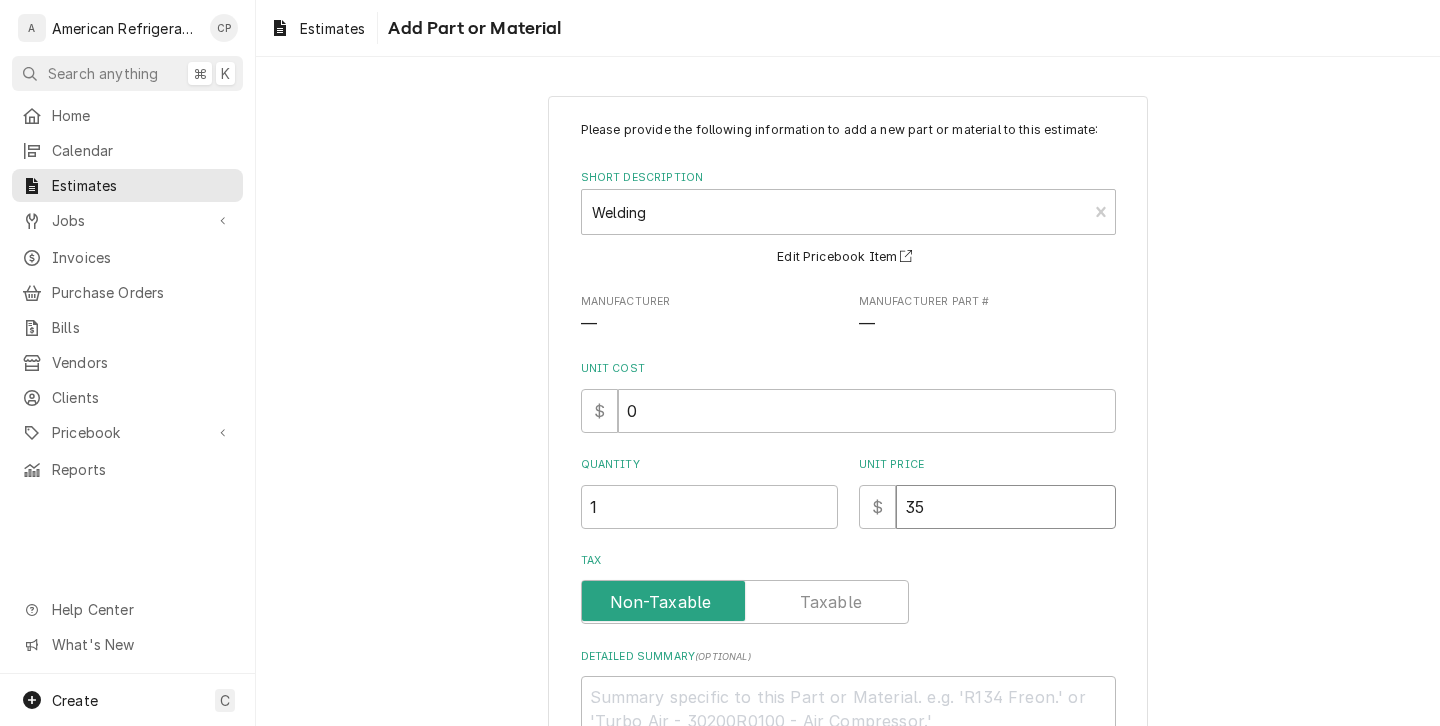 type on "35" 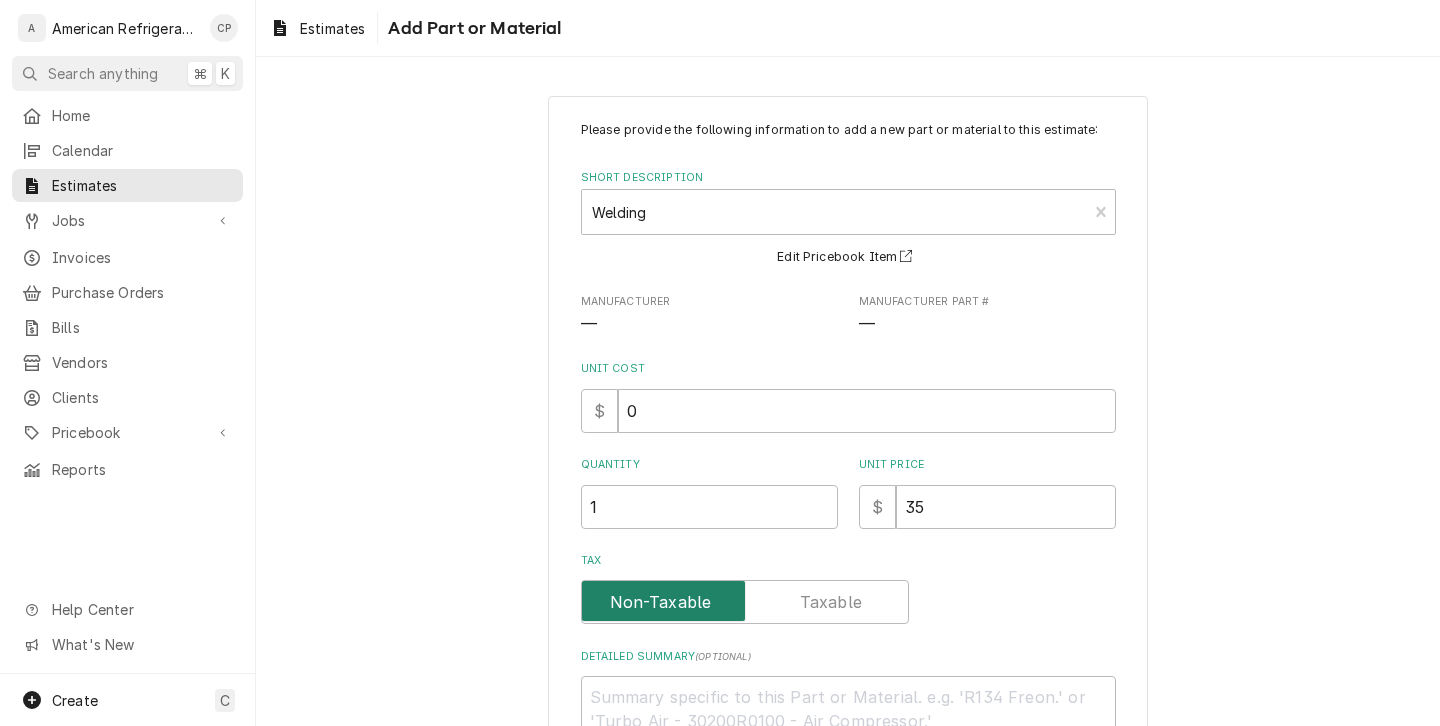 click at bounding box center [745, 602] 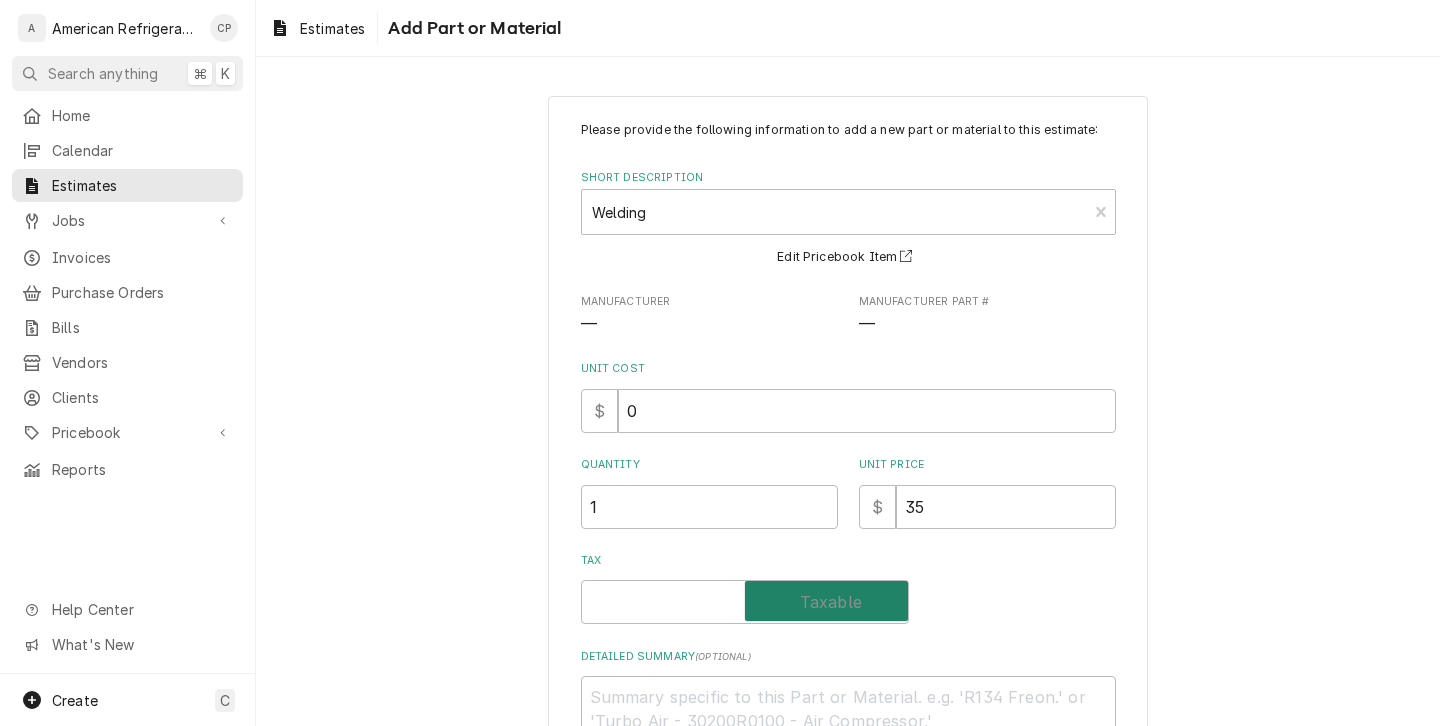 checkbox on "true" 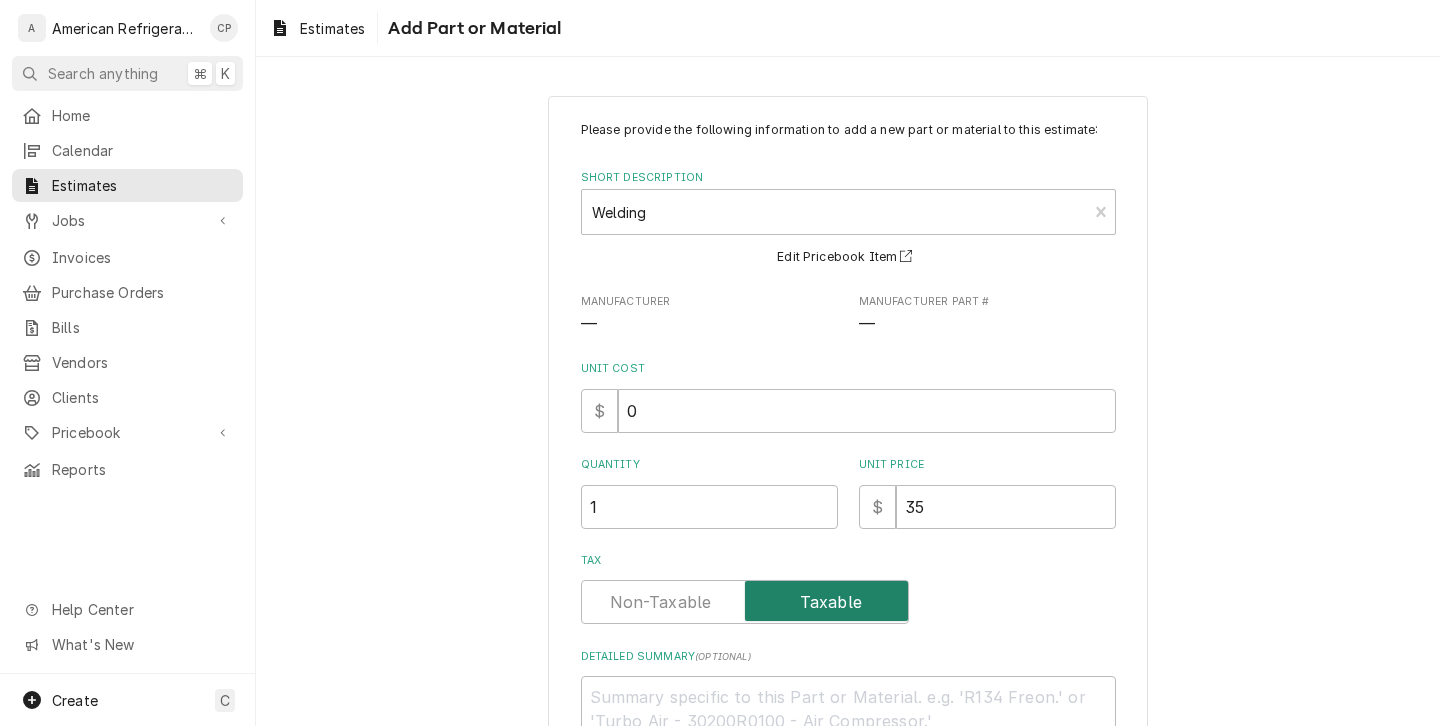scroll, scrollTop: 165, scrollLeft: 0, axis: vertical 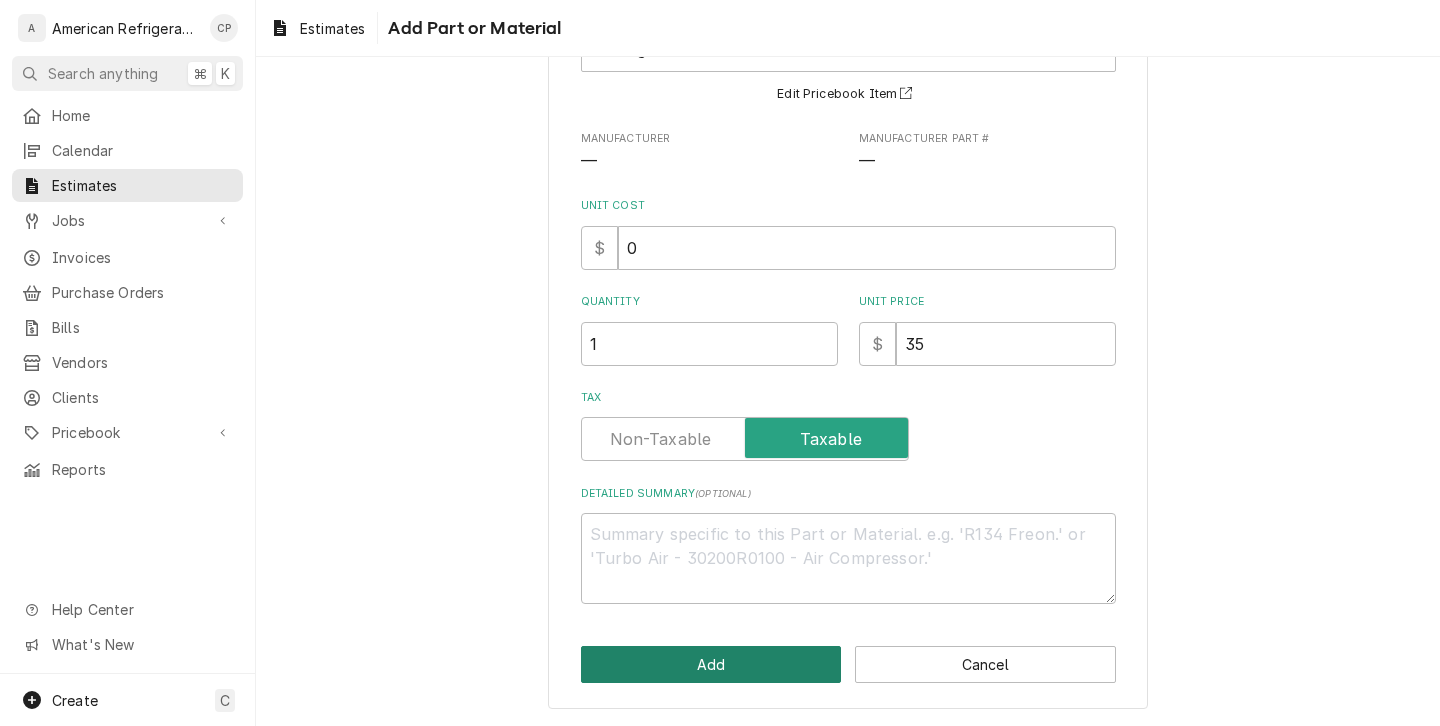 click on "Add" at bounding box center [711, 664] 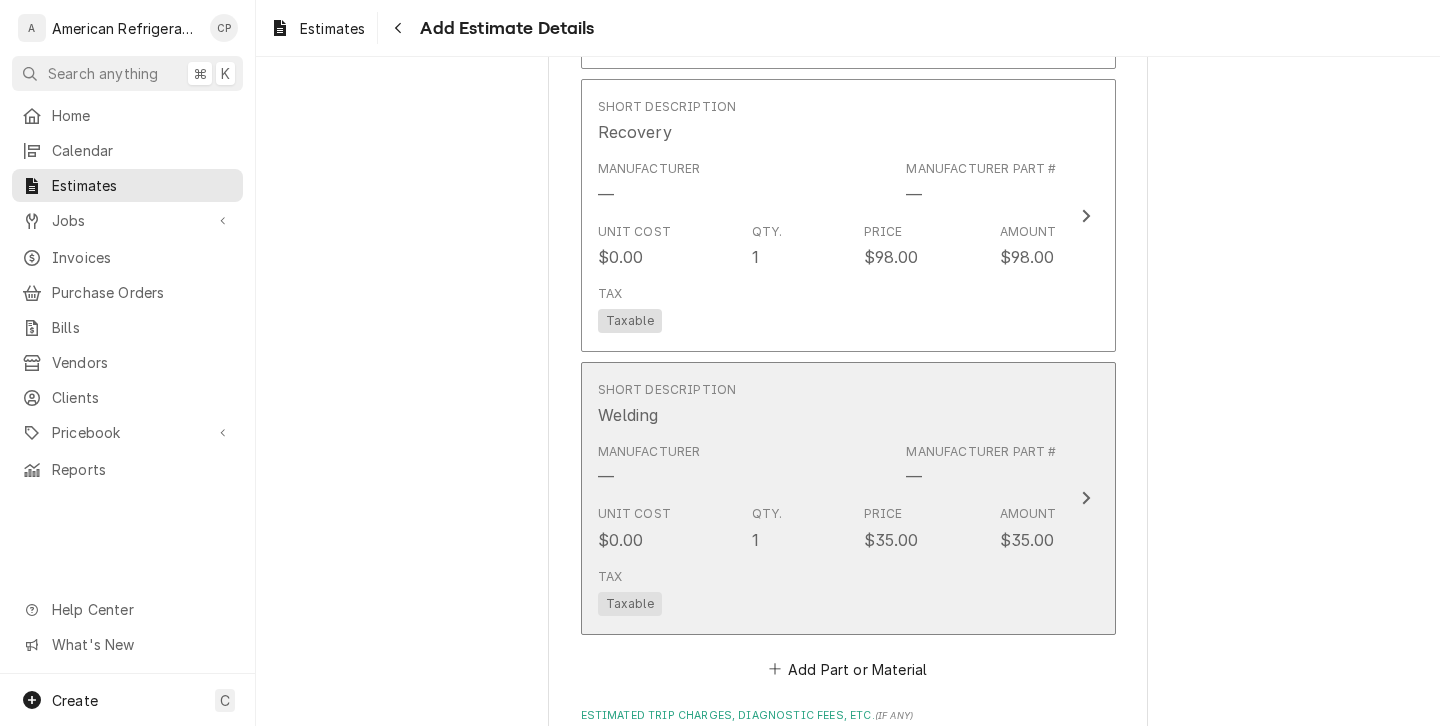 type on "x" 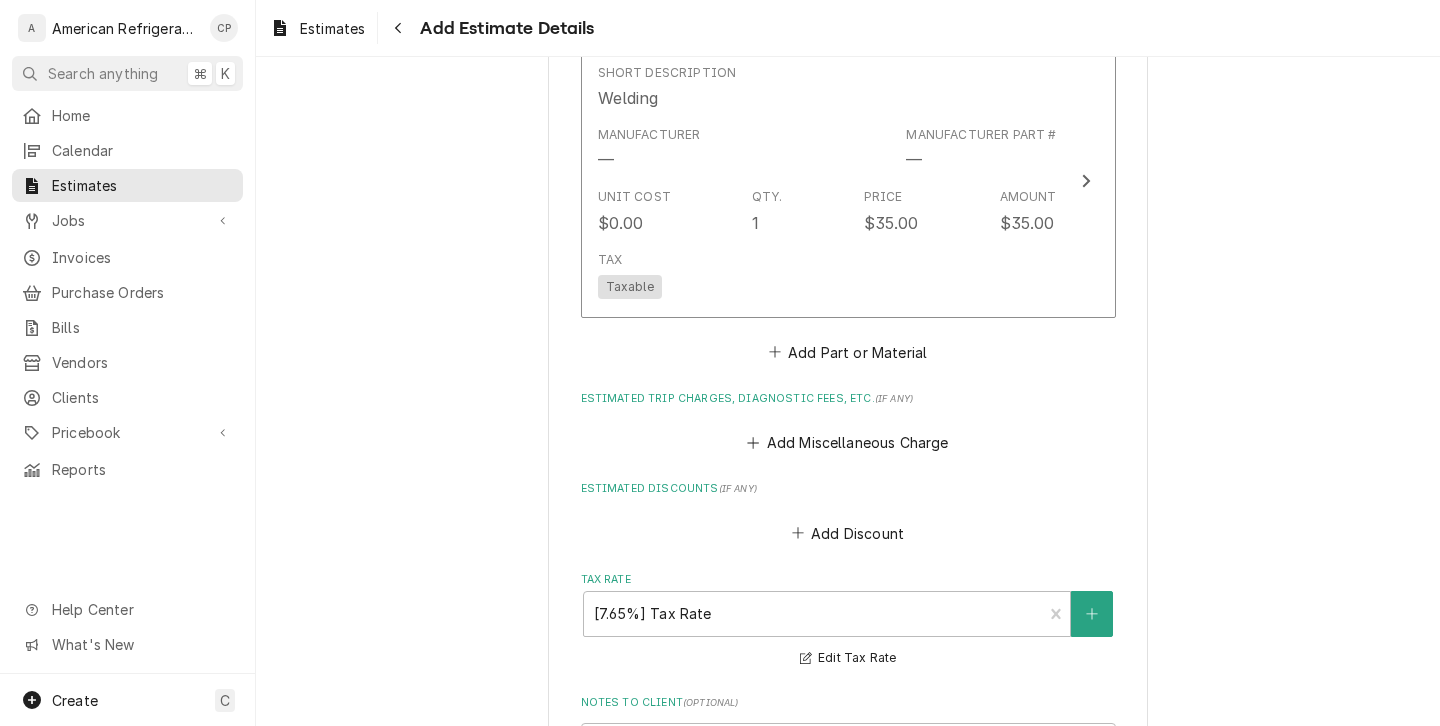 scroll, scrollTop: 2693, scrollLeft: 0, axis: vertical 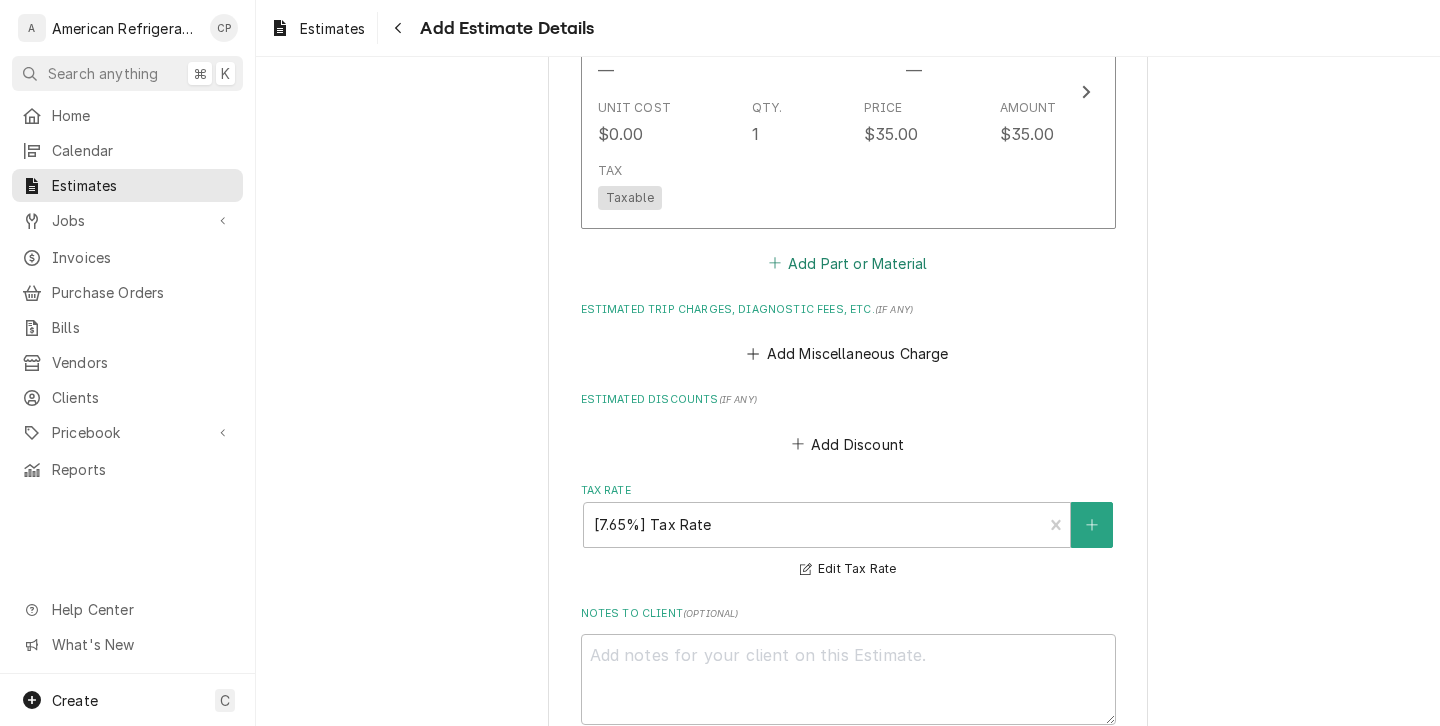 click on "Add Part or Material" at bounding box center (847, 263) 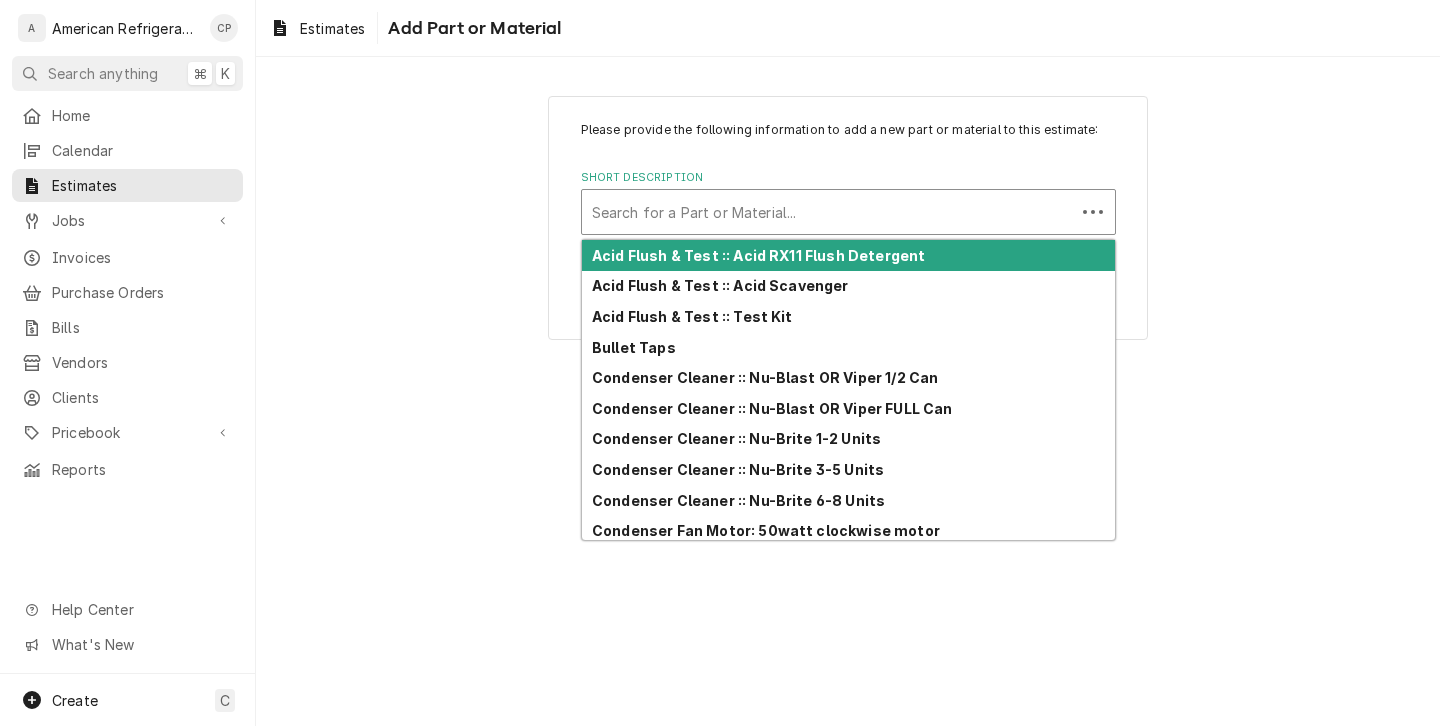 click at bounding box center (828, 212) 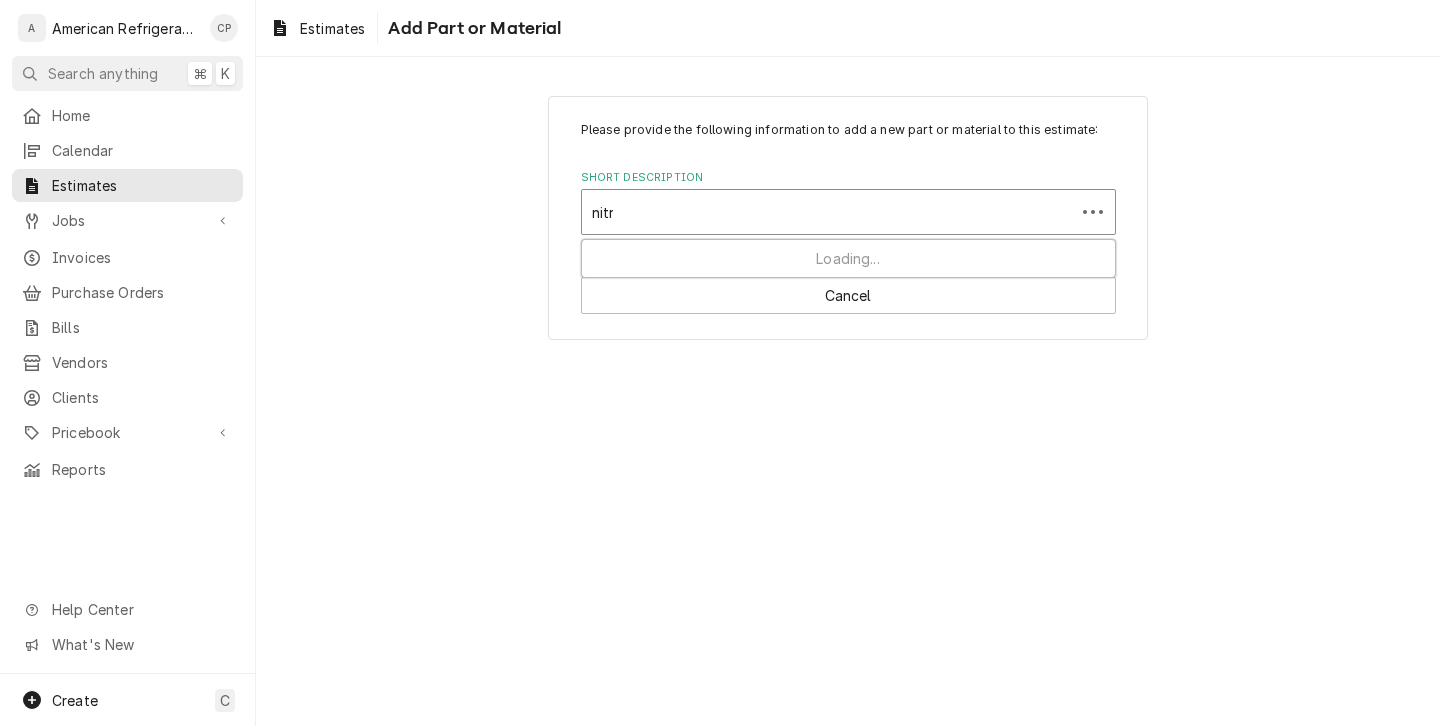 type on "nitro" 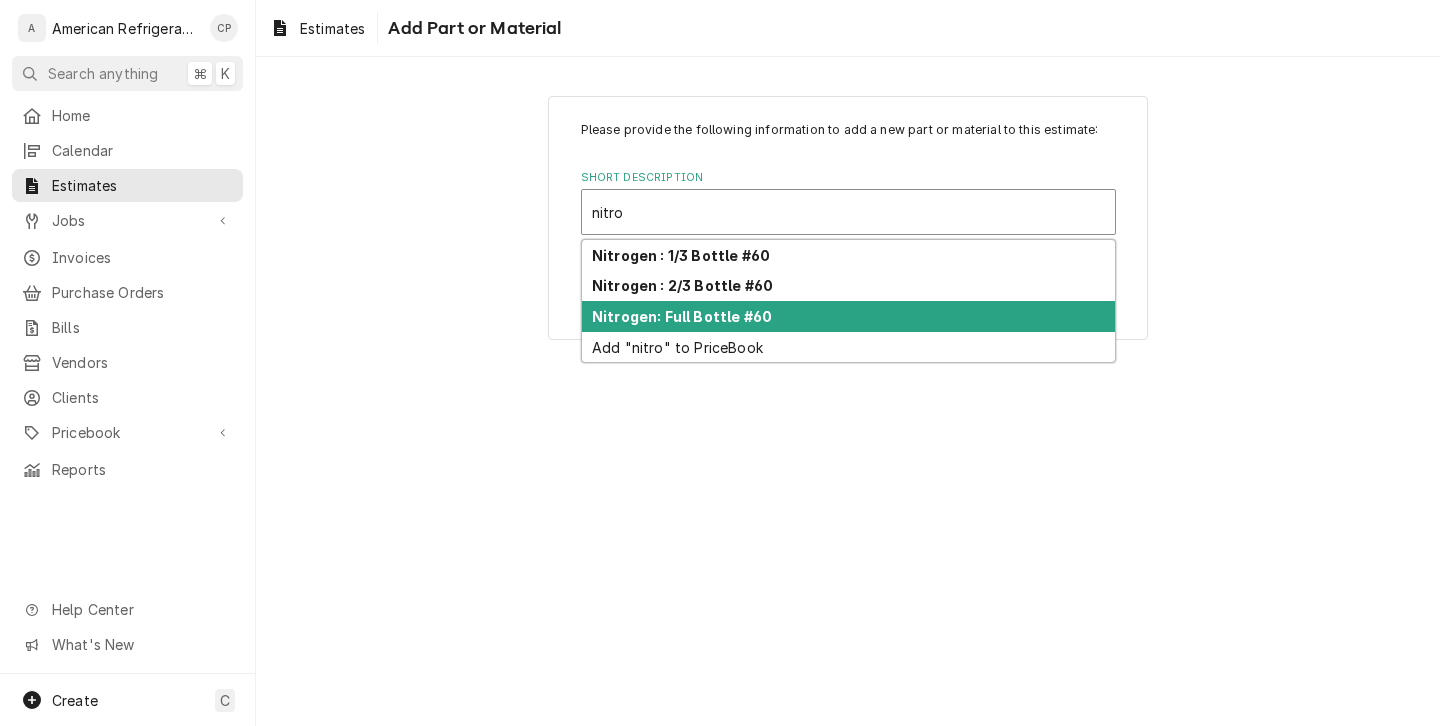 click on "Nitrogen: Full Bottle #60" at bounding box center [682, 316] 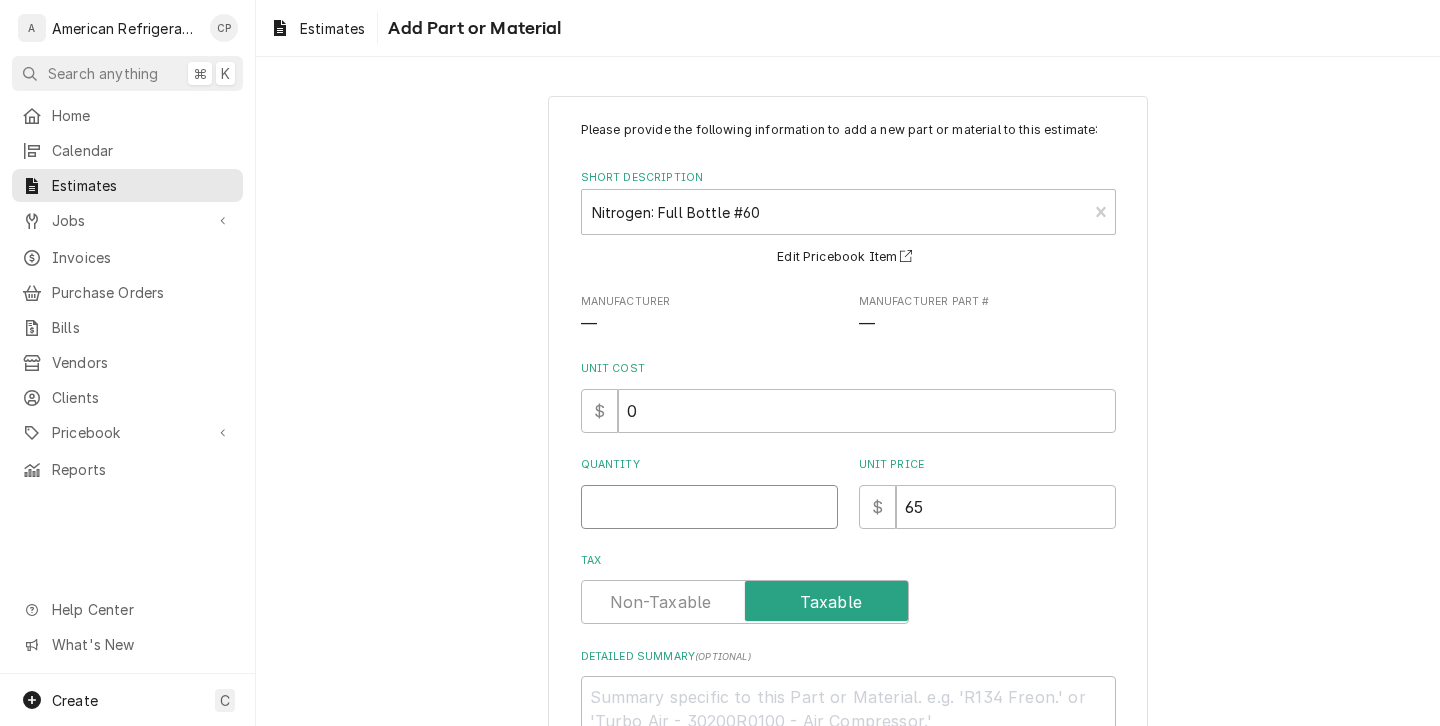 click on "Quantity" at bounding box center (709, 507) 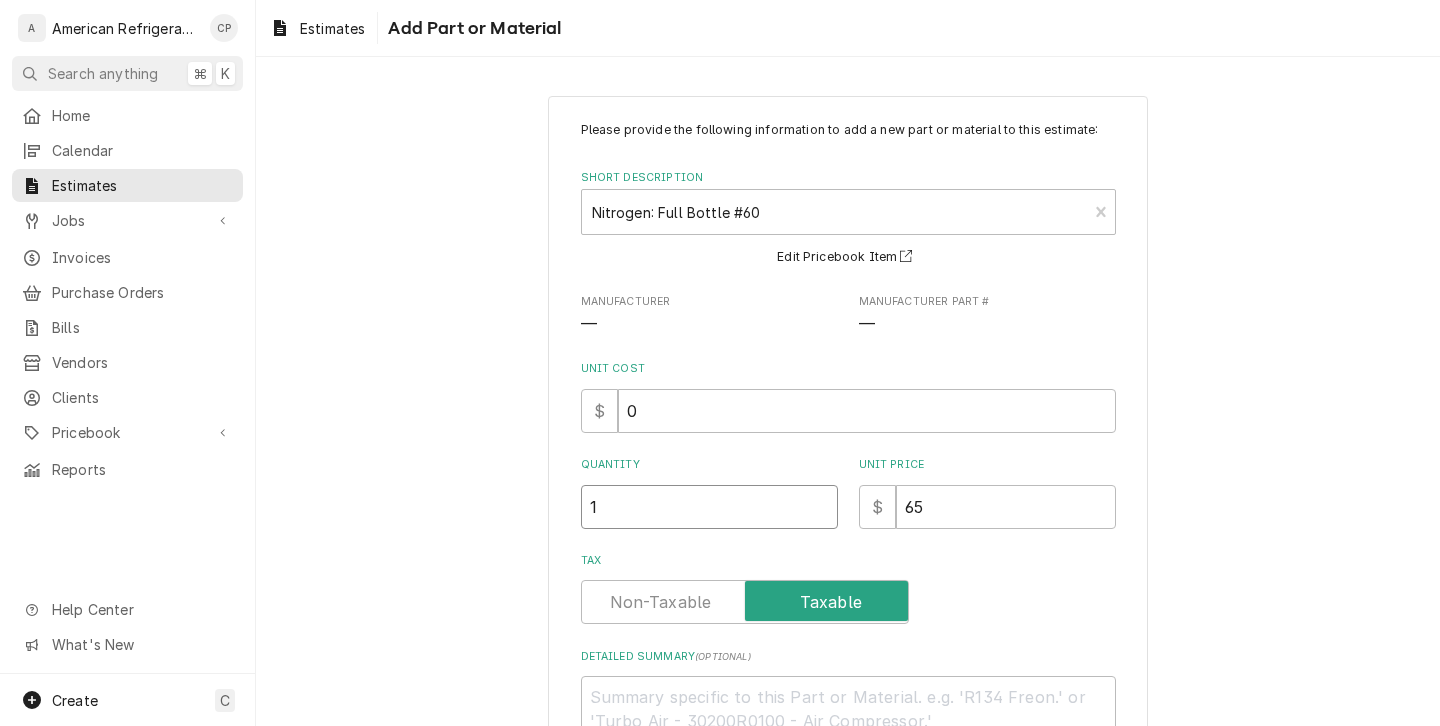 type on "1" 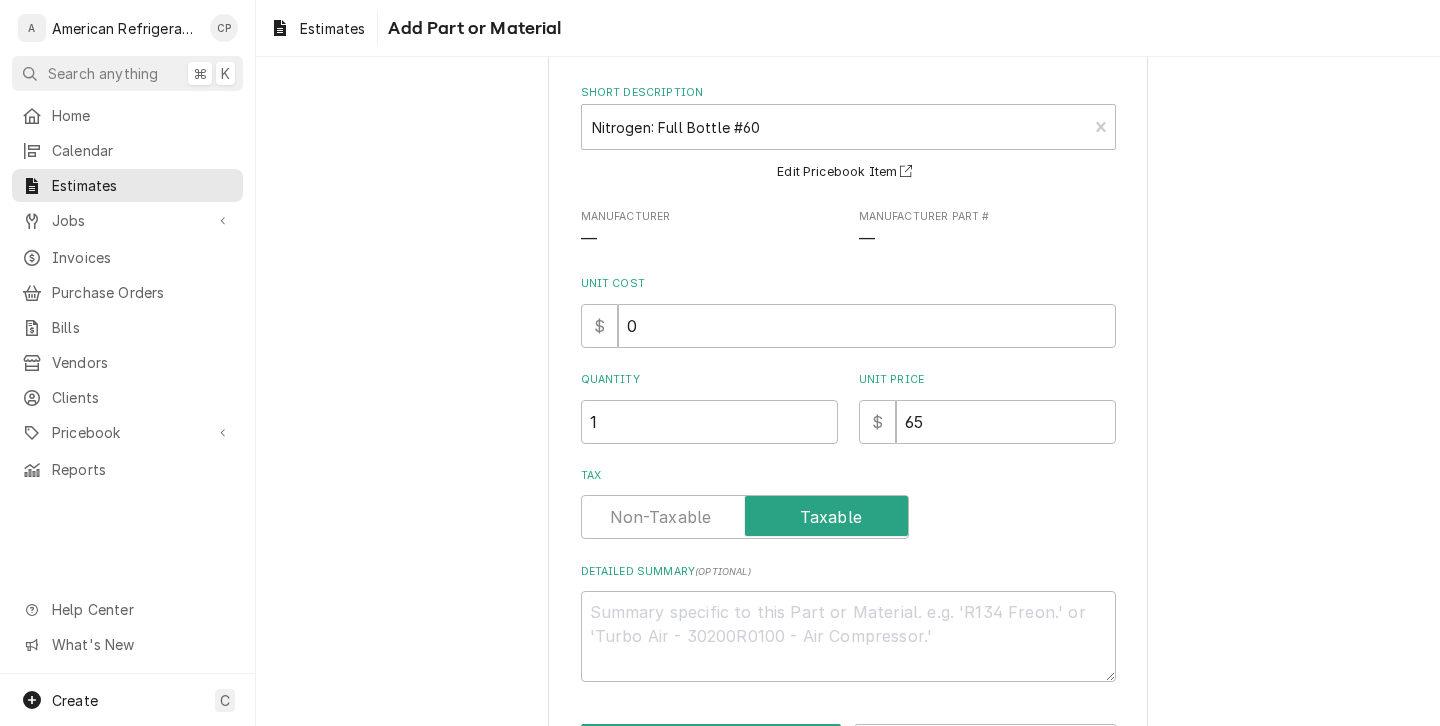 scroll, scrollTop: 165, scrollLeft: 0, axis: vertical 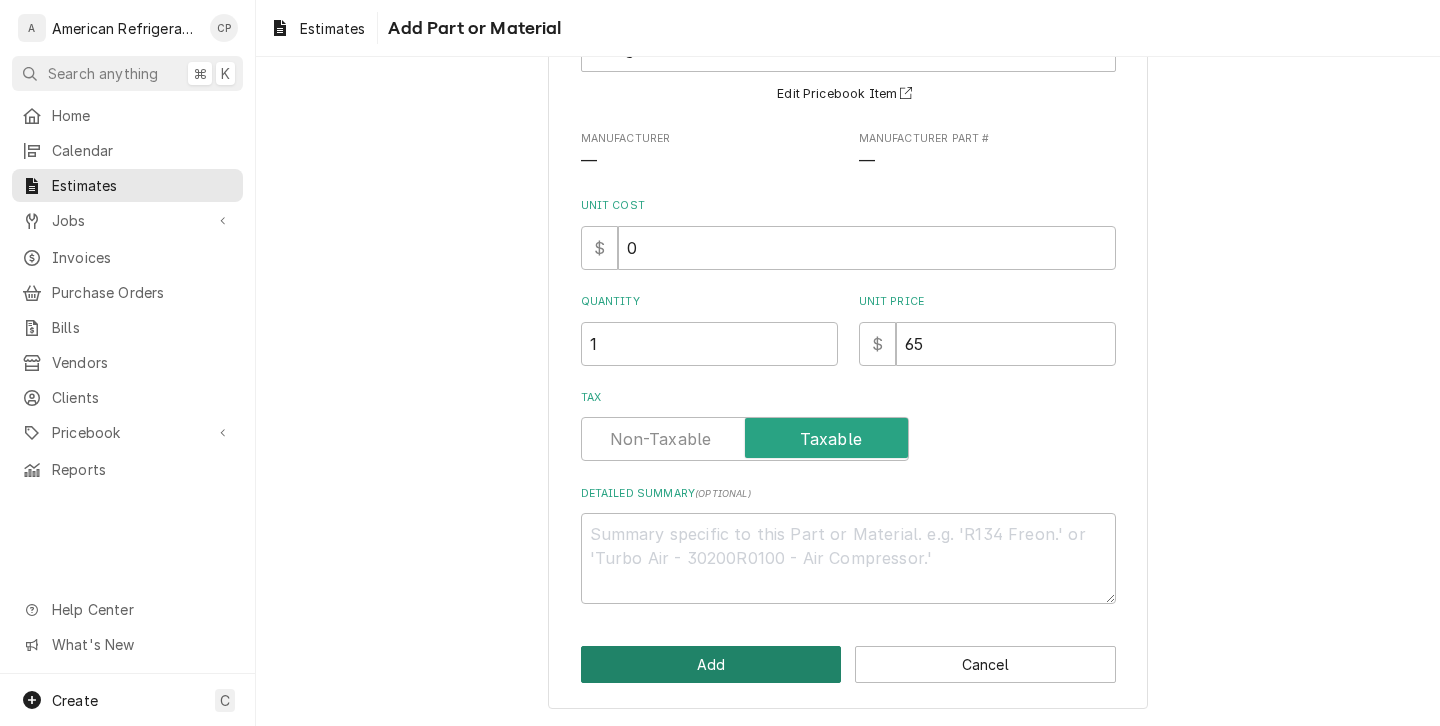 click on "Add" at bounding box center [711, 664] 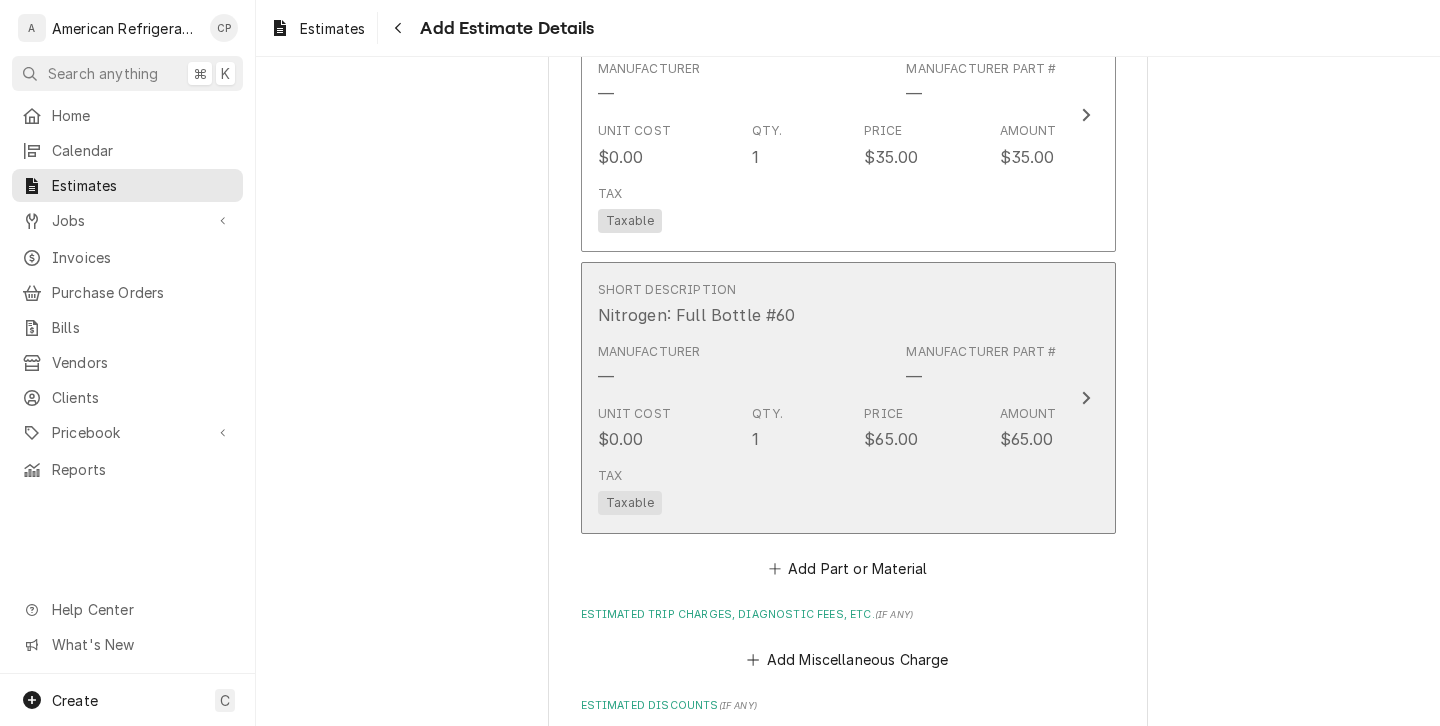 type on "x" 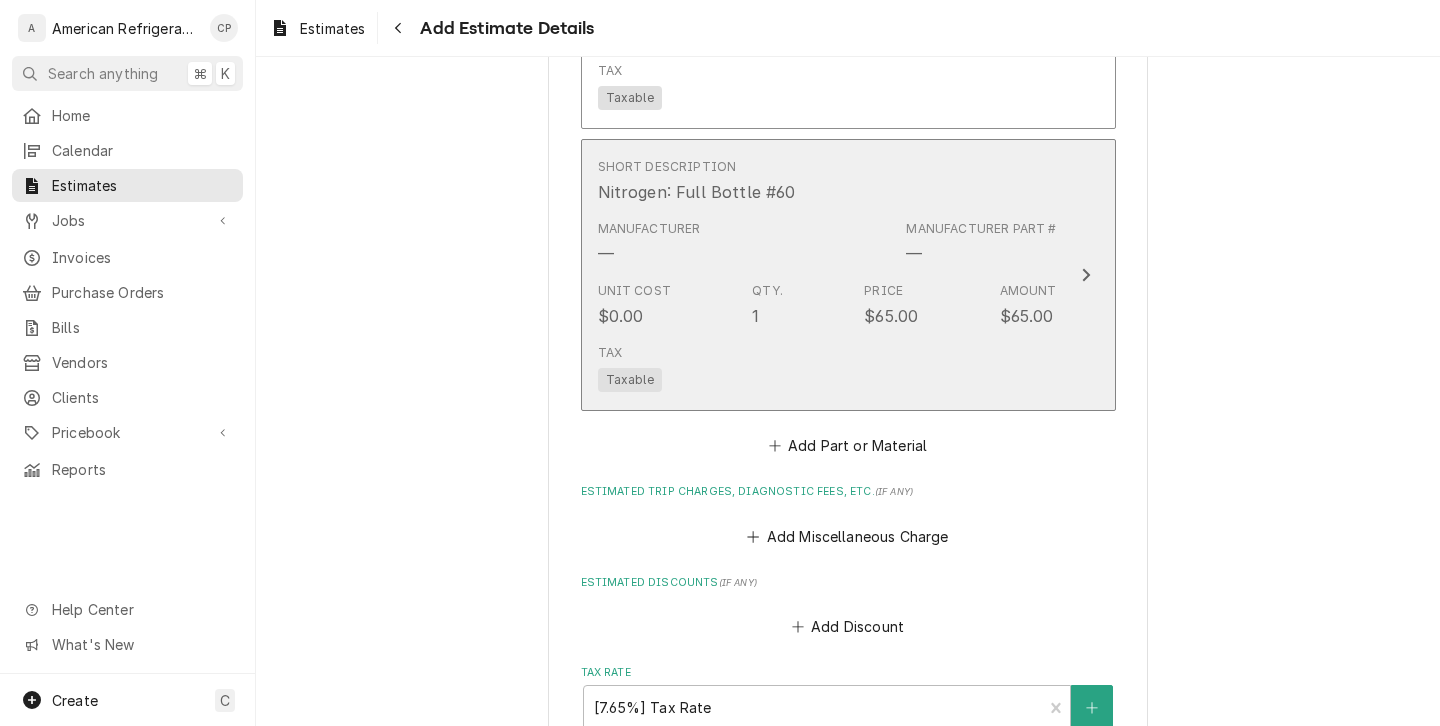 scroll, scrollTop: 2838, scrollLeft: 0, axis: vertical 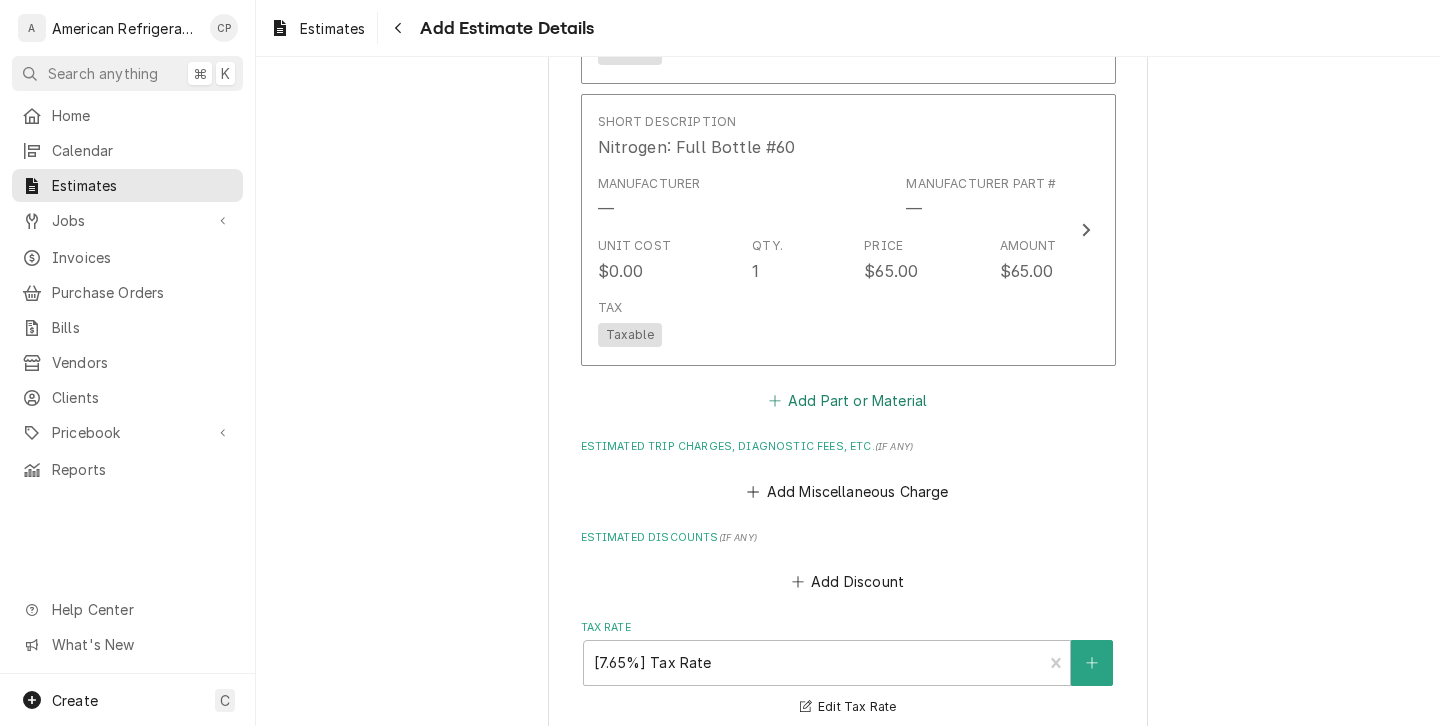 click on "Add Part or Material" at bounding box center [847, 401] 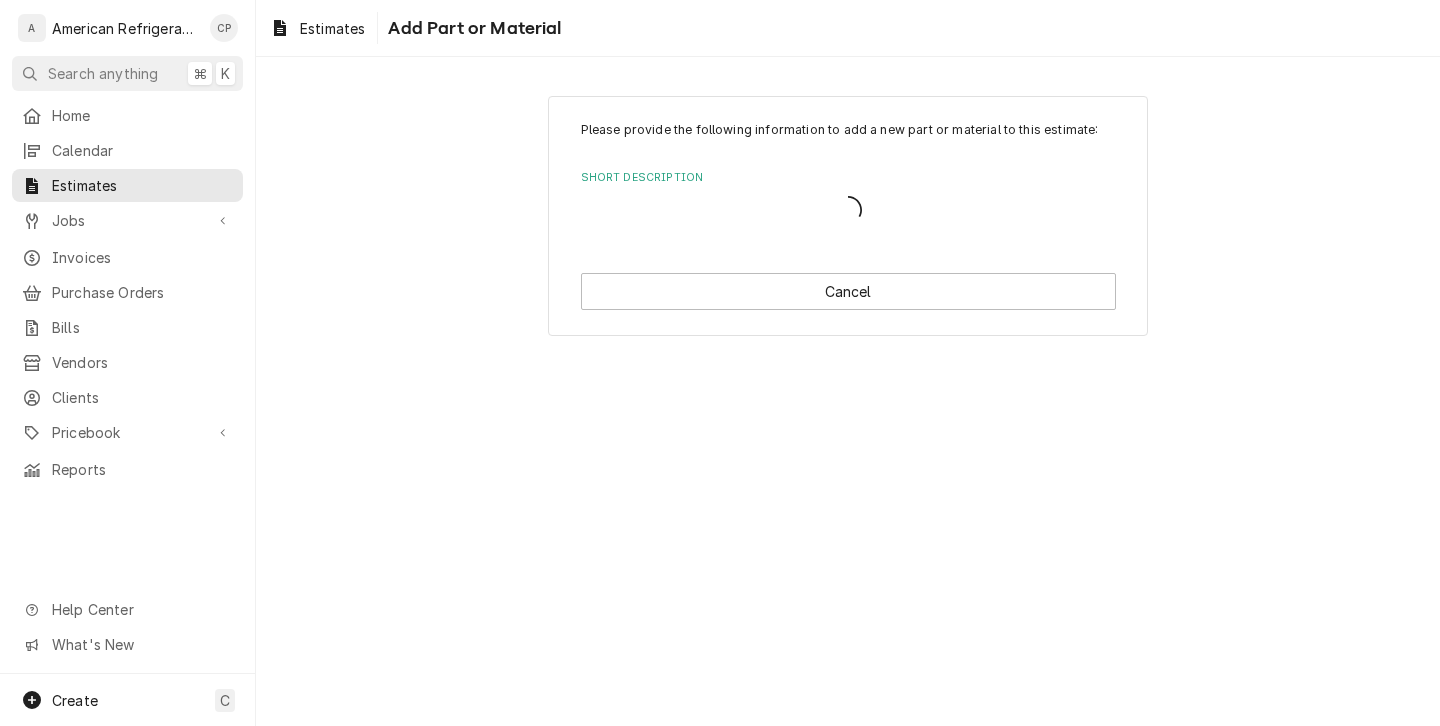 scroll, scrollTop: 0, scrollLeft: 0, axis: both 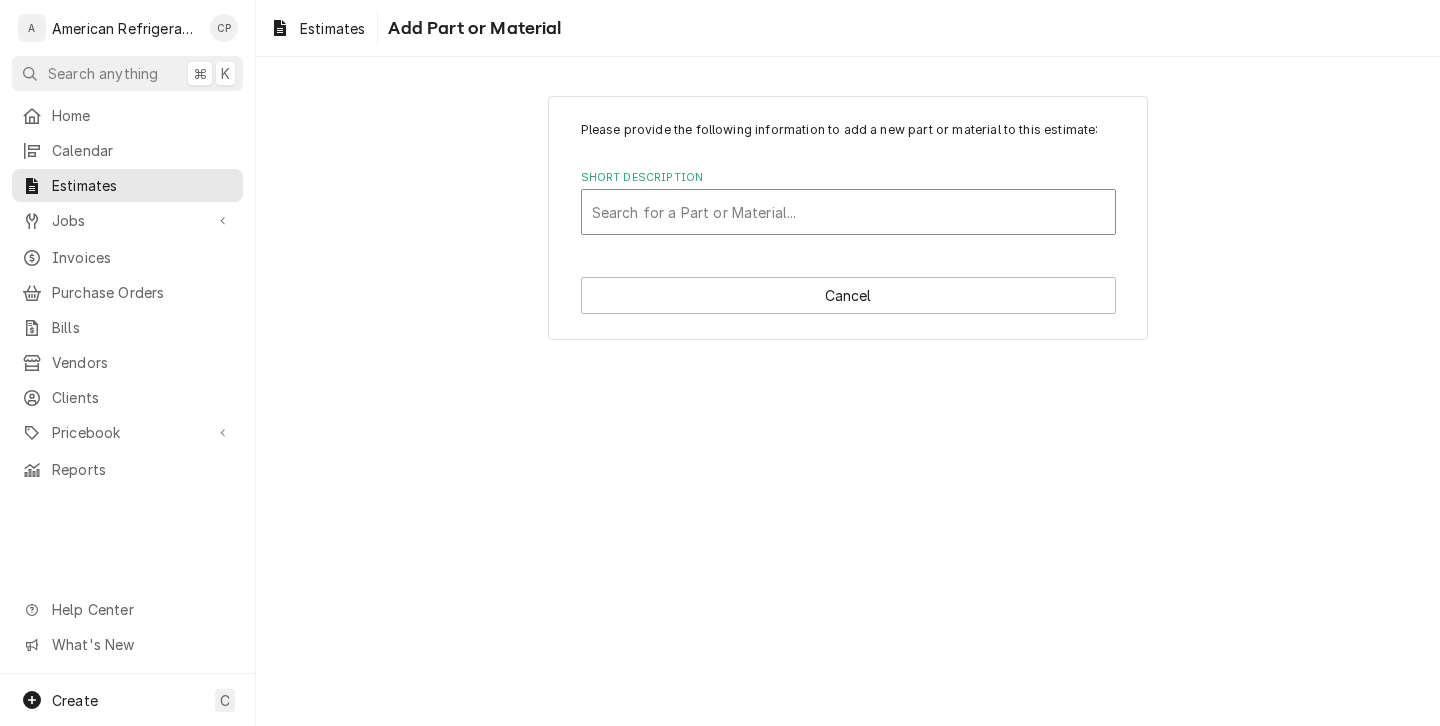 click on "Search for a Part or Material..." at bounding box center (848, 212) 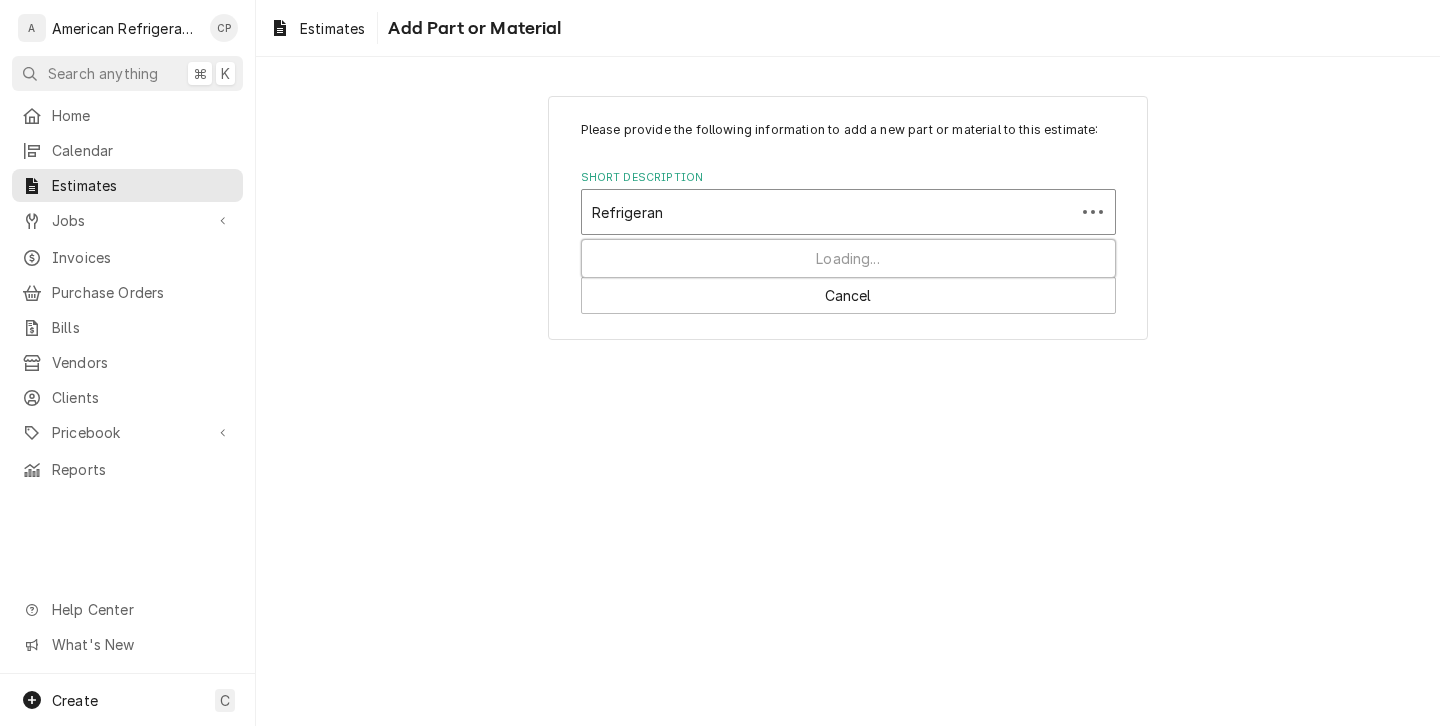 type on "Refrigerant" 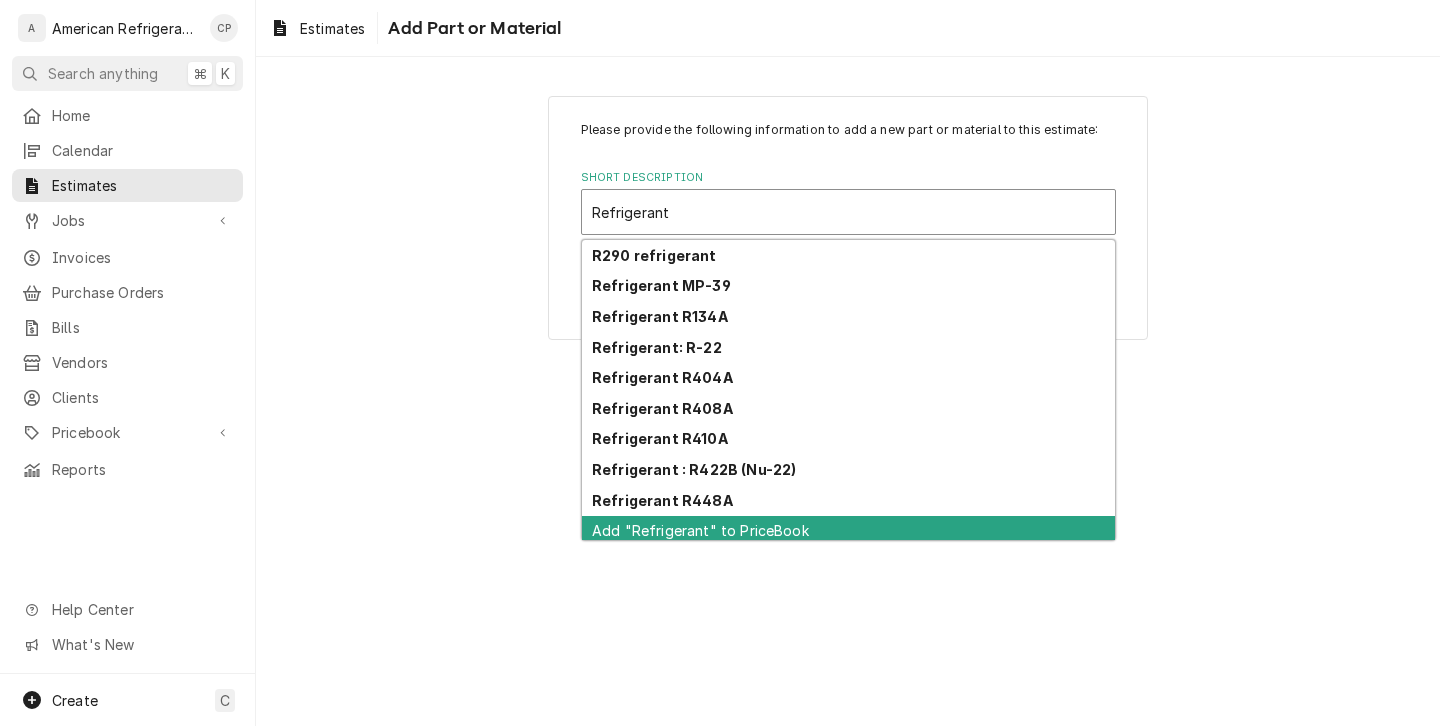 click on "Add "Refrigerant" to PriceBook" at bounding box center (848, 531) 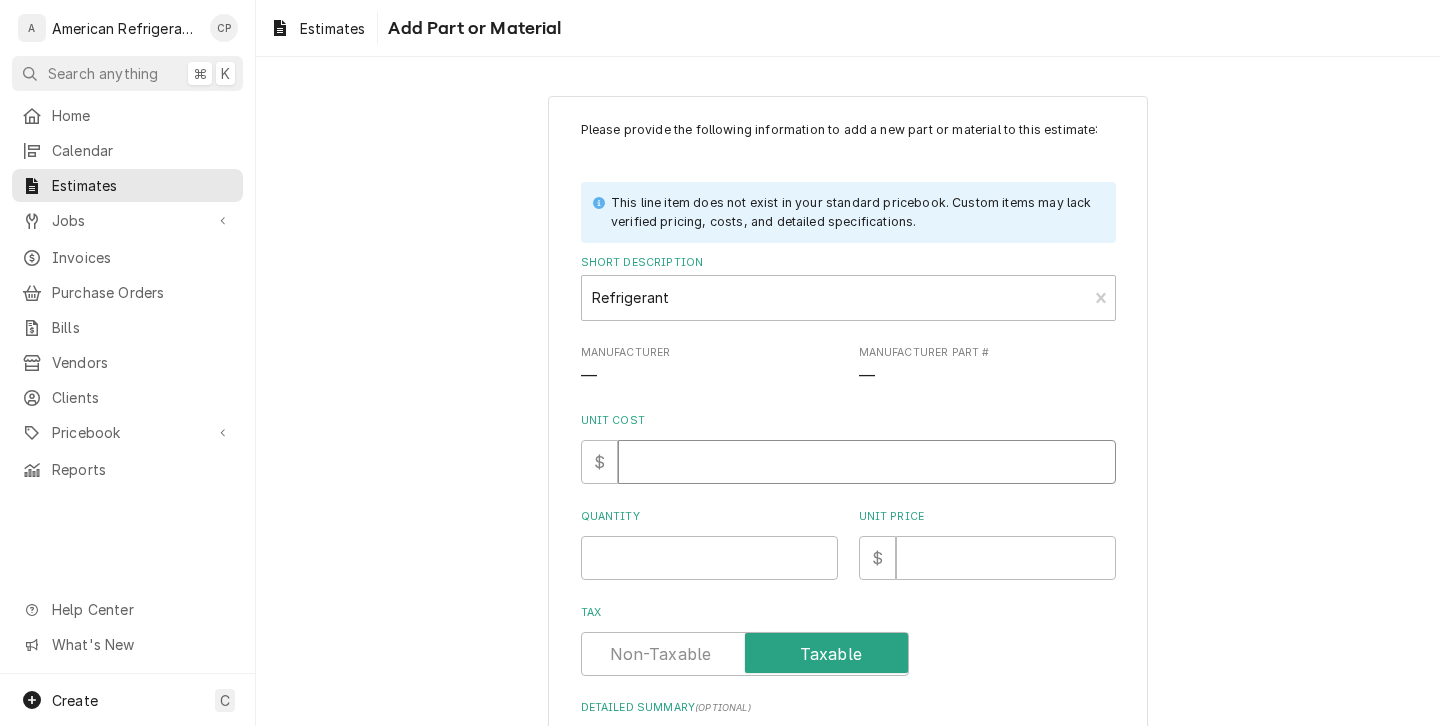 click on "Unit Cost" at bounding box center (867, 462) 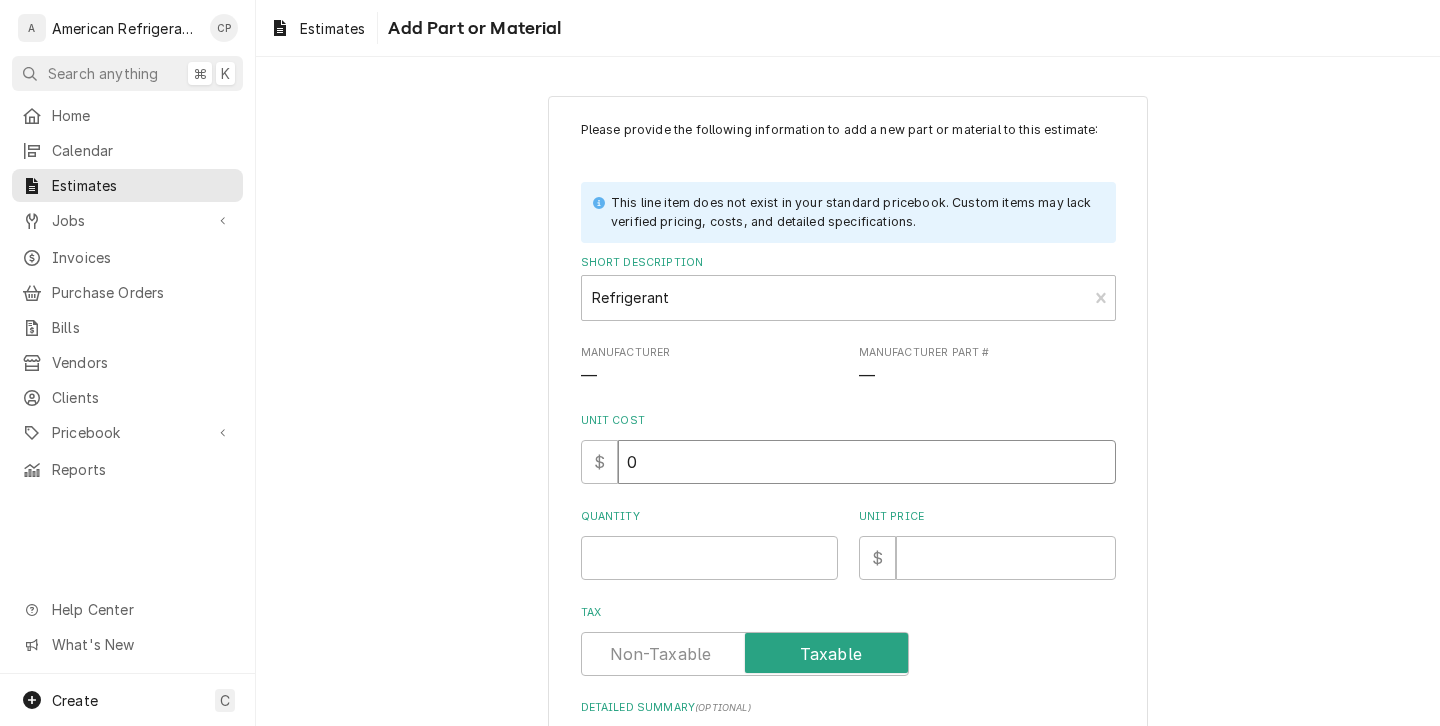 type on "0" 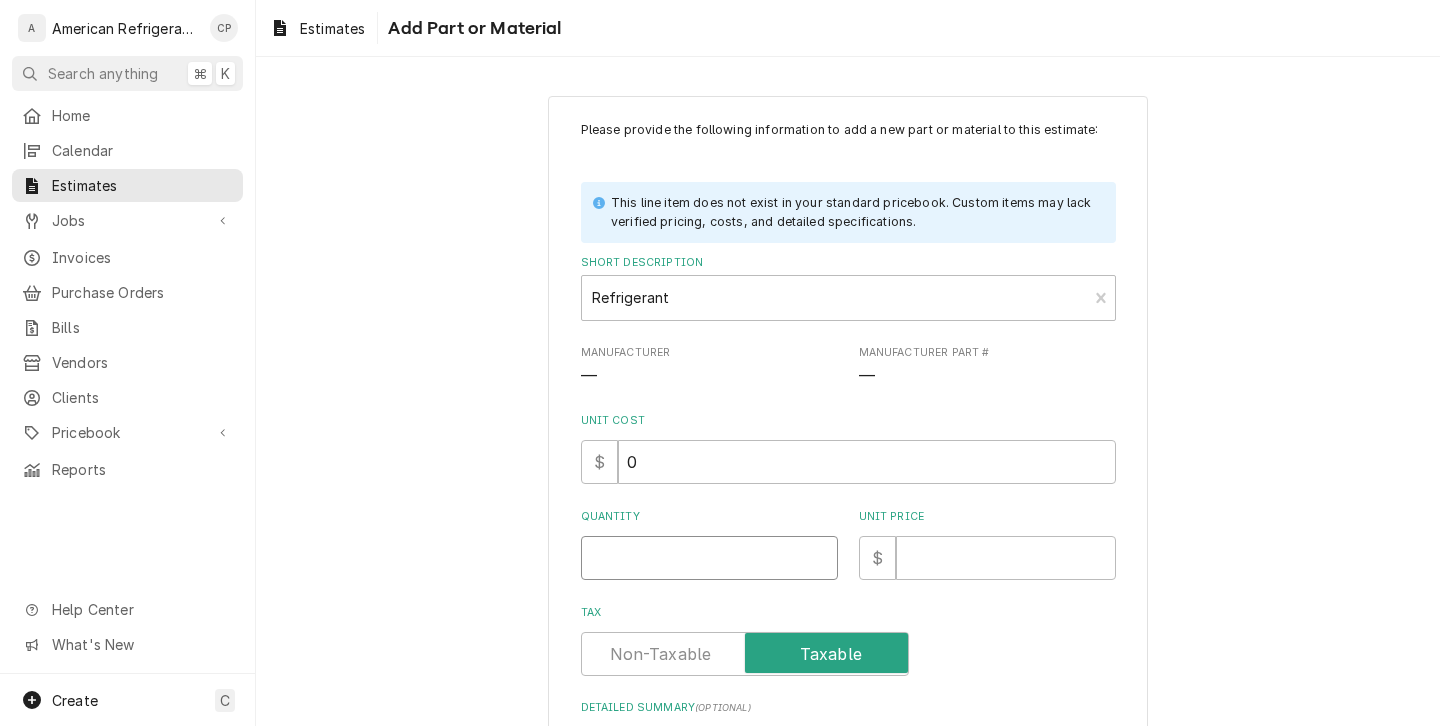 type on "x" 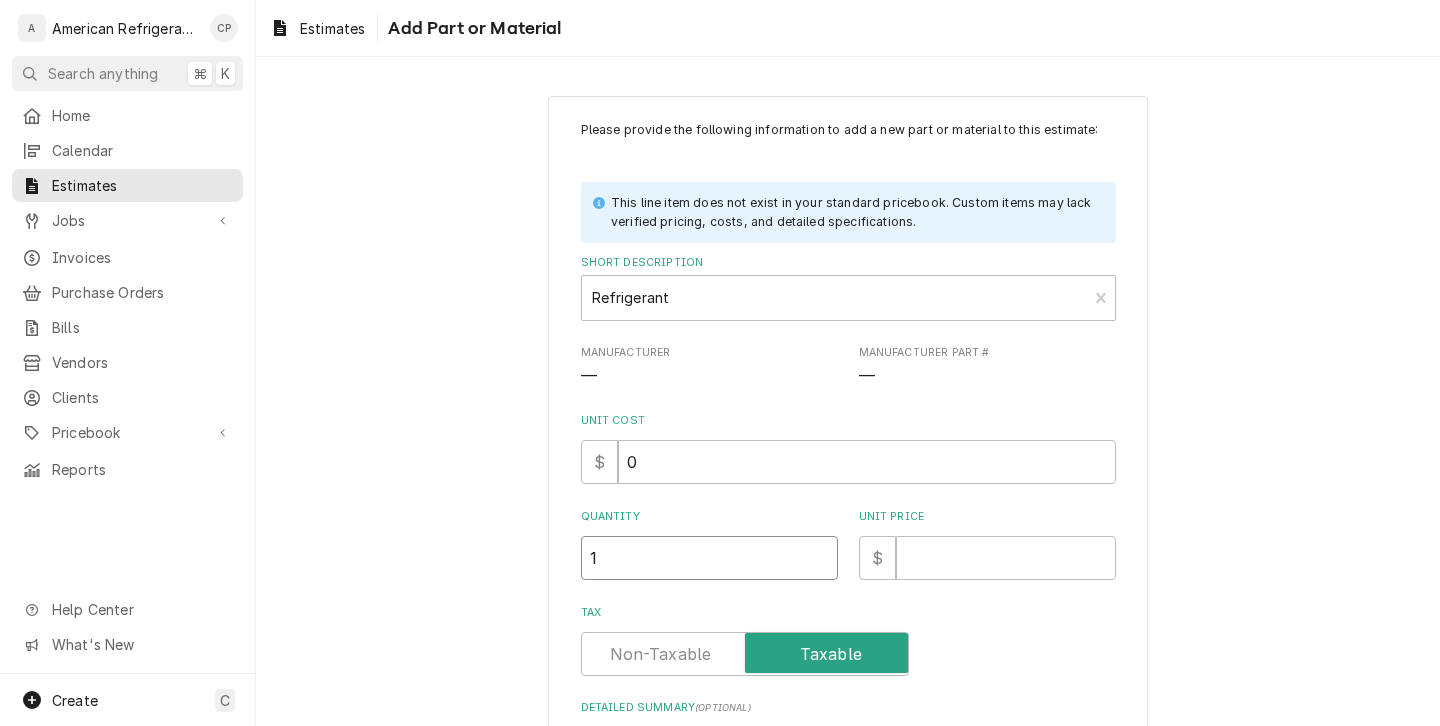 type on "1" 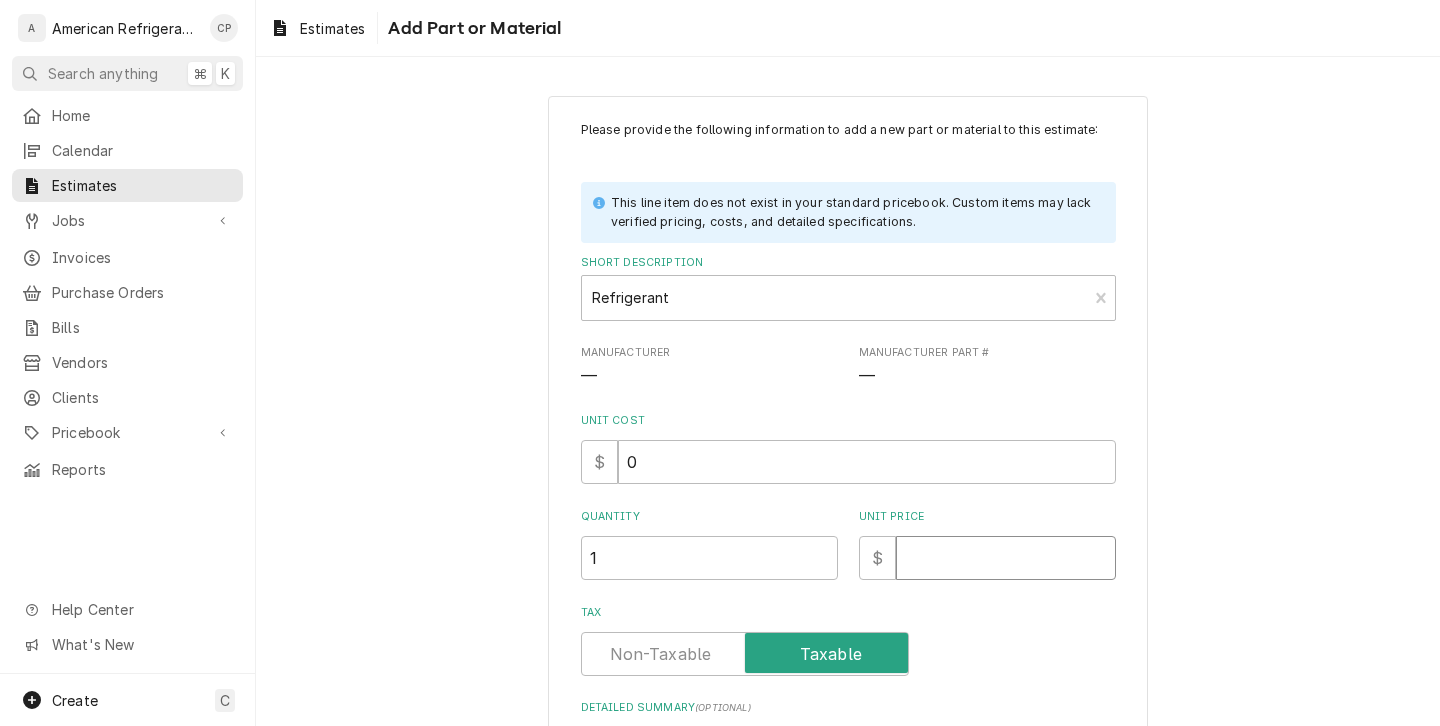 type on "x" 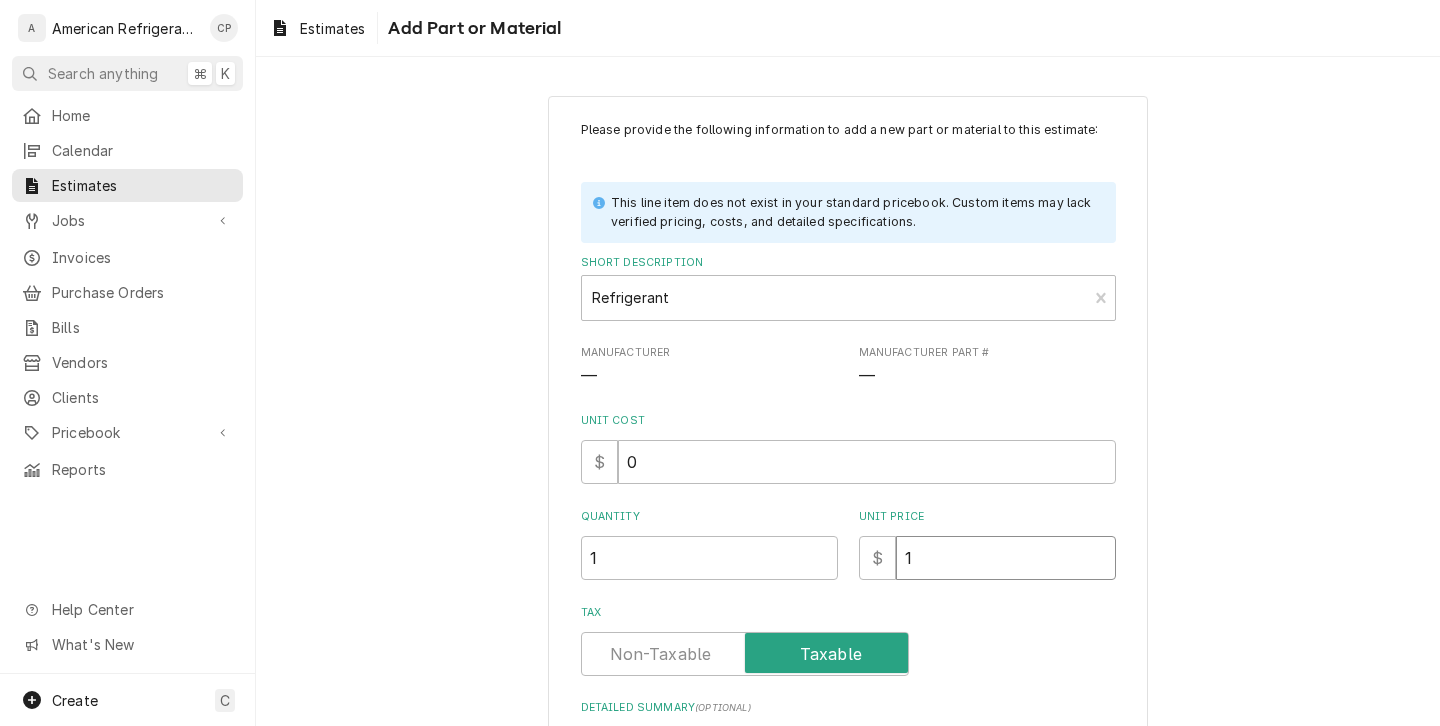 type on "x" 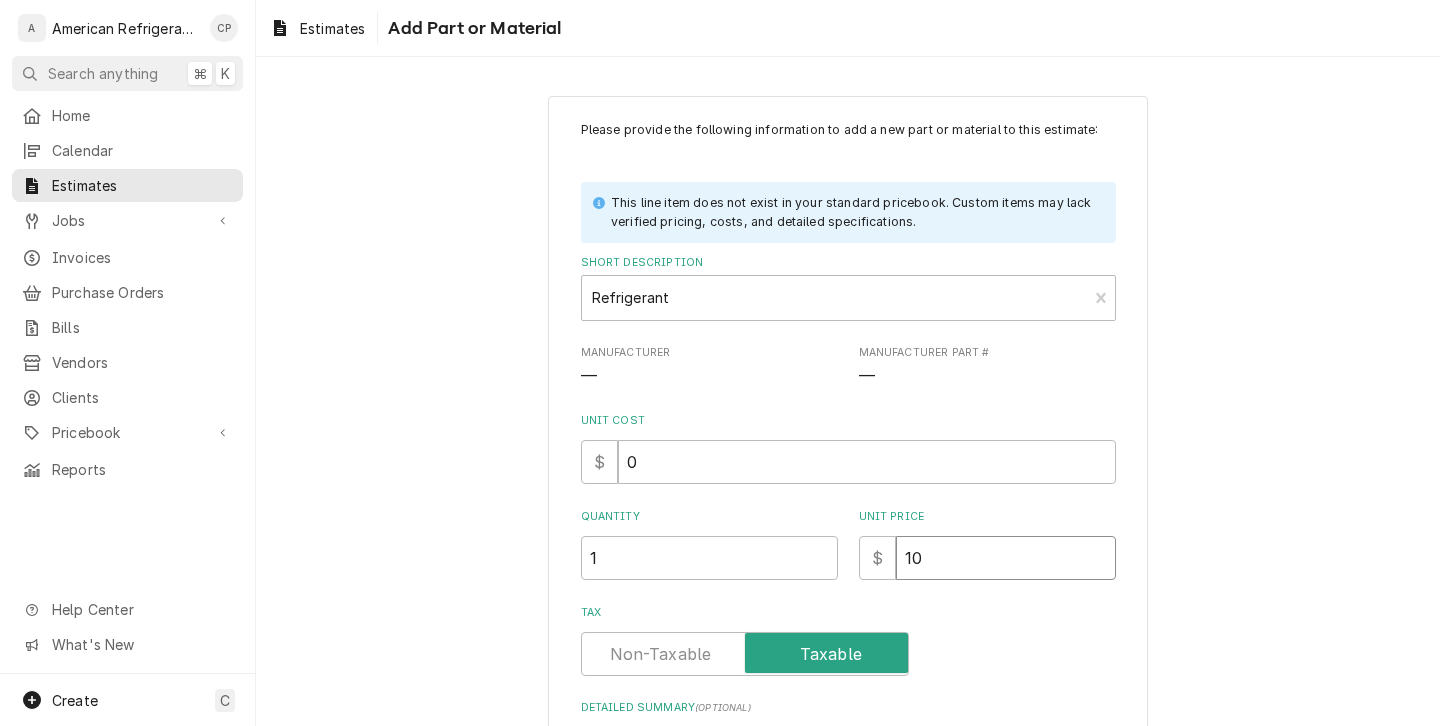 type on "x" 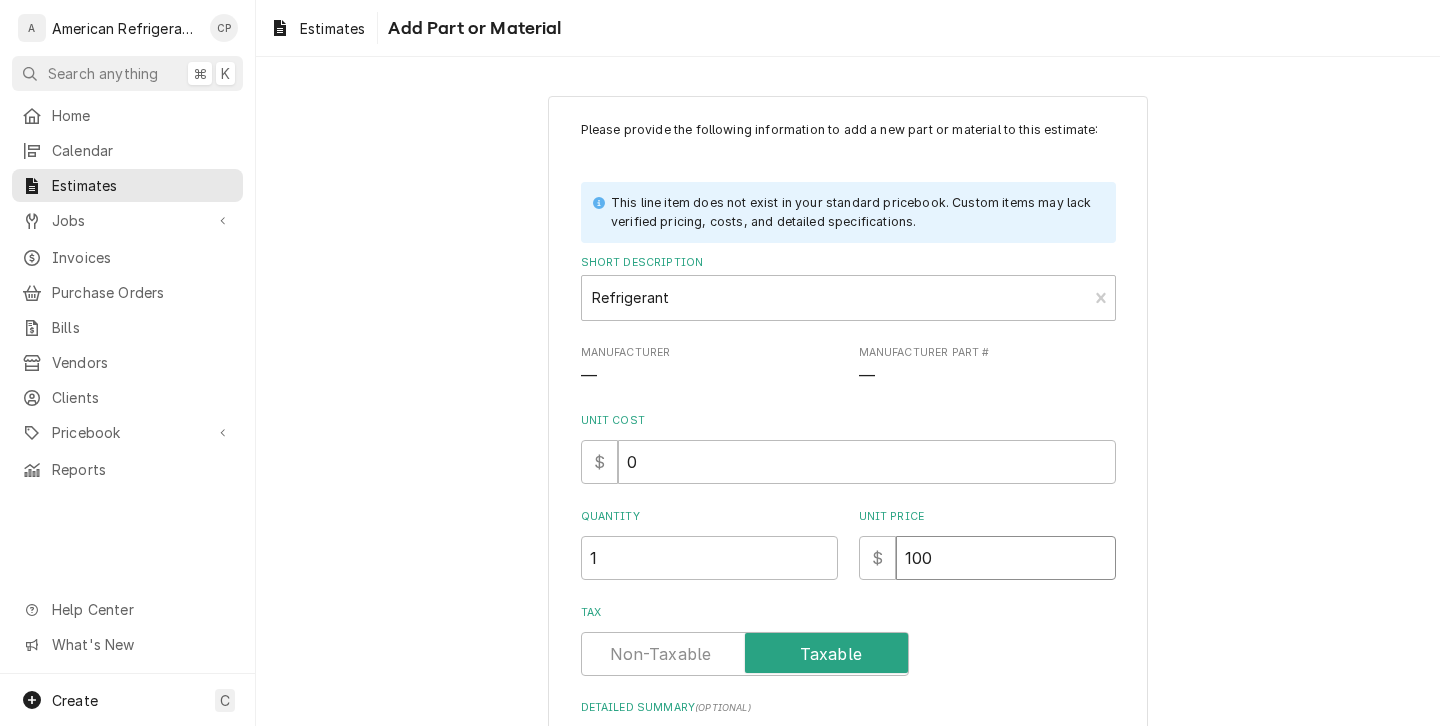 type on "100" 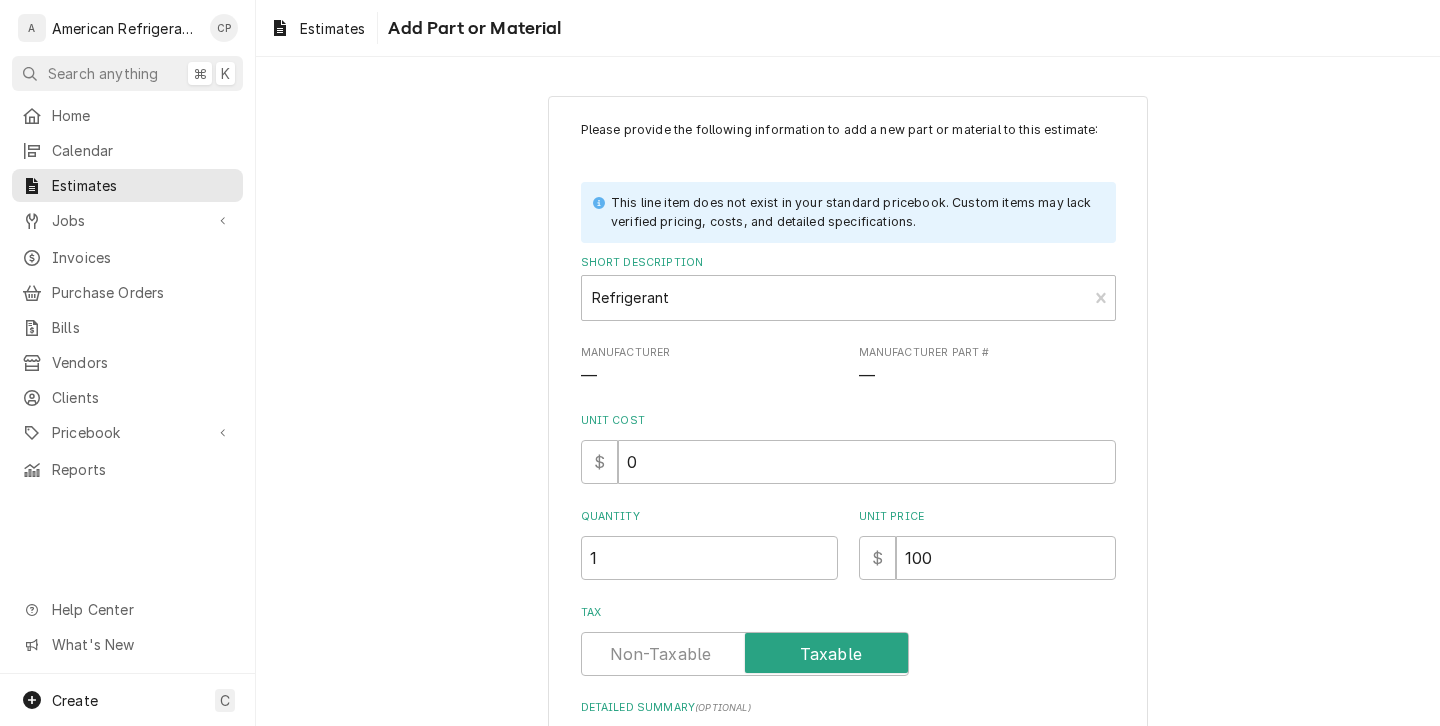 scroll, scrollTop: 217, scrollLeft: 0, axis: vertical 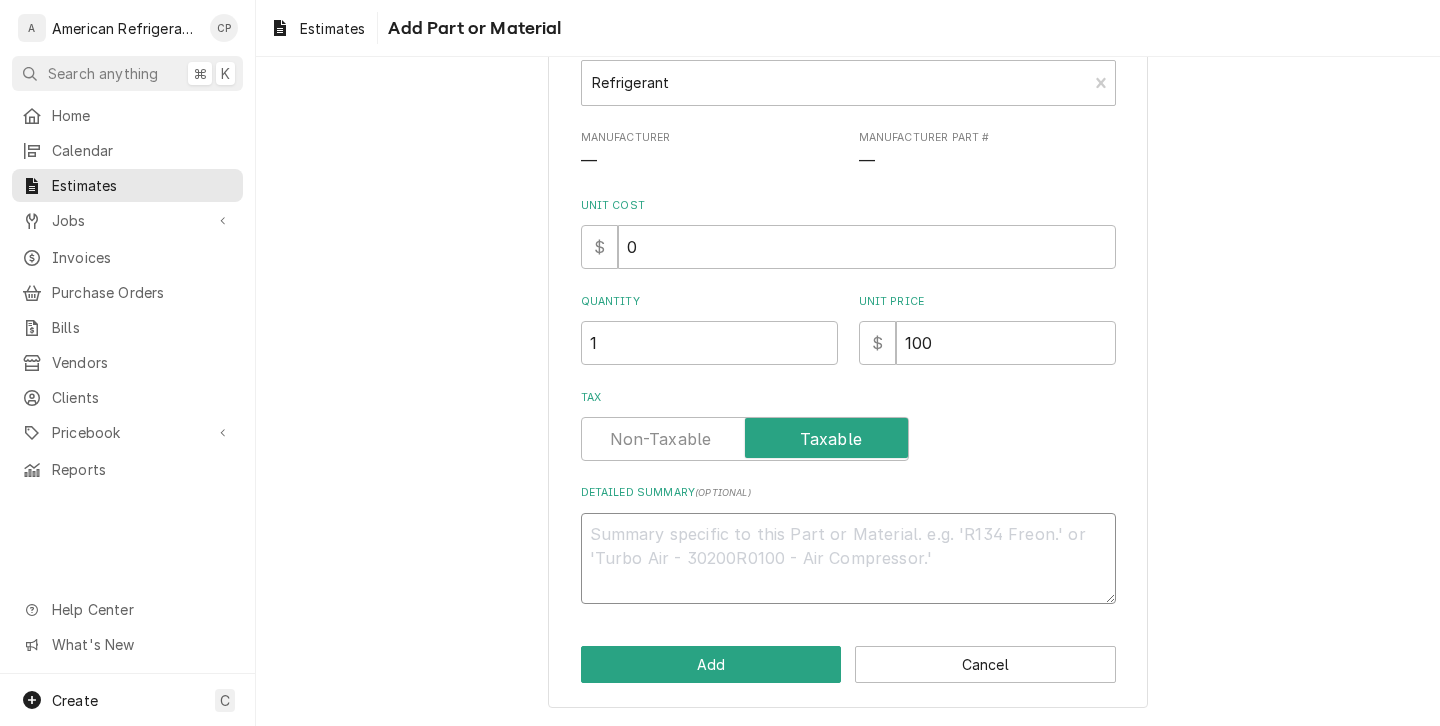 type on "x" 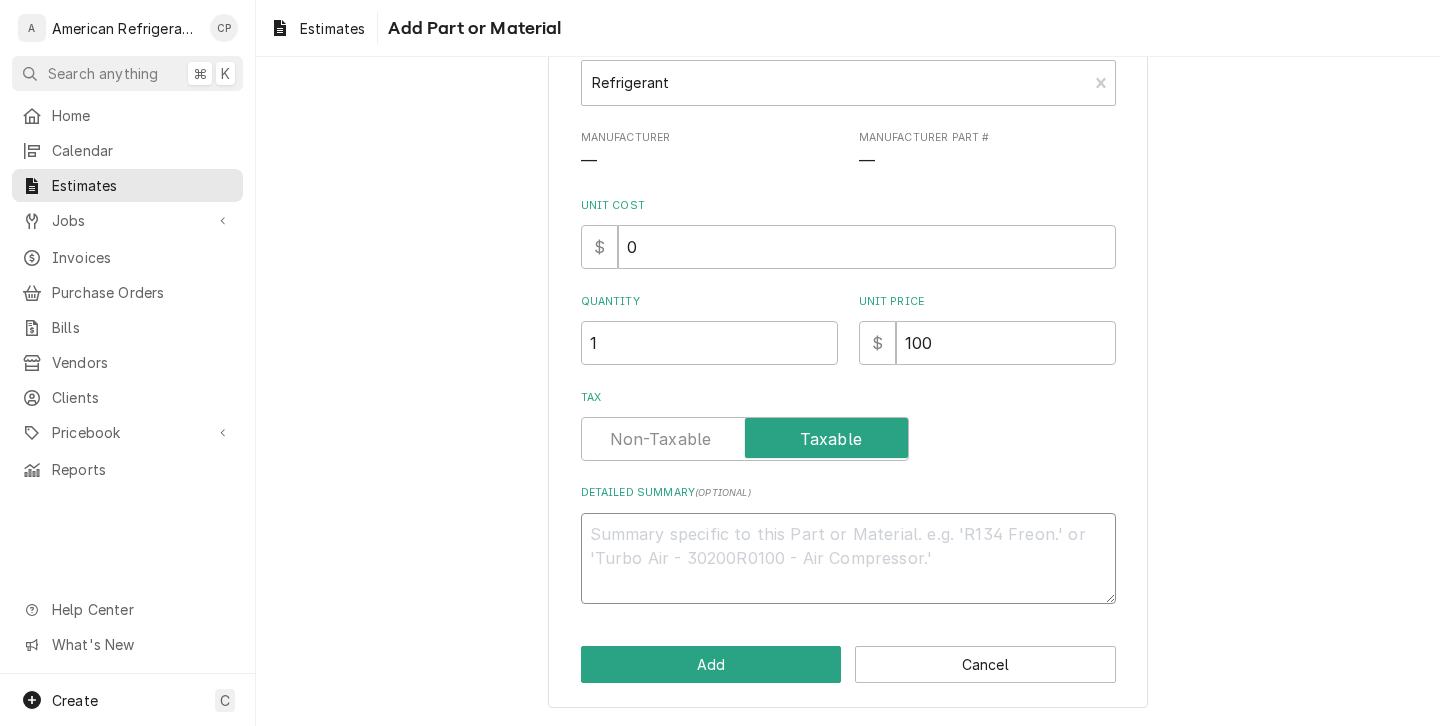type 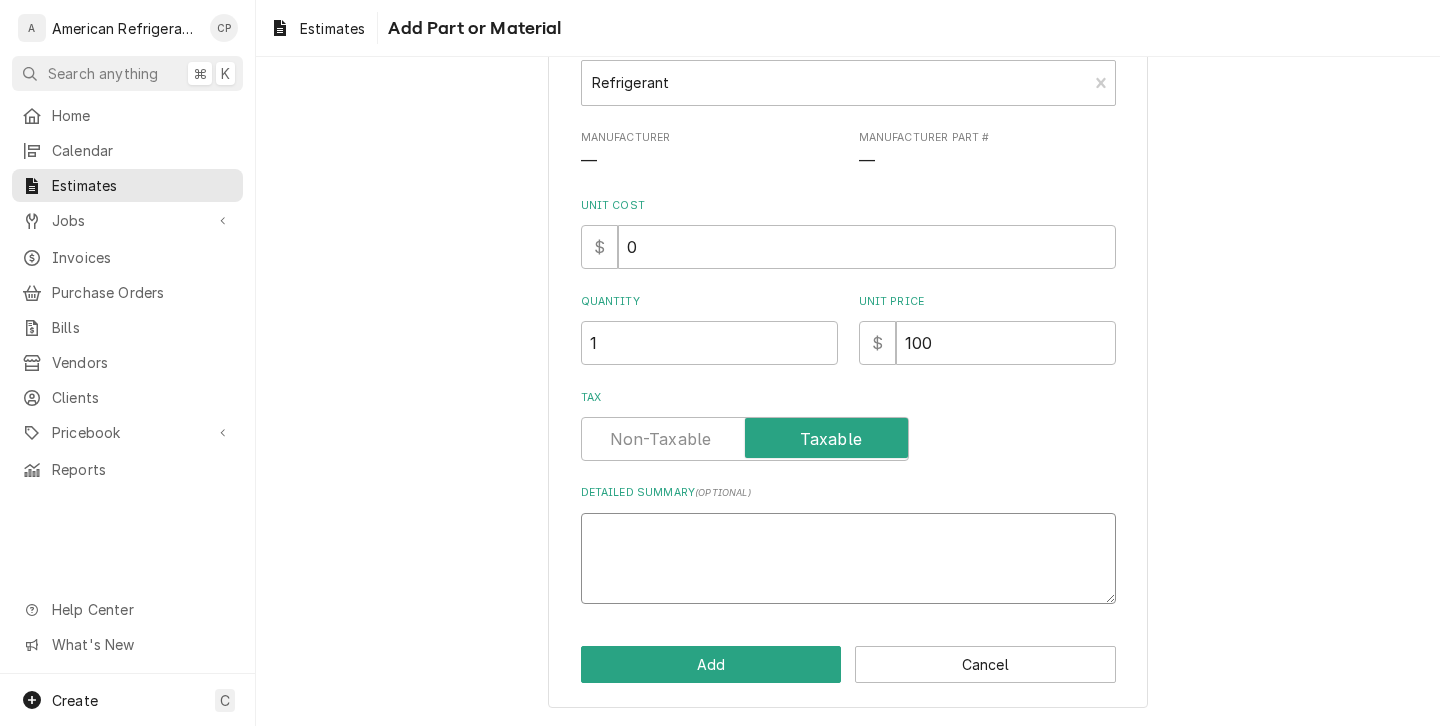type on "x" 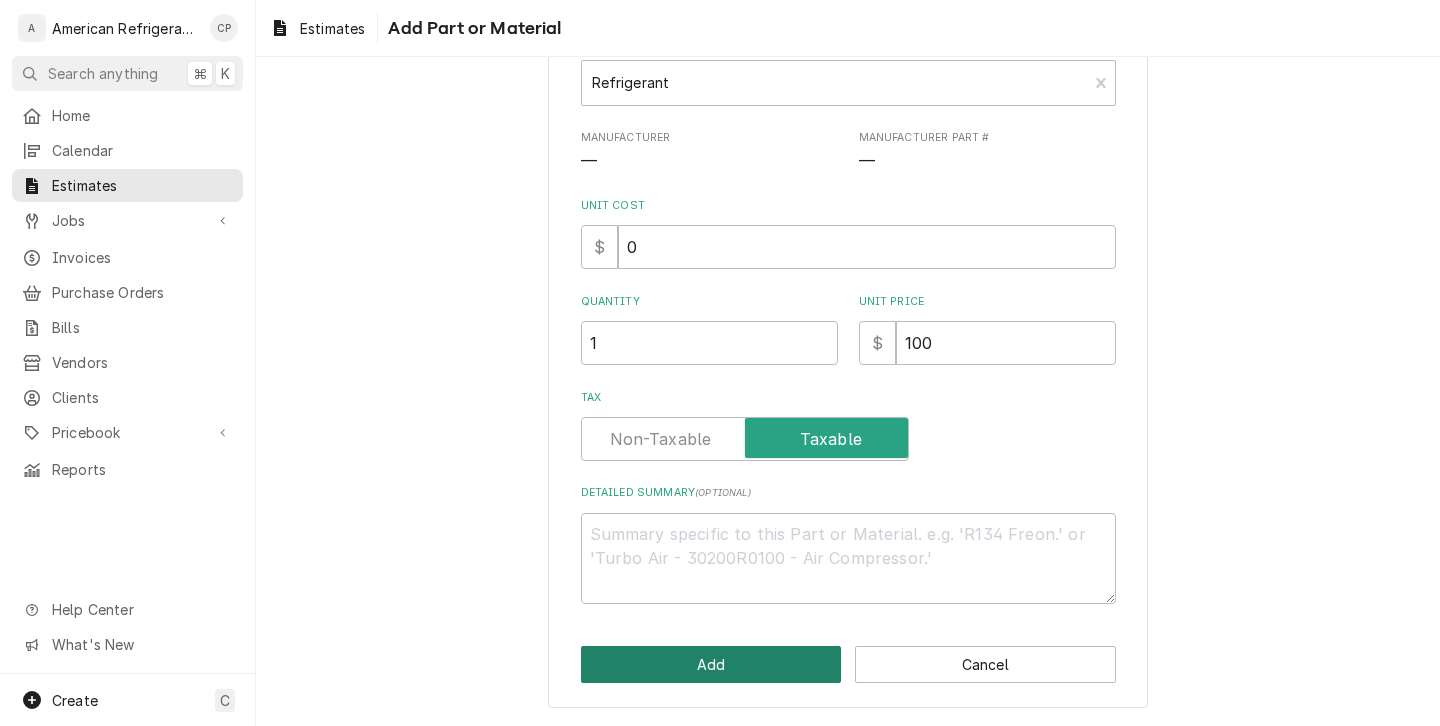 click on "Add" at bounding box center (711, 664) 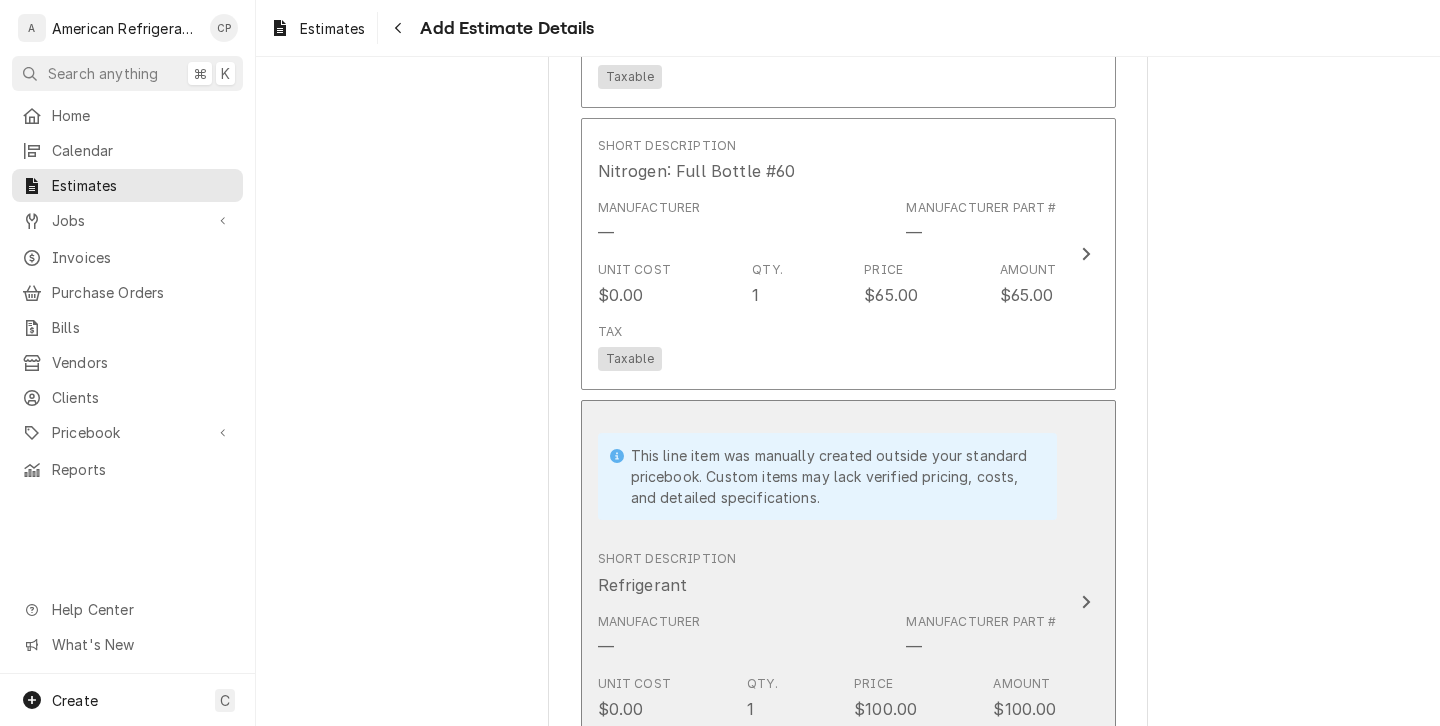 type on "x" 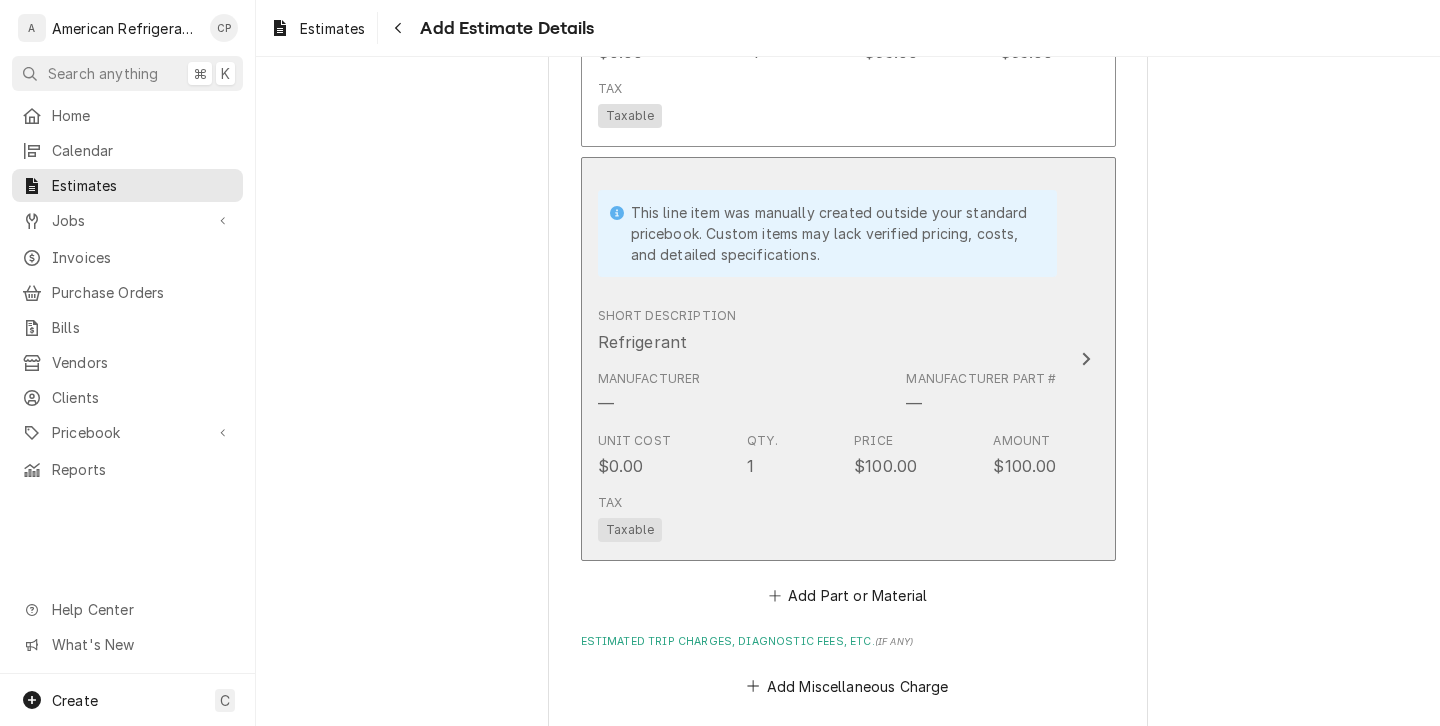 scroll, scrollTop: 3202, scrollLeft: 0, axis: vertical 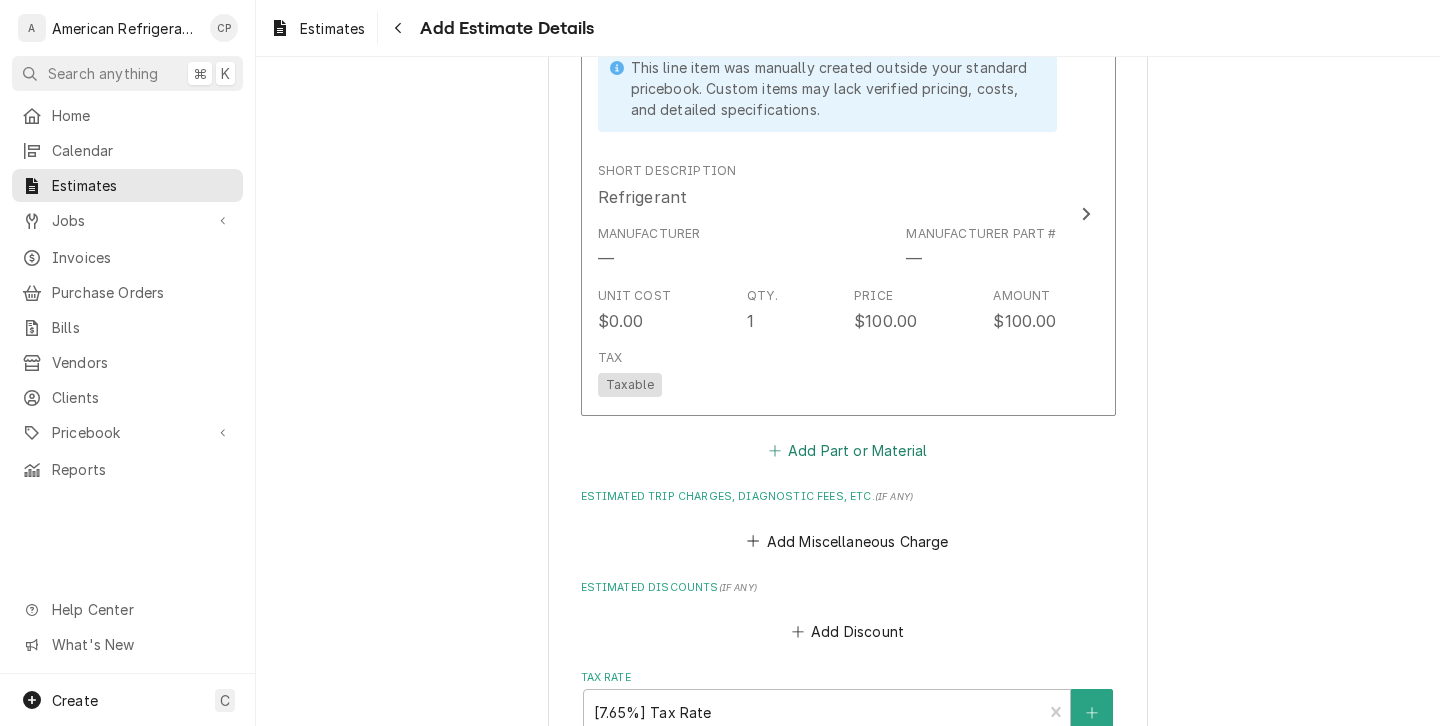 click on "Add Part or Material" at bounding box center [847, 451] 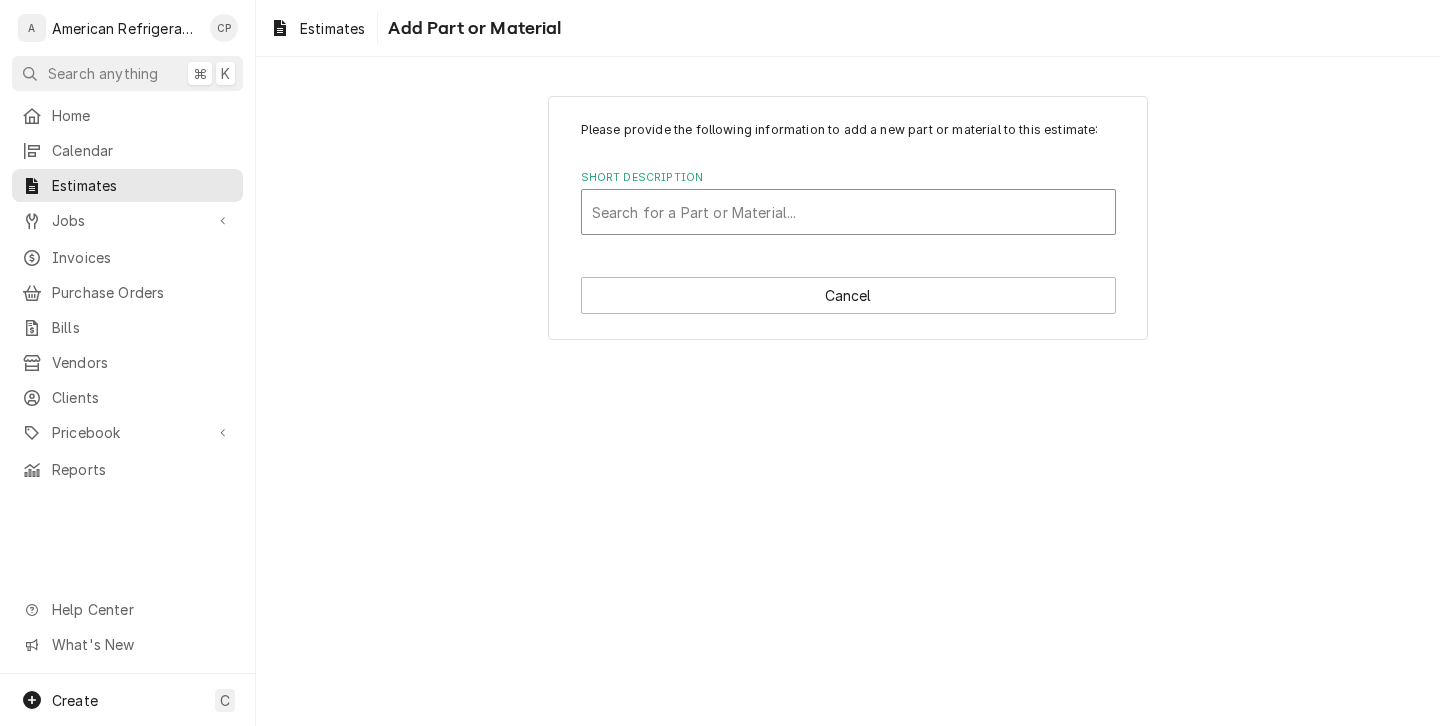 click at bounding box center [848, 212] 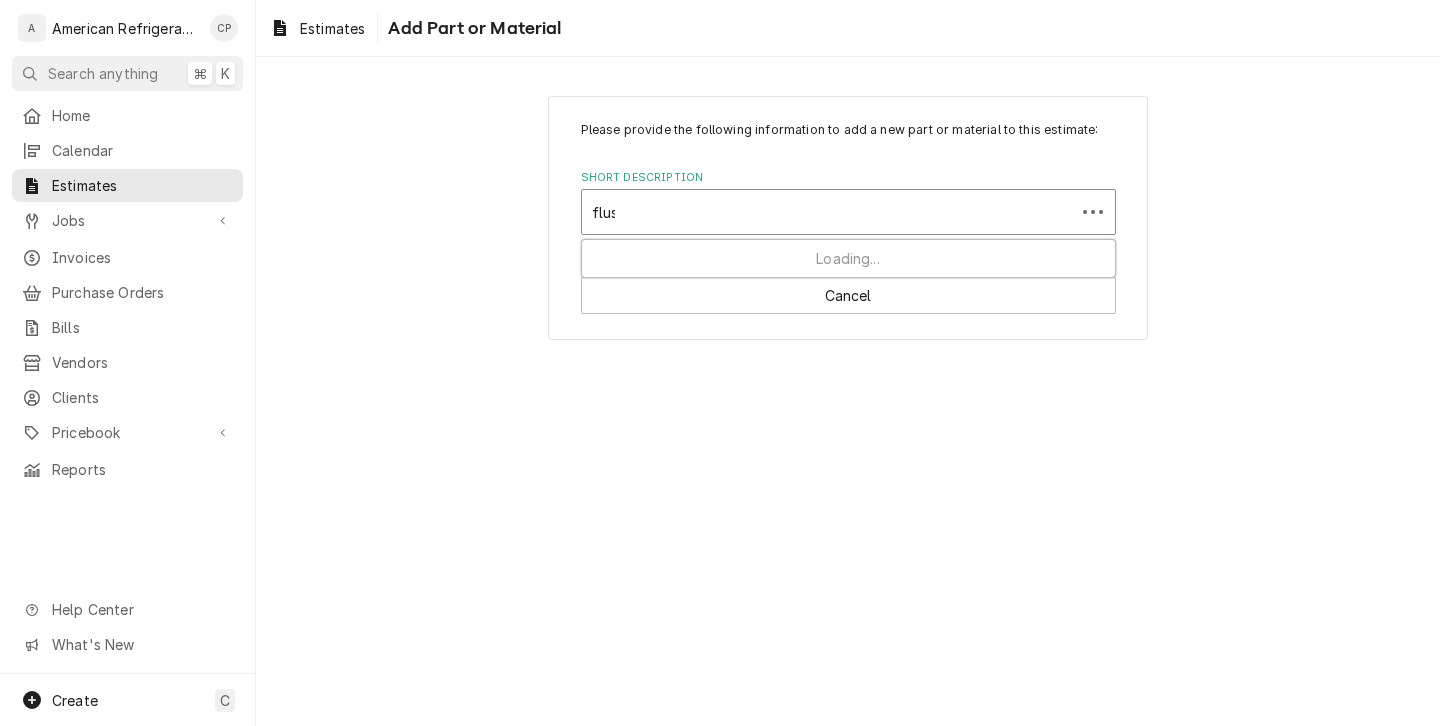 type on "flush" 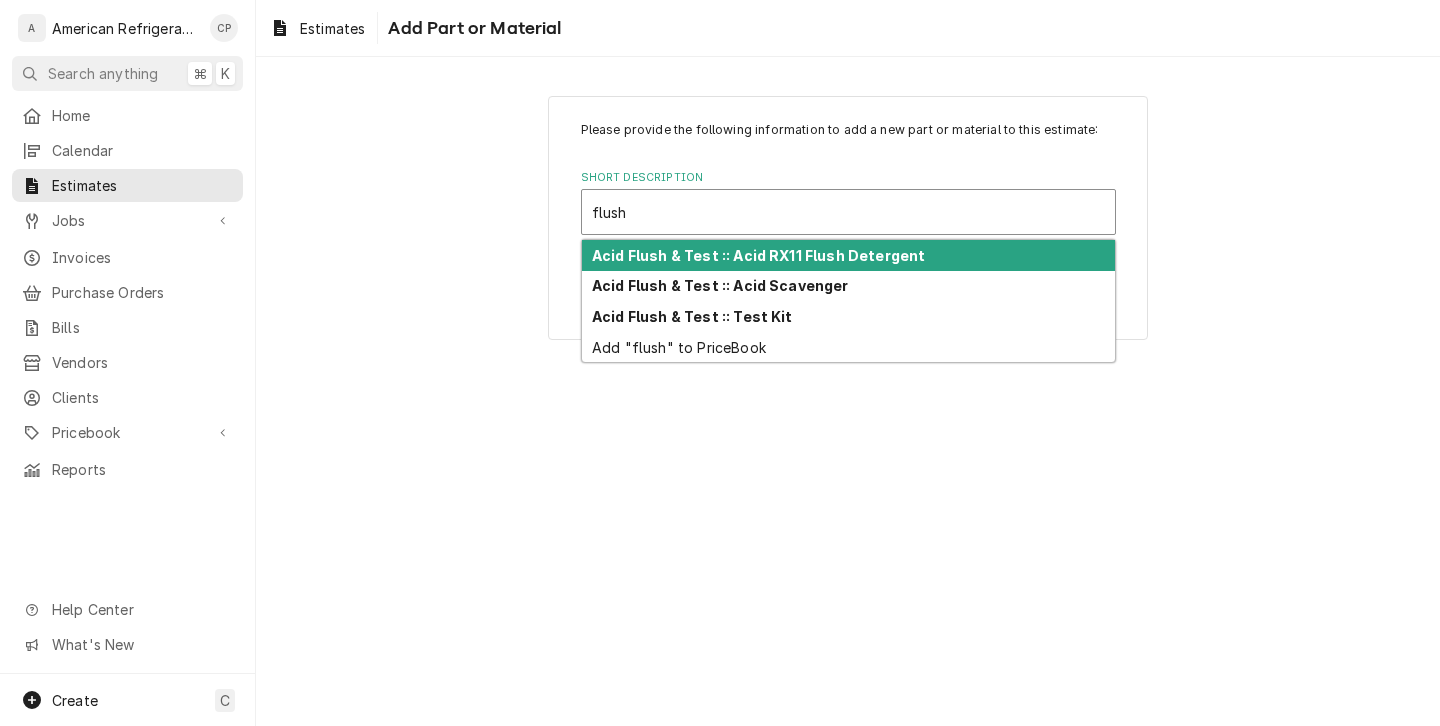 click on "Acid Flush & Test :: Acid RX11 Flush Detergent" at bounding box center (758, 255) 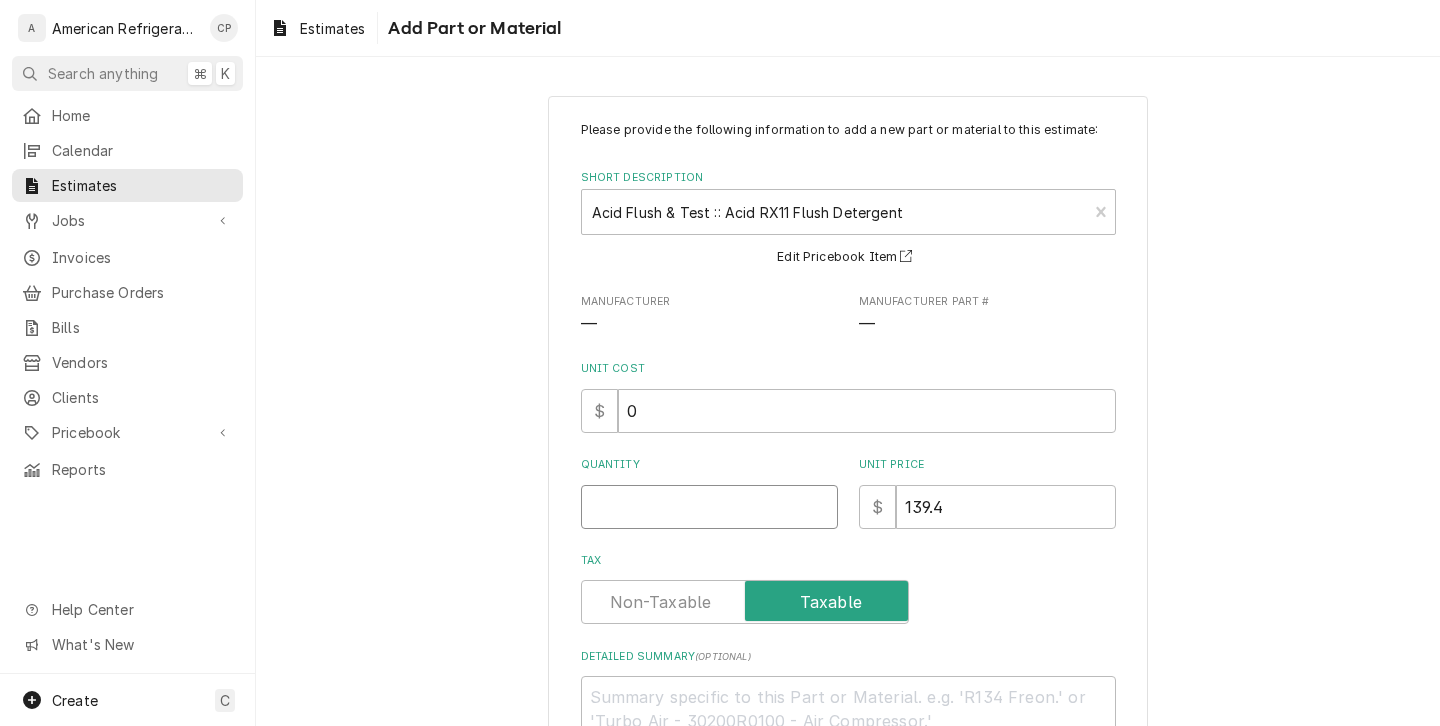 click on "Quantity" at bounding box center [709, 507] 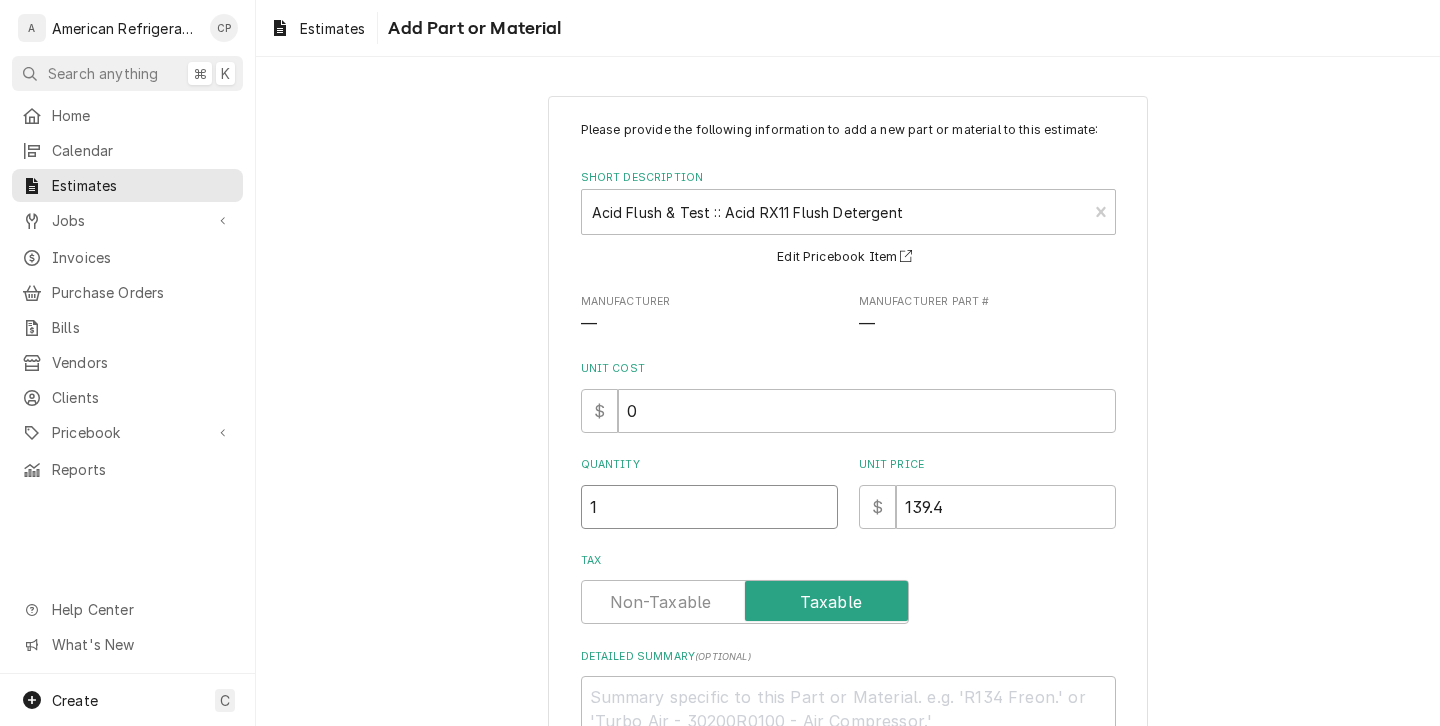 type on "x" 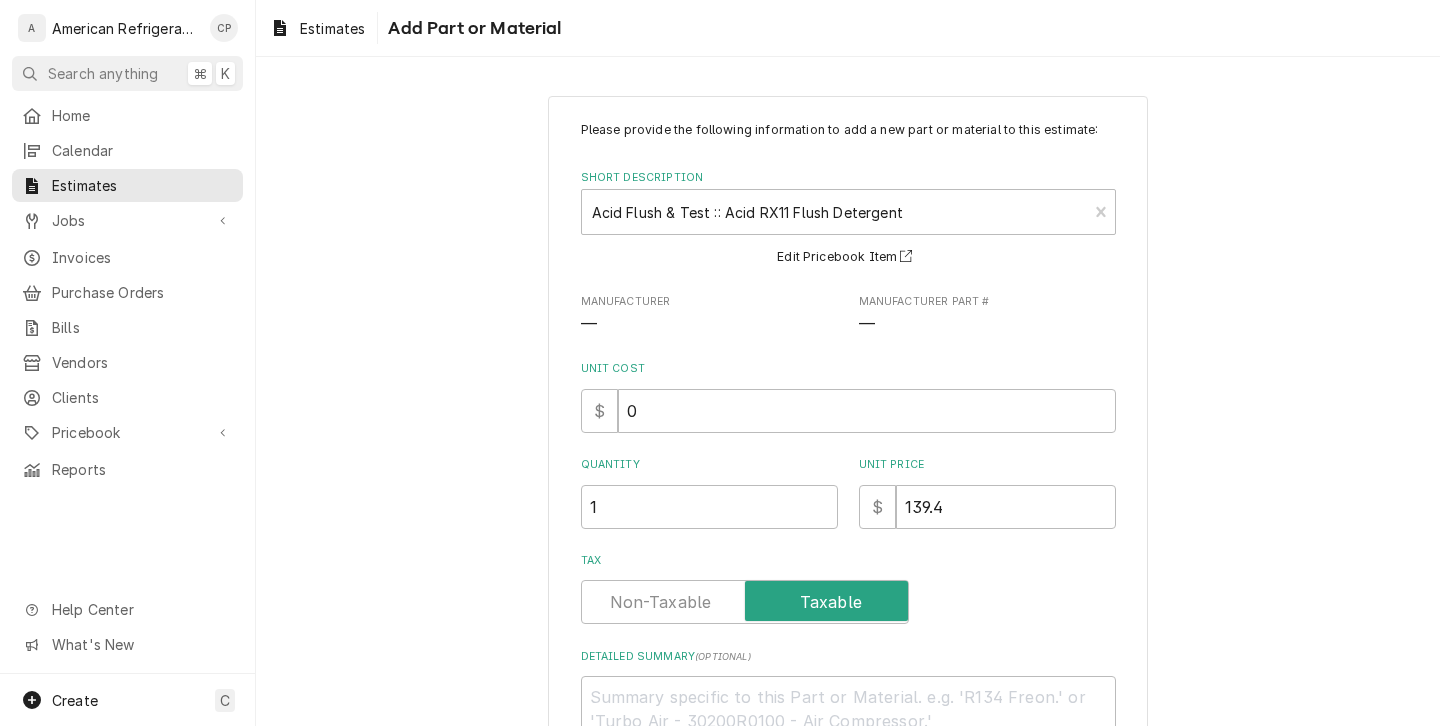 scroll, scrollTop: 165, scrollLeft: 0, axis: vertical 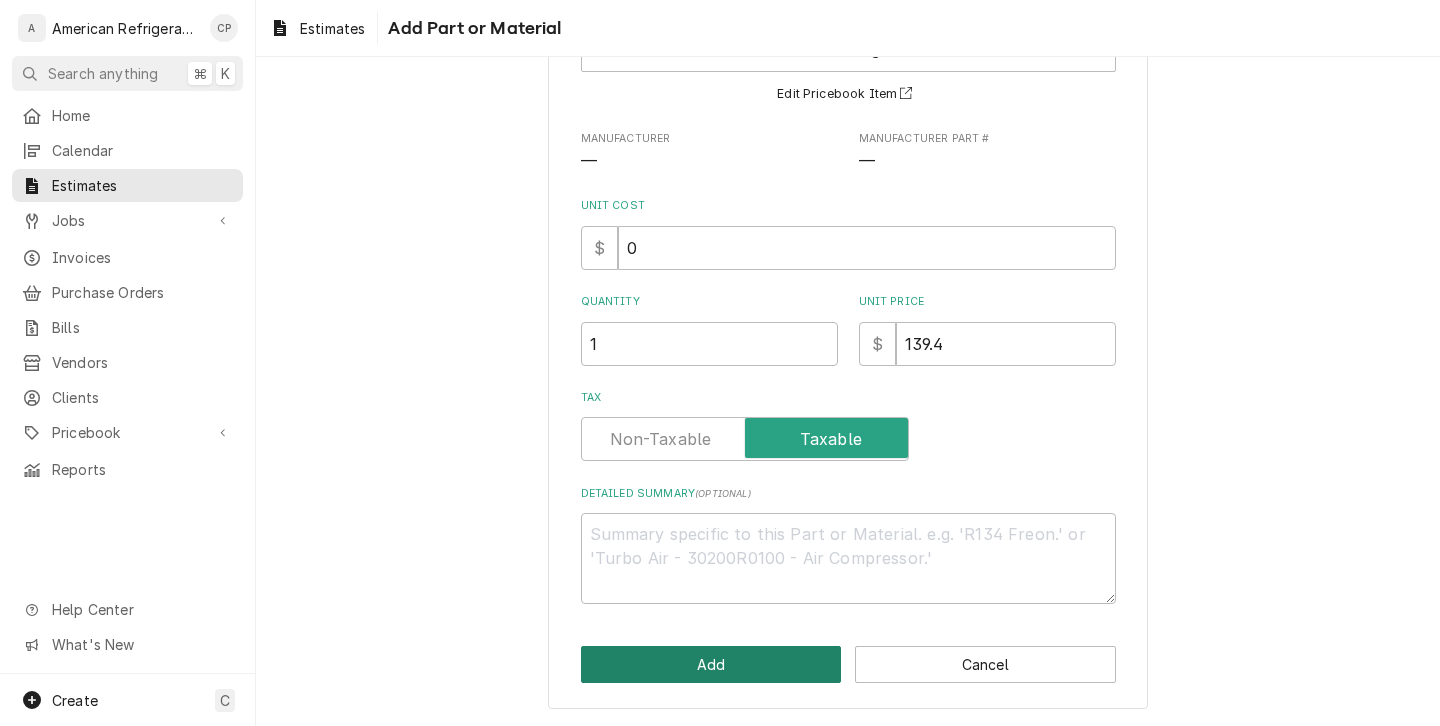 click on "Add" at bounding box center (711, 664) 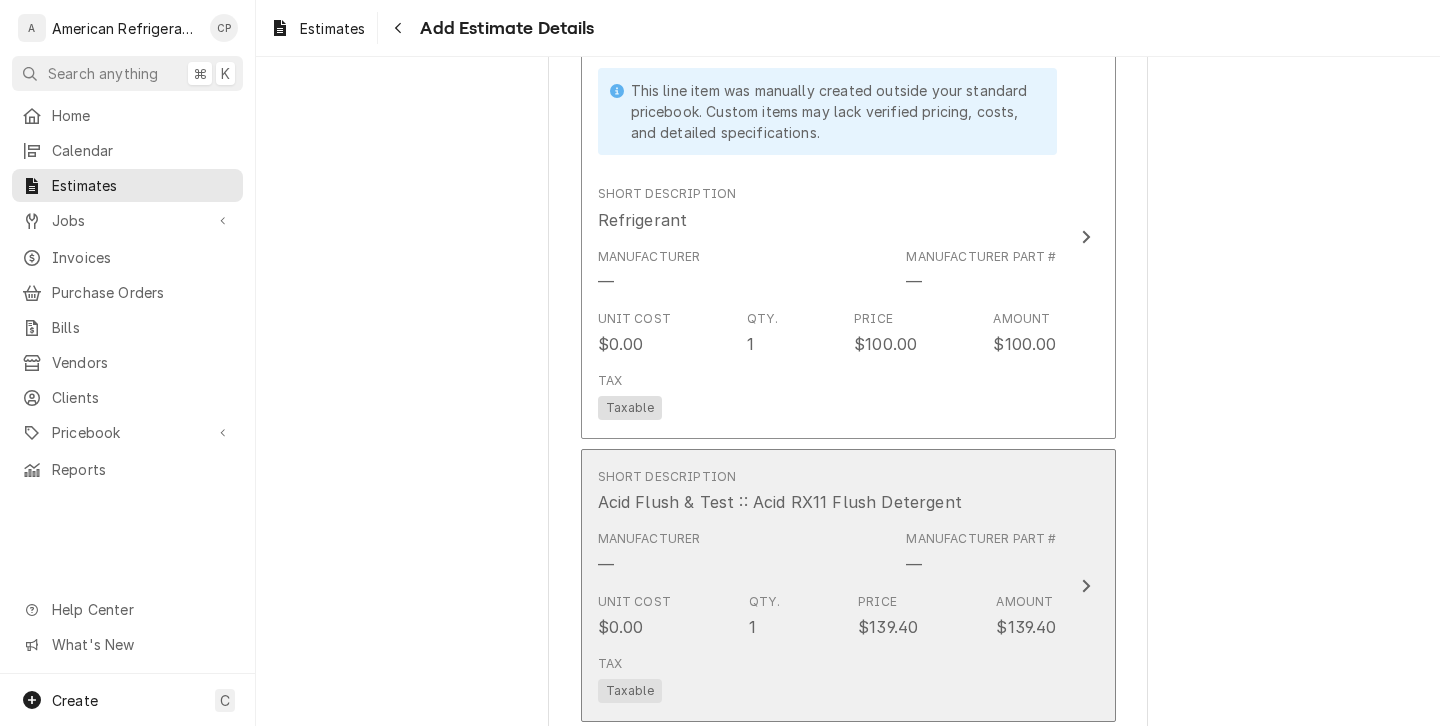 type 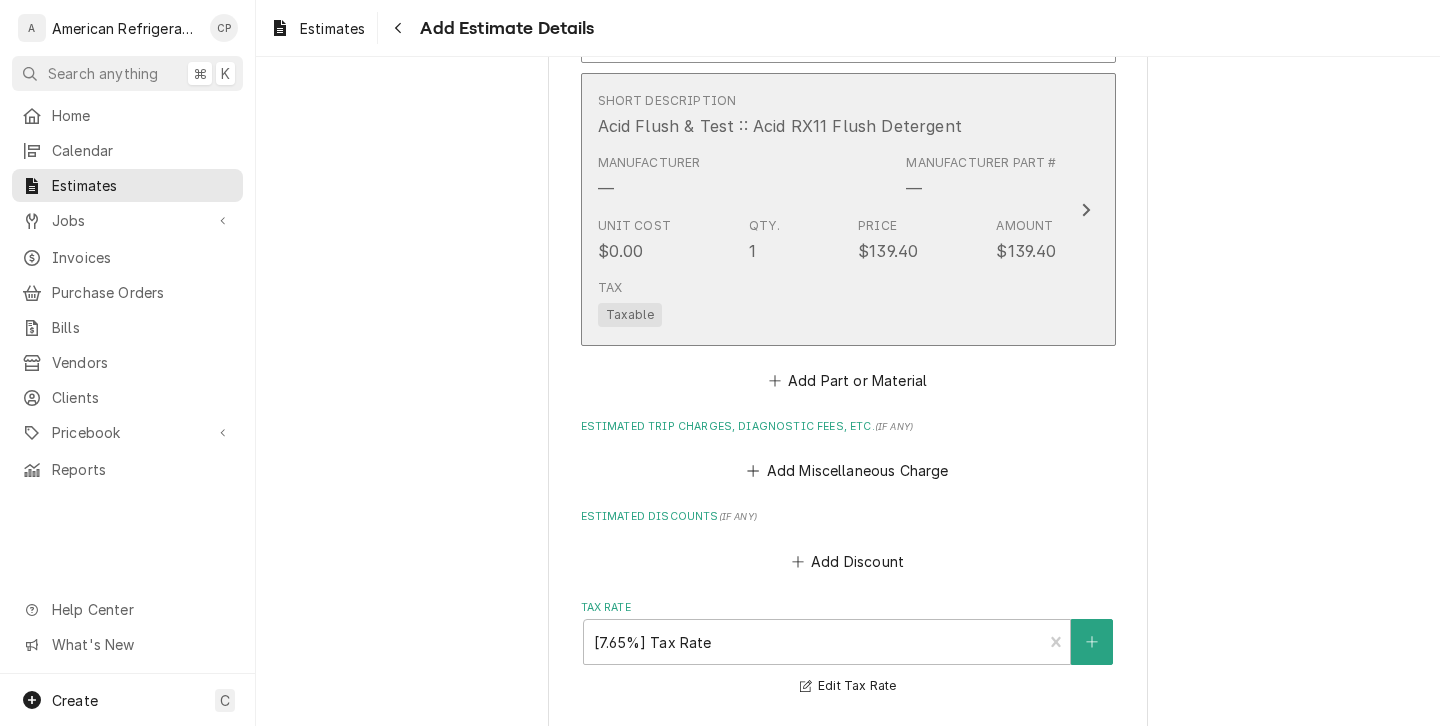 scroll, scrollTop: 3570, scrollLeft: 0, axis: vertical 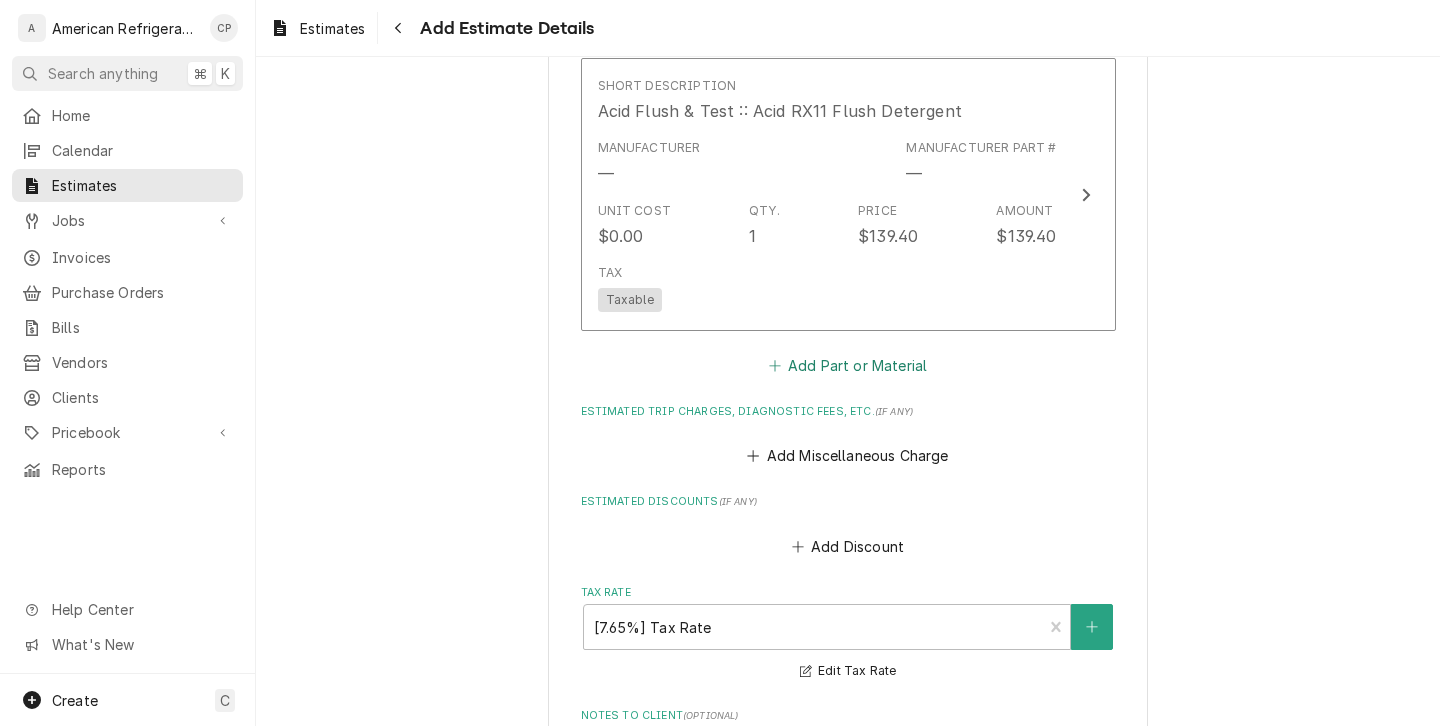 click on "Add Part or Material" at bounding box center [847, 365] 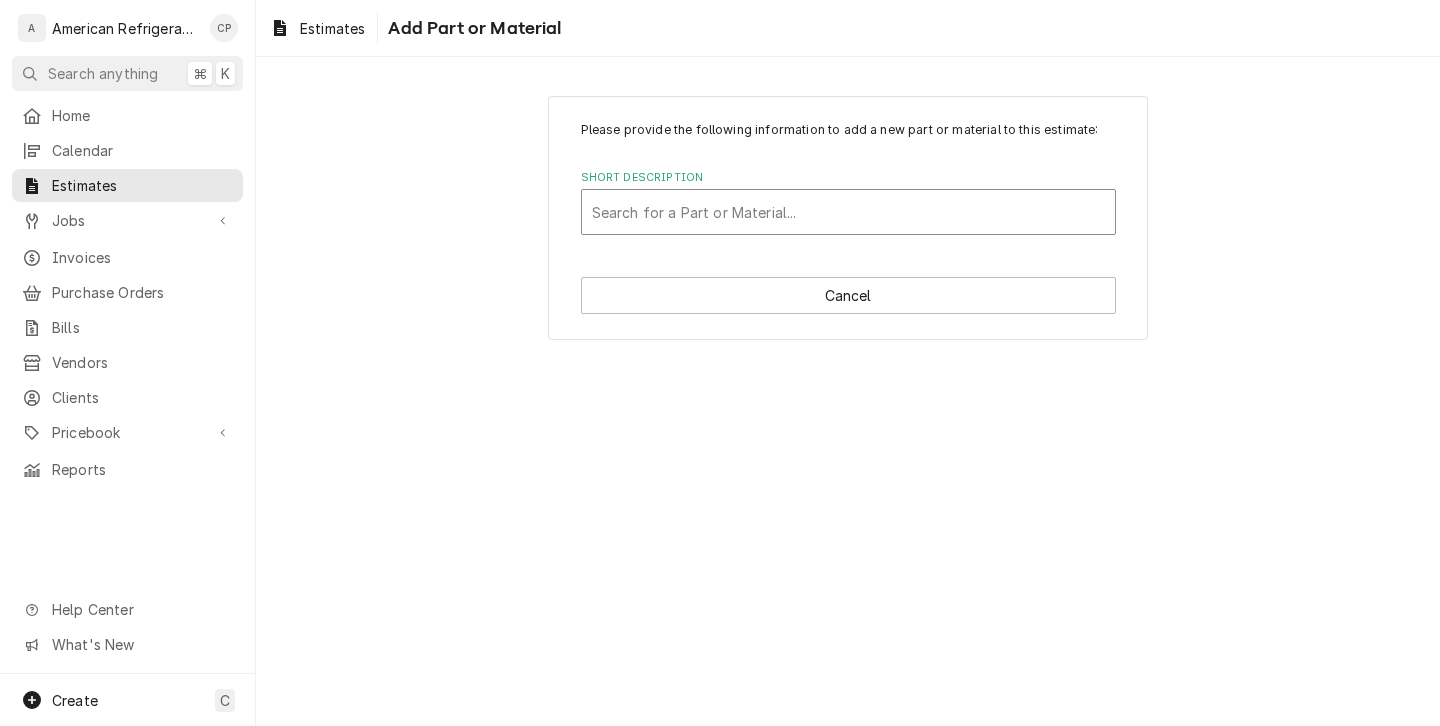 click at bounding box center (848, 212) 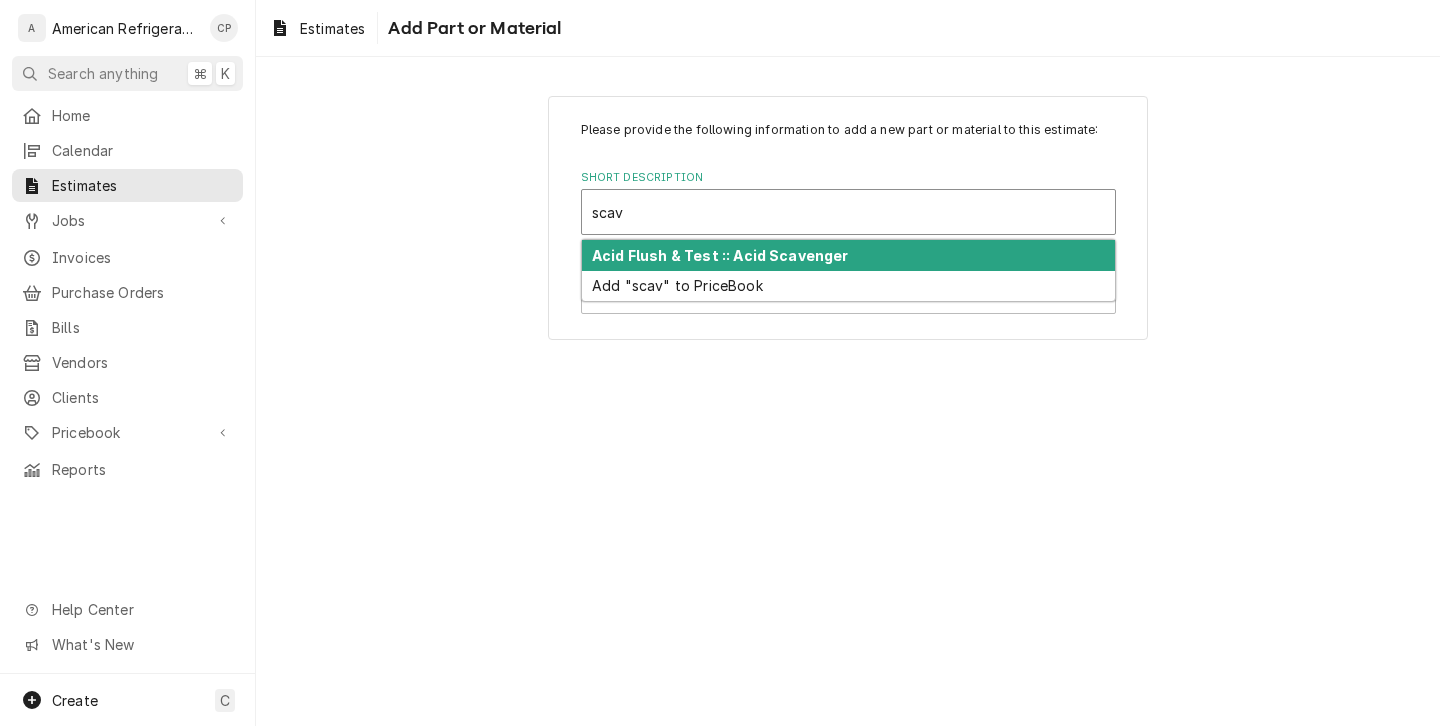 click on "Acid Flush & Test :: Acid Scavenger" at bounding box center (720, 255) 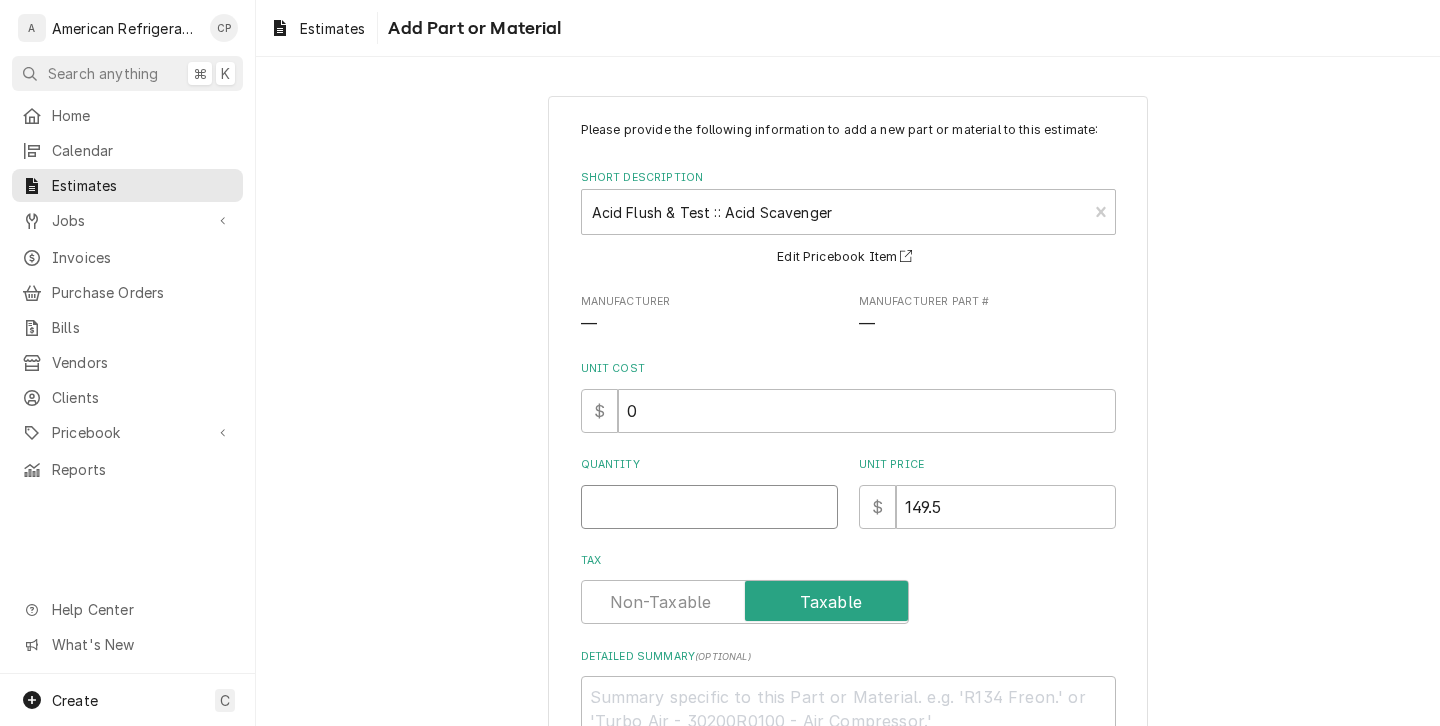 click on "Quantity" at bounding box center [709, 507] 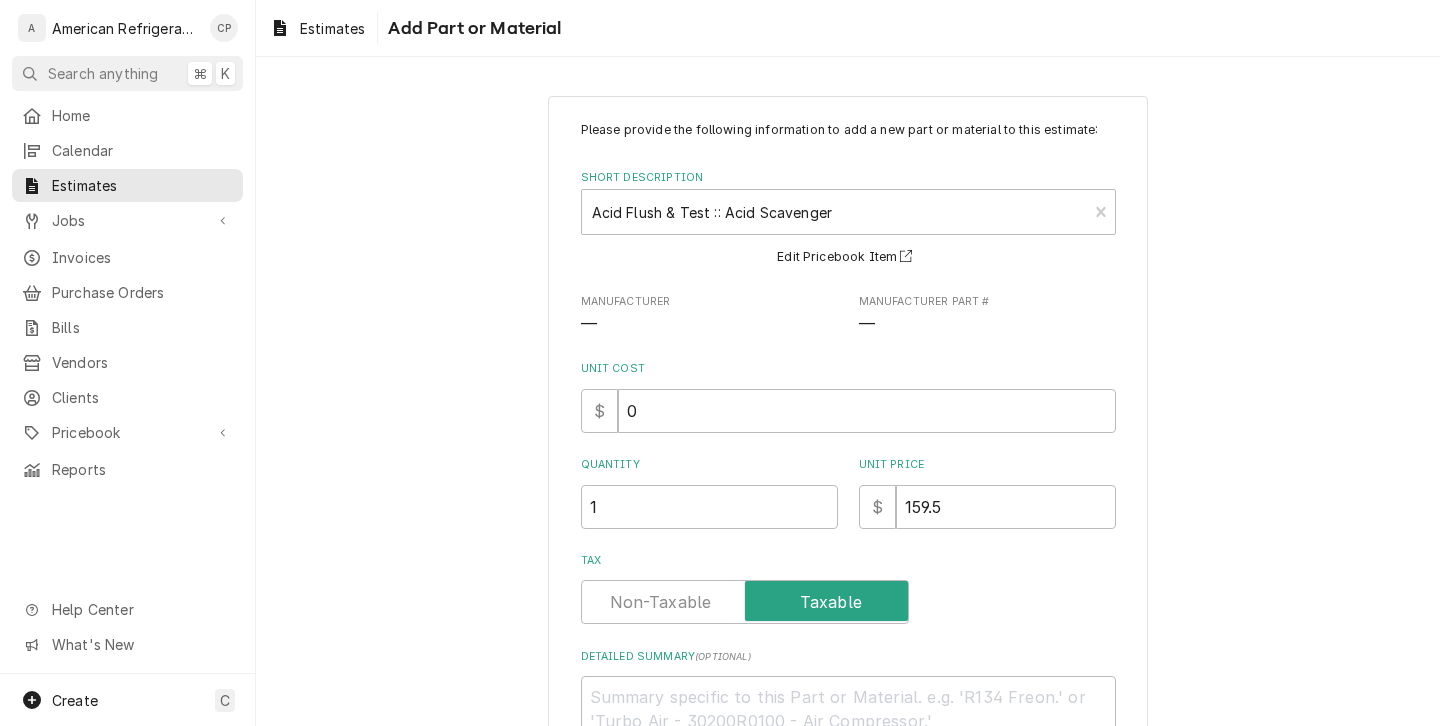 scroll, scrollTop: 165, scrollLeft: 0, axis: vertical 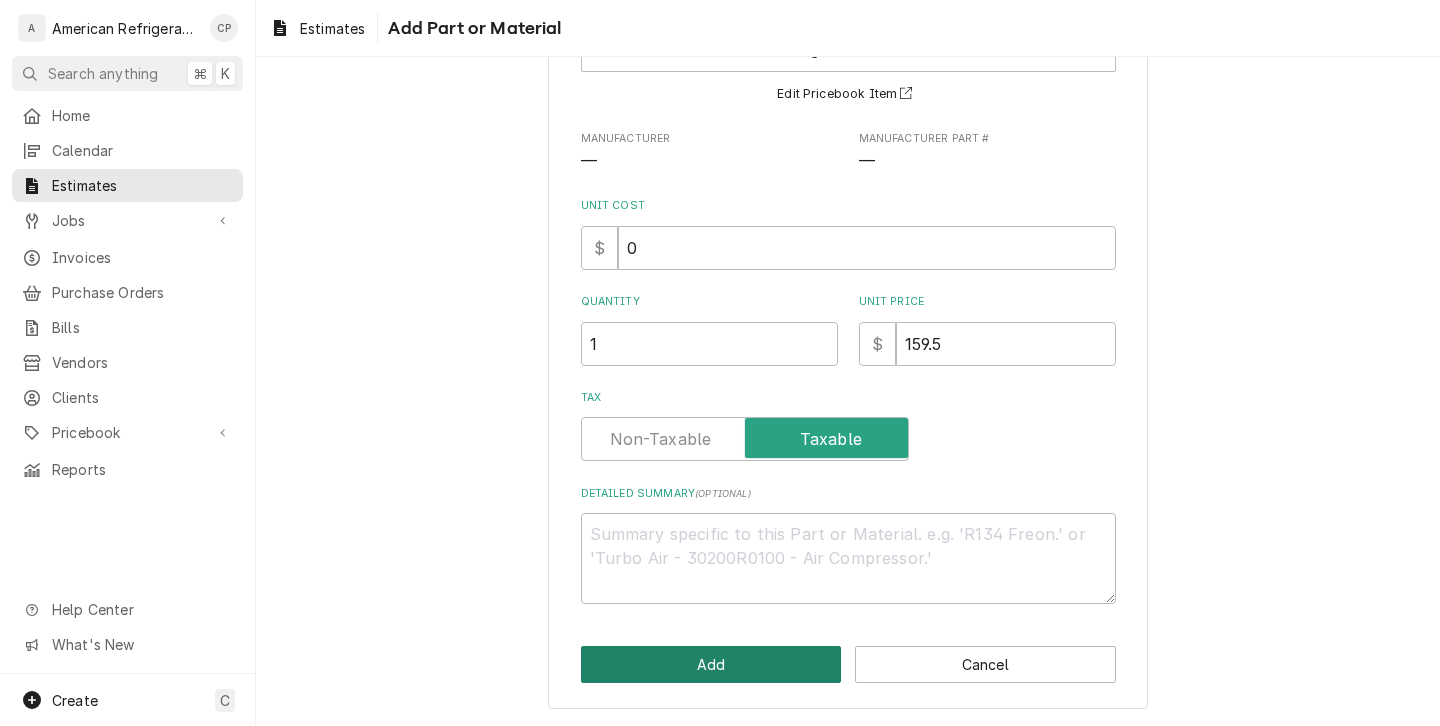 click on "Add" at bounding box center [711, 664] 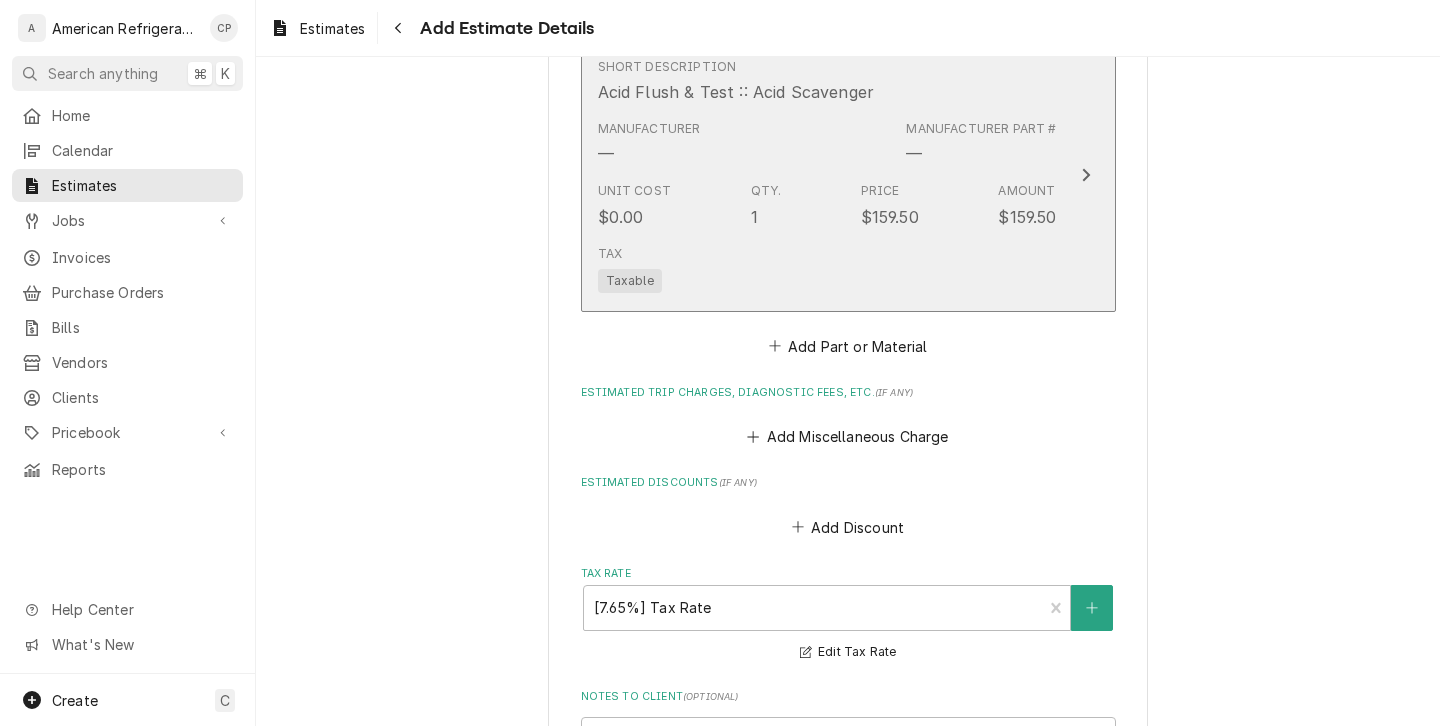 scroll, scrollTop: 3956, scrollLeft: 0, axis: vertical 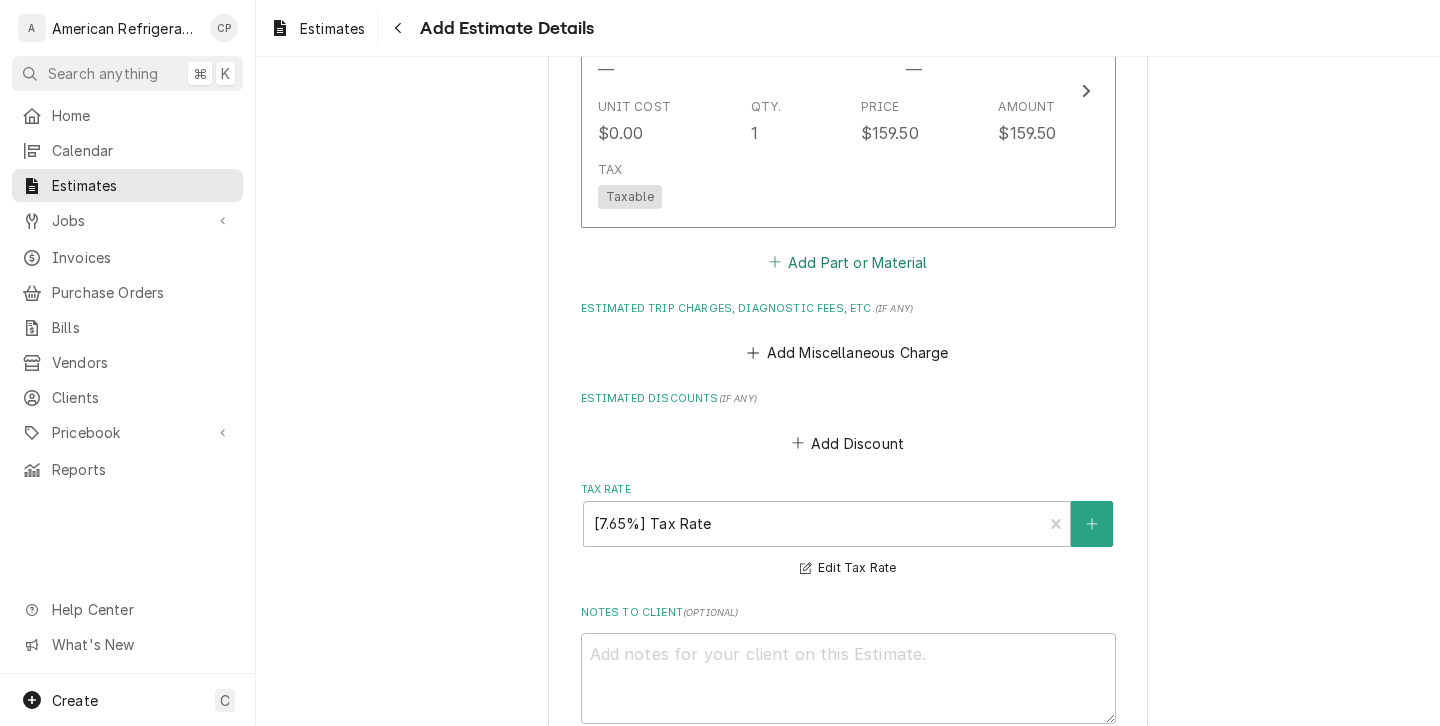 click on "Add Part or Material" at bounding box center [847, 262] 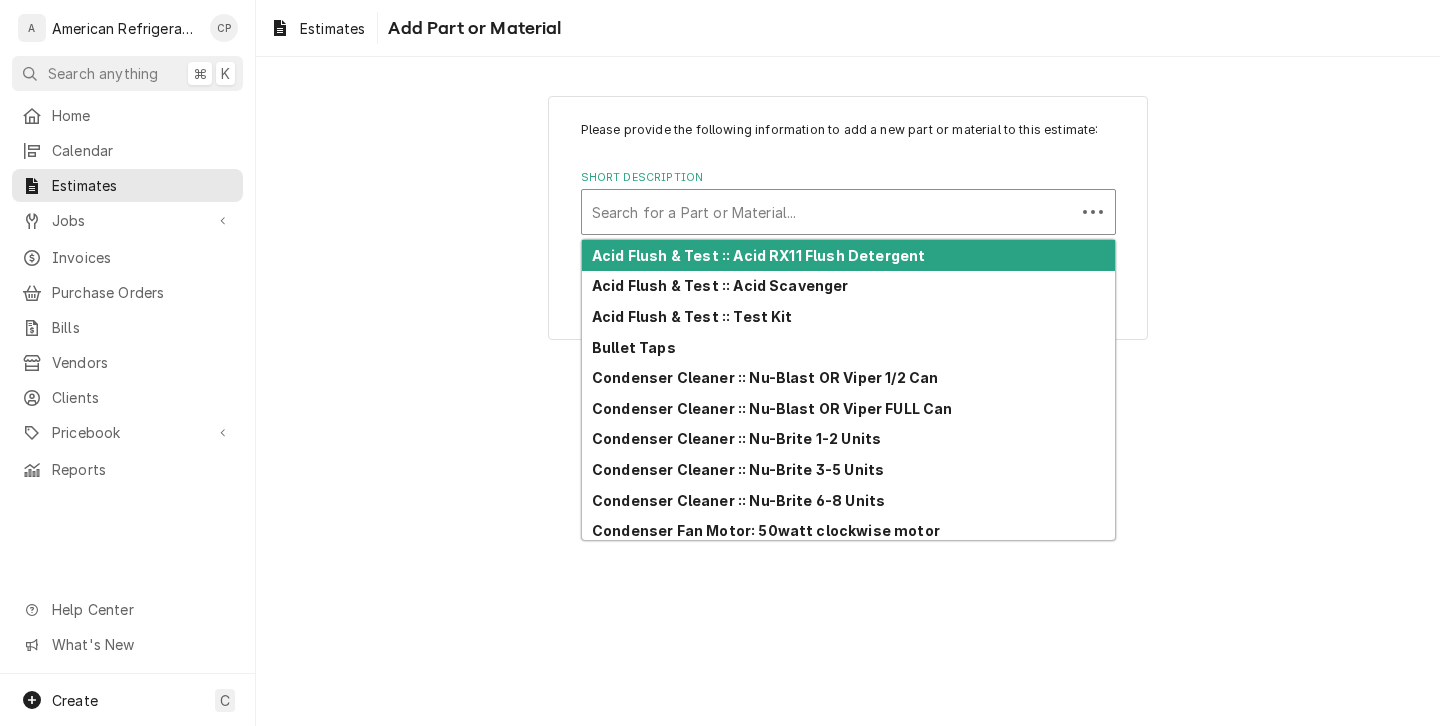 click on "Search for a Part or Material..." at bounding box center (828, 212) 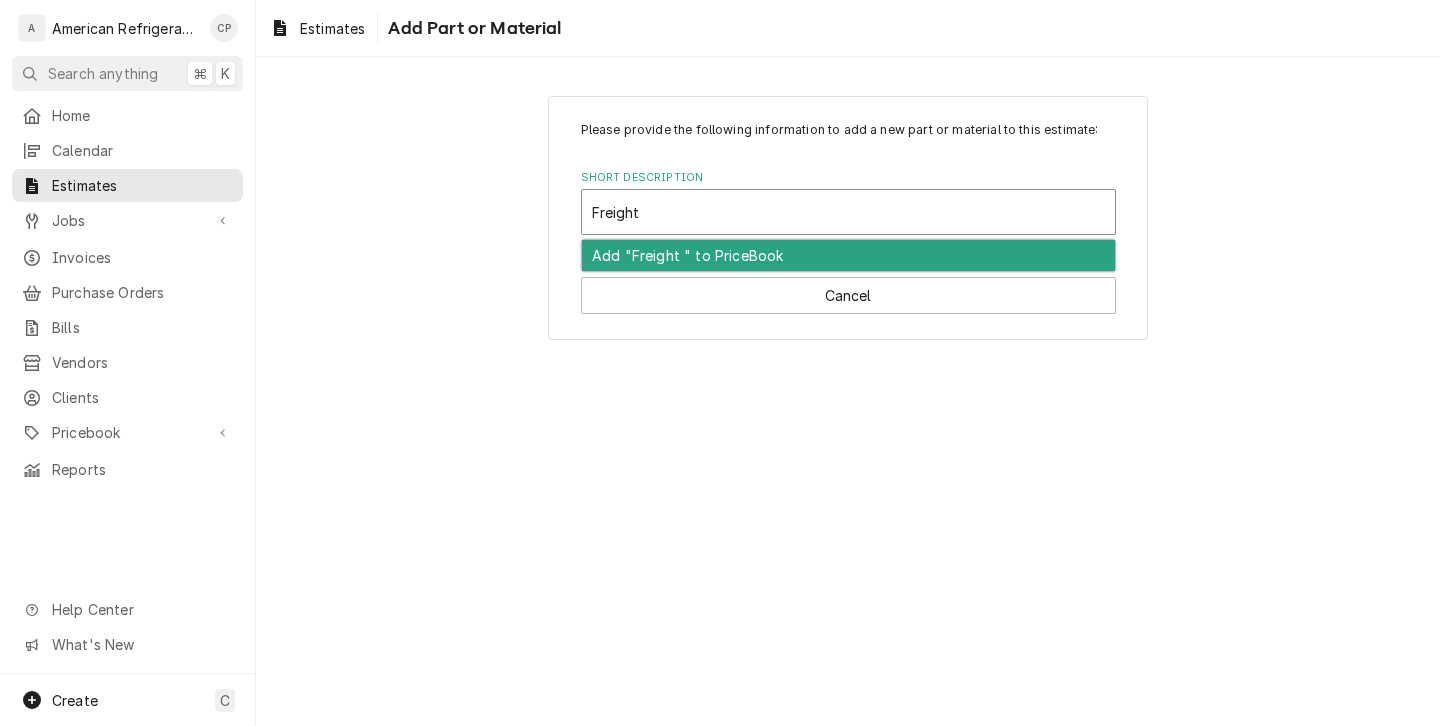click on "Add "Freight " to PriceBook" at bounding box center [848, 255] 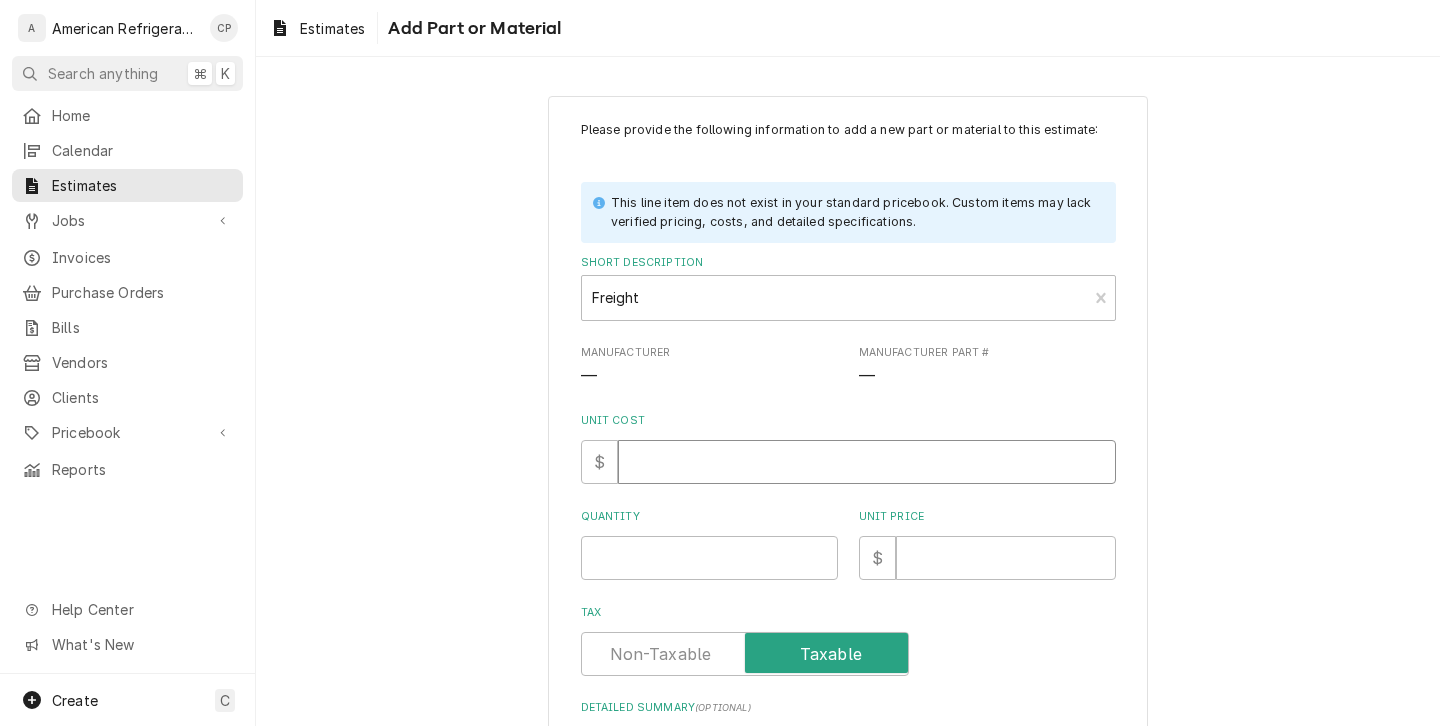 click on "Unit Cost" at bounding box center (867, 462) 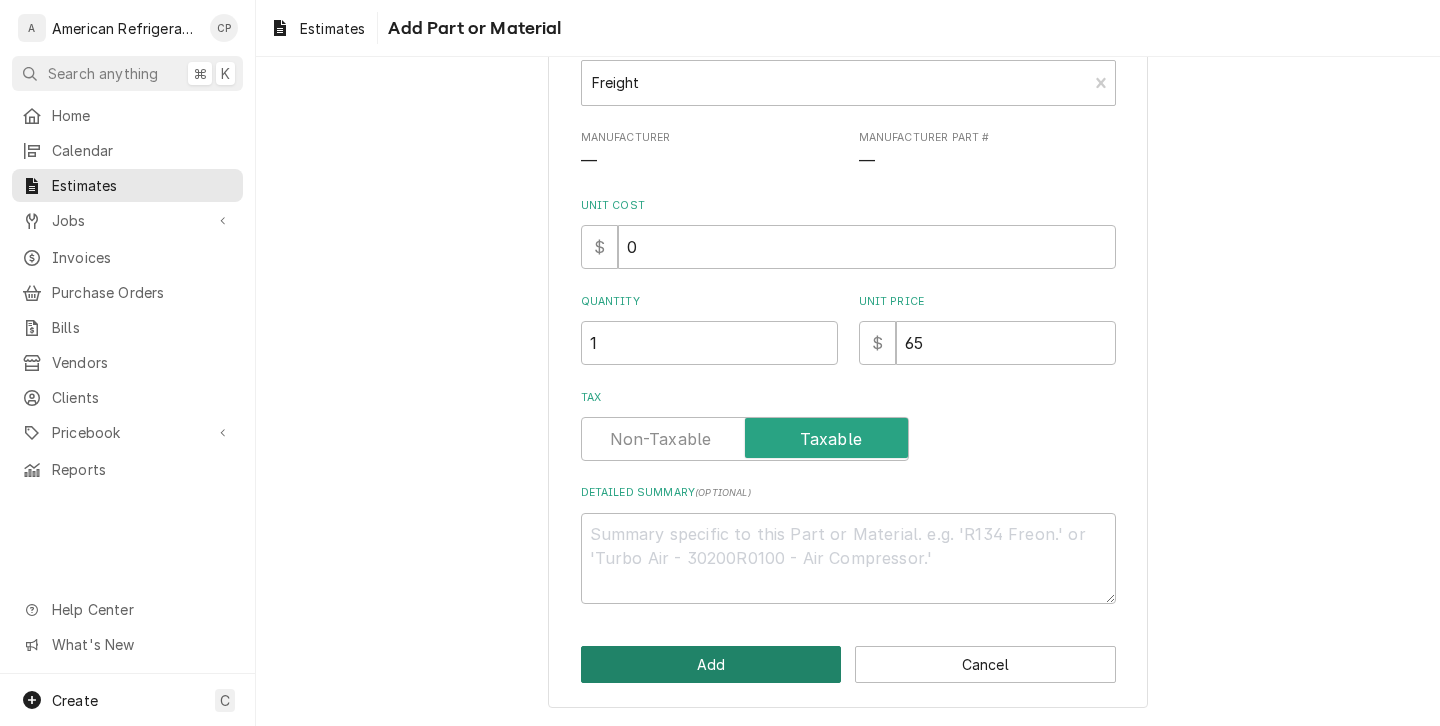 click on "Add" at bounding box center (711, 664) 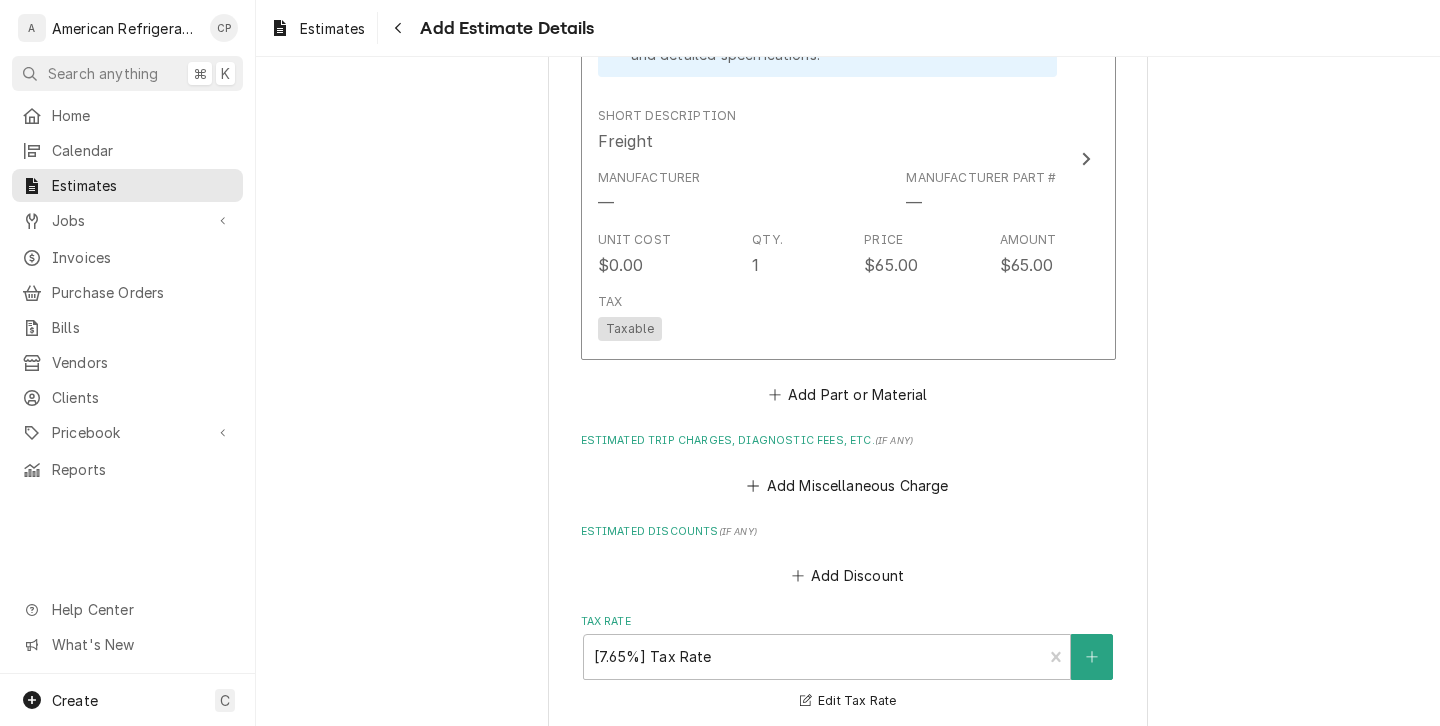 scroll, scrollTop: 4270, scrollLeft: 0, axis: vertical 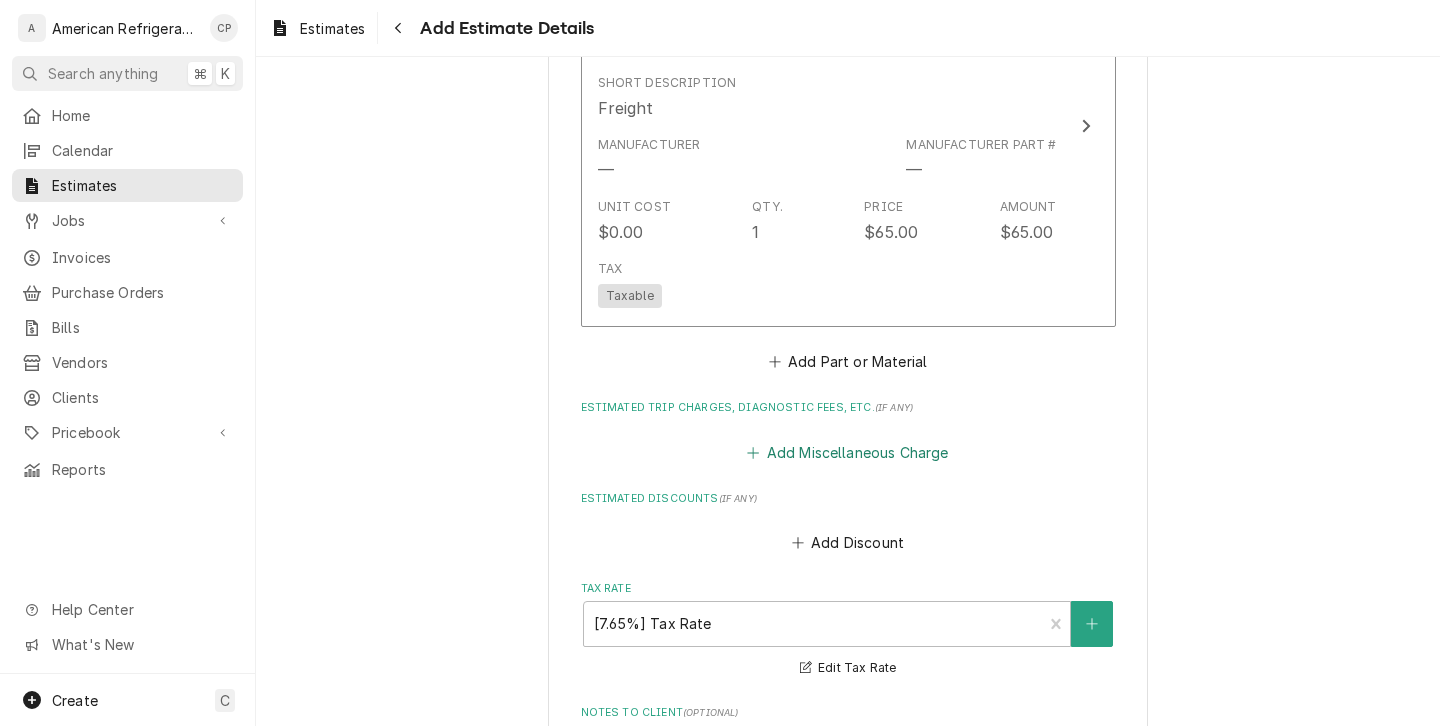 click on "Add Miscellaneous Charge" at bounding box center [848, 452] 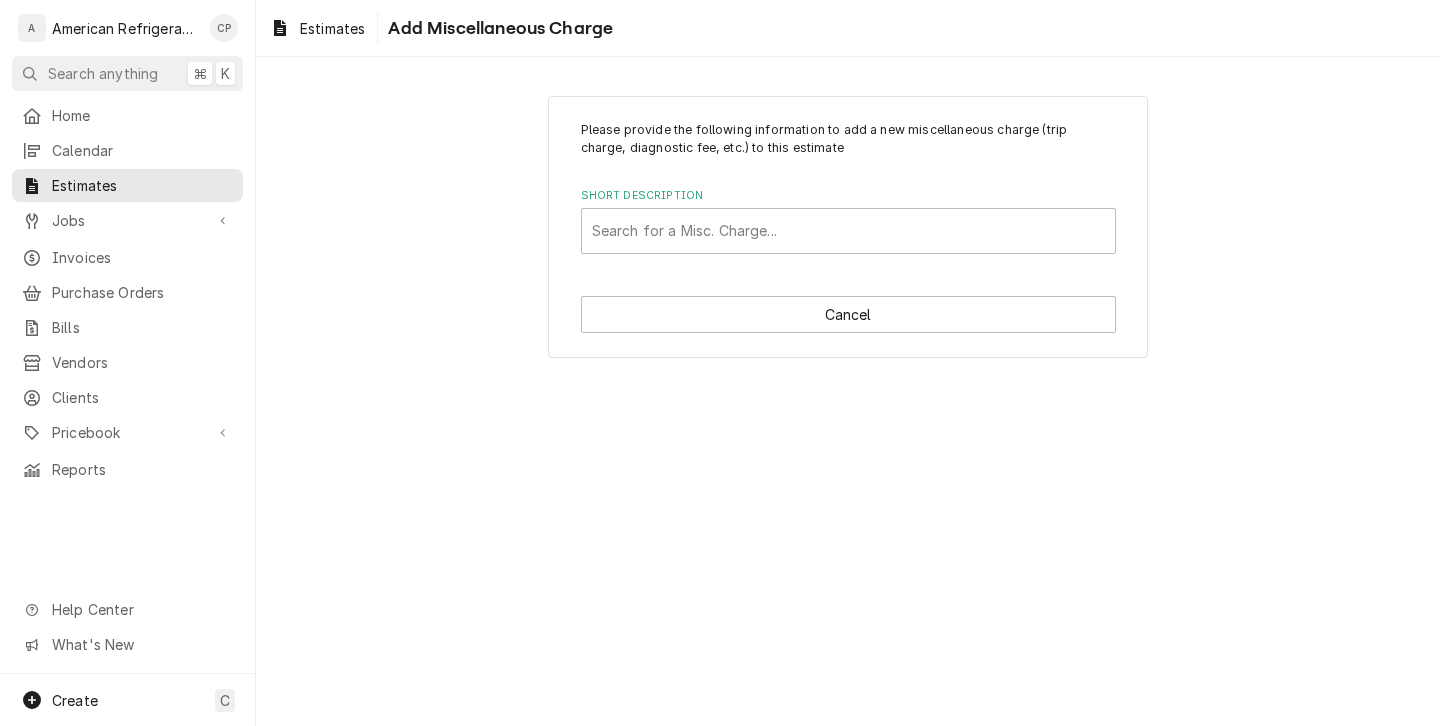click on "Please provide the following information to add a new miscellaneous charge (trip charge, diagnostic fee, etc.) to this estimate Short Description Search for a Misc. Charge... Cancel" at bounding box center (848, 227) 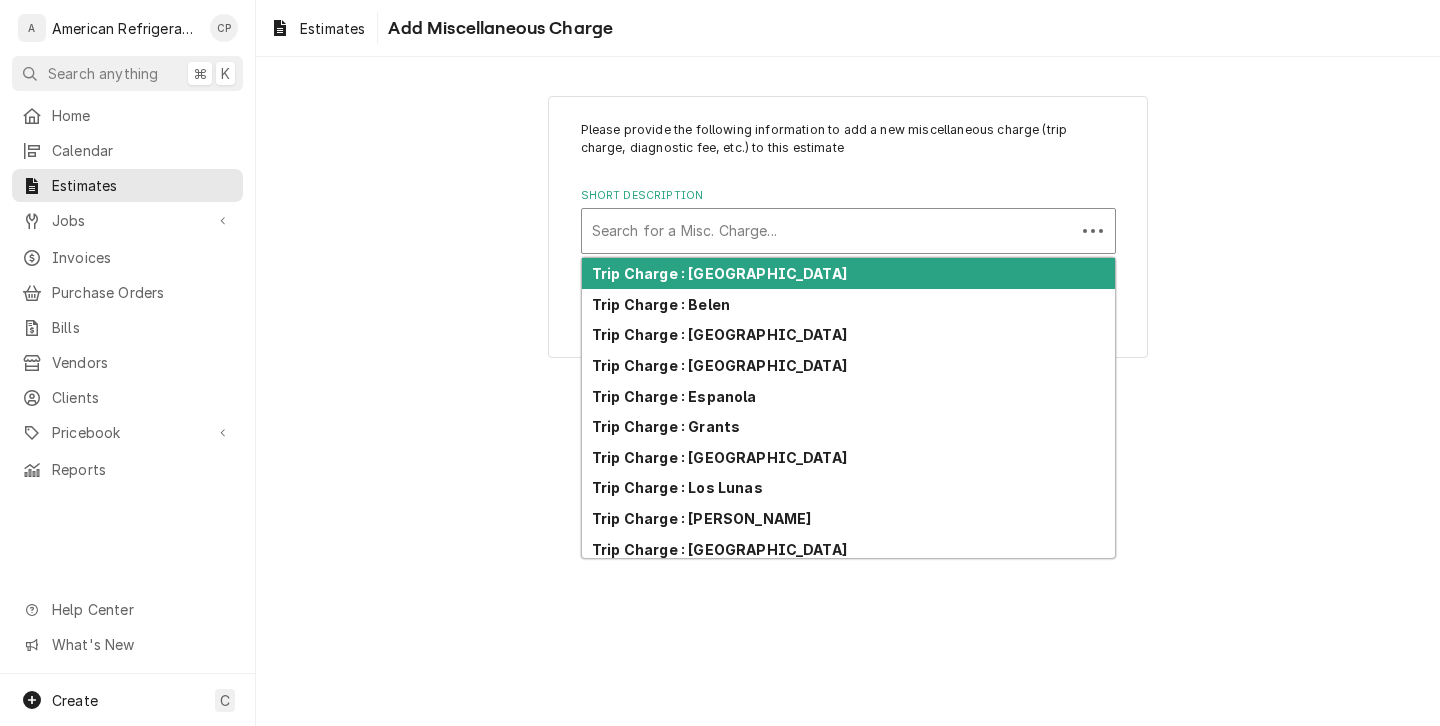 click at bounding box center [828, 231] 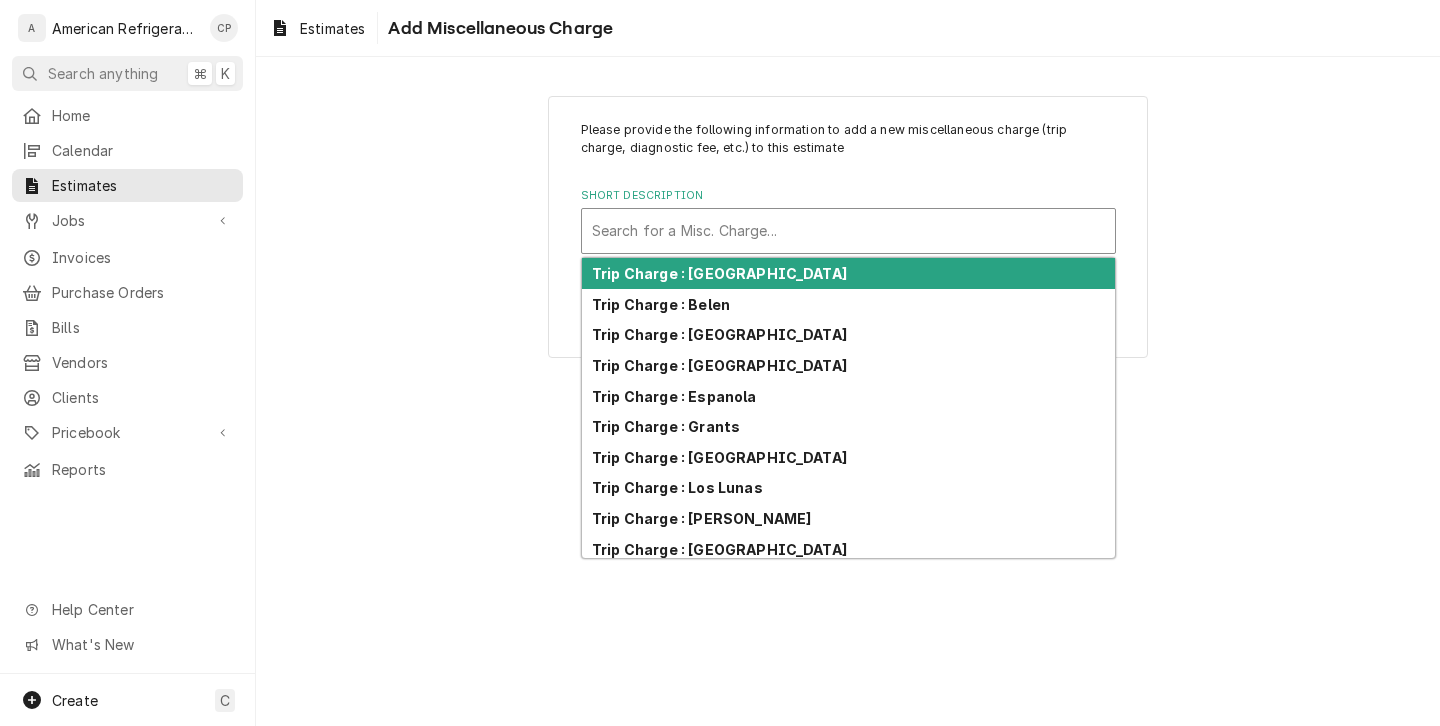 click on "Trip Charge : Albuquerque" at bounding box center (719, 273) 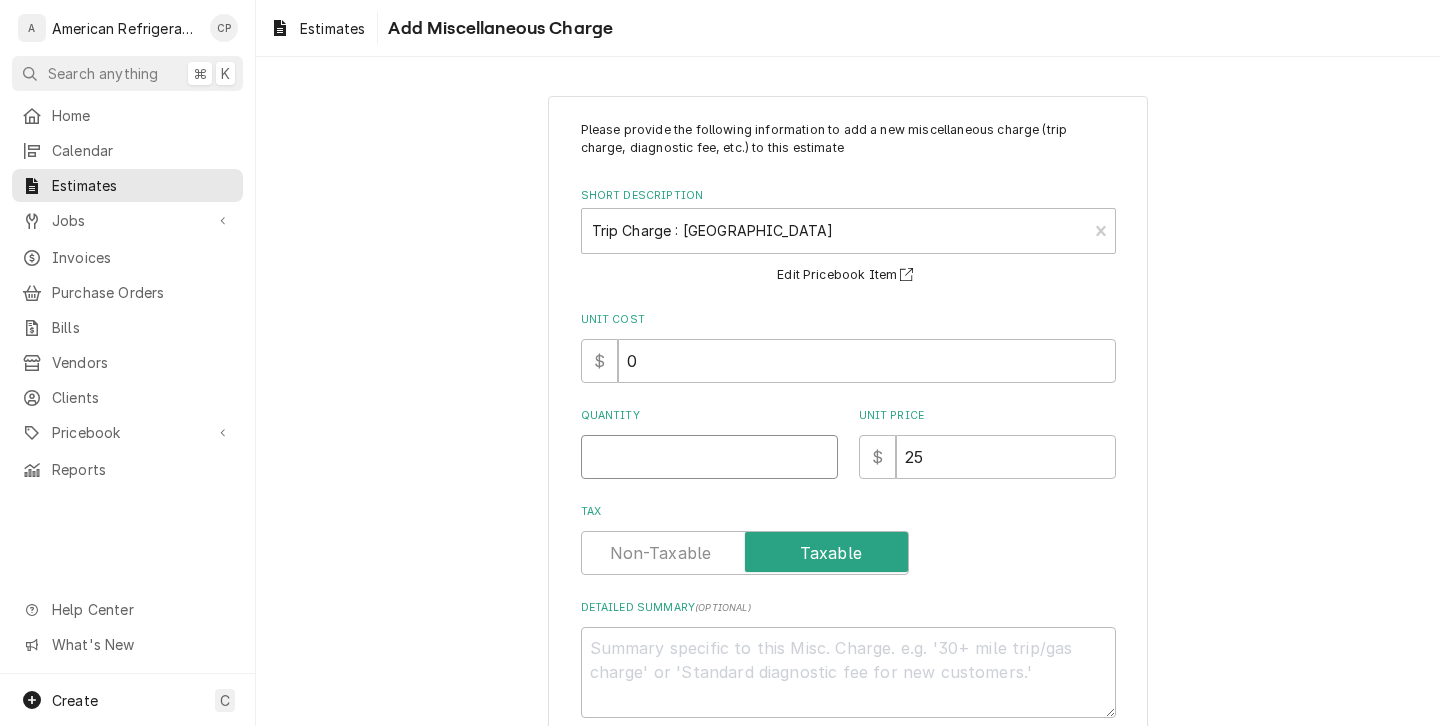 click on "Quantity" at bounding box center (709, 457) 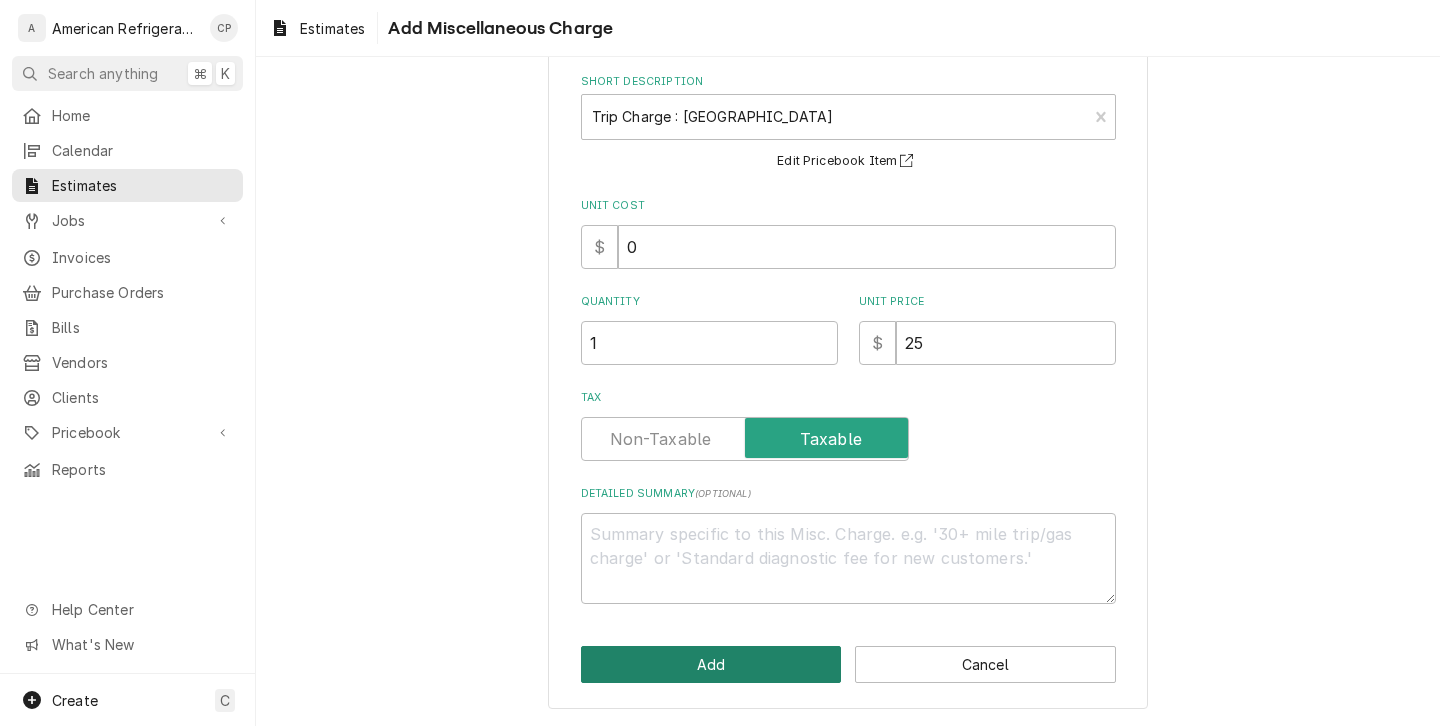 click on "Add" at bounding box center [711, 664] 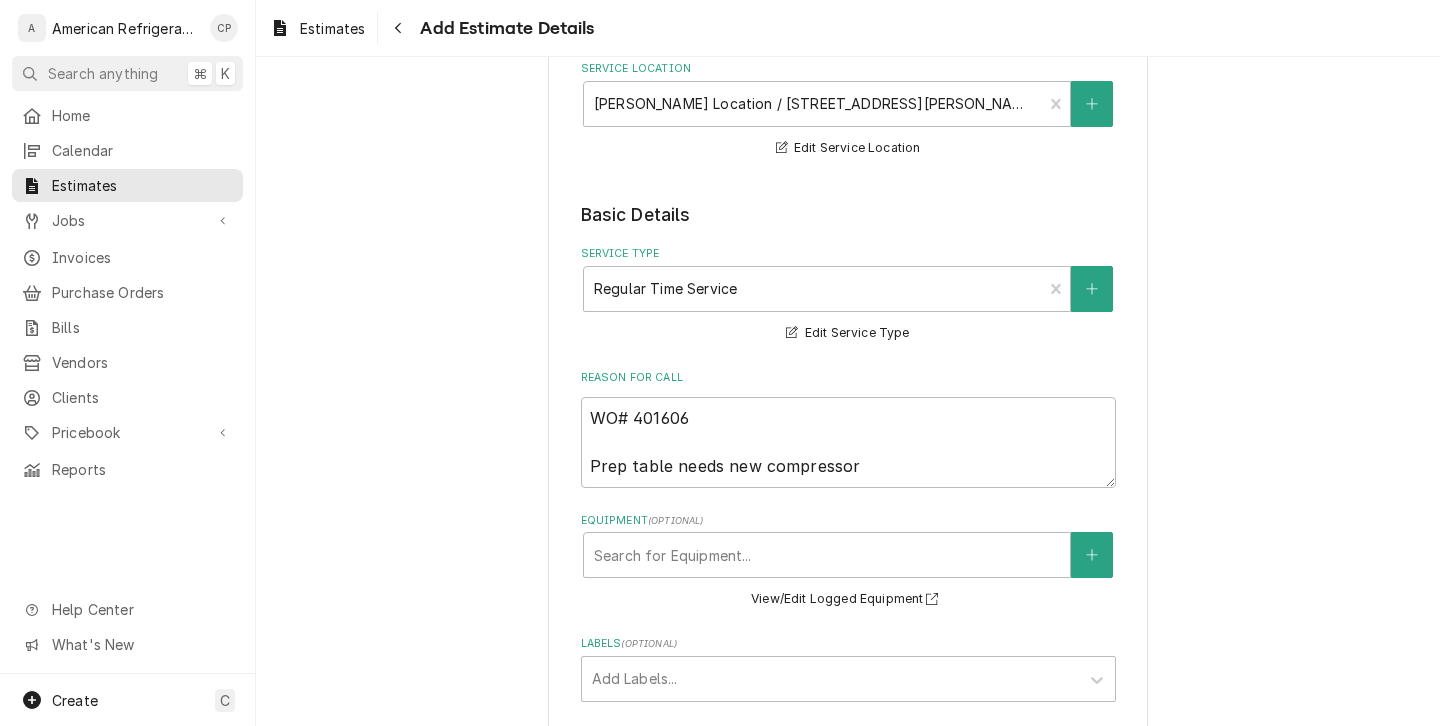 scroll, scrollTop: 300, scrollLeft: 0, axis: vertical 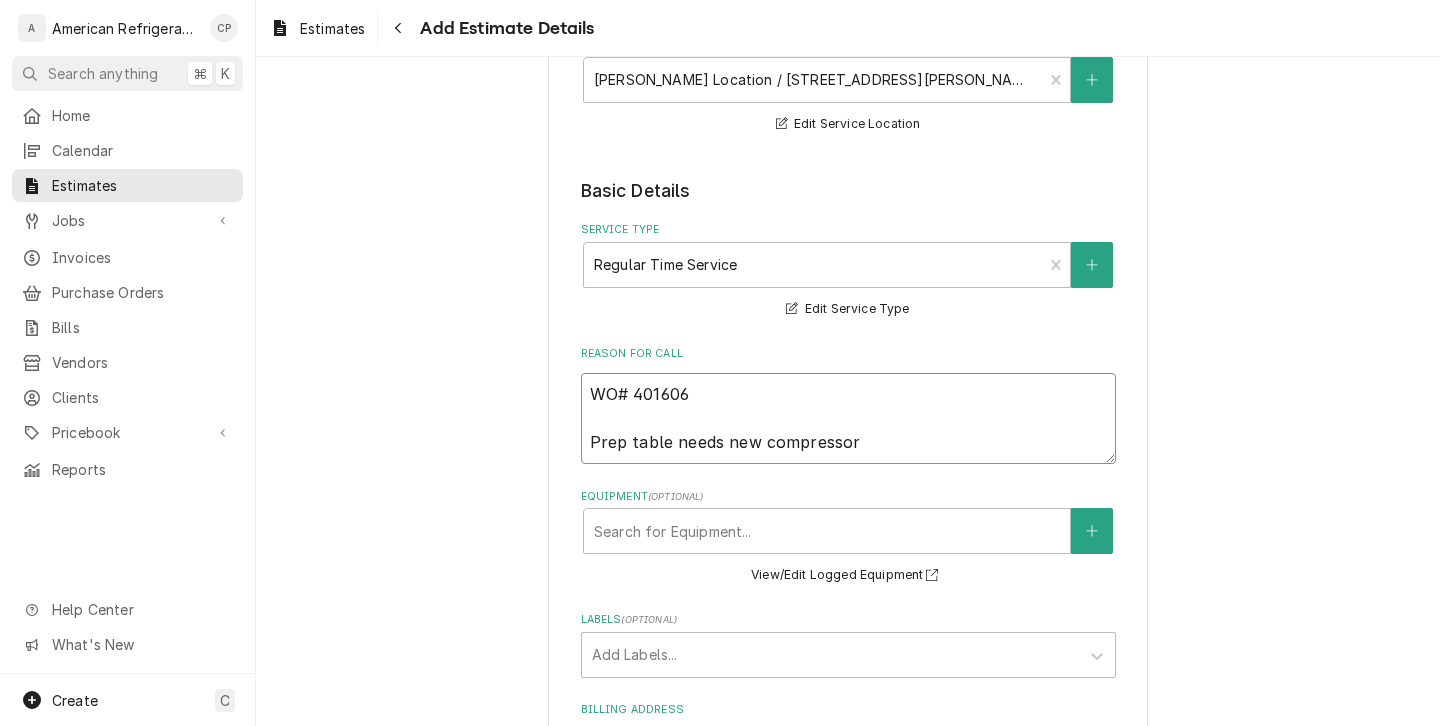 click on "WO# 401606
Prep table needs new compressor" at bounding box center (848, 418) 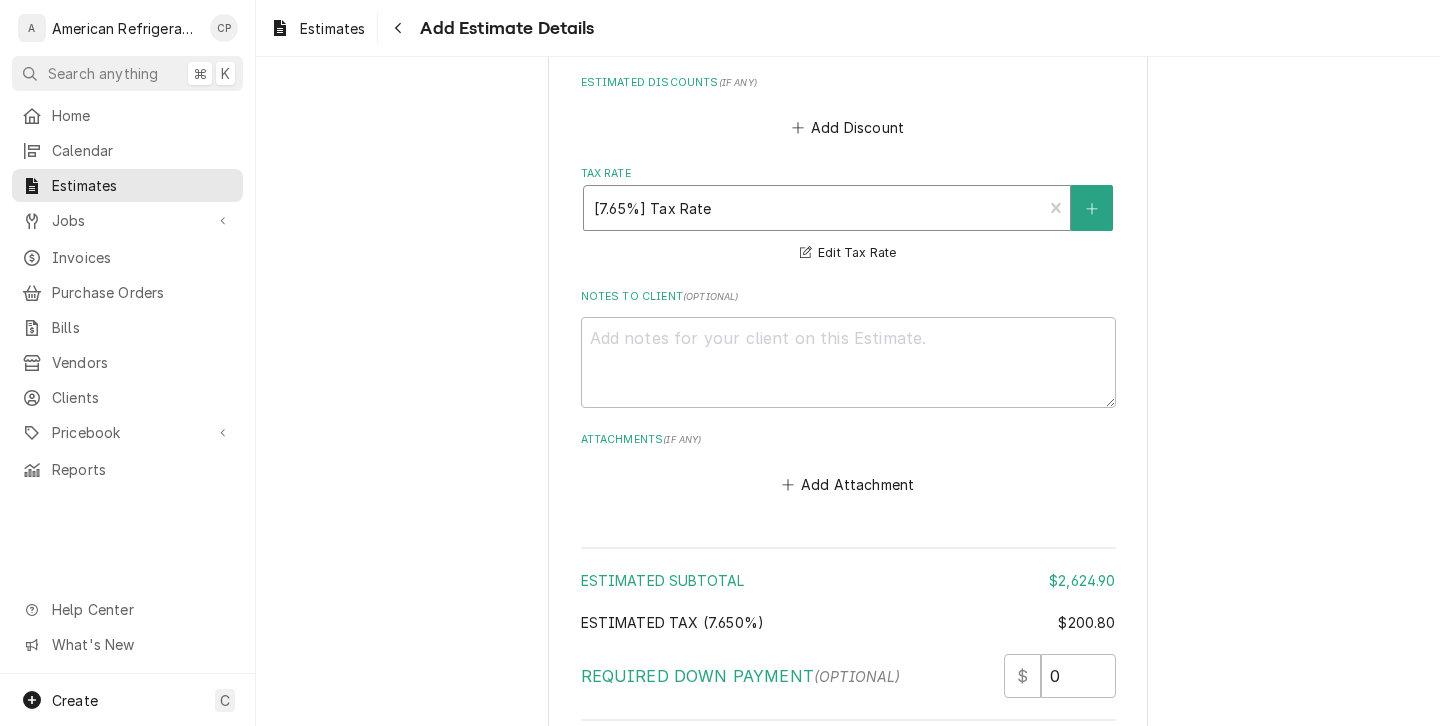 scroll, scrollTop: 4977, scrollLeft: 0, axis: vertical 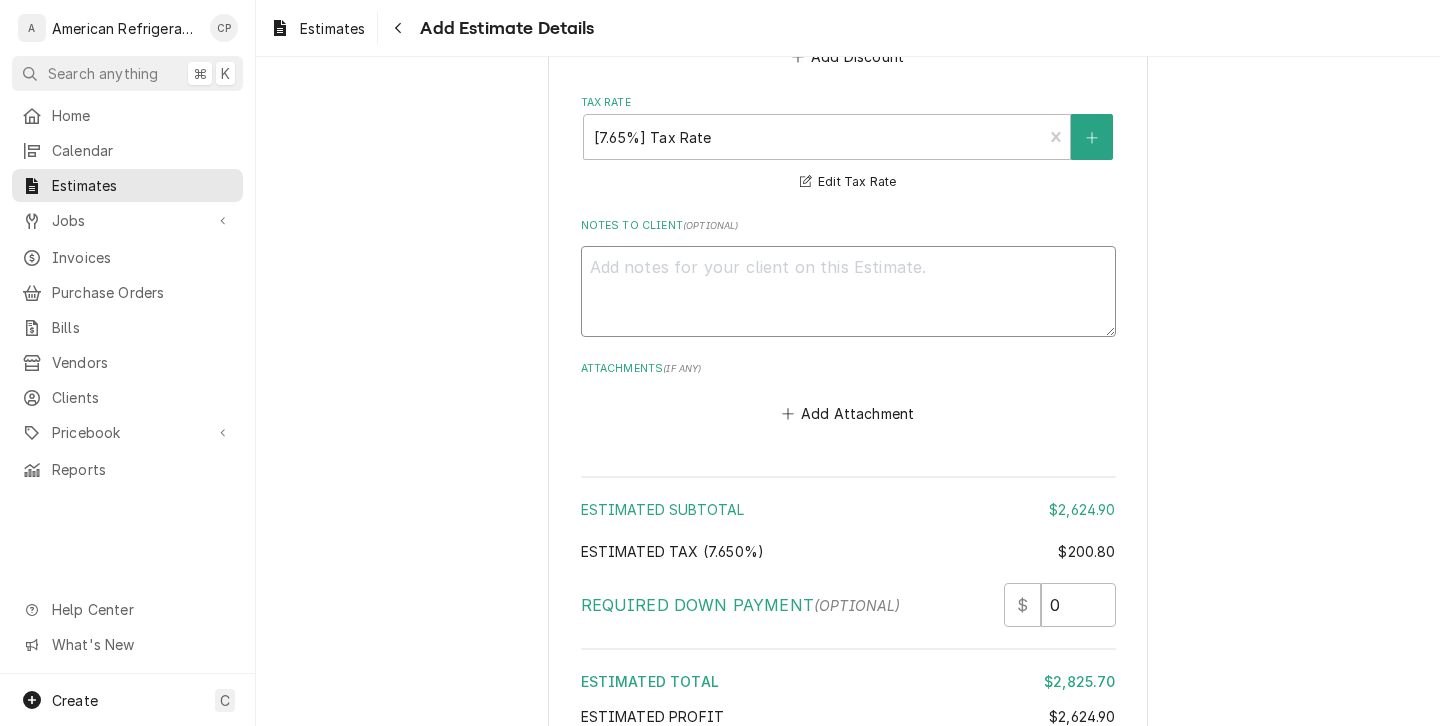 click on "Notes to Client  ( optional )" at bounding box center (848, 291) 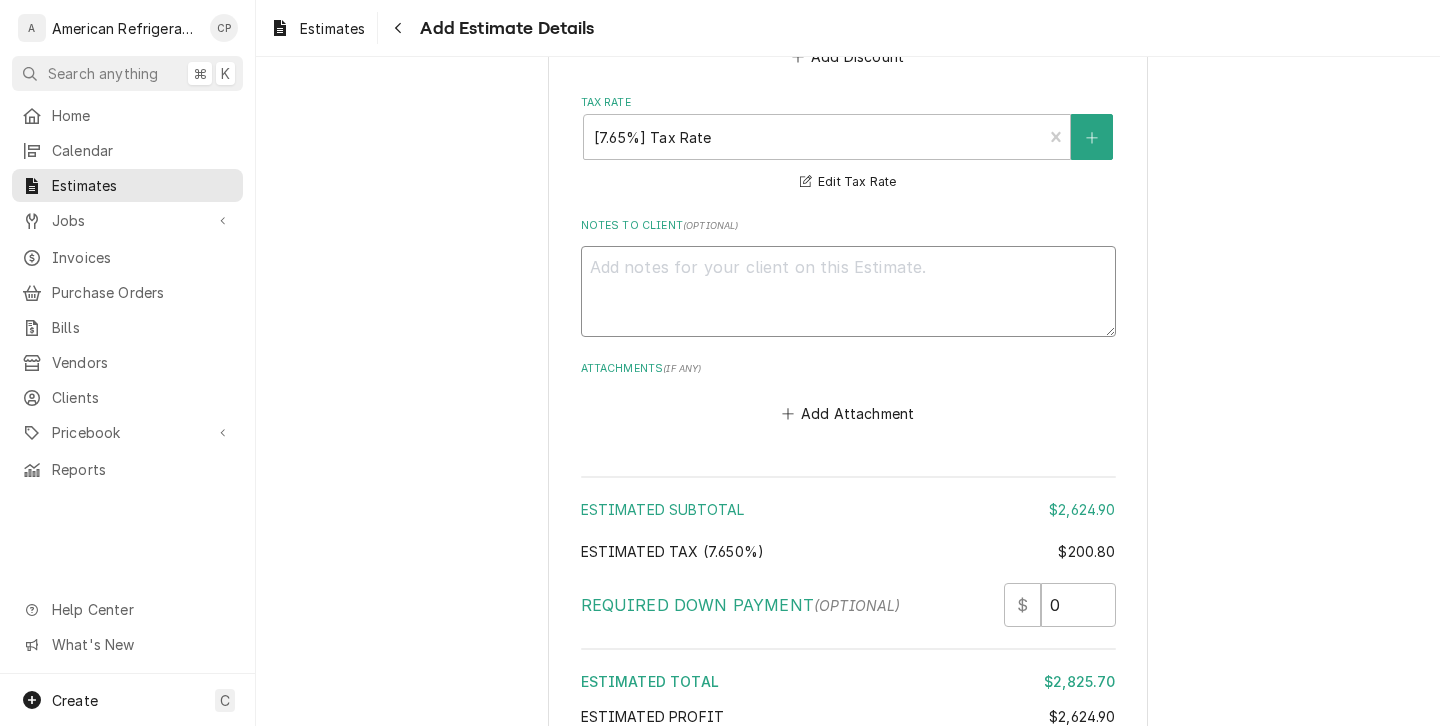 click on "Notes to Client  ( optional )" at bounding box center (848, 291) 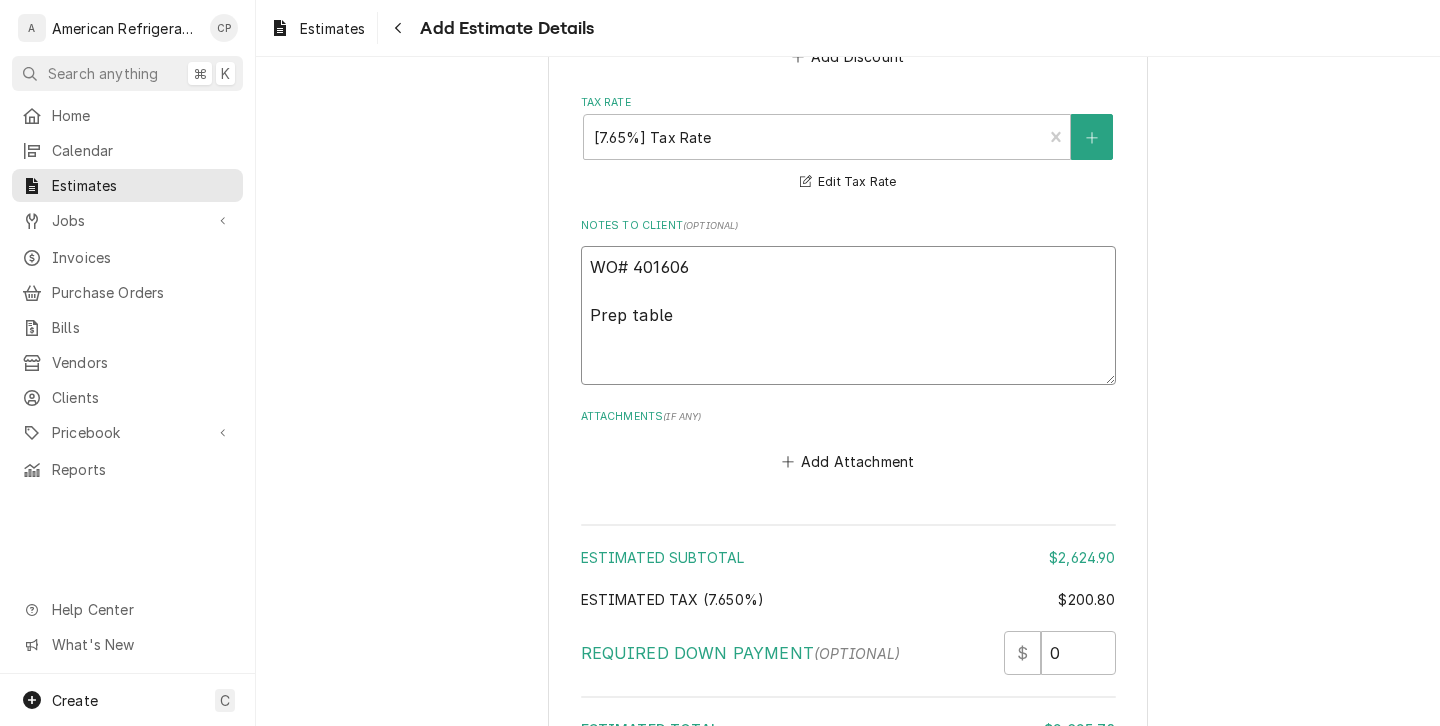 click on "WO# 401606
Prep table" at bounding box center (848, 315) 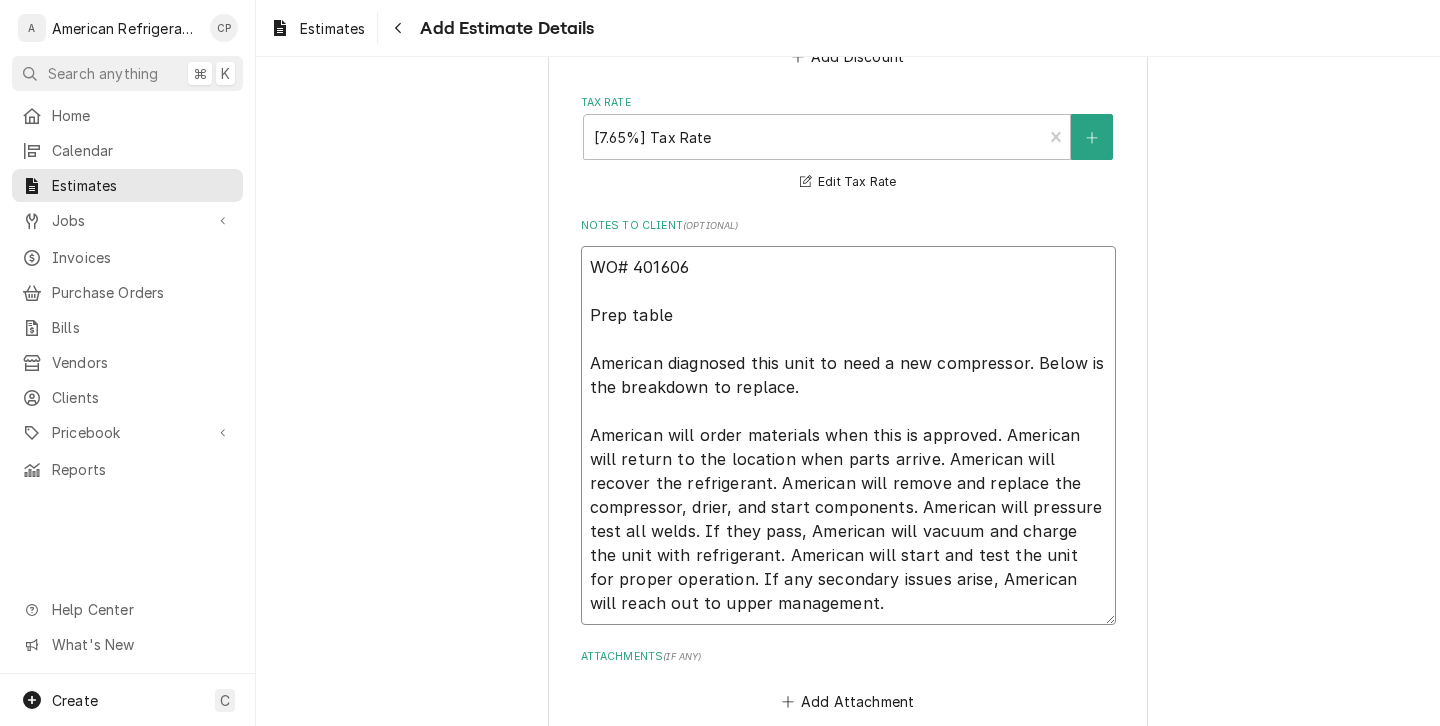 click on "WO# 401606
Prep table
American diagnosed this unit to need a new compressor. Below is the breakdown to replace.
American will order materials when this is approved. American will return to the location when parts arrive. American will recover the refrigerant. American will remove and replace the compressor, drier, and start components. American will pressure test all welds. If they pass, American will vacuum and charge the unit with refrigerant. American will start and test the unit for proper operation. If any secondary issues arise, American will reach out to upper management." at bounding box center [848, 435] 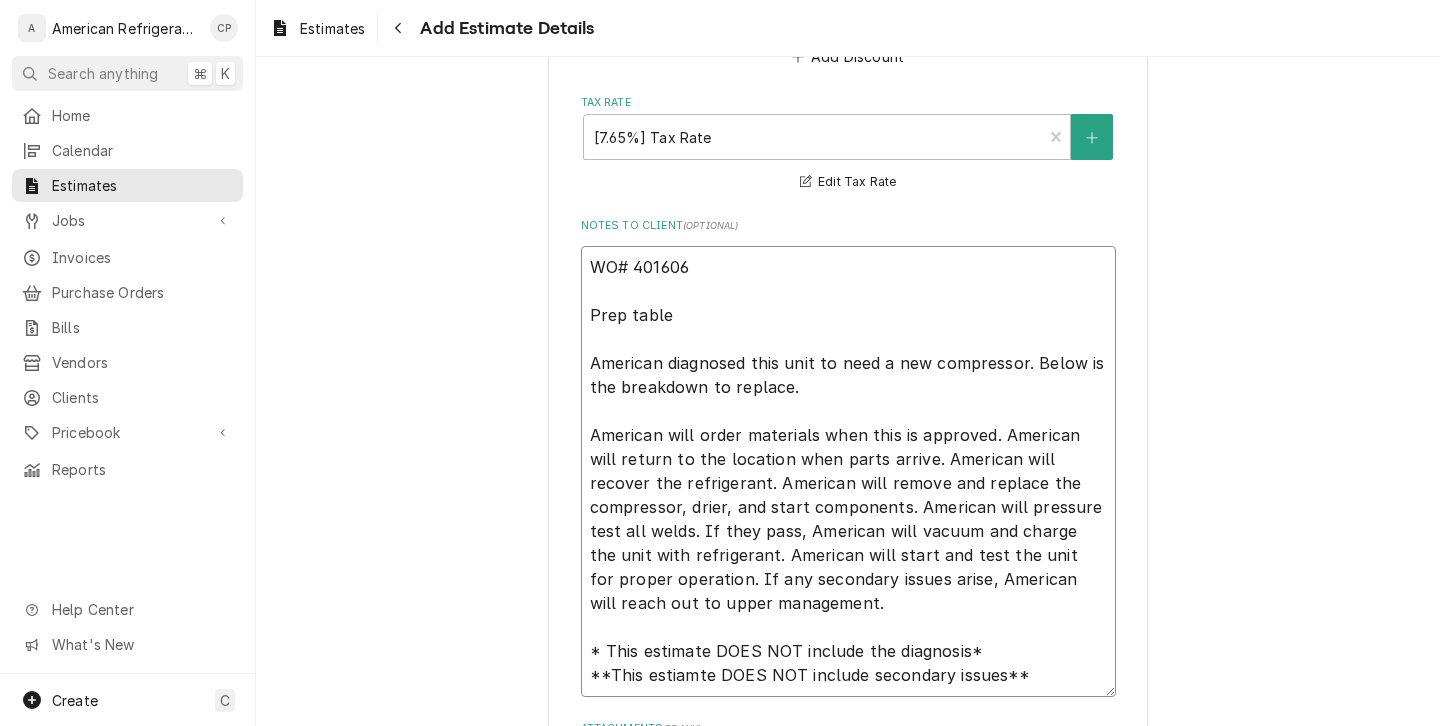 click on "WO# 401606
Prep table
American diagnosed this unit to need a new compressor. Below is the breakdown to replace.
American will order materials when this is approved. American will return to the location when parts arrive. American will recover the refrigerant. American will remove and replace the compressor, drier, and start components. American will pressure test all welds. If they pass, American will vacuum and charge the unit with refrigerant. American will start and test the unit for proper operation. If any secondary issues arise, American will reach out to upper management.
* This estimate DOES NOT include the diagnosis*
**This estiamte DOES NOT include secondary issues**" at bounding box center [848, 471] 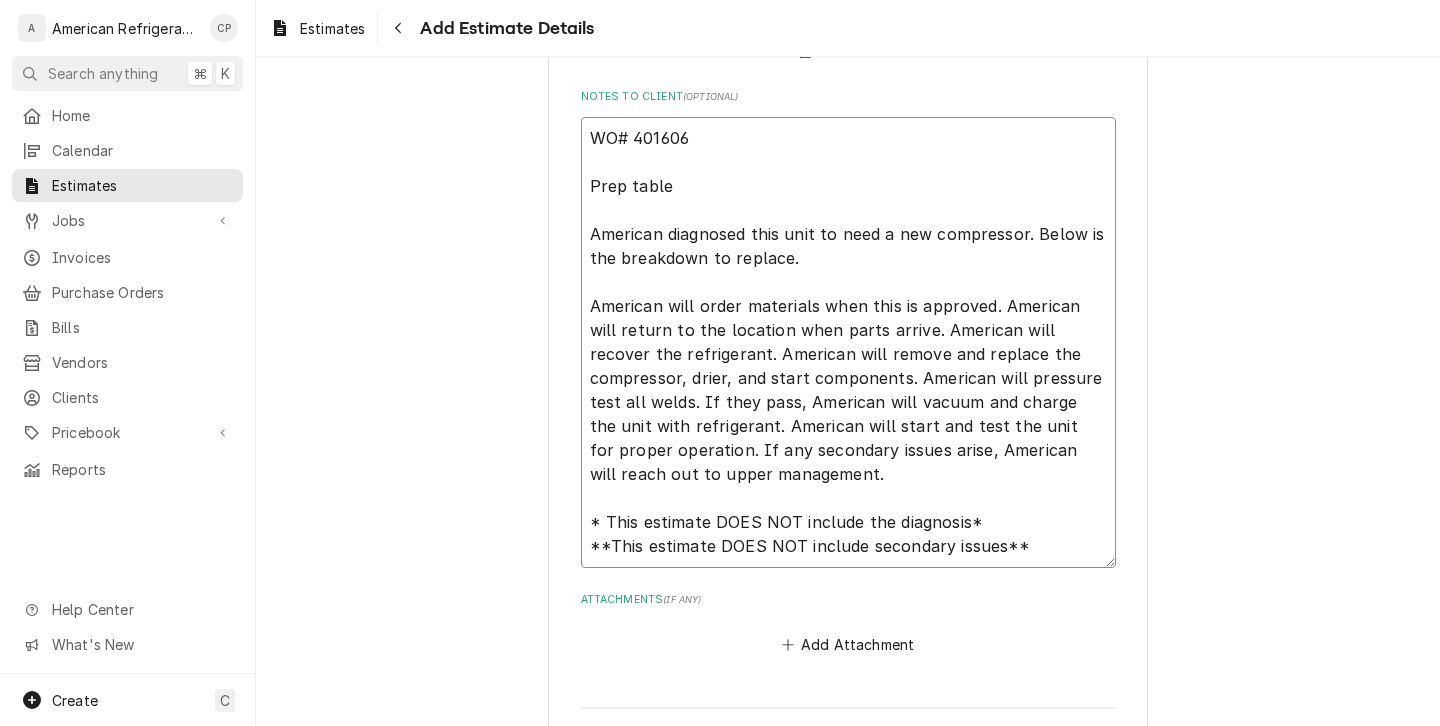 scroll, scrollTop: 5069, scrollLeft: 0, axis: vertical 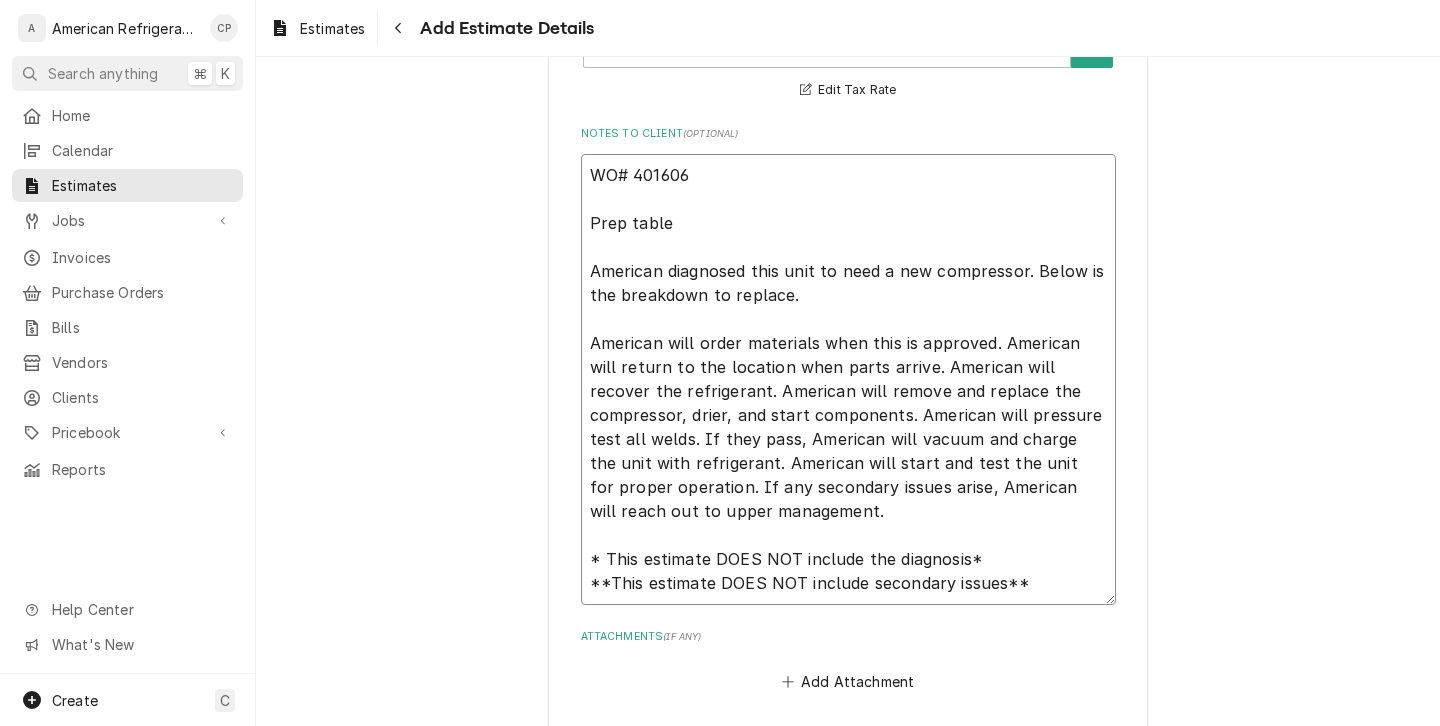 click on "WO# 401606
Prep table
American diagnosed this unit to need a new compressor. Below is the breakdown to replace.
American will order materials when this is approved. American will return to the location when parts arrive. American will recover the refrigerant. American will remove and replace the compressor, drier, and start components. American will pressure test all welds. If they pass, American will vacuum and charge the unit with refrigerant. American will start and test the unit for proper operation. If any secondary issues arise, American will reach out to upper management.
* This estimate DOES NOT include the diagnosis*
**This estimate DOES NOT include secondary issues**" at bounding box center [848, 379] 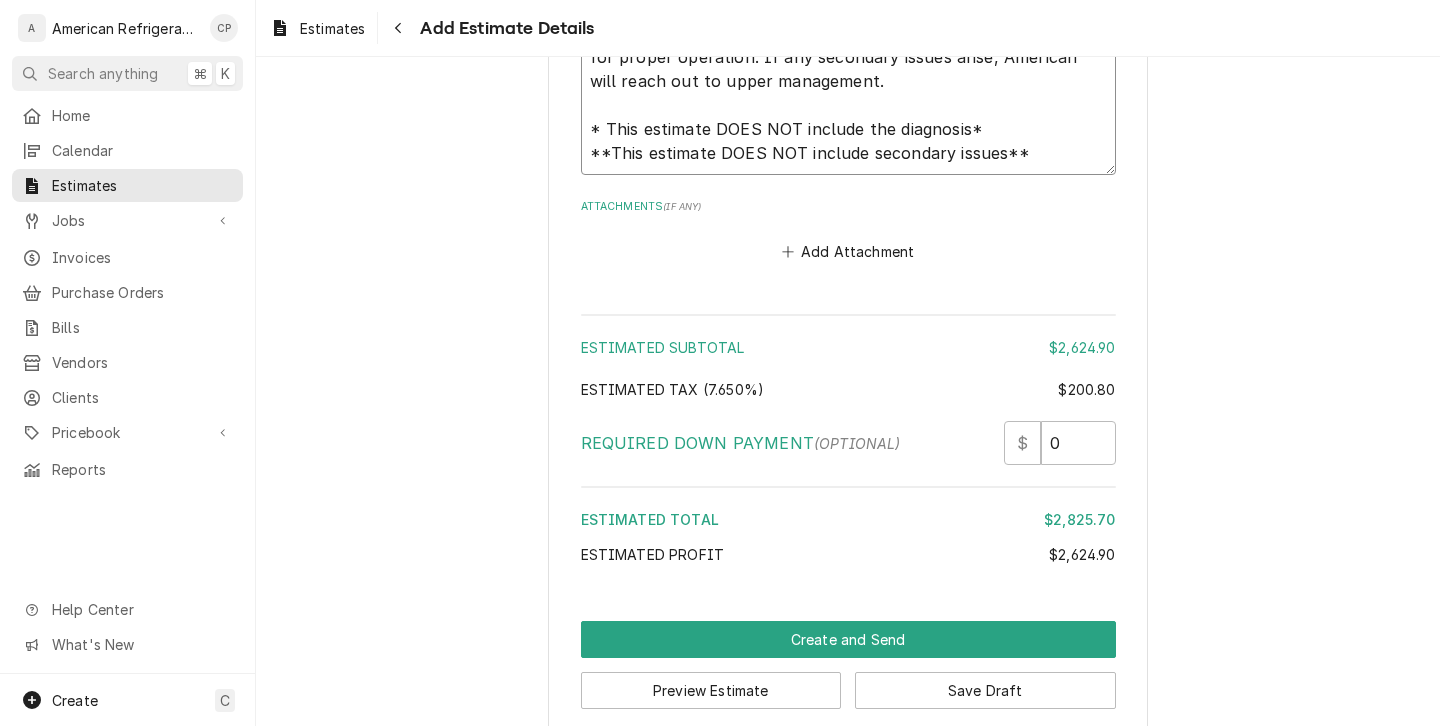 scroll, scrollTop: 5539, scrollLeft: 0, axis: vertical 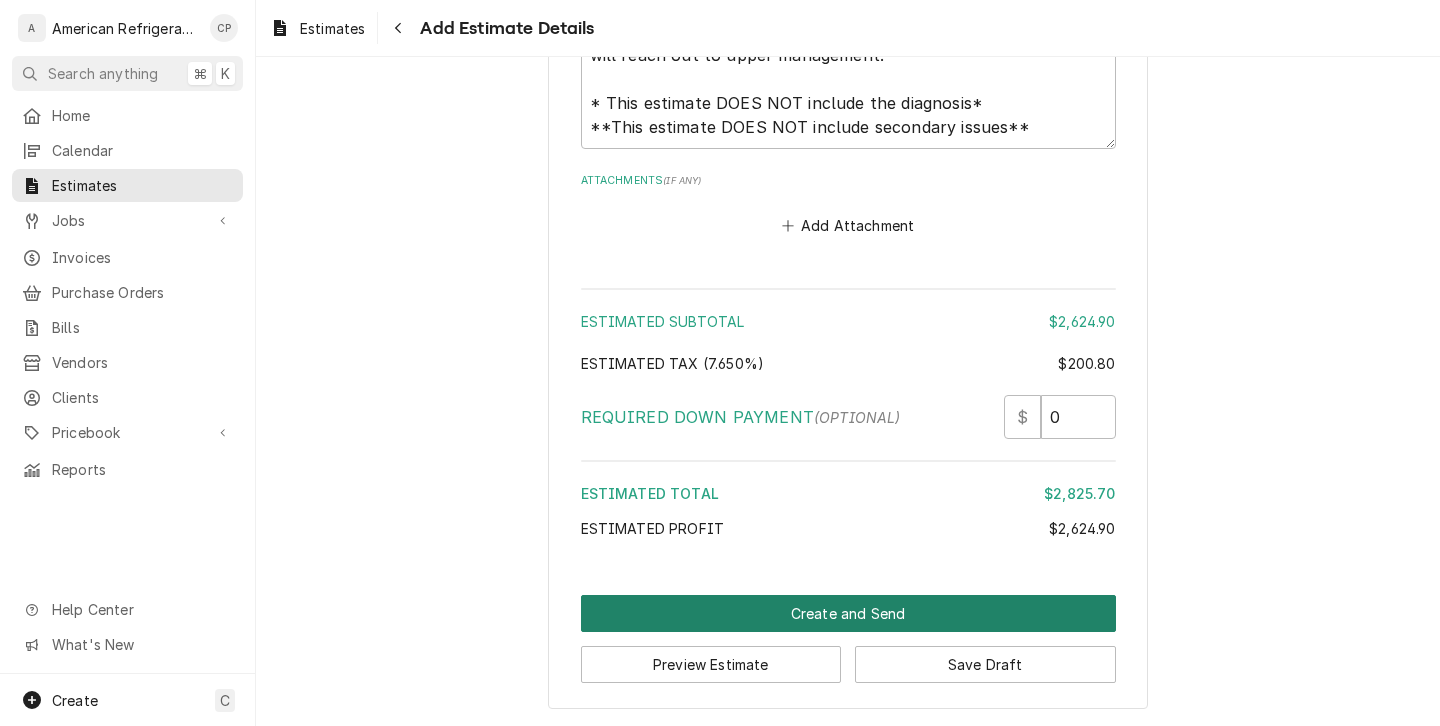 click on "Create and Send" at bounding box center (848, 613) 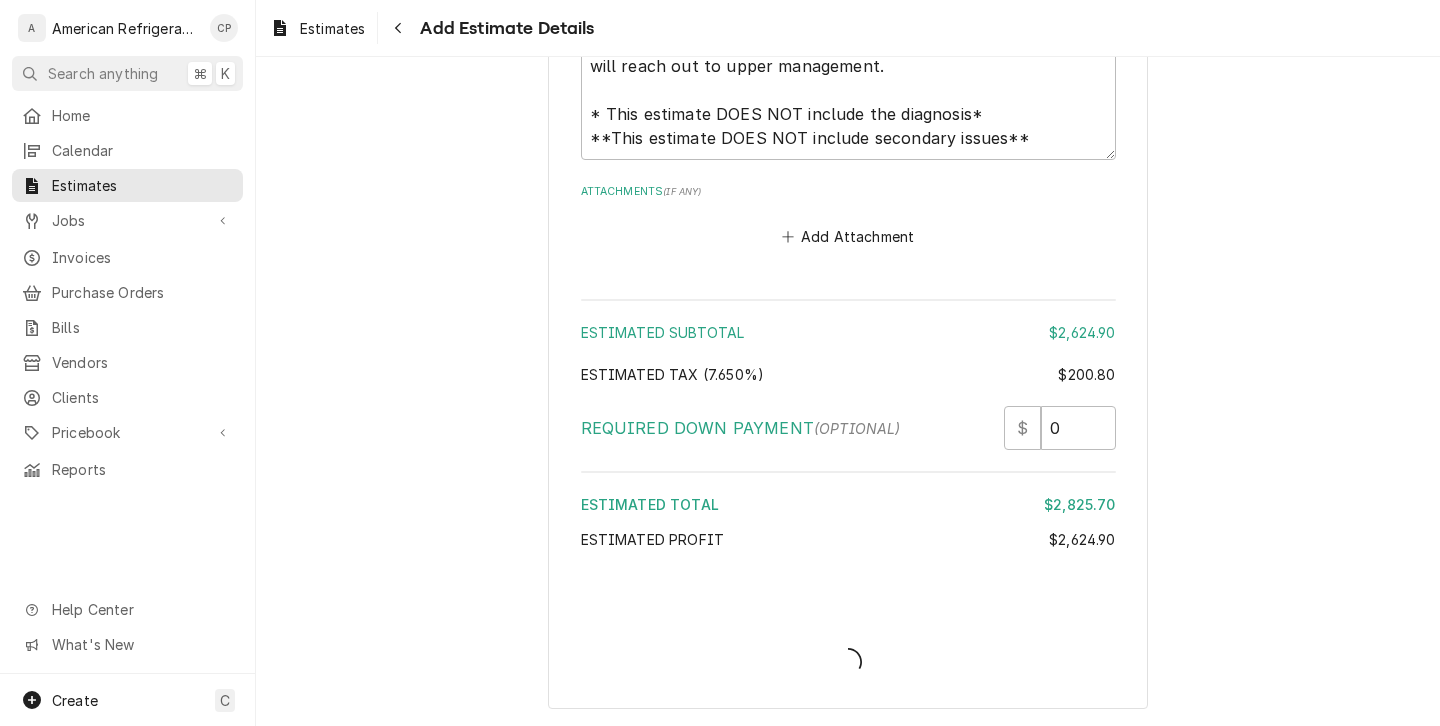 scroll, scrollTop: 5526, scrollLeft: 0, axis: vertical 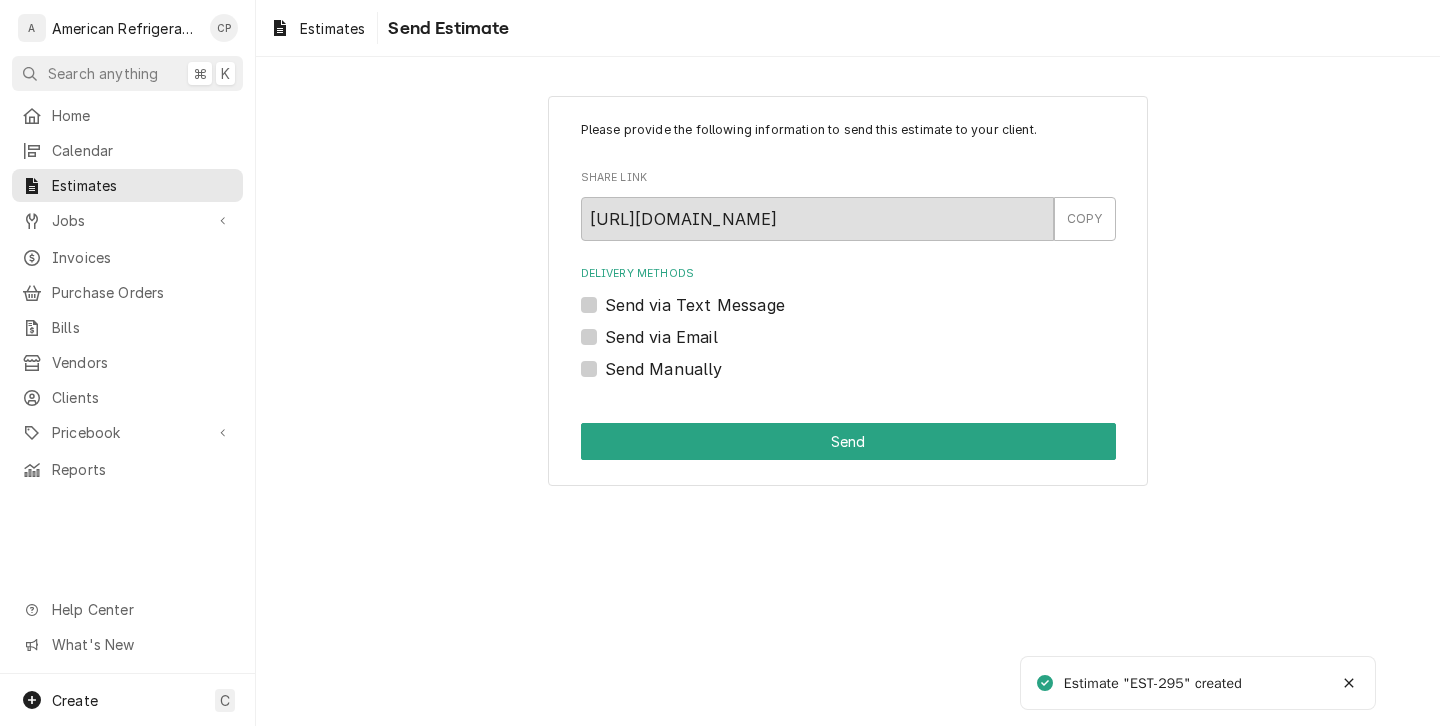 click on "Send Manually" at bounding box center (664, 369) 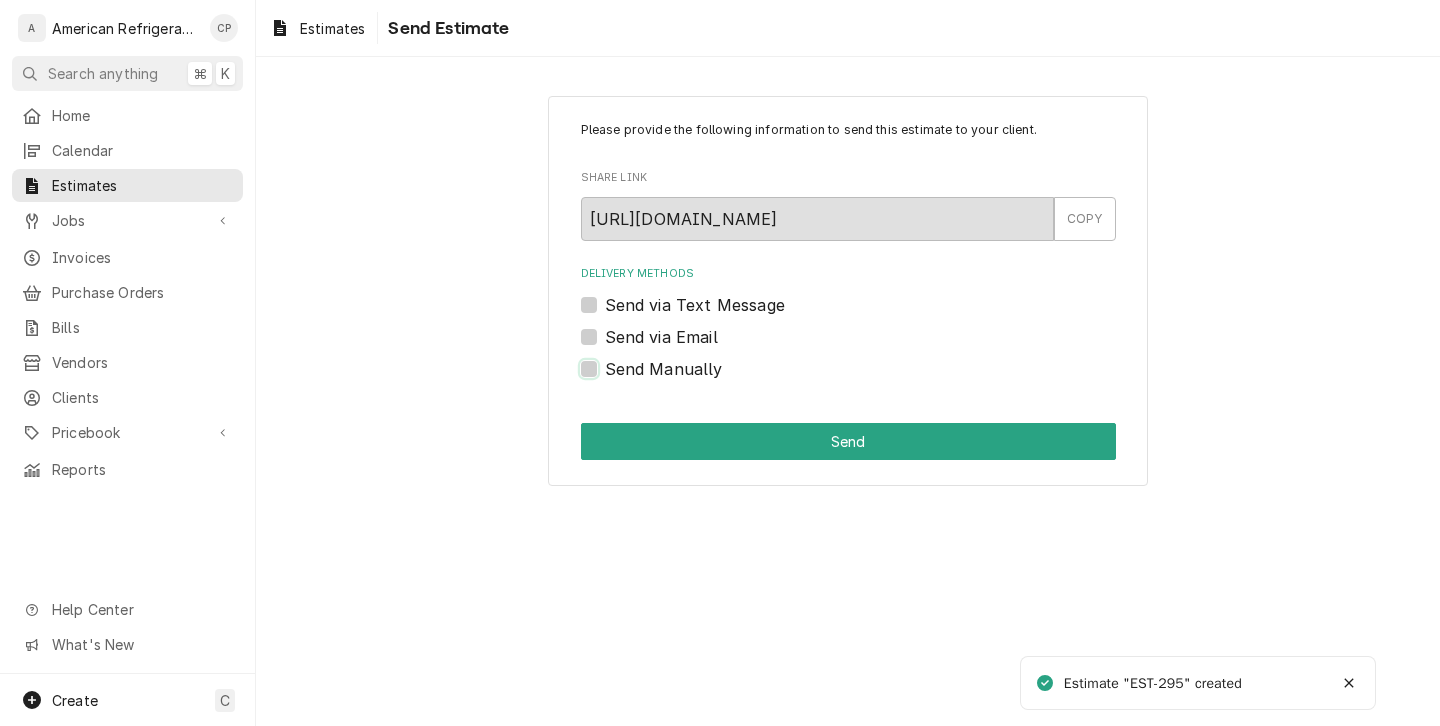 click on "Send Manually" at bounding box center [872, 379] 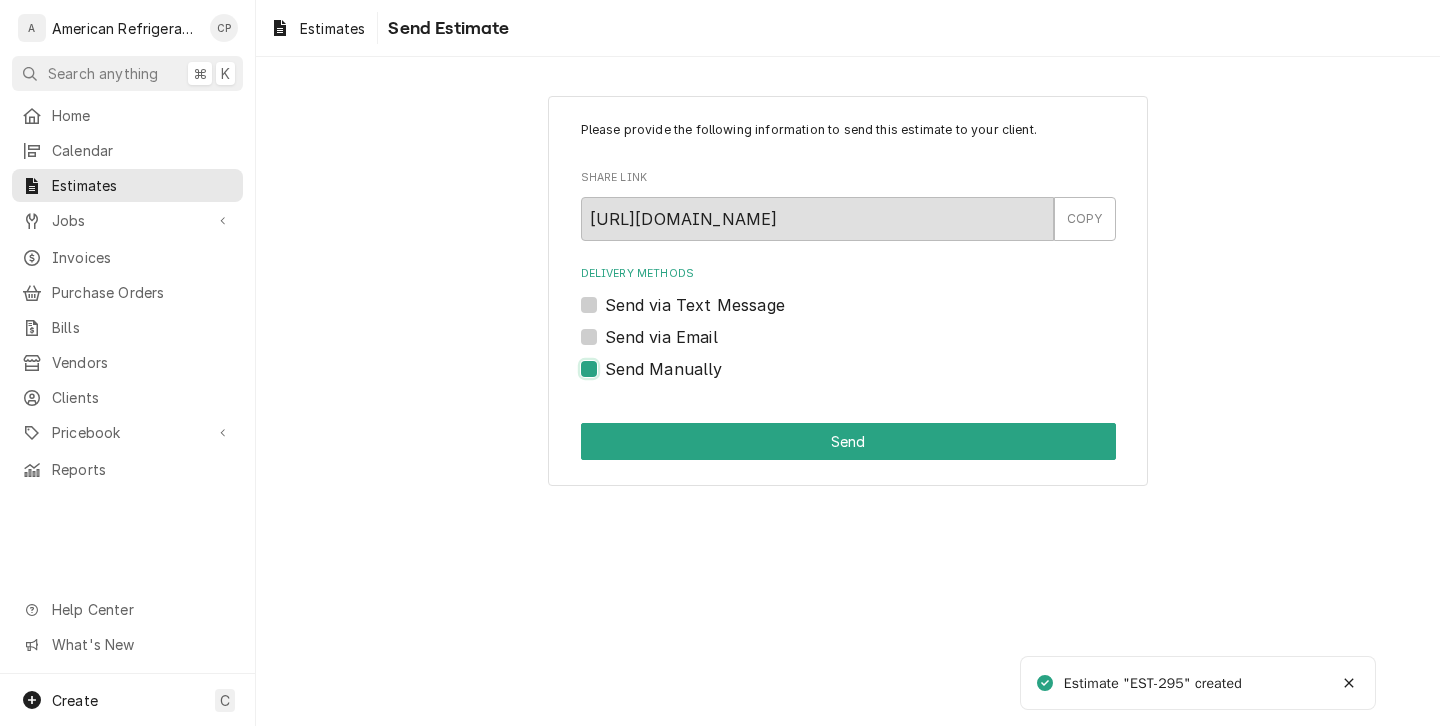 checkbox on "true" 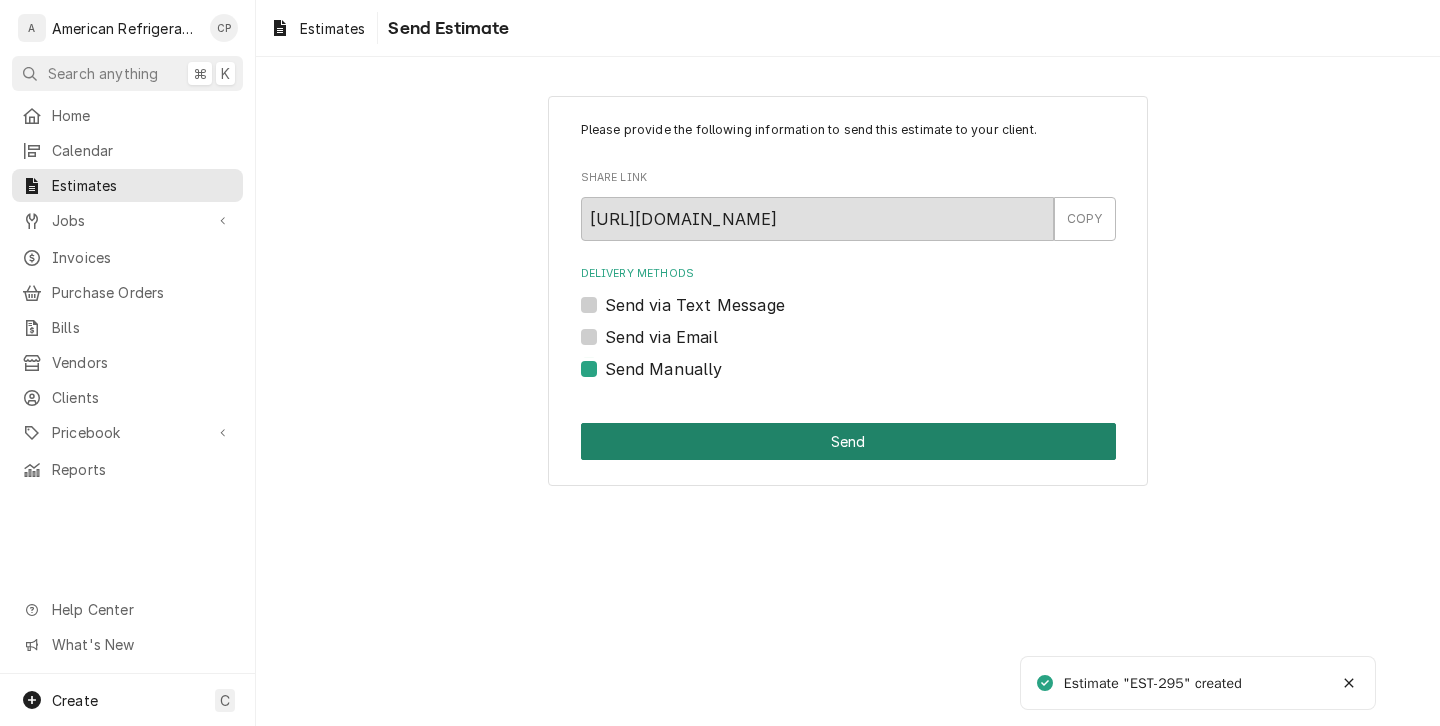 click on "Send" at bounding box center (848, 441) 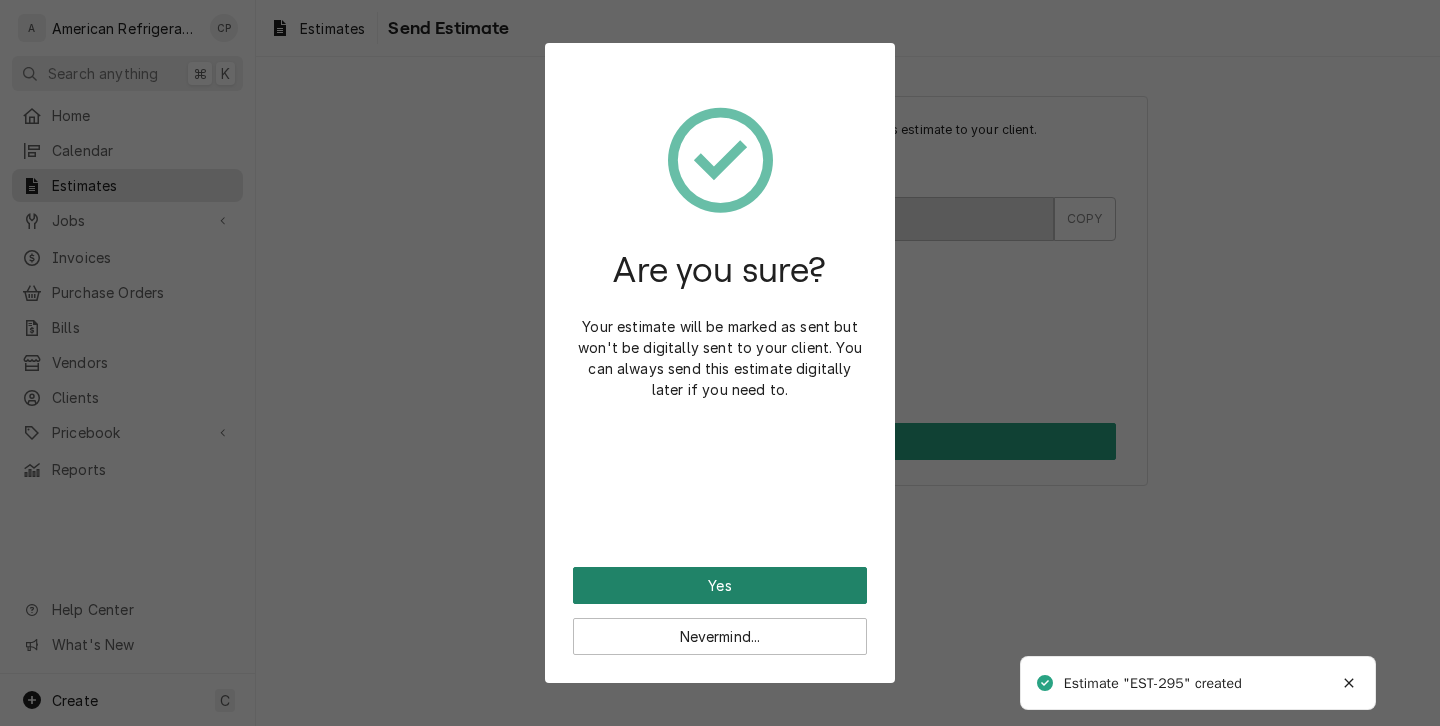 click on "Yes" at bounding box center (720, 585) 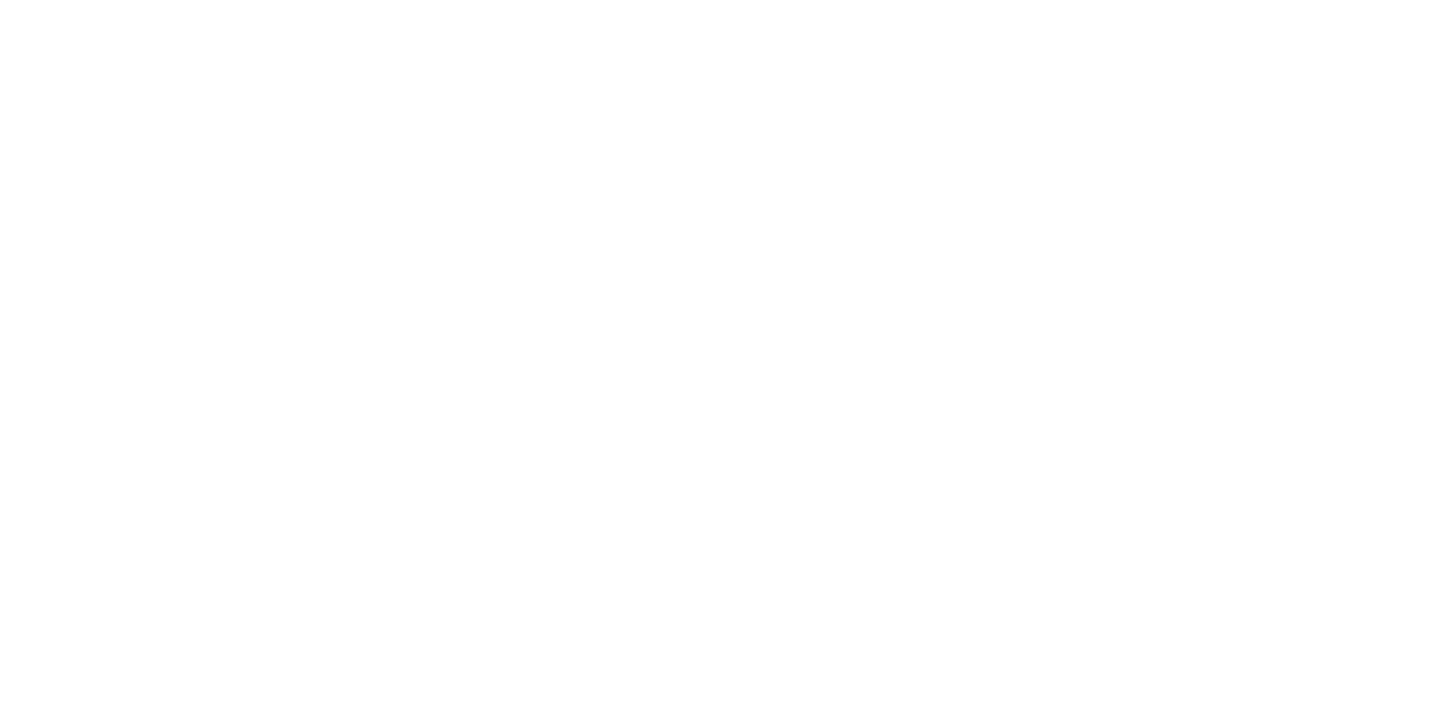 scroll, scrollTop: 0, scrollLeft: 0, axis: both 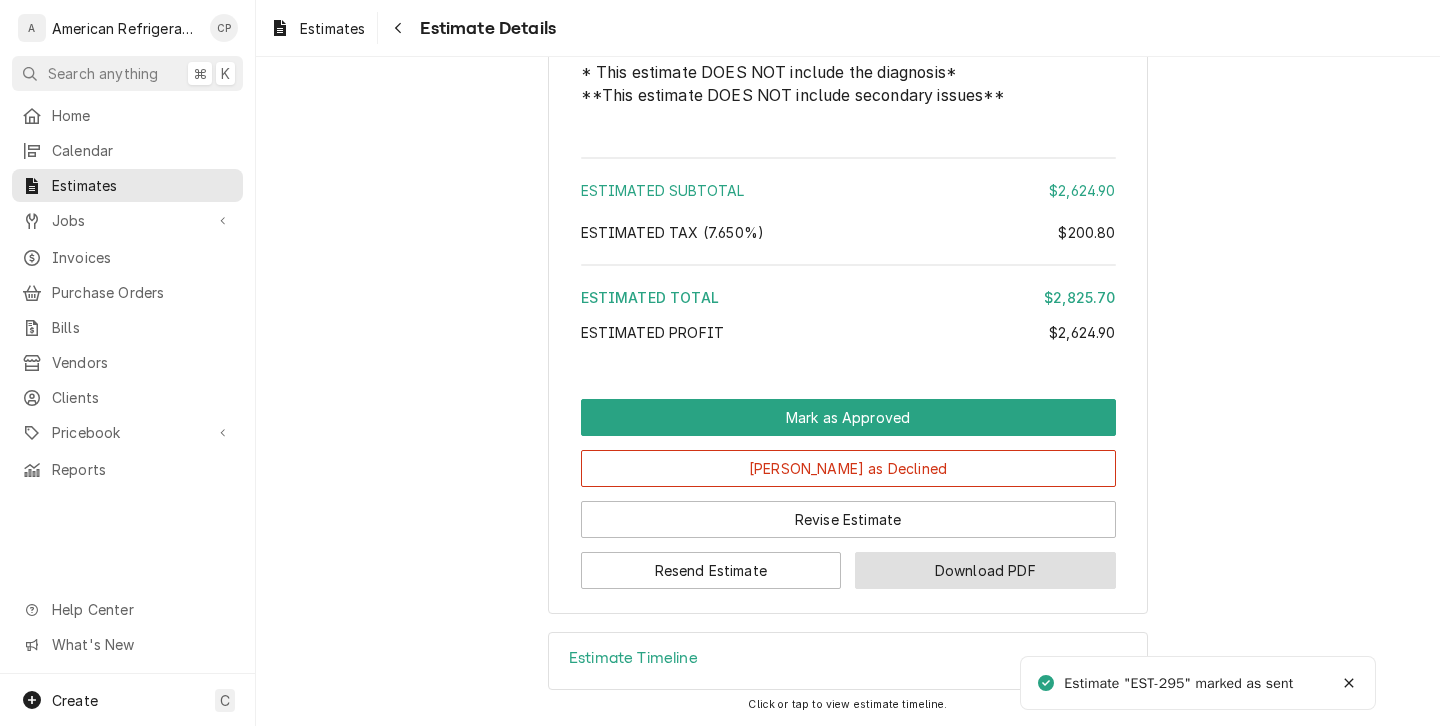 click on "Download PDF" at bounding box center (985, 570) 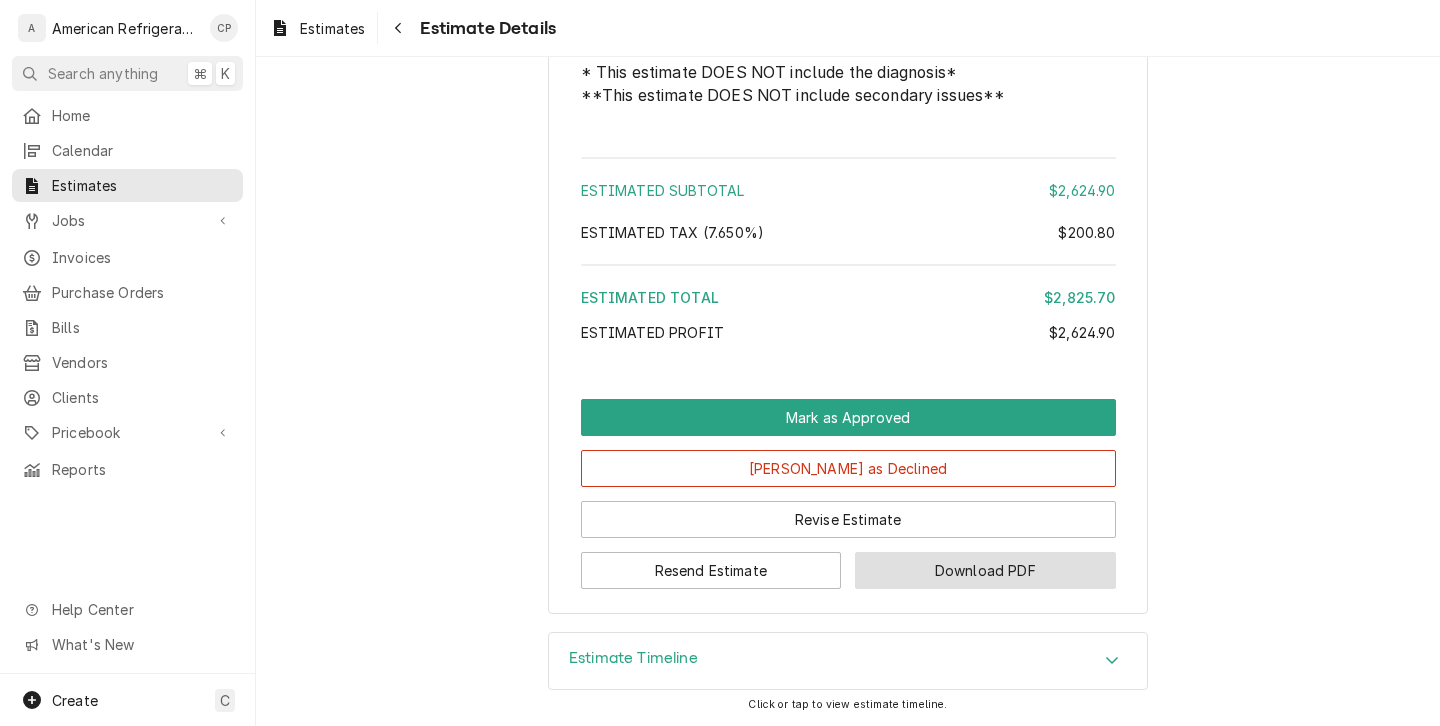 click on "Download PDF" at bounding box center (985, 570) 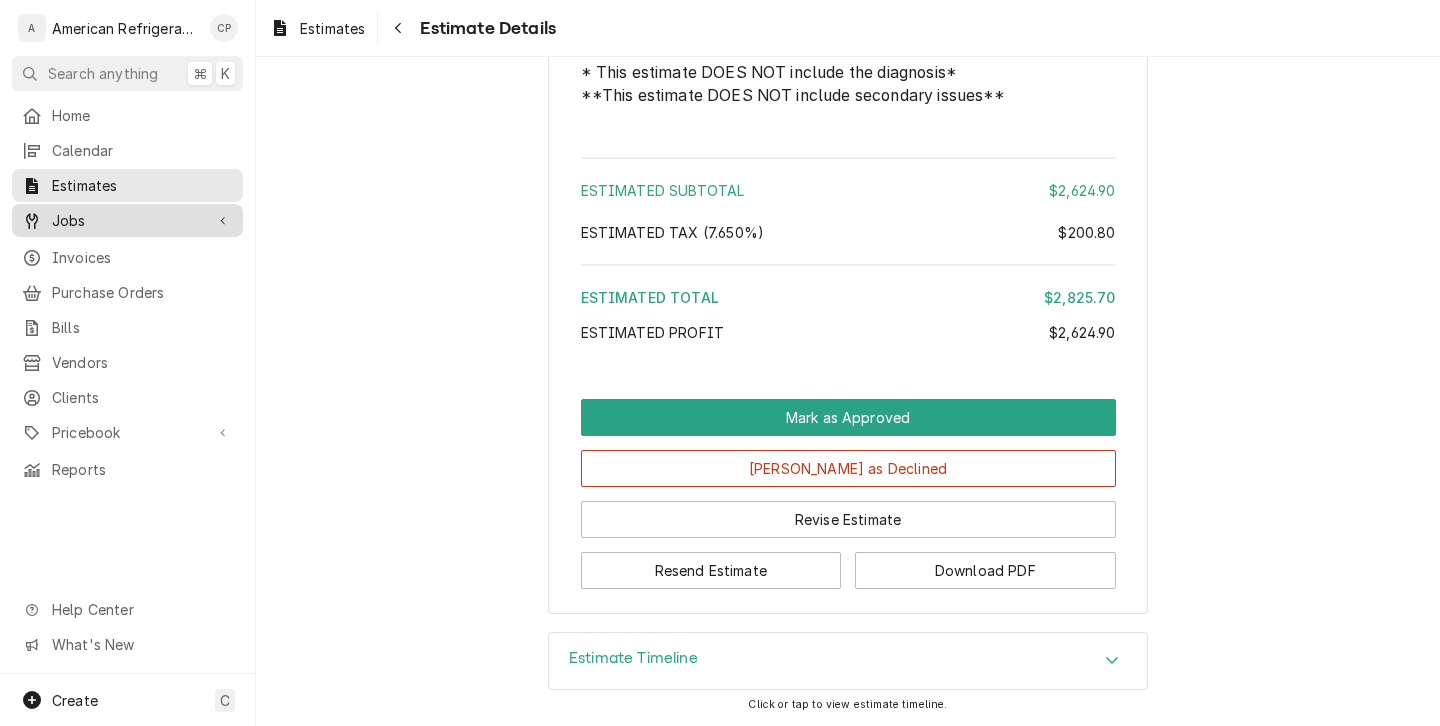 click on "Jobs" at bounding box center [127, 220] 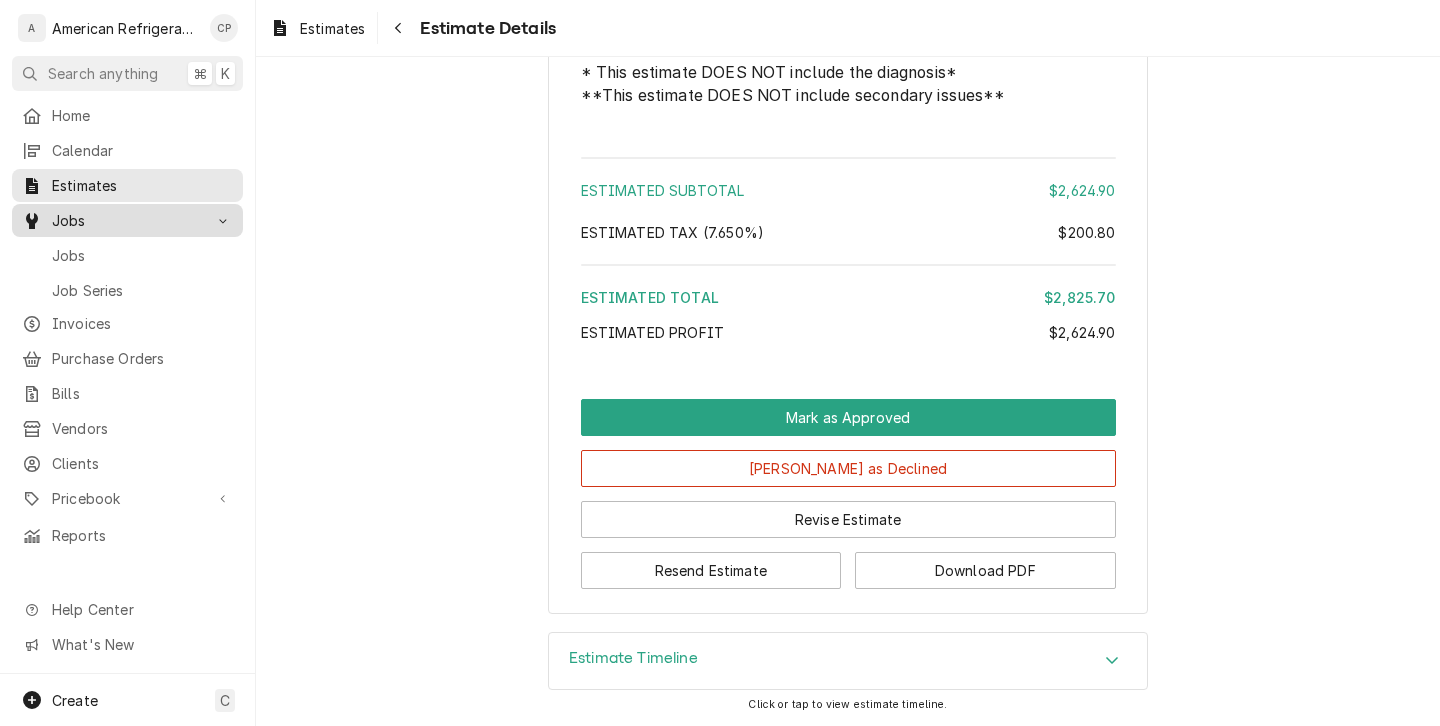 click on "Jobs" at bounding box center (127, 220) 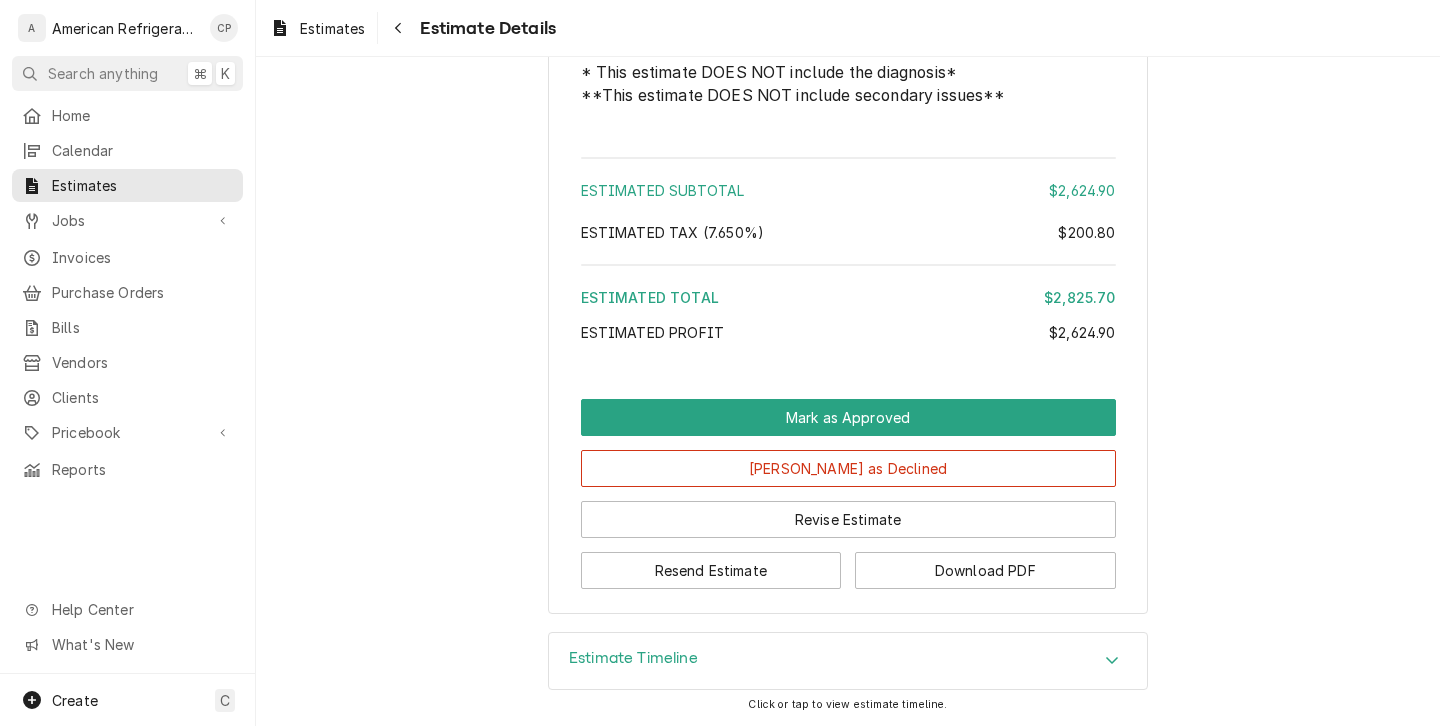 click on "Jobs Jobs Job Series" at bounding box center (127, 221) 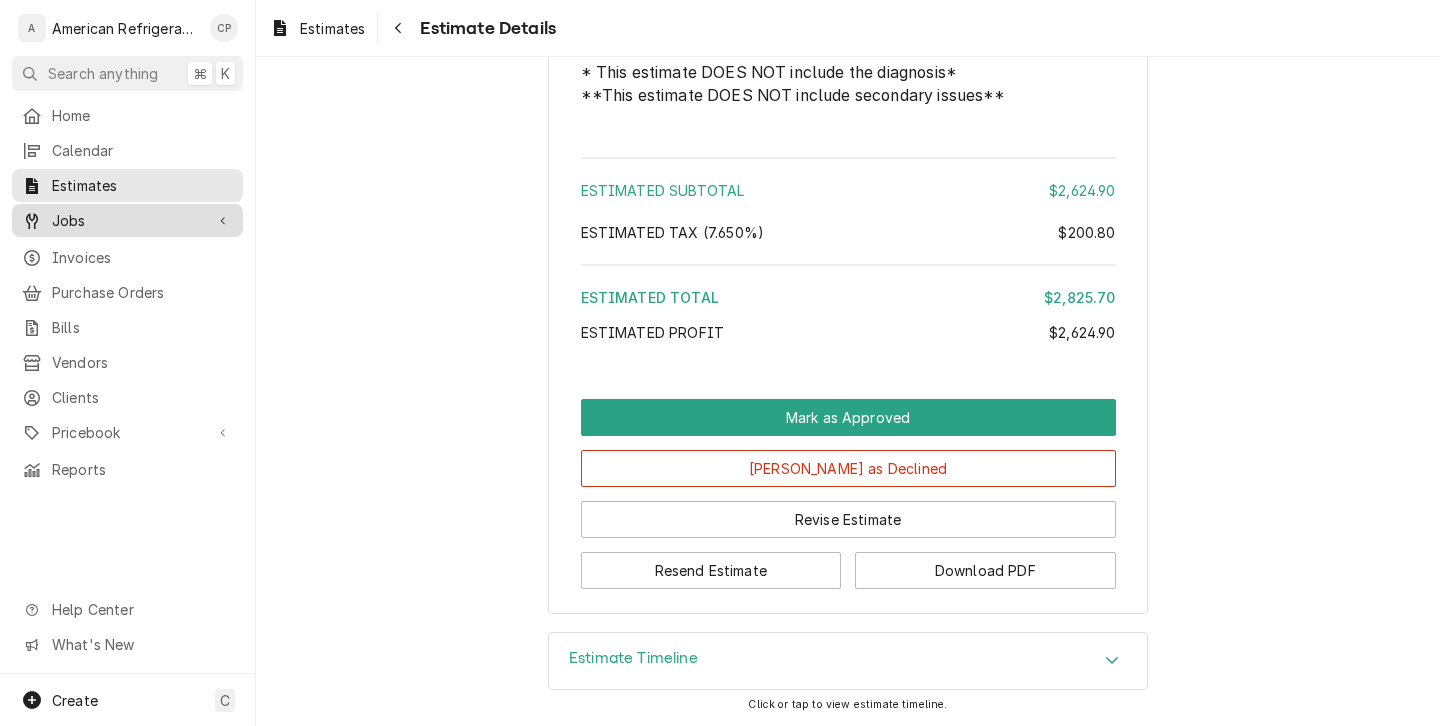 click on "Jobs" at bounding box center (127, 220) 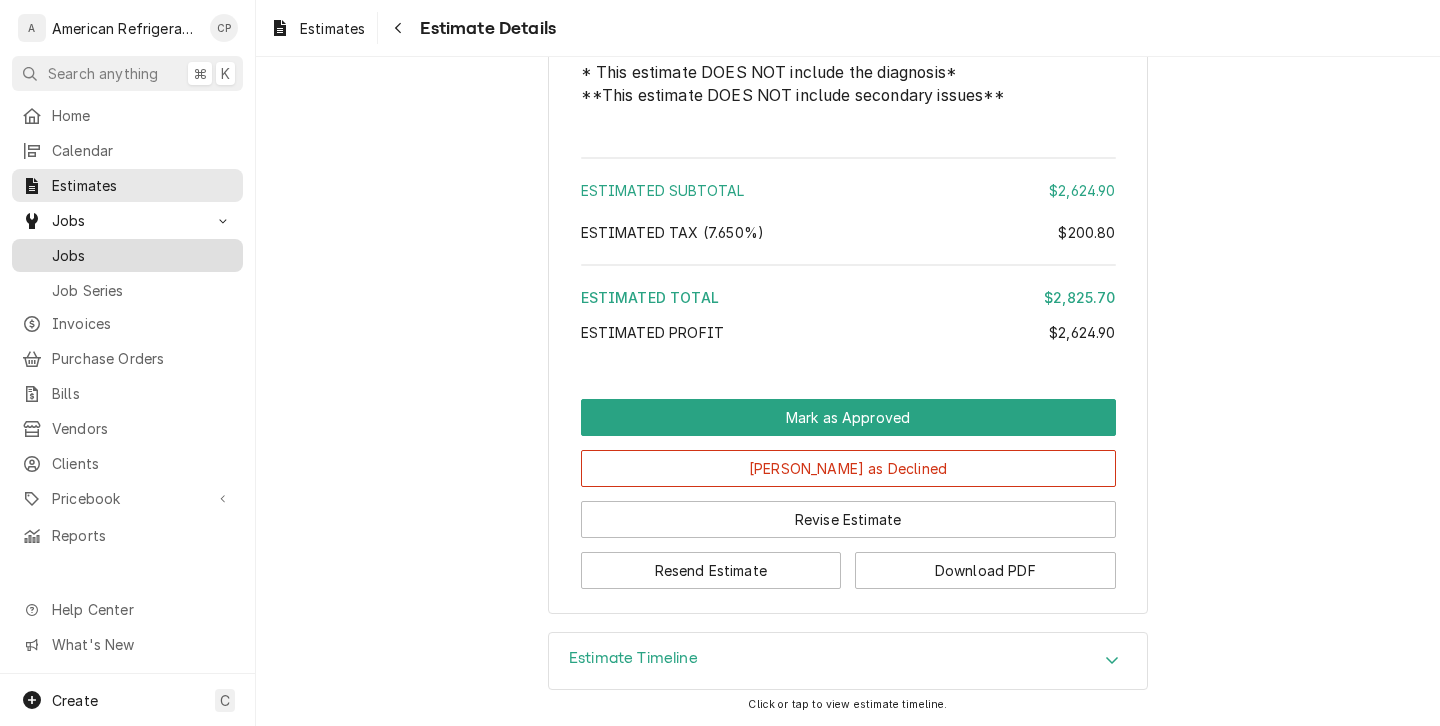 click on "Jobs" at bounding box center [142, 255] 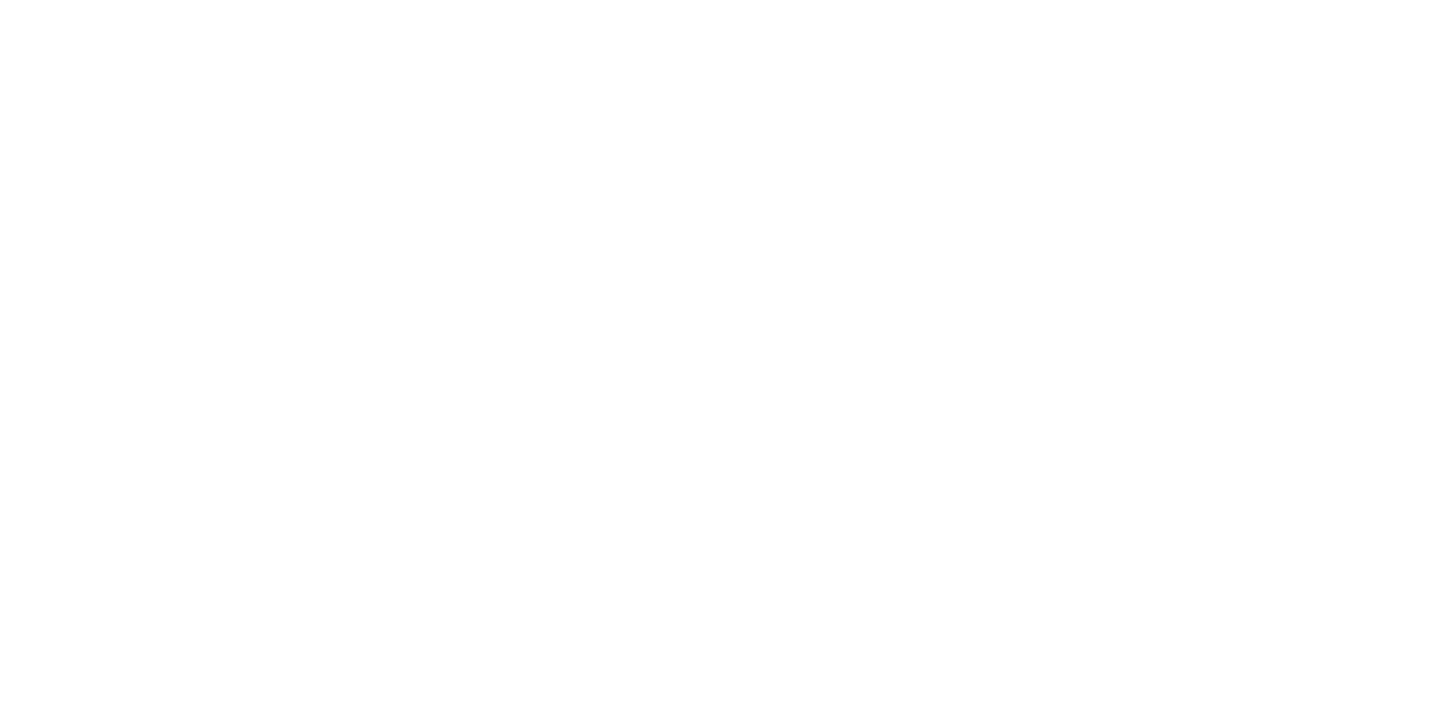 scroll, scrollTop: 0, scrollLeft: 0, axis: both 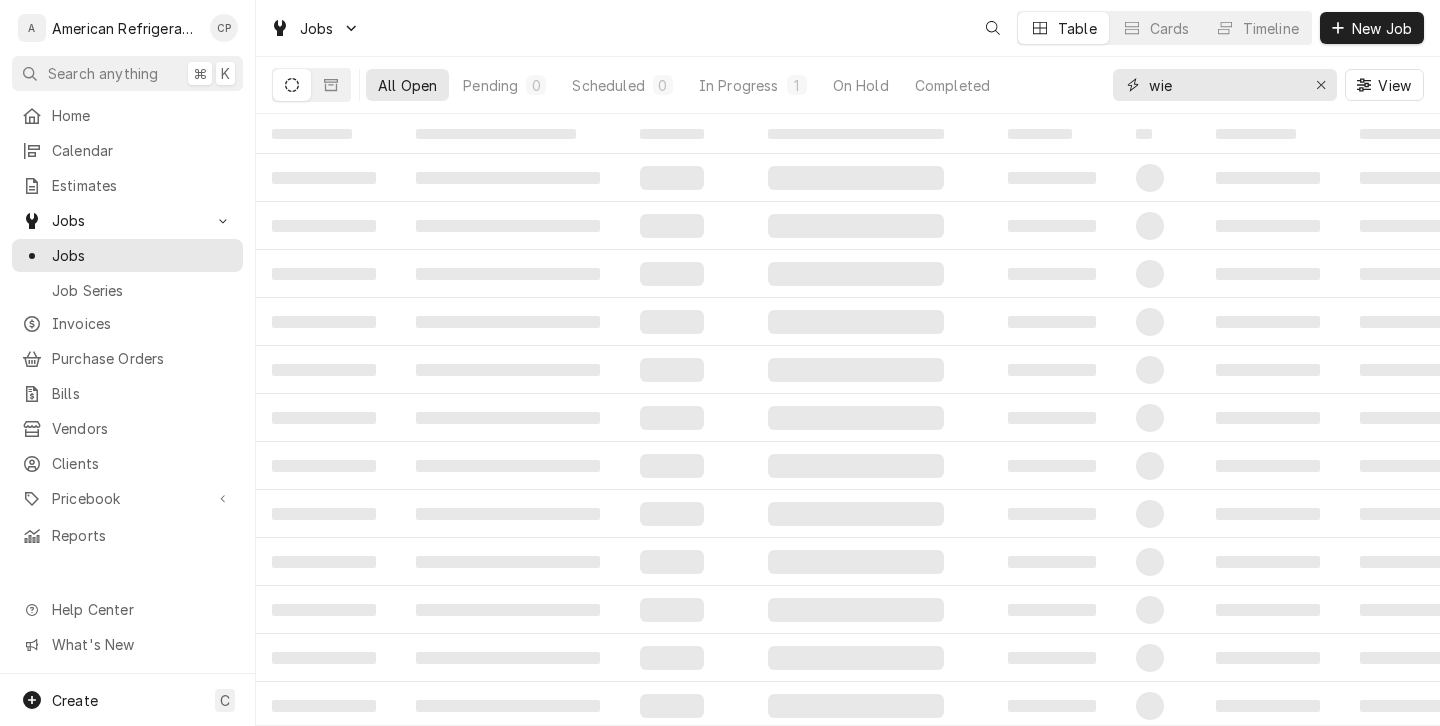 click on "wie" at bounding box center [1224, 85] 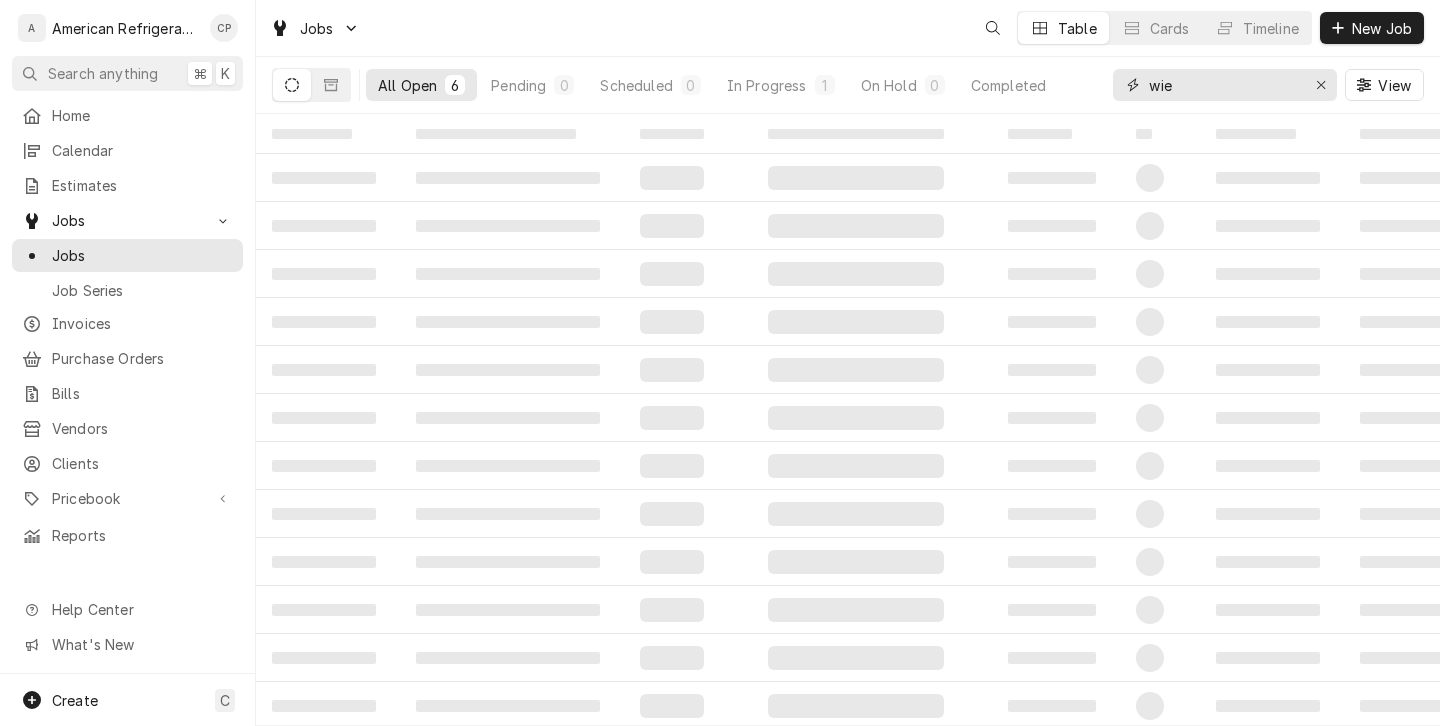 click on "wie" at bounding box center [1224, 85] 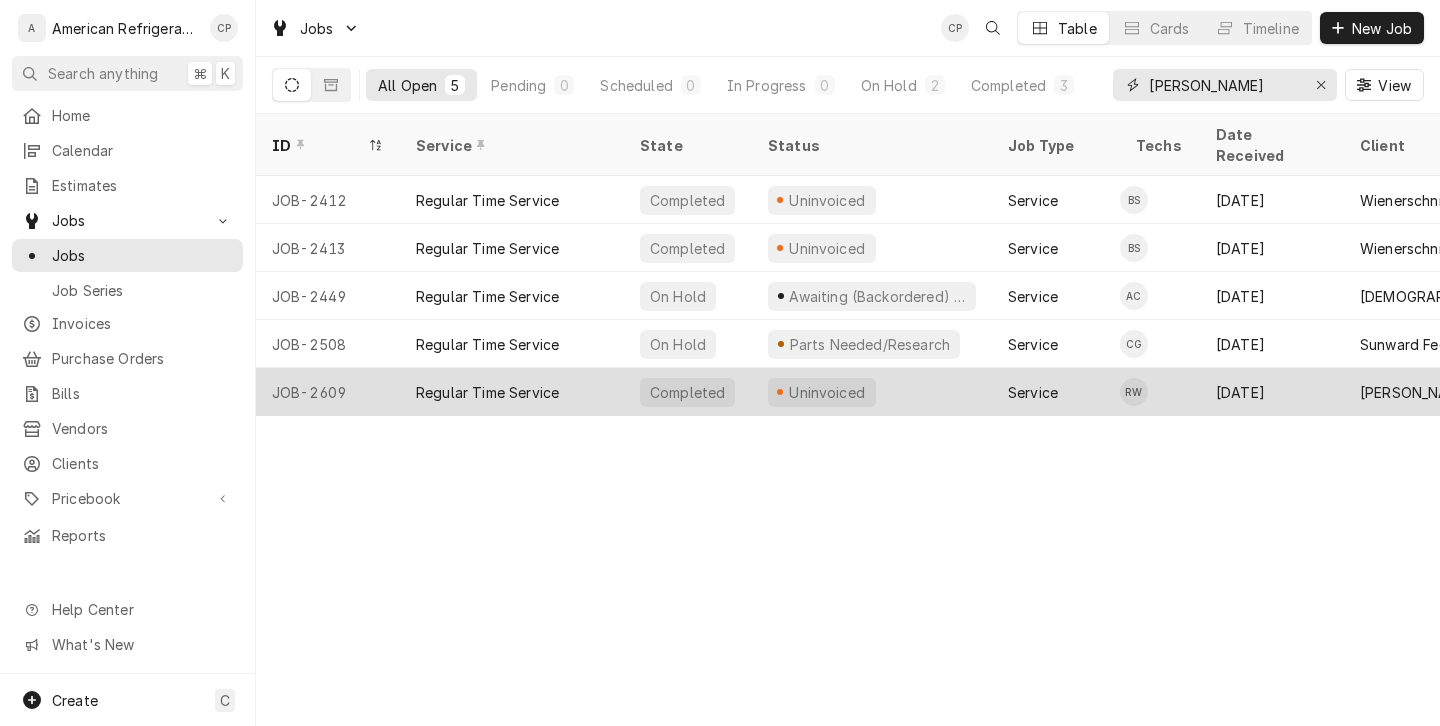 type on "[PERSON_NAME]" 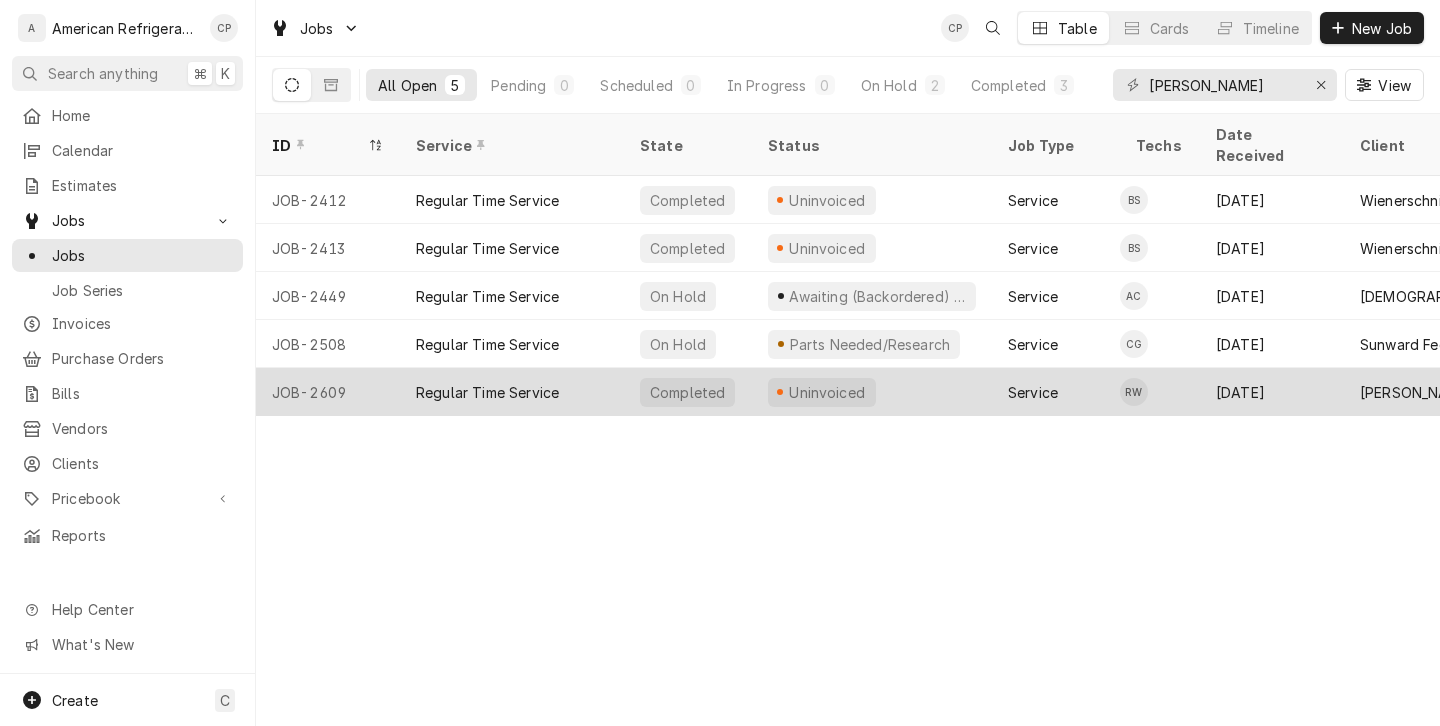 click on "Regular Time Service" at bounding box center (512, 392) 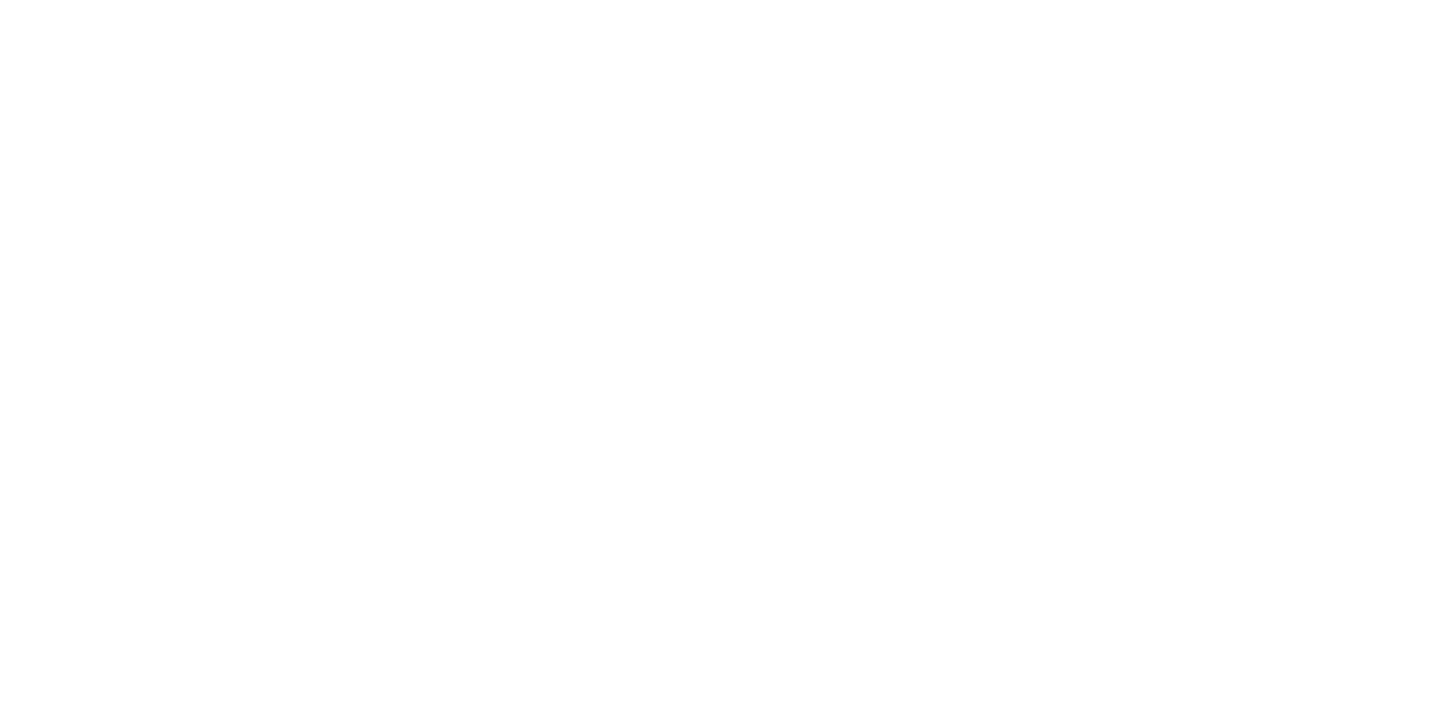 scroll, scrollTop: 0, scrollLeft: 0, axis: both 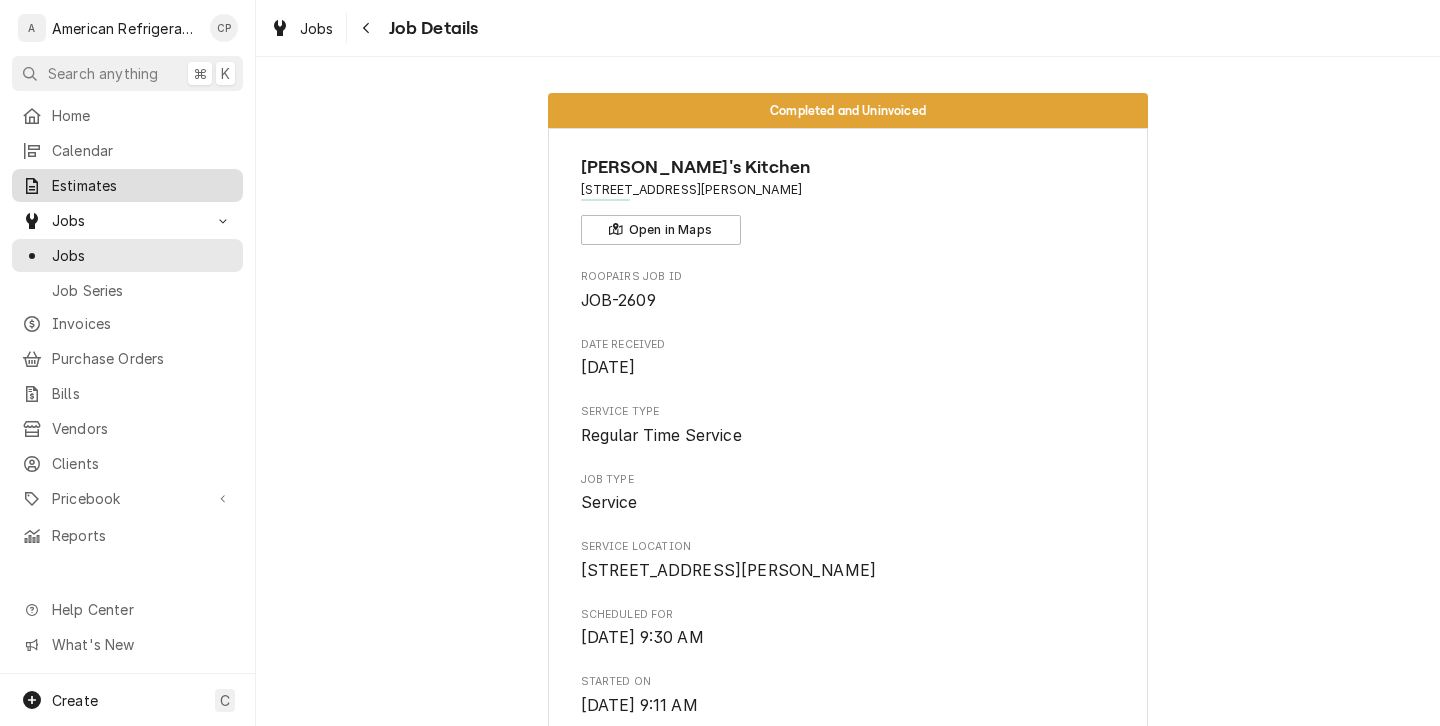 click on "Estimates" at bounding box center (142, 185) 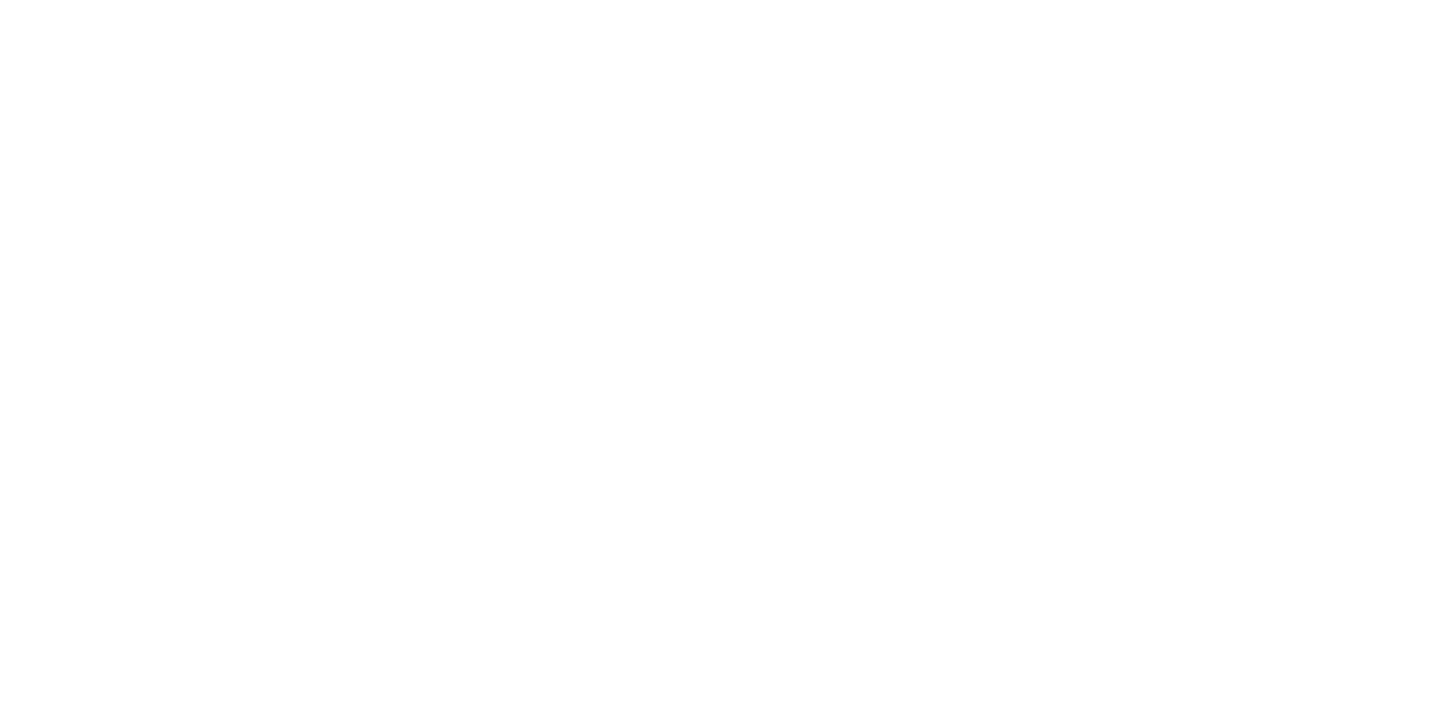 scroll, scrollTop: 0, scrollLeft: 0, axis: both 